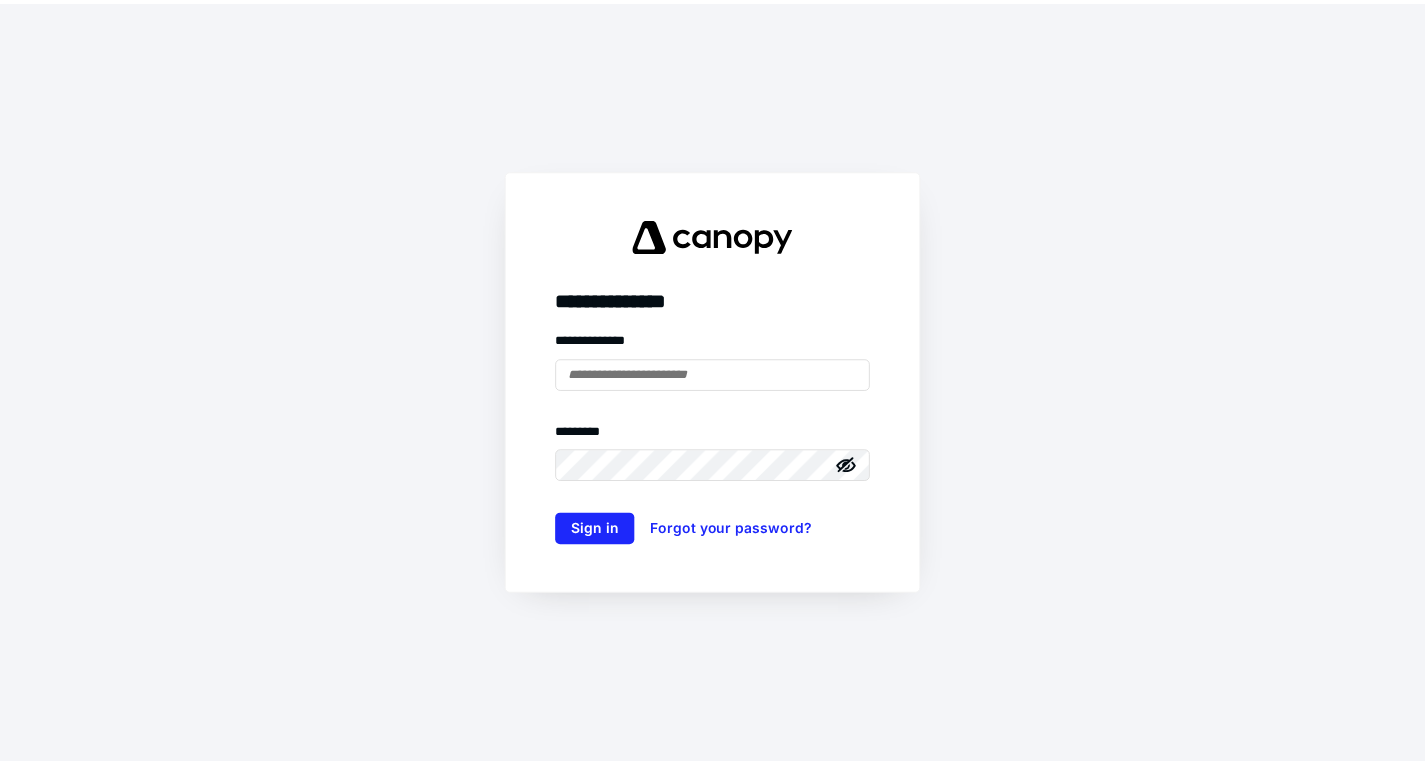 scroll, scrollTop: 0, scrollLeft: 0, axis: both 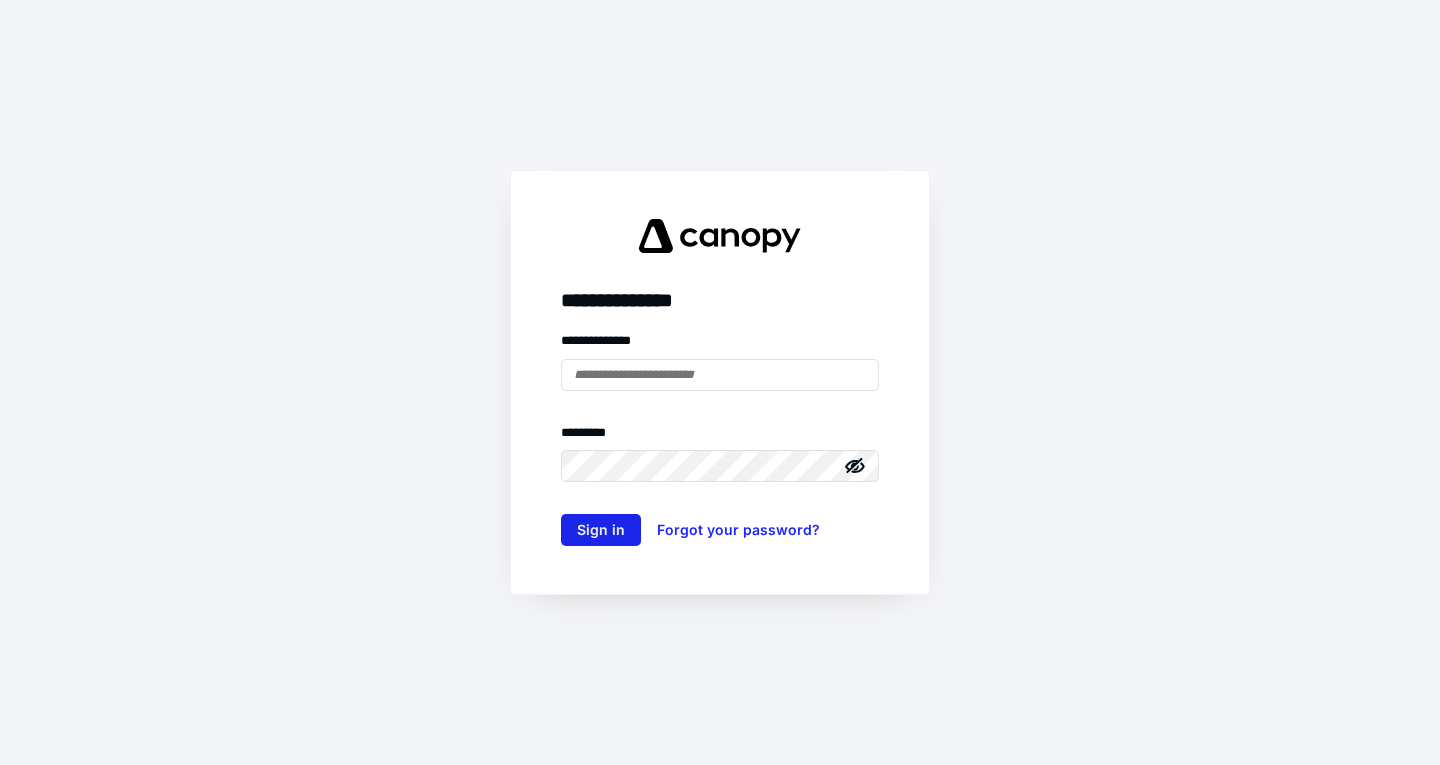 type on "**********" 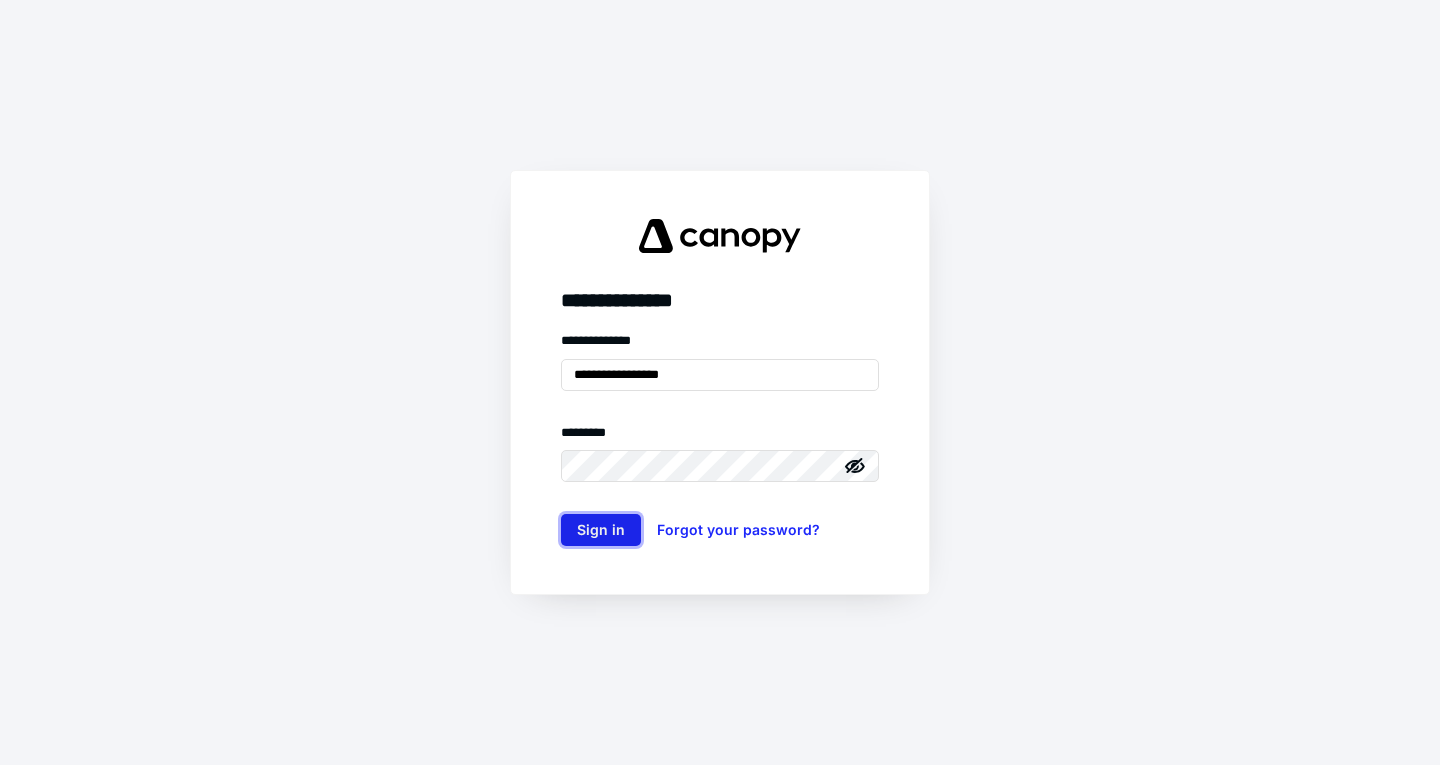 click on "Sign in" at bounding box center (601, 530) 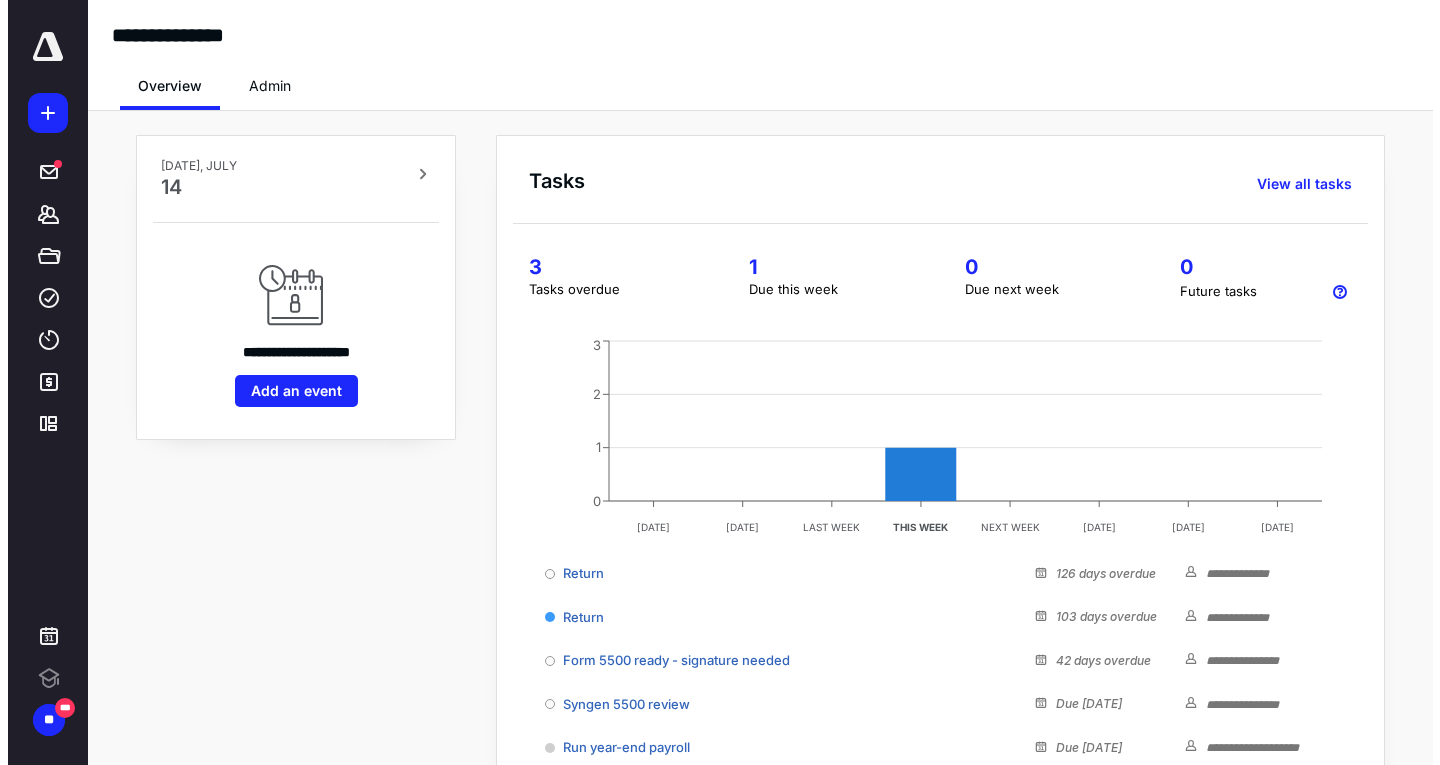 scroll, scrollTop: 0, scrollLeft: 0, axis: both 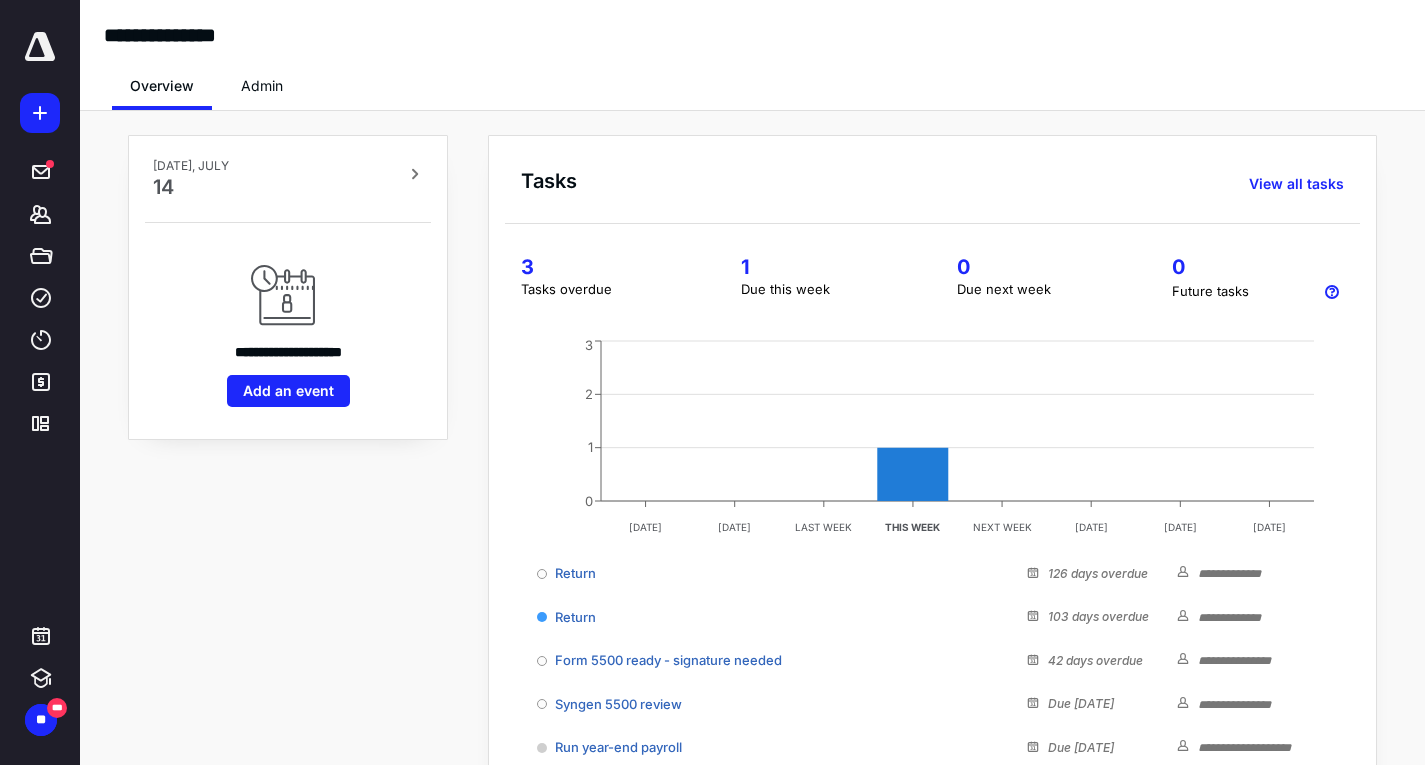 click at bounding box center (40, 47) 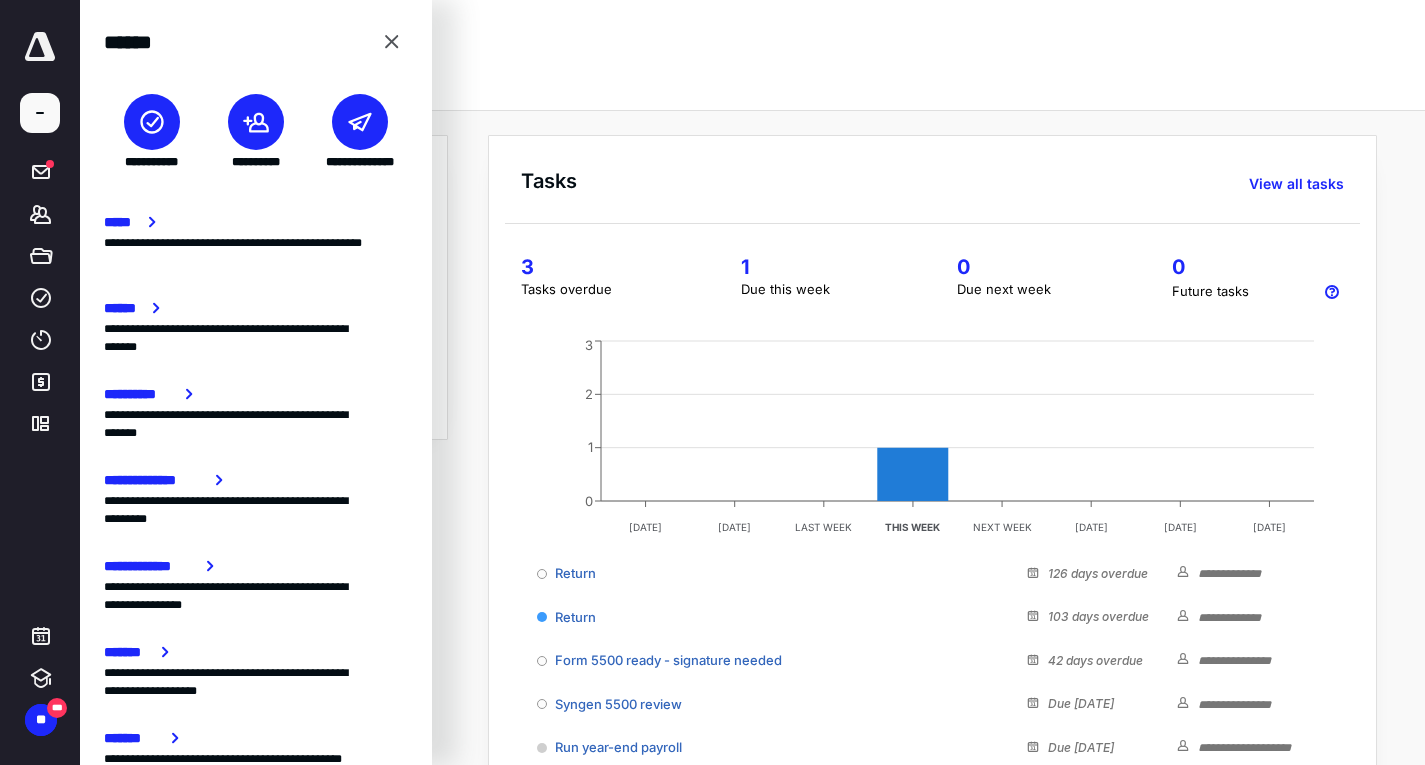 click 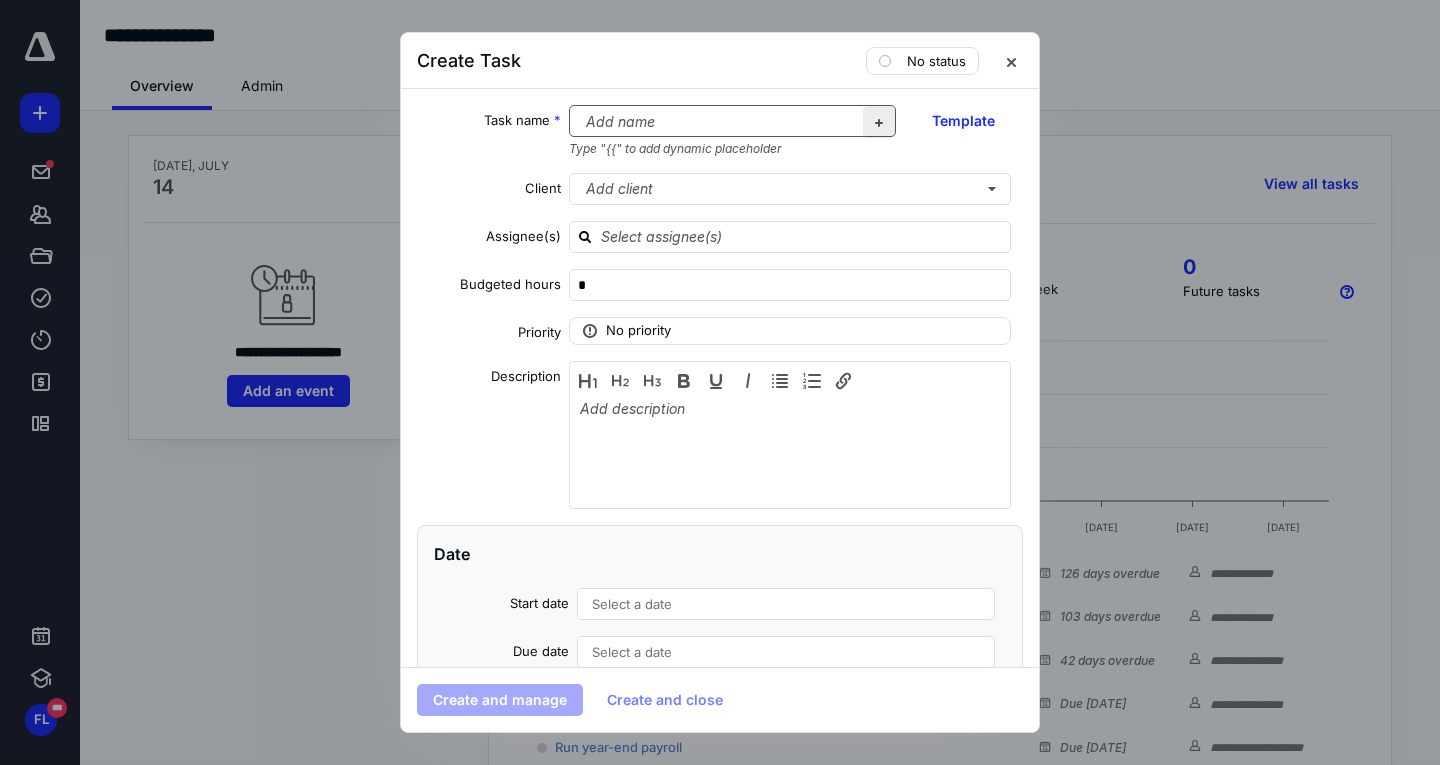 click at bounding box center [879, 122] 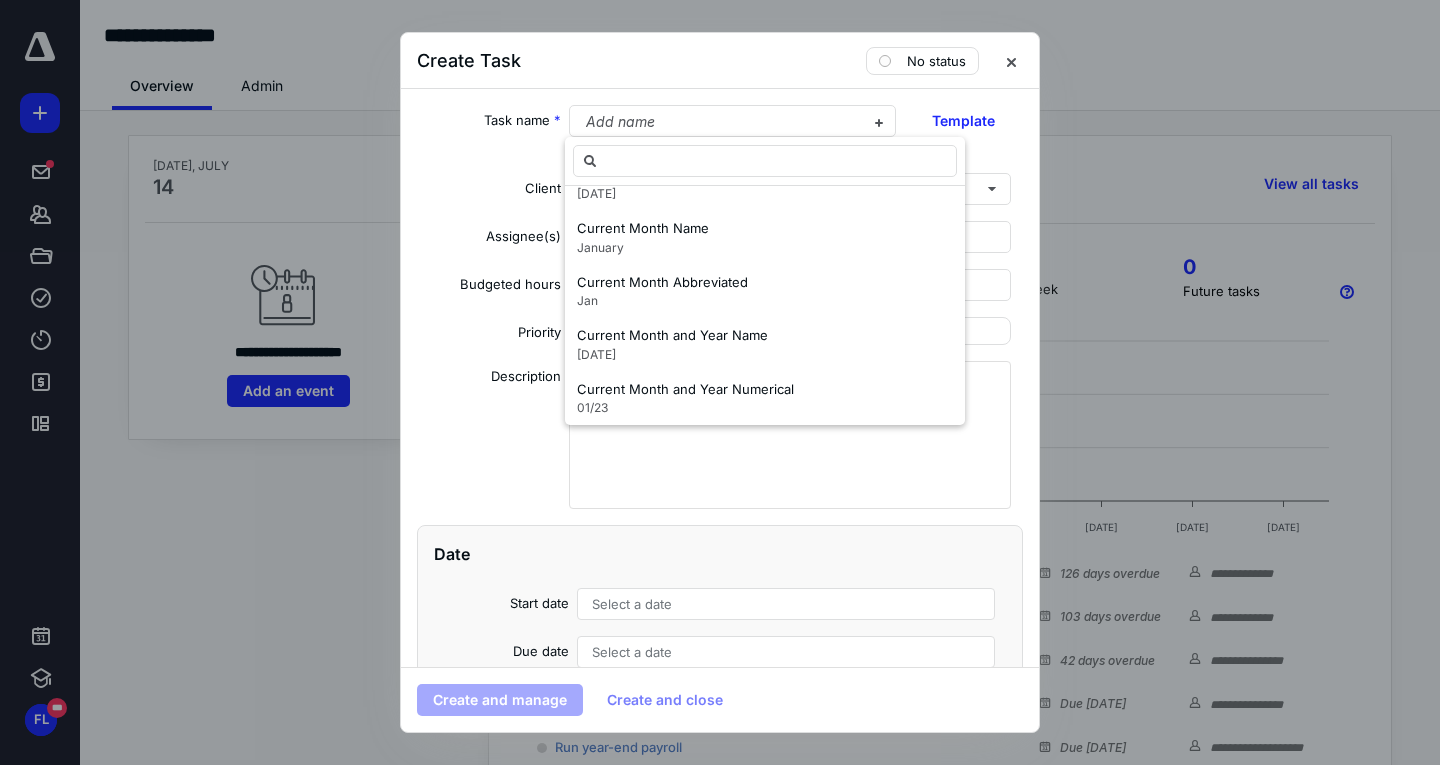 scroll, scrollTop: 200, scrollLeft: 0, axis: vertical 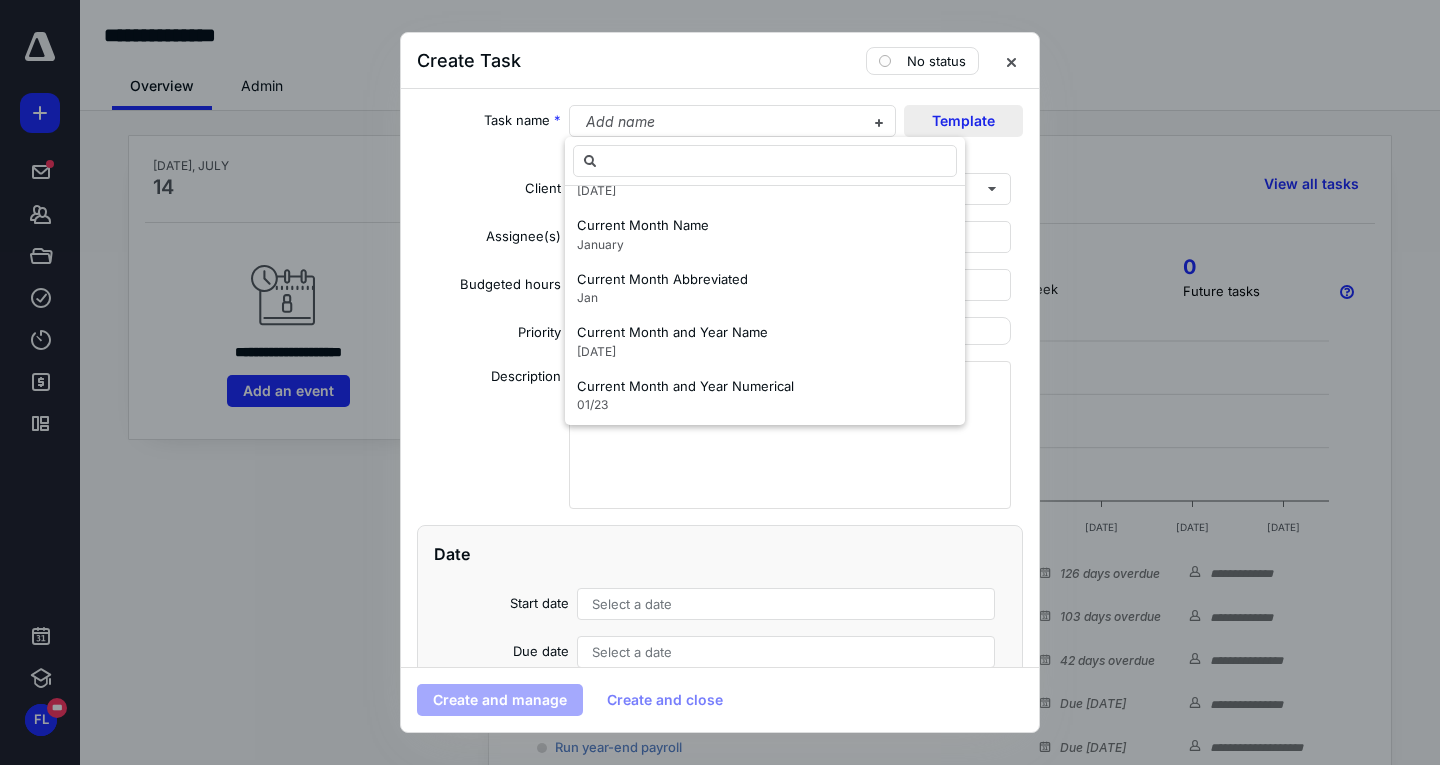click on "Template" at bounding box center [963, 121] 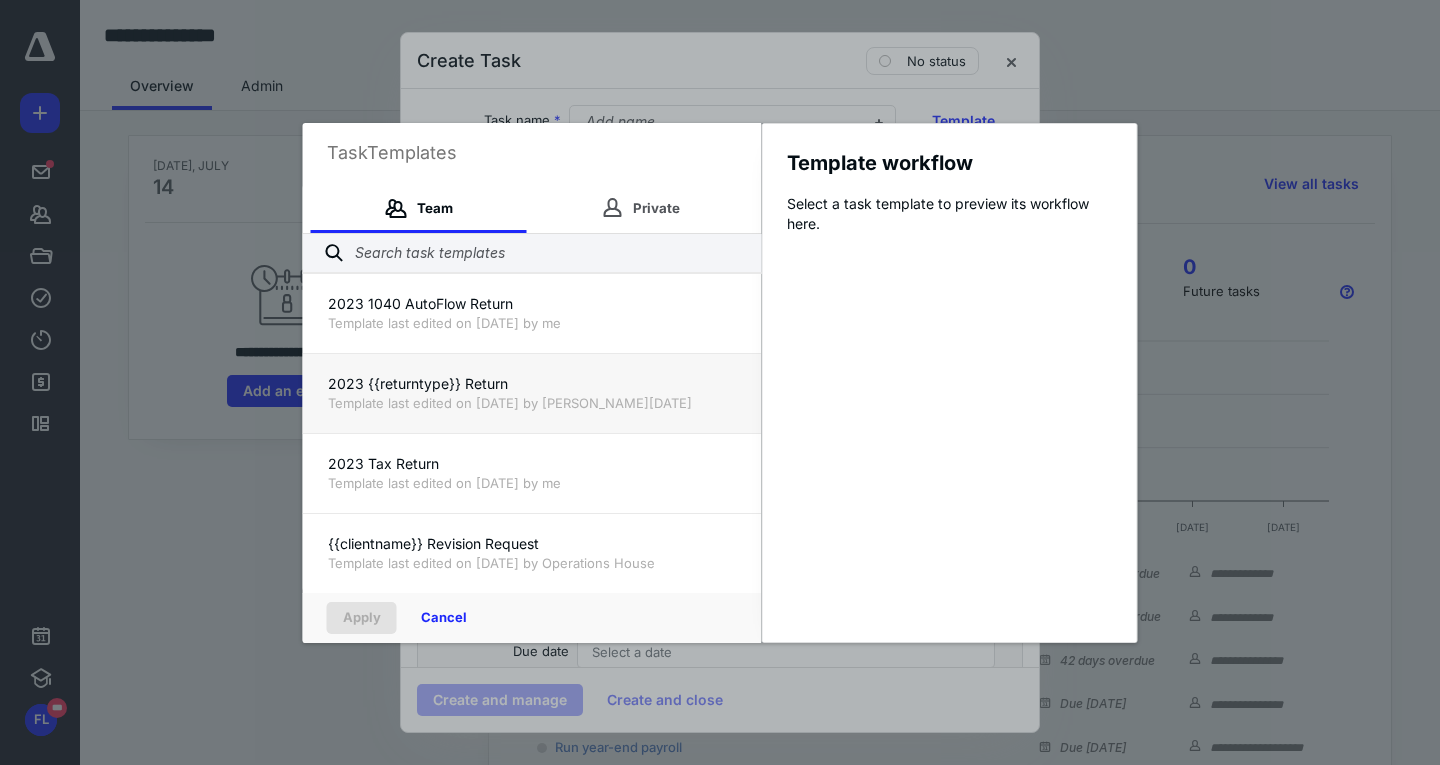 scroll, scrollTop: 320, scrollLeft: 0, axis: vertical 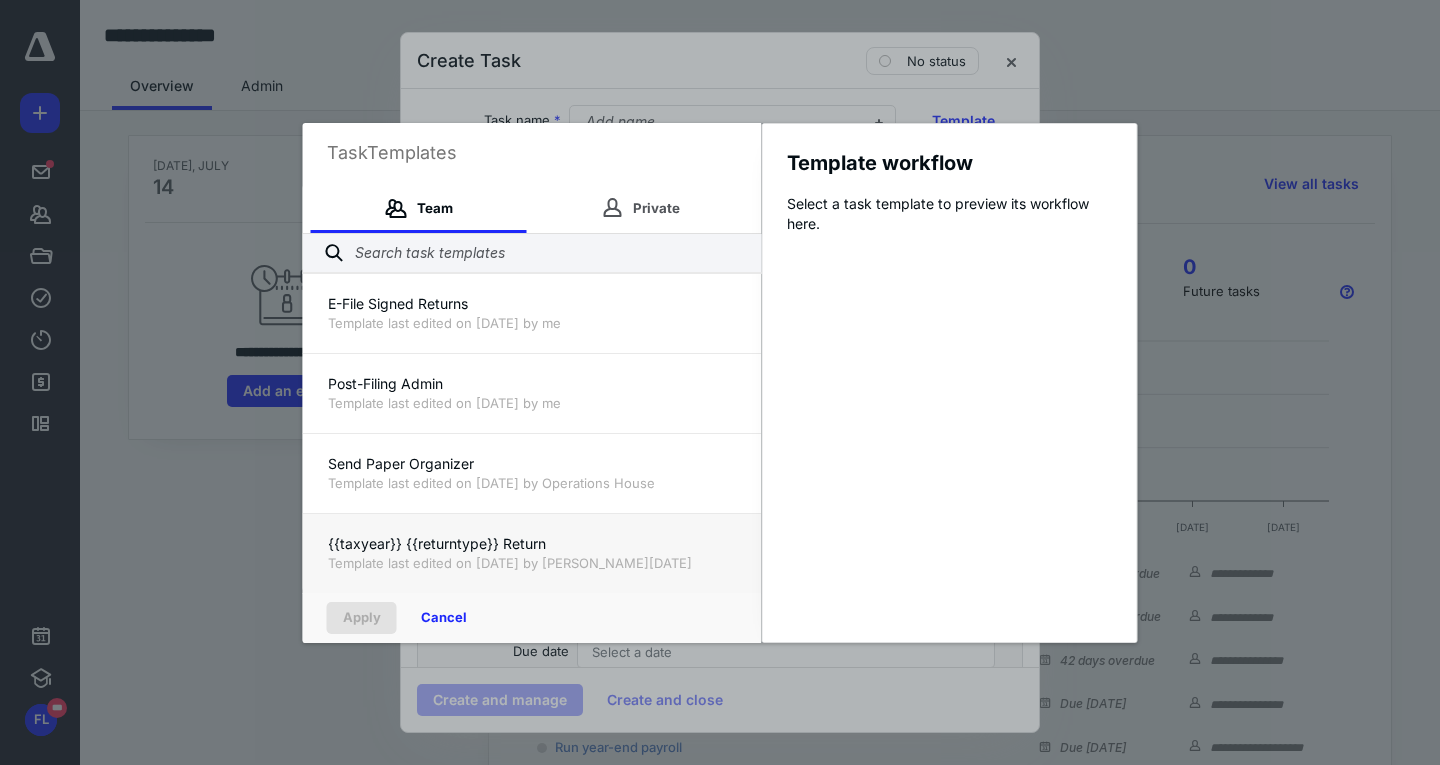 click on "{{taxyear}} {{returntype}} Return" at bounding box center (532, 544) 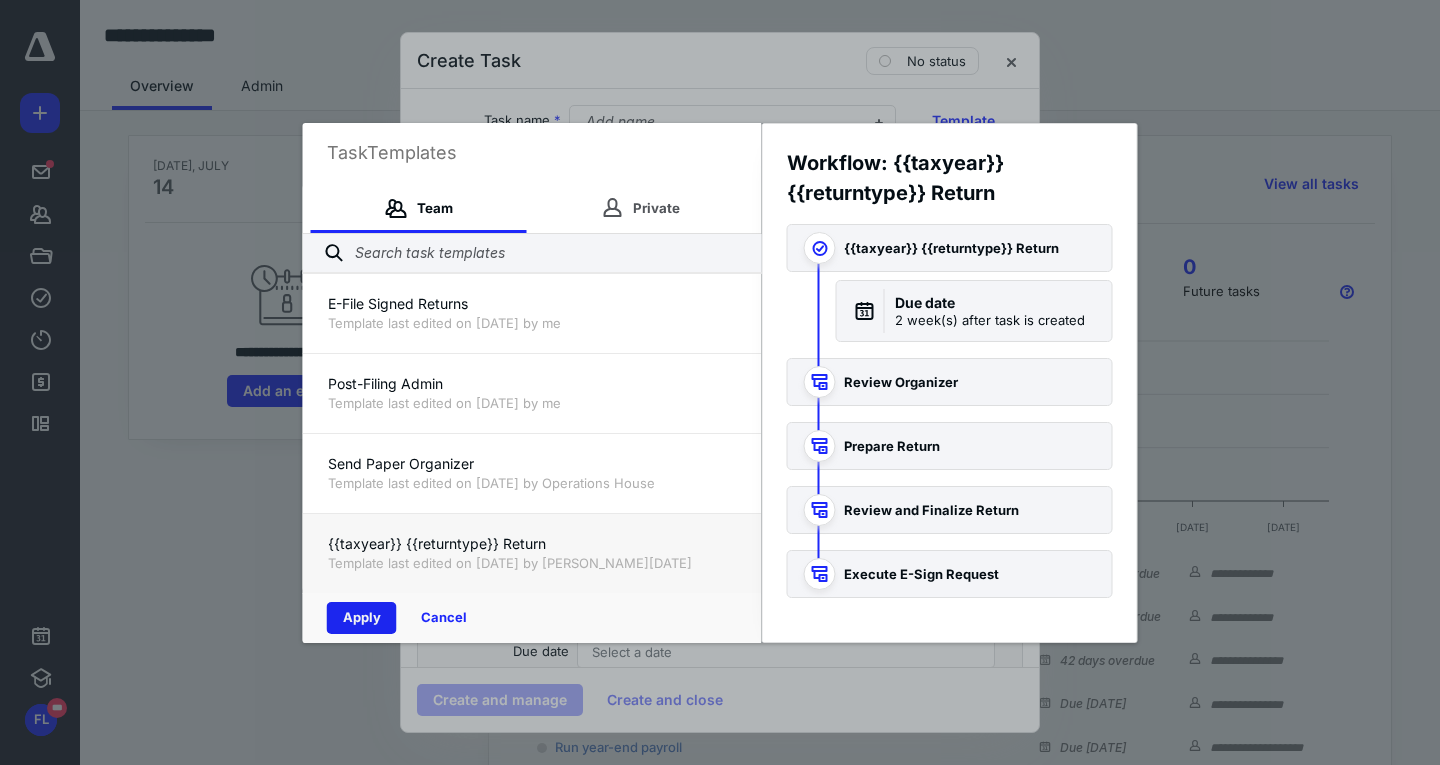 click on "Apply" at bounding box center [362, 618] 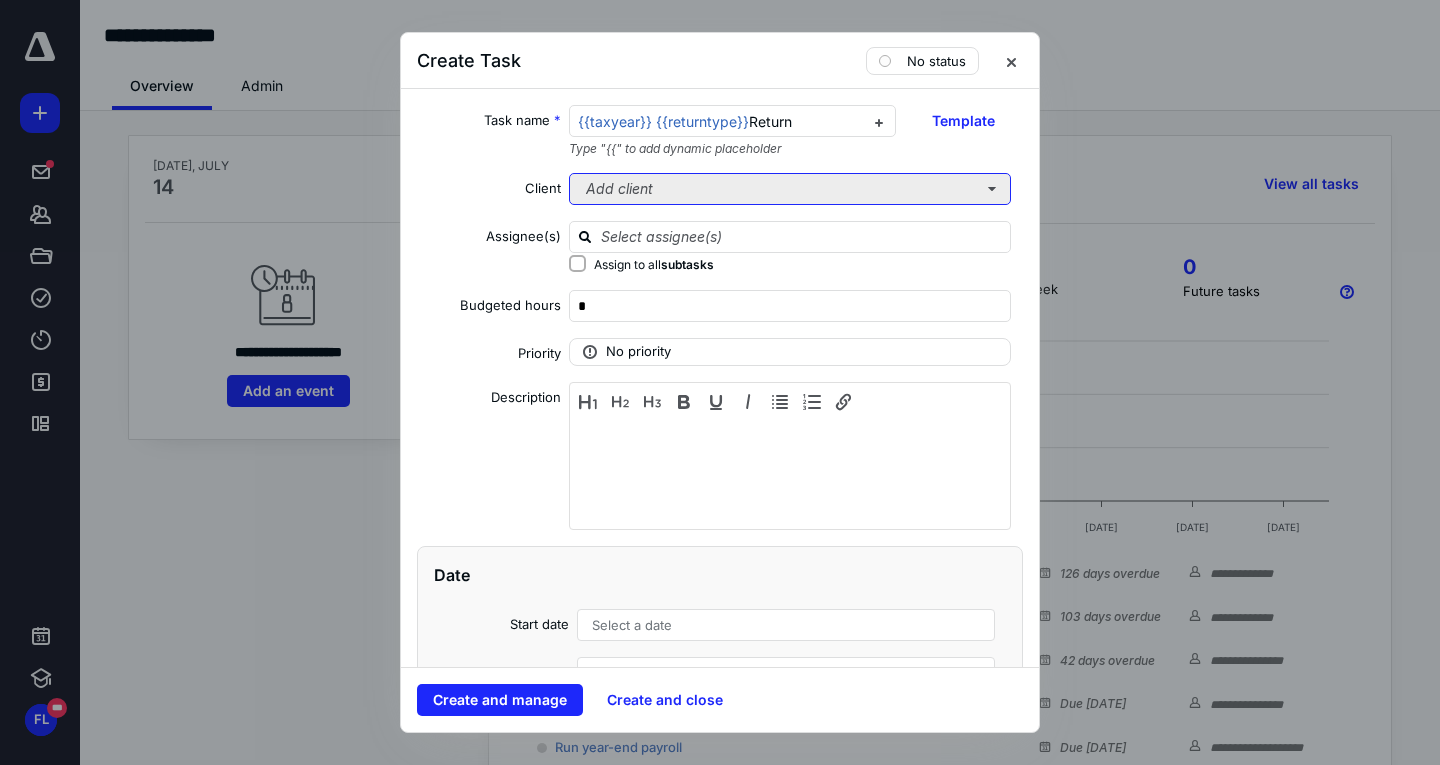 click on "Add client" at bounding box center (790, 189) 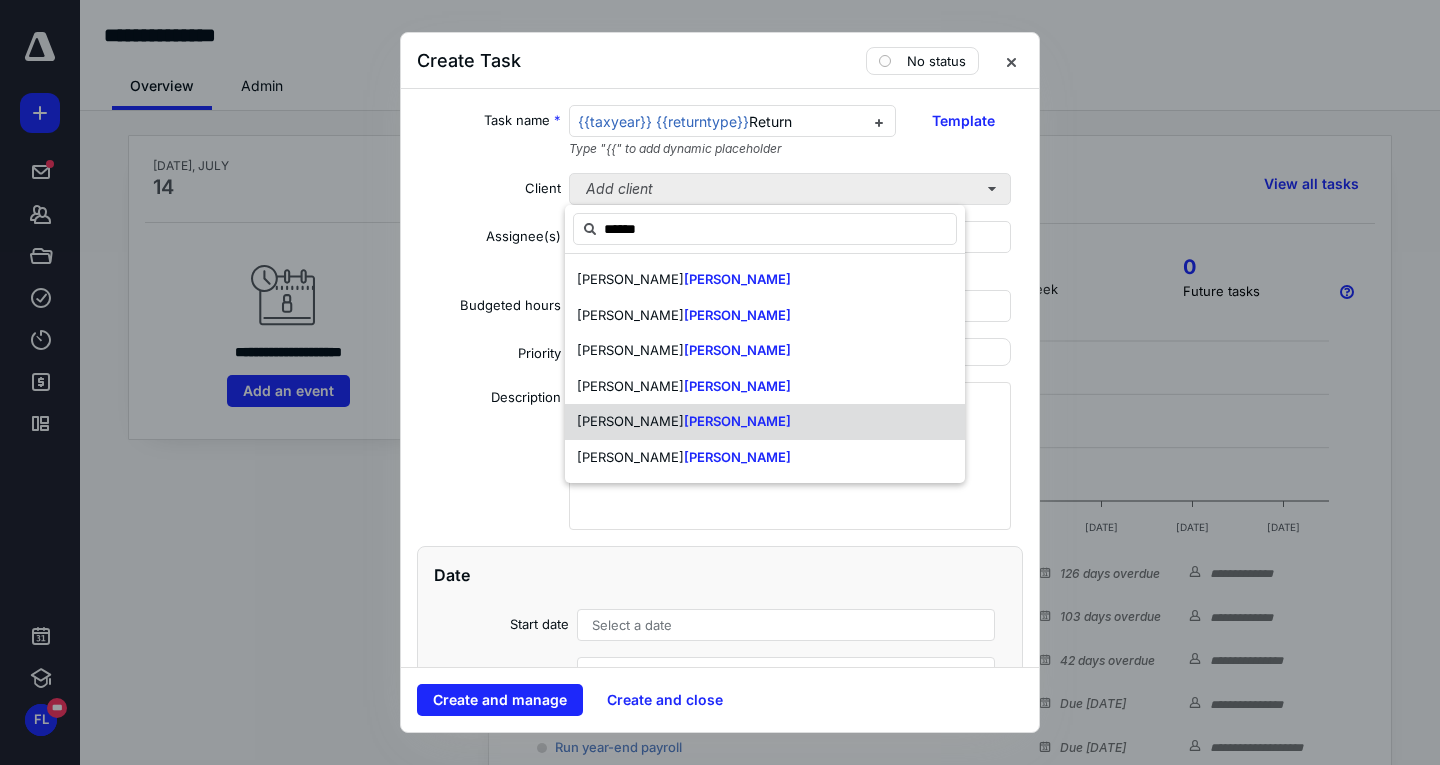 type on "******" 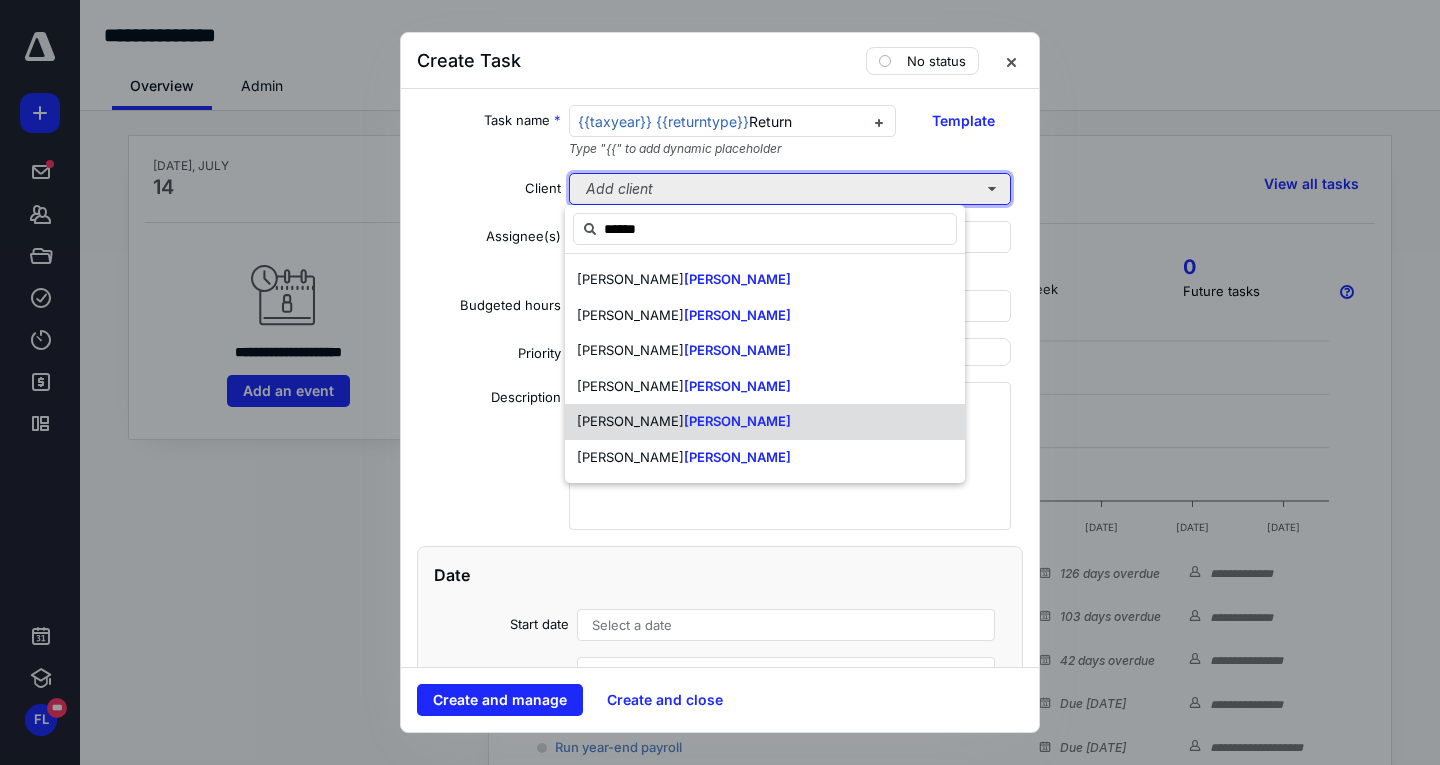 type 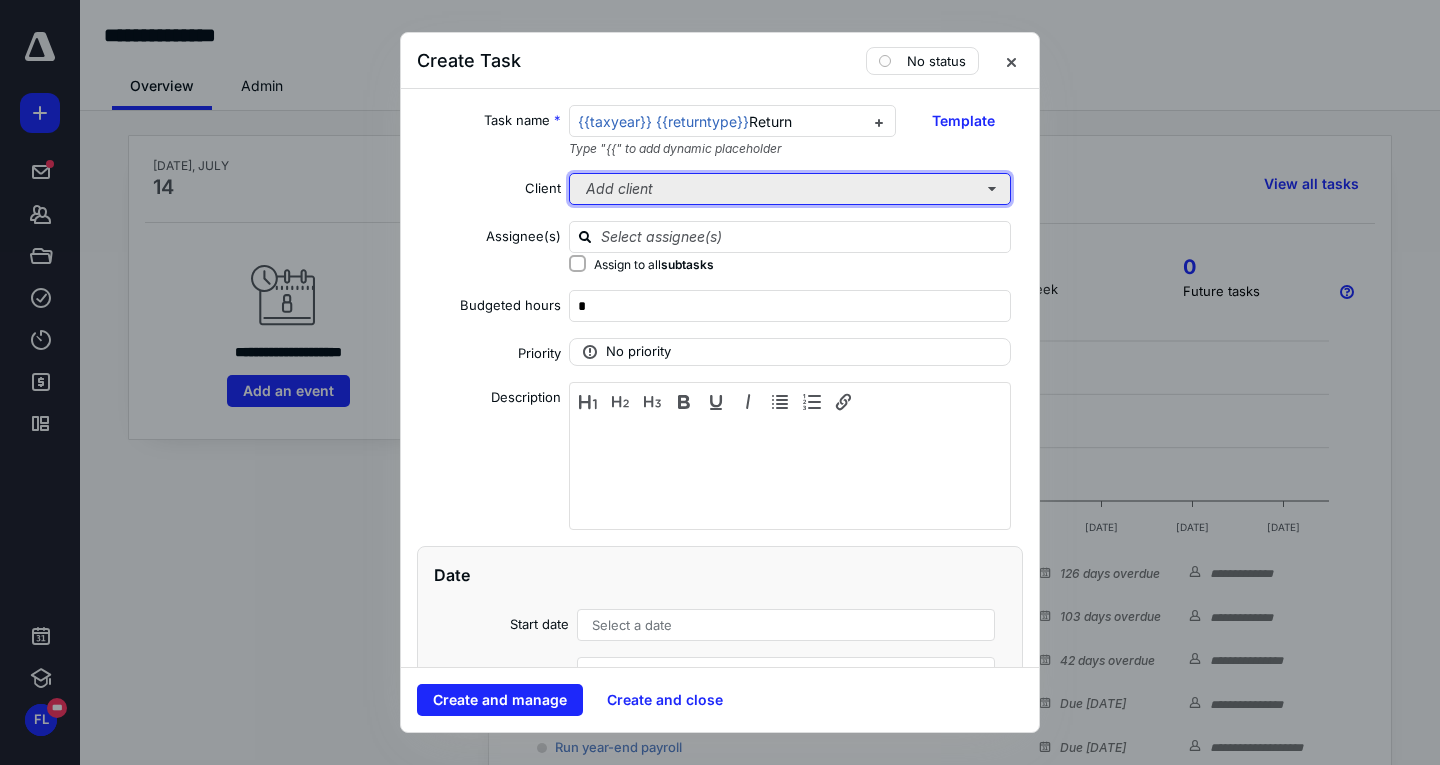 type 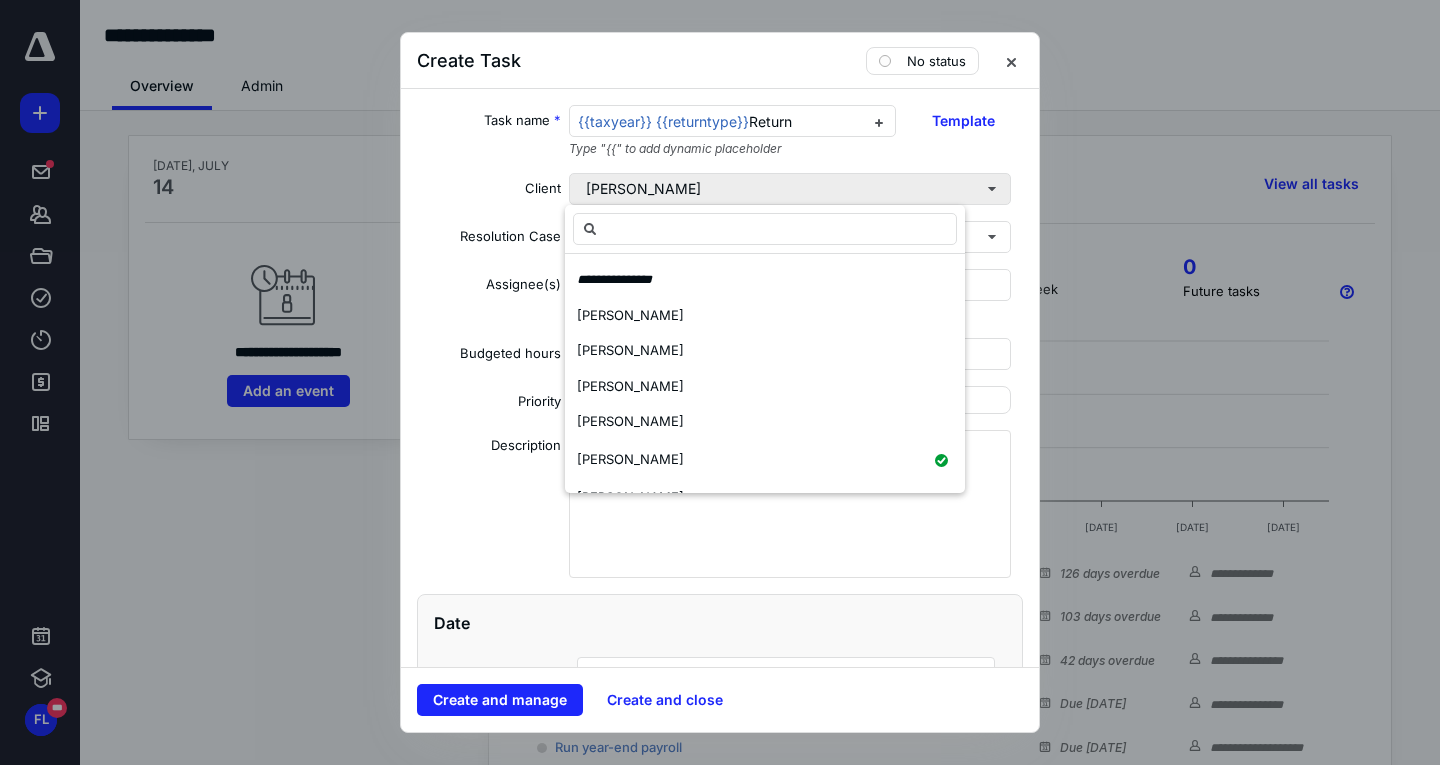 scroll, scrollTop: 22, scrollLeft: 0, axis: vertical 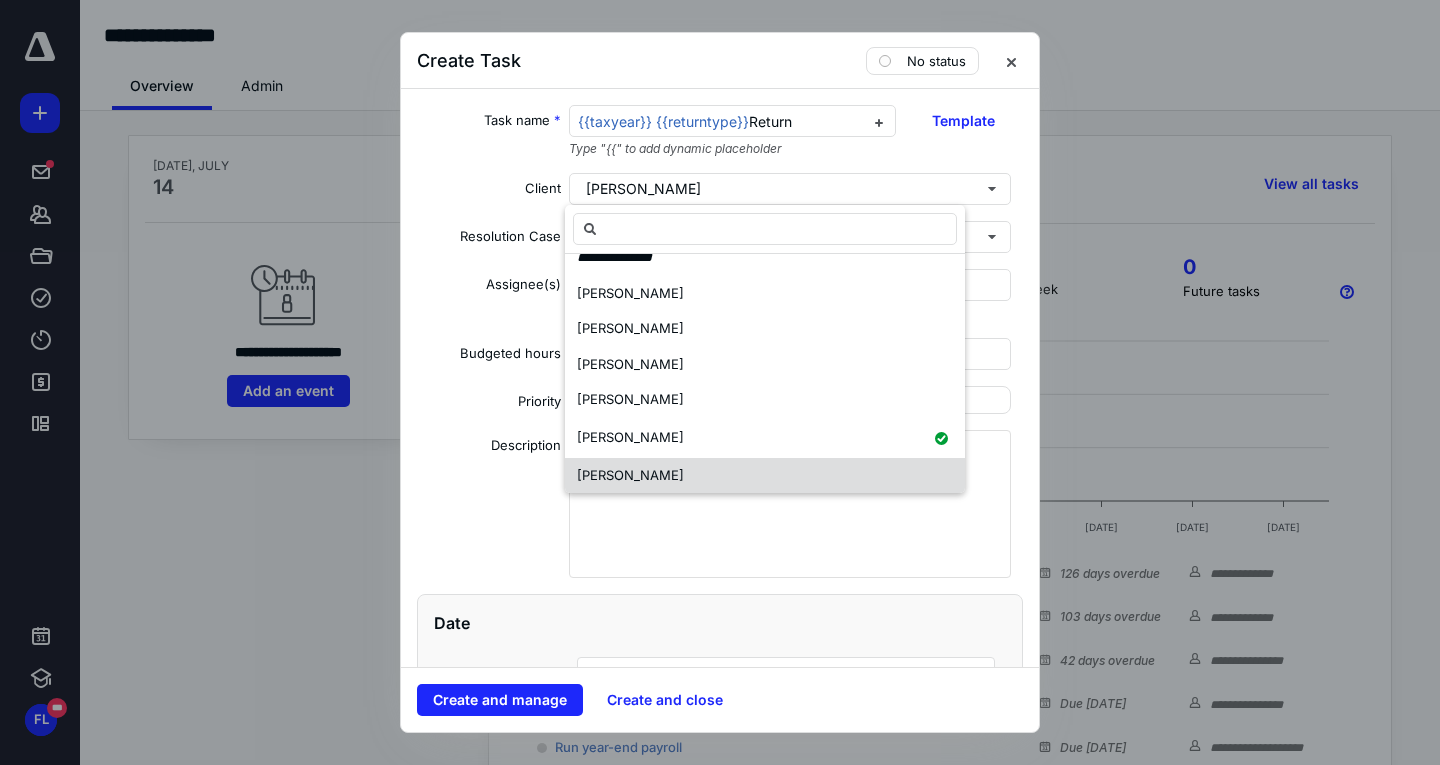 click on "**********" at bounding box center (720, 378) 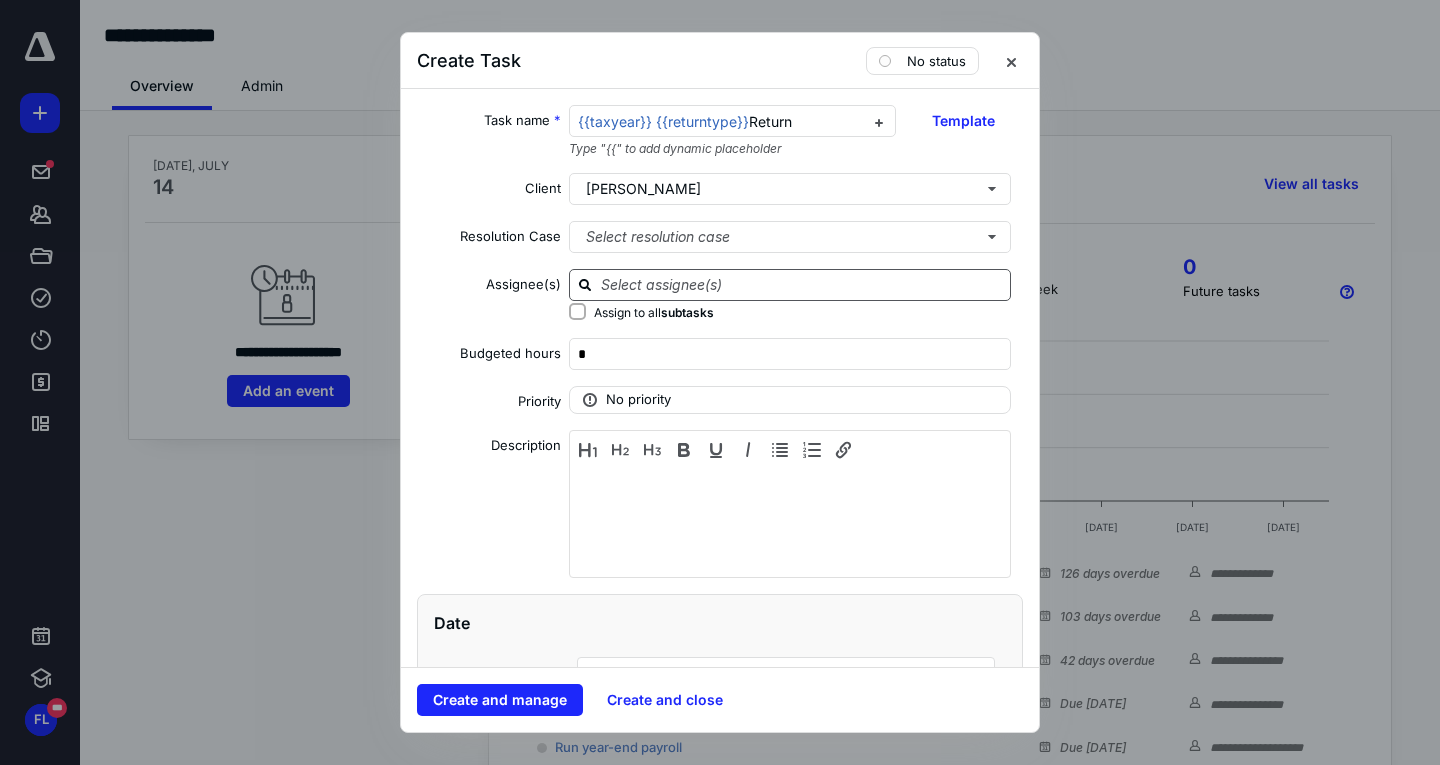 click at bounding box center [802, 284] 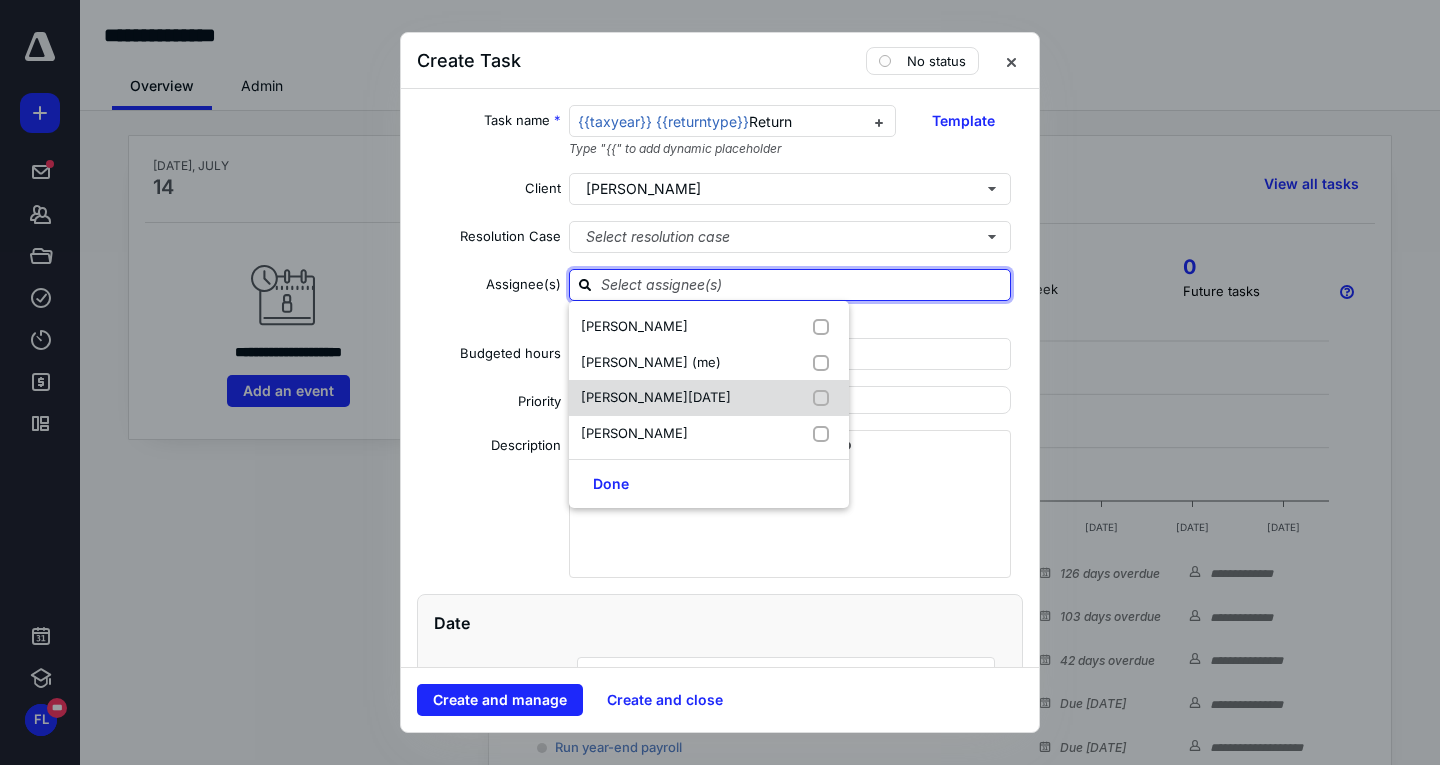 click at bounding box center [825, 398] 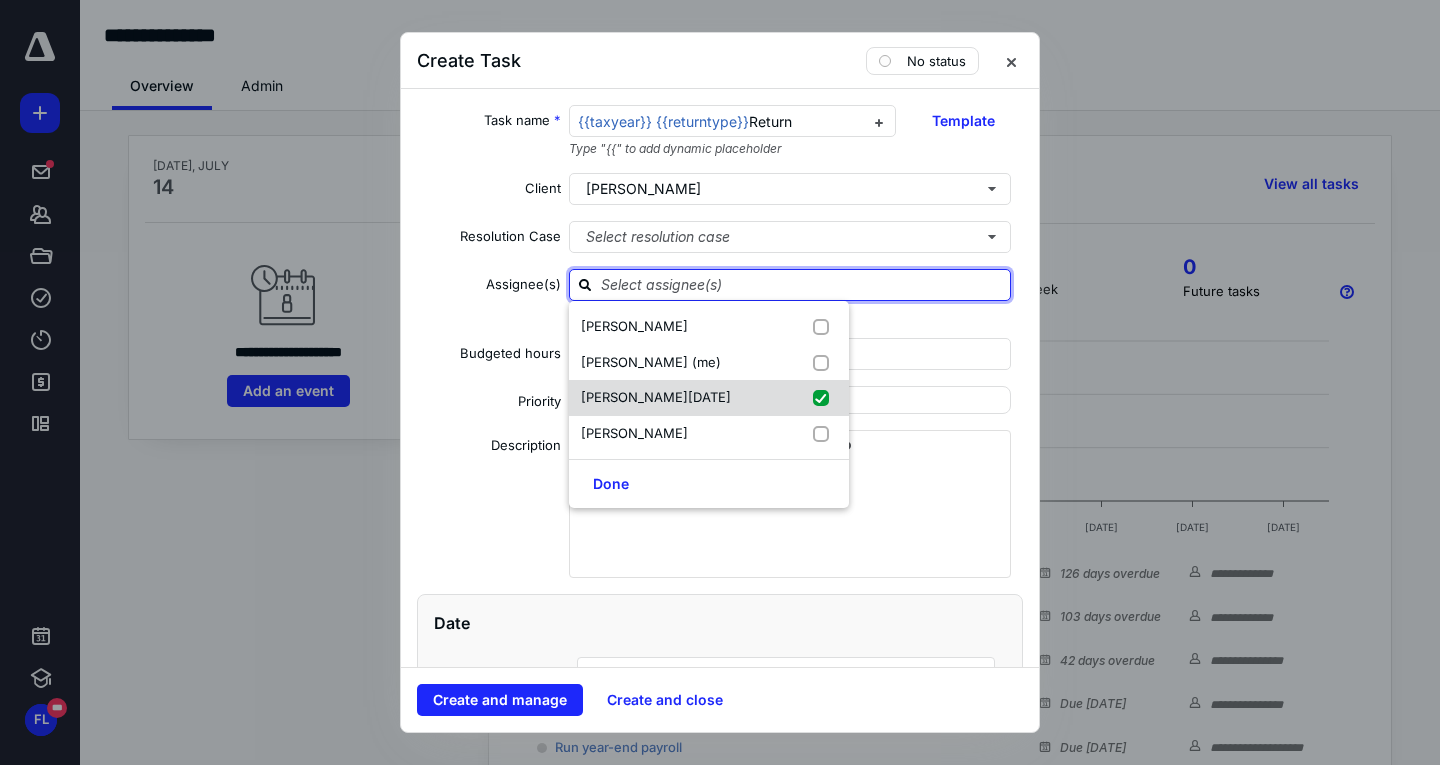 checkbox on "true" 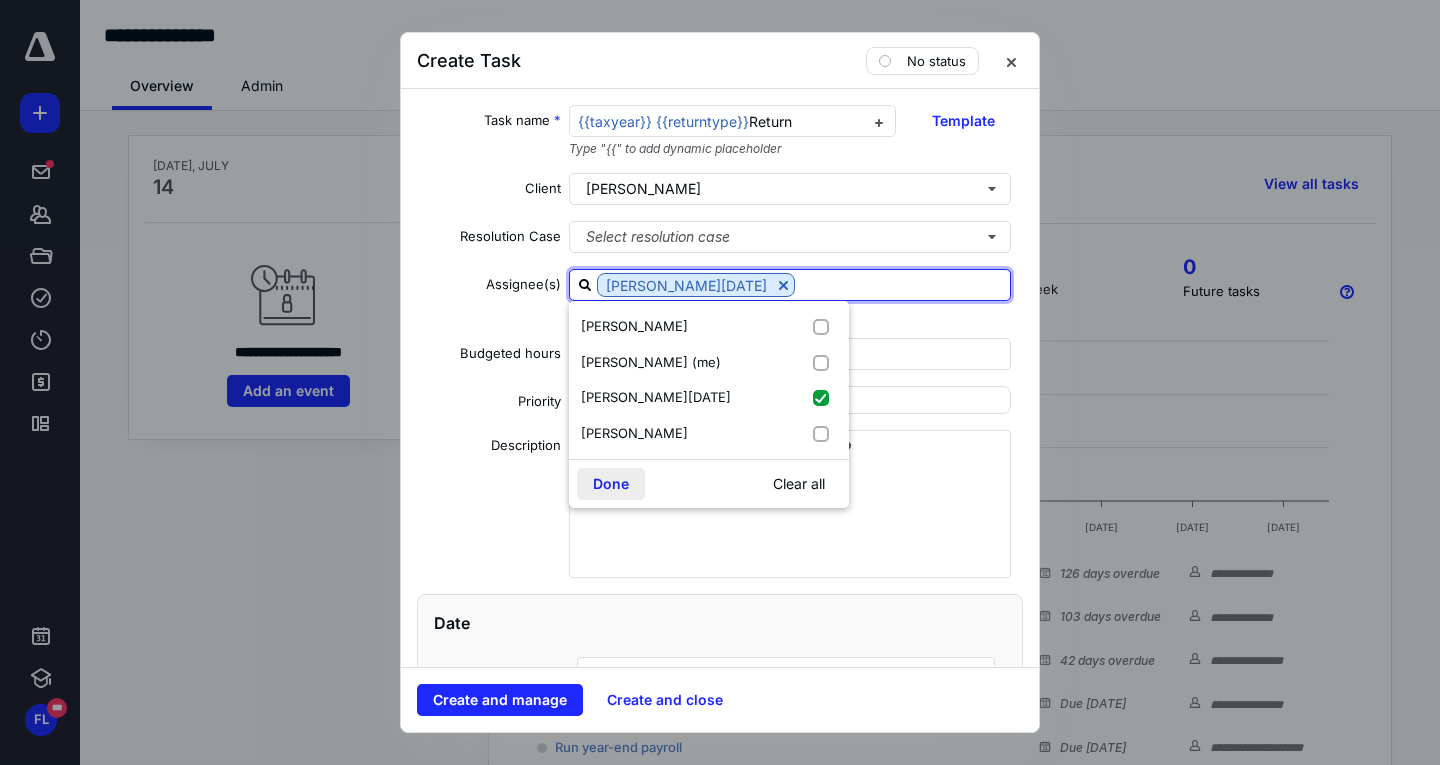 click on "Done" at bounding box center [611, 484] 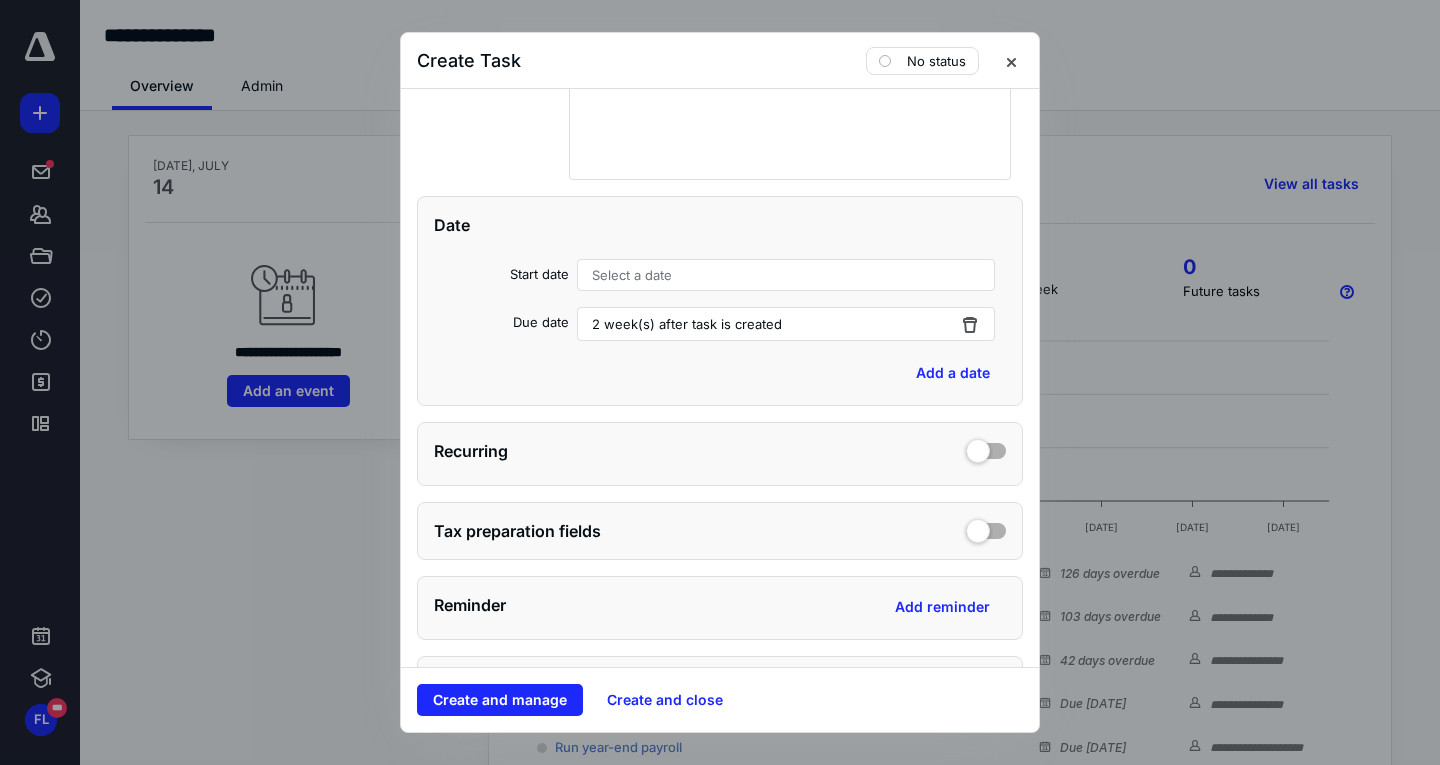 scroll, scrollTop: 400, scrollLeft: 0, axis: vertical 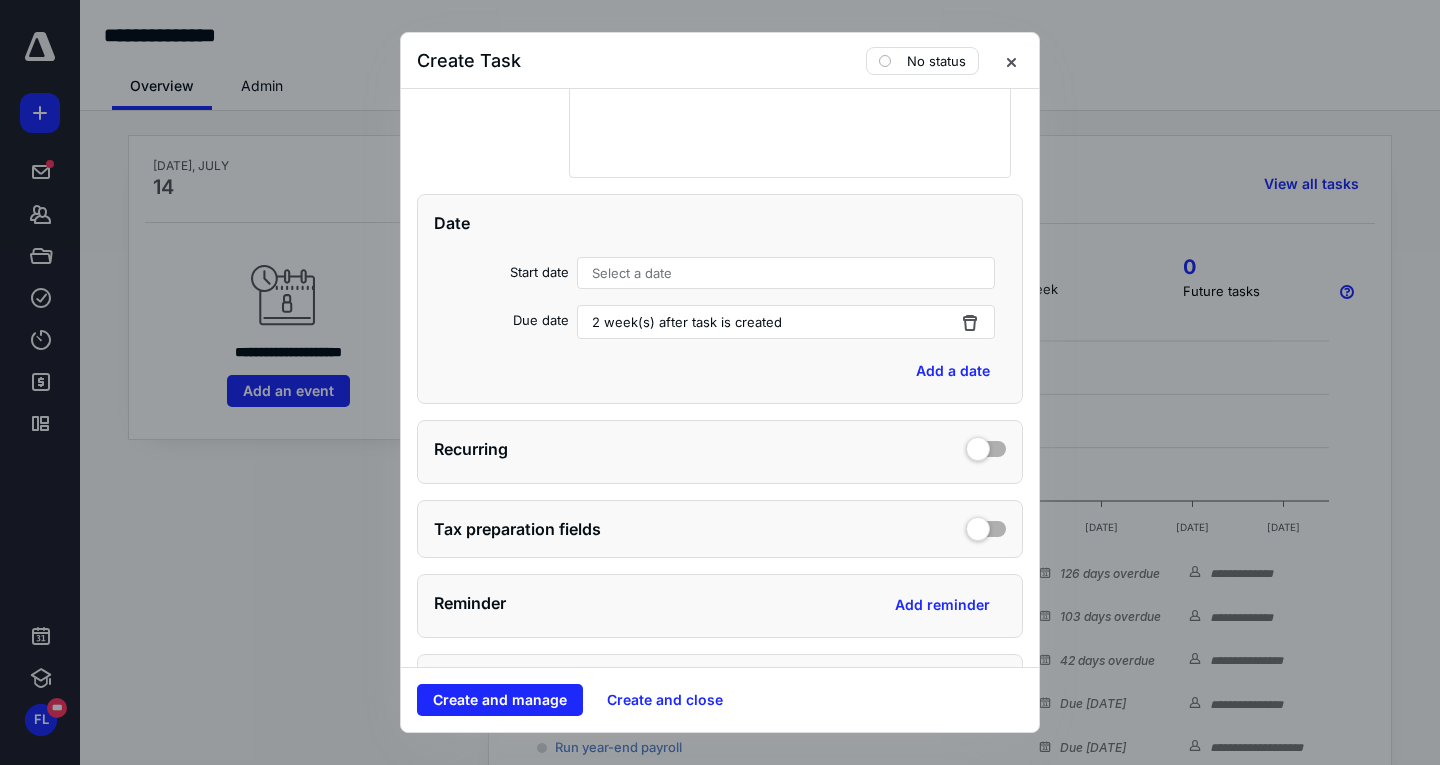 click on "Tax preparation fields" at bounding box center (720, 529) 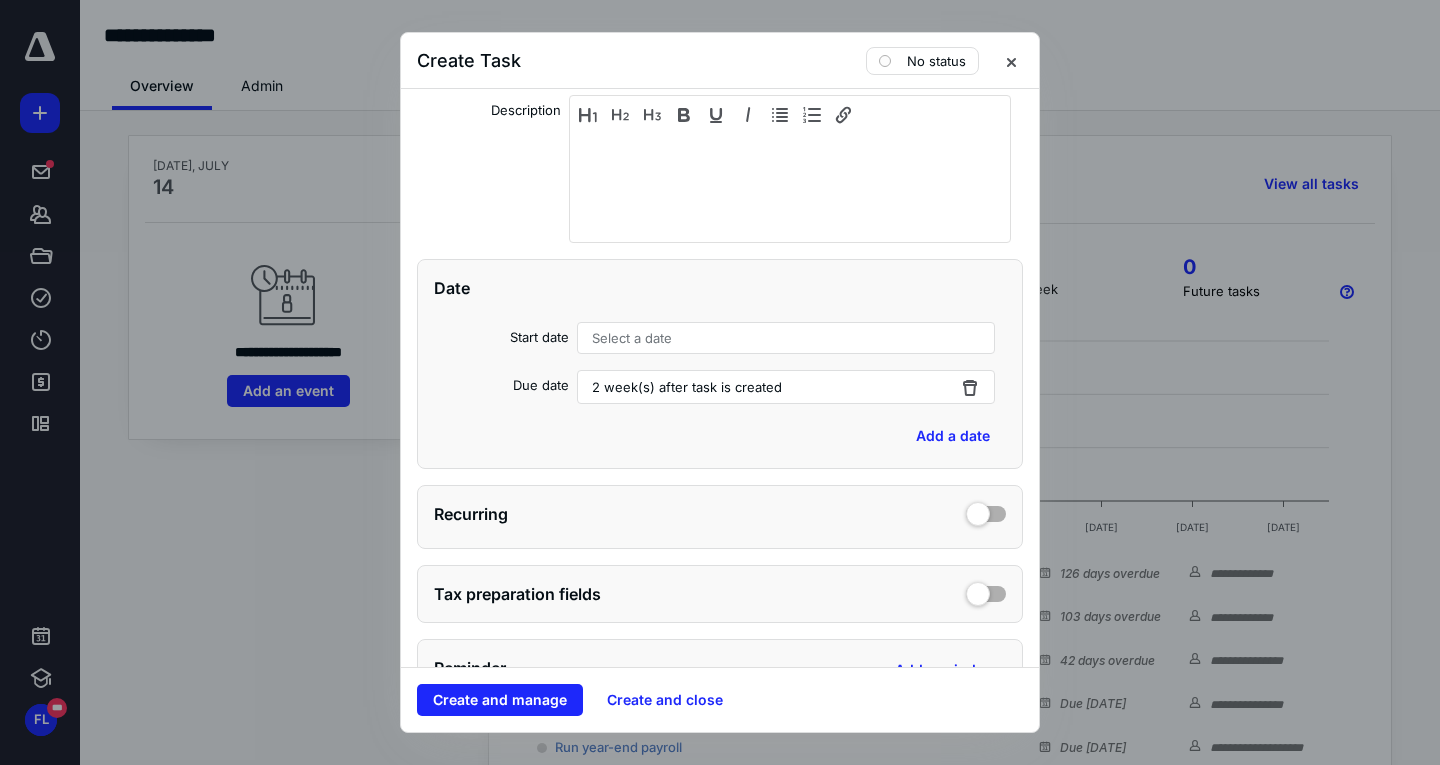 scroll, scrollTop: 300, scrollLeft: 0, axis: vertical 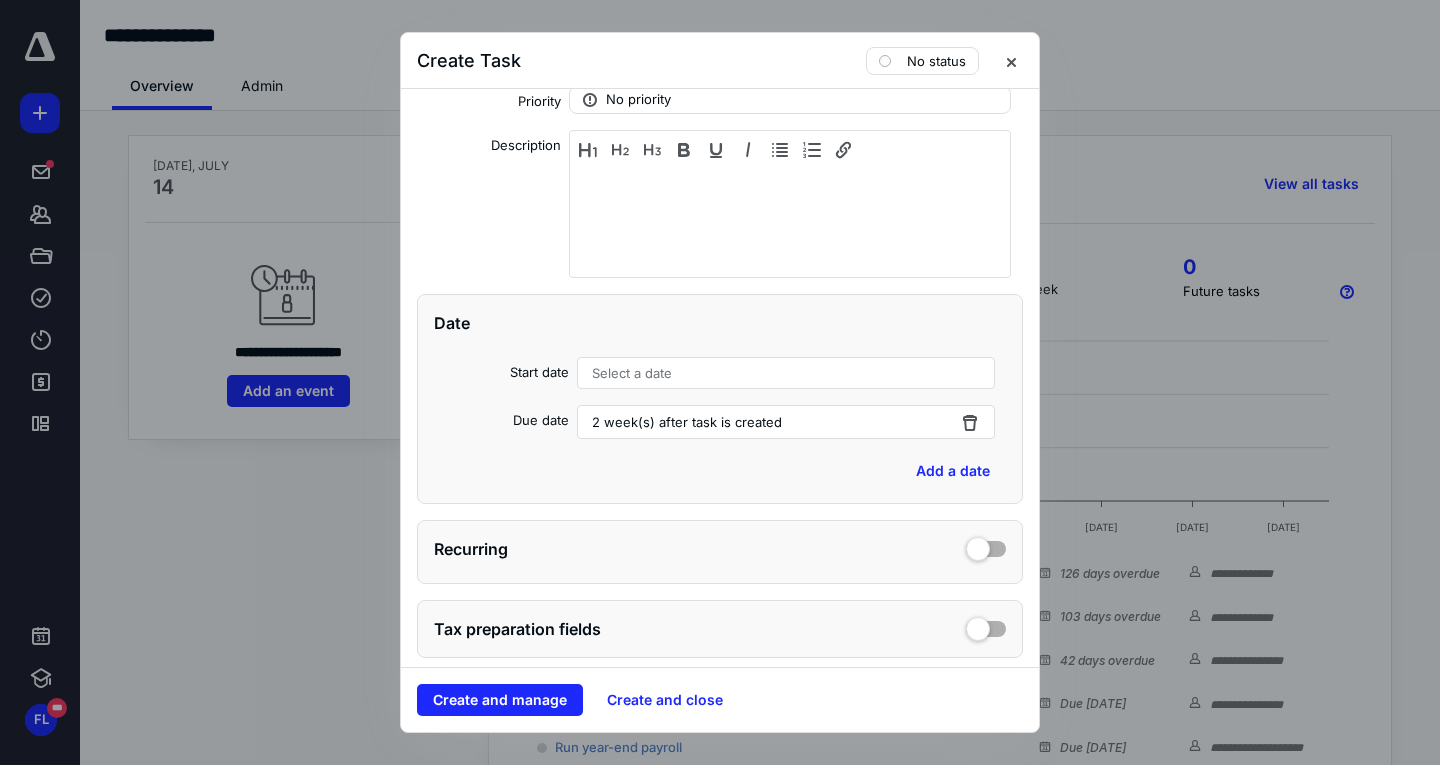 click at bounding box center (986, 625) 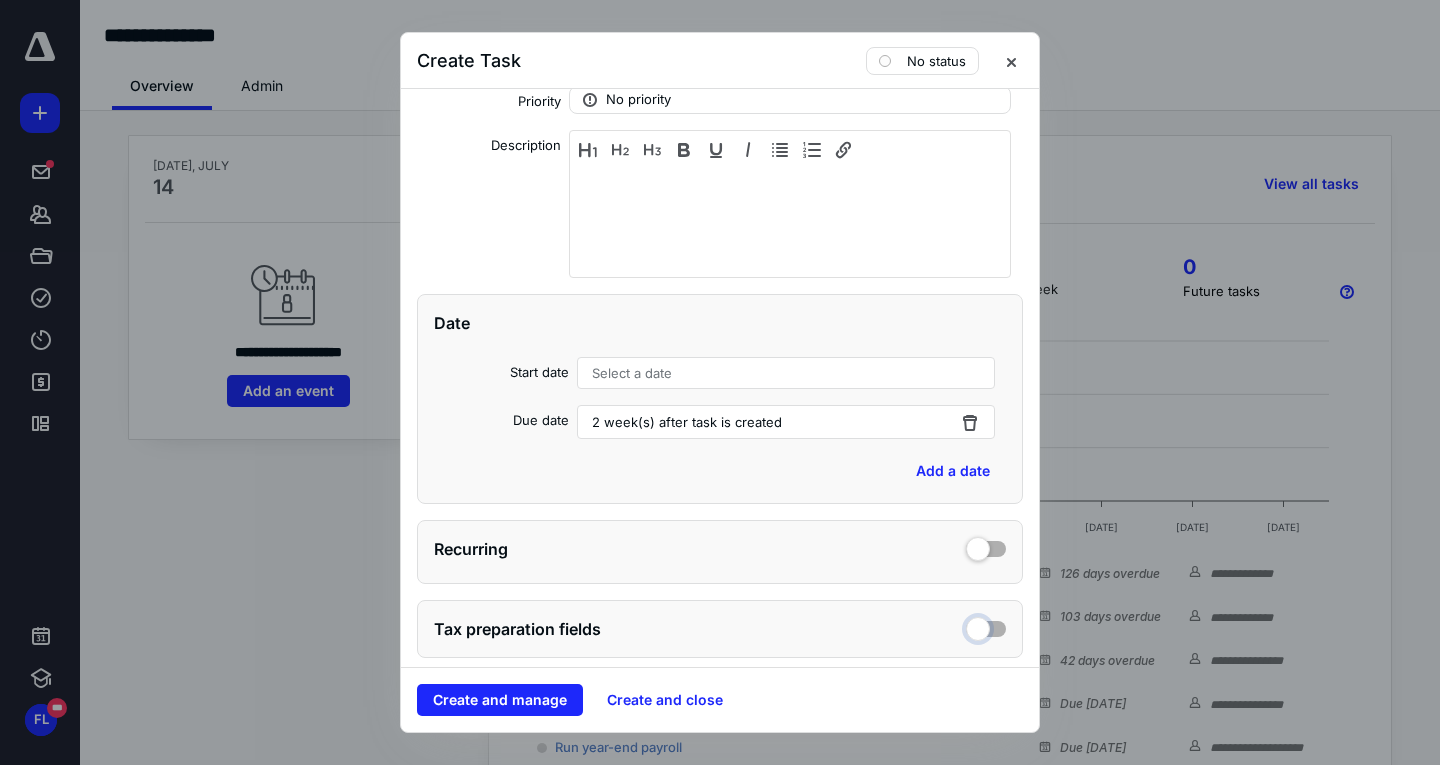click at bounding box center [986, 626] 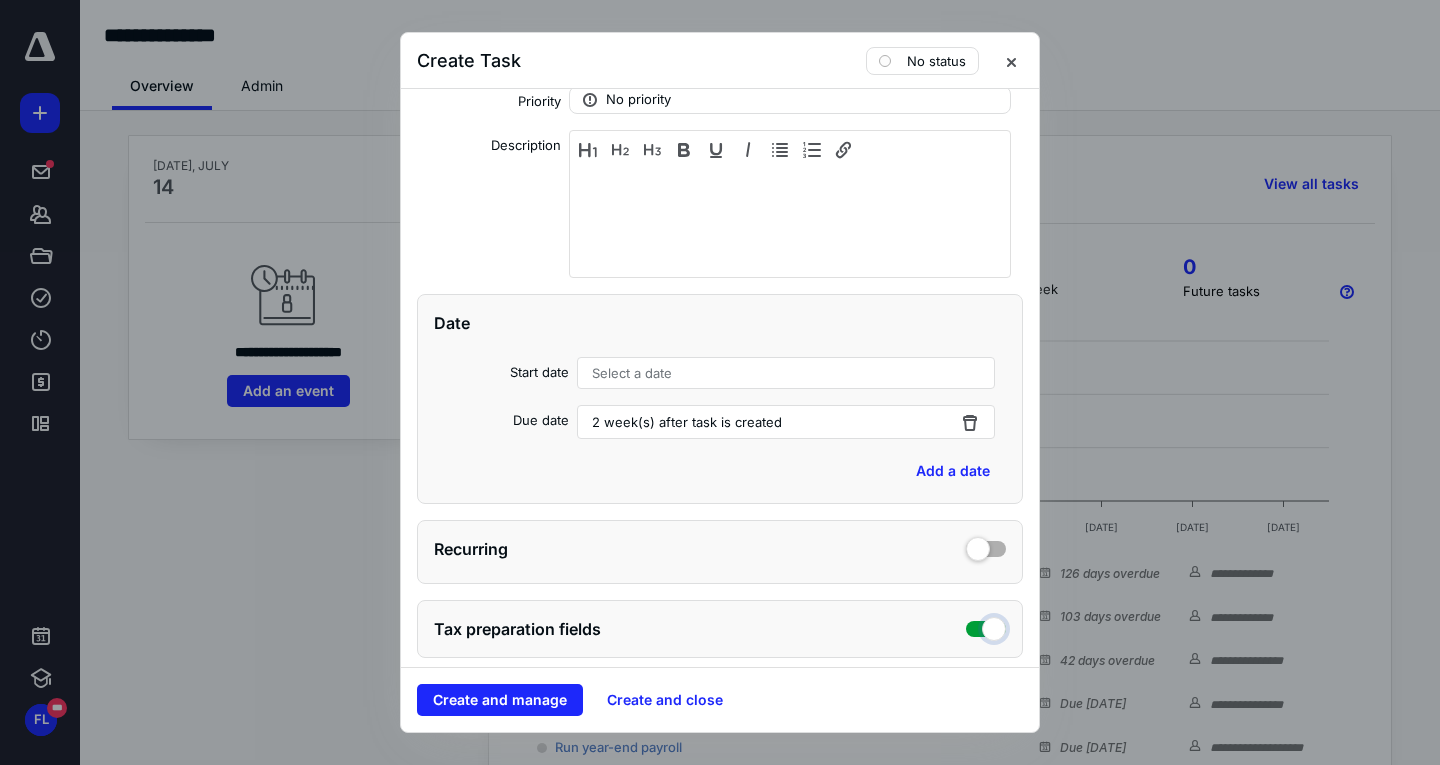 checkbox on "true" 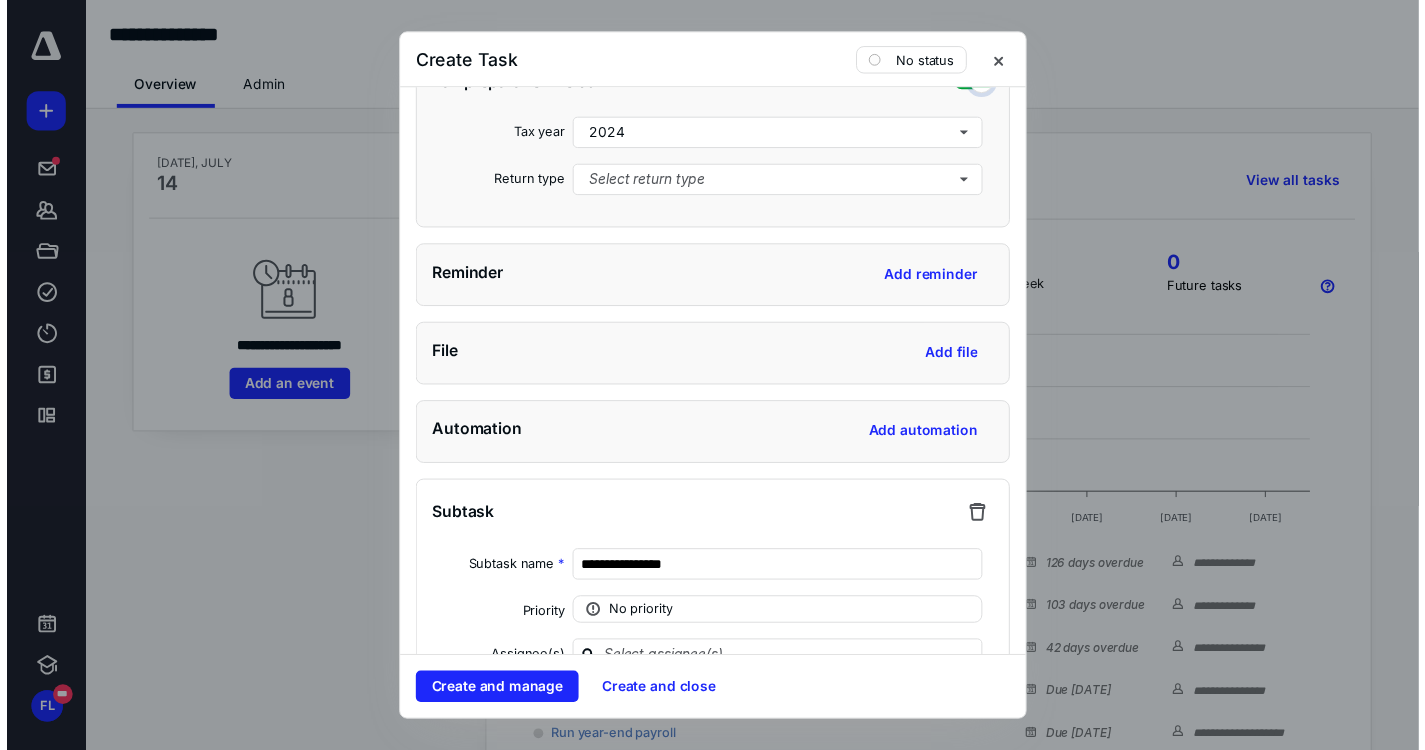 scroll, scrollTop: 700, scrollLeft: 0, axis: vertical 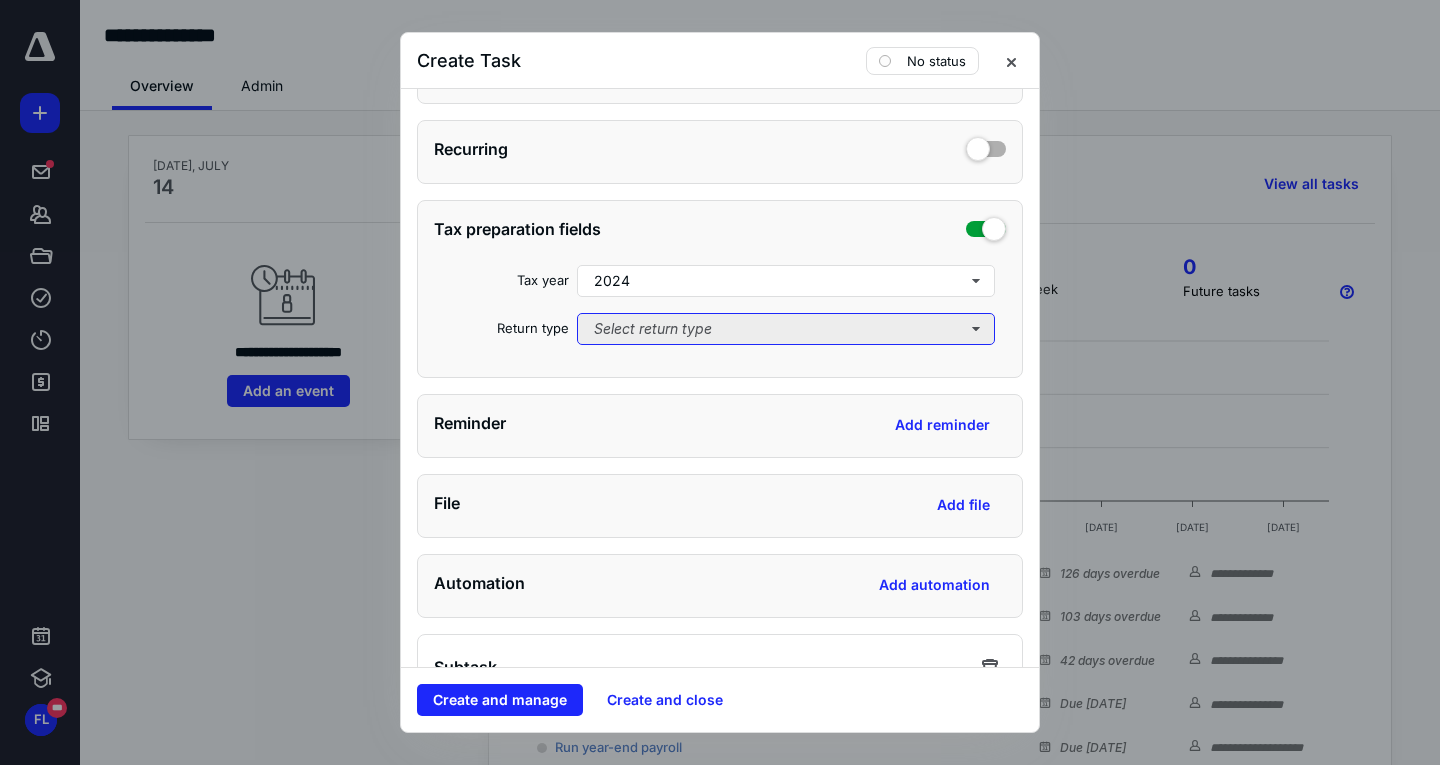 click on "Select return type" at bounding box center [786, 329] 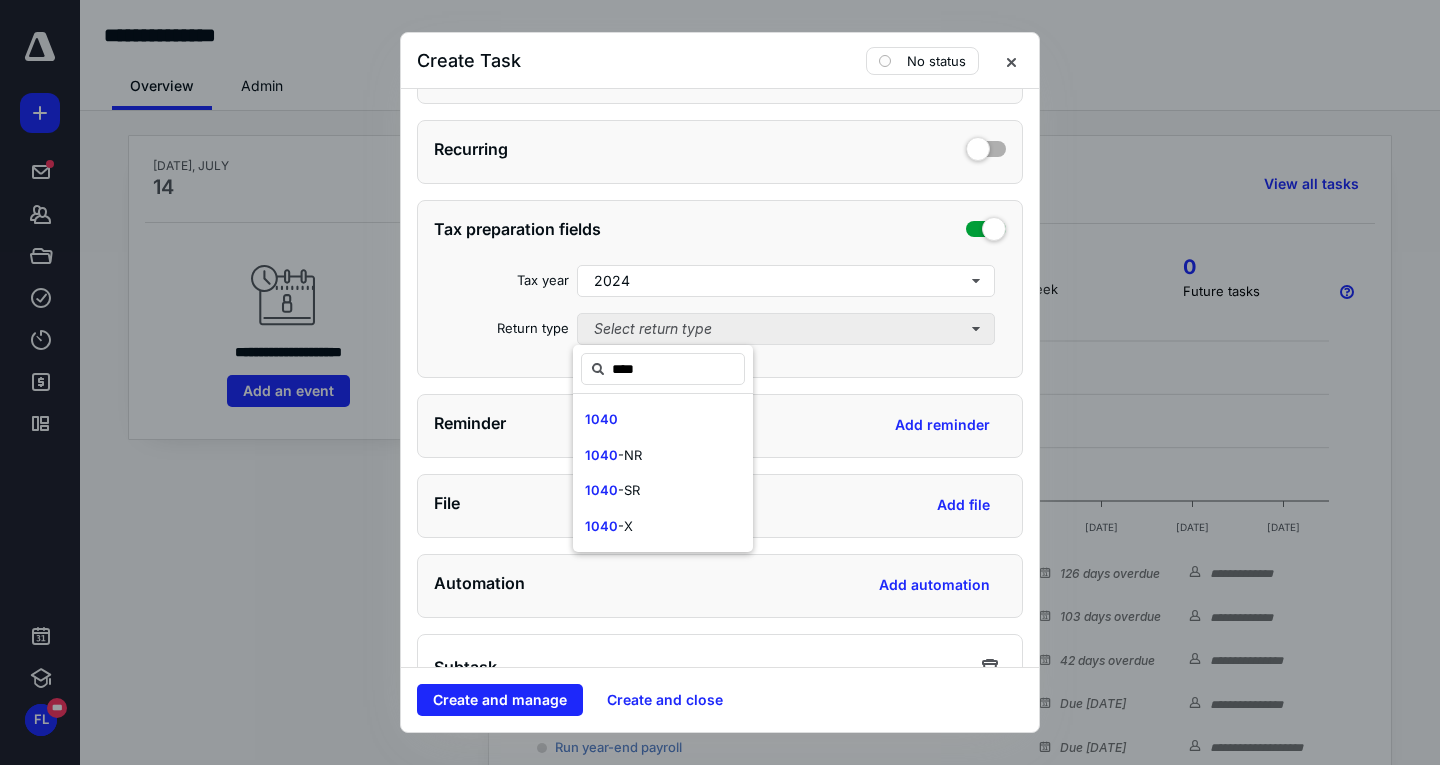 type on "****" 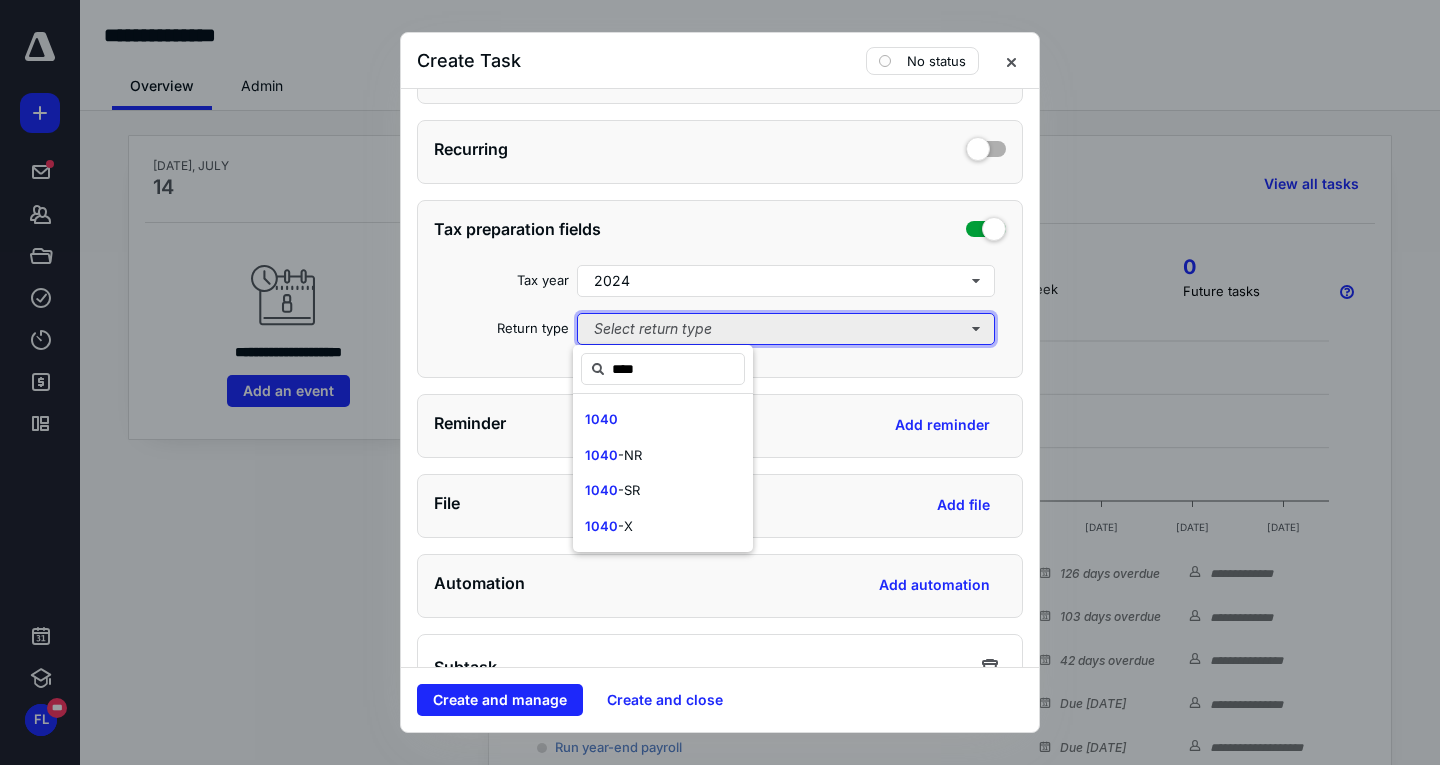 type 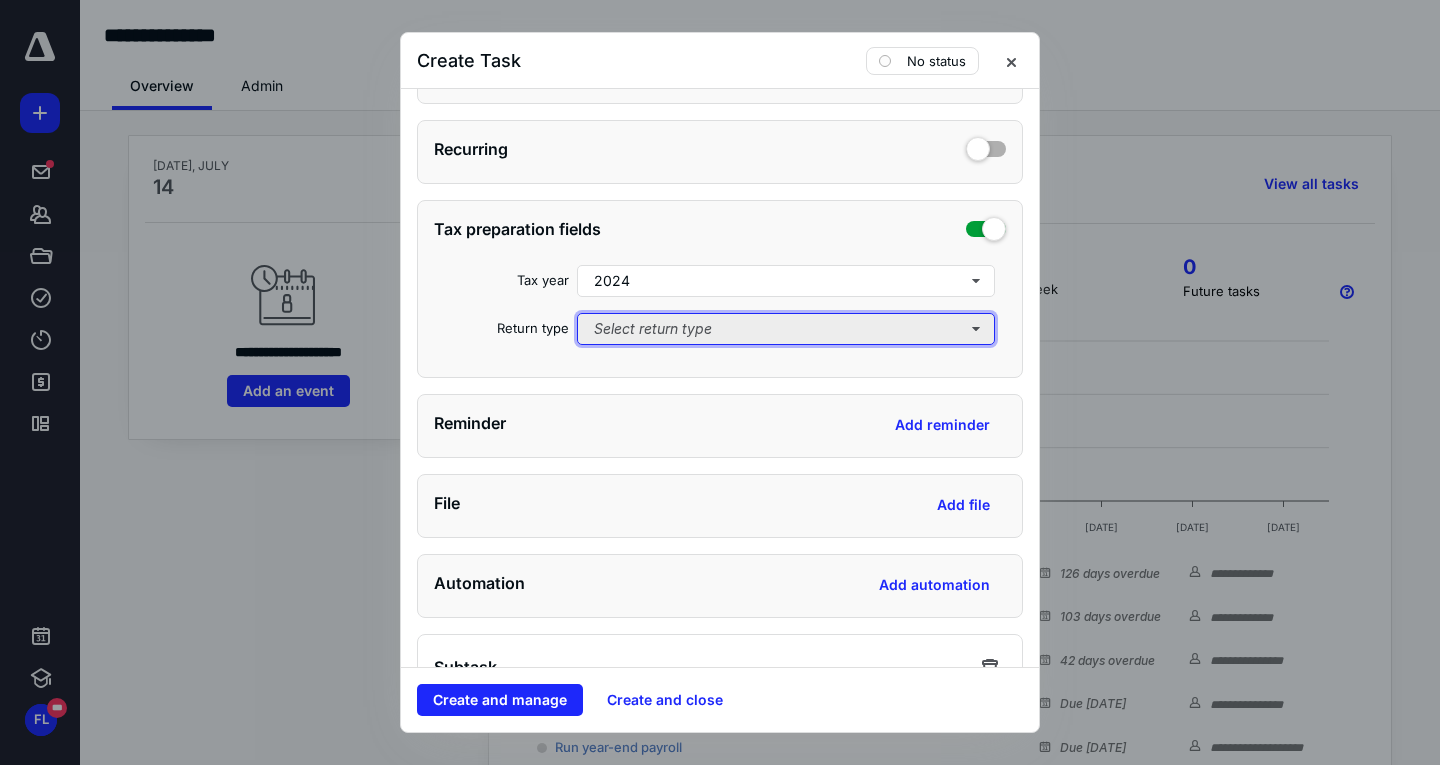type 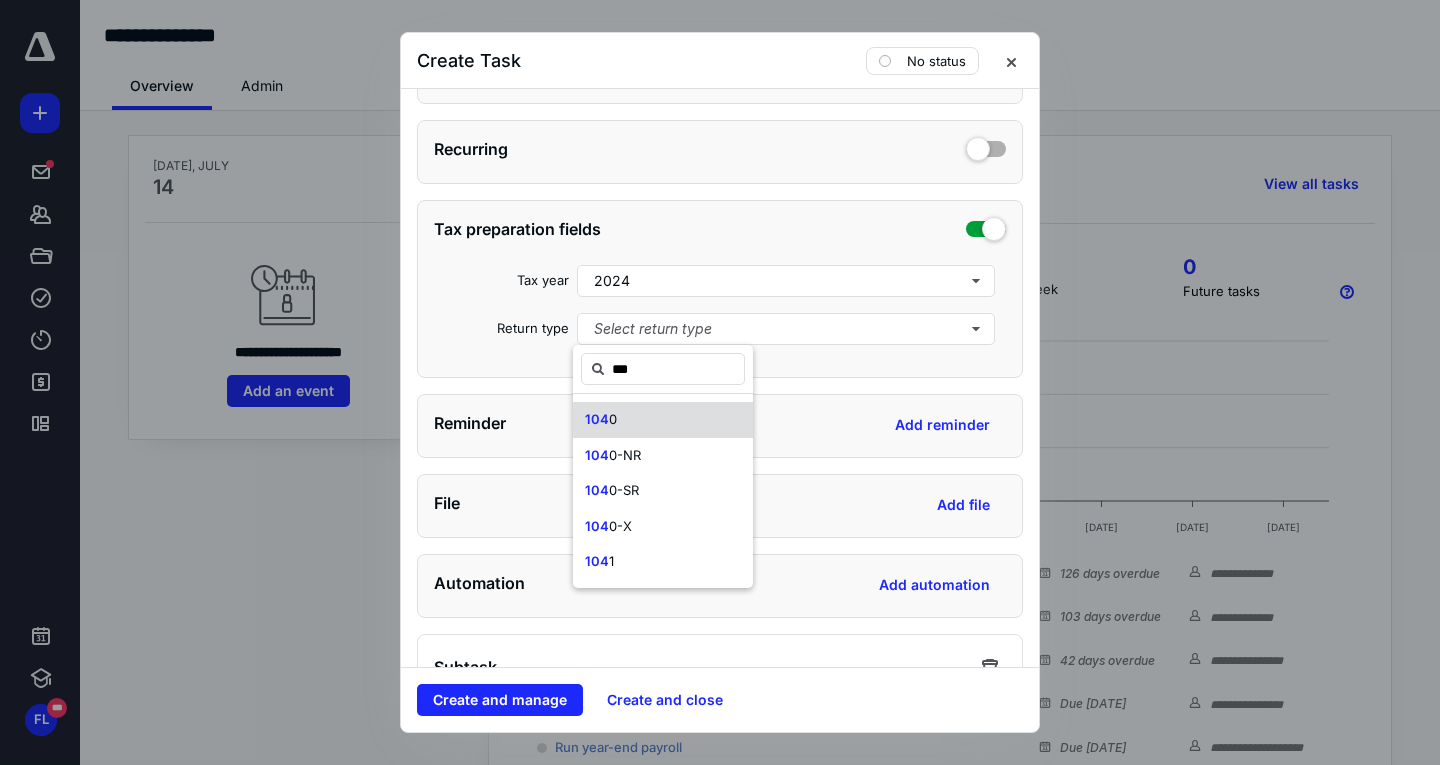 click on "104 0" at bounding box center [663, 420] 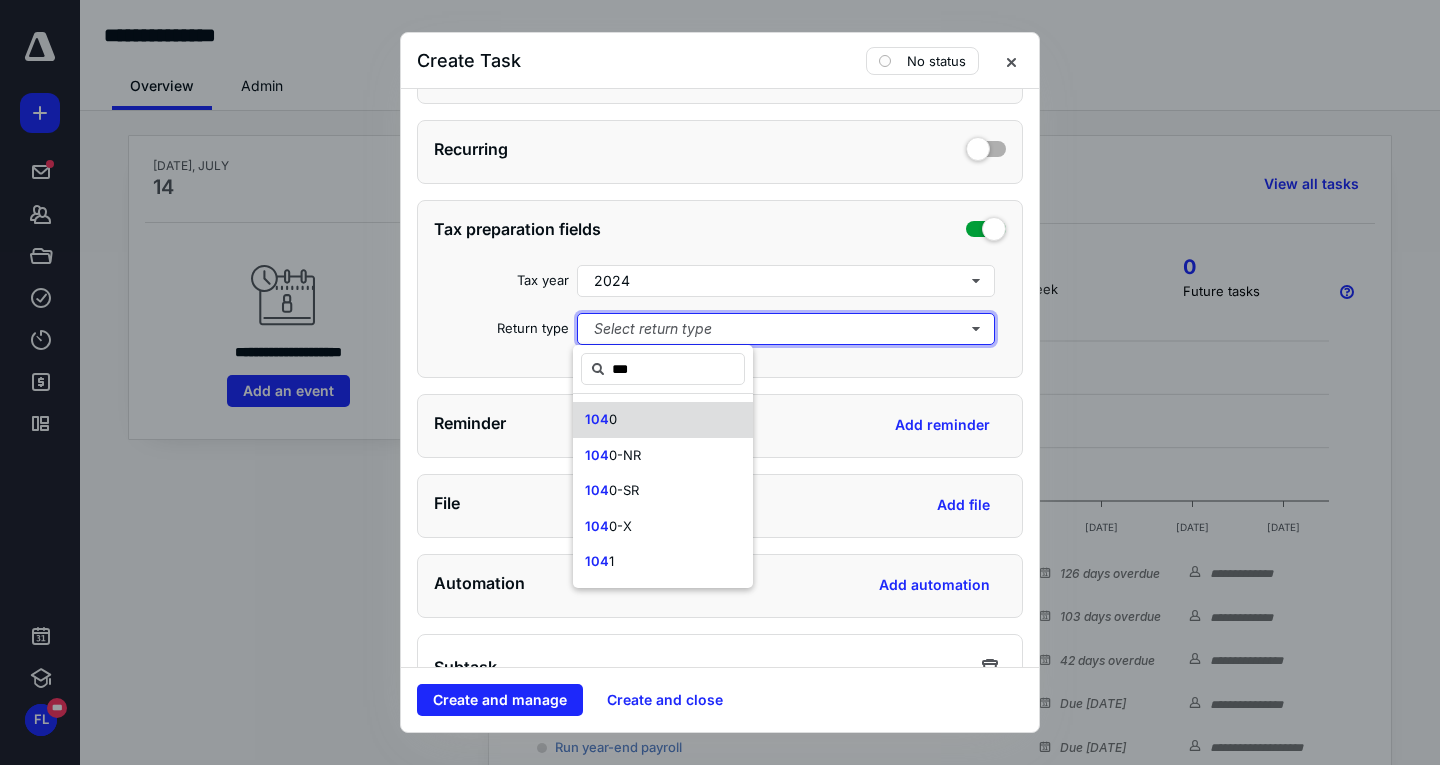 type 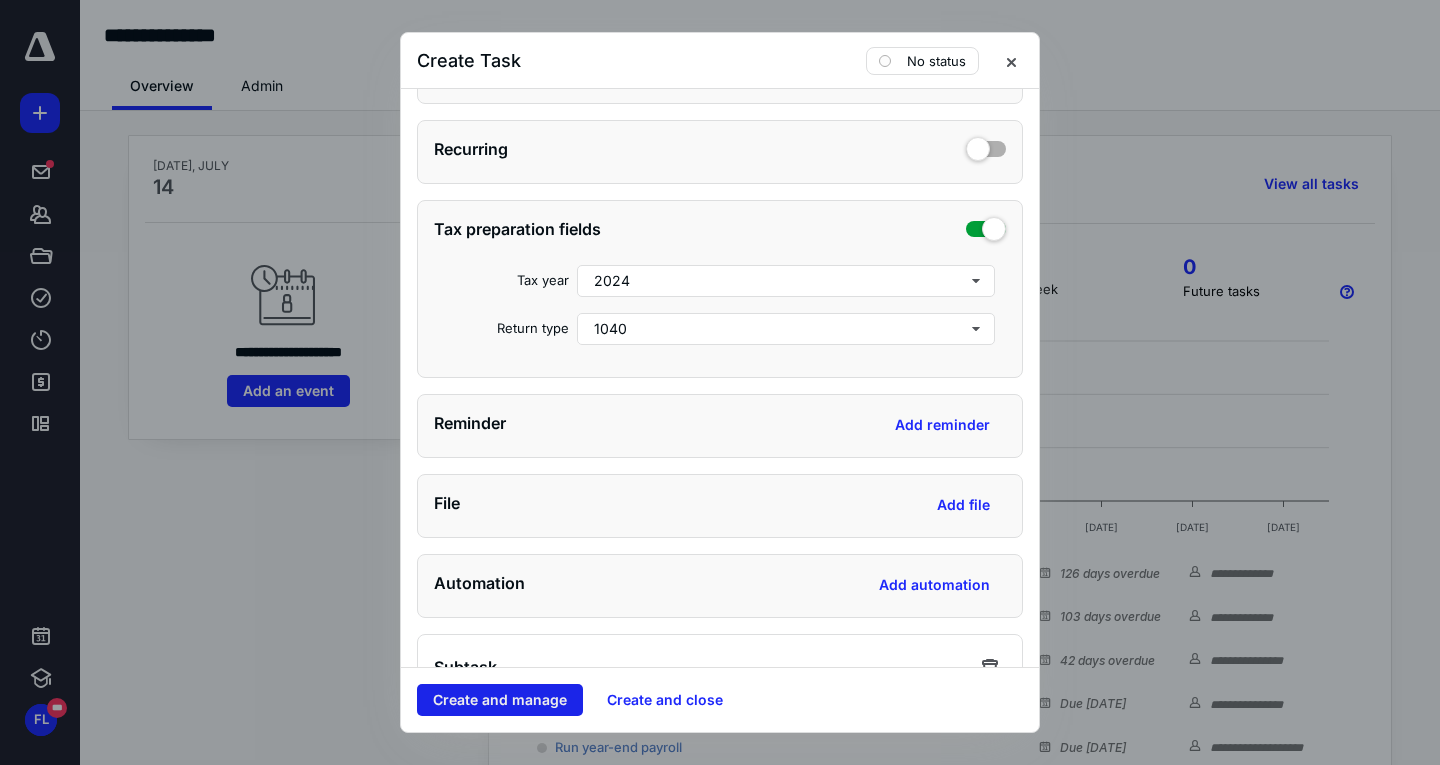 click on "Create and manage" at bounding box center [500, 700] 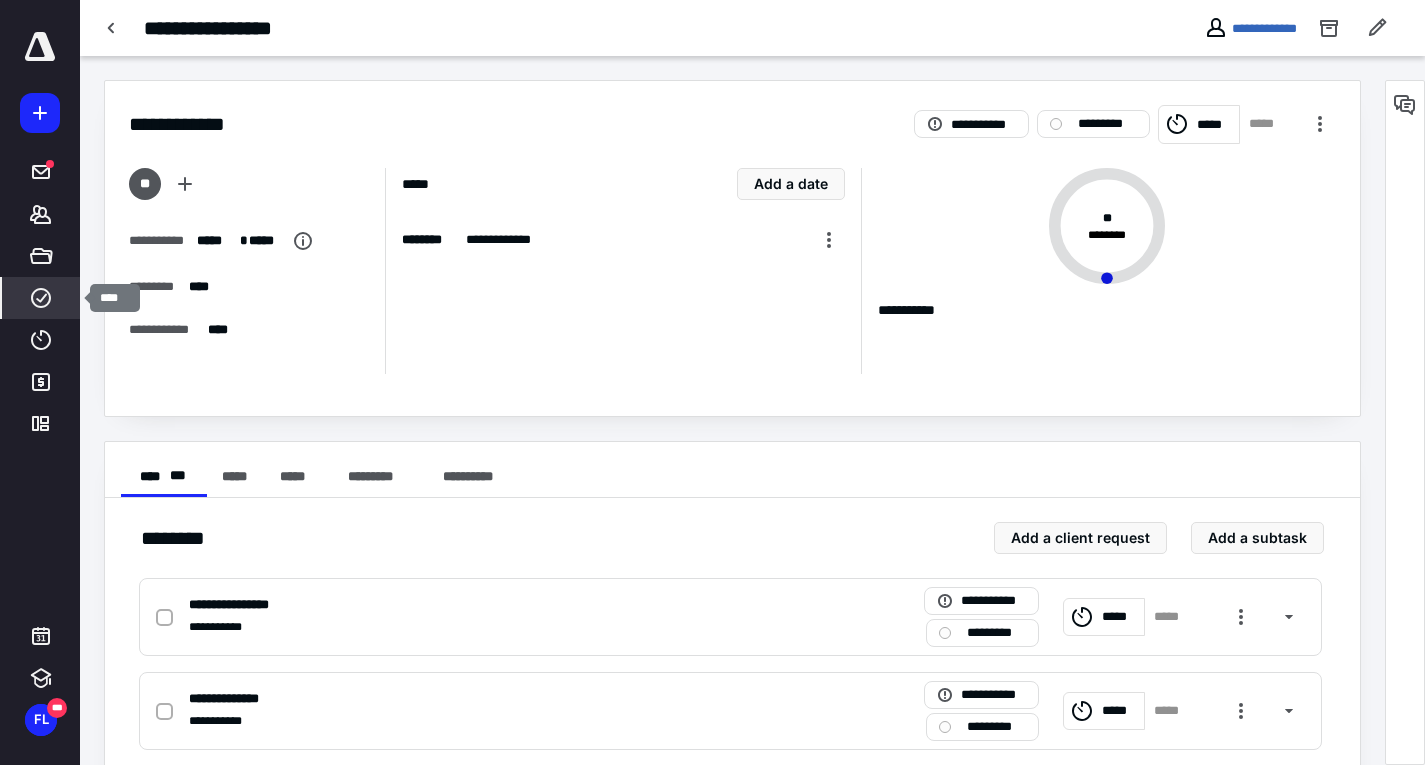 click 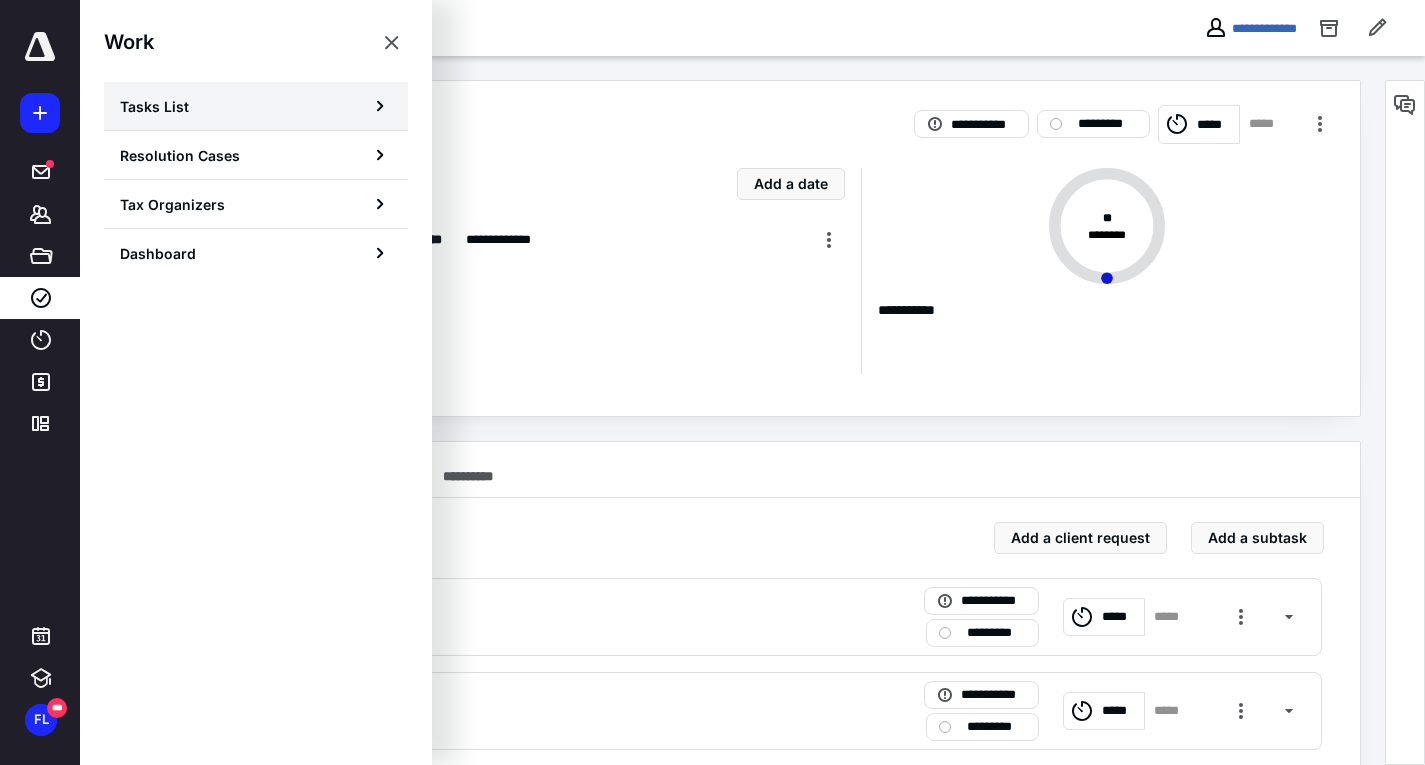 click on "Tasks List" at bounding box center [256, 106] 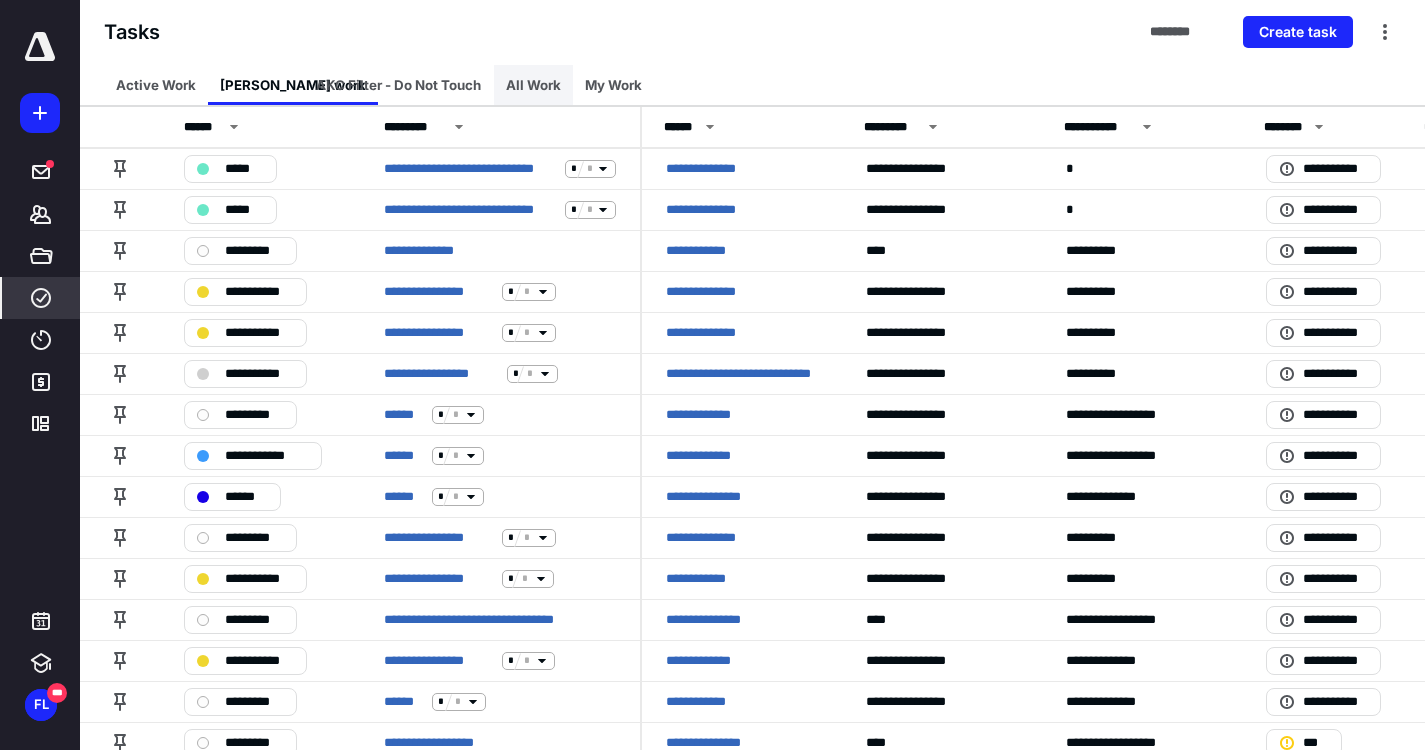 click on "All Work" at bounding box center (533, 85) 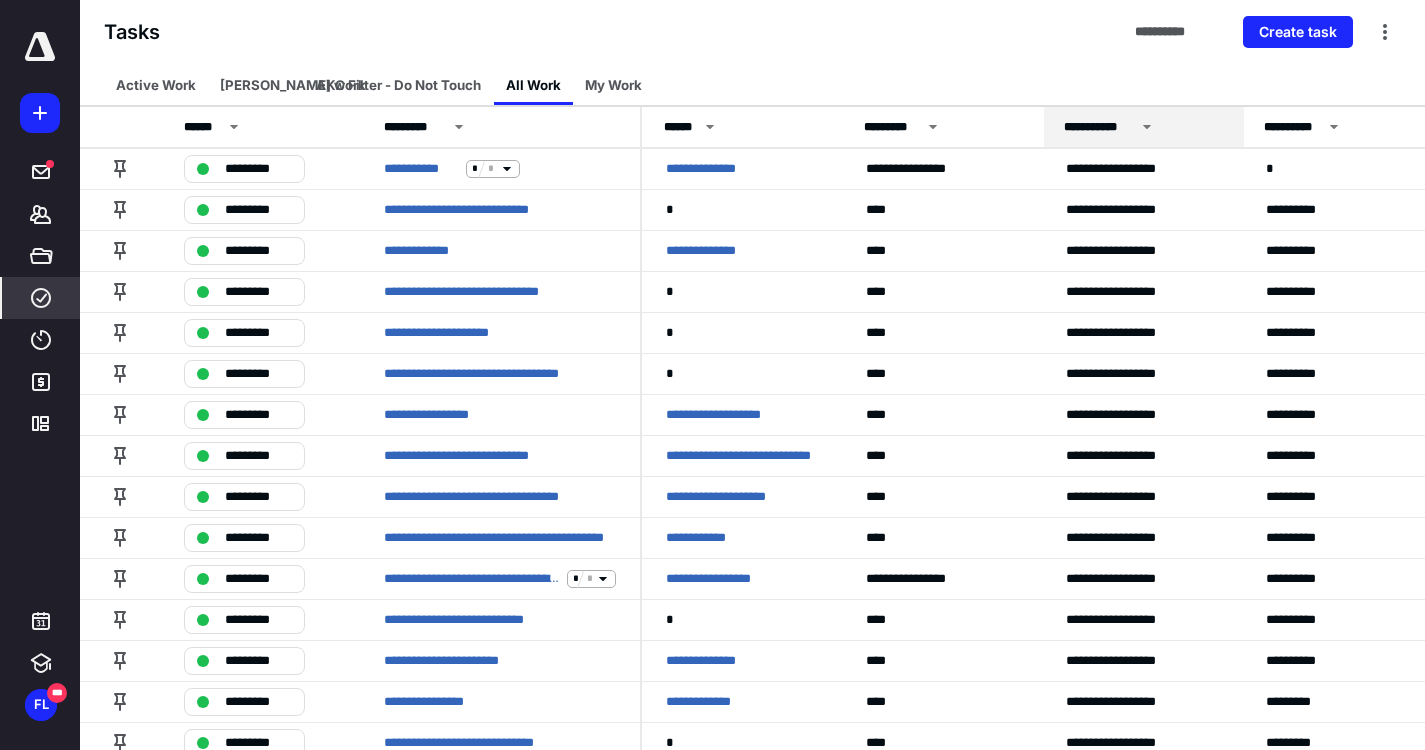 click 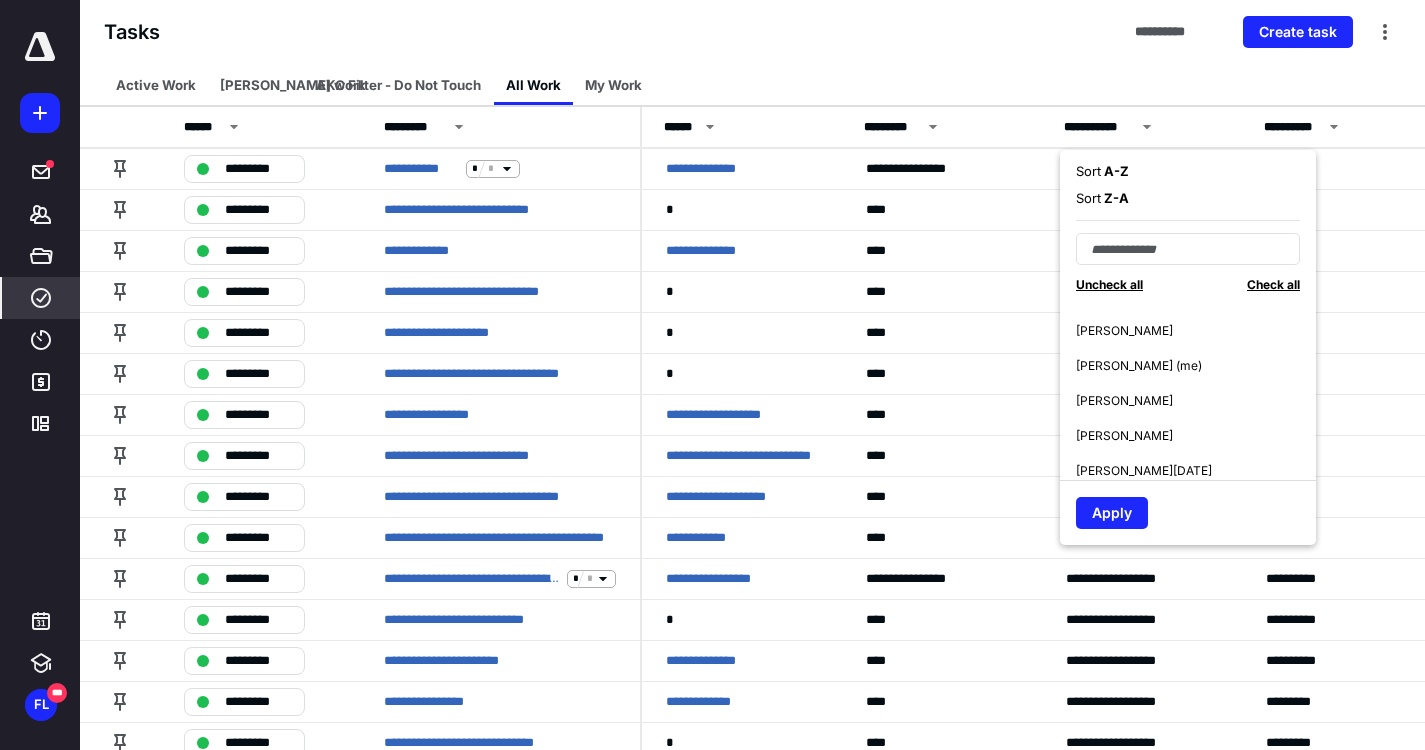 scroll, scrollTop: 200, scrollLeft: 0, axis: vertical 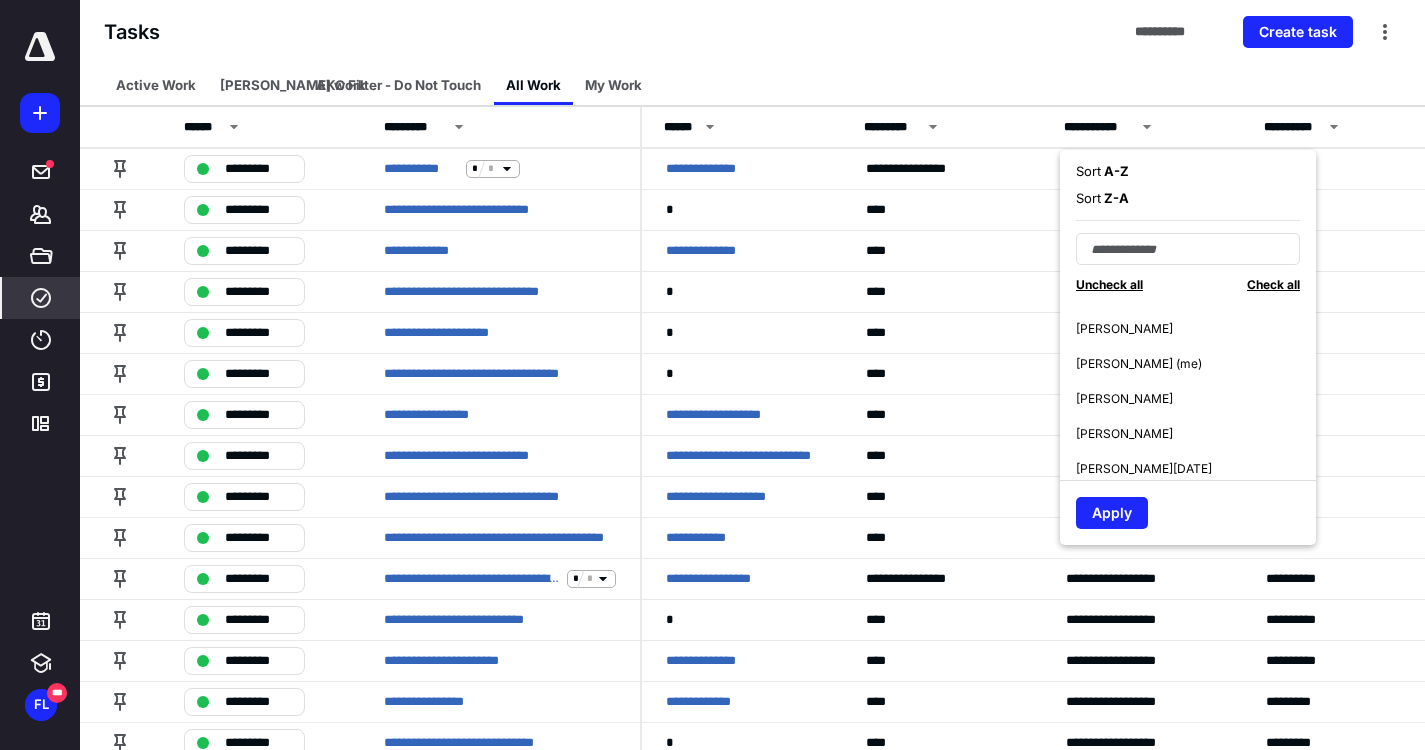 click on "[PERSON_NAME][DATE]" at bounding box center (1144, 469) 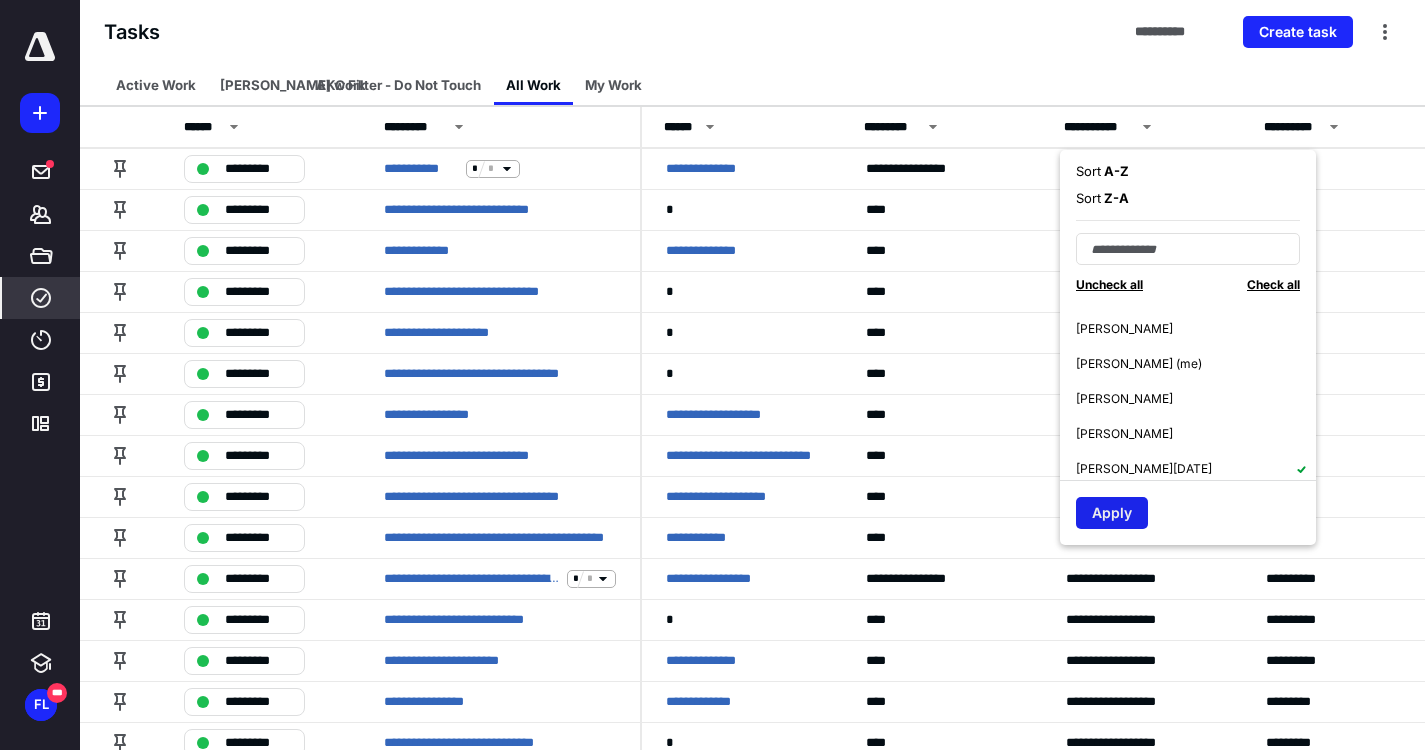 click on "Apply" at bounding box center (1112, 513) 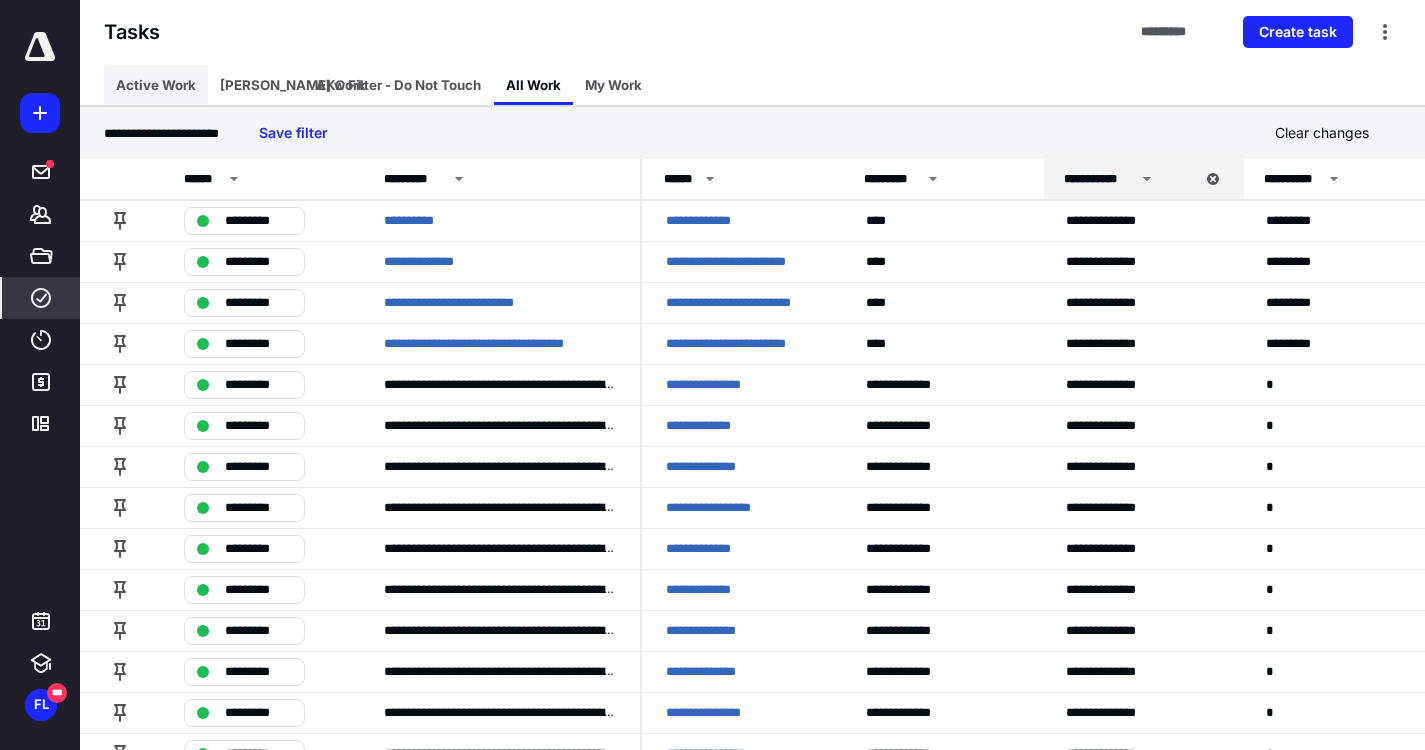 click on "Active Work" at bounding box center [156, 85] 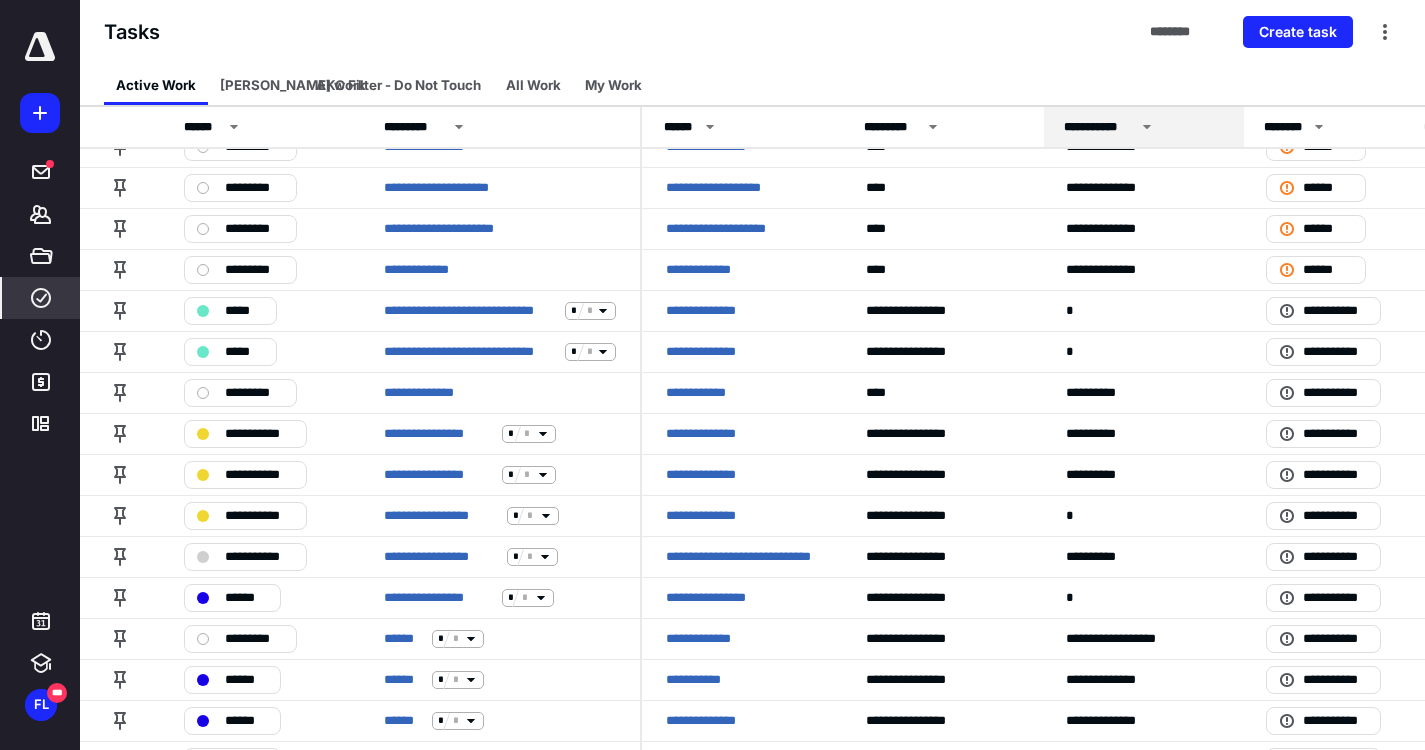 scroll, scrollTop: 400, scrollLeft: 0, axis: vertical 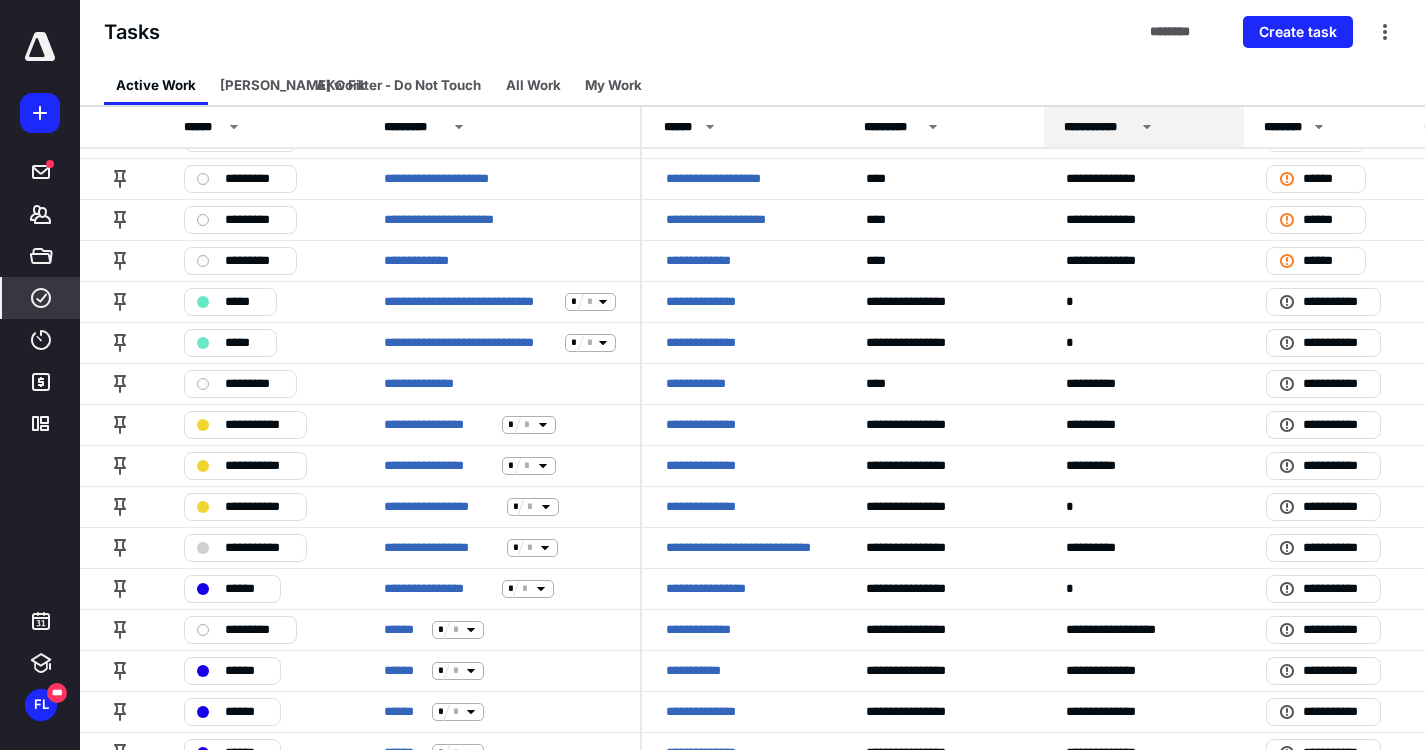 click on "**********" at bounding box center (1144, 127) 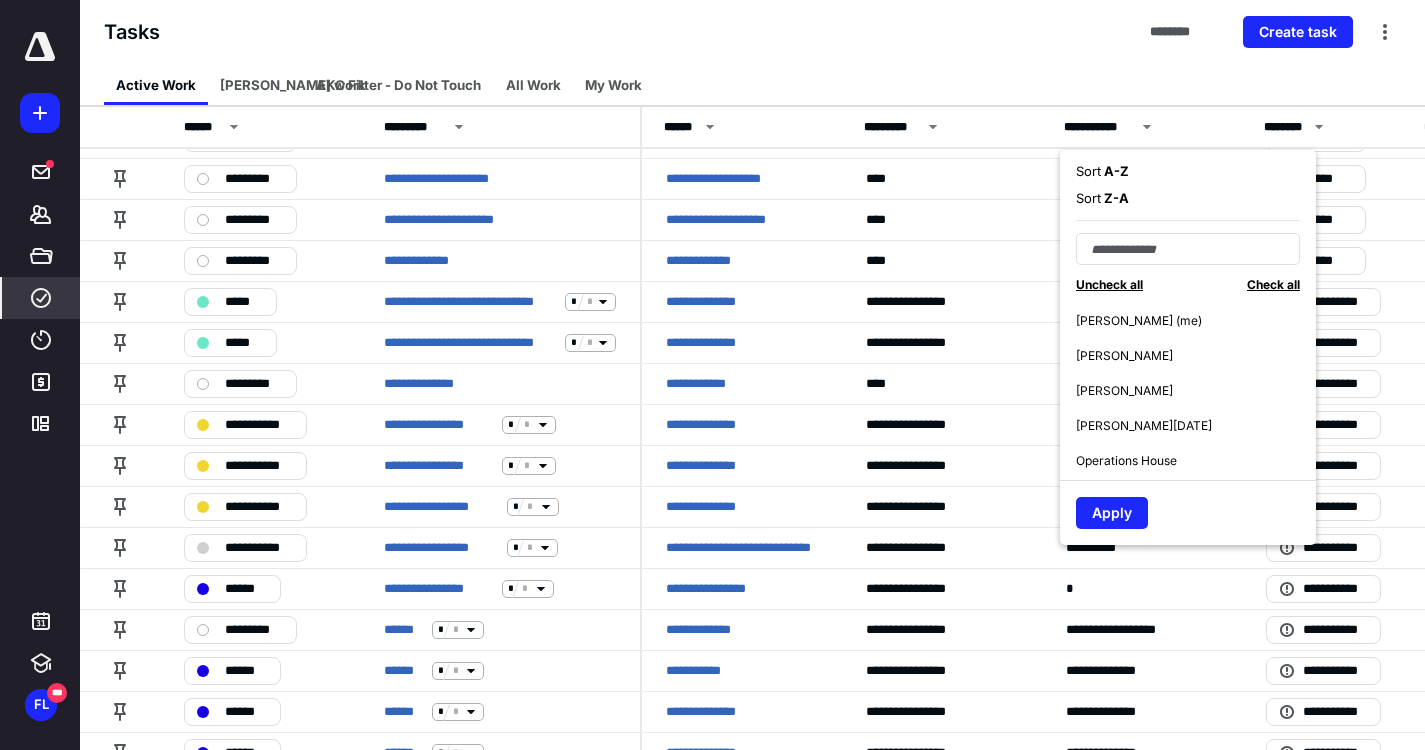 scroll, scrollTop: 280, scrollLeft: 0, axis: vertical 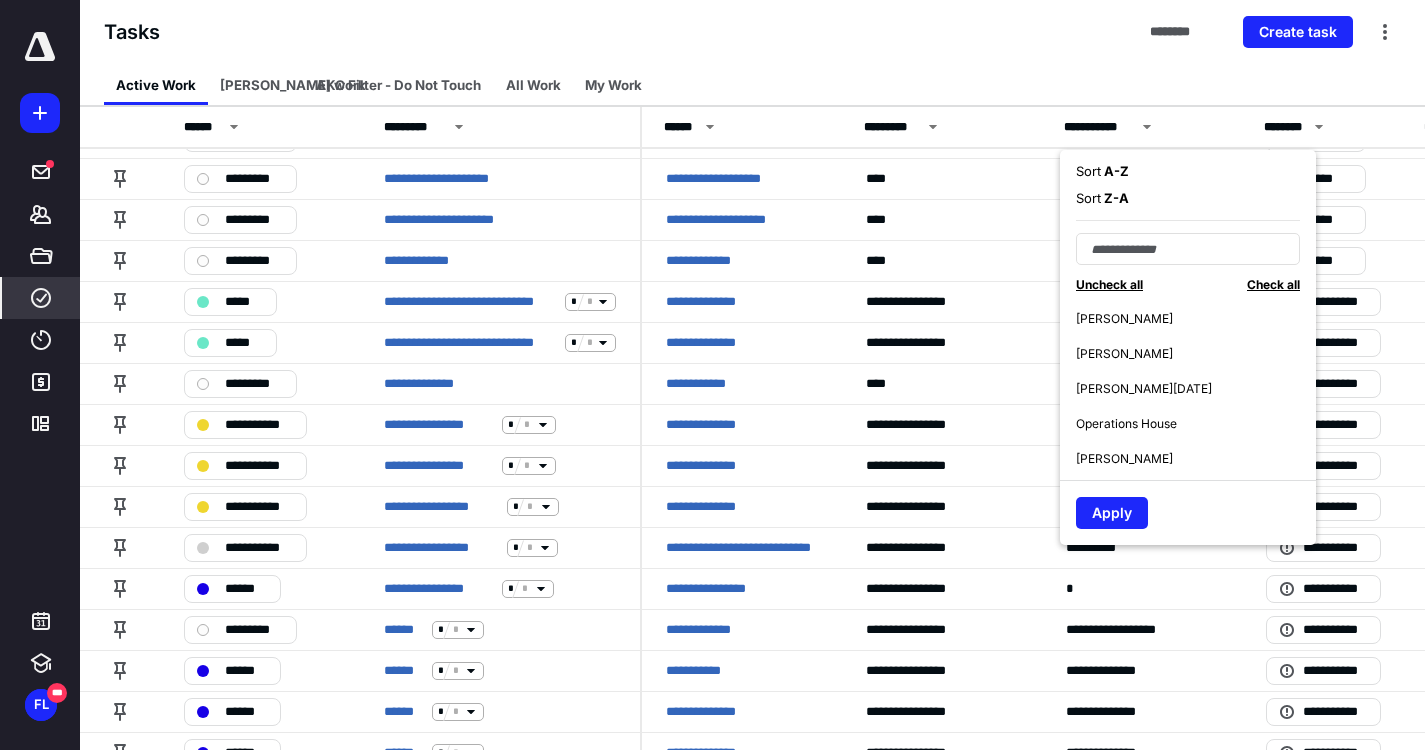 click on "[PERSON_NAME][DATE]" at bounding box center (1144, 389) 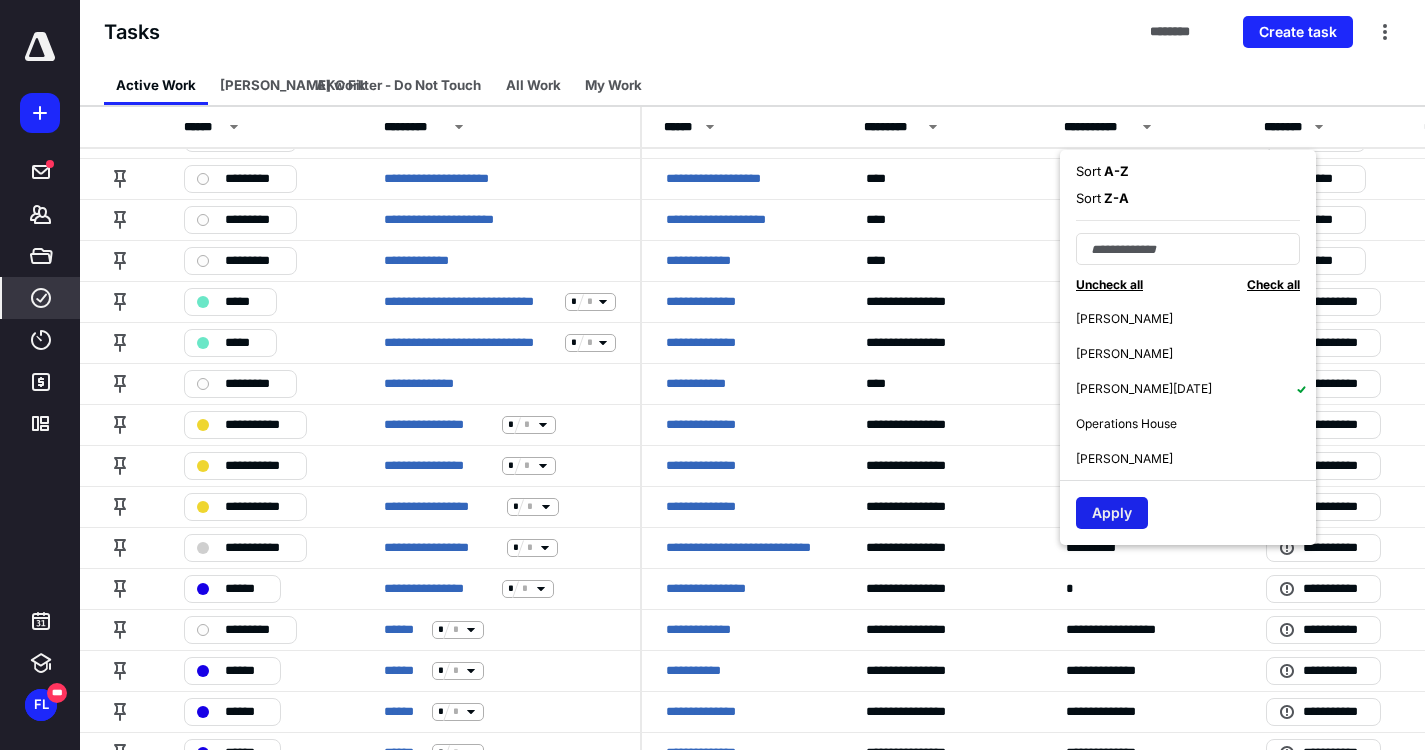click on "Apply" at bounding box center [1112, 513] 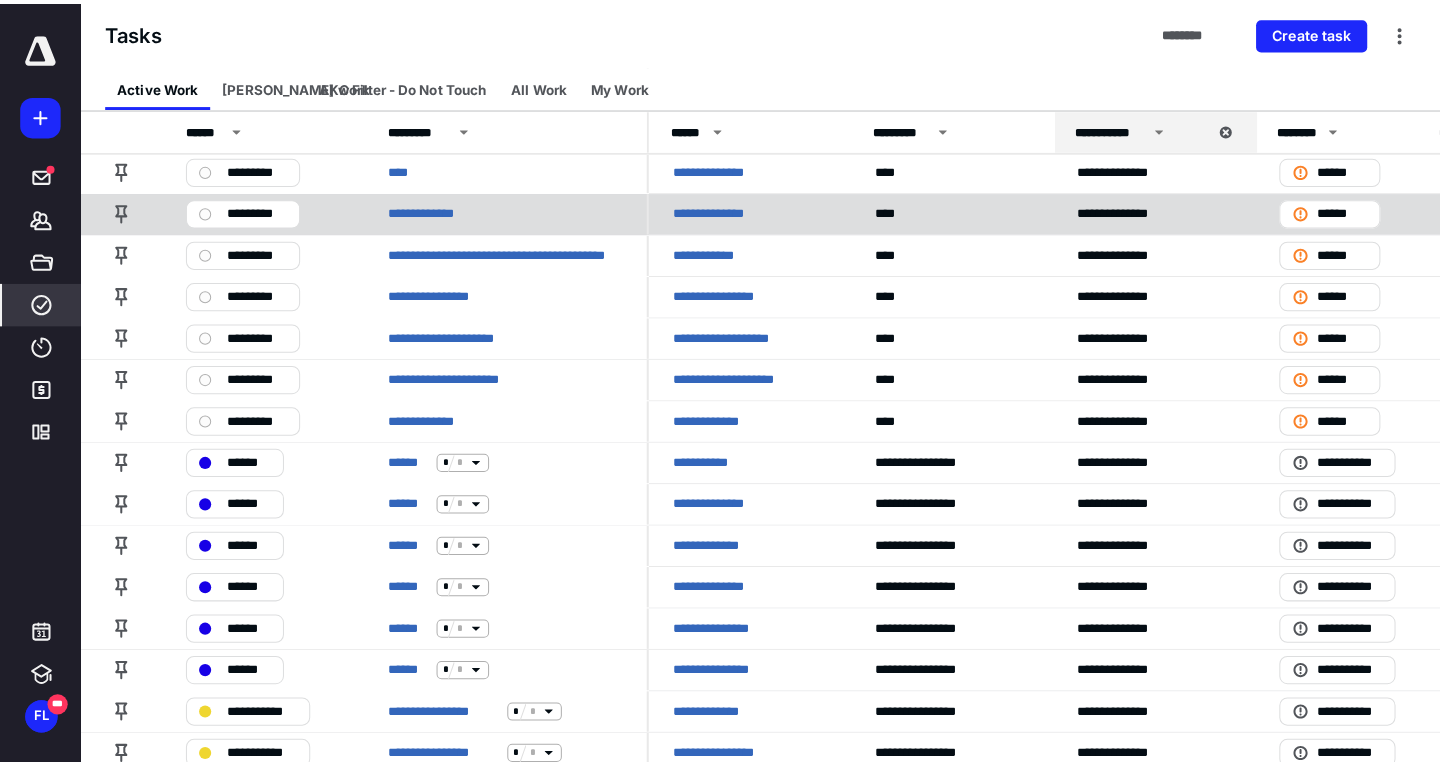 scroll, scrollTop: 0, scrollLeft: 0, axis: both 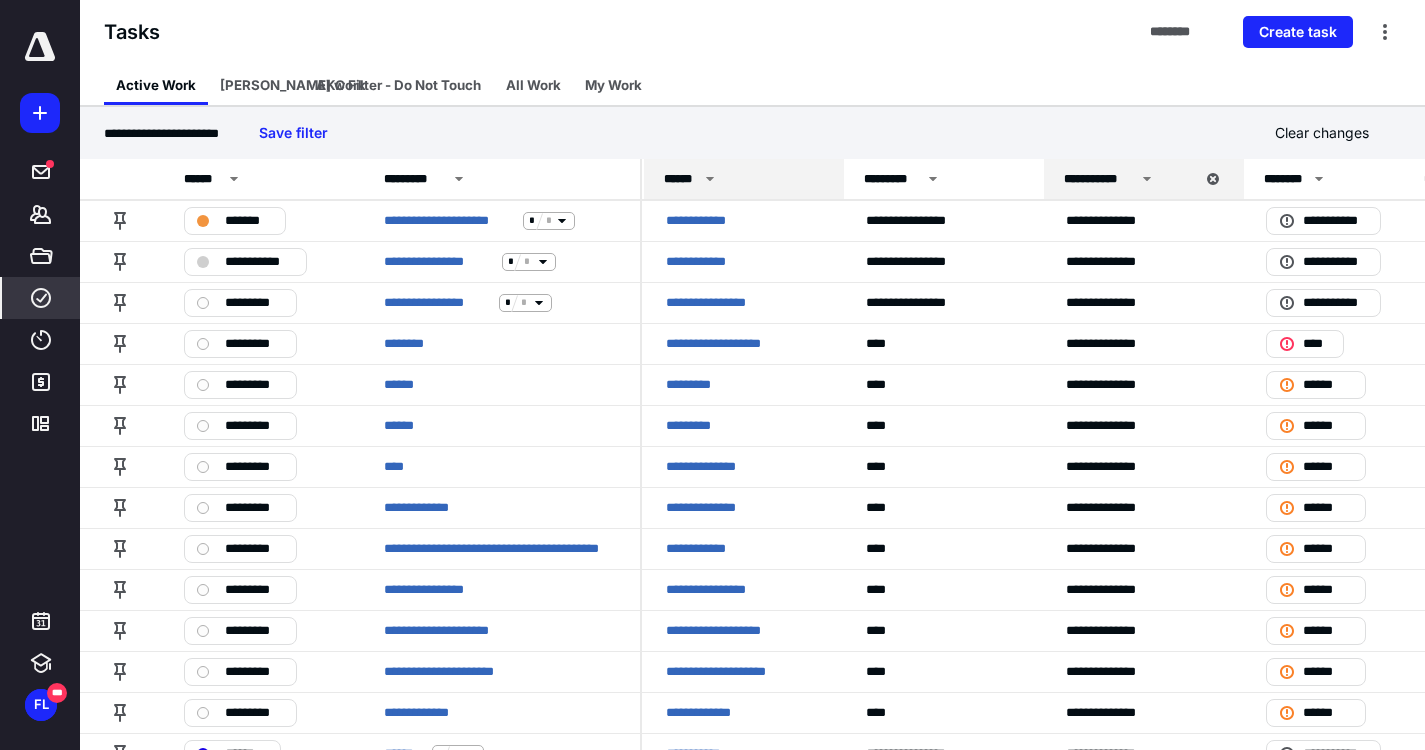 click 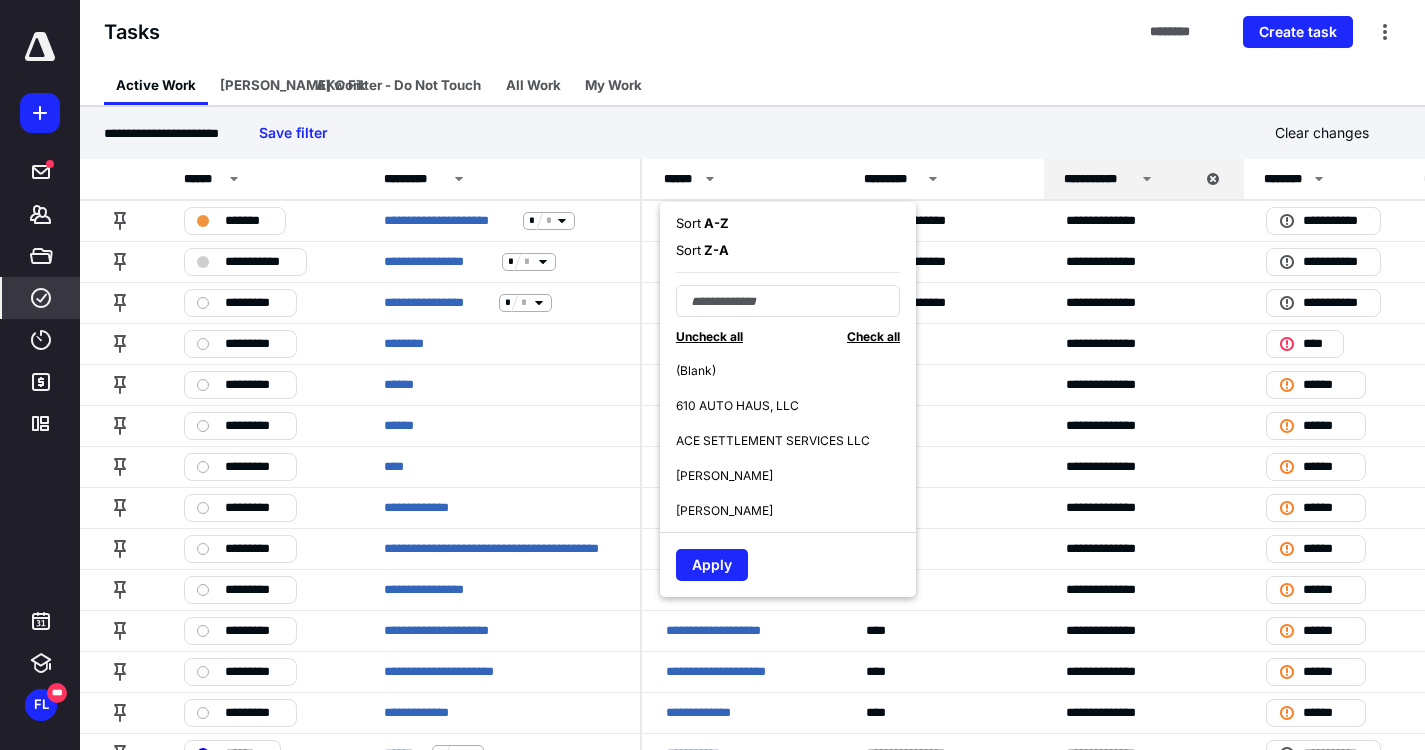 click on "A  -  Z" at bounding box center [715, 223] 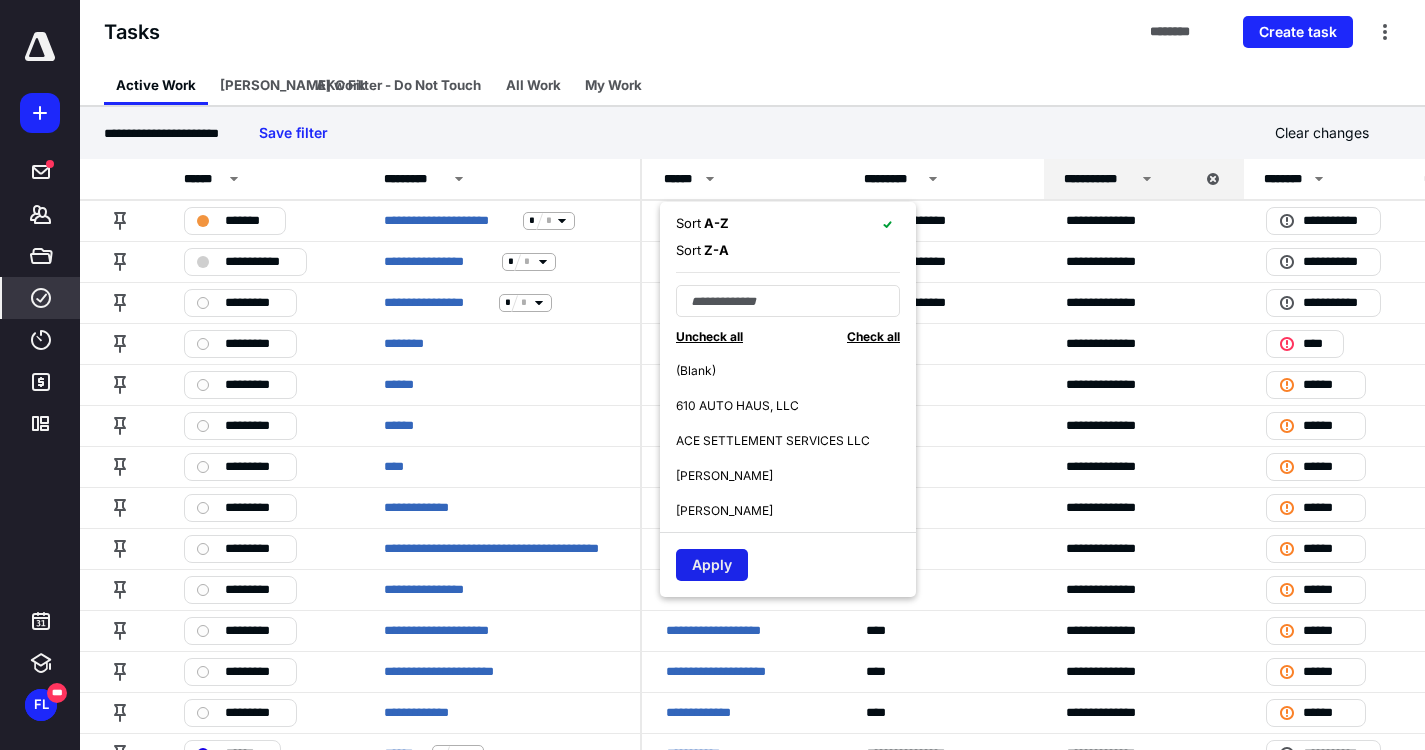 click on "Apply" at bounding box center [712, 565] 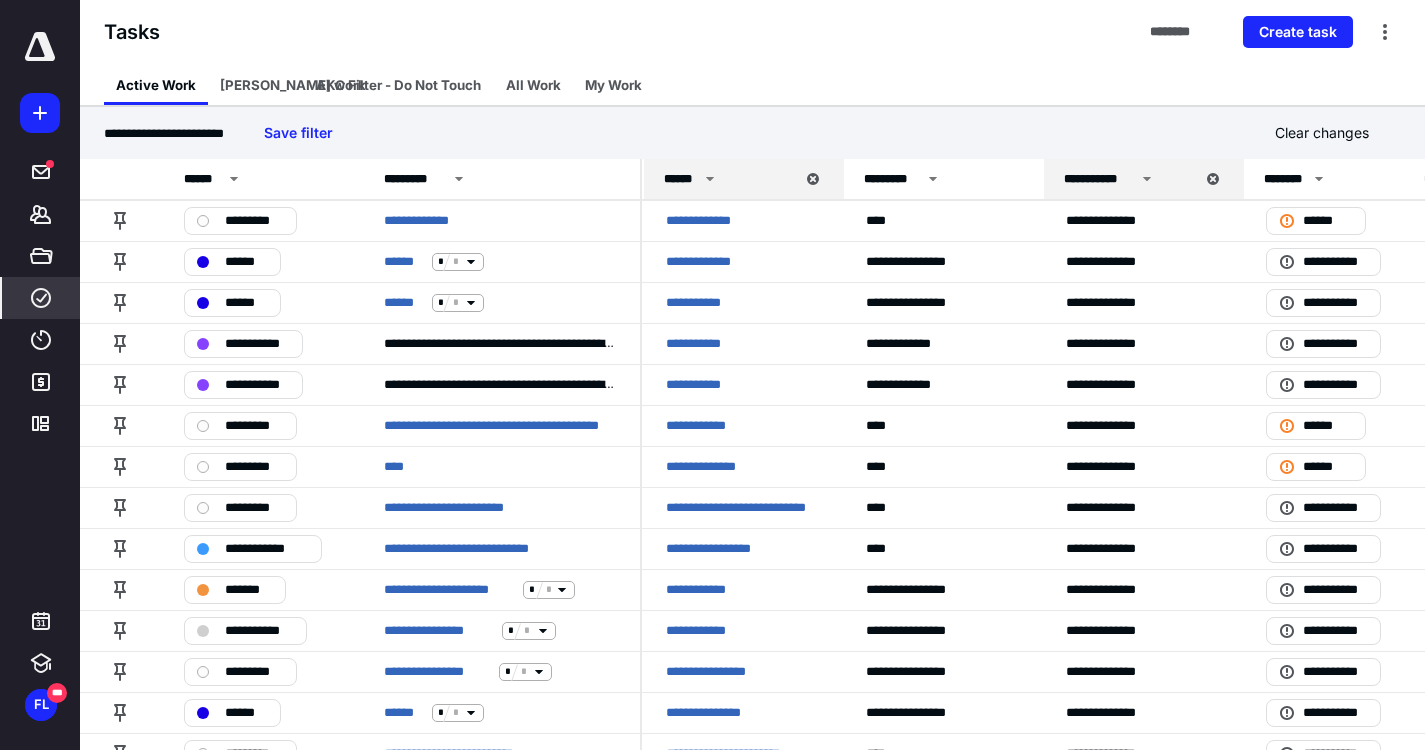 click at bounding box center (40, 113) 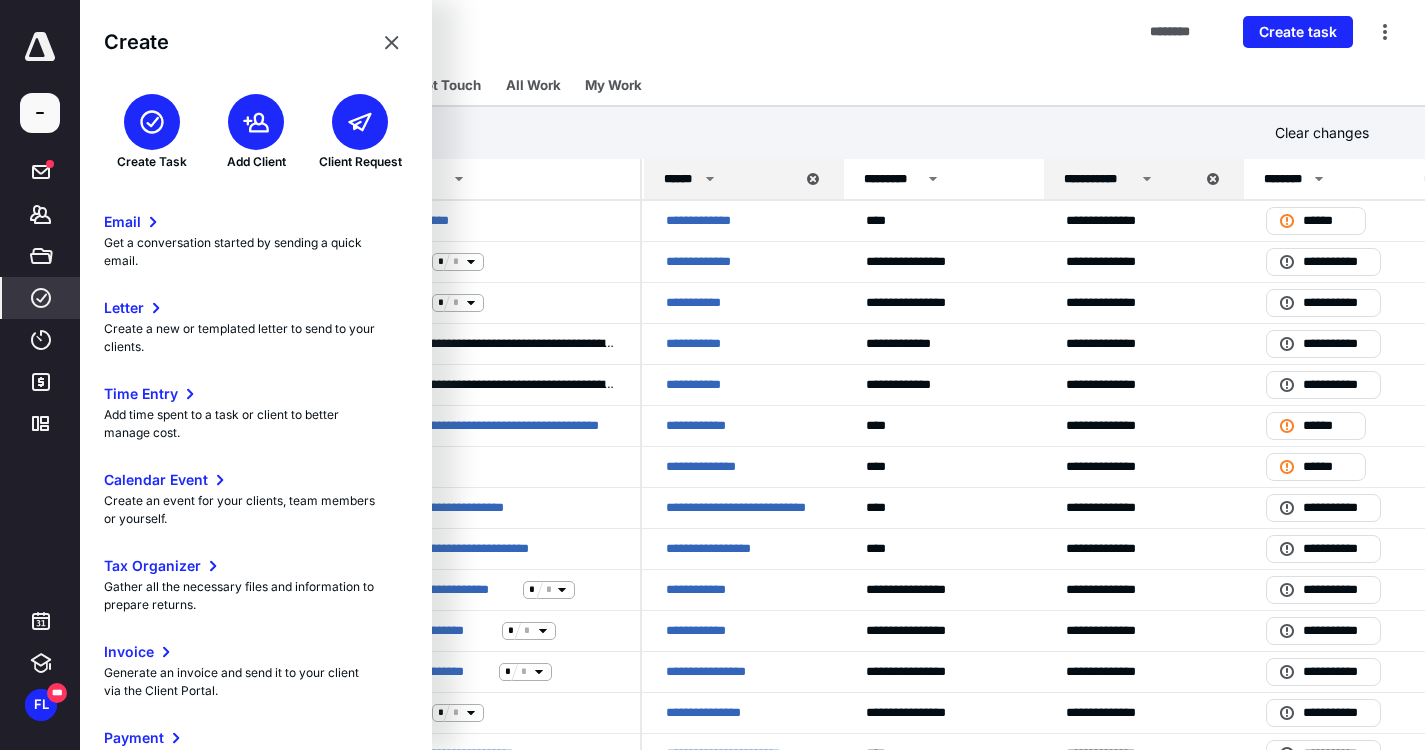 click at bounding box center [152, 122] 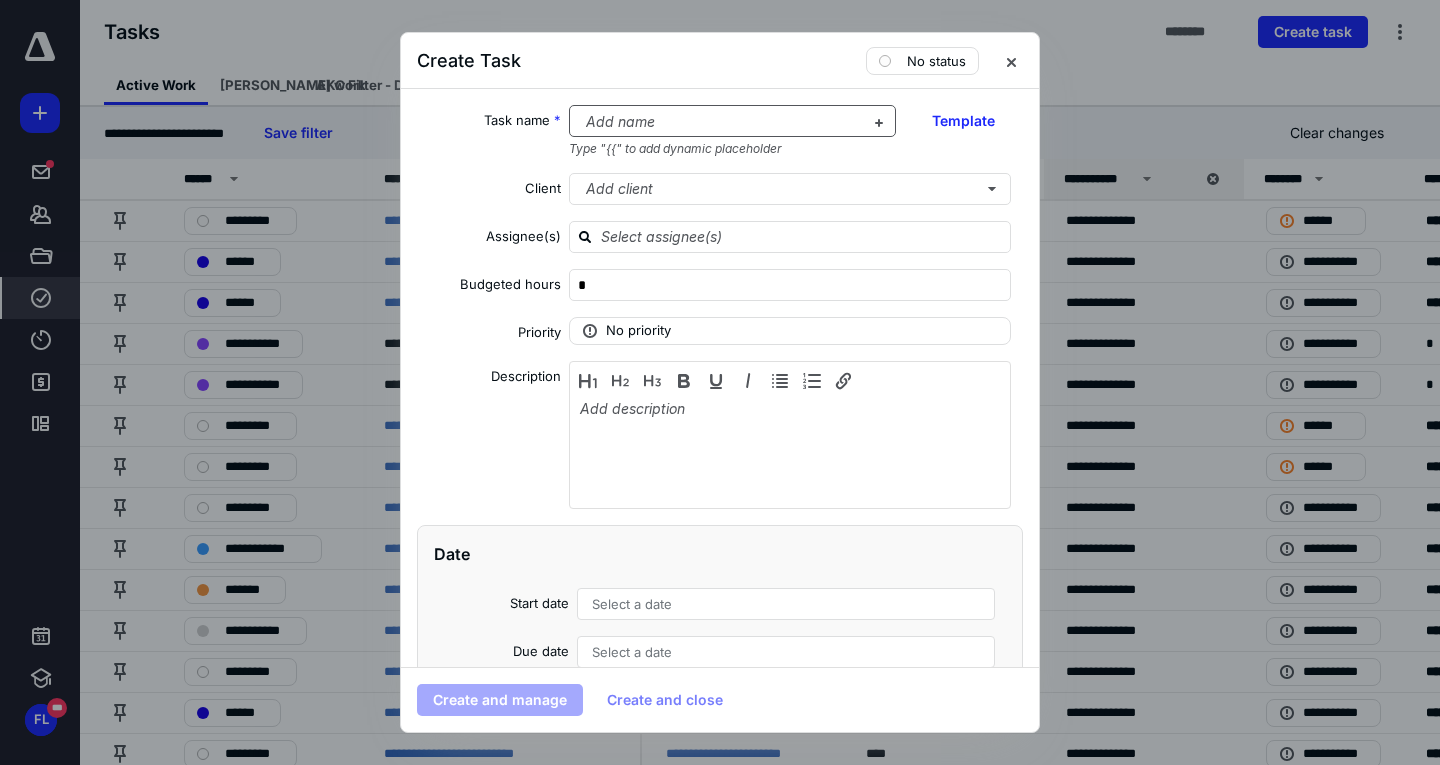 click at bounding box center (721, 122) 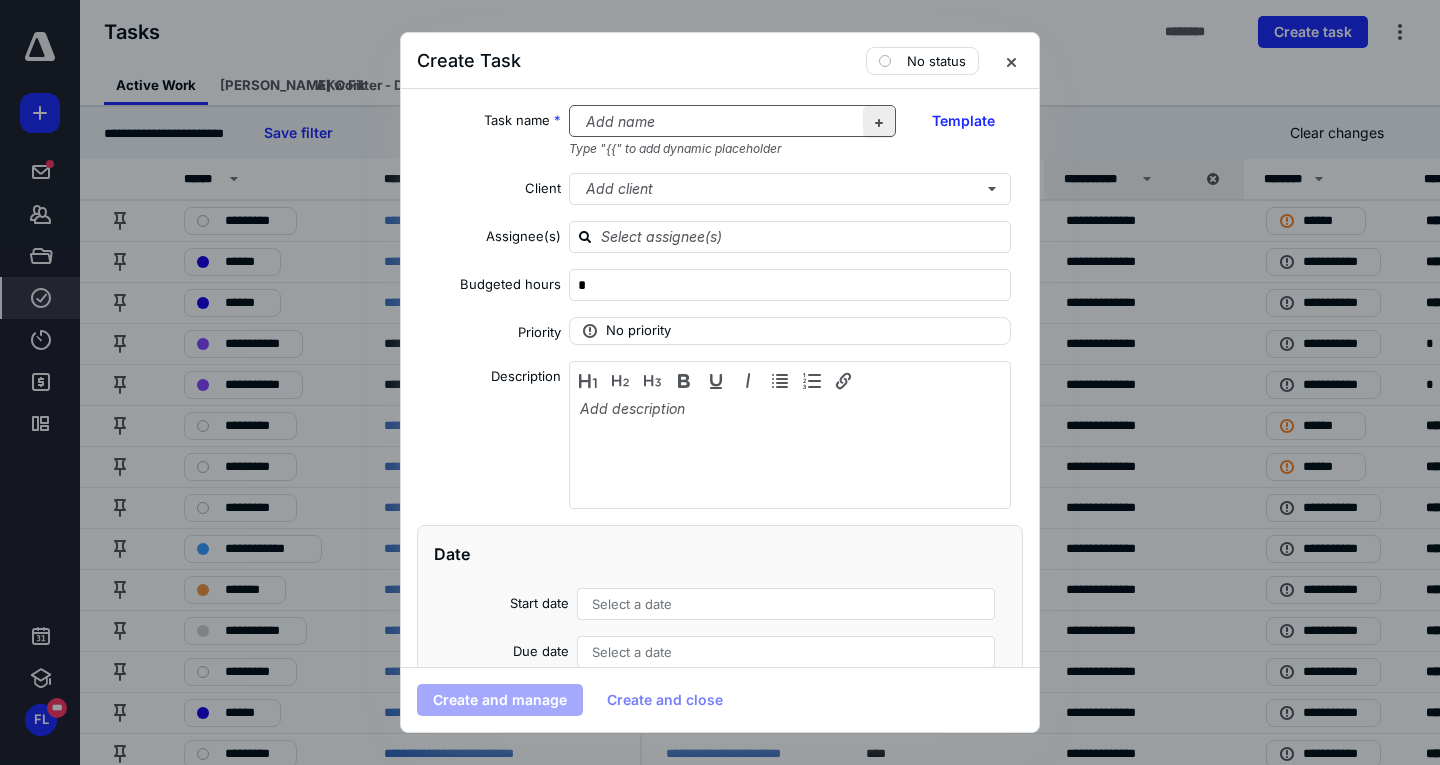 click at bounding box center (879, 122) 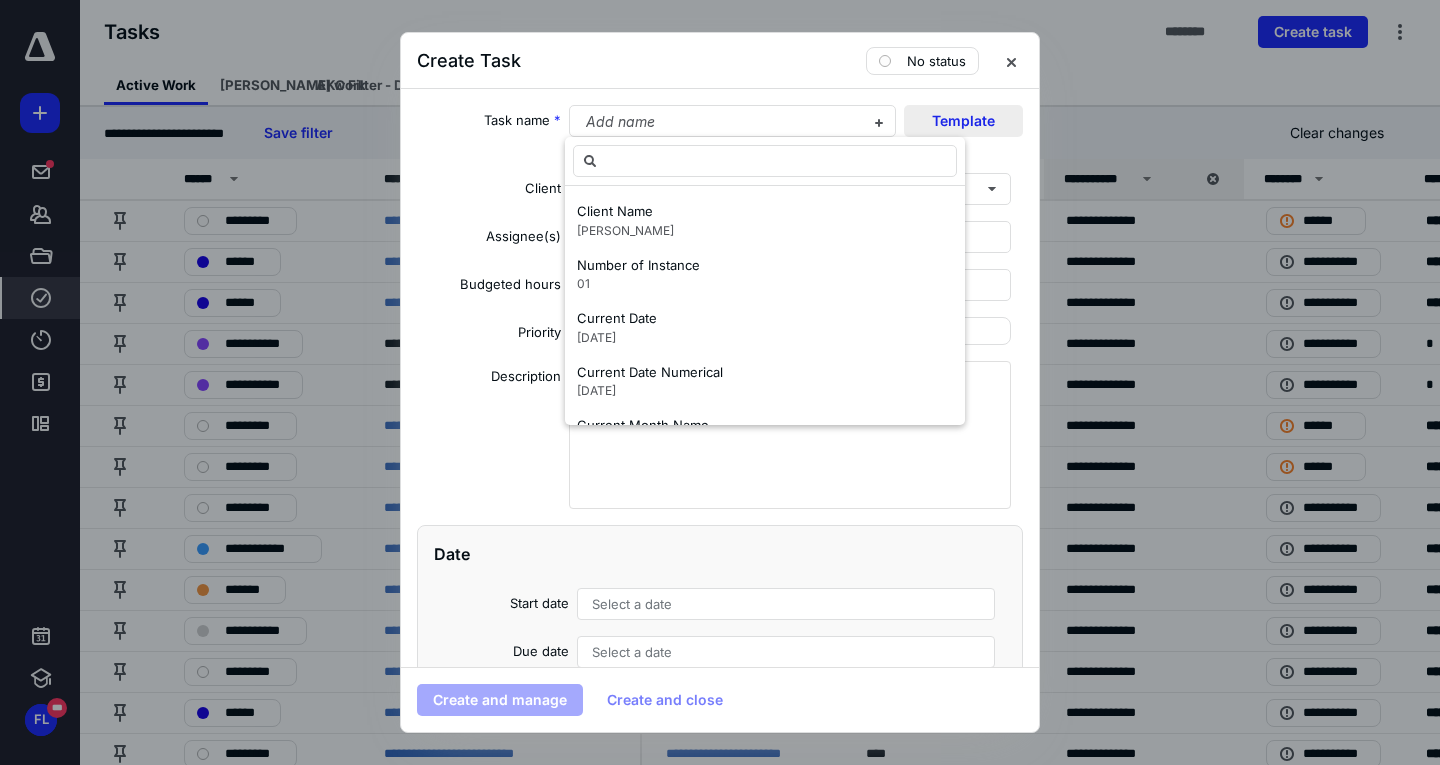 click on "Template" at bounding box center (963, 121) 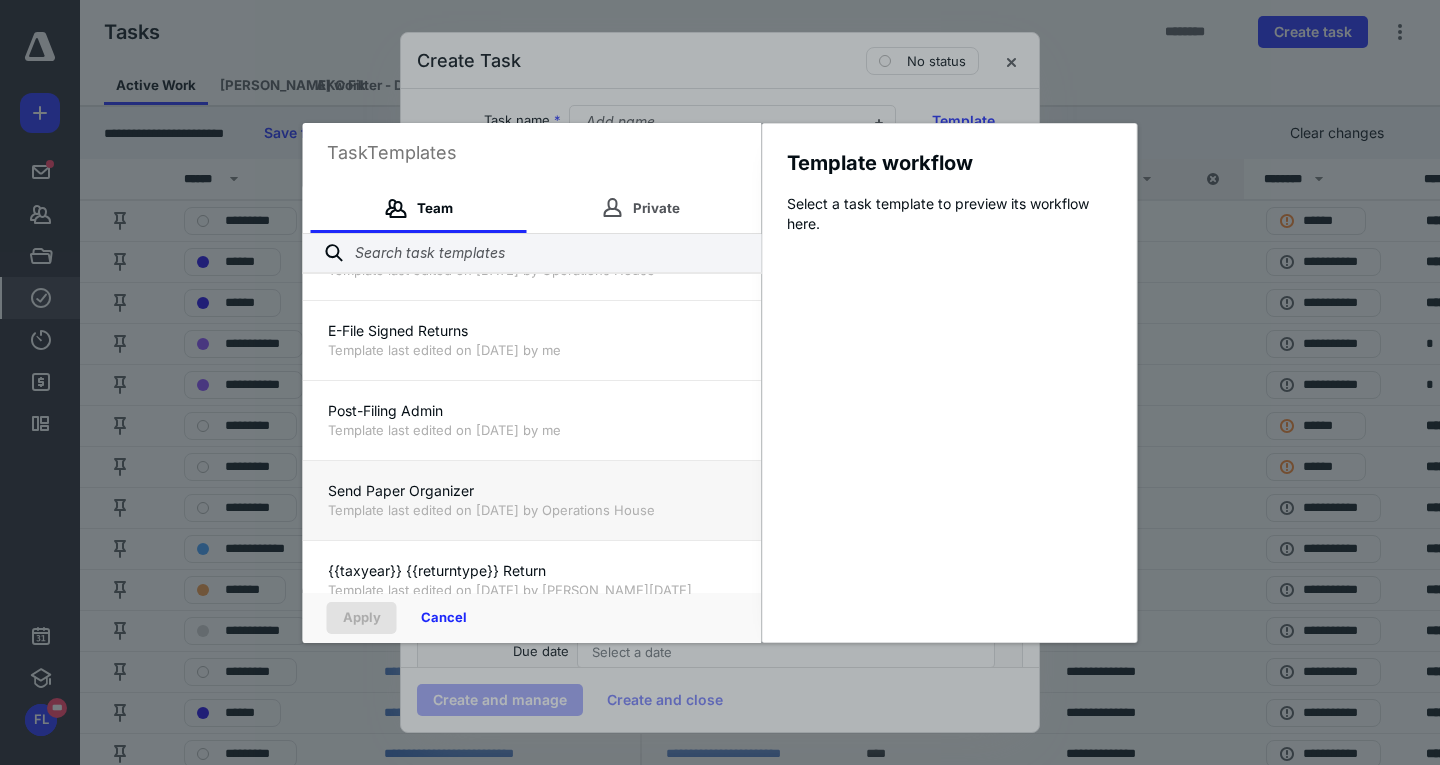 scroll, scrollTop: 320, scrollLeft: 0, axis: vertical 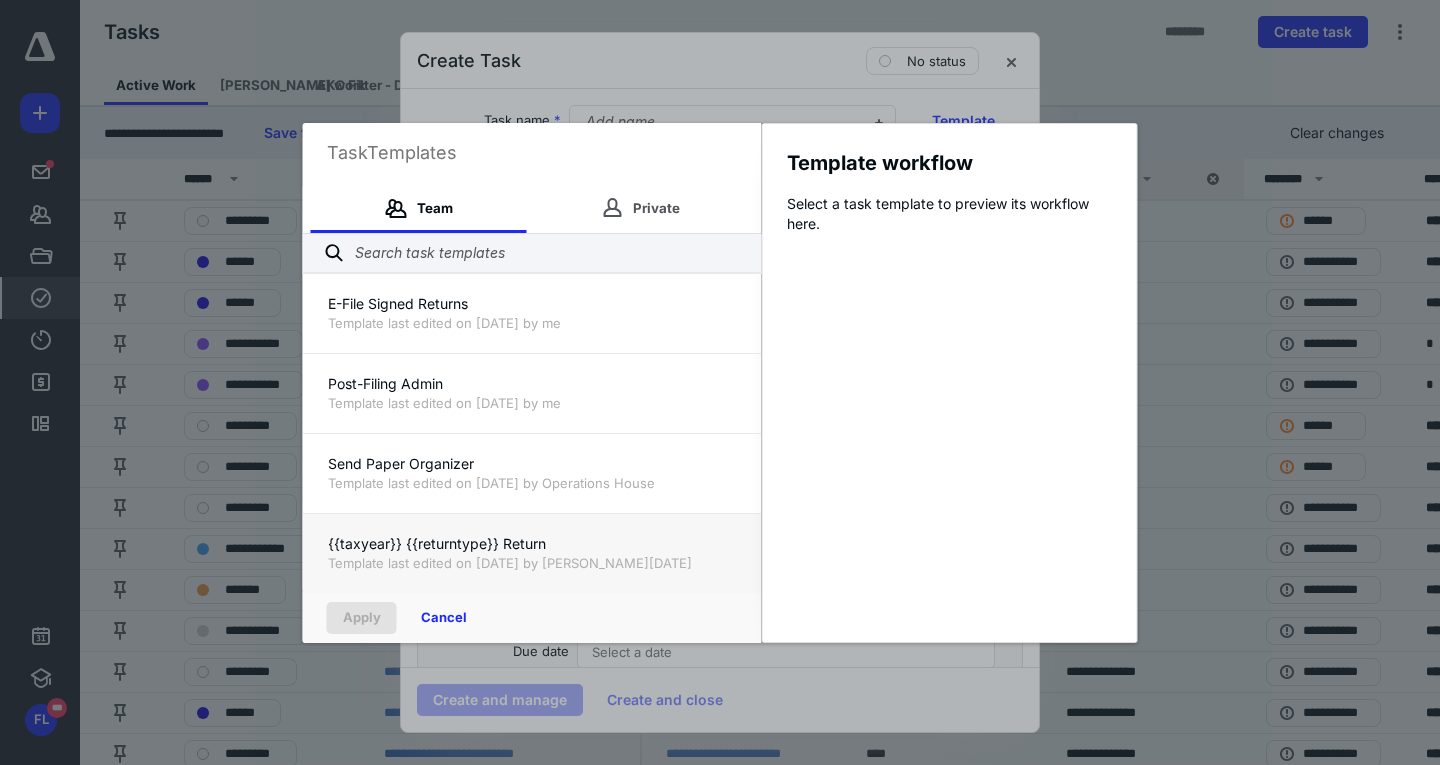 click on "Template last edited on [DATE] by [PERSON_NAME][DATE]" at bounding box center (532, 563) 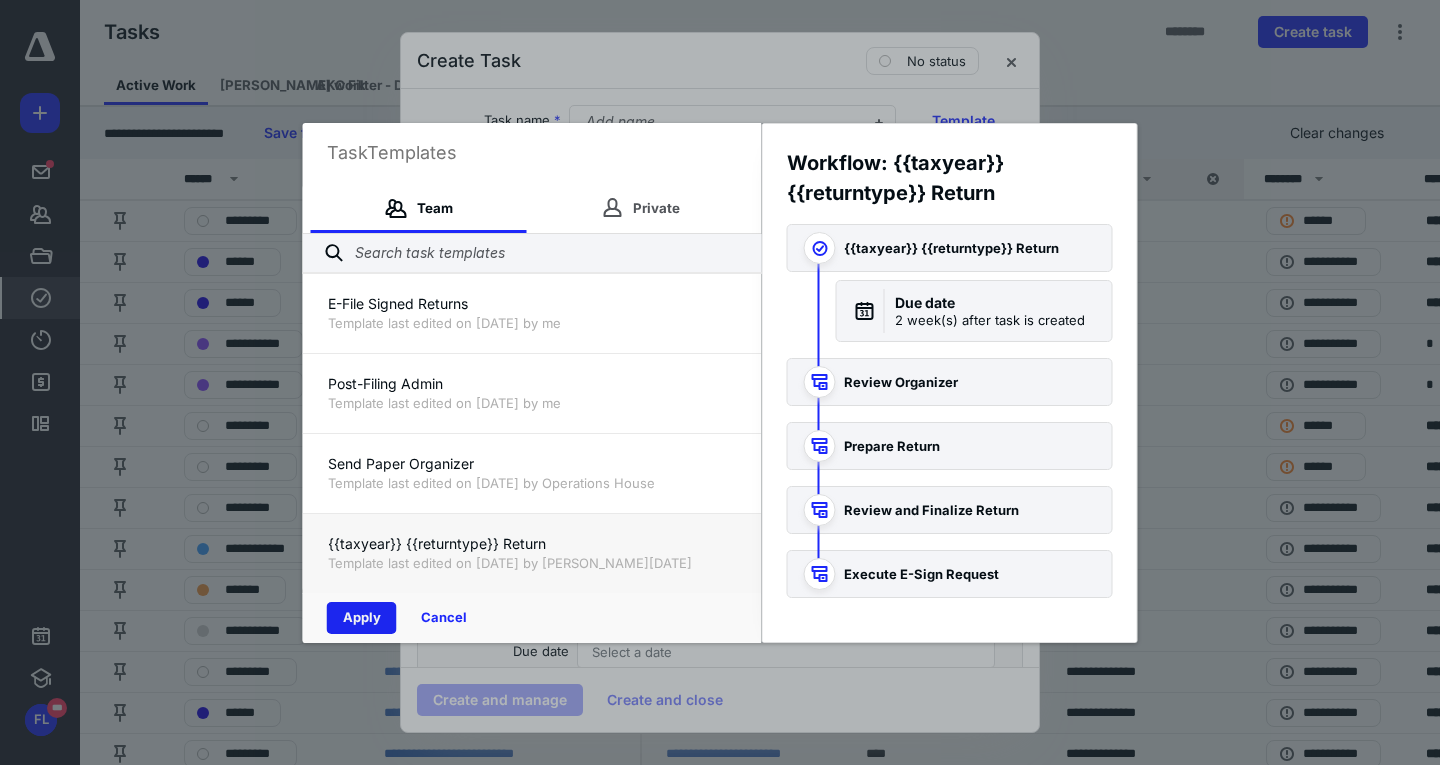 click on "Apply" at bounding box center (362, 618) 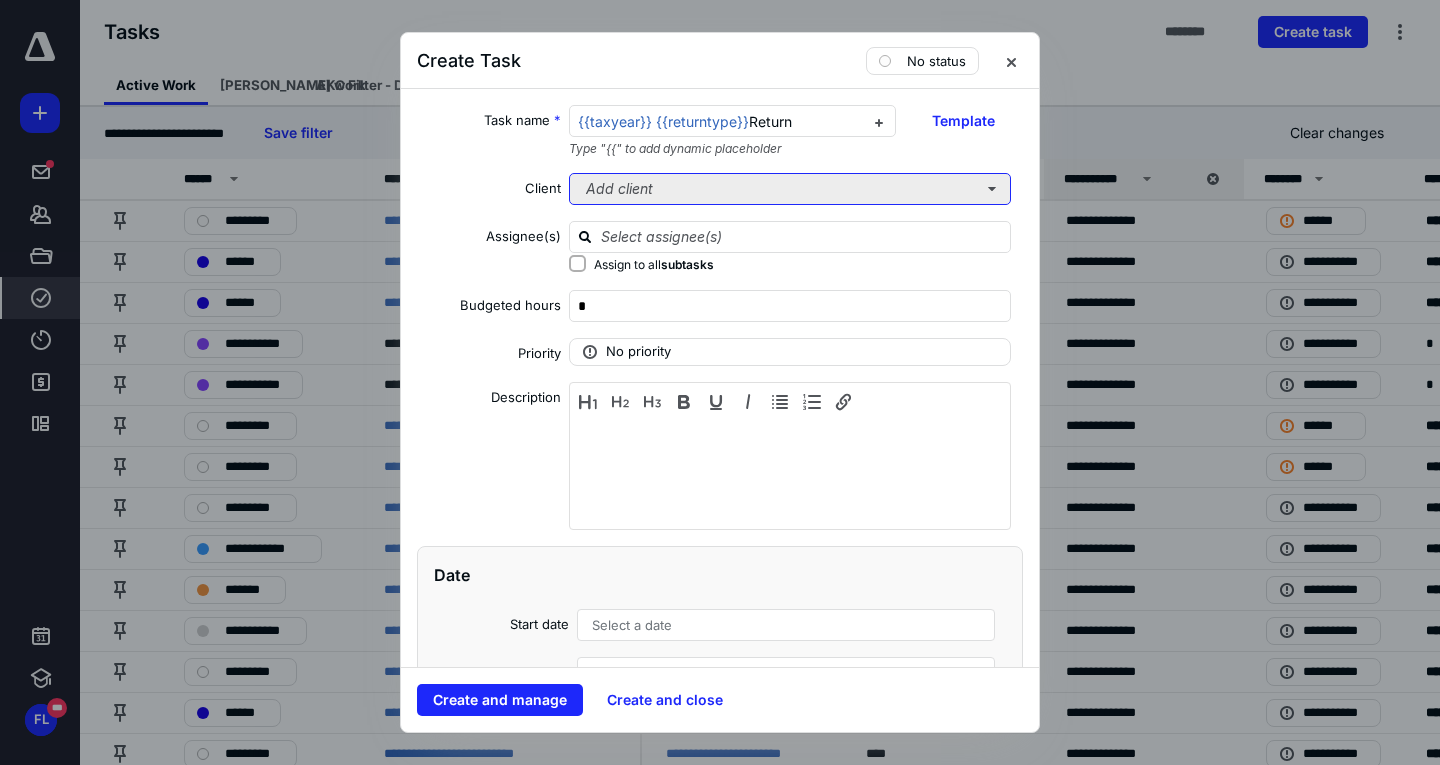 click on "Add client" at bounding box center [790, 189] 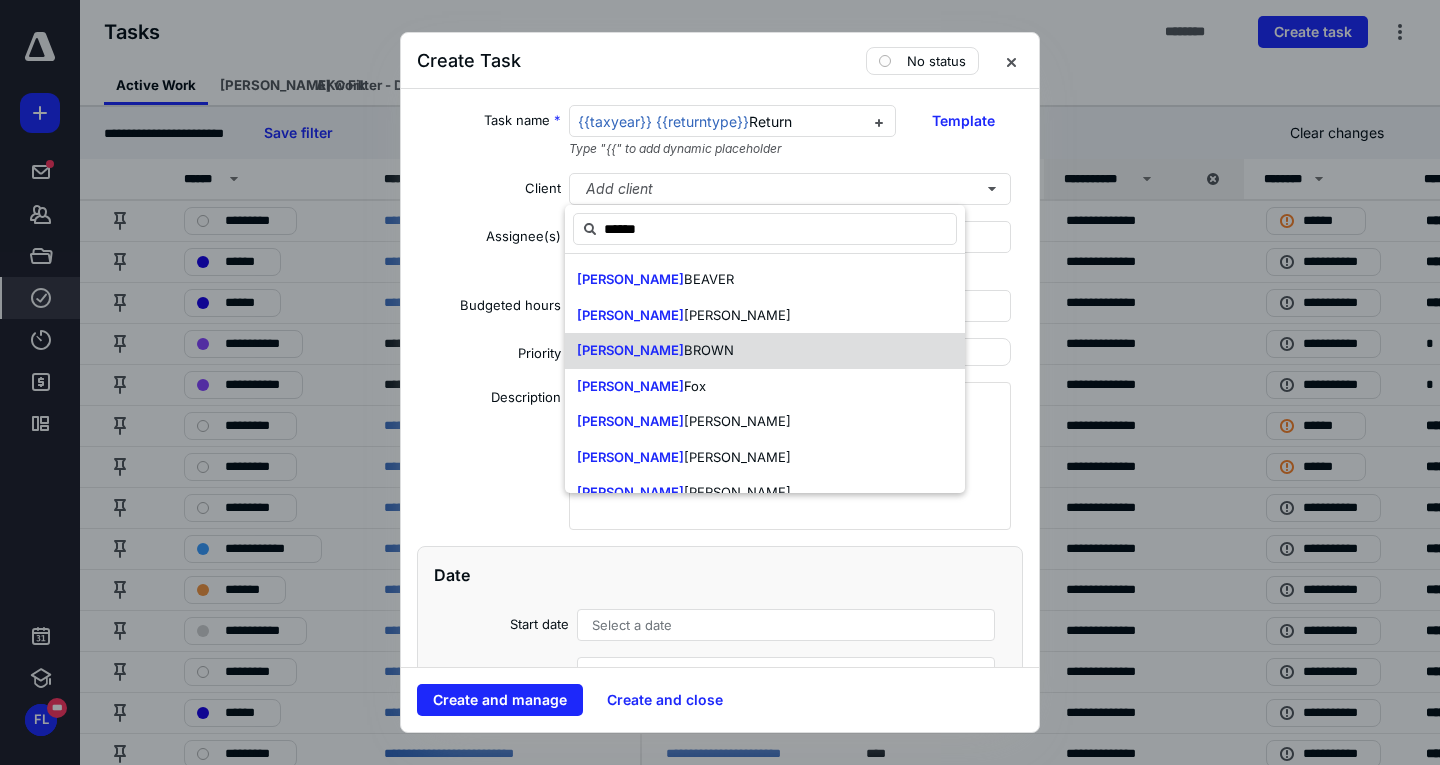 click on "[PERSON_NAME]" at bounding box center [765, 351] 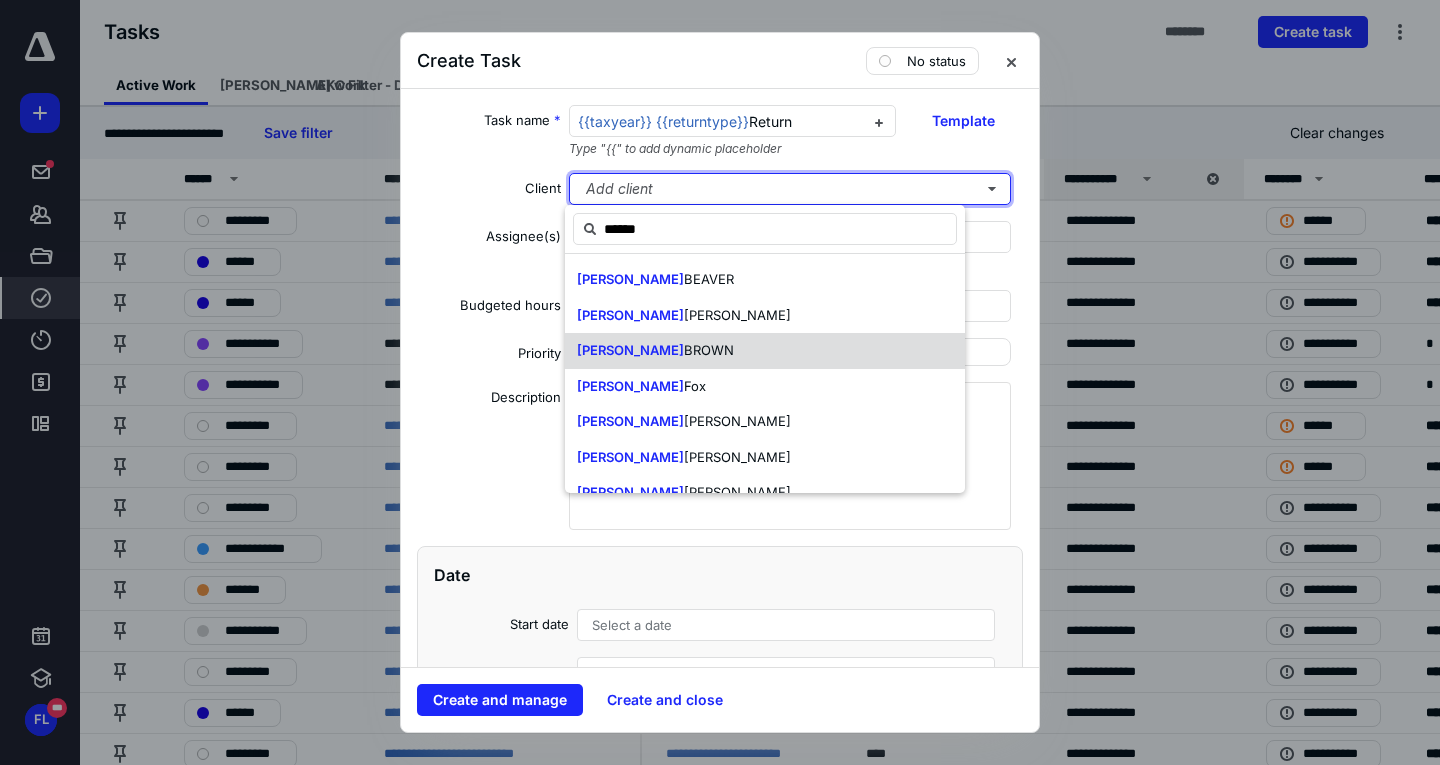 type 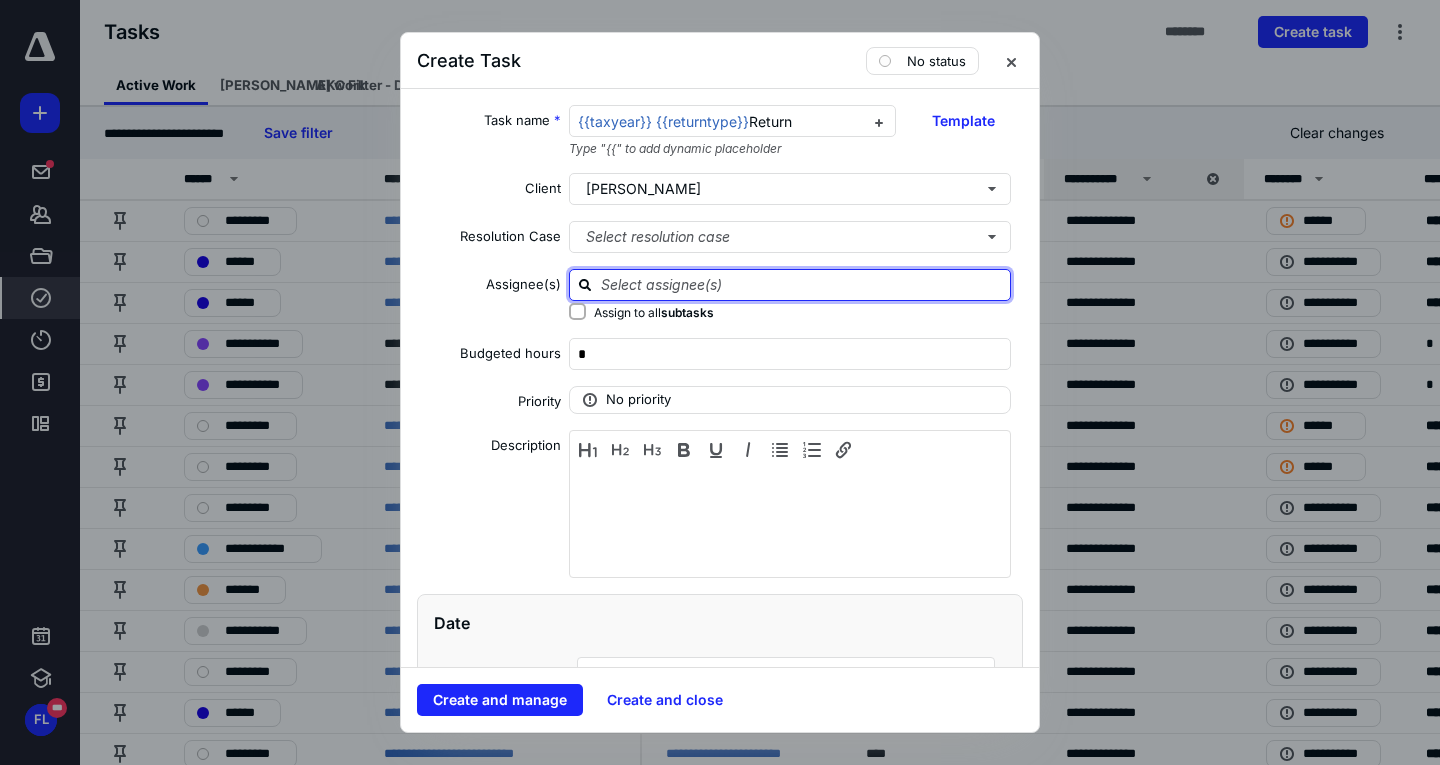 click at bounding box center (802, 284) 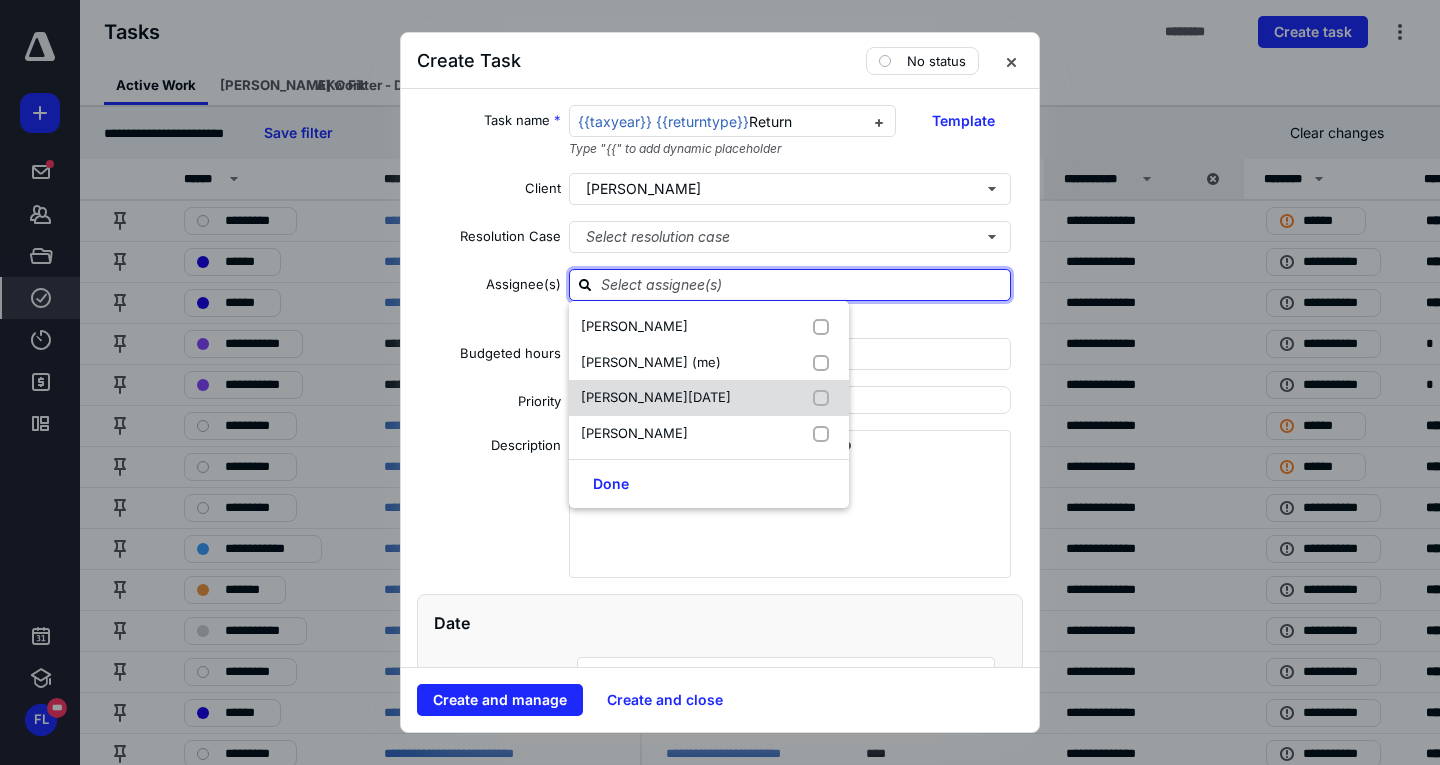 click on "[PERSON_NAME][DATE]" at bounding box center [709, 398] 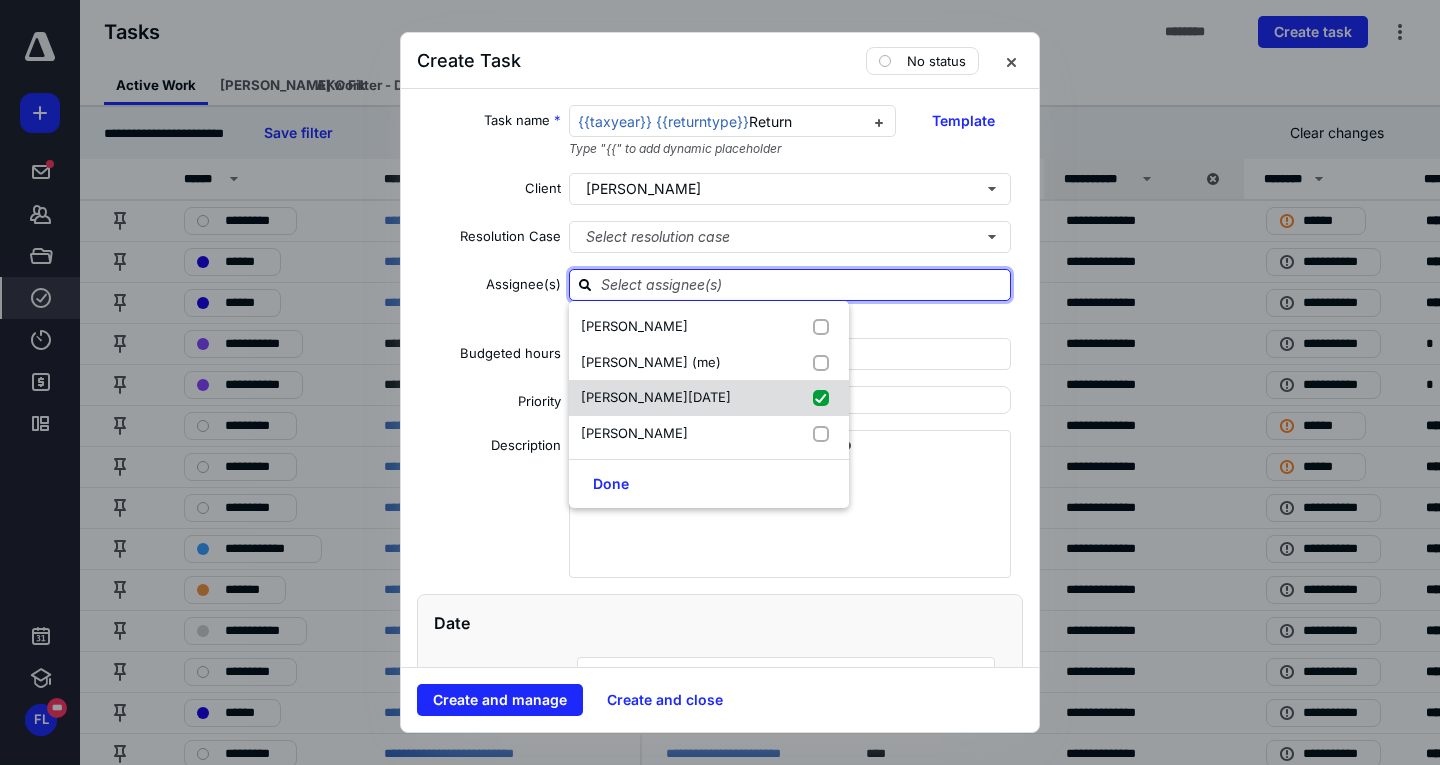 checkbox on "true" 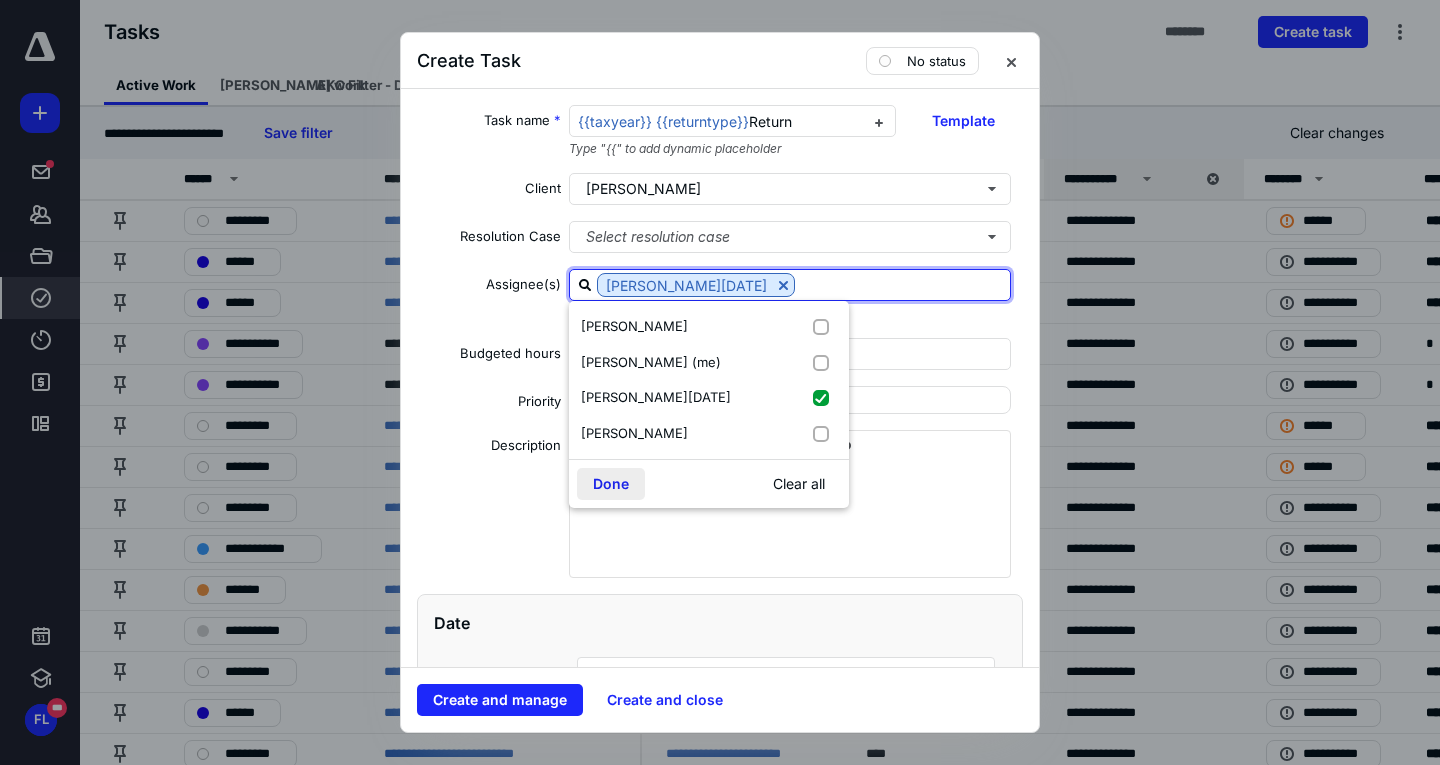 click on "Done" at bounding box center (611, 484) 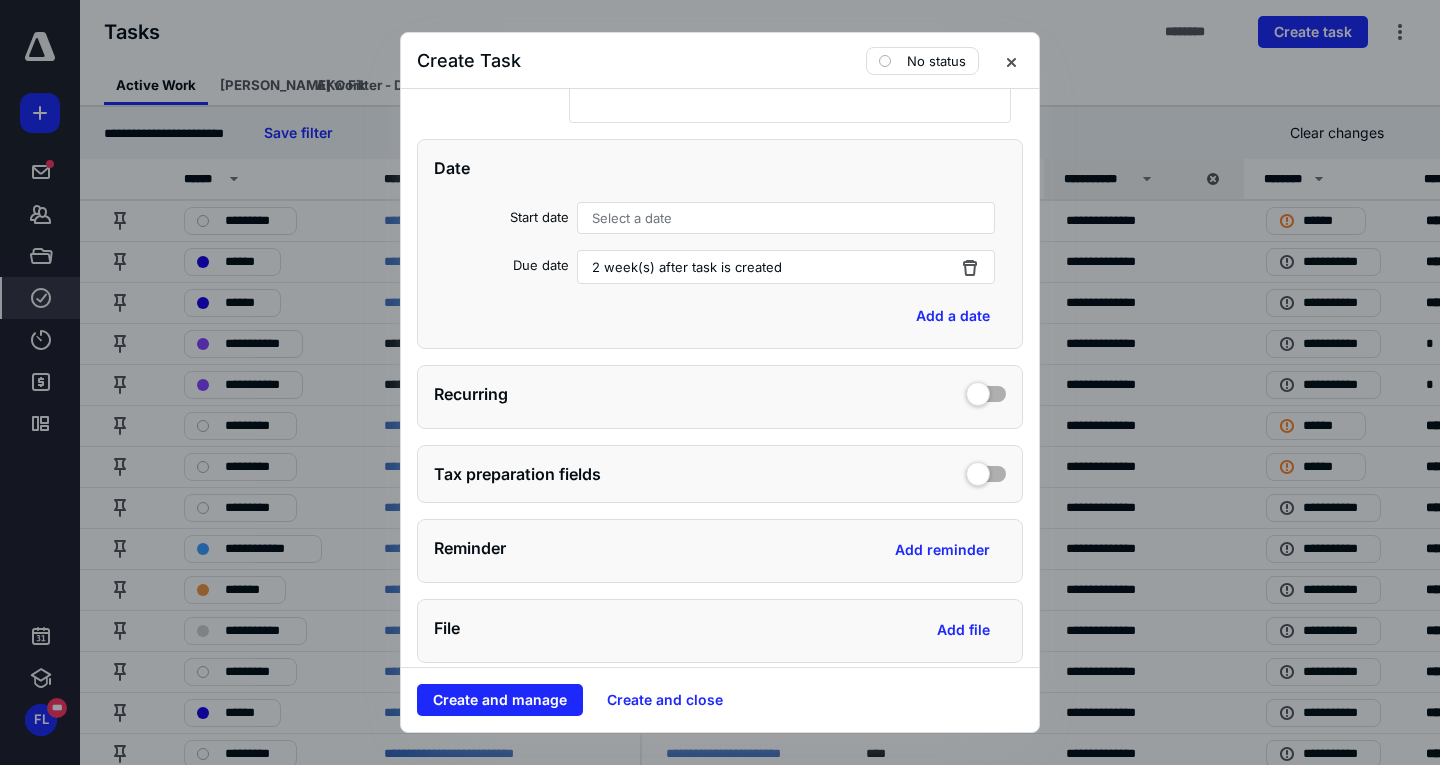 scroll, scrollTop: 500, scrollLeft: 0, axis: vertical 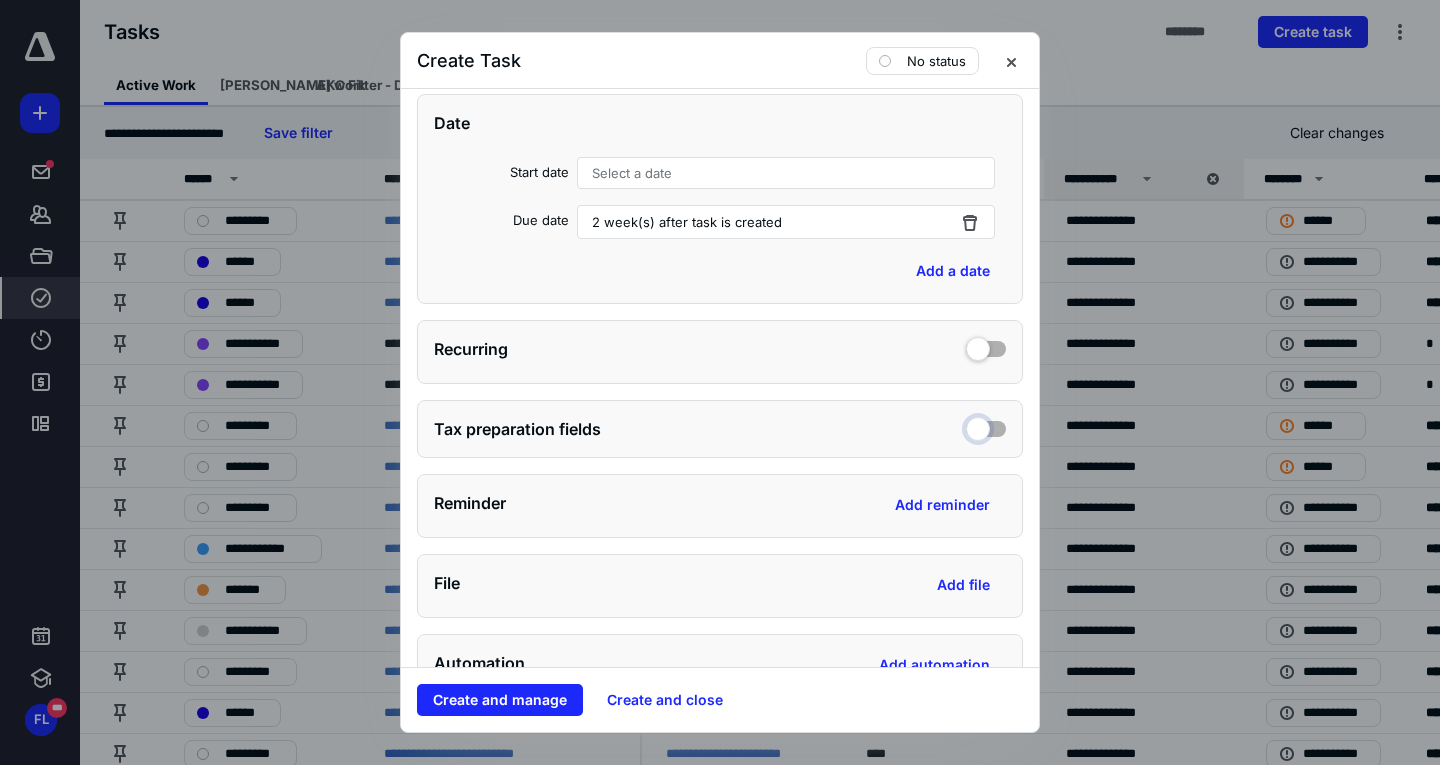 click at bounding box center (986, 426) 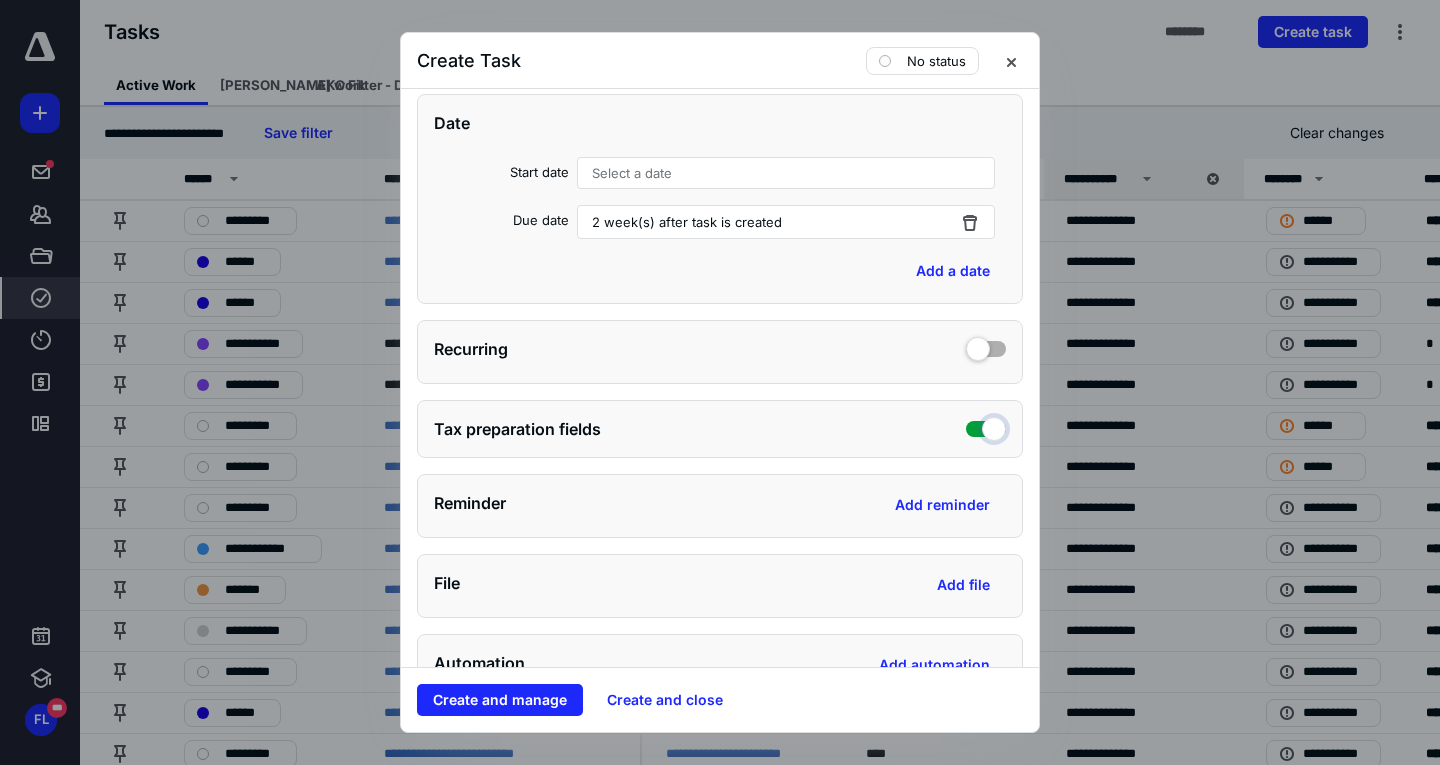 checkbox on "true" 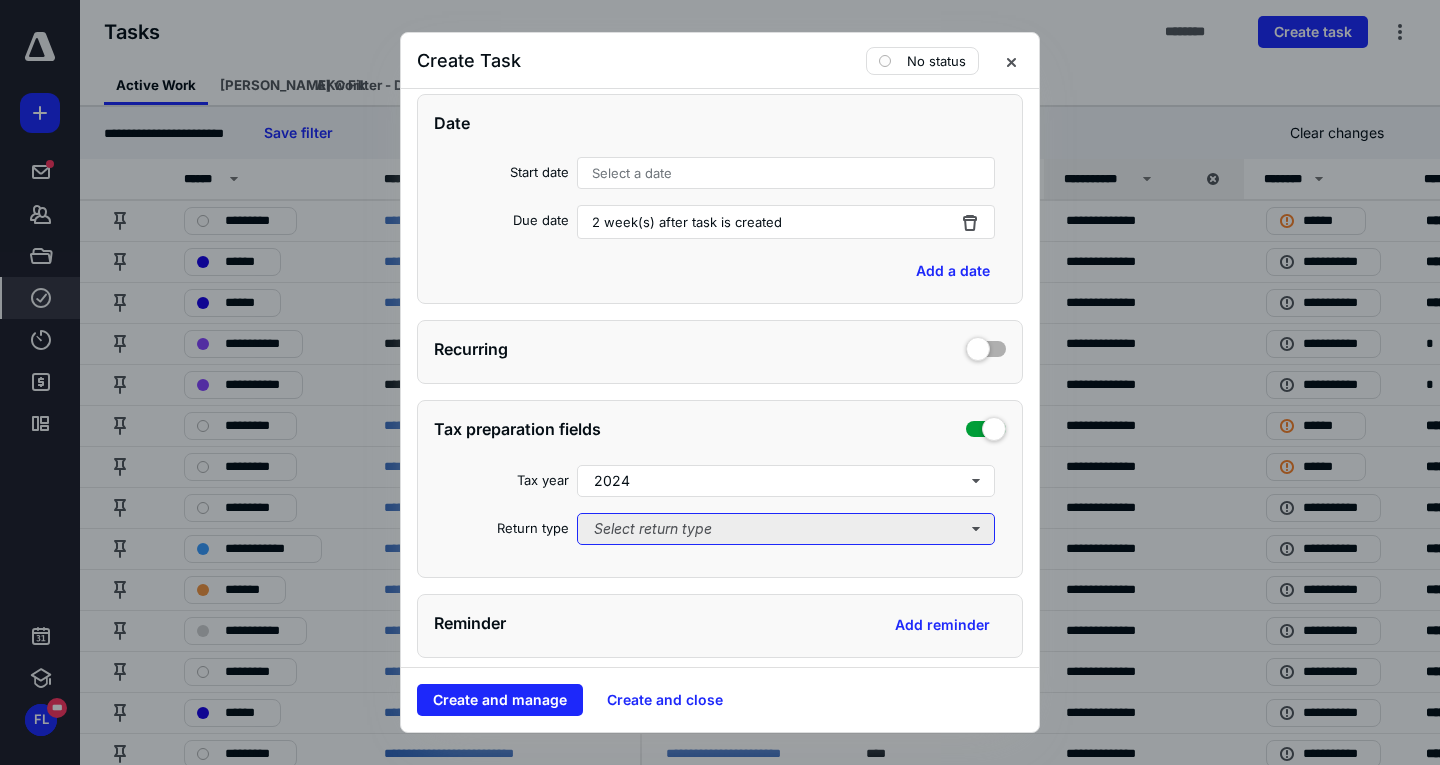 click on "Select return type" at bounding box center [786, 529] 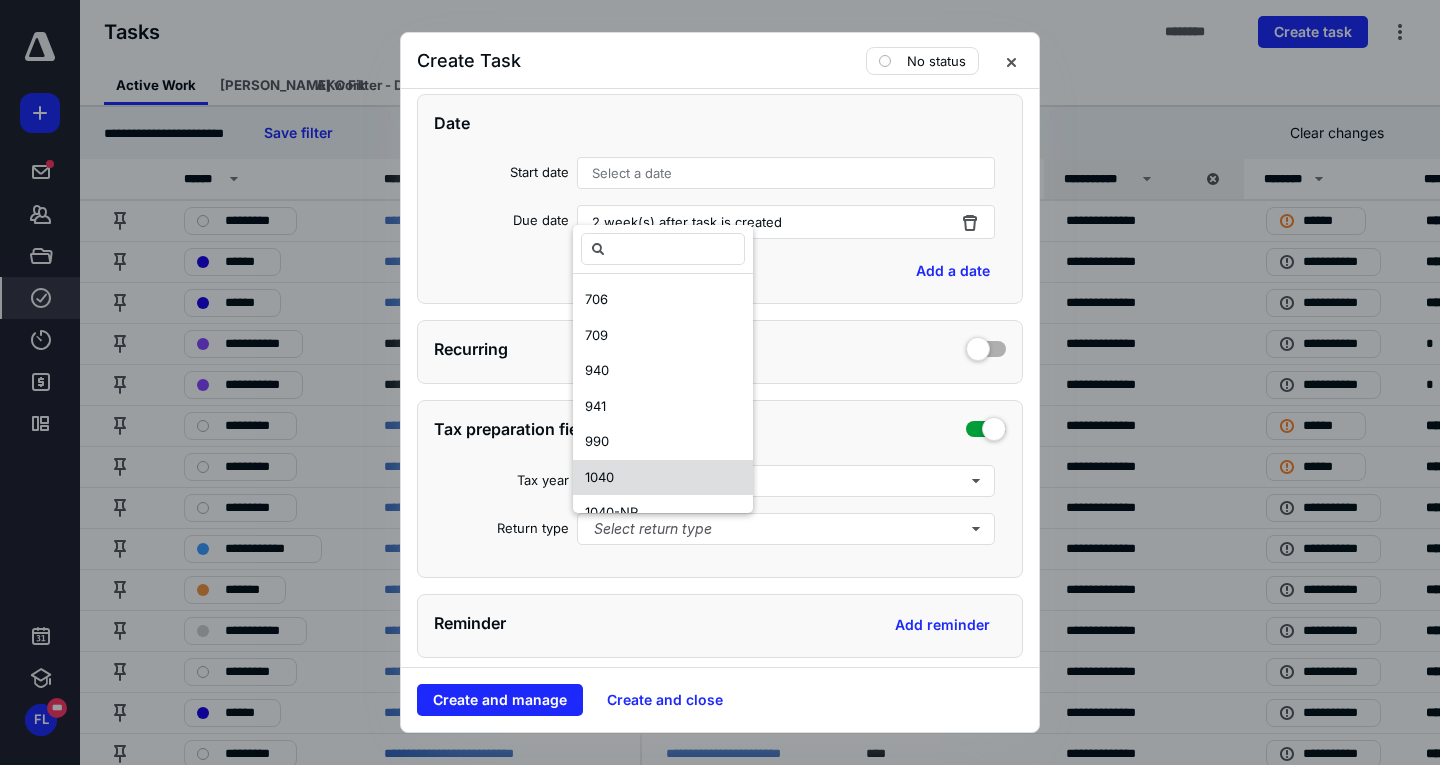 click on "1040" at bounding box center [663, 478] 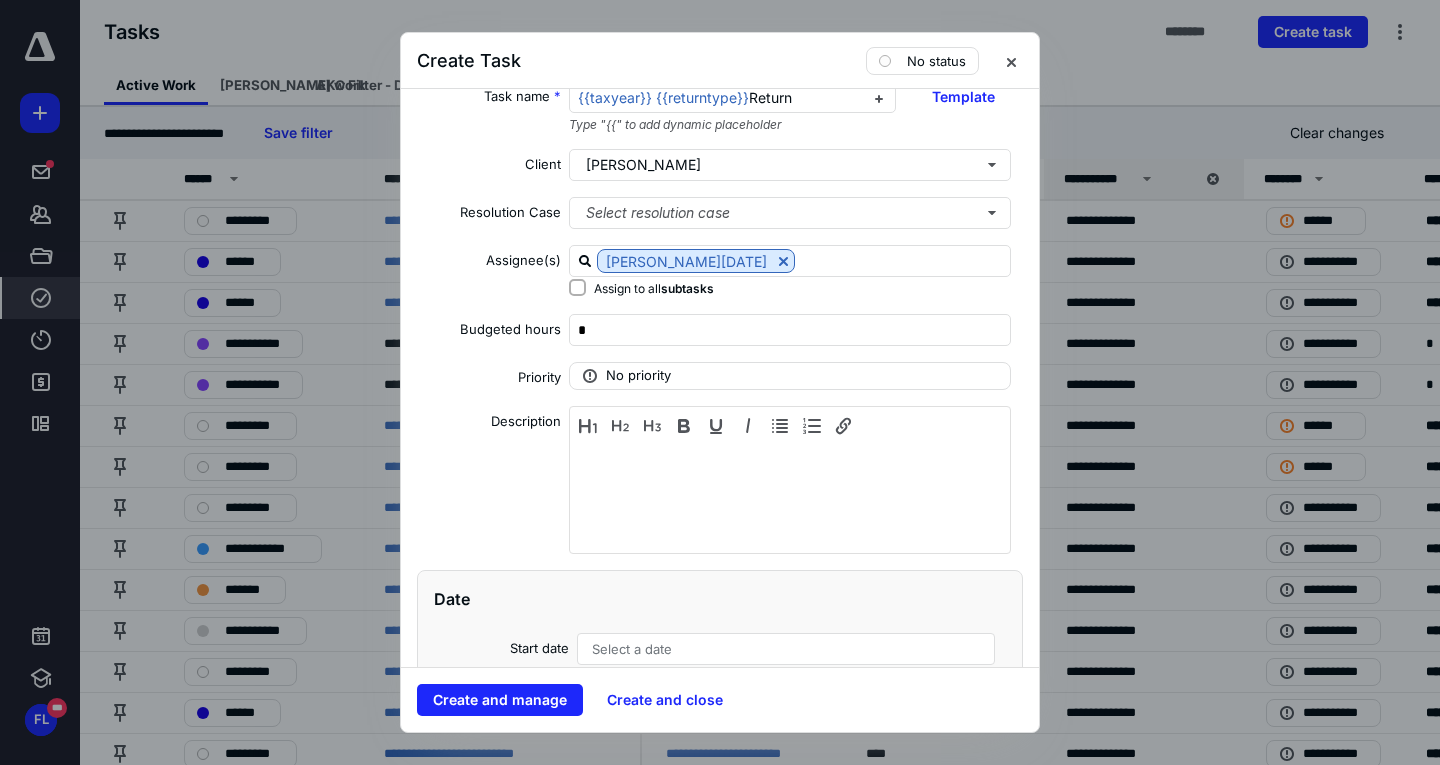scroll, scrollTop: 0, scrollLeft: 0, axis: both 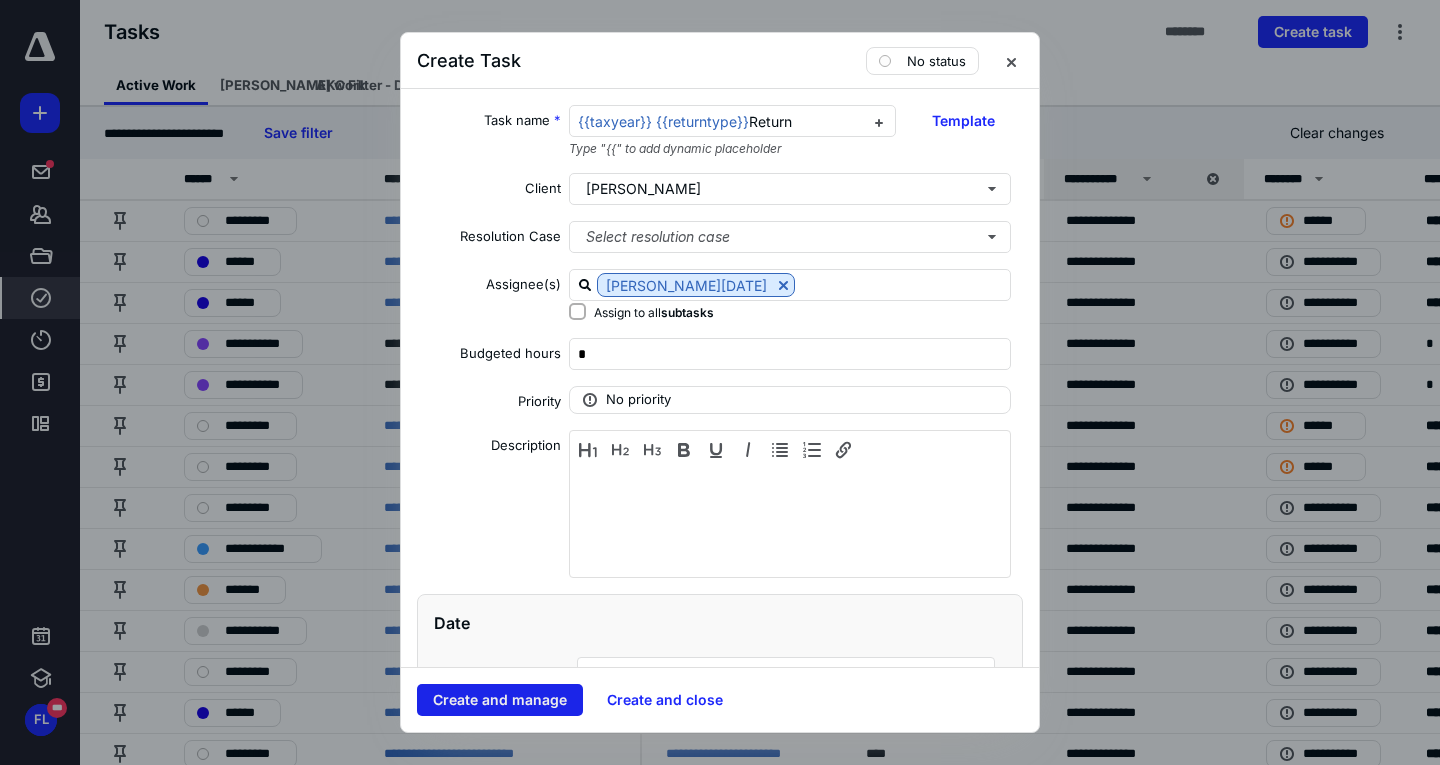 click on "Create and manage" at bounding box center (500, 700) 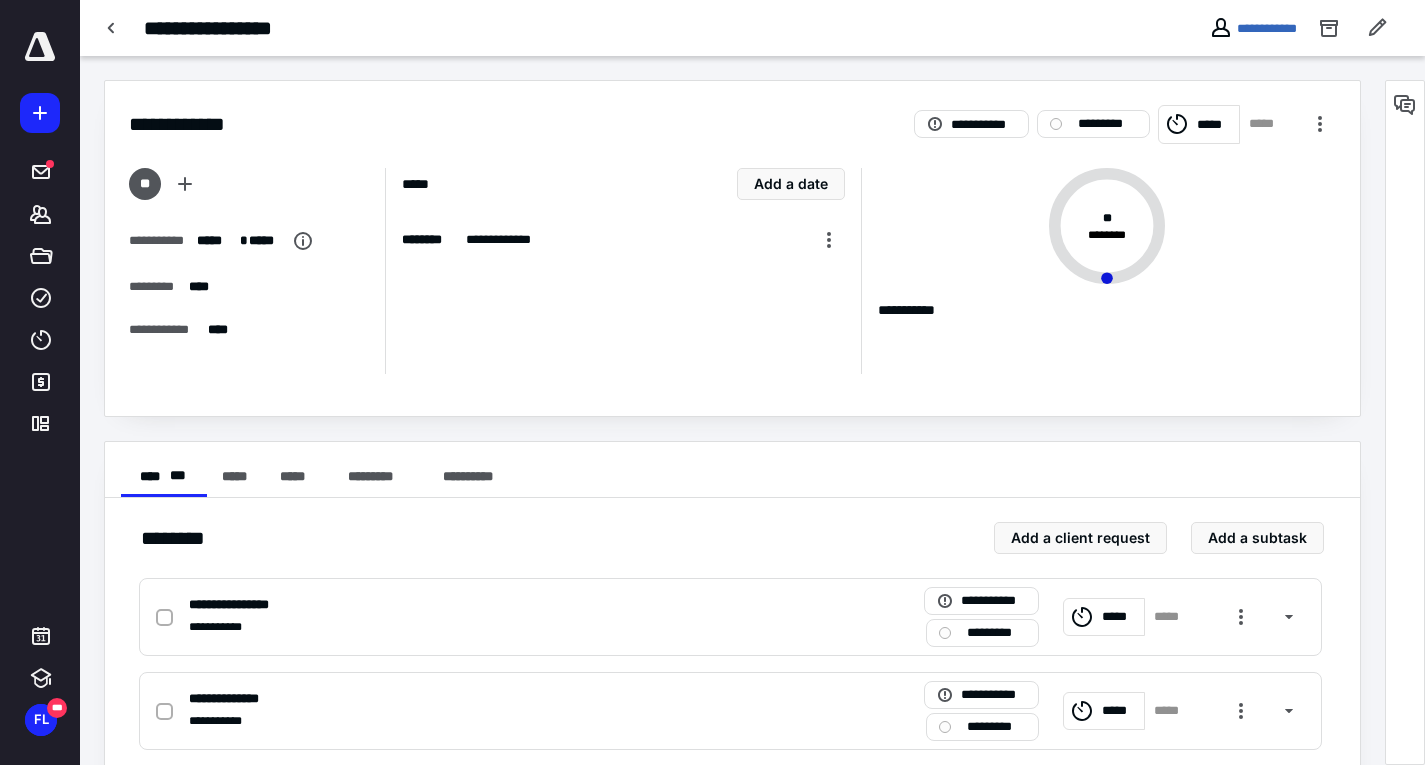 click at bounding box center (40, 113) 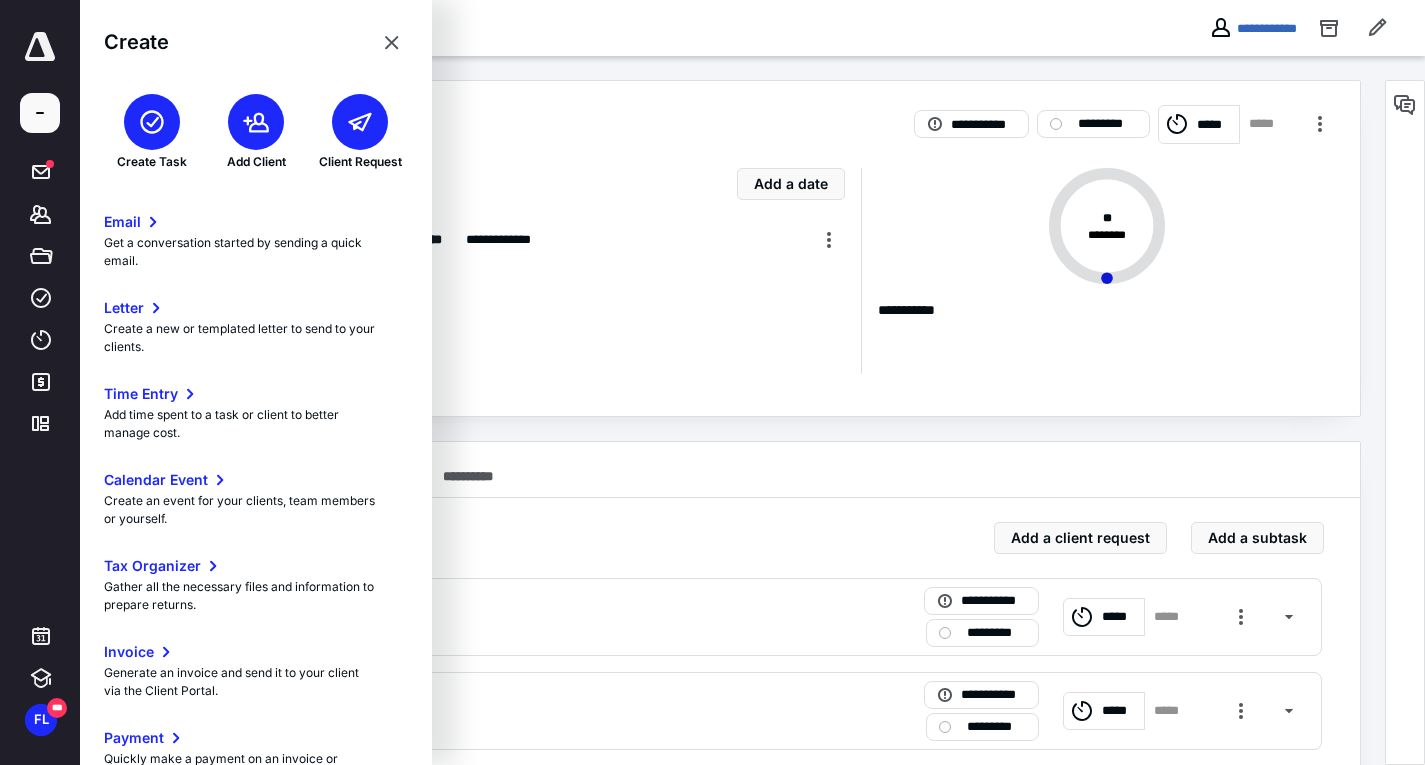 click at bounding box center (152, 122) 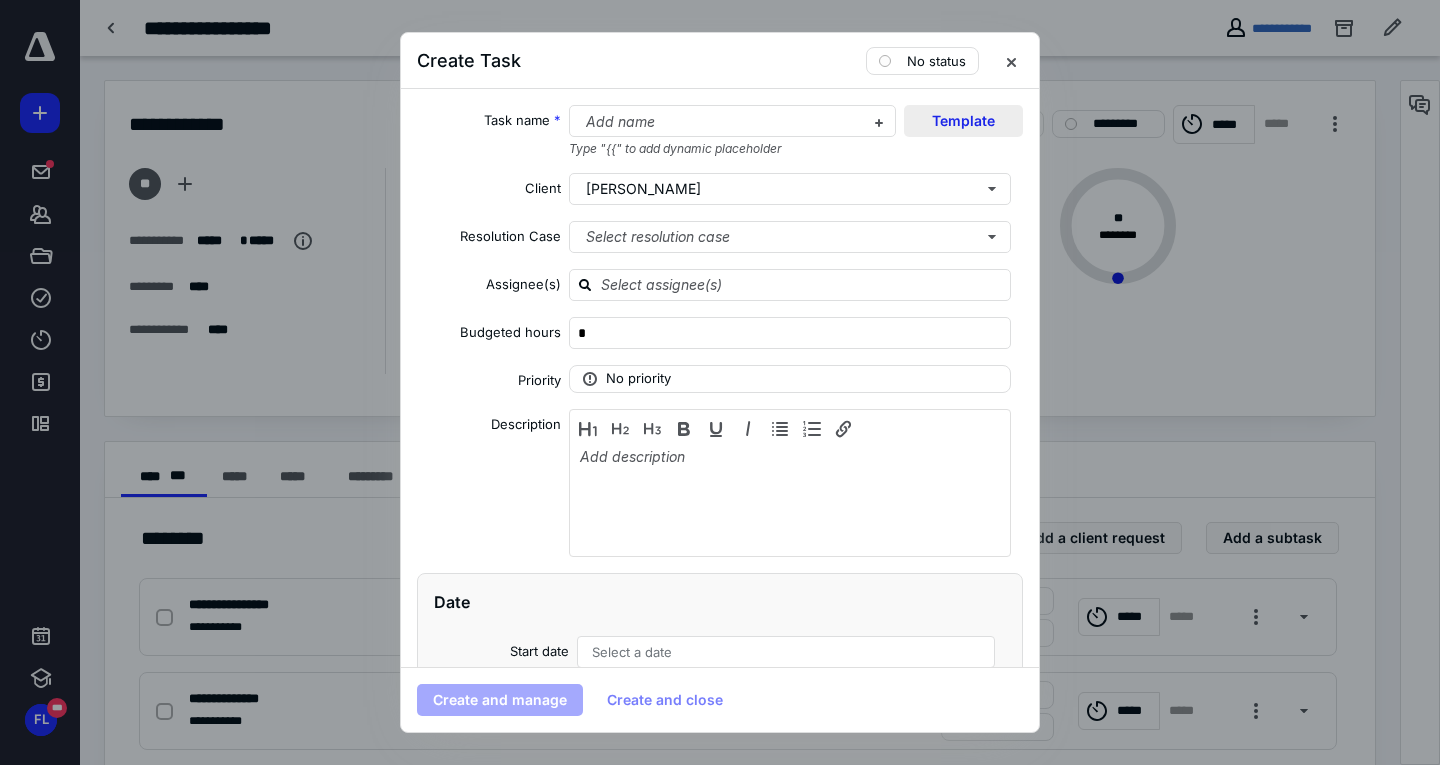 click on "Template" at bounding box center [963, 121] 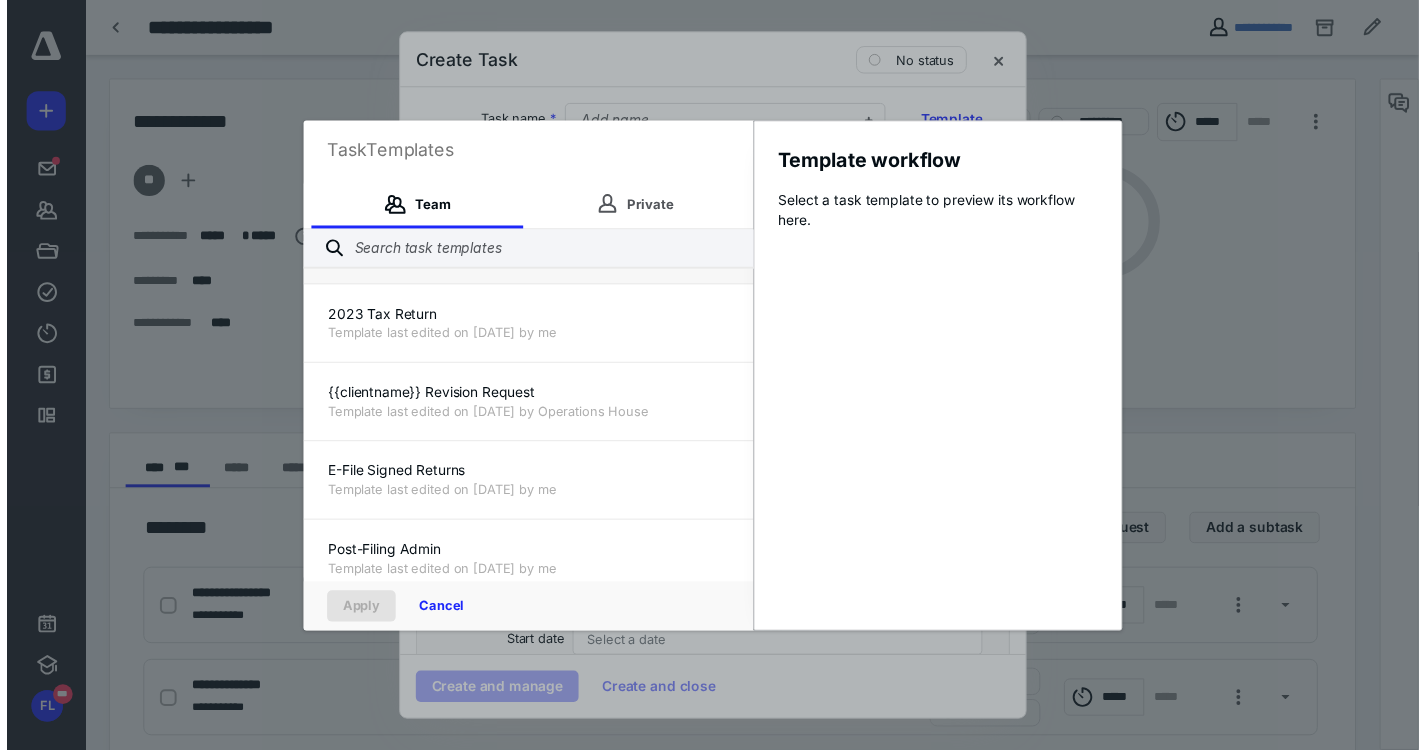 scroll, scrollTop: 320, scrollLeft: 0, axis: vertical 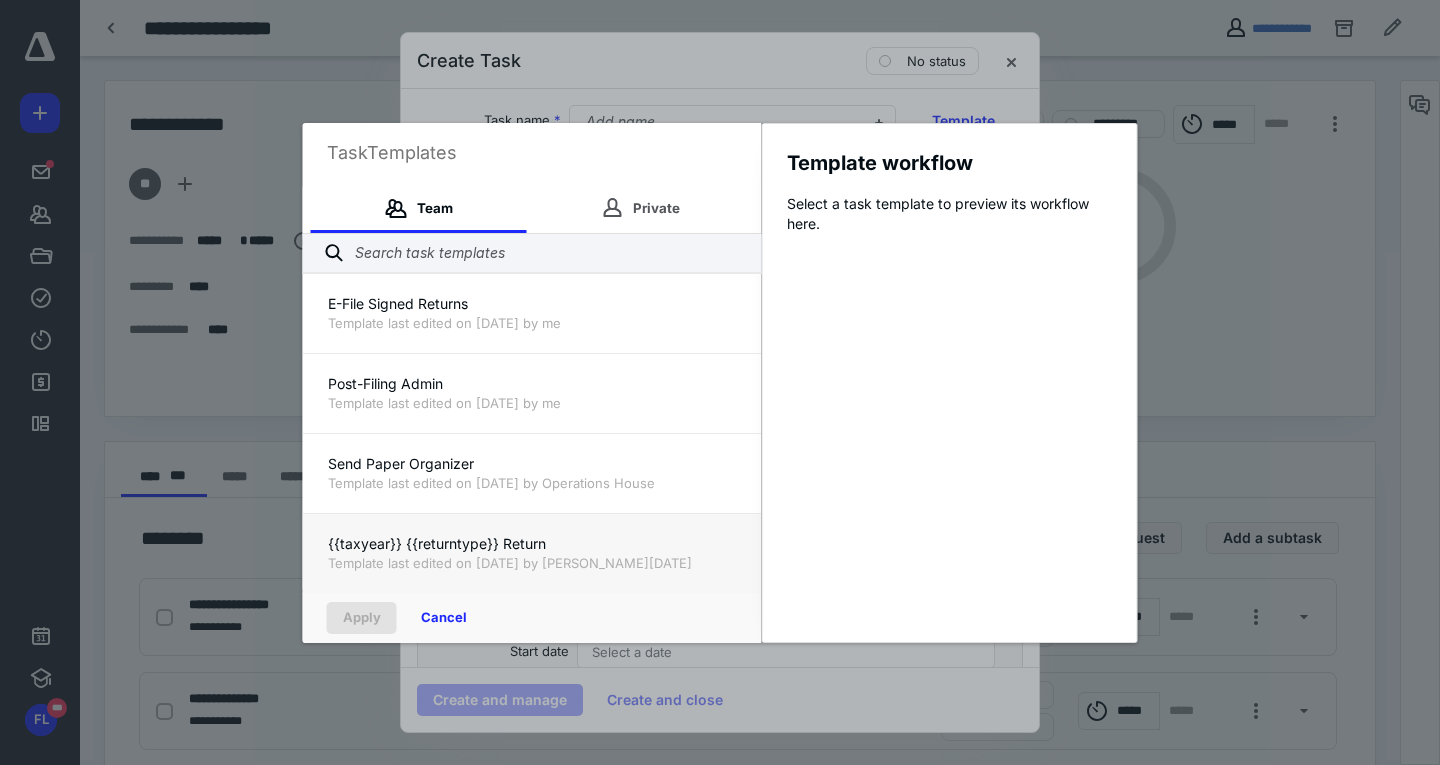 click on "{{taxyear}} {{returntype}} Return" at bounding box center (532, 544) 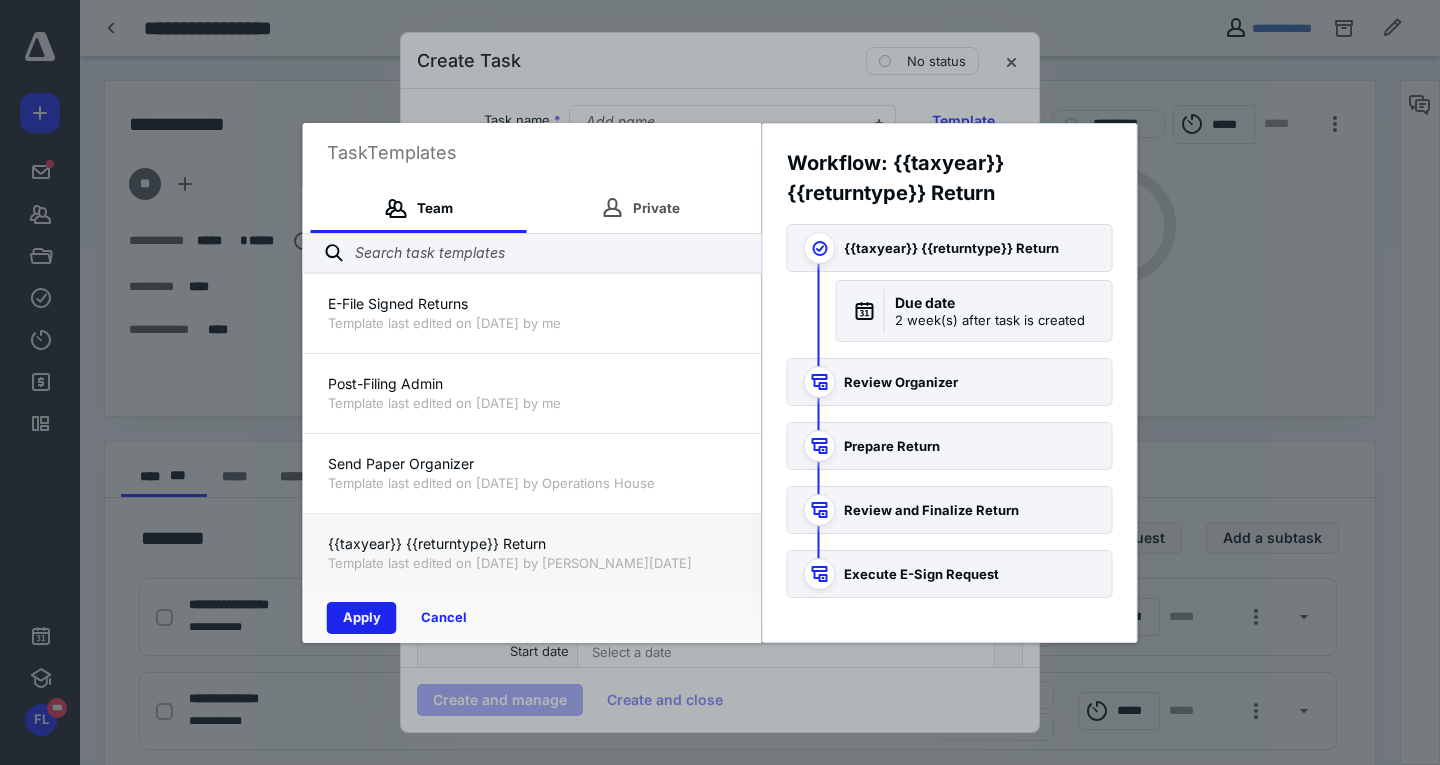 click on "Apply" at bounding box center (362, 618) 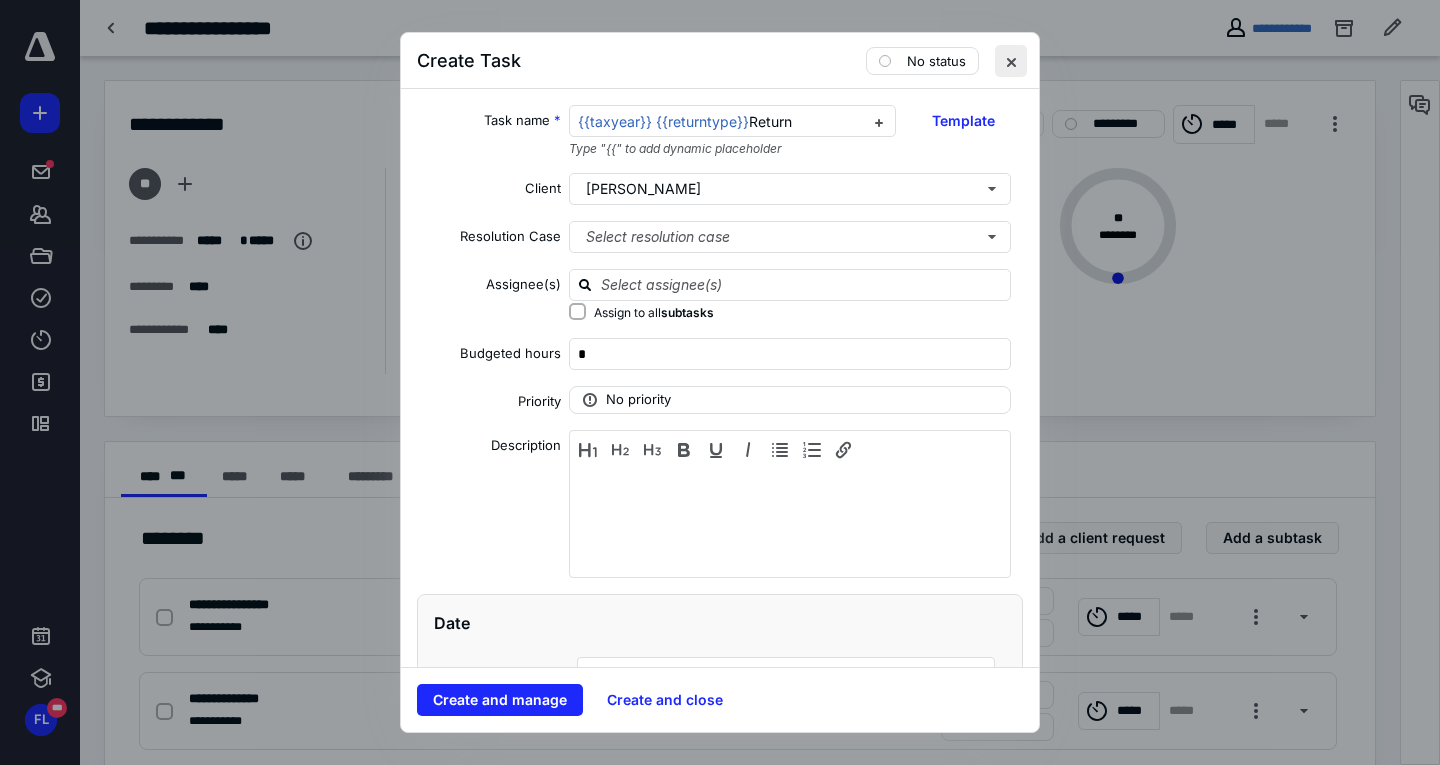 click at bounding box center (1011, 61) 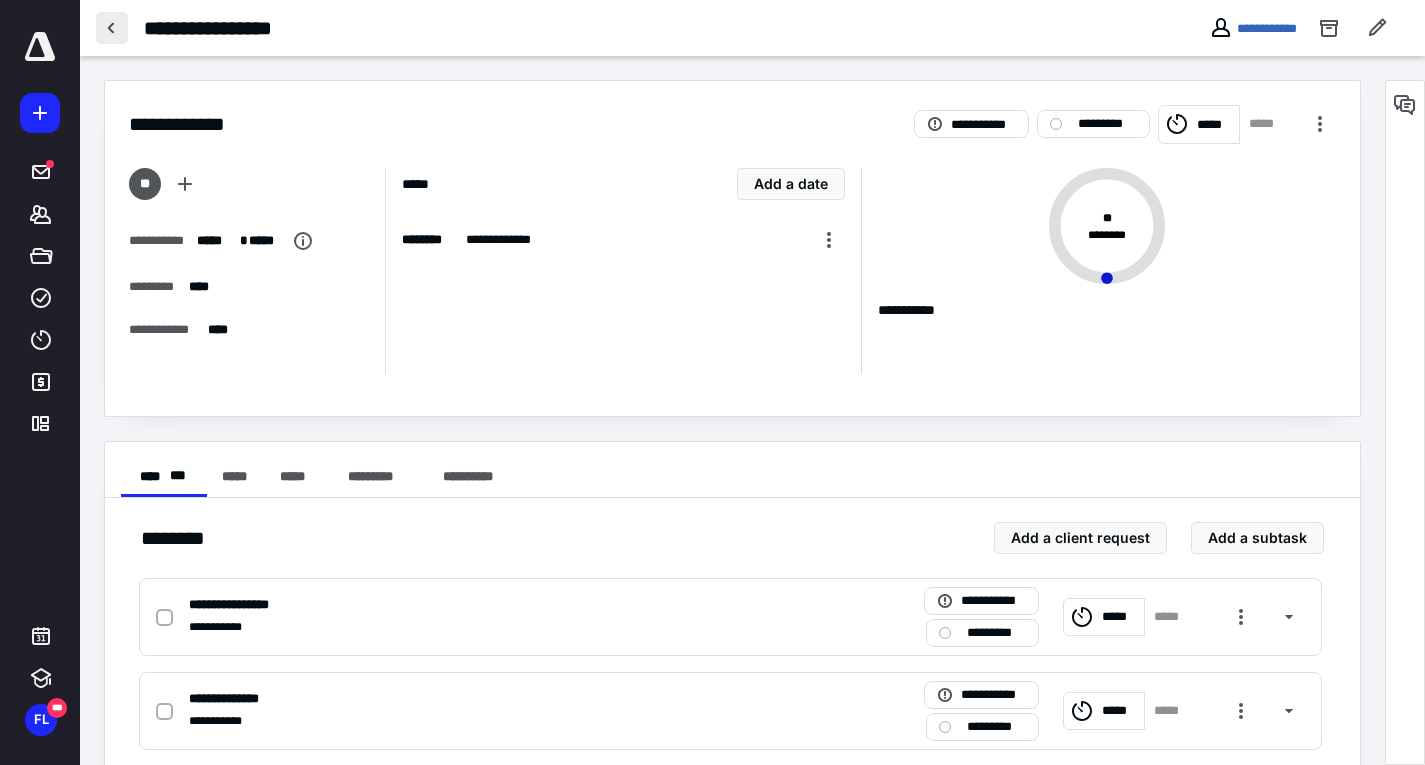 click at bounding box center [112, 28] 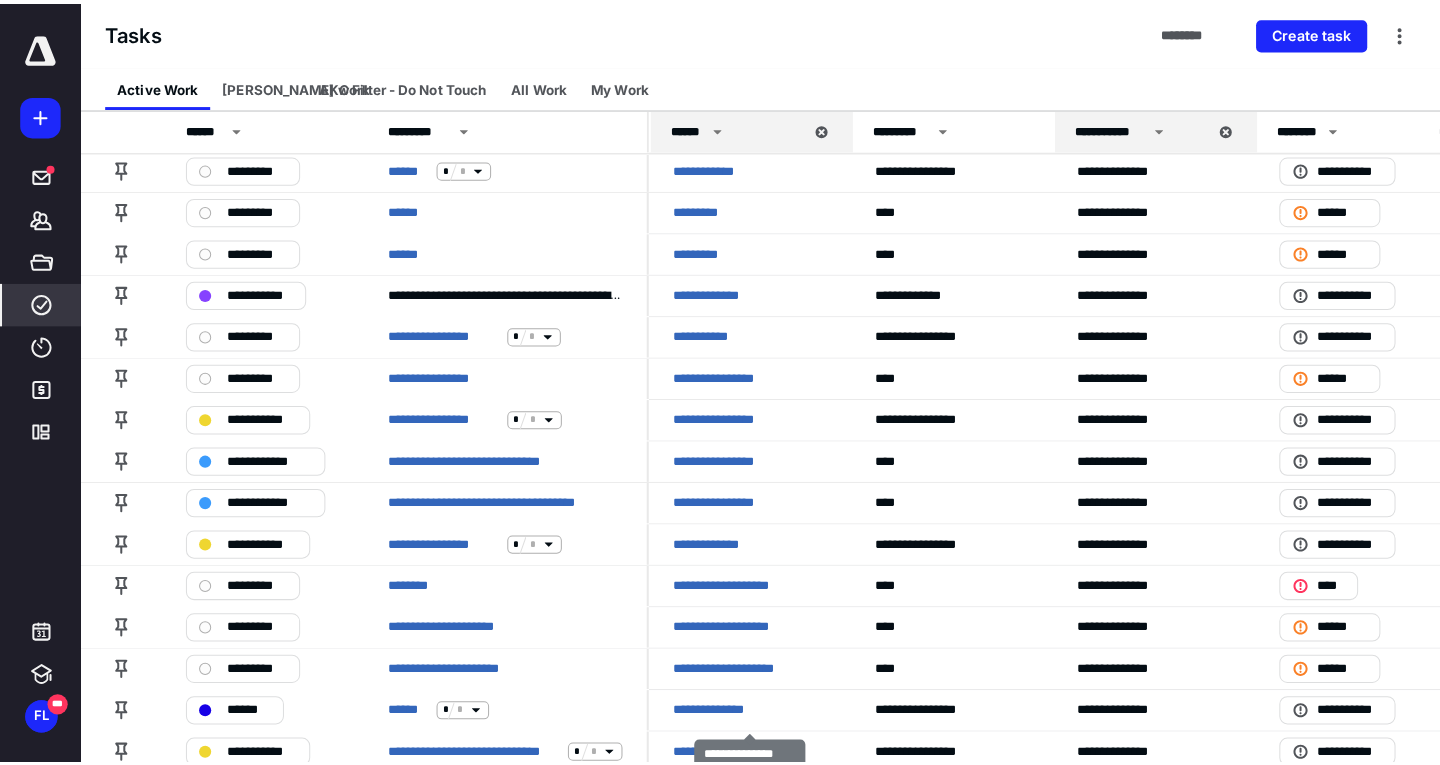 scroll, scrollTop: 751, scrollLeft: 0, axis: vertical 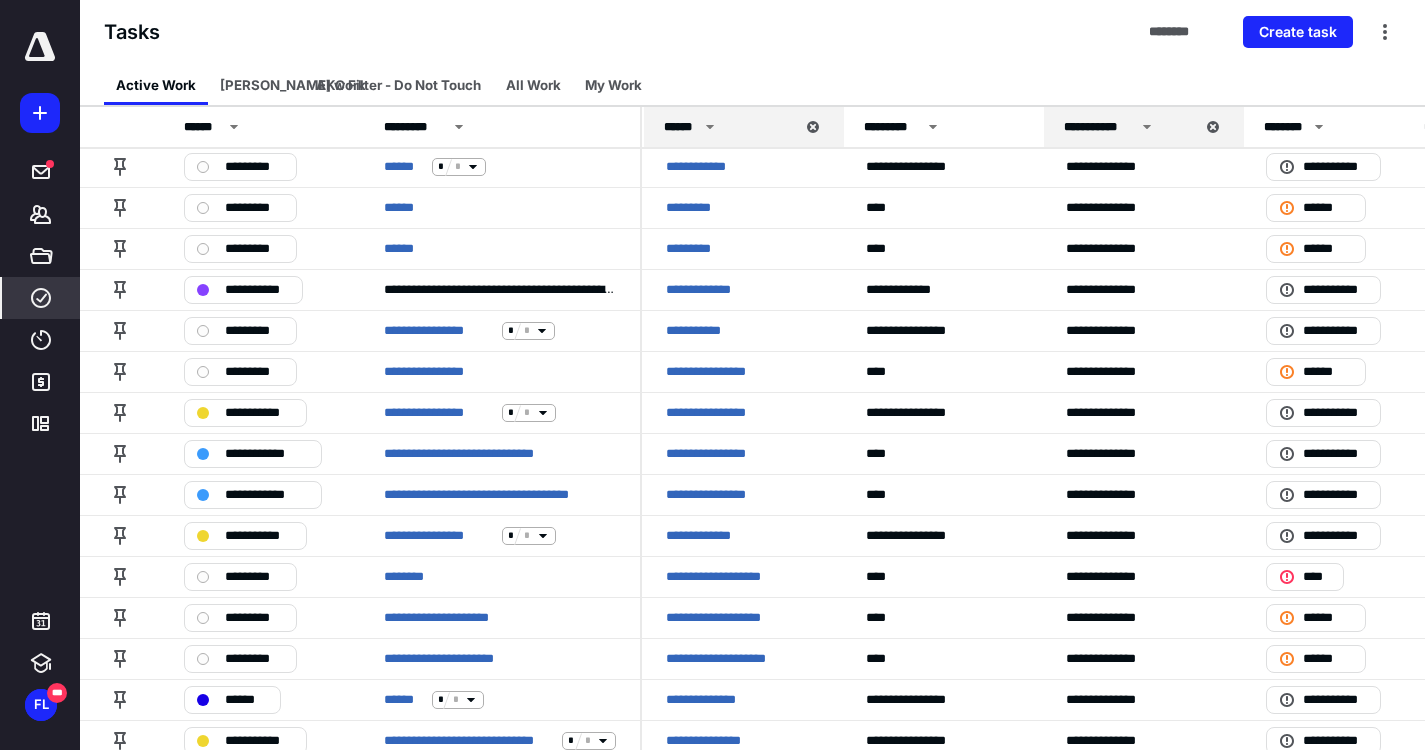 click at bounding box center [40, 113] 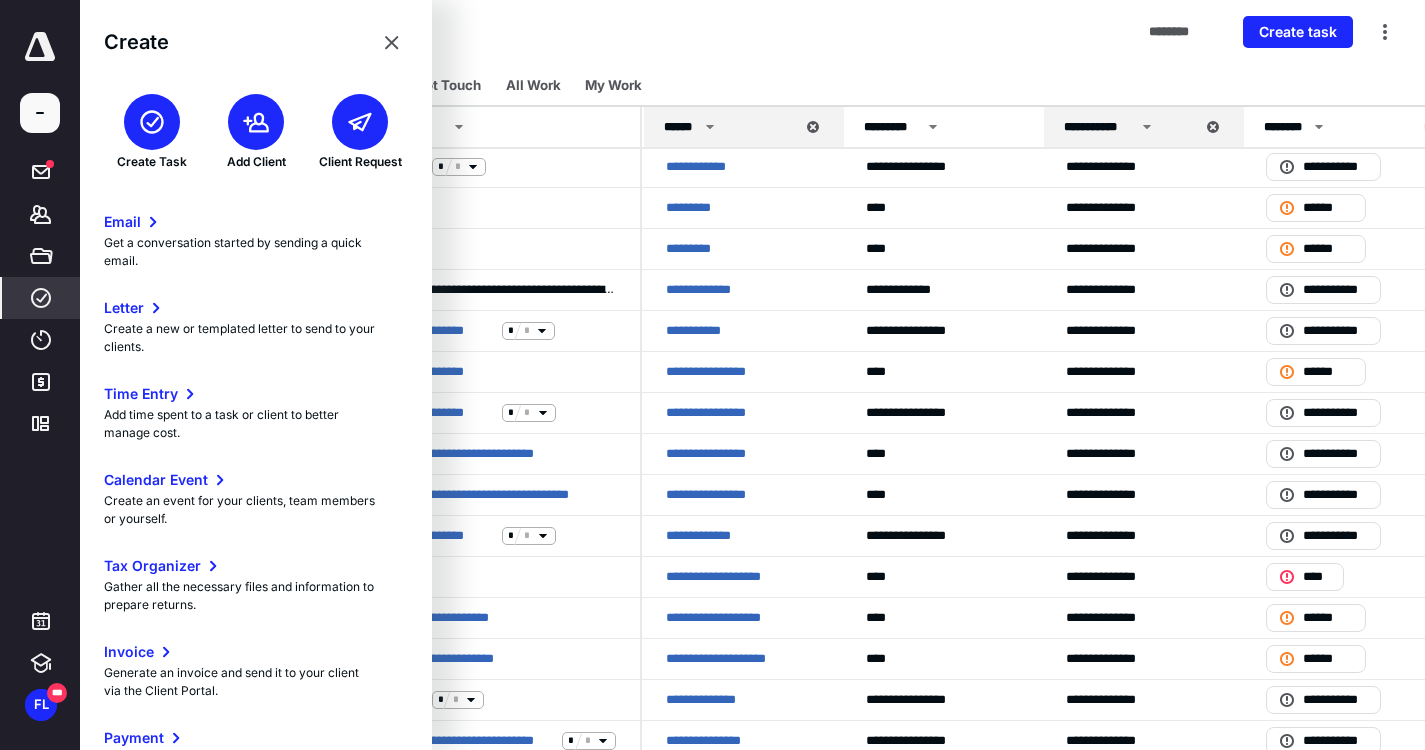 click 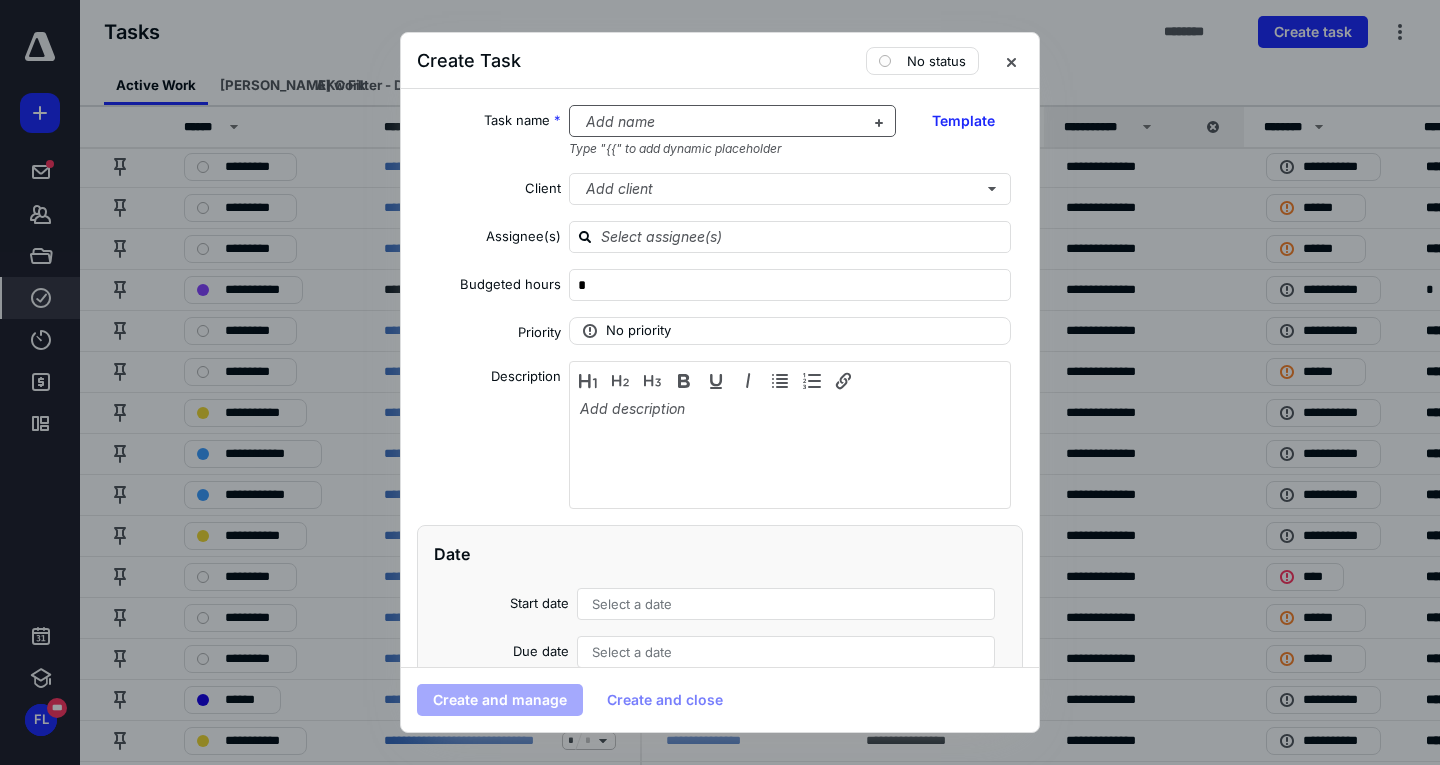 click at bounding box center (721, 122) 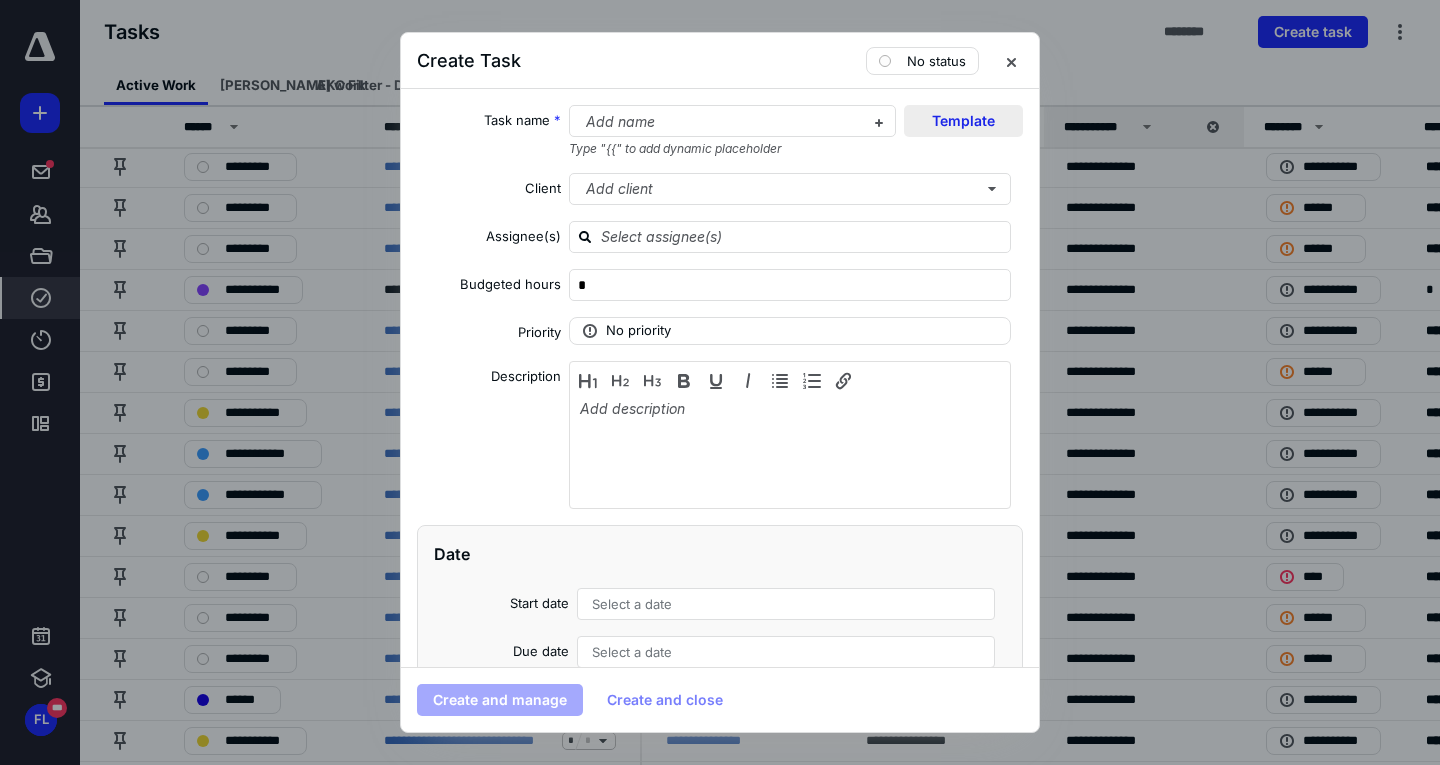 click on "Template" at bounding box center (963, 121) 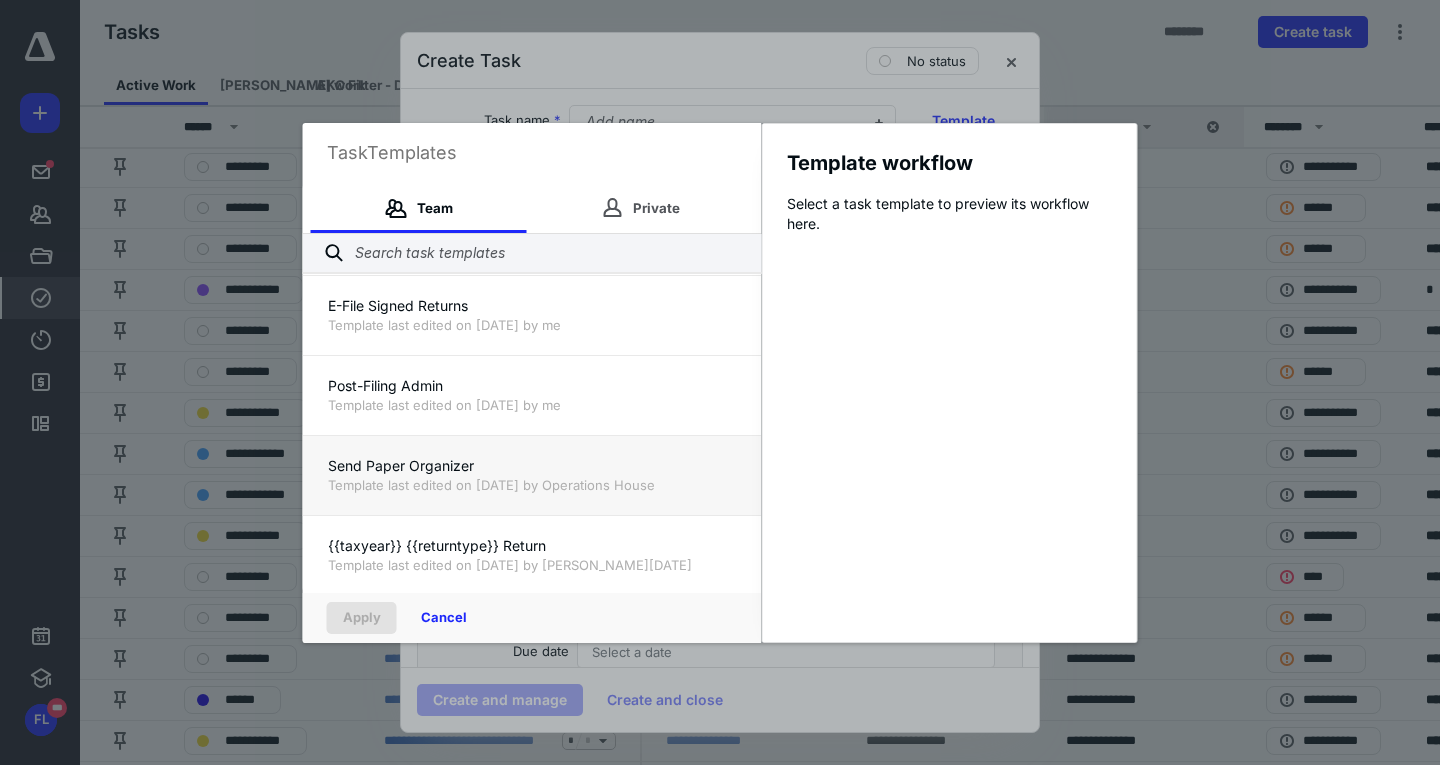 scroll, scrollTop: 320, scrollLeft: 0, axis: vertical 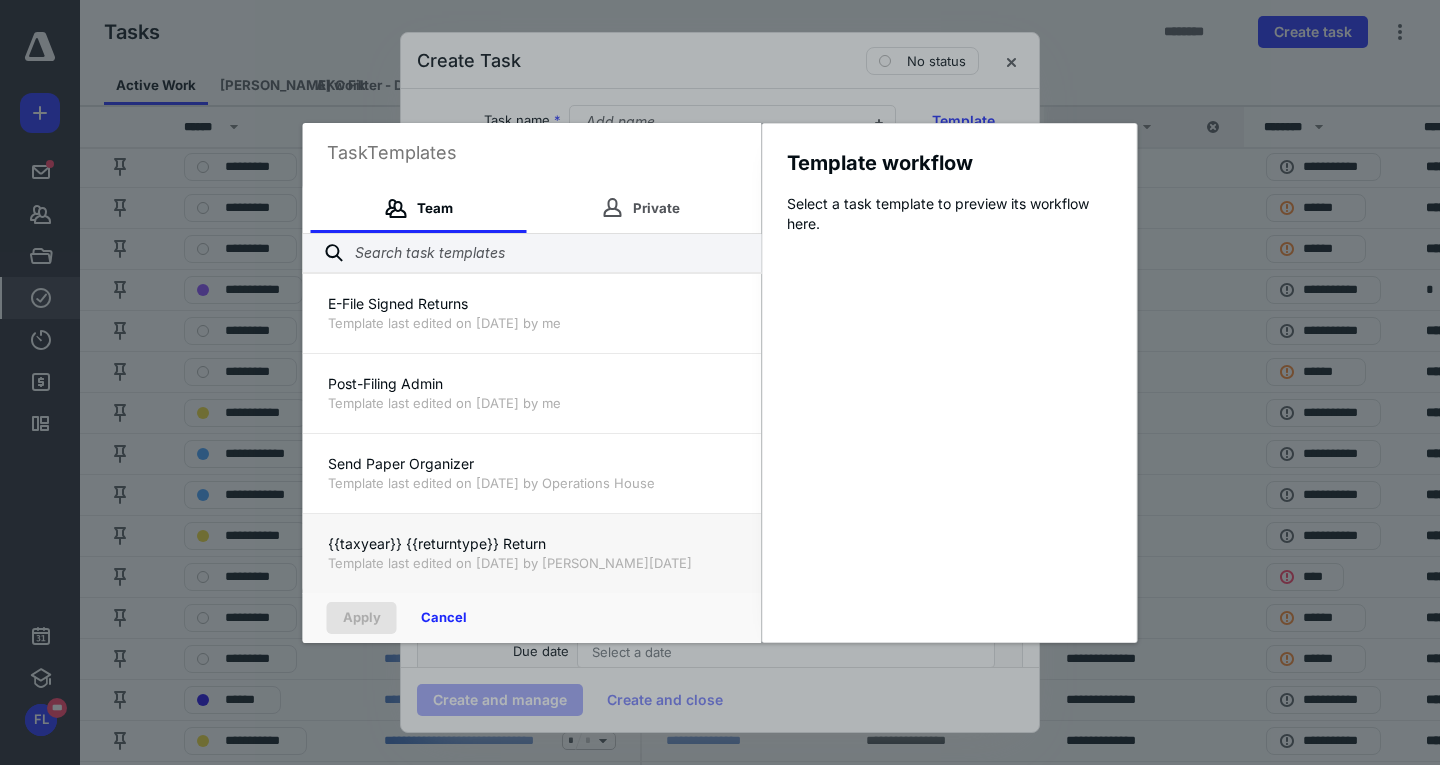 click on "{{taxyear}} {{returntype}} Return" at bounding box center (532, 544) 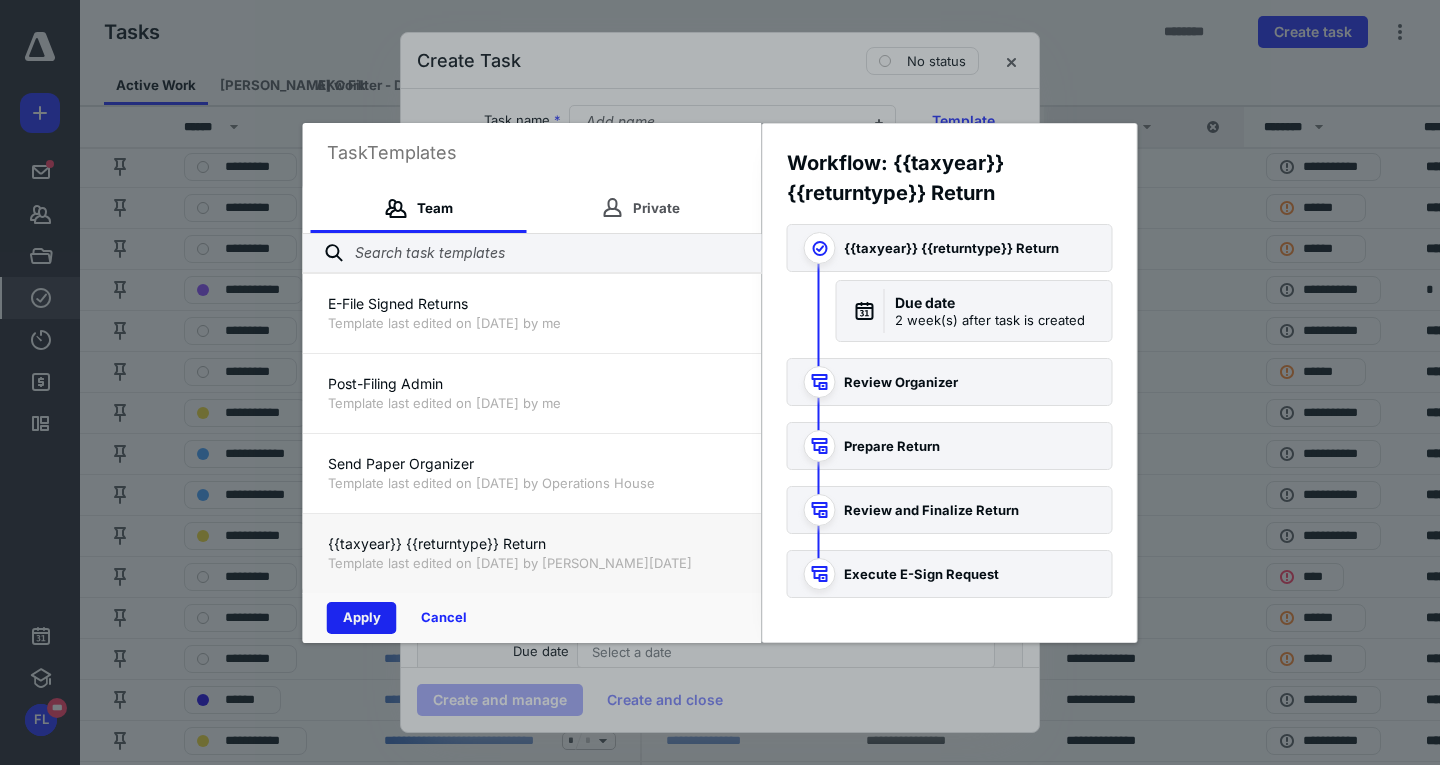 click on "Apply" at bounding box center [362, 618] 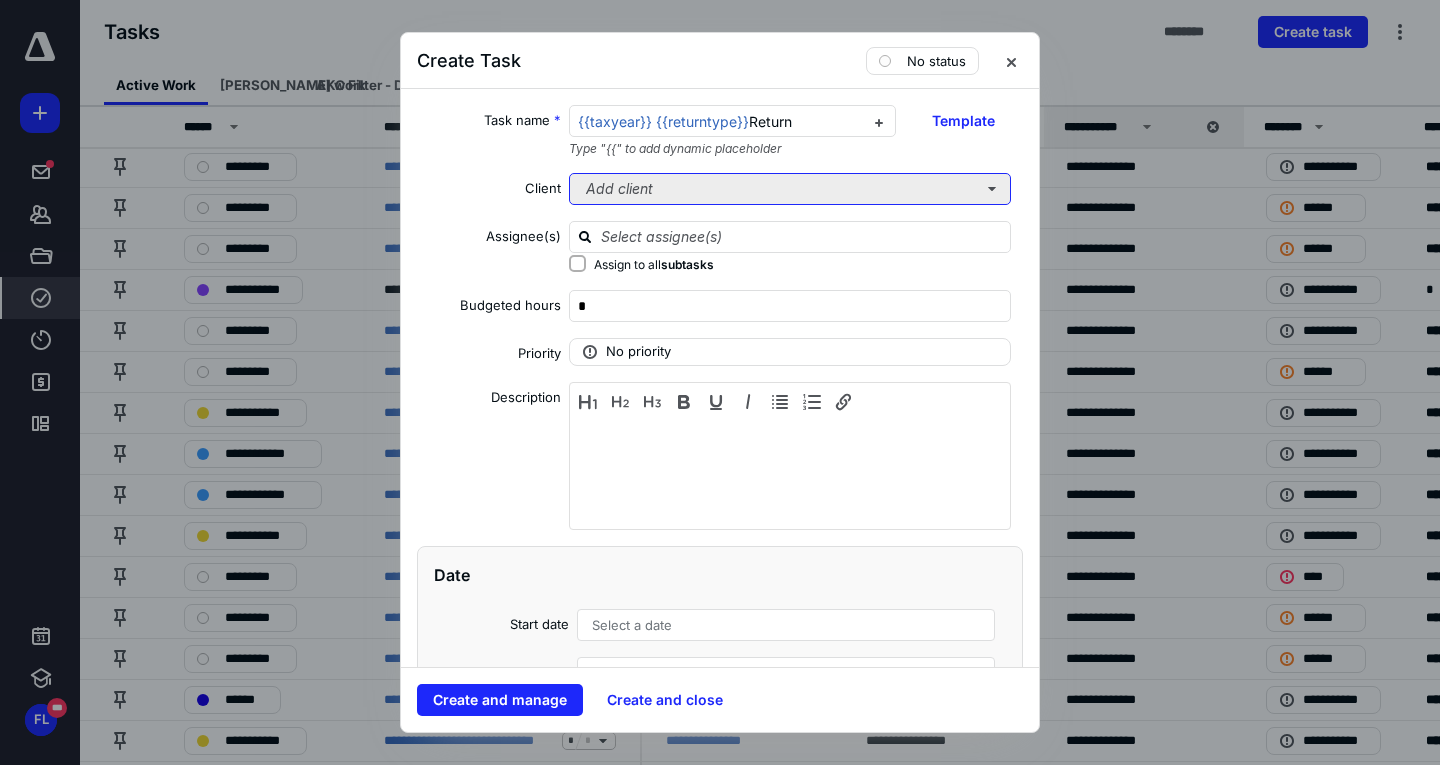 click on "Add client" at bounding box center (790, 189) 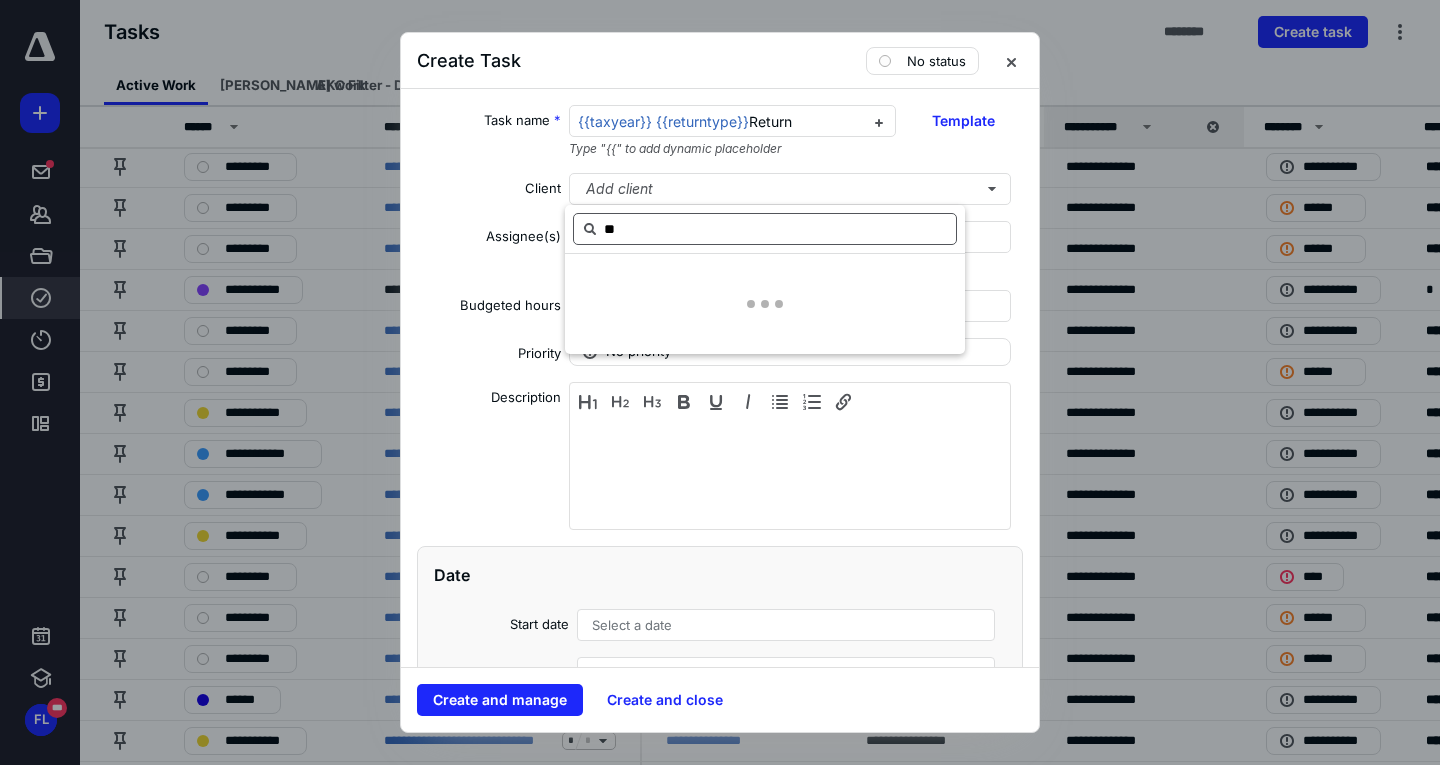 type on "*" 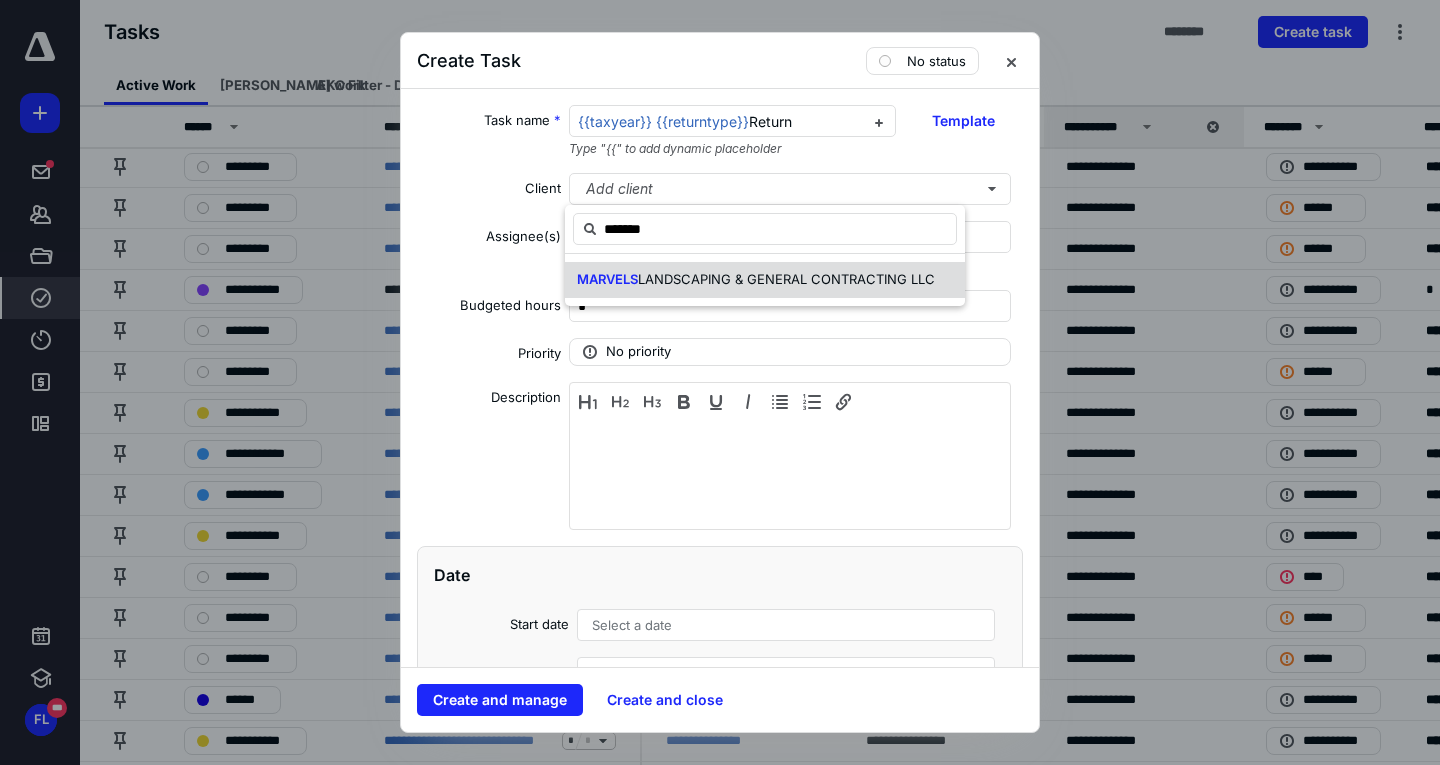 click on "MARVELS  LANDSCAPING & GENERAL CONTRACTING LLC" at bounding box center (765, 280) 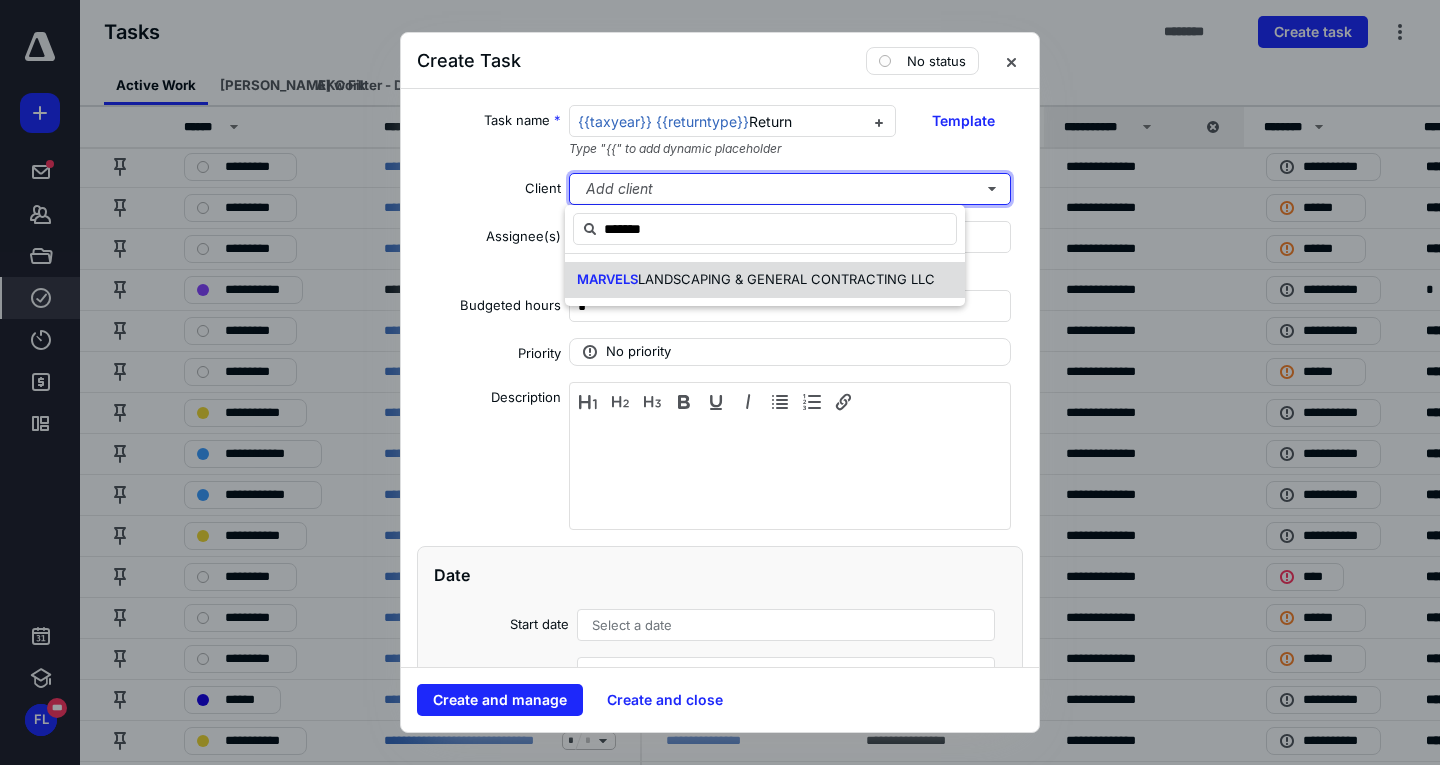 type 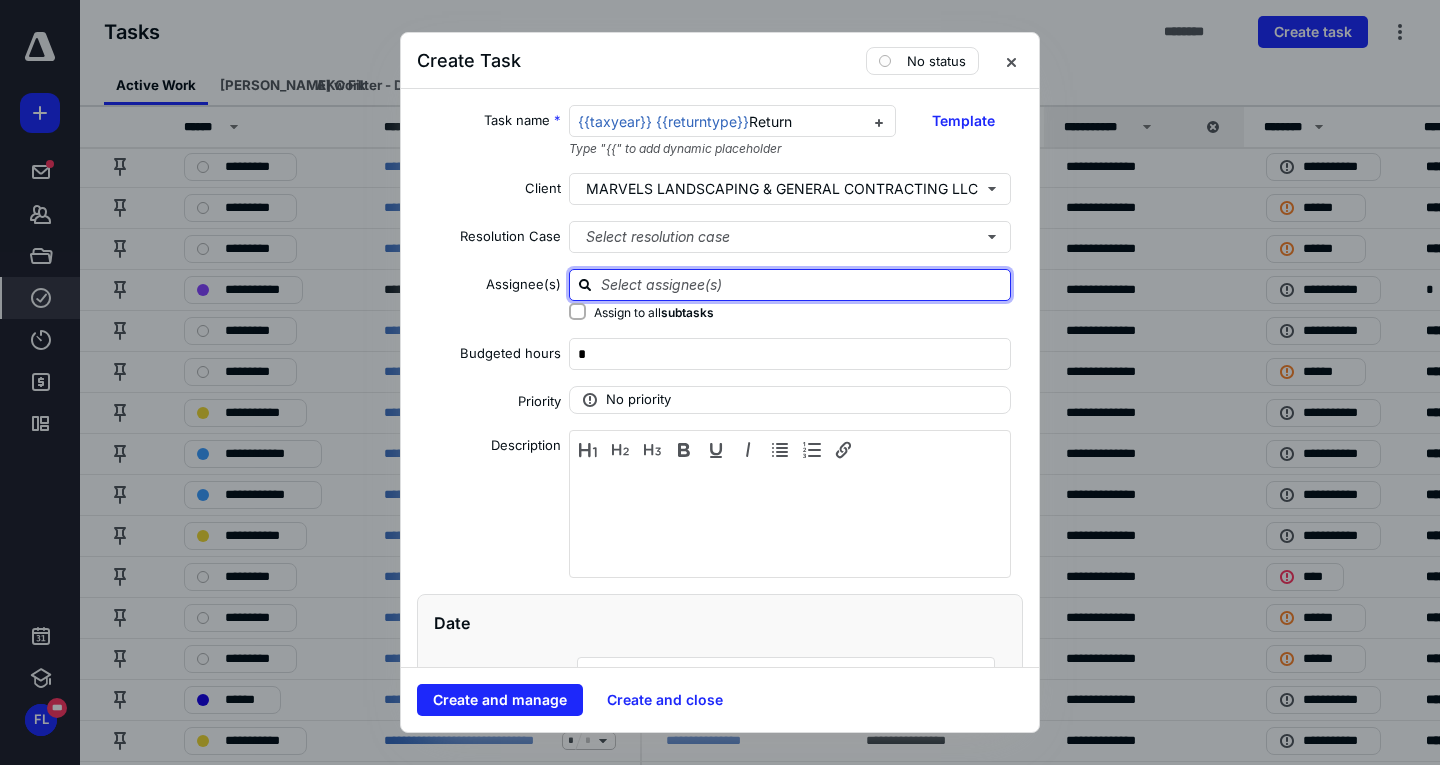 click at bounding box center (802, 284) 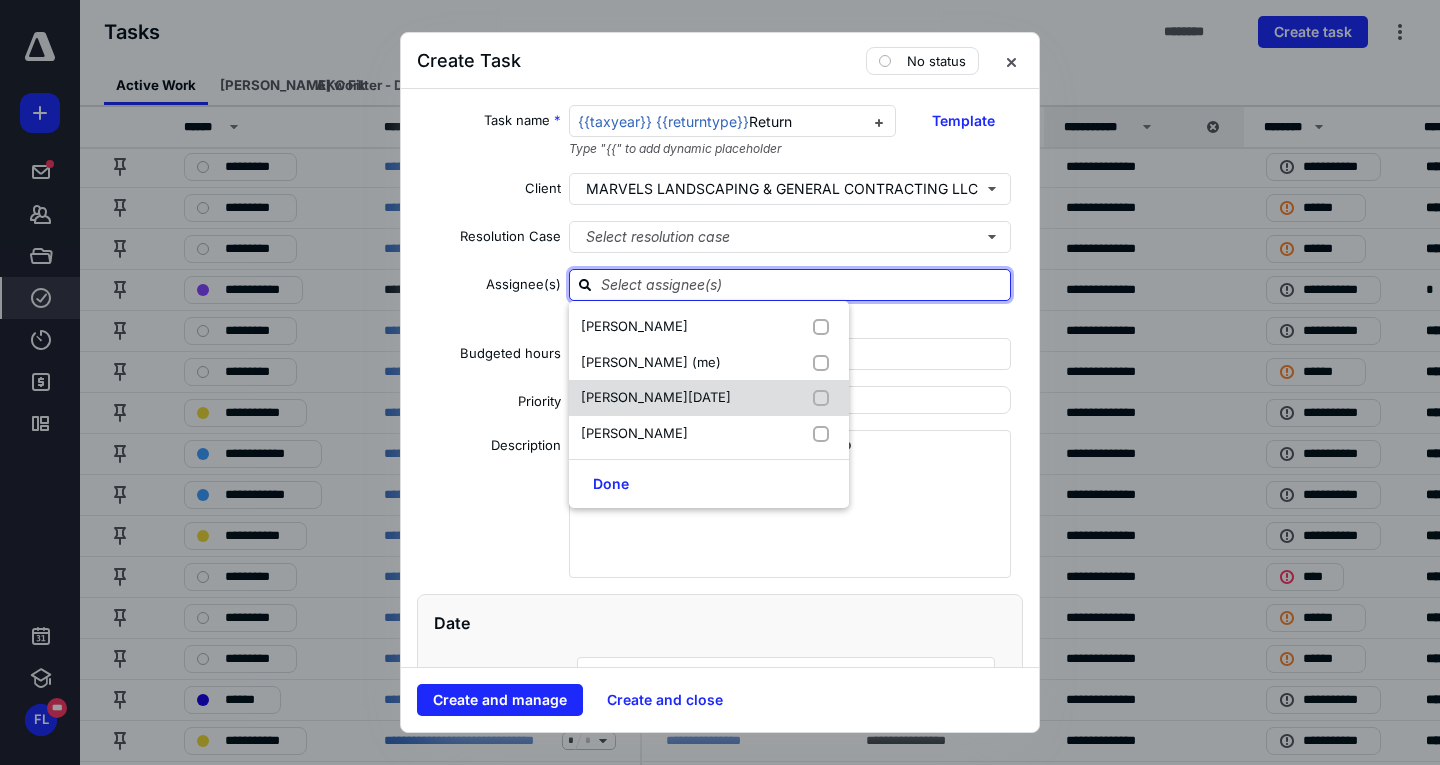 click at bounding box center (825, 398) 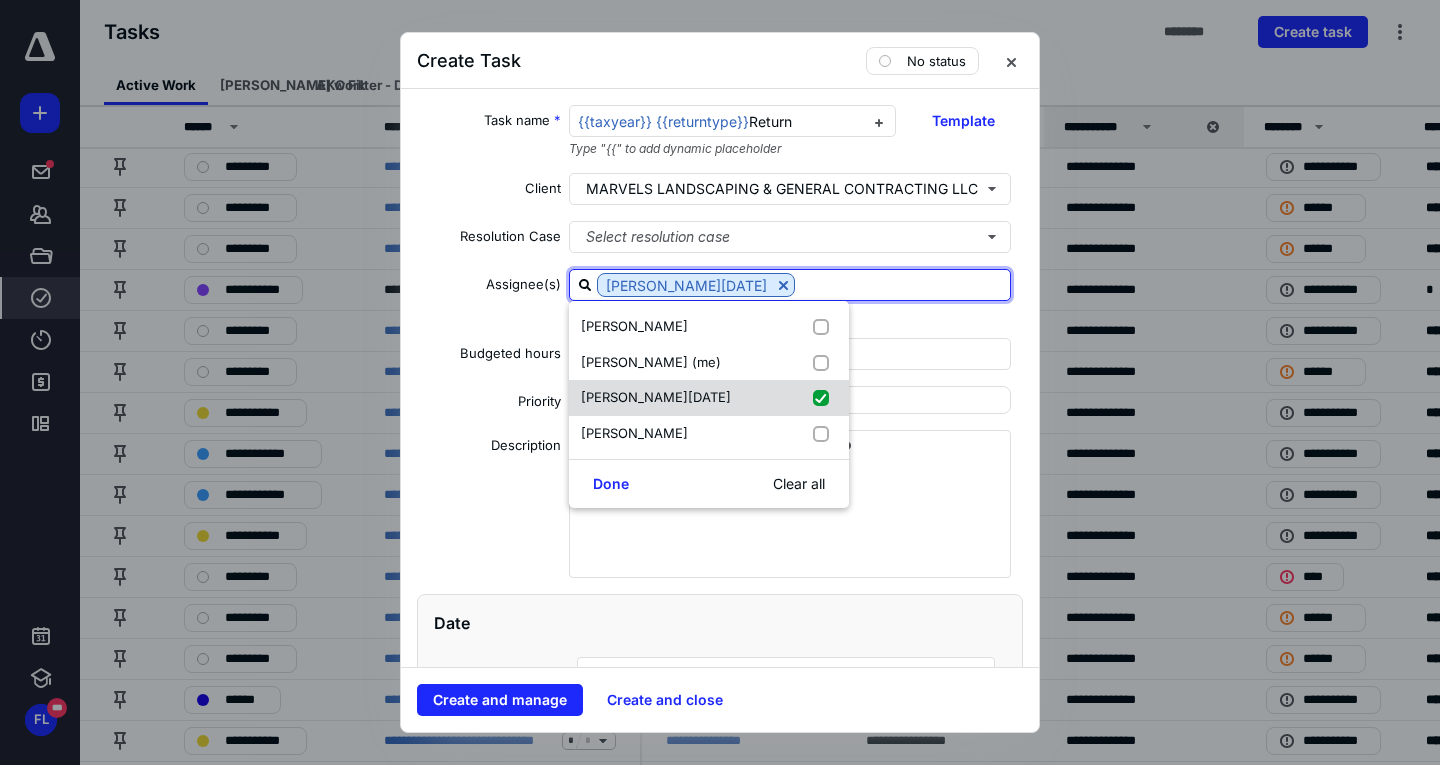 checkbox on "true" 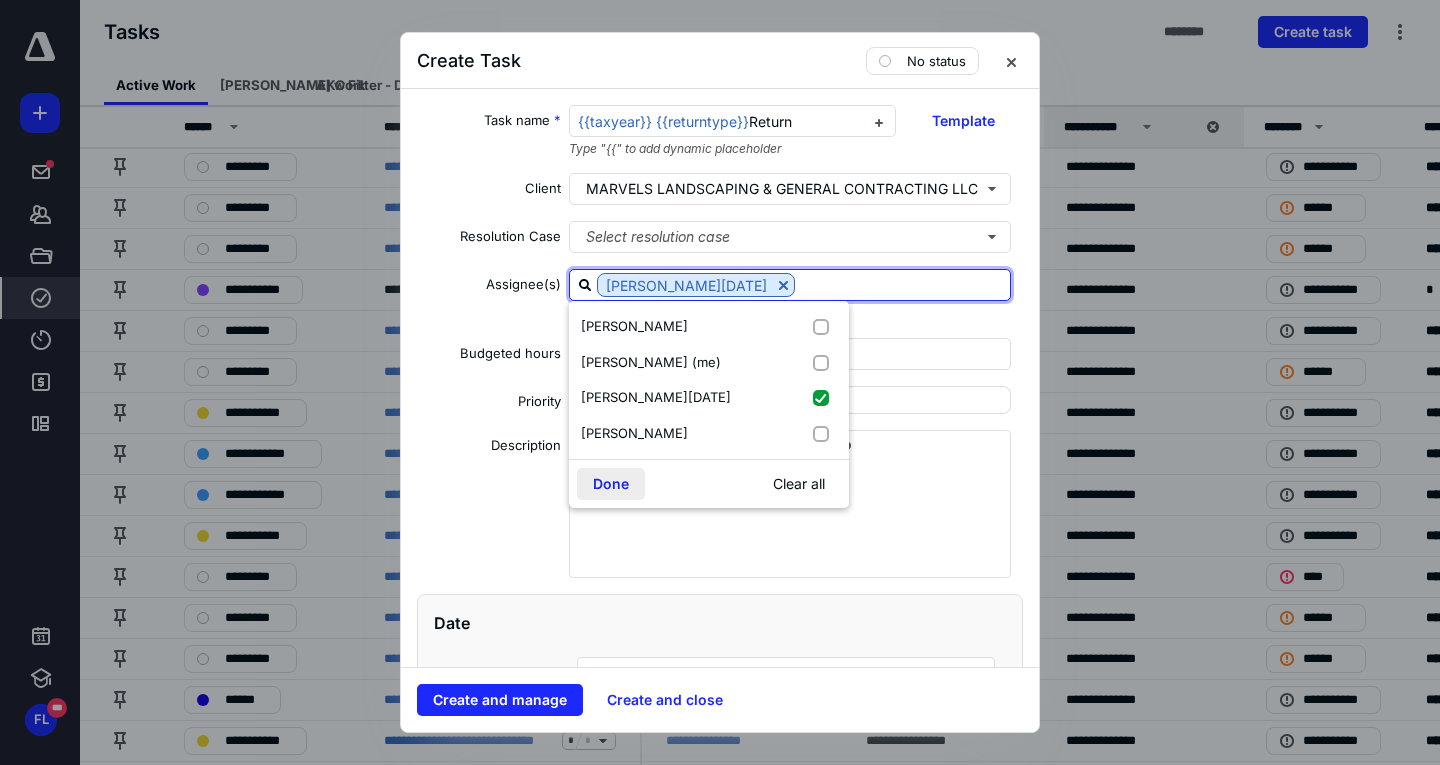 click on "Done" at bounding box center (611, 484) 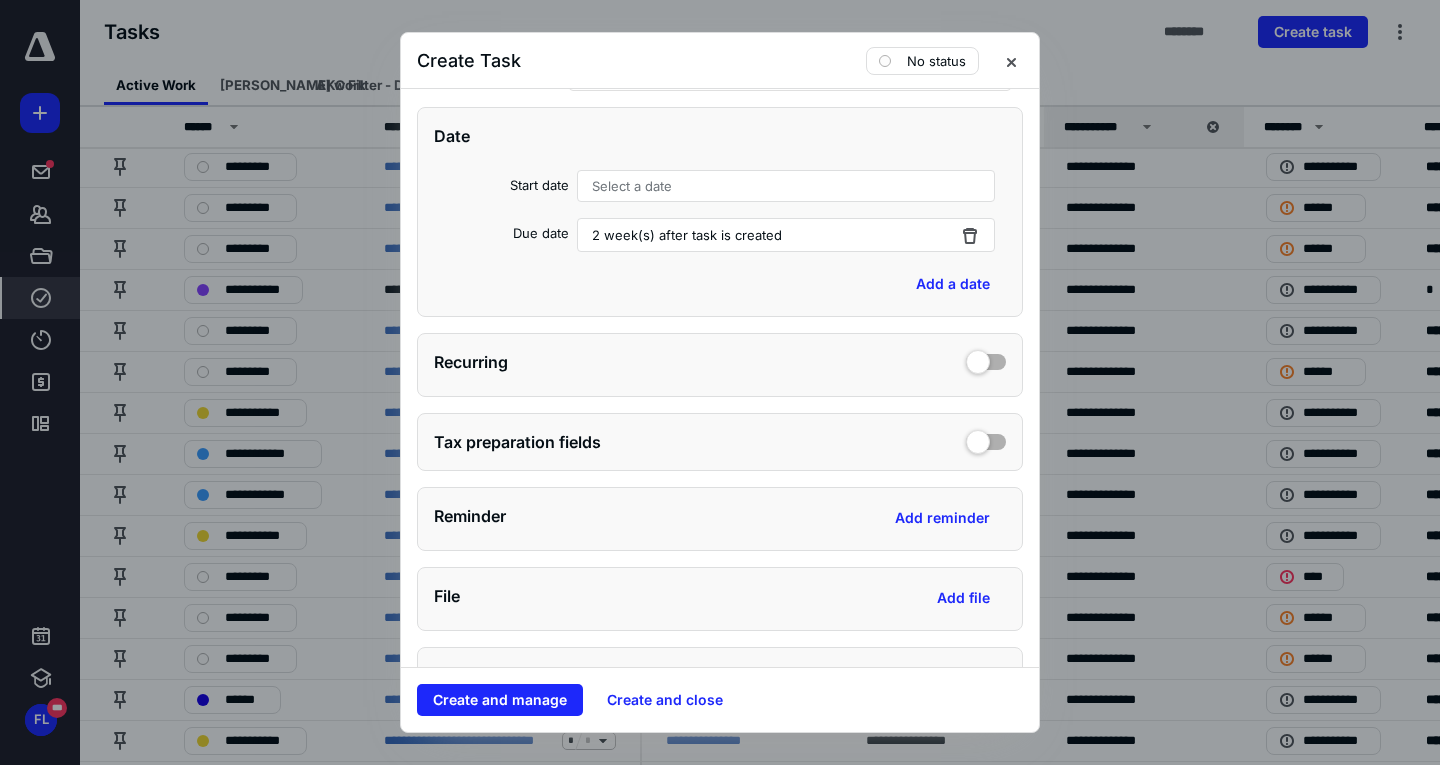 scroll, scrollTop: 600, scrollLeft: 0, axis: vertical 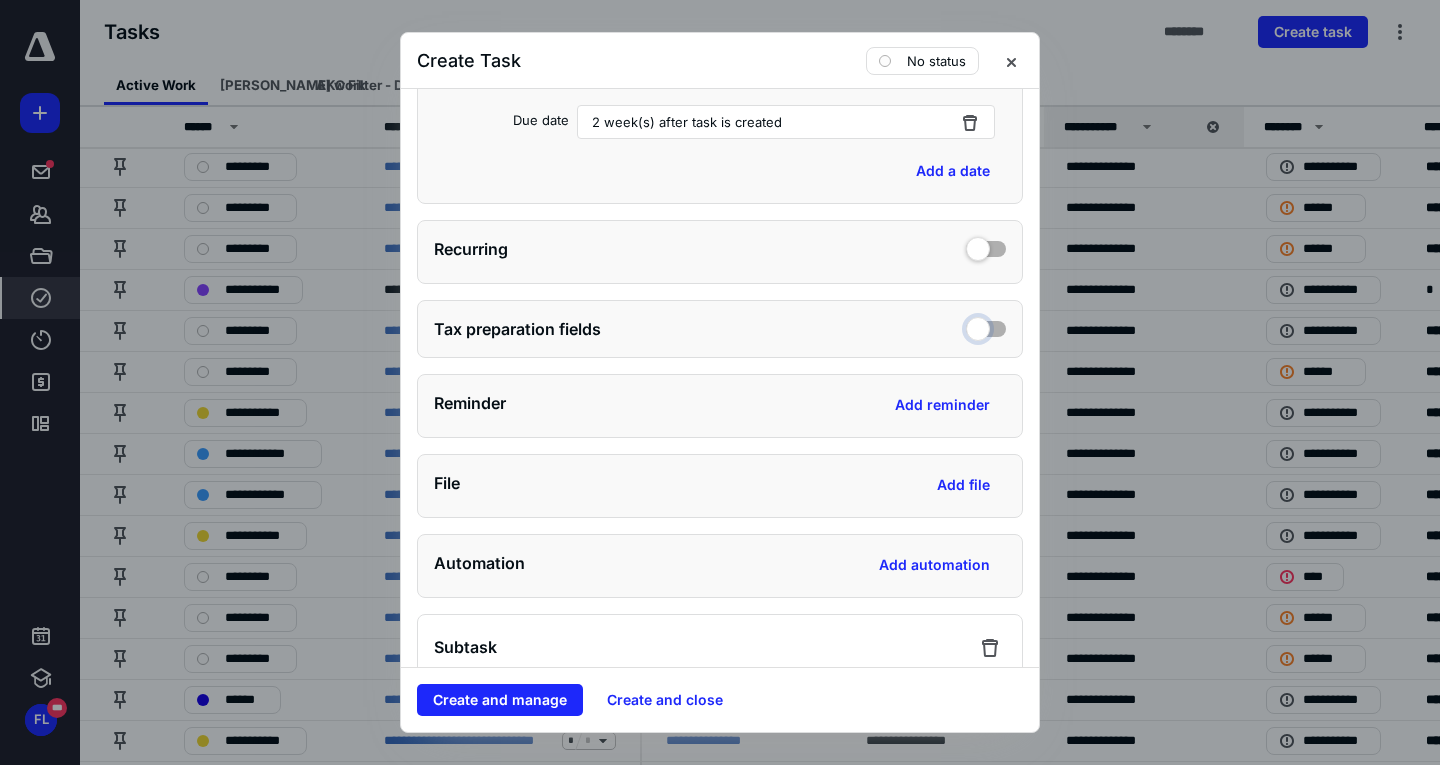 click at bounding box center (986, 326) 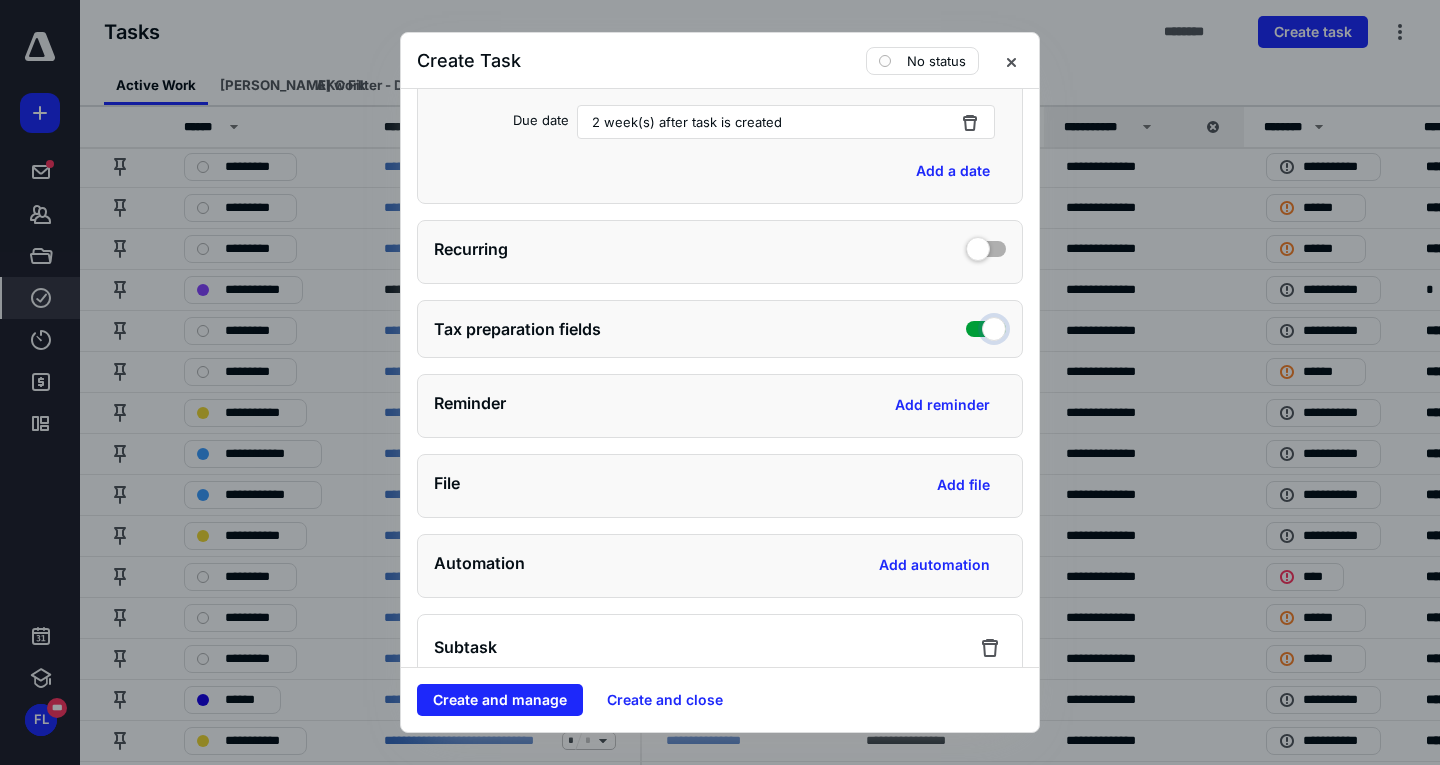checkbox on "true" 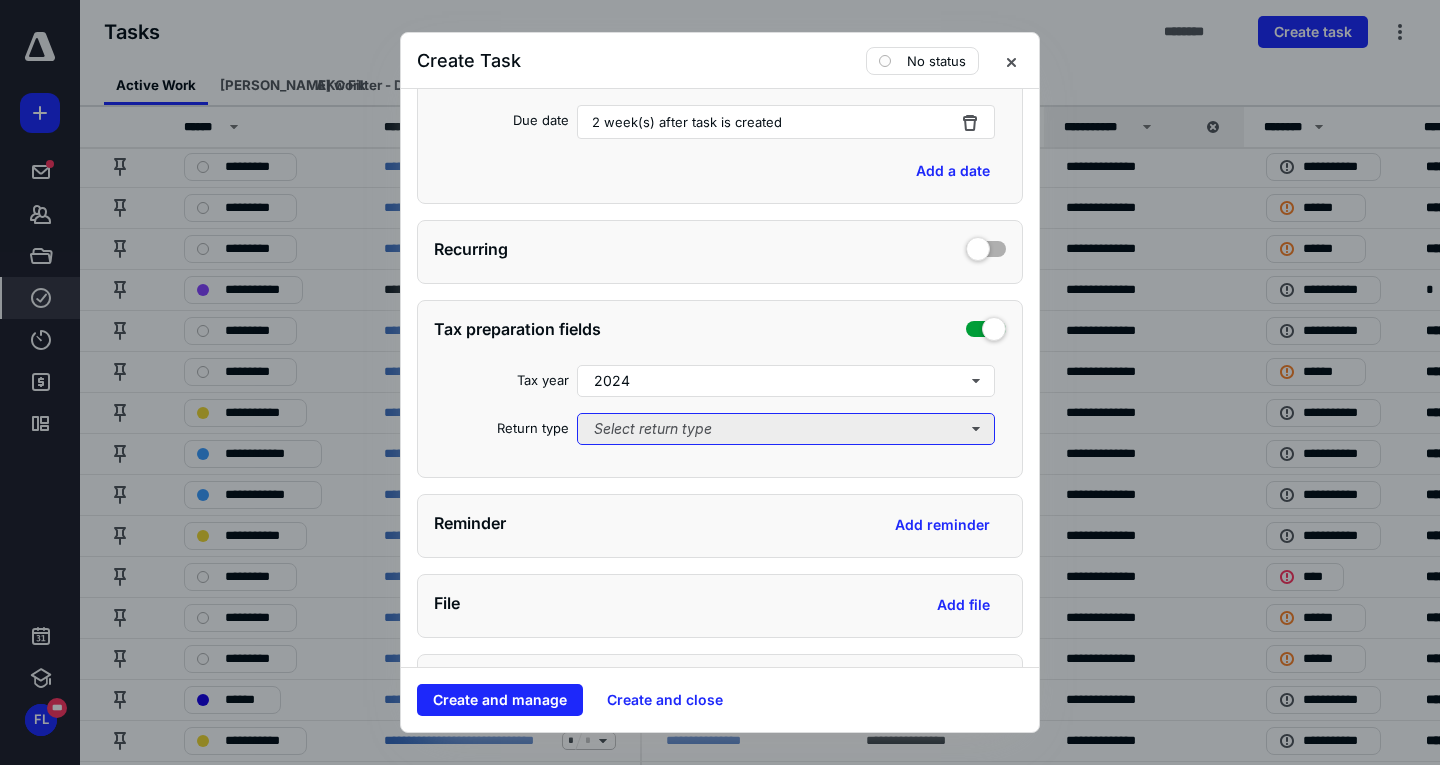 click on "Select return type" at bounding box center [786, 429] 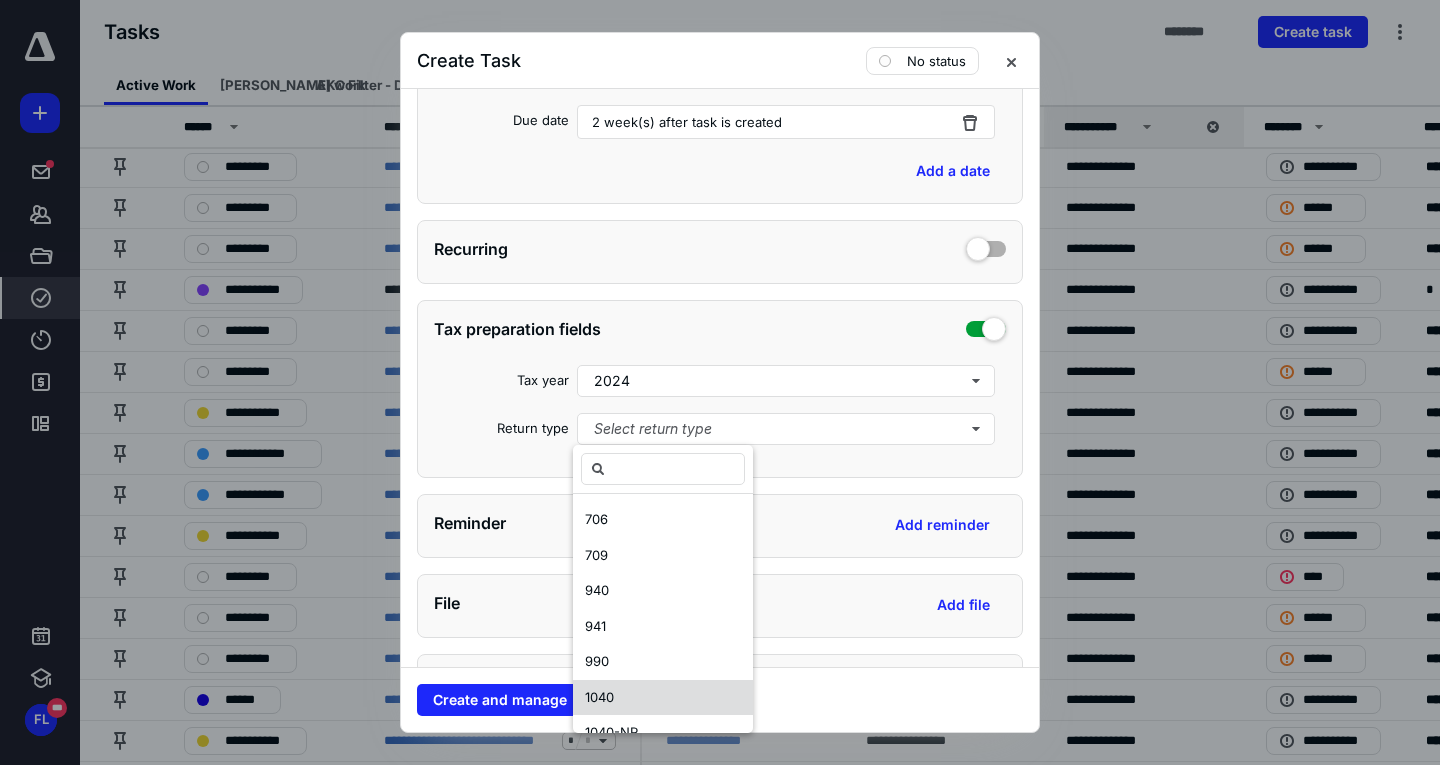 click on "1040" at bounding box center [663, 698] 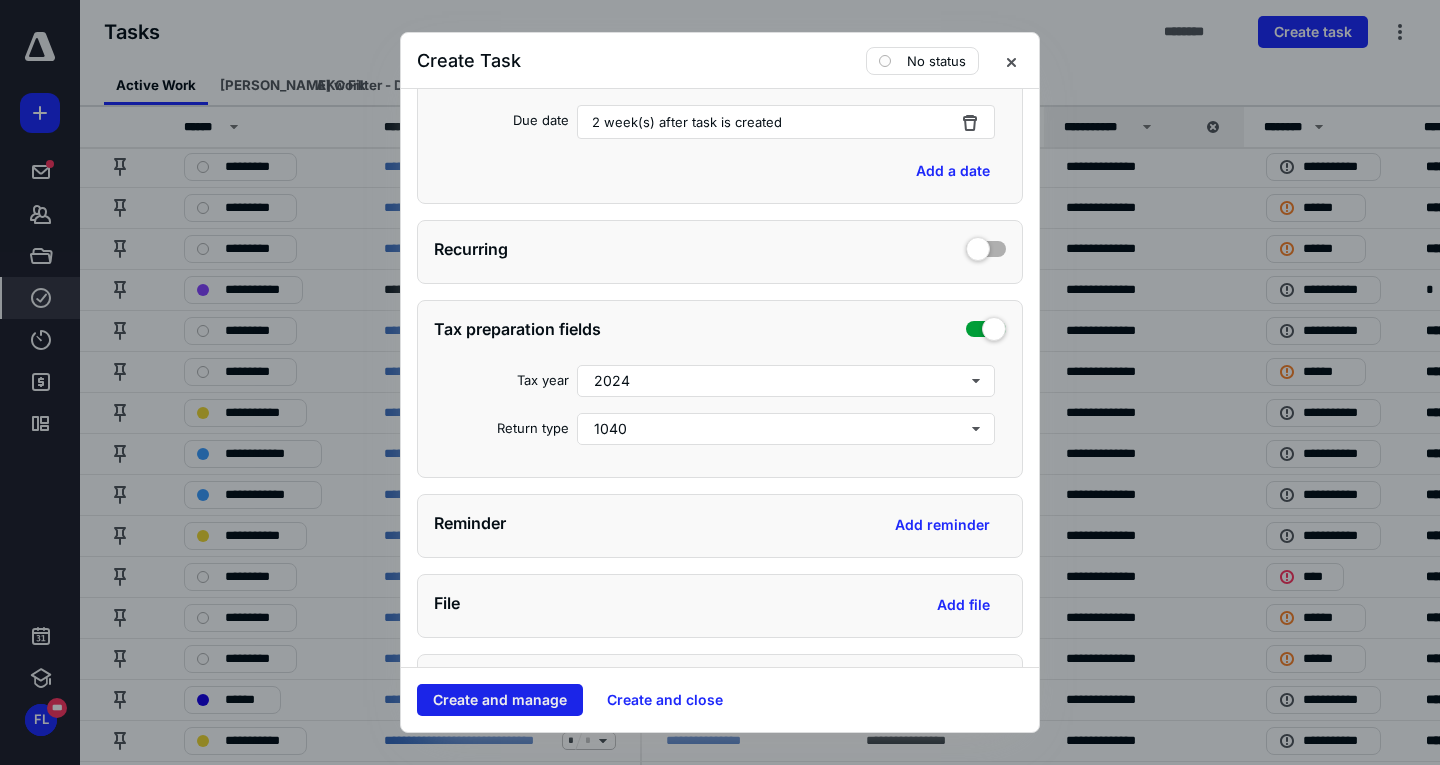 click on "Create and manage" at bounding box center (500, 700) 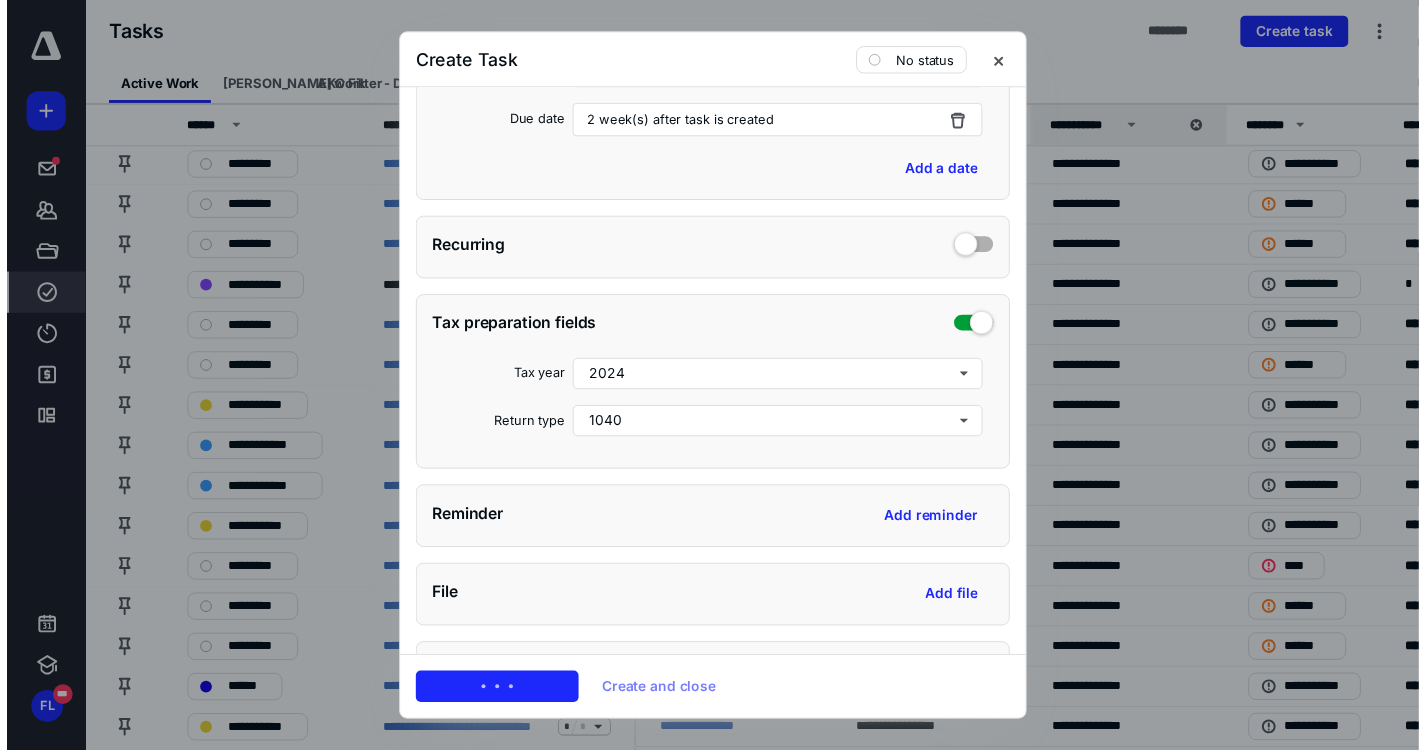 scroll, scrollTop: 0, scrollLeft: 0, axis: both 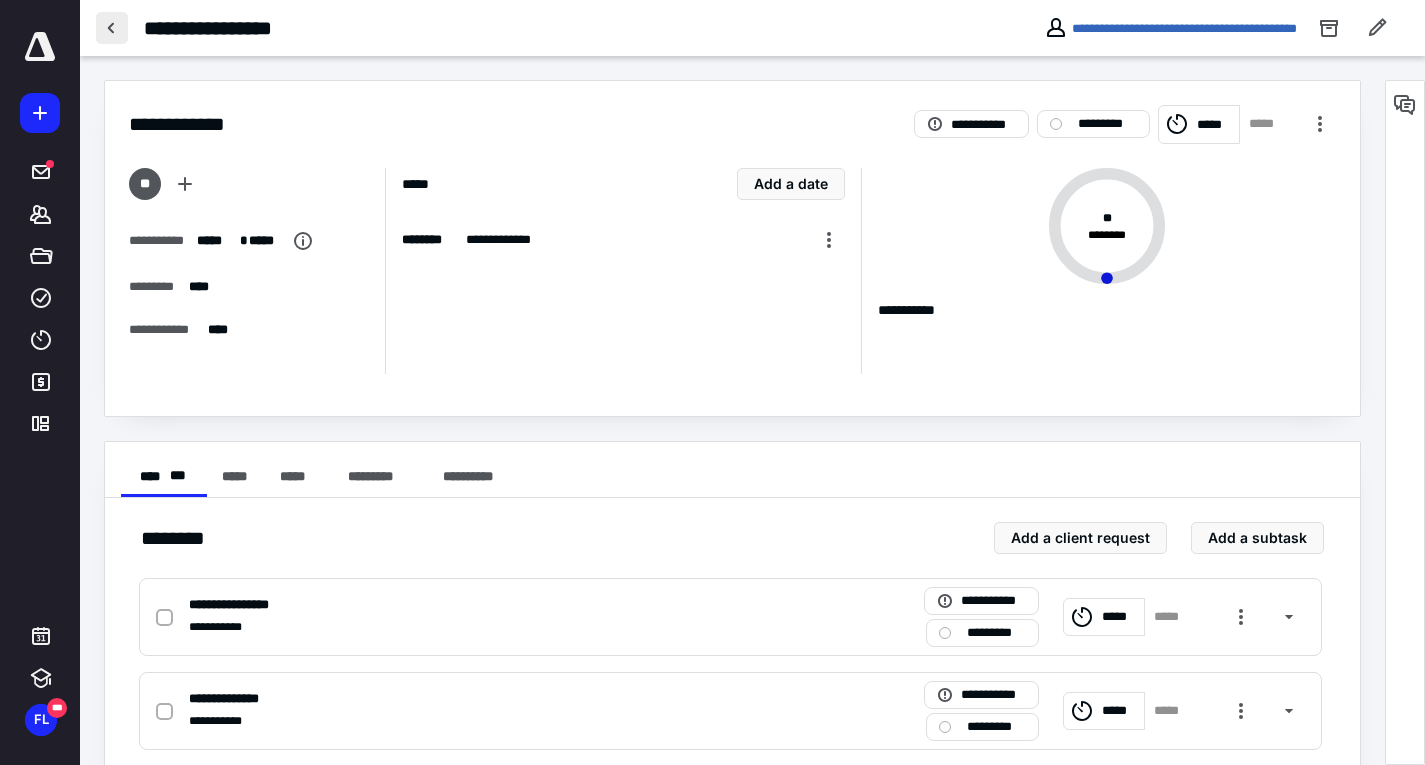 click at bounding box center (112, 28) 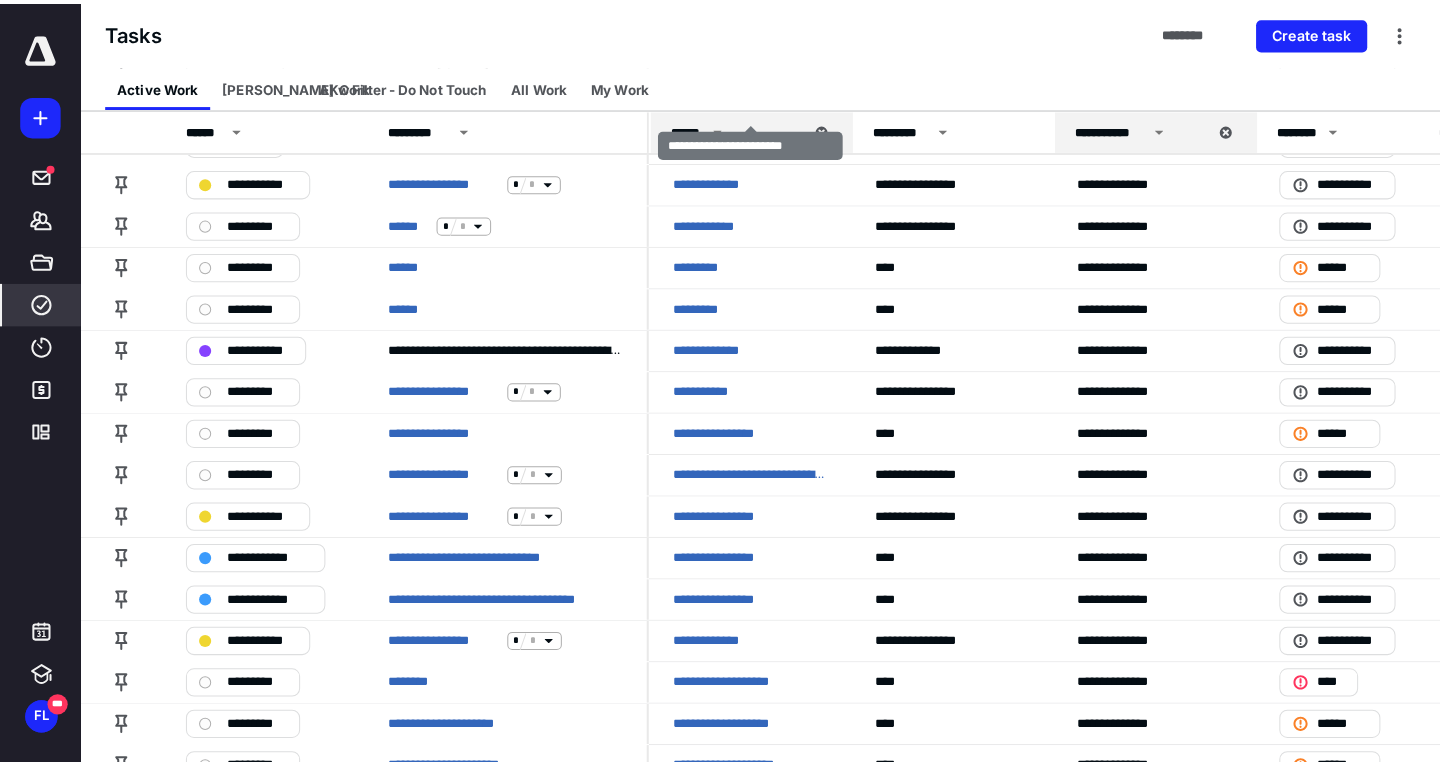 scroll, scrollTop: 700, scrollLeft: 0, axis: vertical 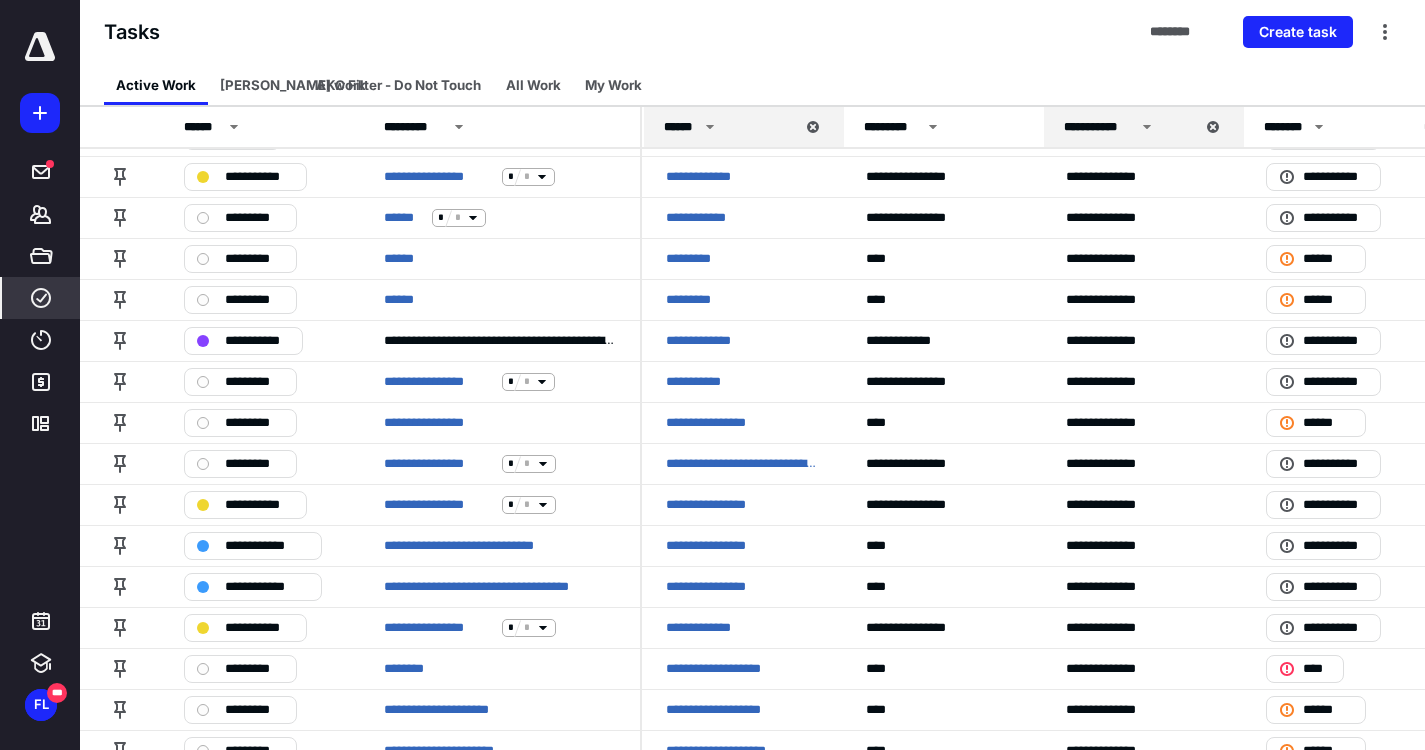 click 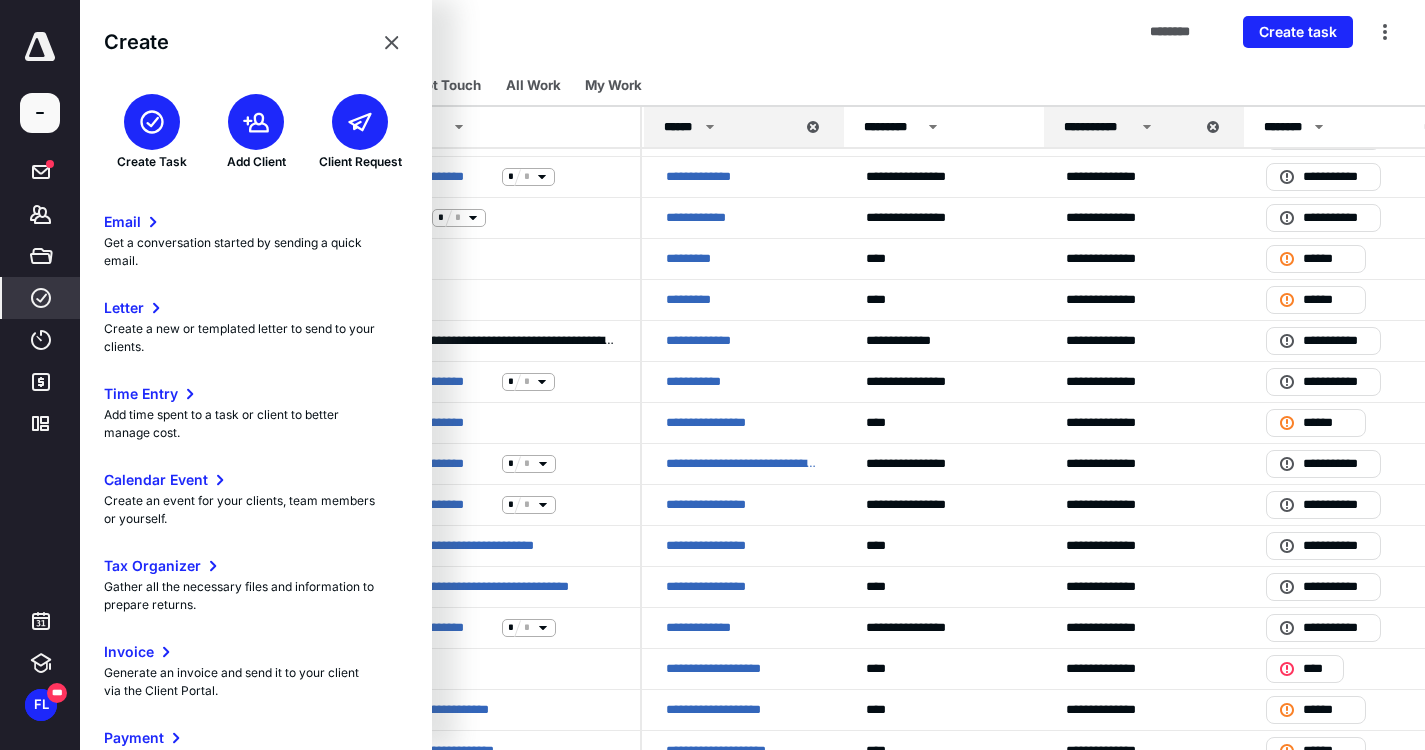 click at bounding box center (152, 122) 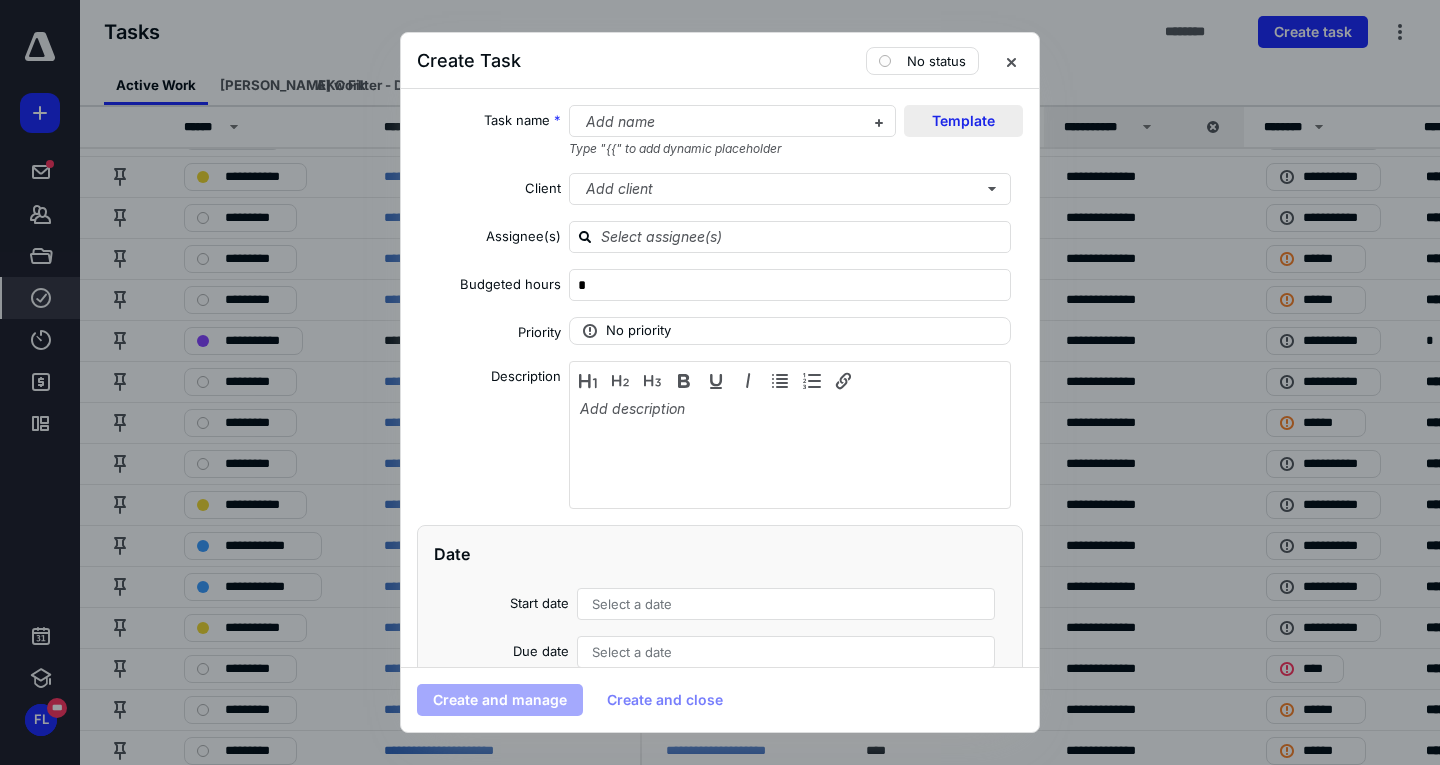 click on "Template" at bounding box center [963, 121] 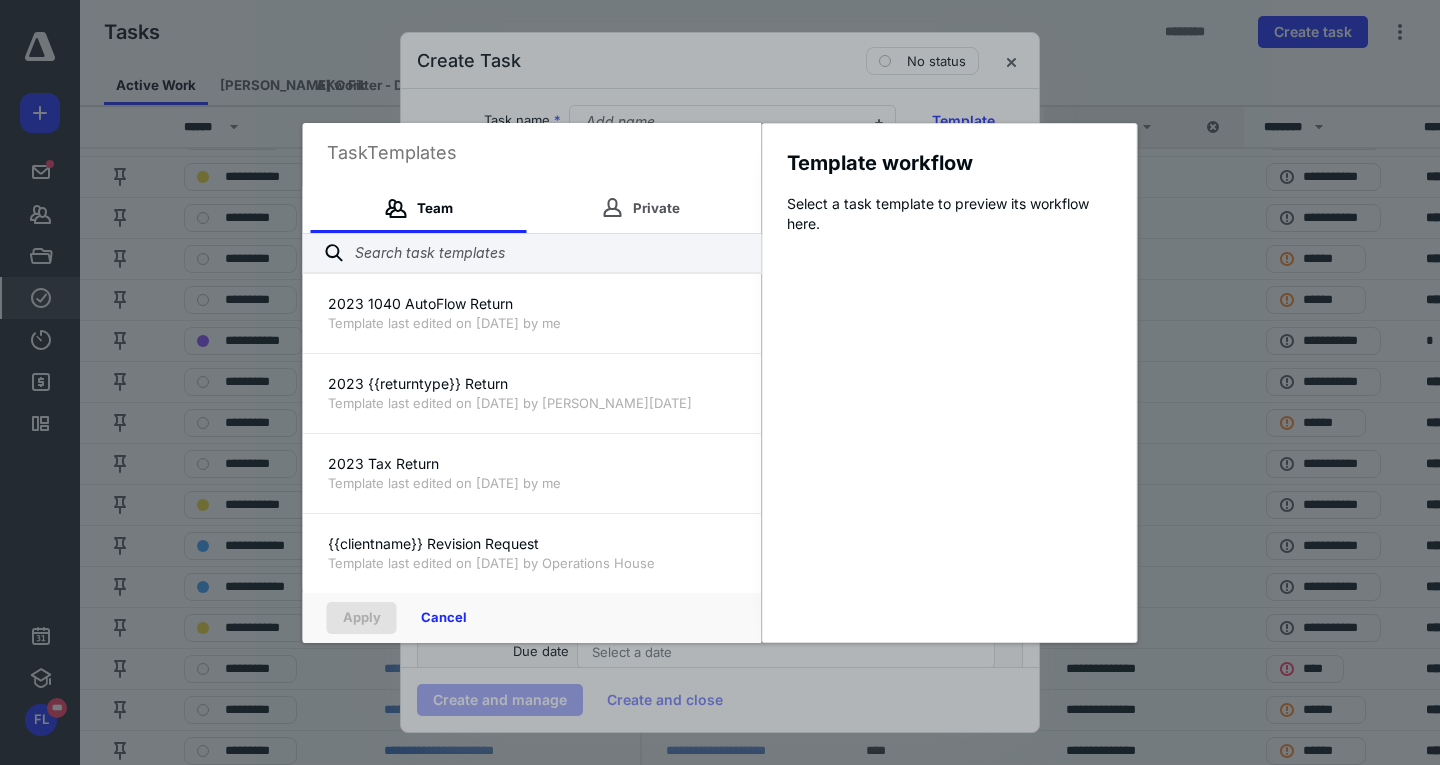 scroll, scrollTop: 320, scrollLeft: 0, axis: vertical 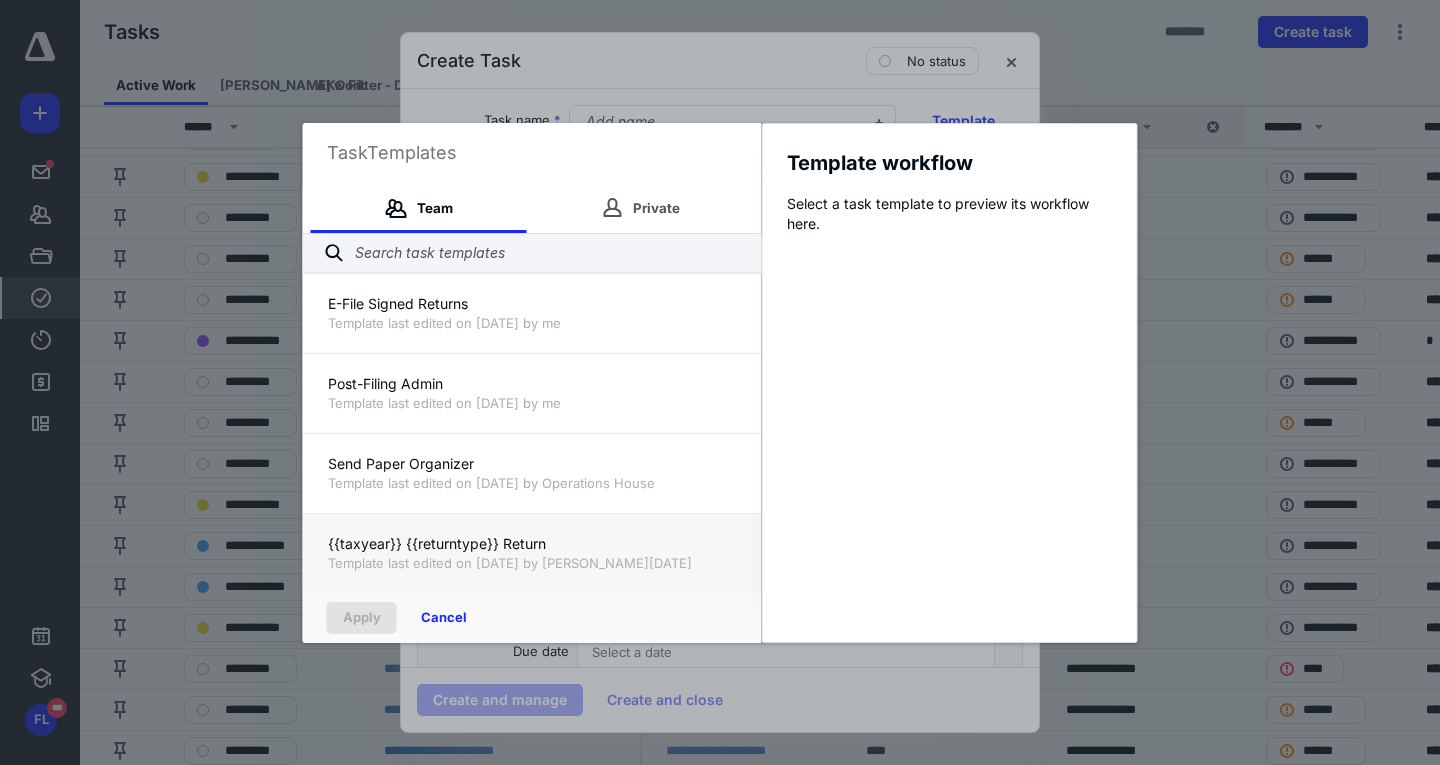 click on "{{taxyear}} {{returntype}} Return Template last edited on [DATE] by [PERSON_NAME][DATE]" at bounding box center (532, 553) 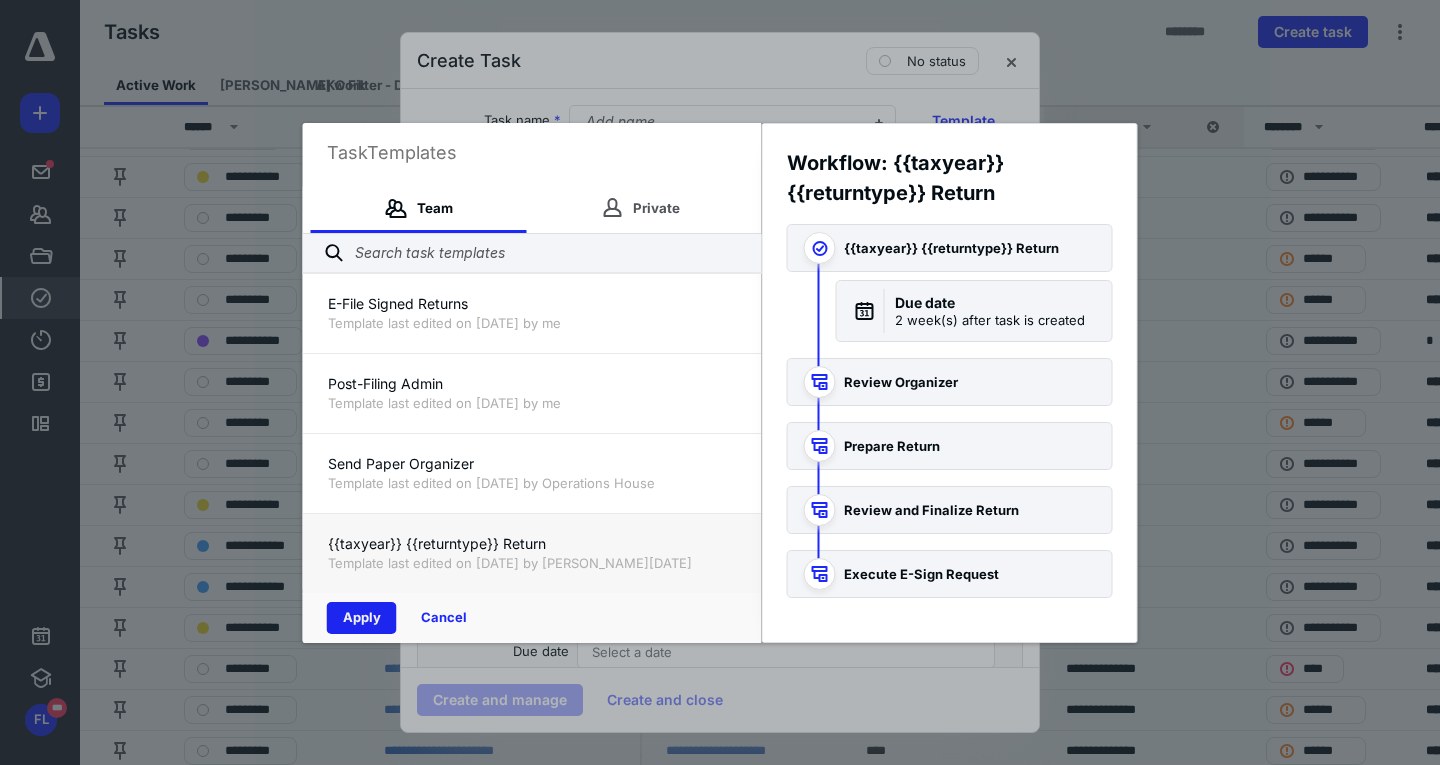 click on "Apply" at bounding box center [362, 618] 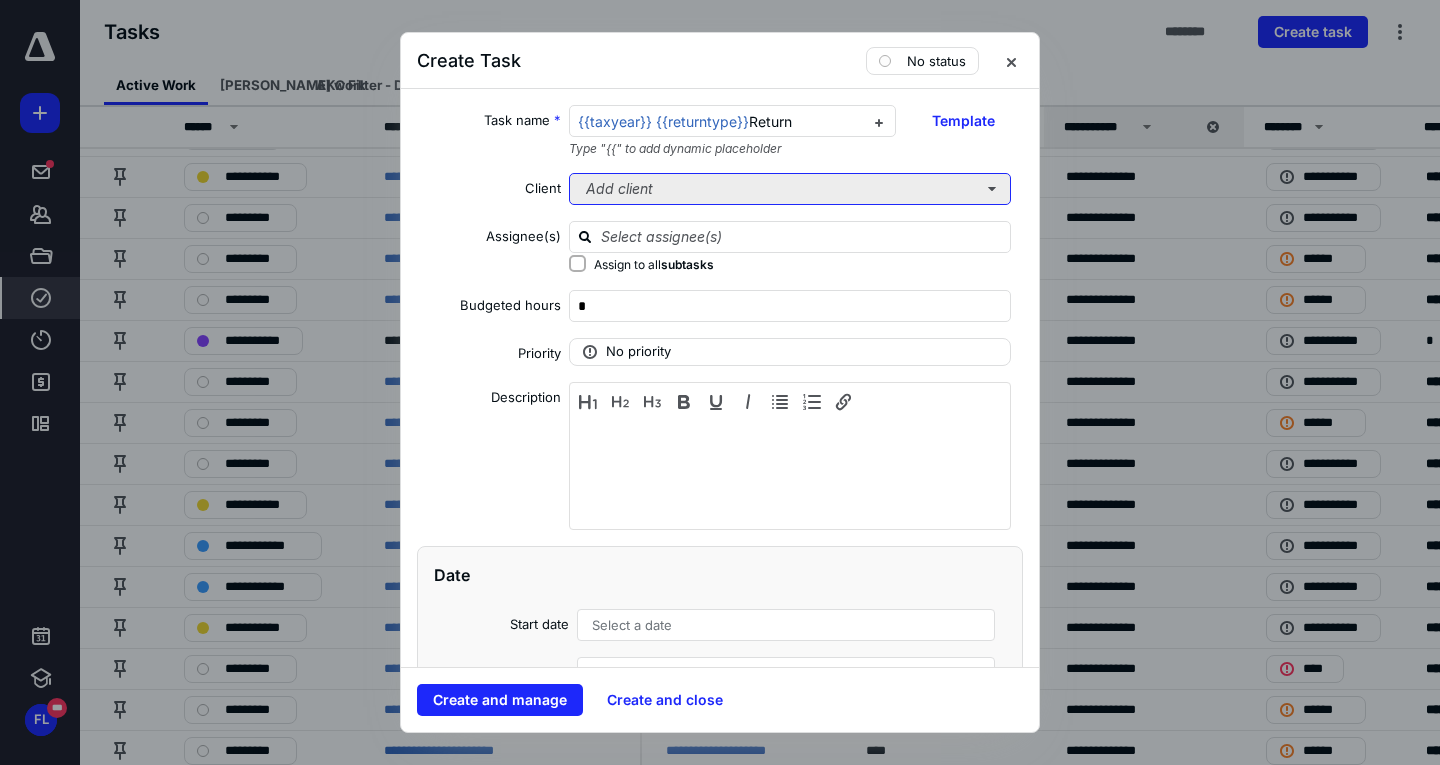 click on "Add client" at bounding box center [790, 189] 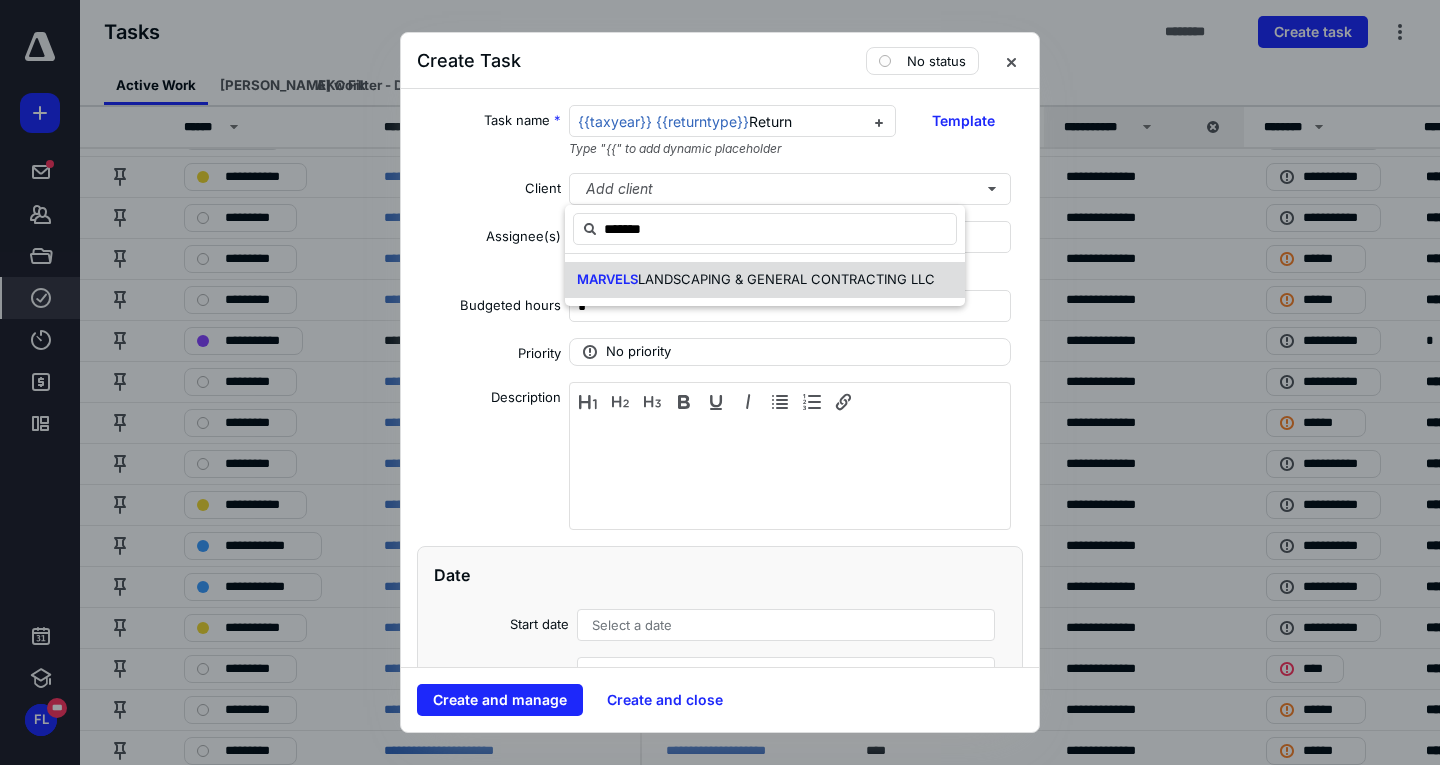 click on "MARVELS  LANDSCAPING & GENERAL CONTRACTING LLC" at bounding box center [756, 280] 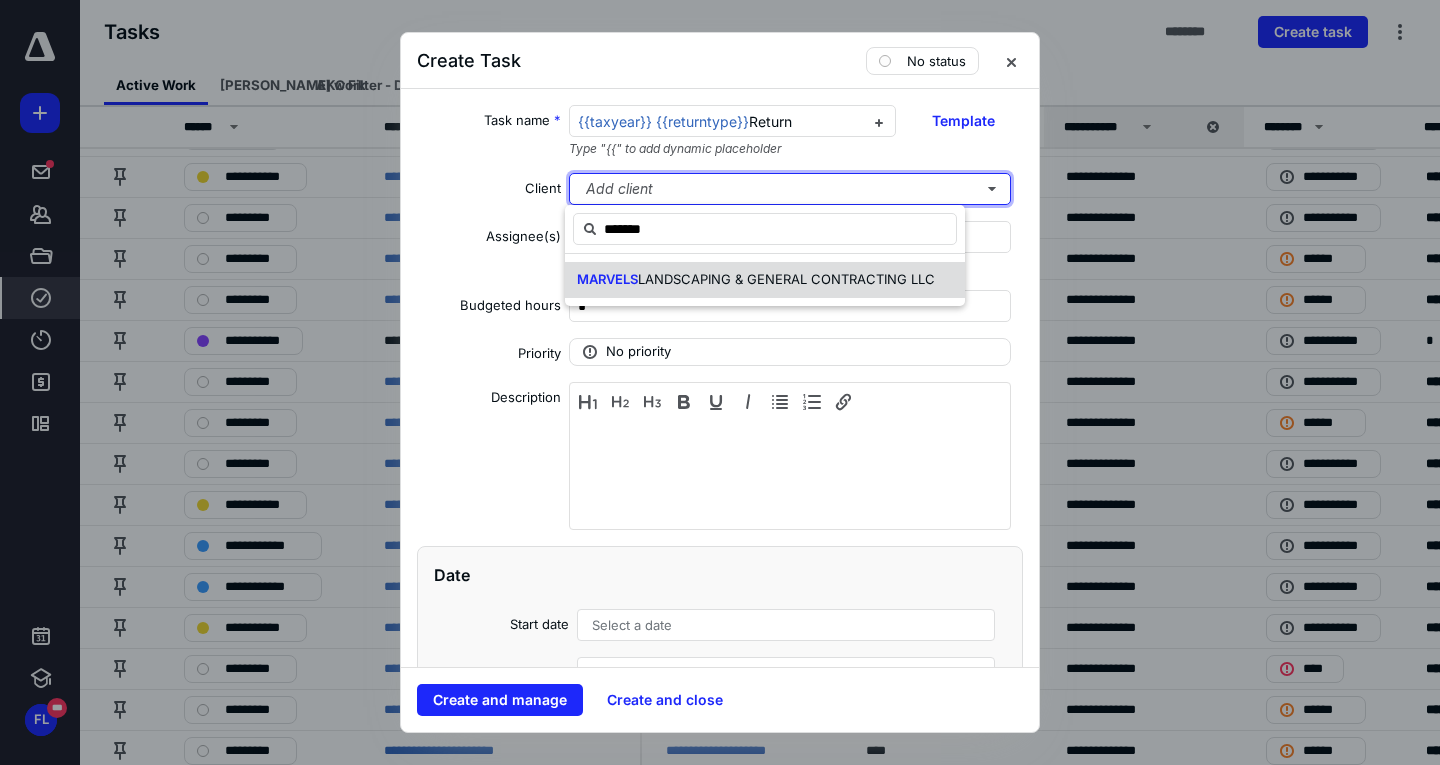 type 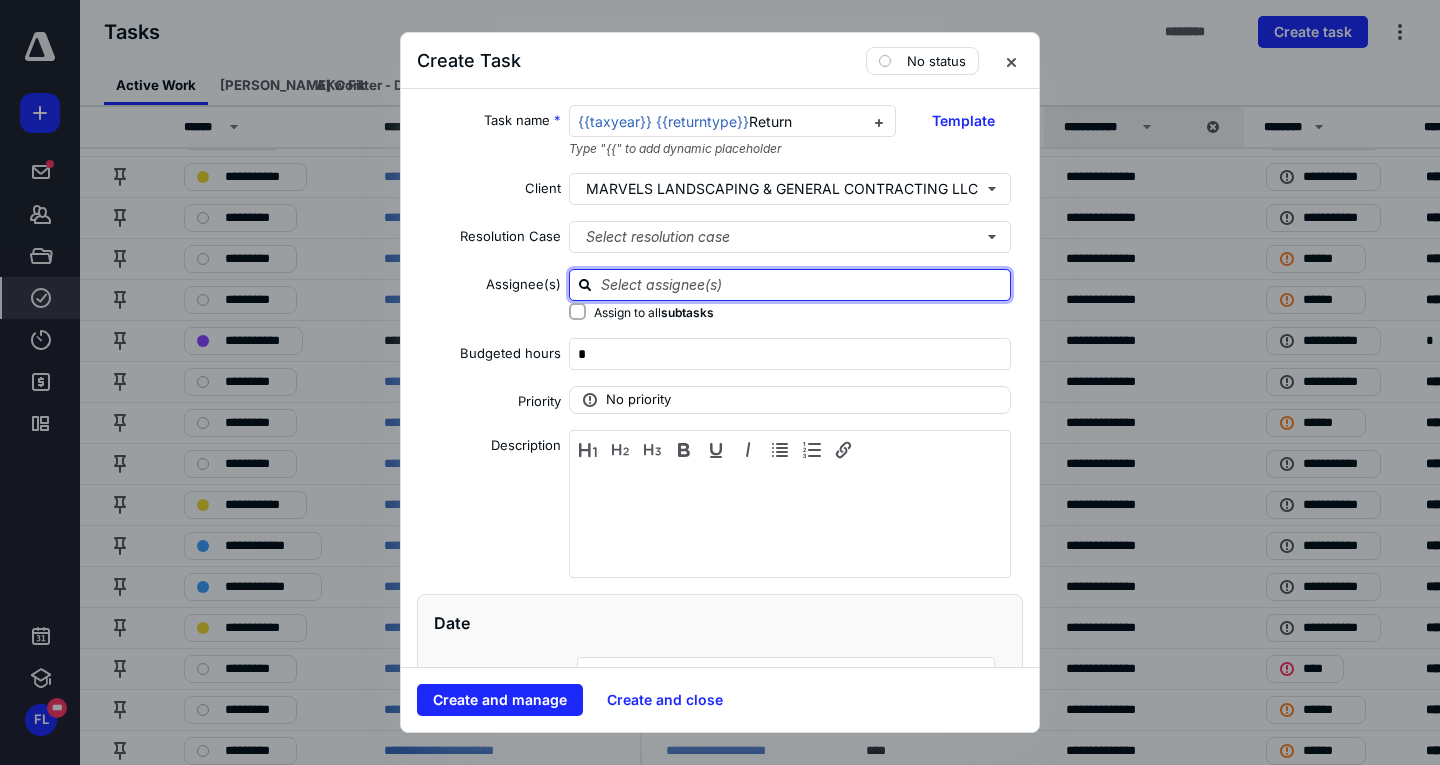 click at bounding box center [802, 284] 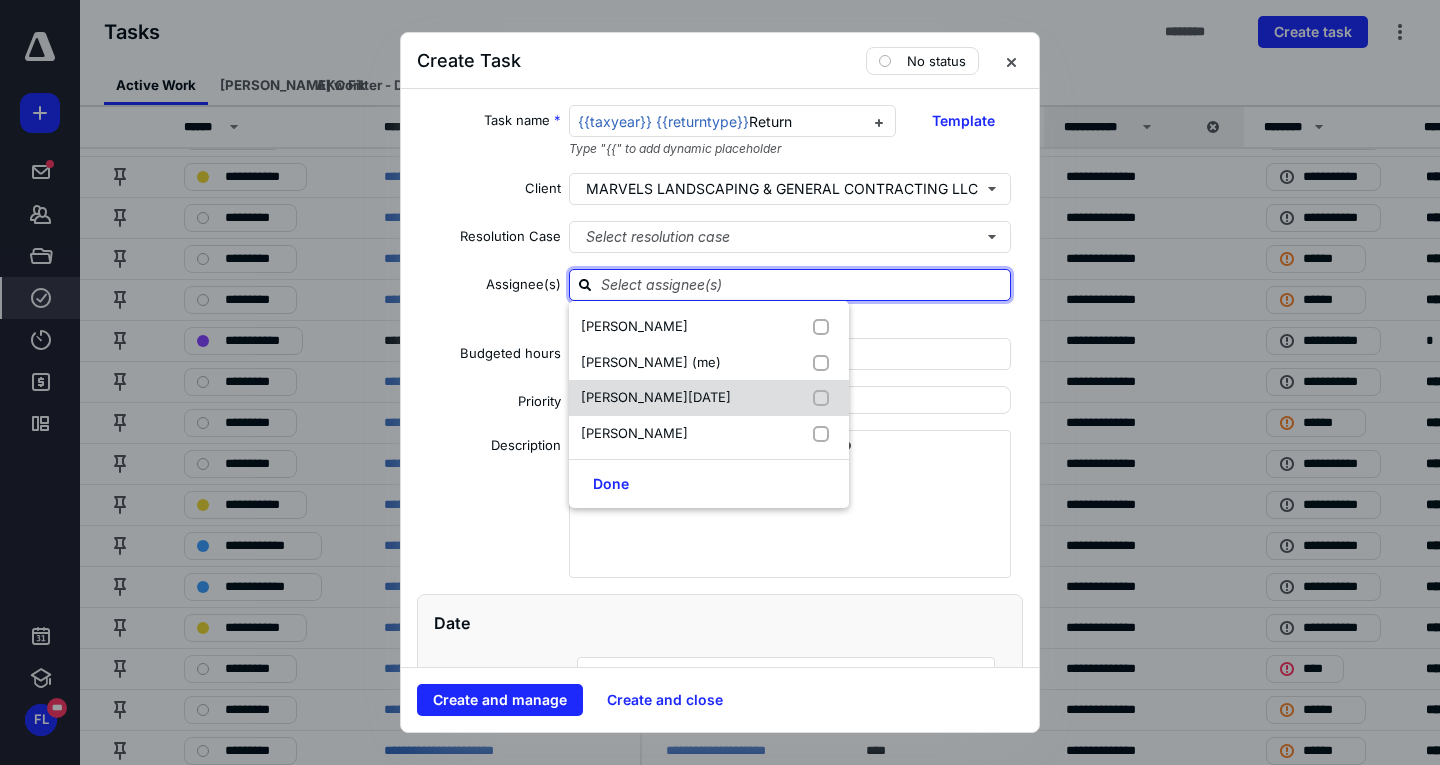 click at bounding box center [825, 398] 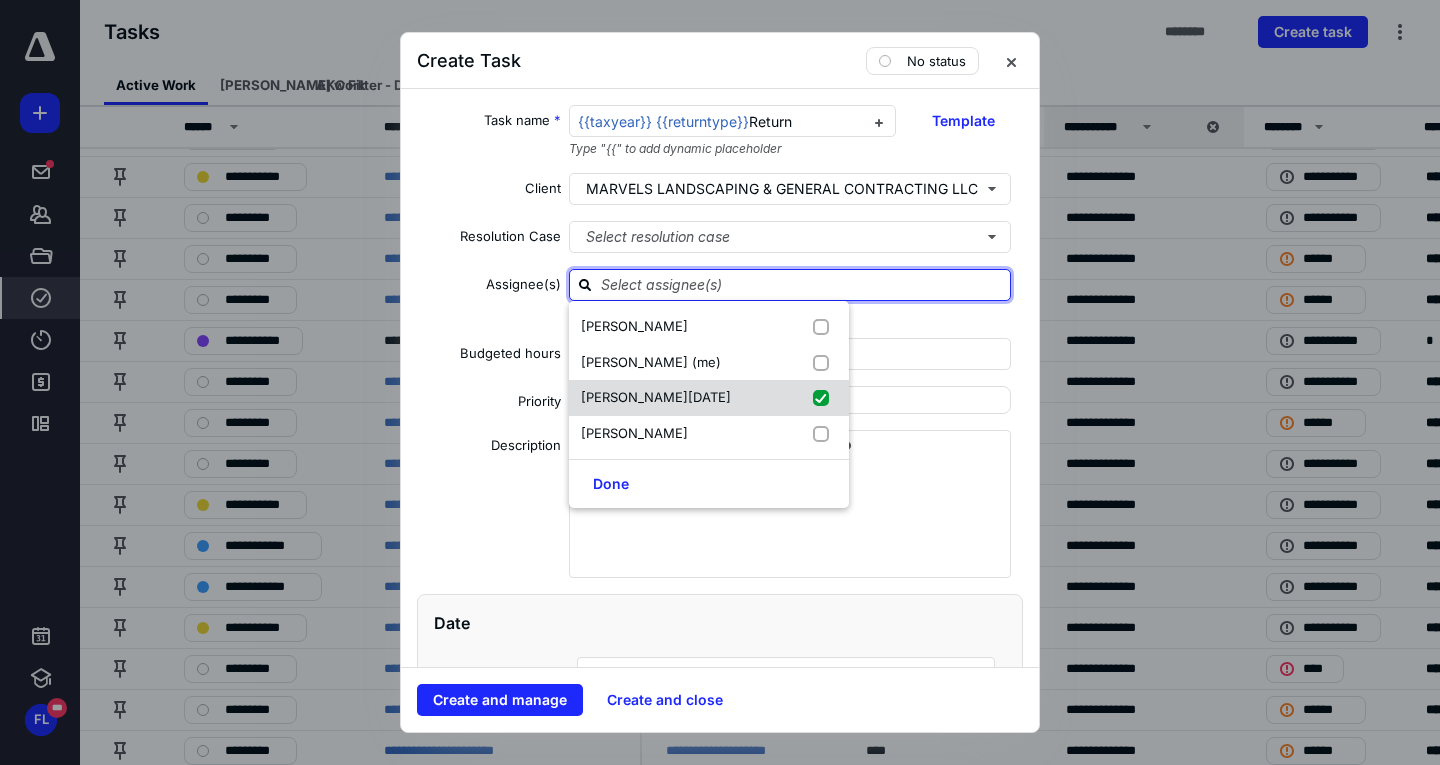 checkbox on "true" 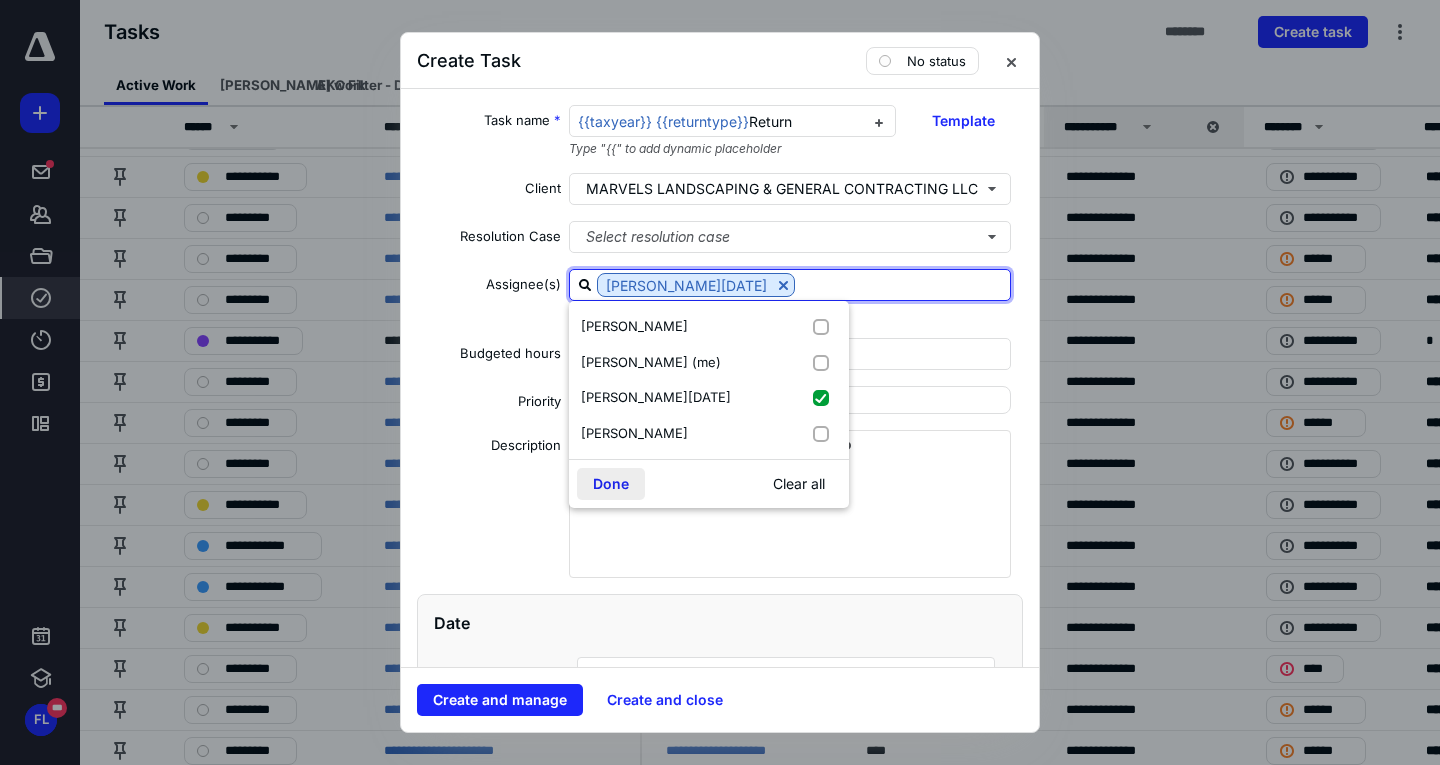 click on "Done" at bounding box center (611, 484) 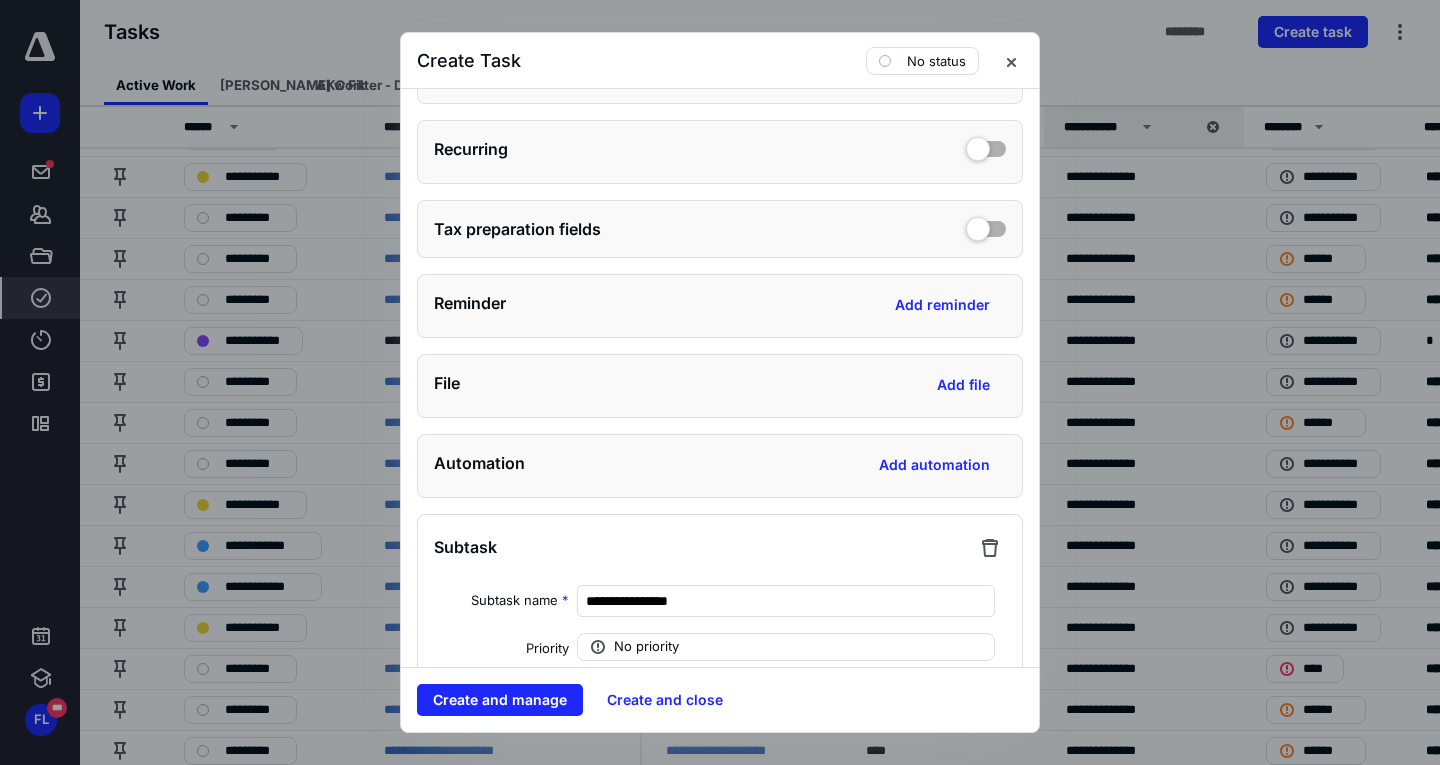 scroll, scrollTop: 600, scrollLeft: 0, axis: vertical 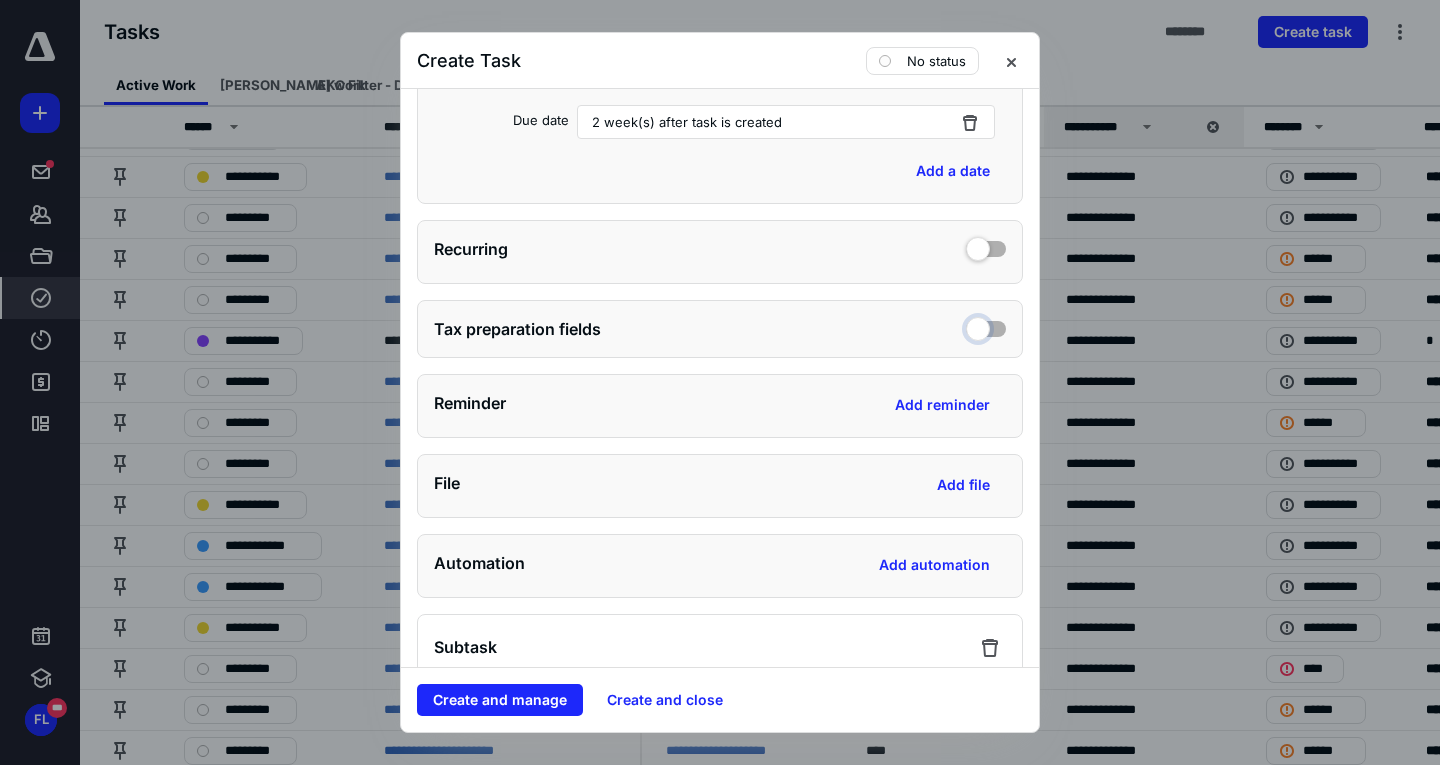 click at bounding box center (986, 326) 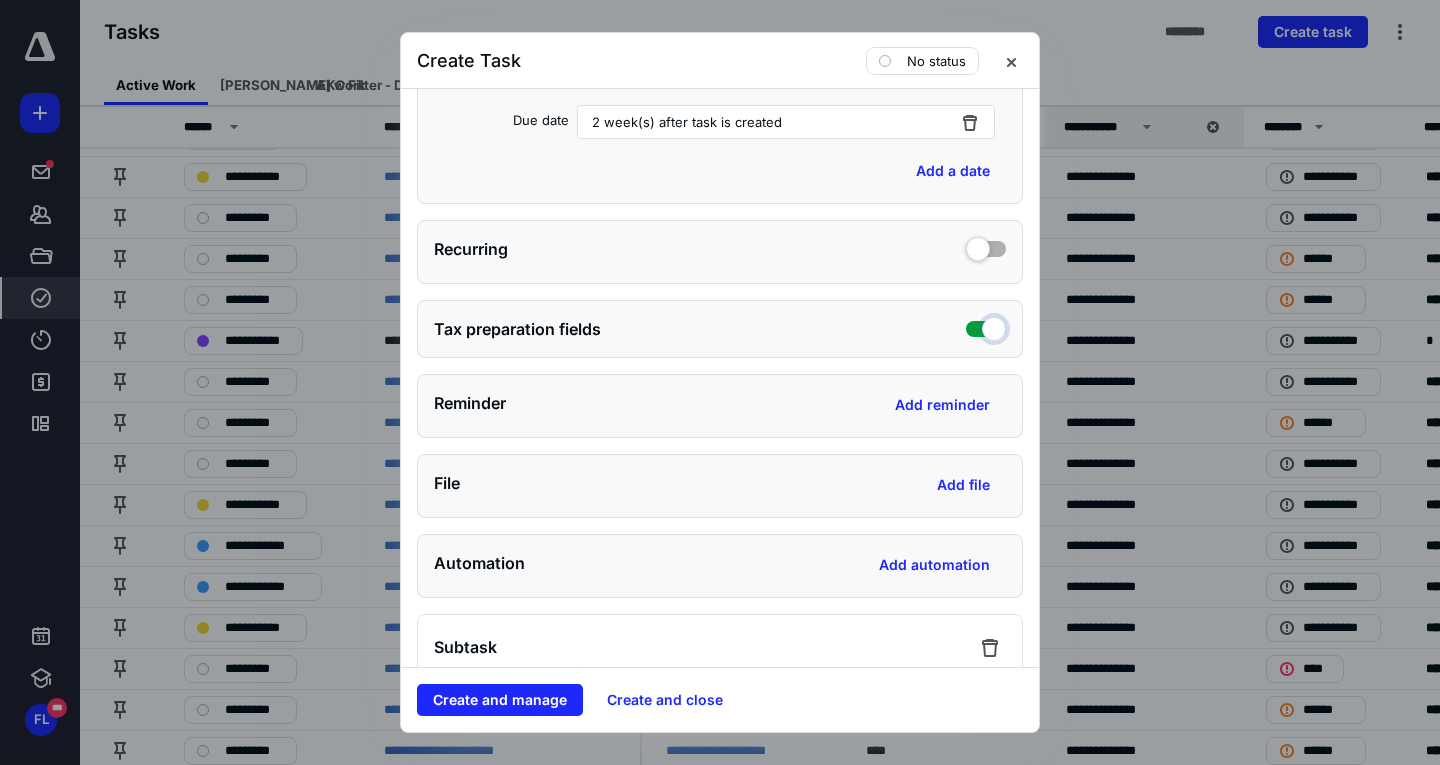 checkbox on "true" 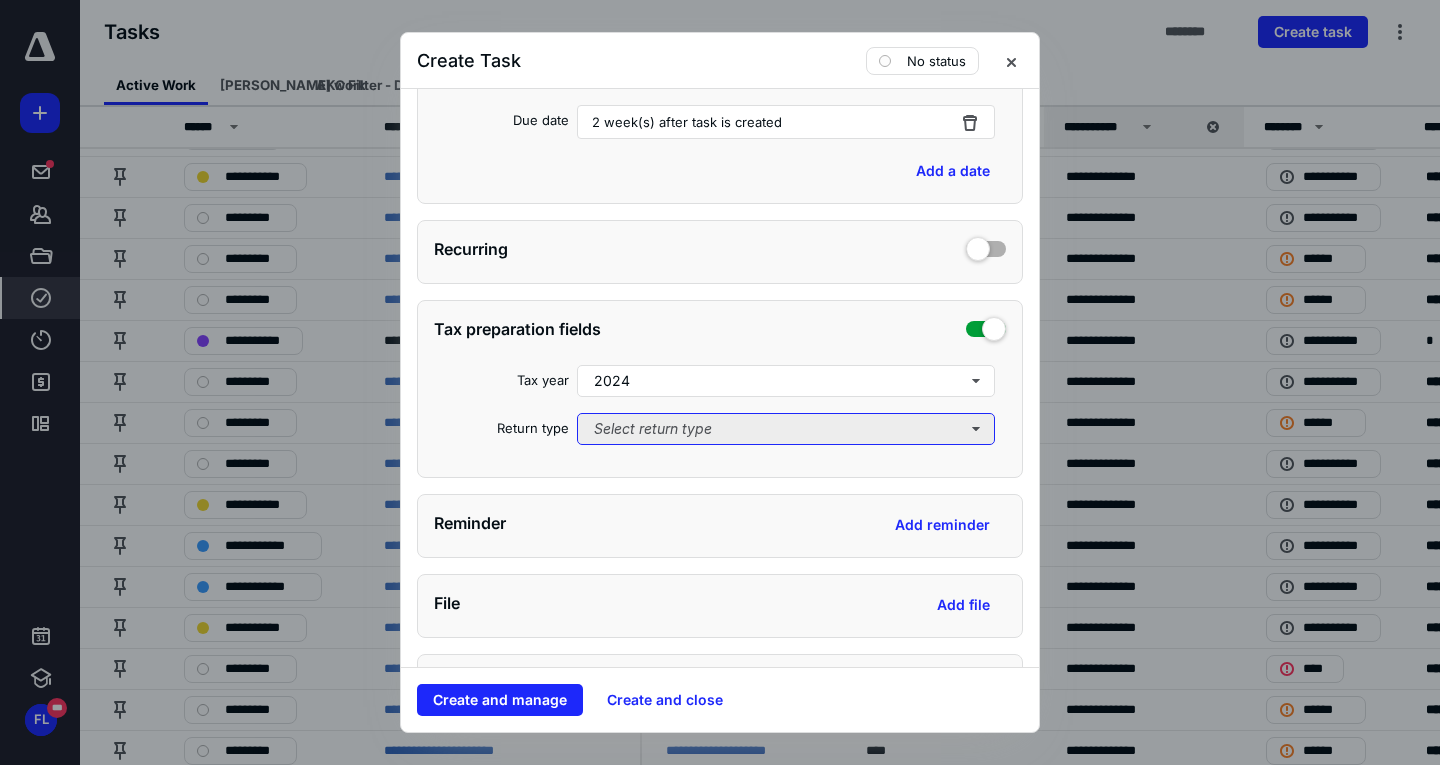 click on "Select return type" at bounding box center (786, 429) 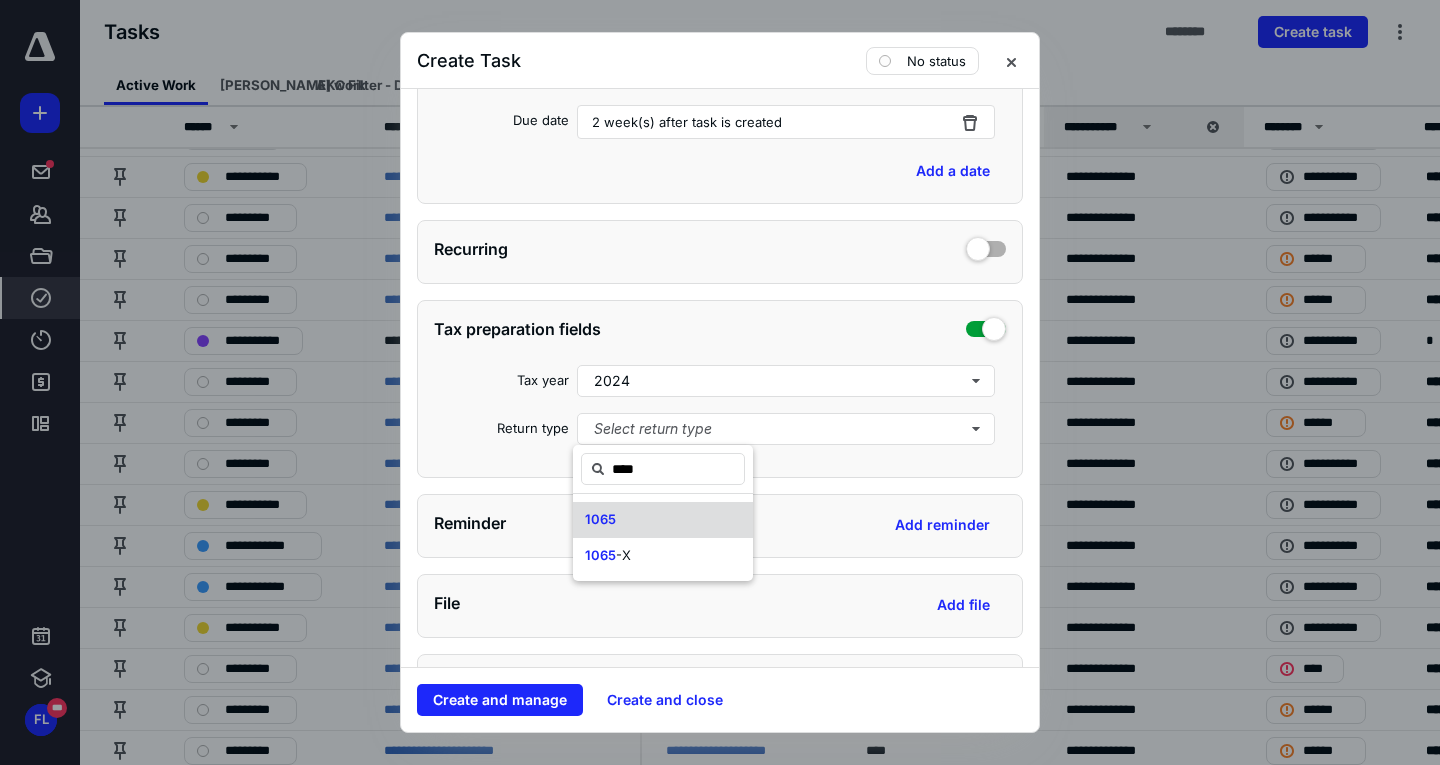 click on "1065" at bounding box center [663, 520] 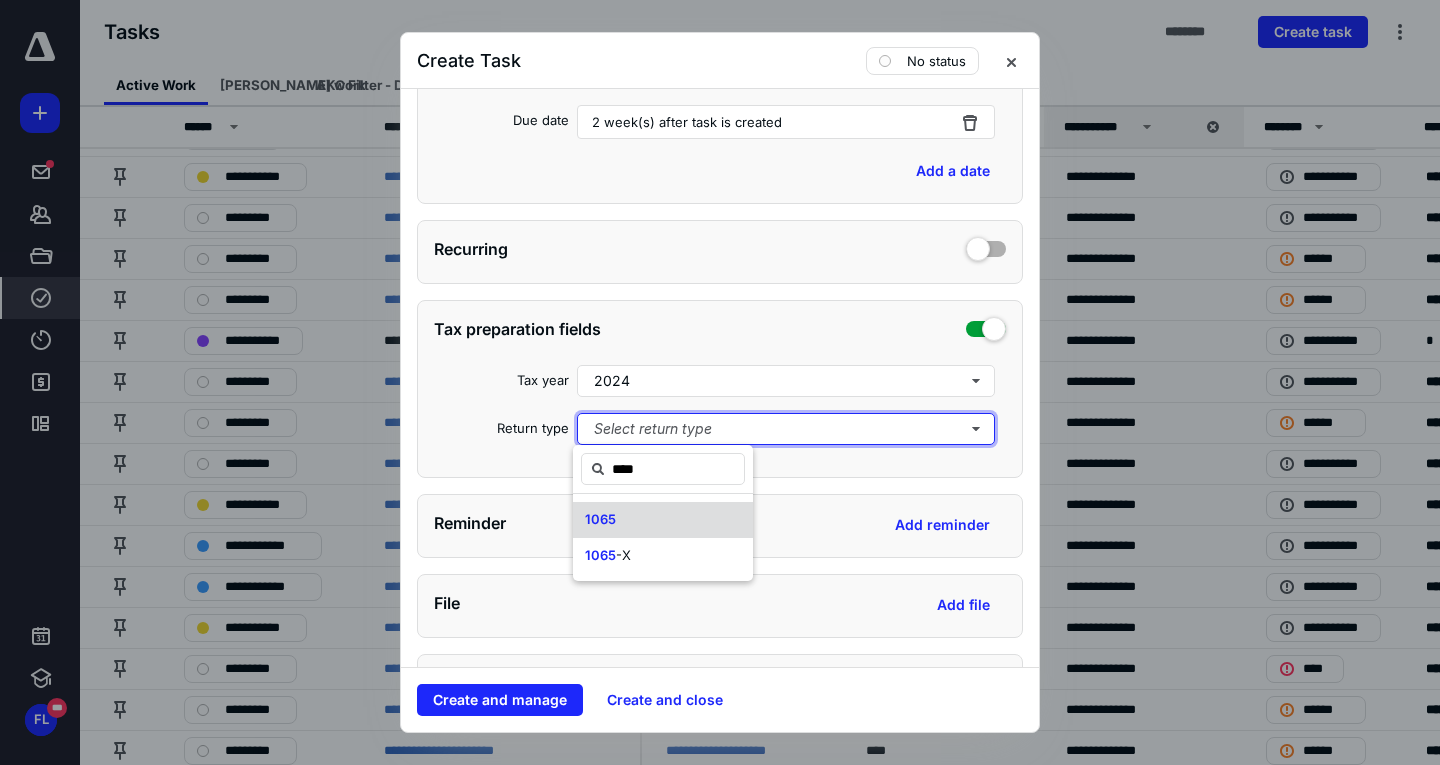 type 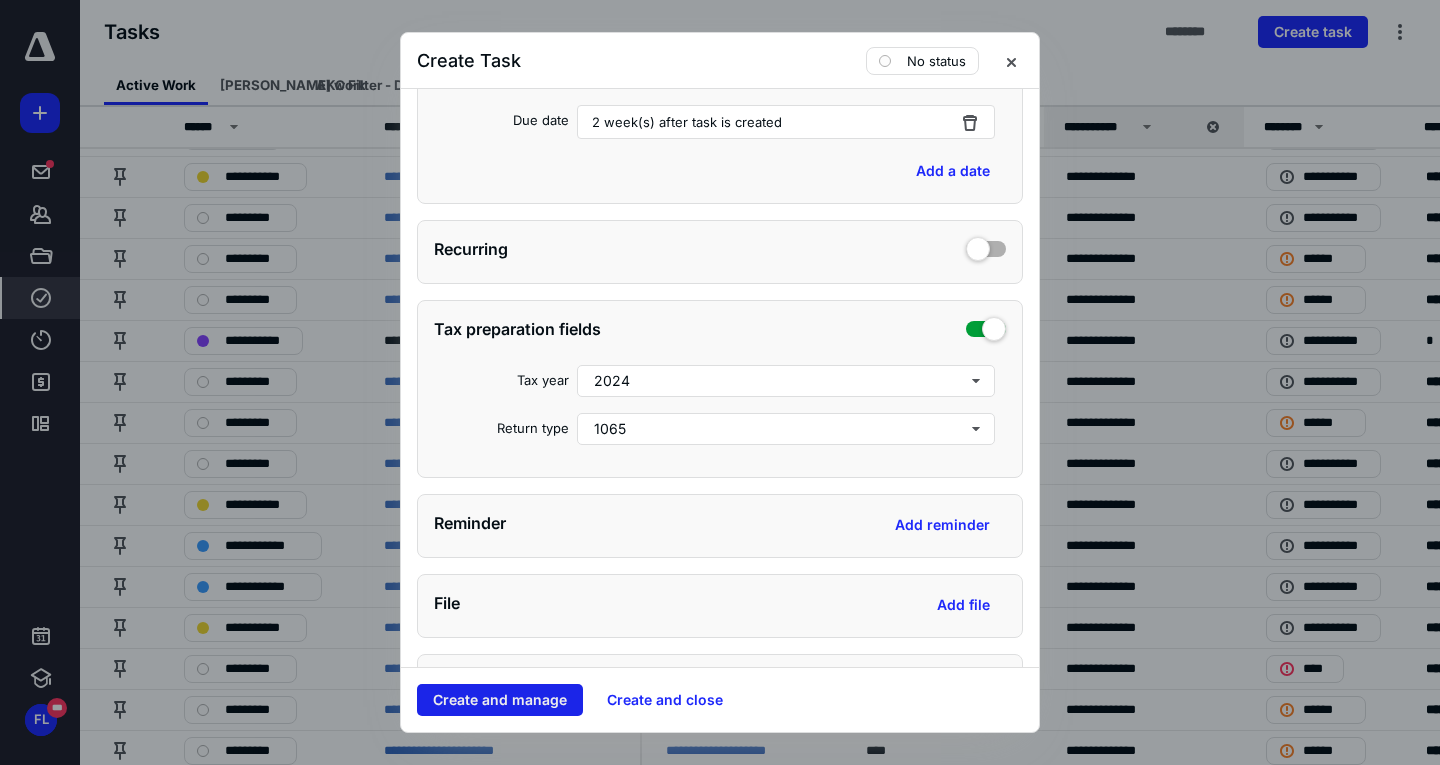 click on "Create and manage" at bounding box center [500, 700] 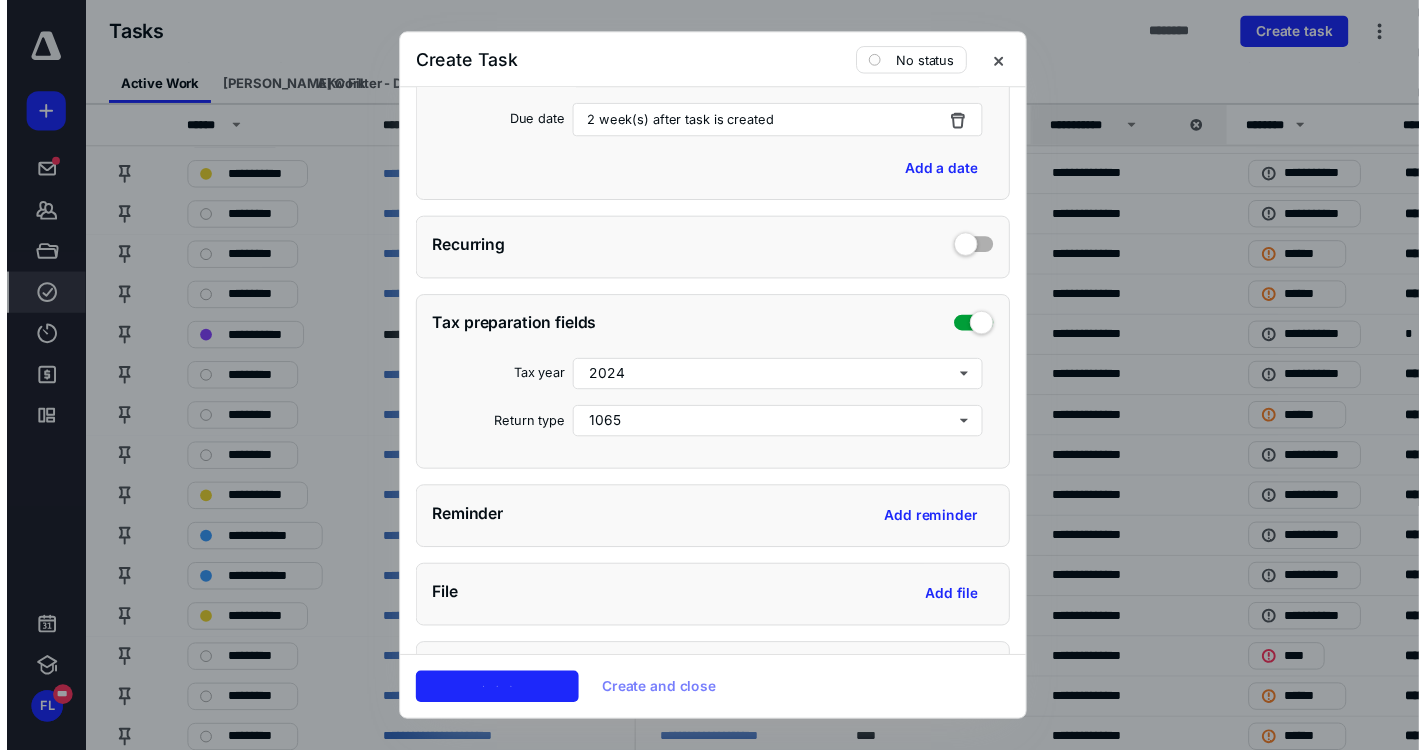 scroll, scrollTop: 0, scrollLeft: 0, axis: both 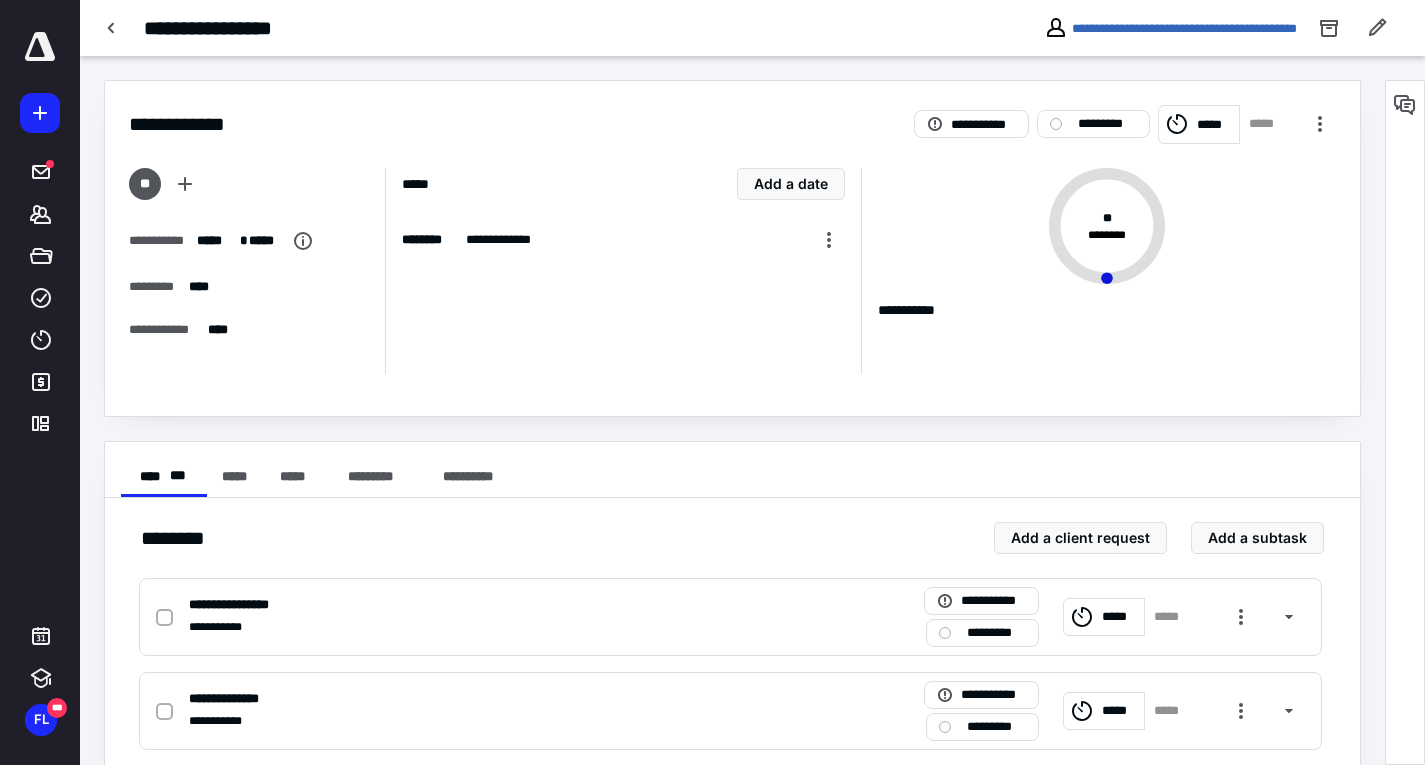 click on "**********" at bounding box center (752, 28) 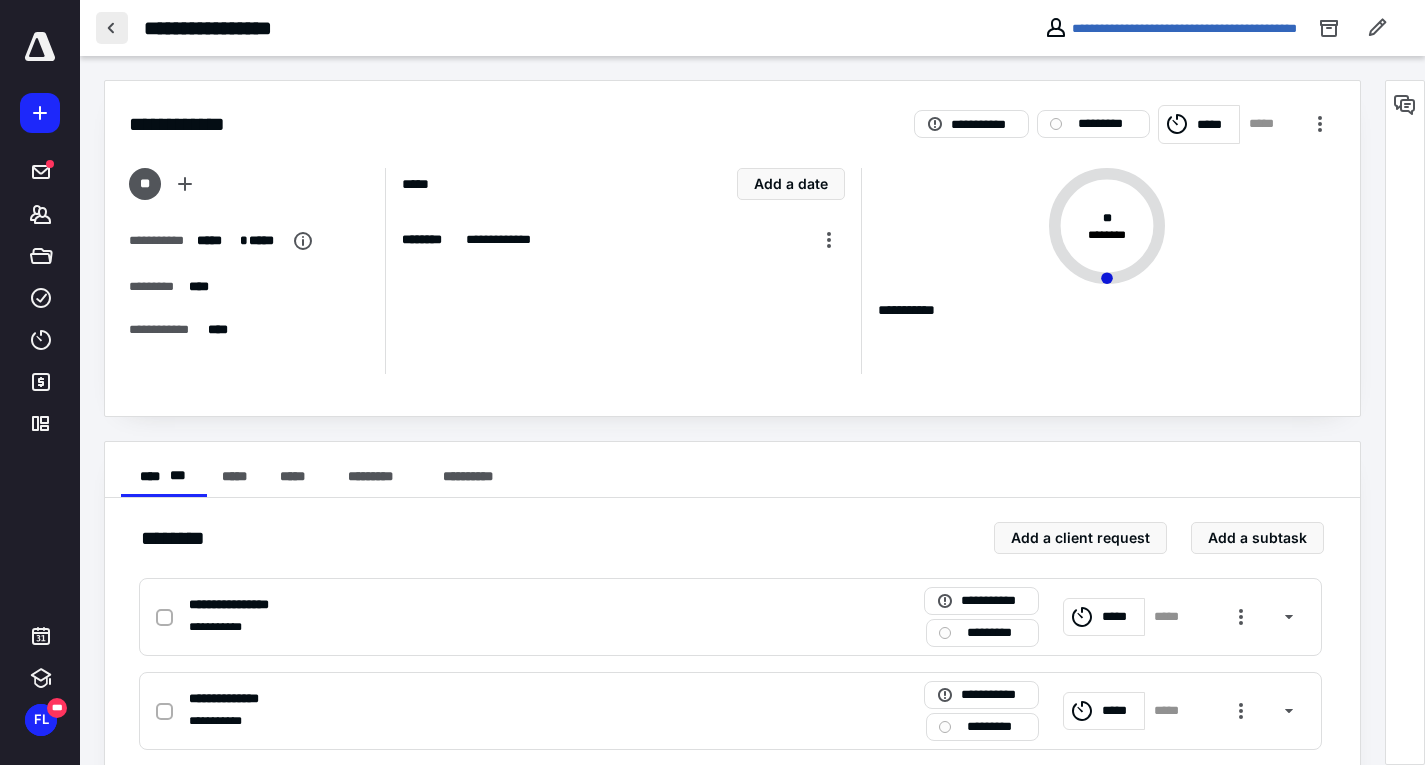 click at bounding box center [112, 28] 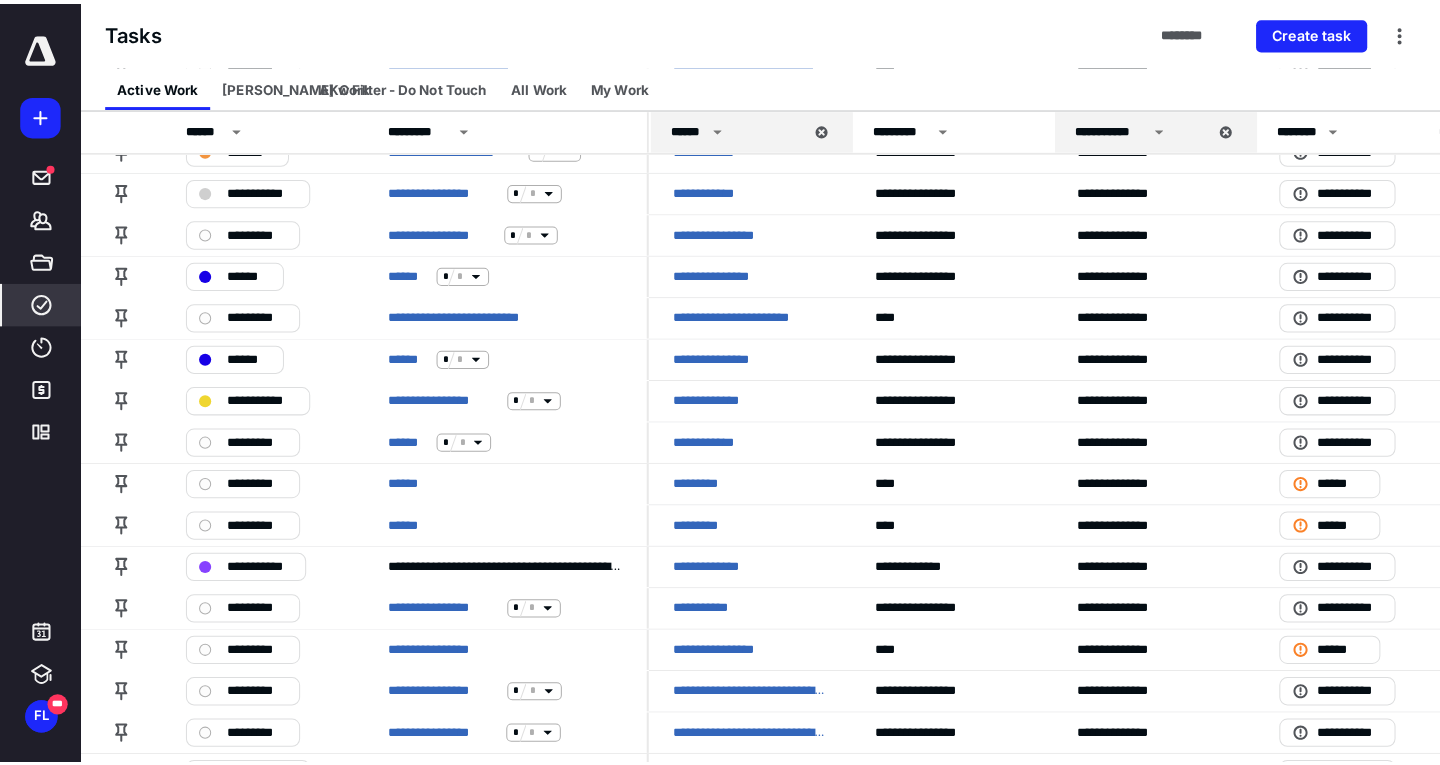scroll, scrollTop: 500, scrollLeft: 0, axis: vertical 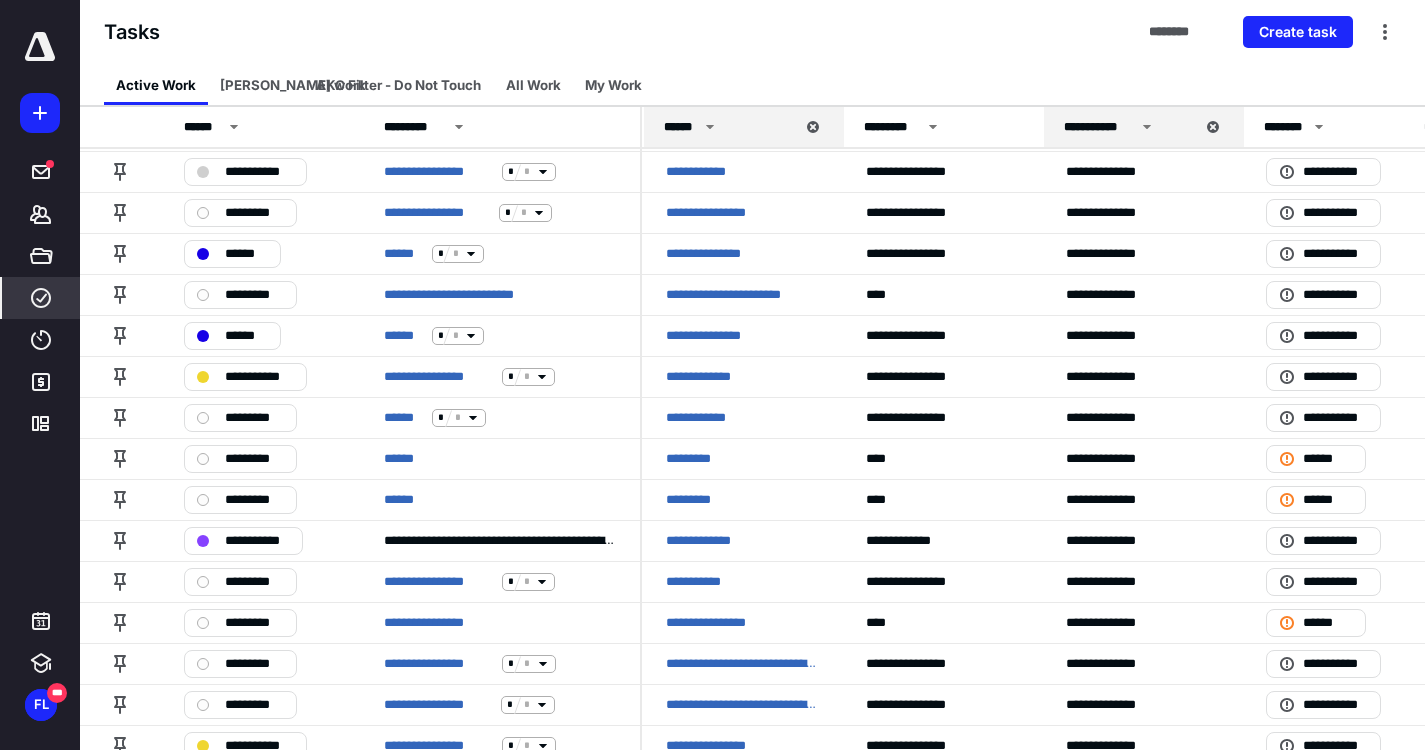 click 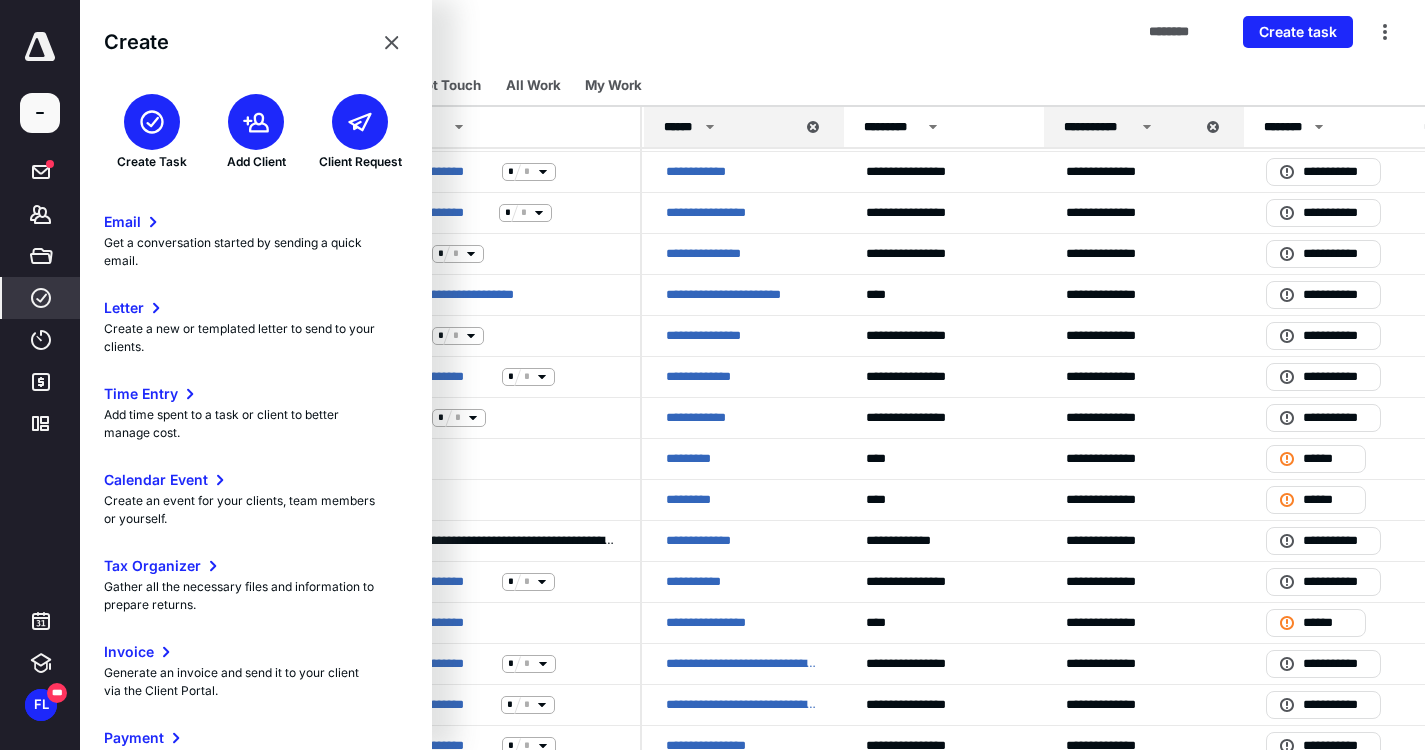click 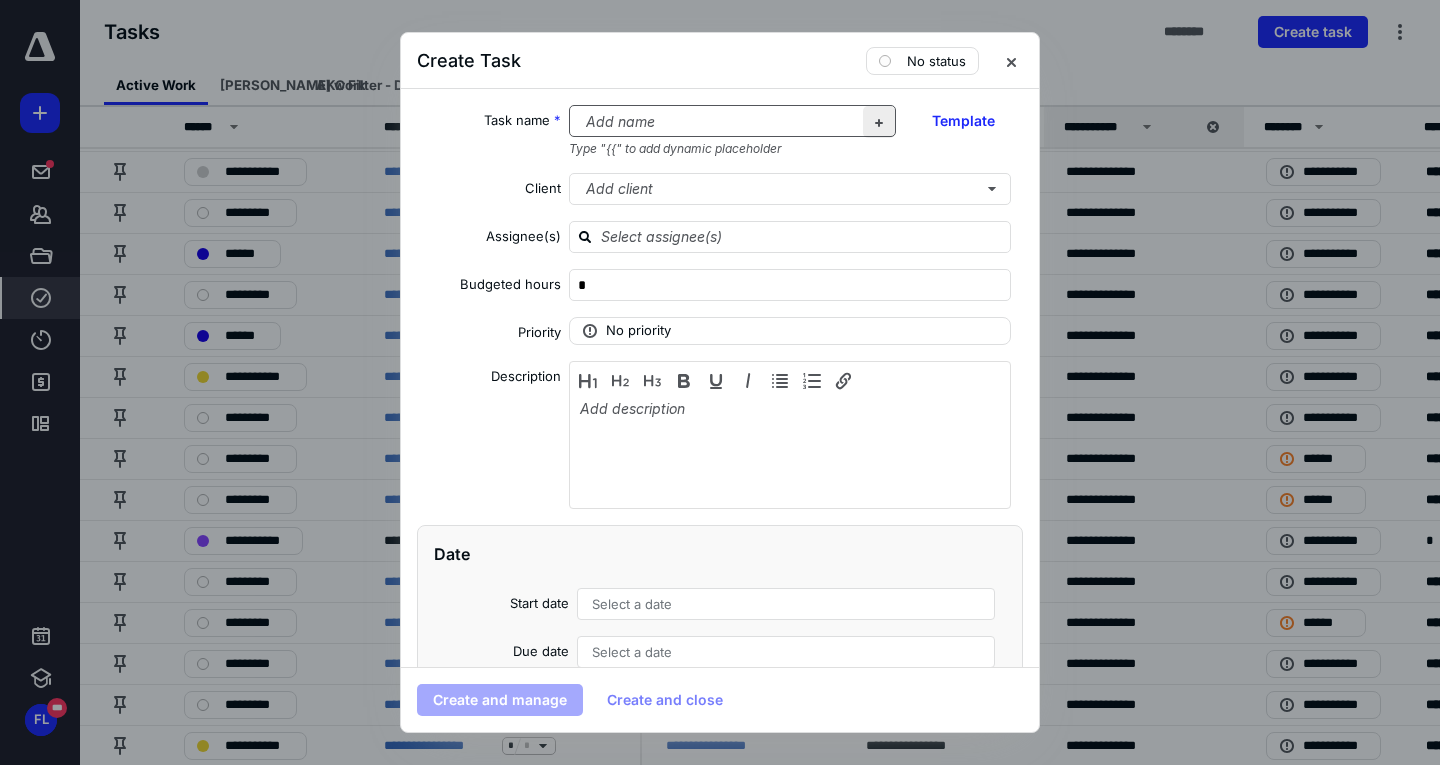 click at bounding box center [879, 122] 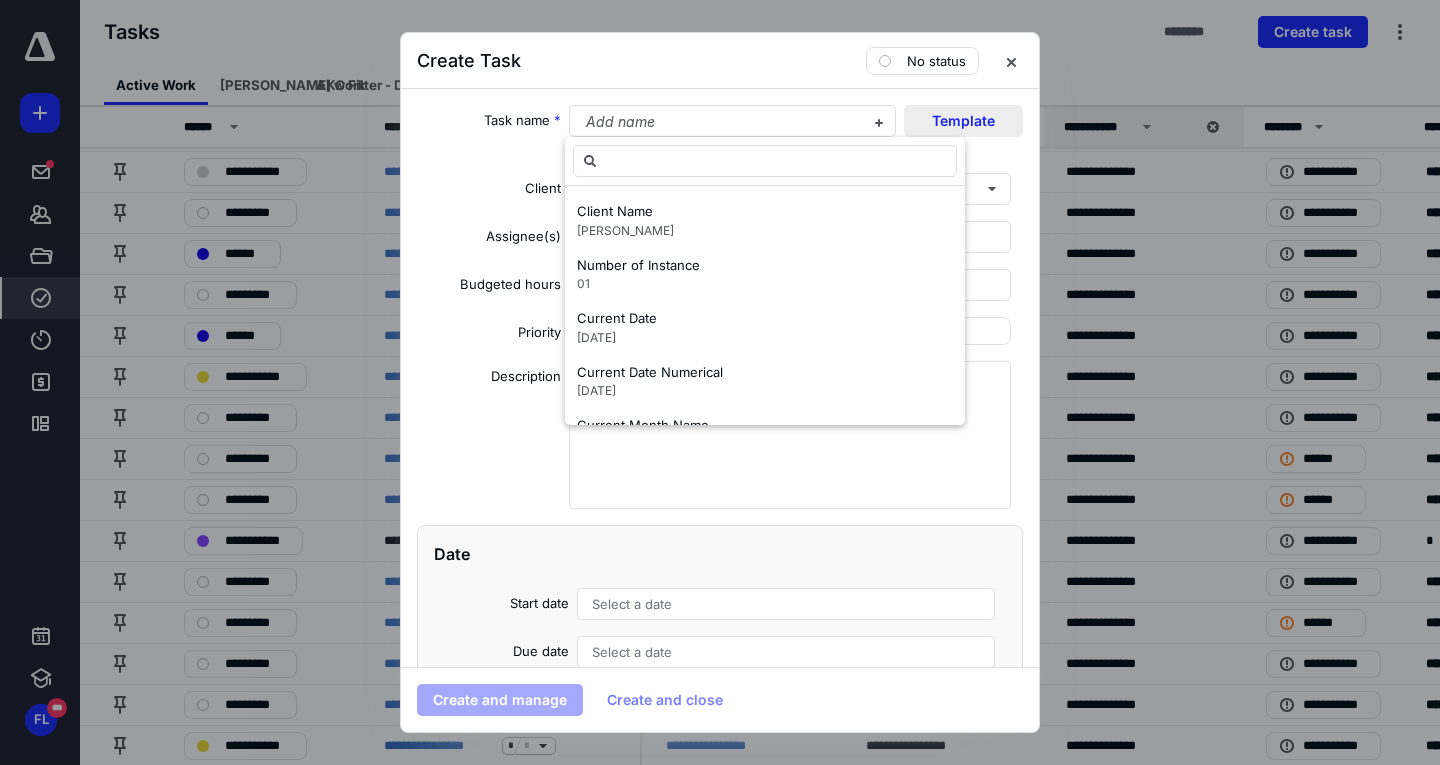 click on "Template" at bounding box center (963, 121) 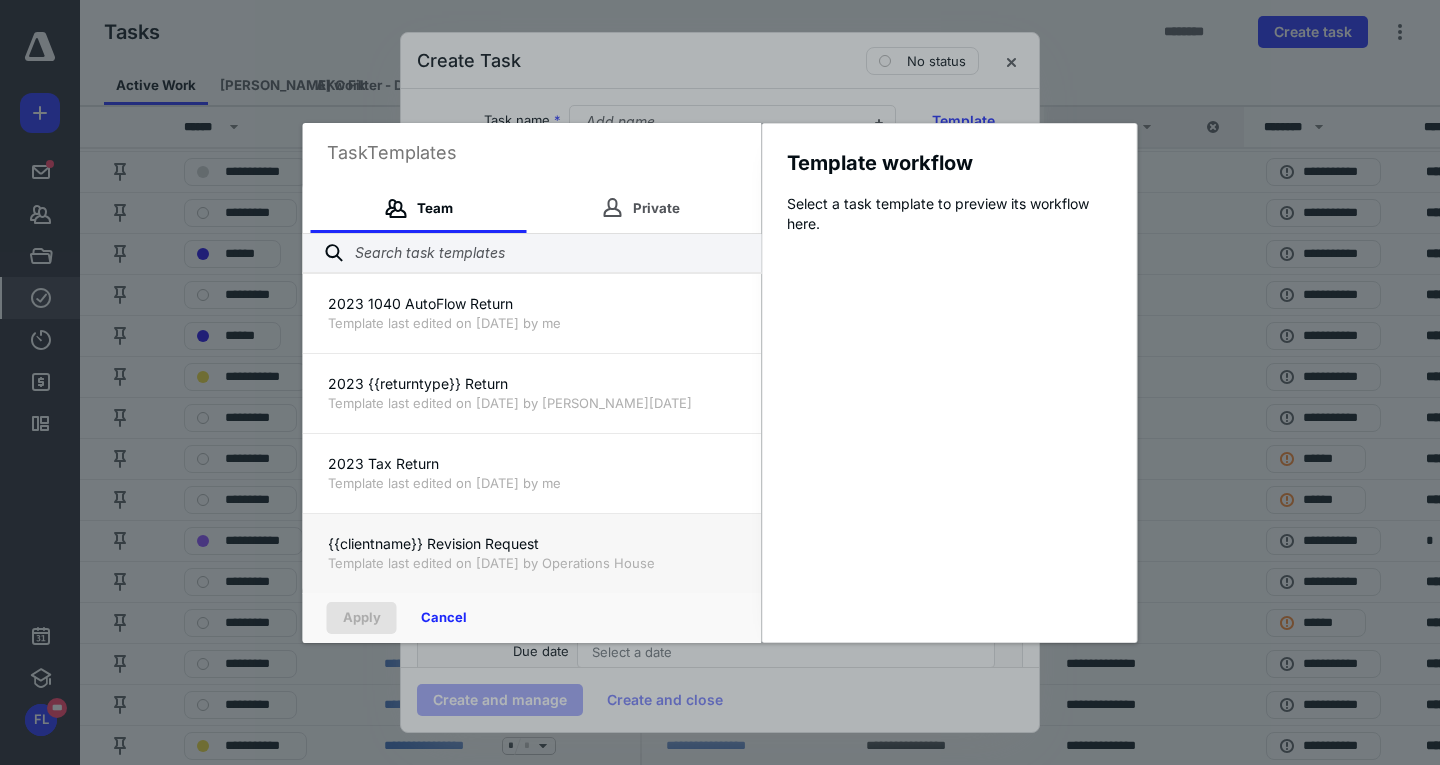 scroll, scrollTop: 320, scrollLeft: 0, axis: vertical 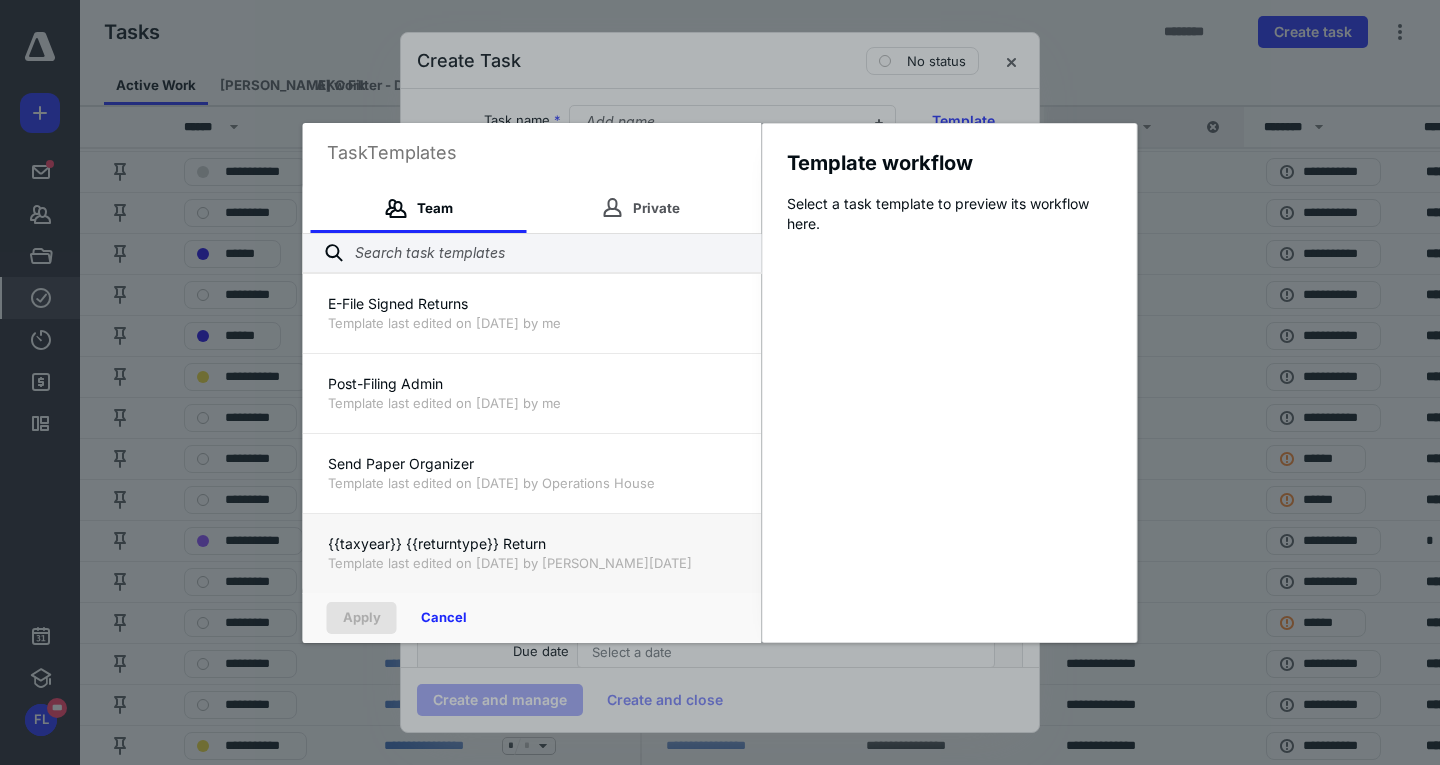 click on "{{taxyear}} {{returntype}} Return Template last edited on [DATE] by [PERSON_NAME][DATE]" at bounding box center (532, 553) 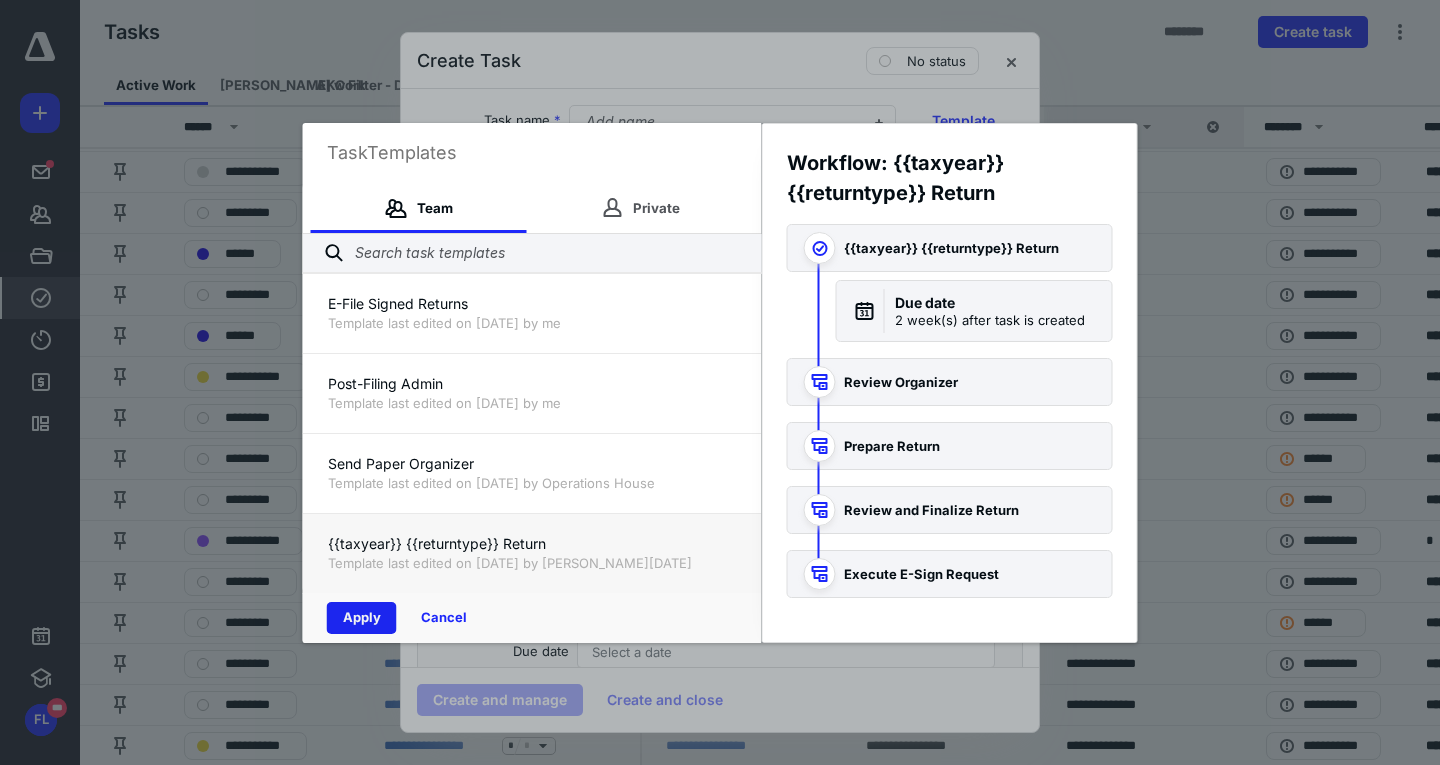 click on "Apply" at bounding box center (362, 618) 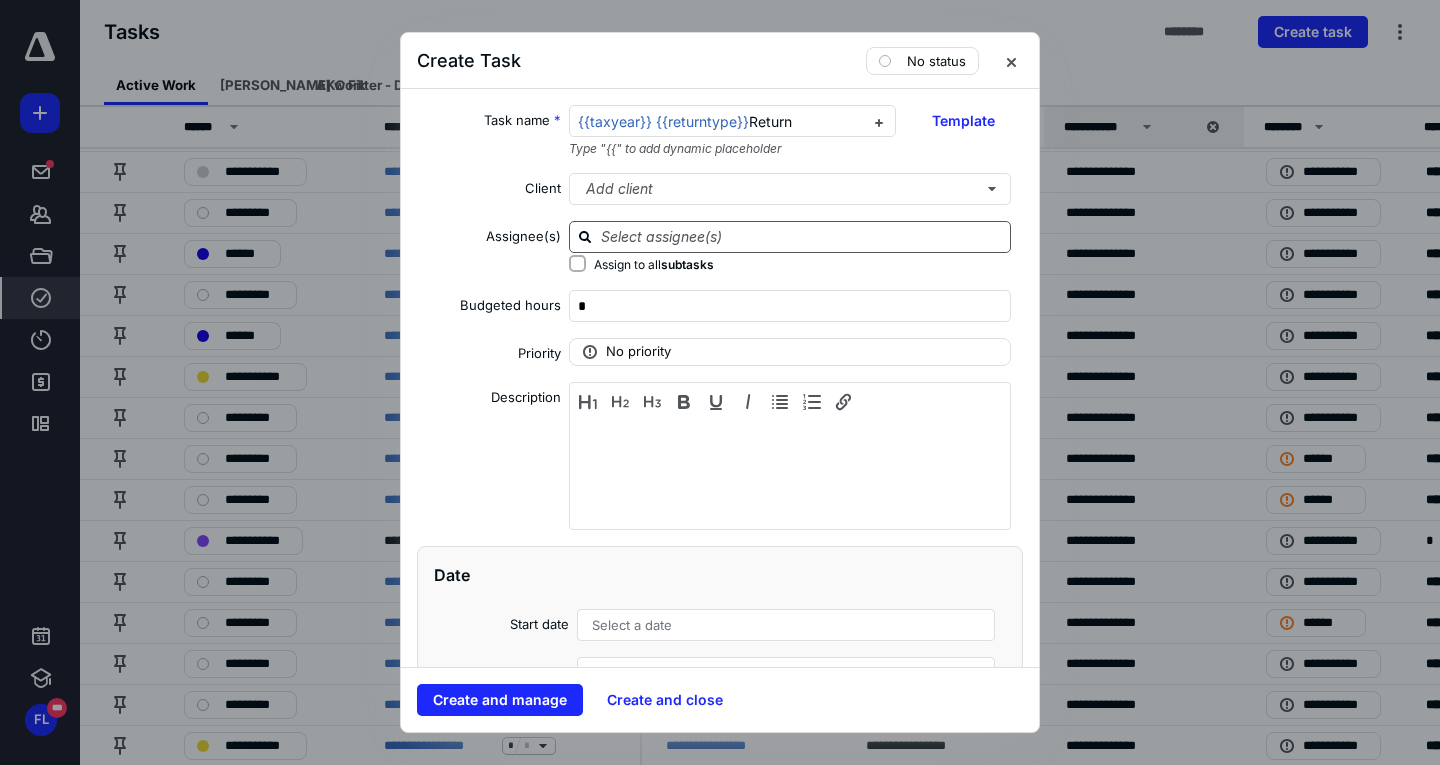click at bounding box center (802, 236) 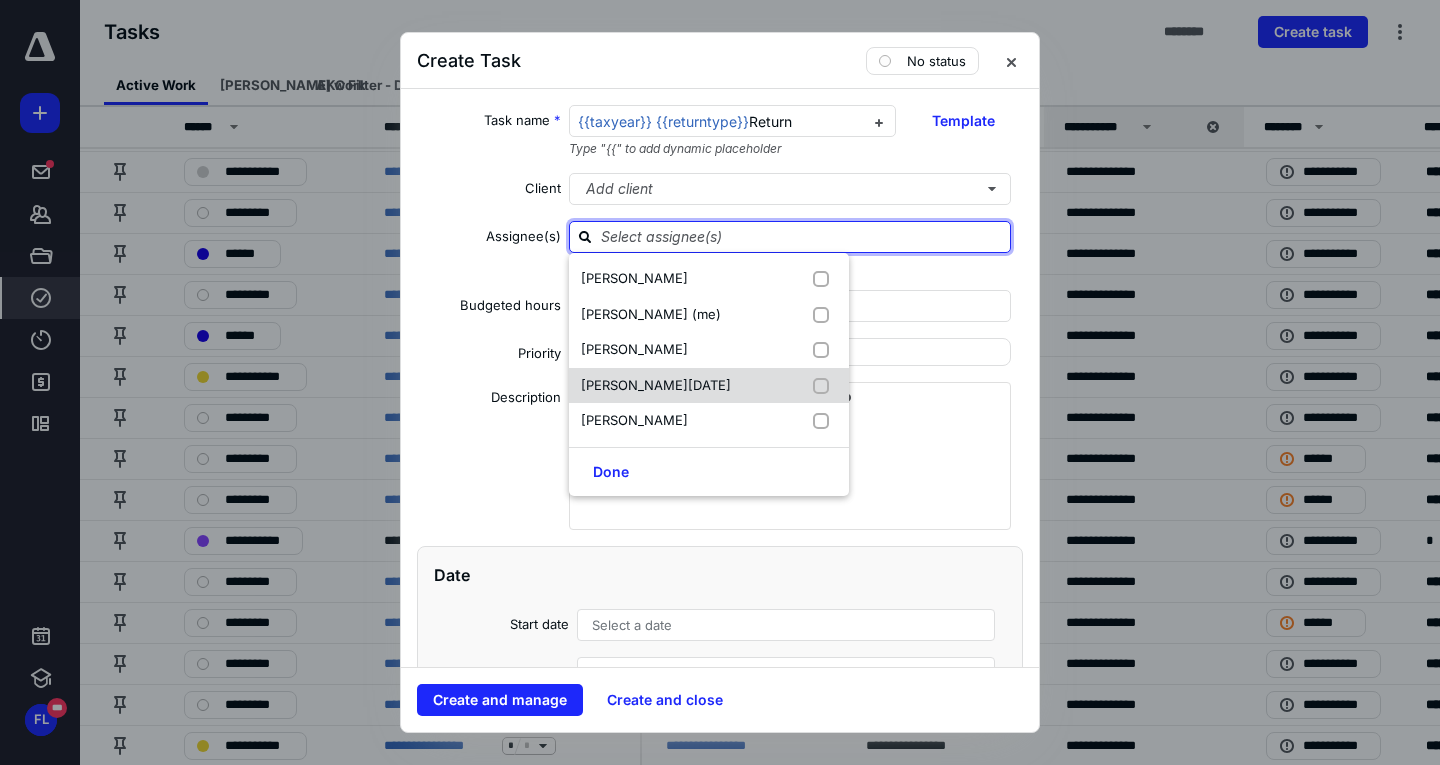 click at bounding box center (825, 386) 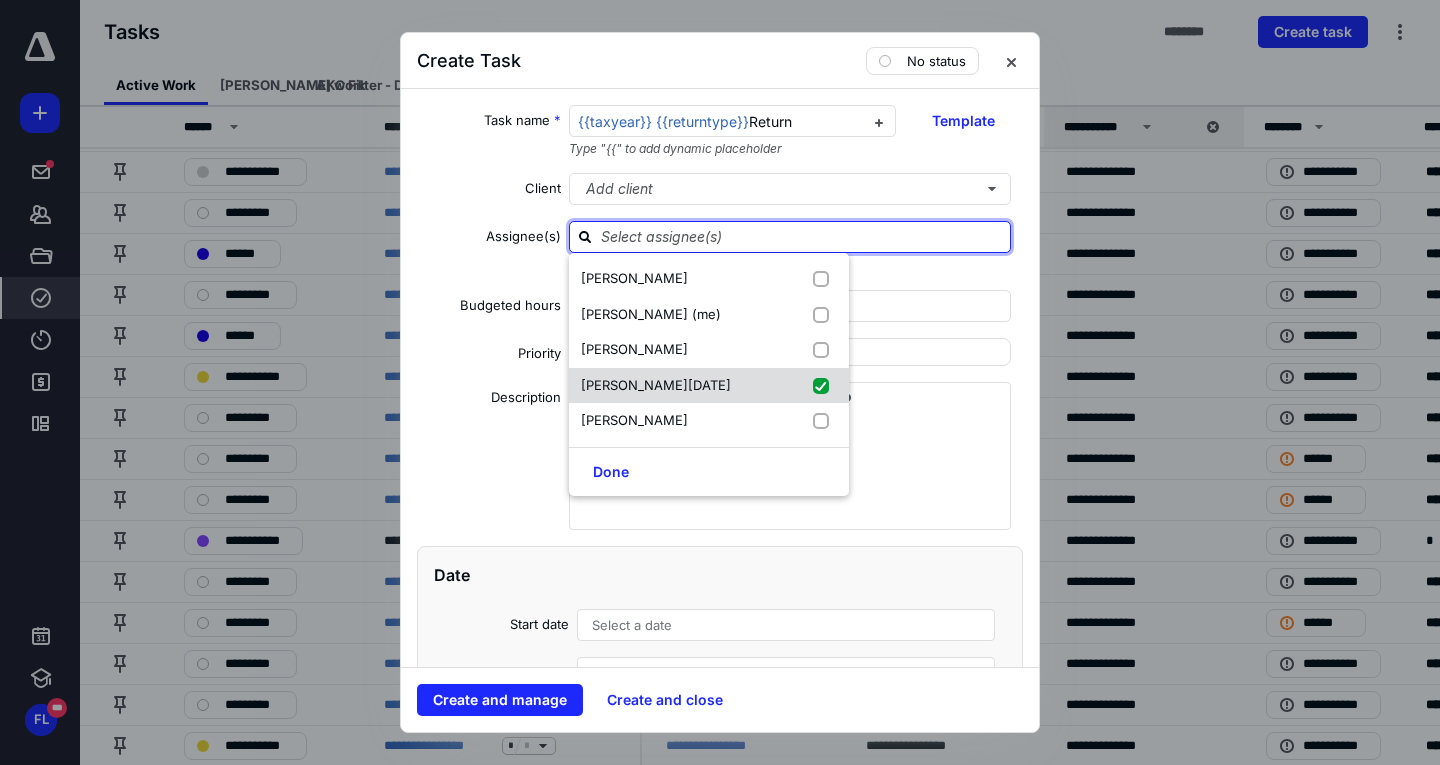 checkbox on "true" 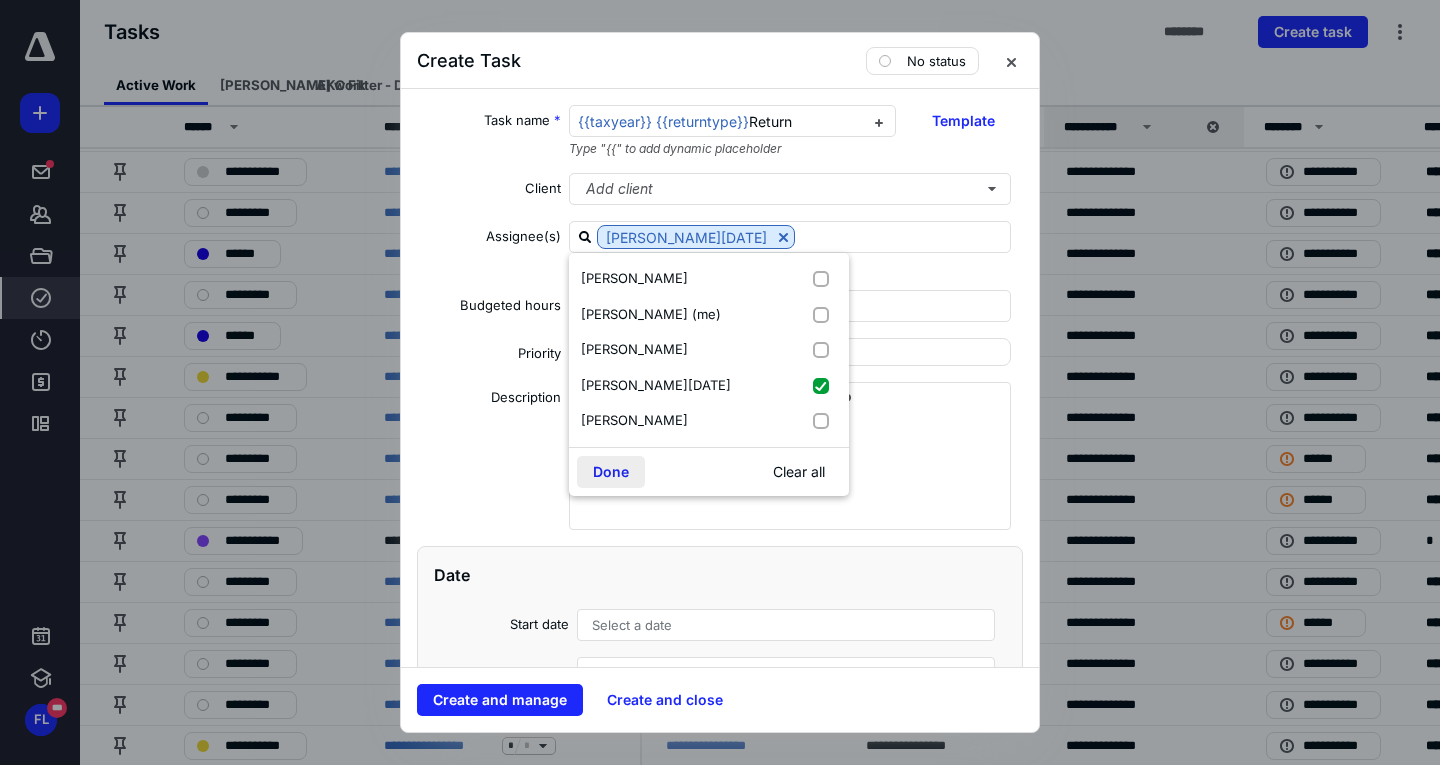 click on "Done" at bounding box center (611, 472) 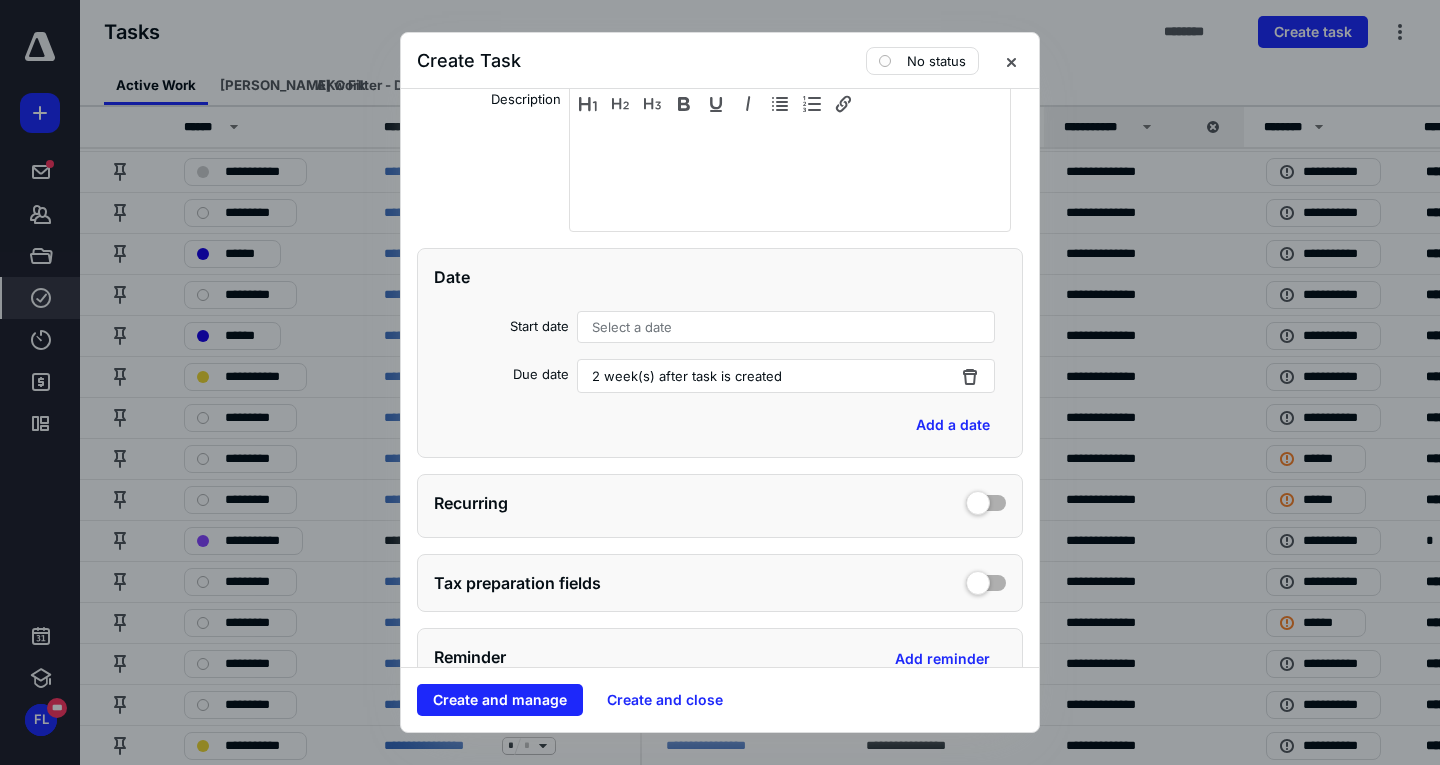 scroll, scrollTop: 0, scrollLeft: 0, axis: both 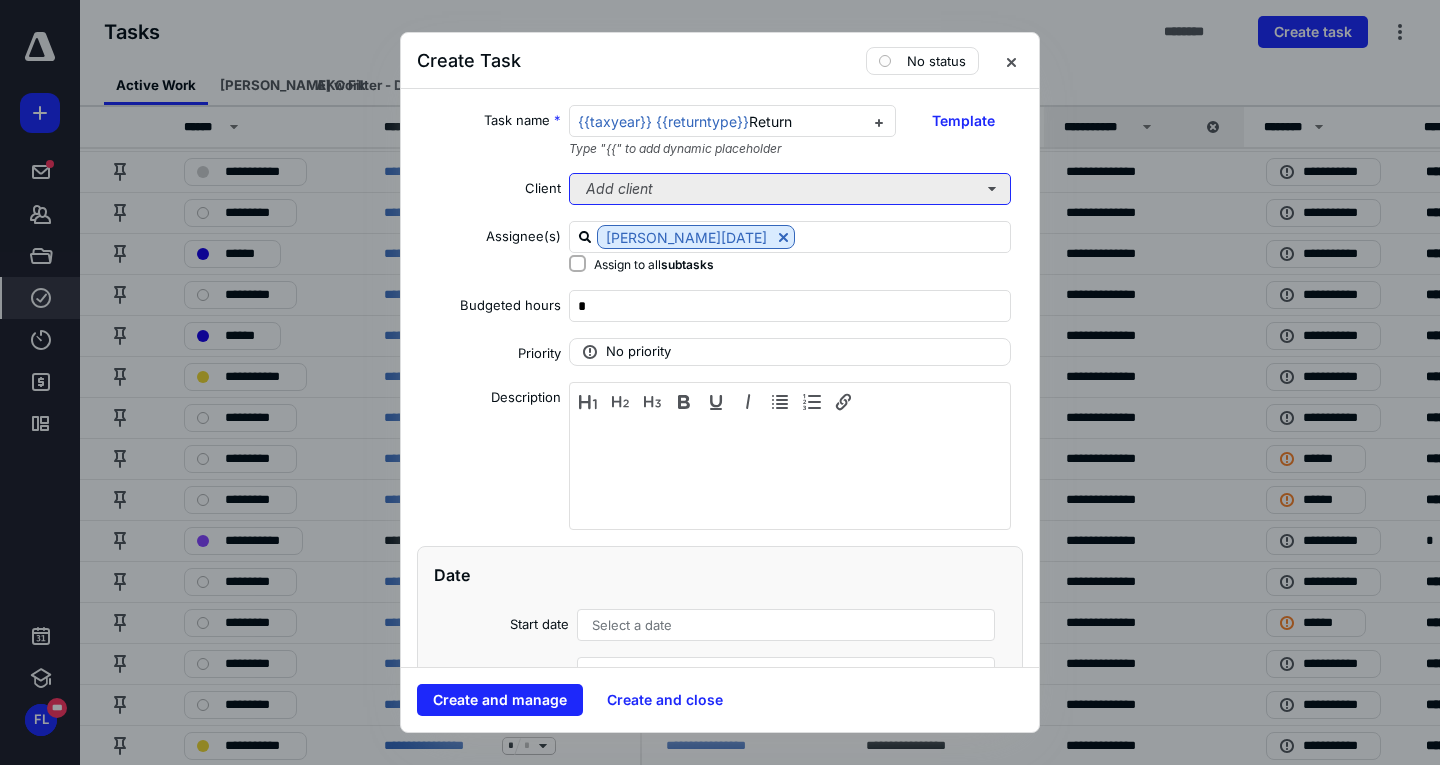 click on "Add client" at bounding box center [790, 189] 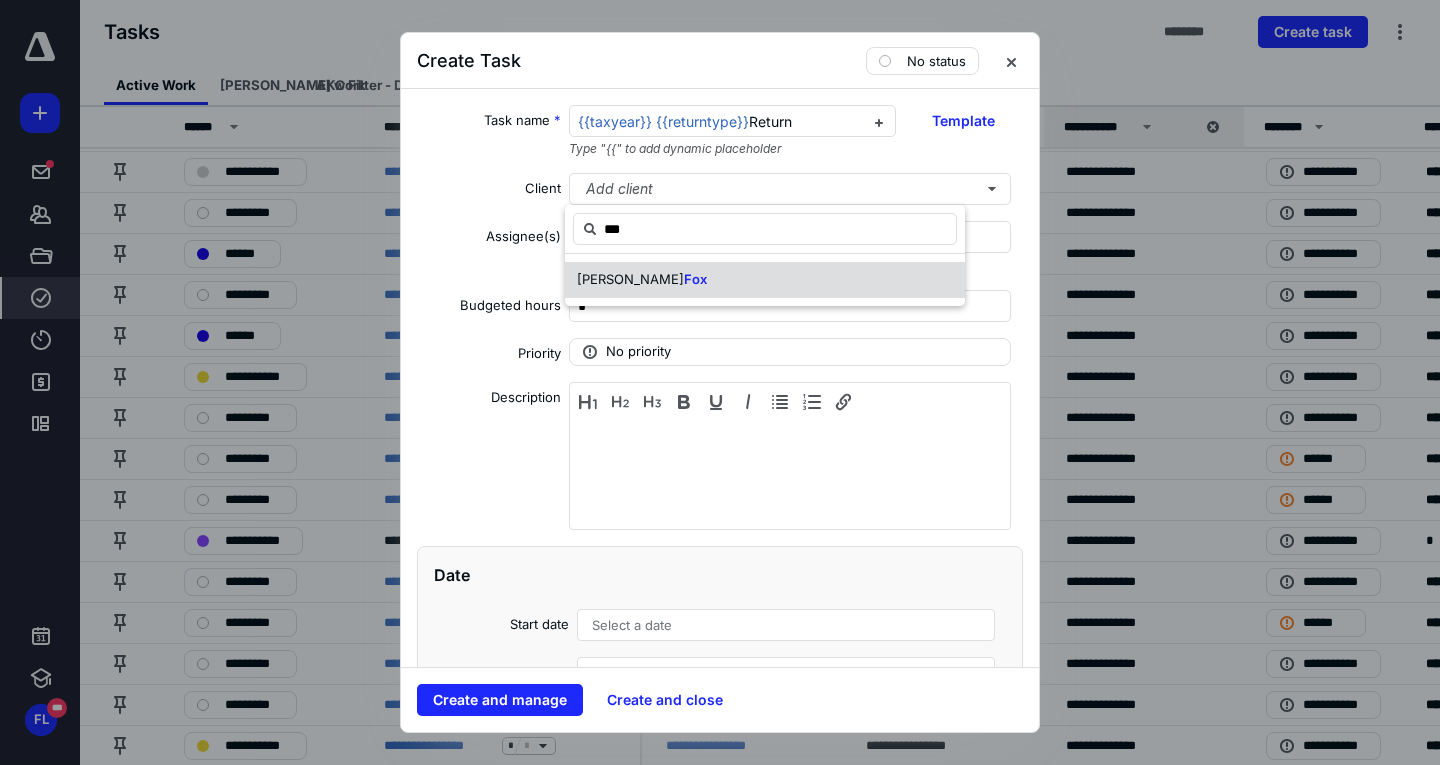 click on "[PERSON_NAME]" at bounding box center [765, 280] 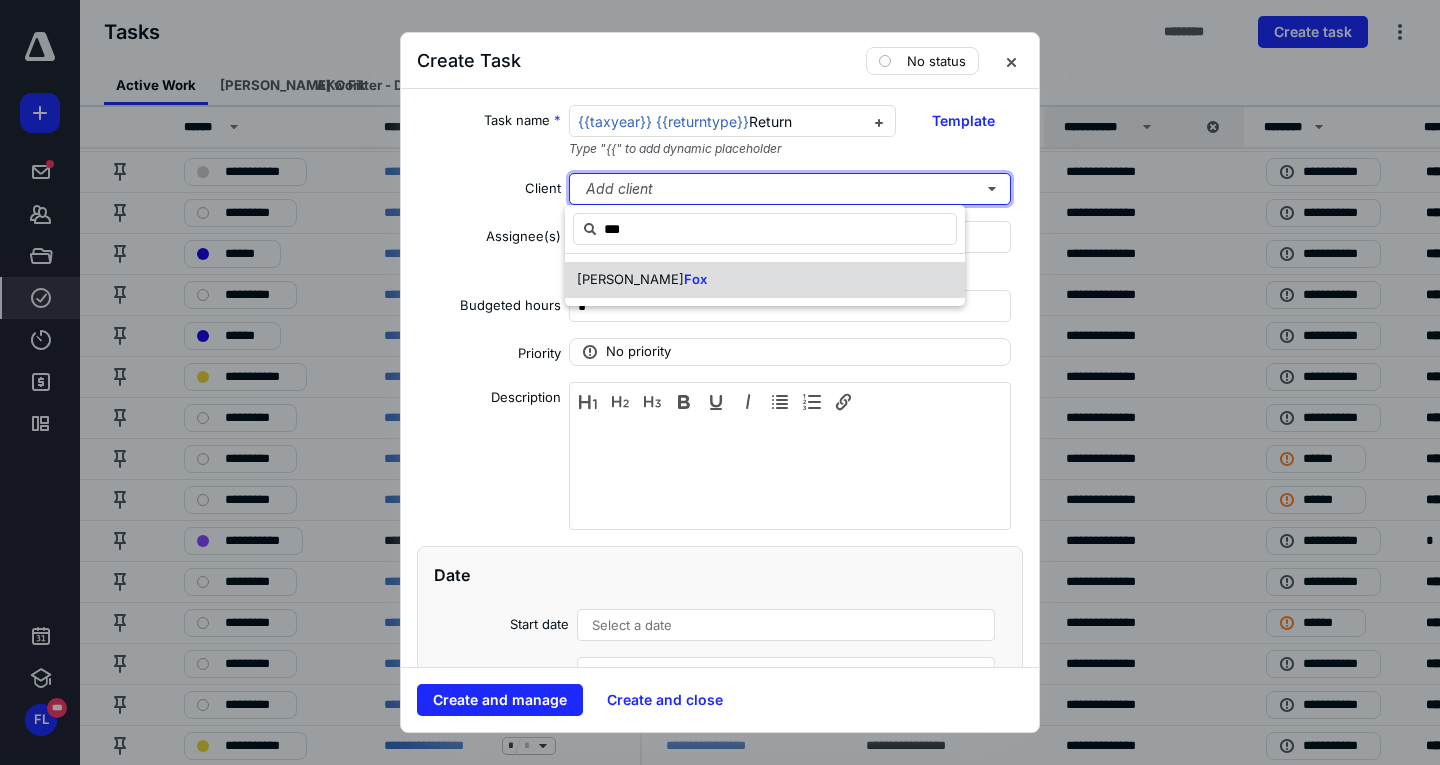 type 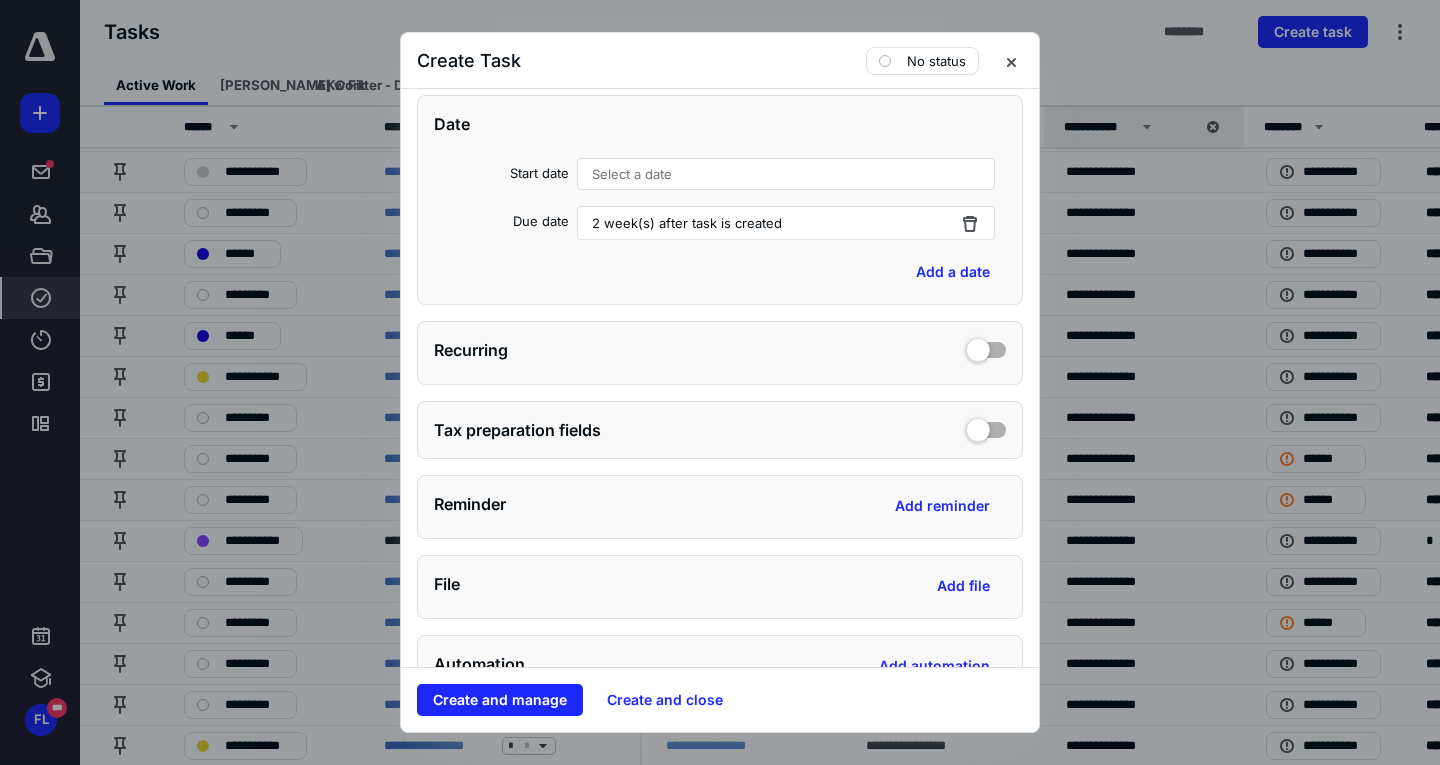 scroll, scrollTop: 500, scrollLeft: 0, axis: vertical 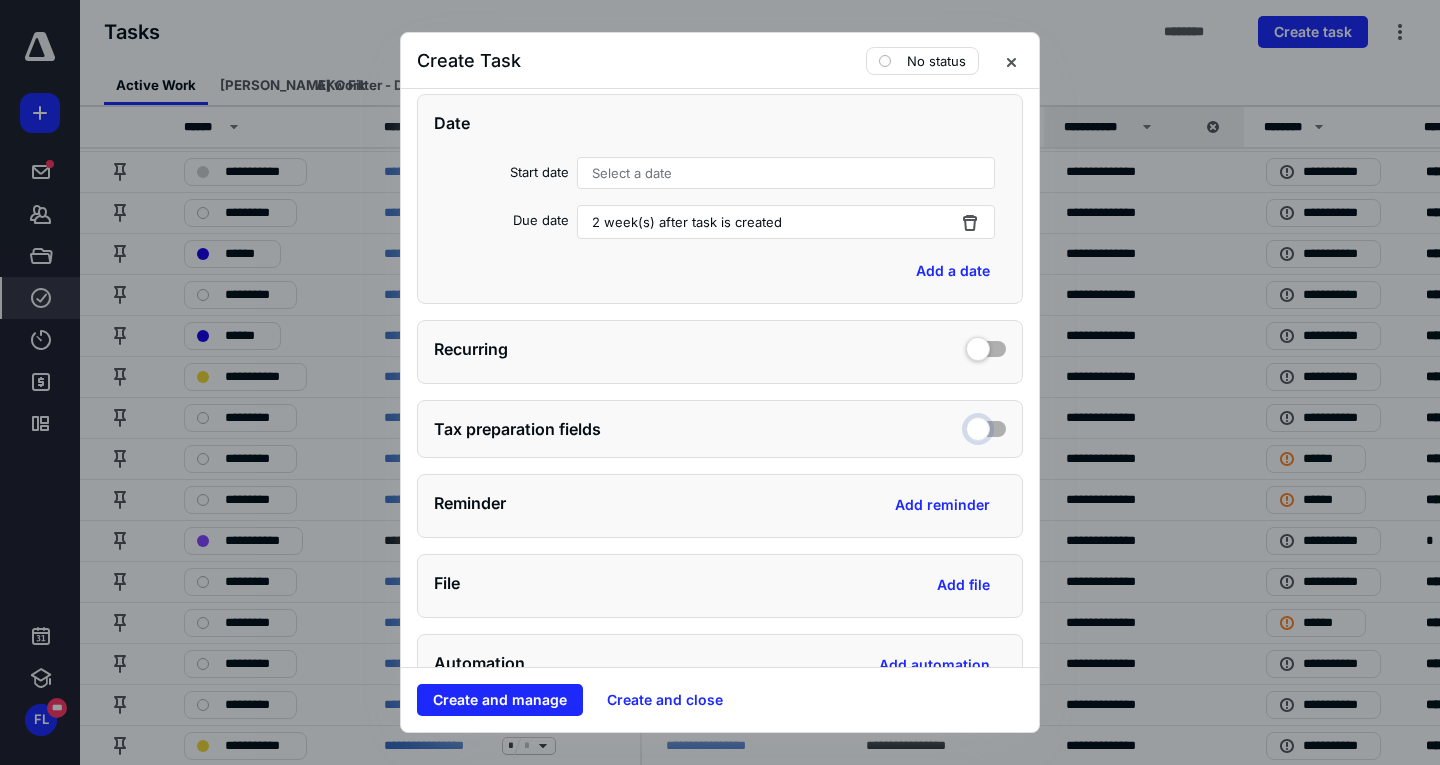 click at bounding box center [986, 426] 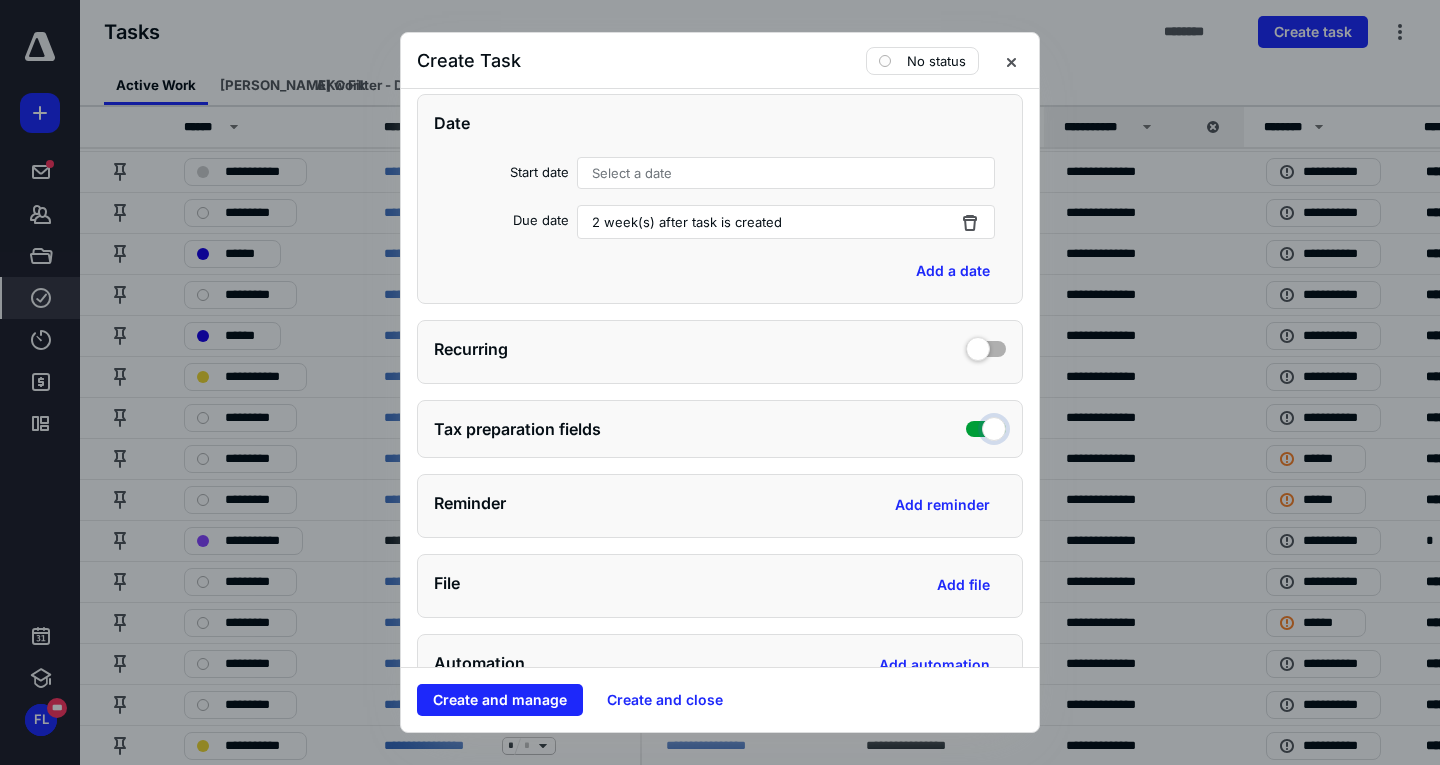 checkbox on "true" 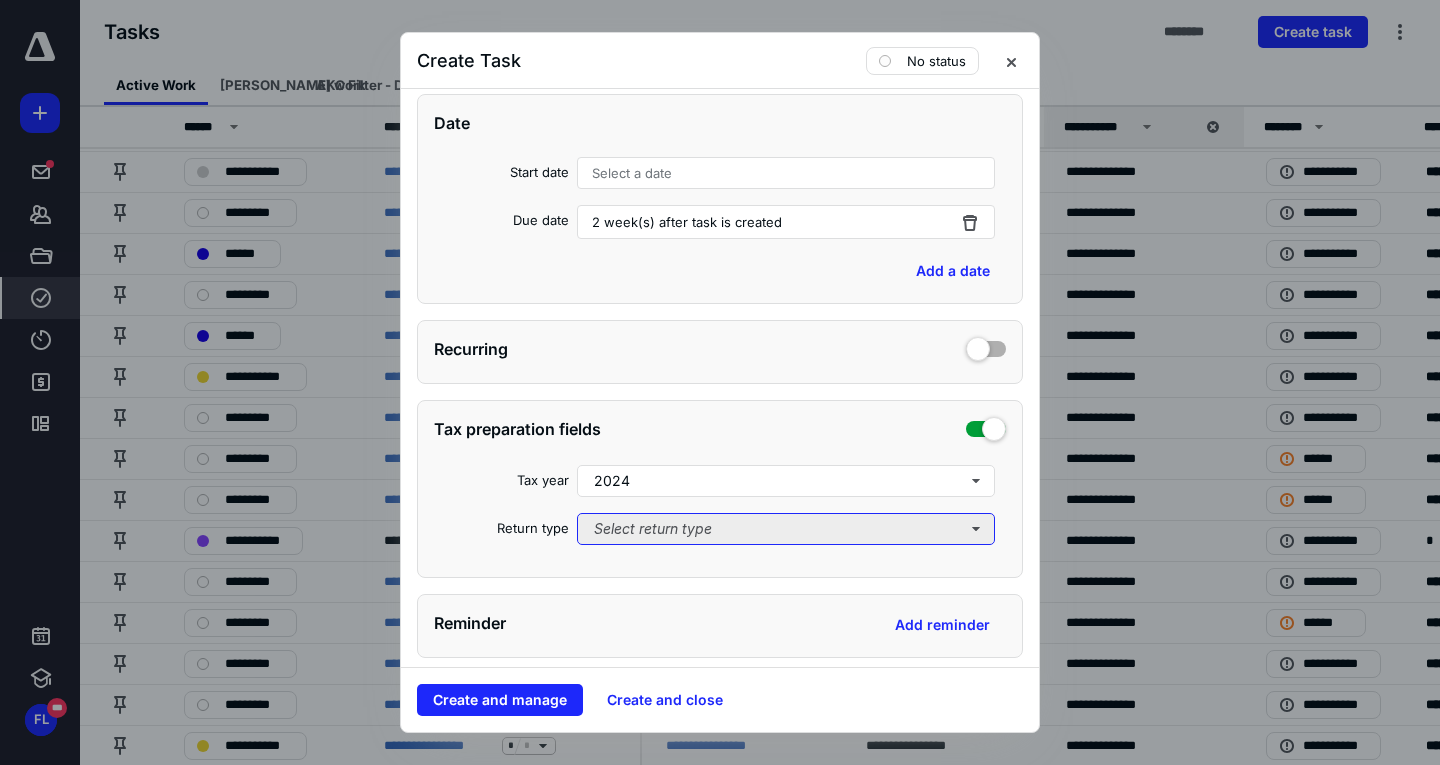 click on "Select return type" at bounding box center (786, 529) 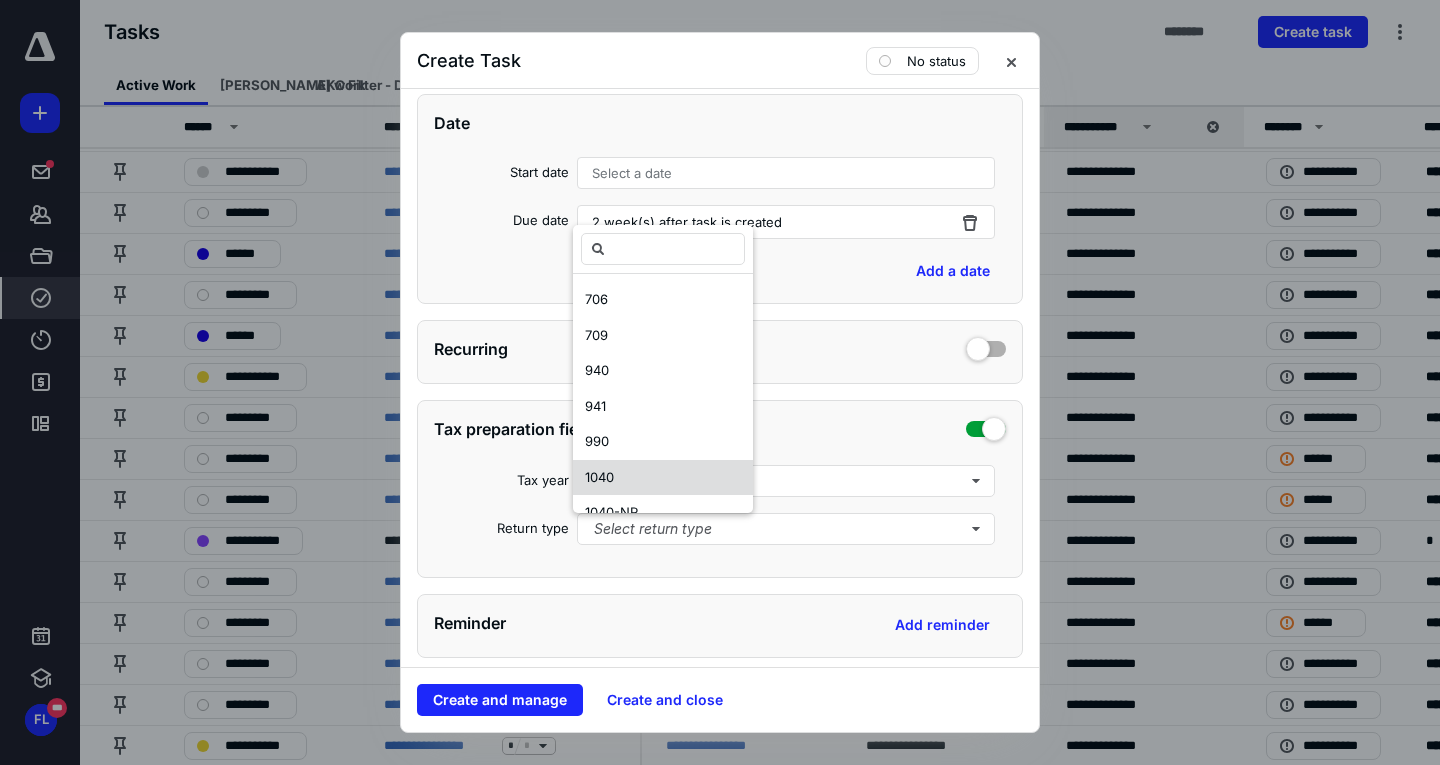 click on "1040" at bounding box center (663, 478) 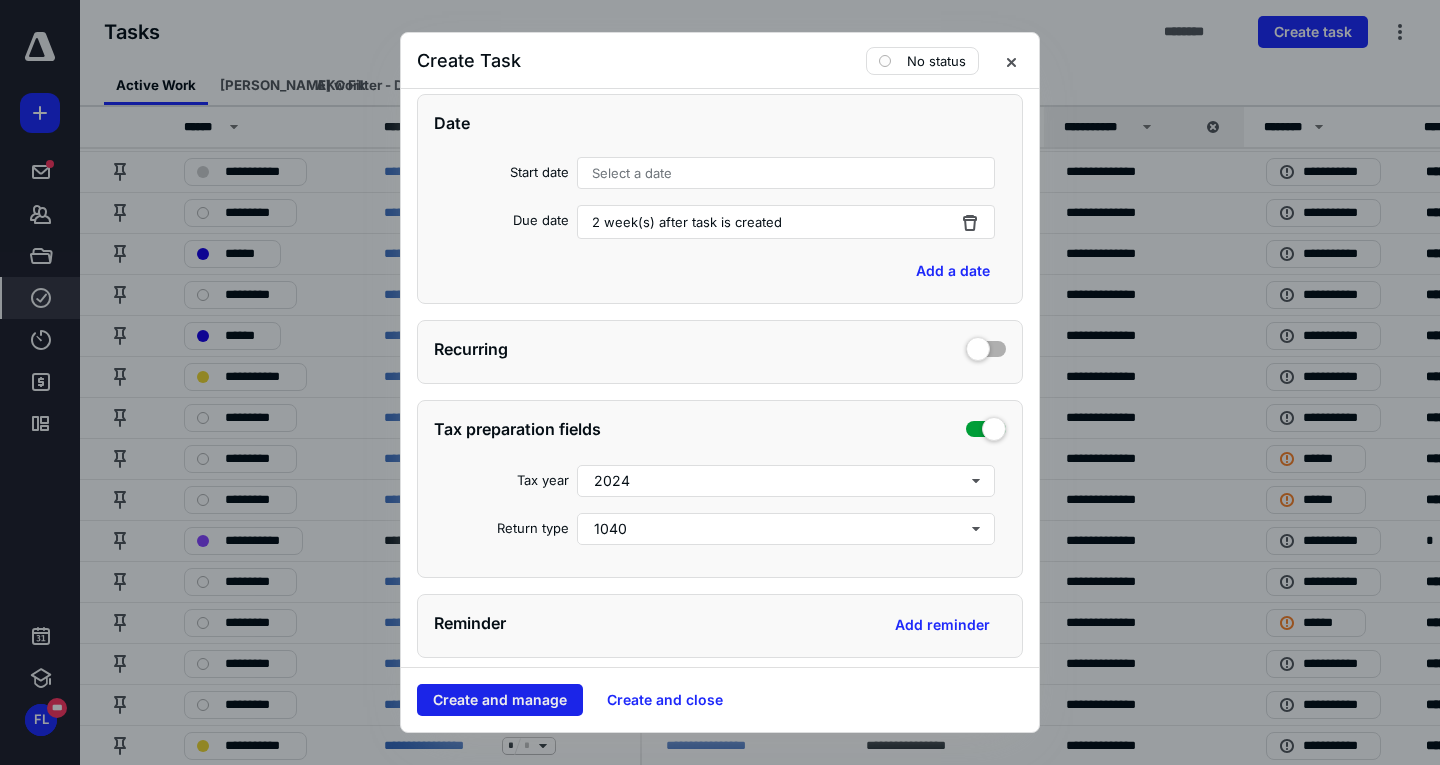 click on "Create and manage" at bounding box center (500, 700) 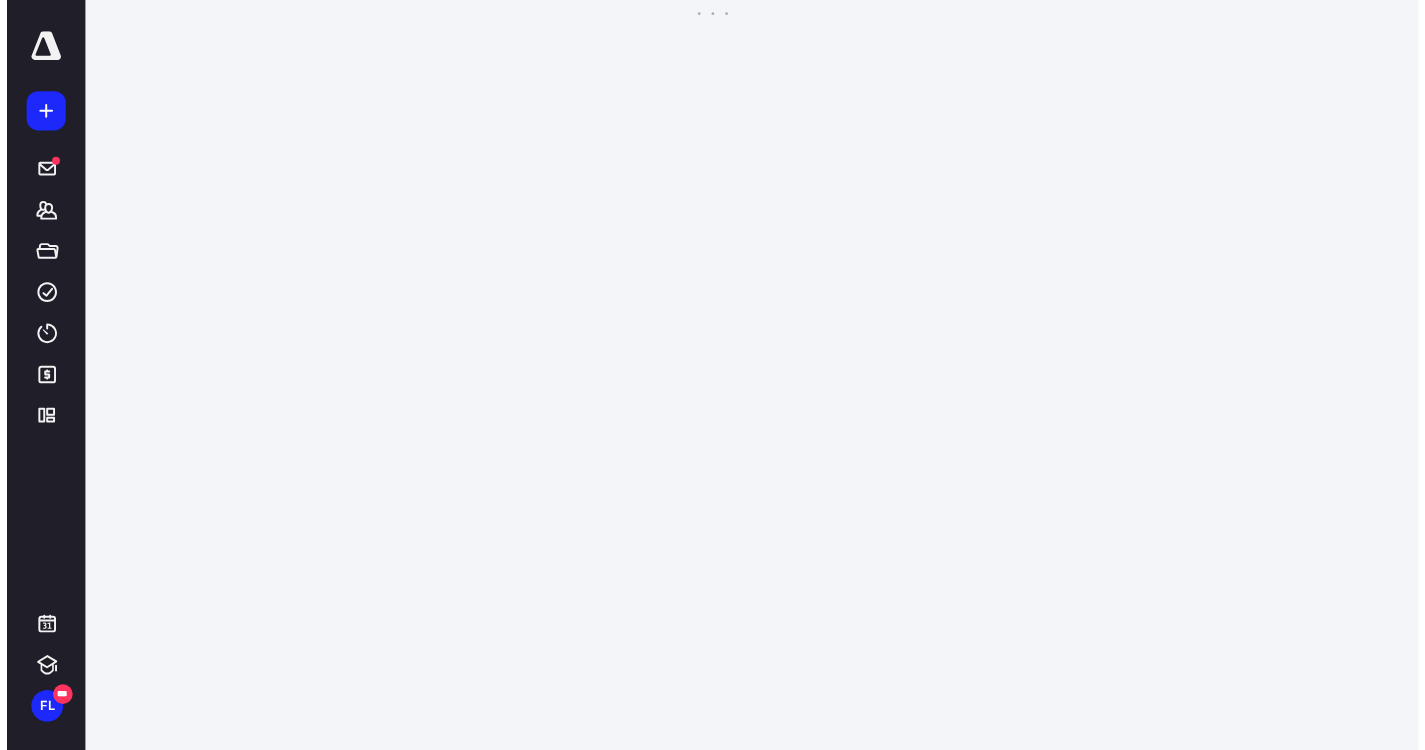 scroll, scrollTop: 0, scrollLeft: 0, axis: both 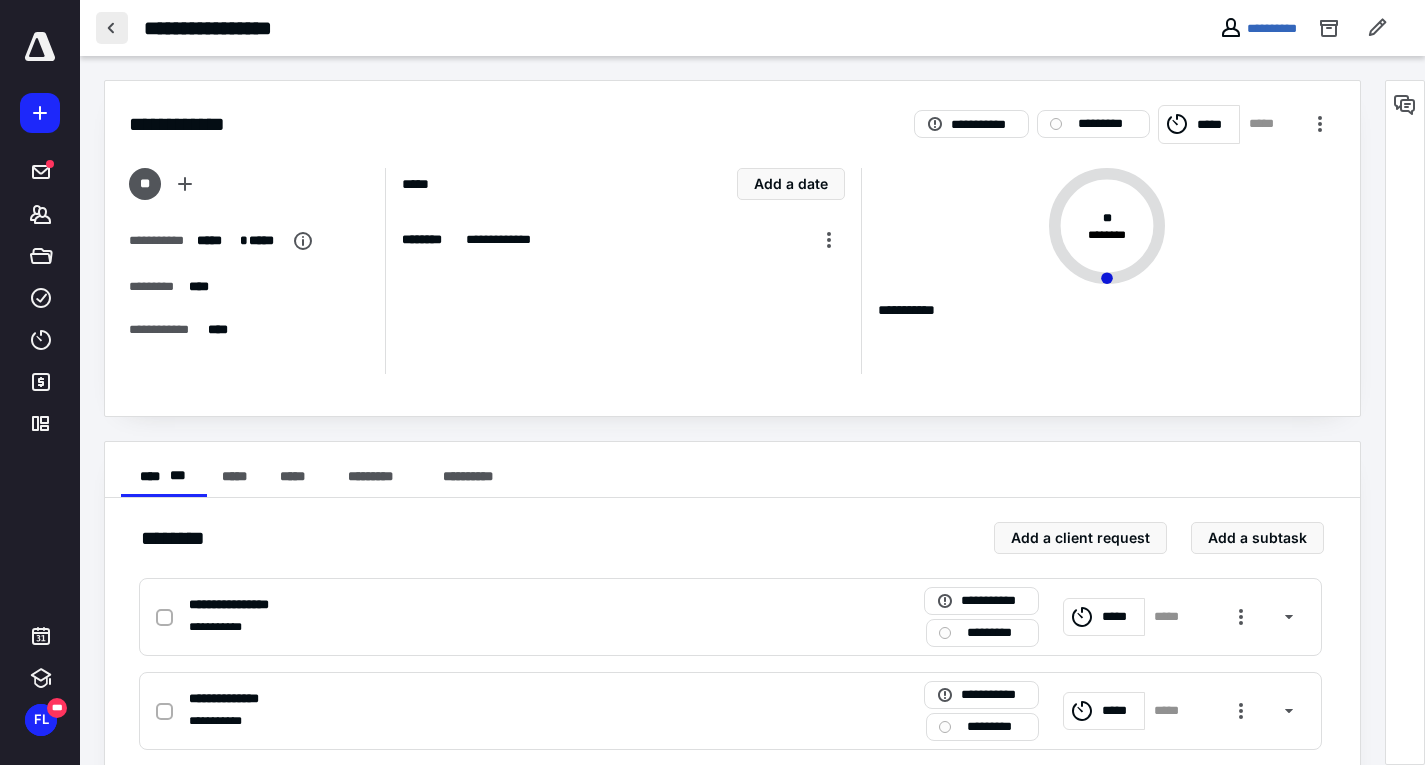 click at bounding box center [112, 28] 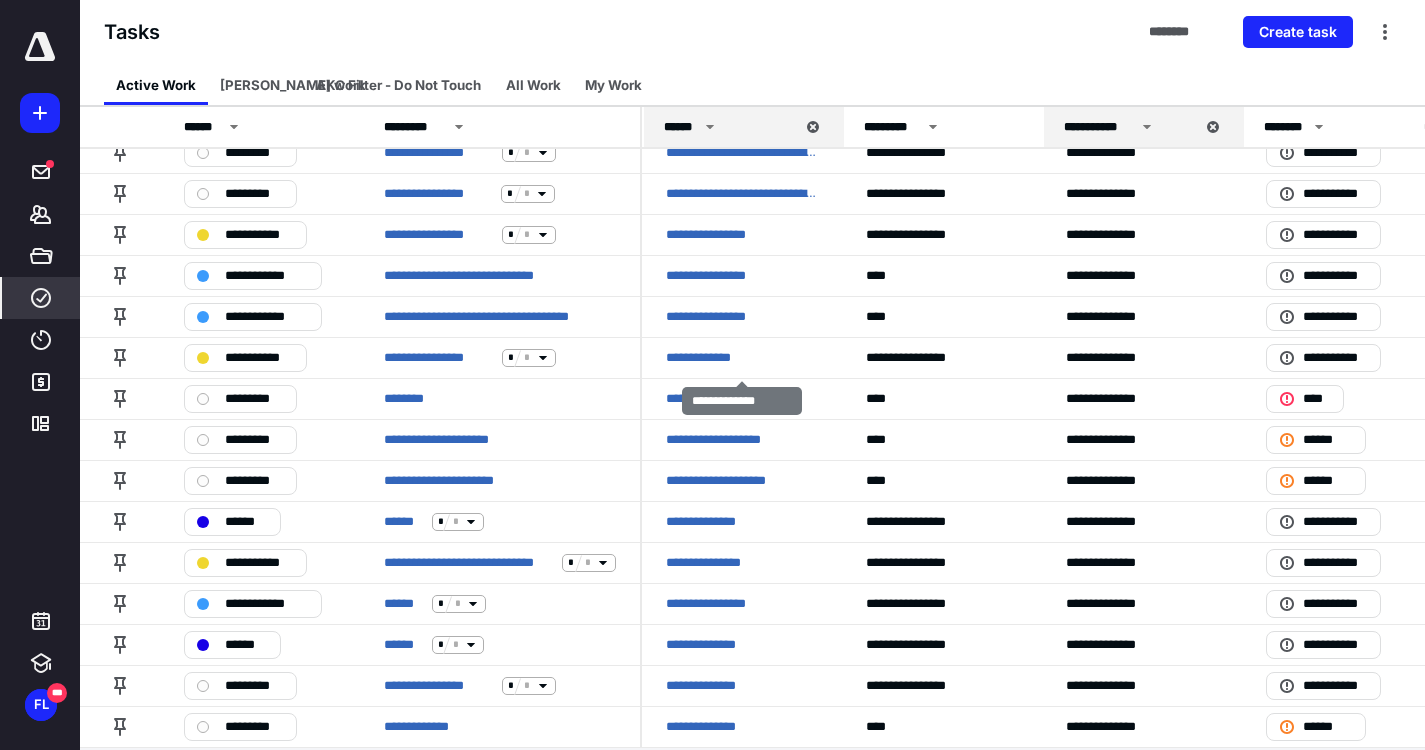 scroll, scrollTop: 1074, scrollLeft: 0, axis: vertical 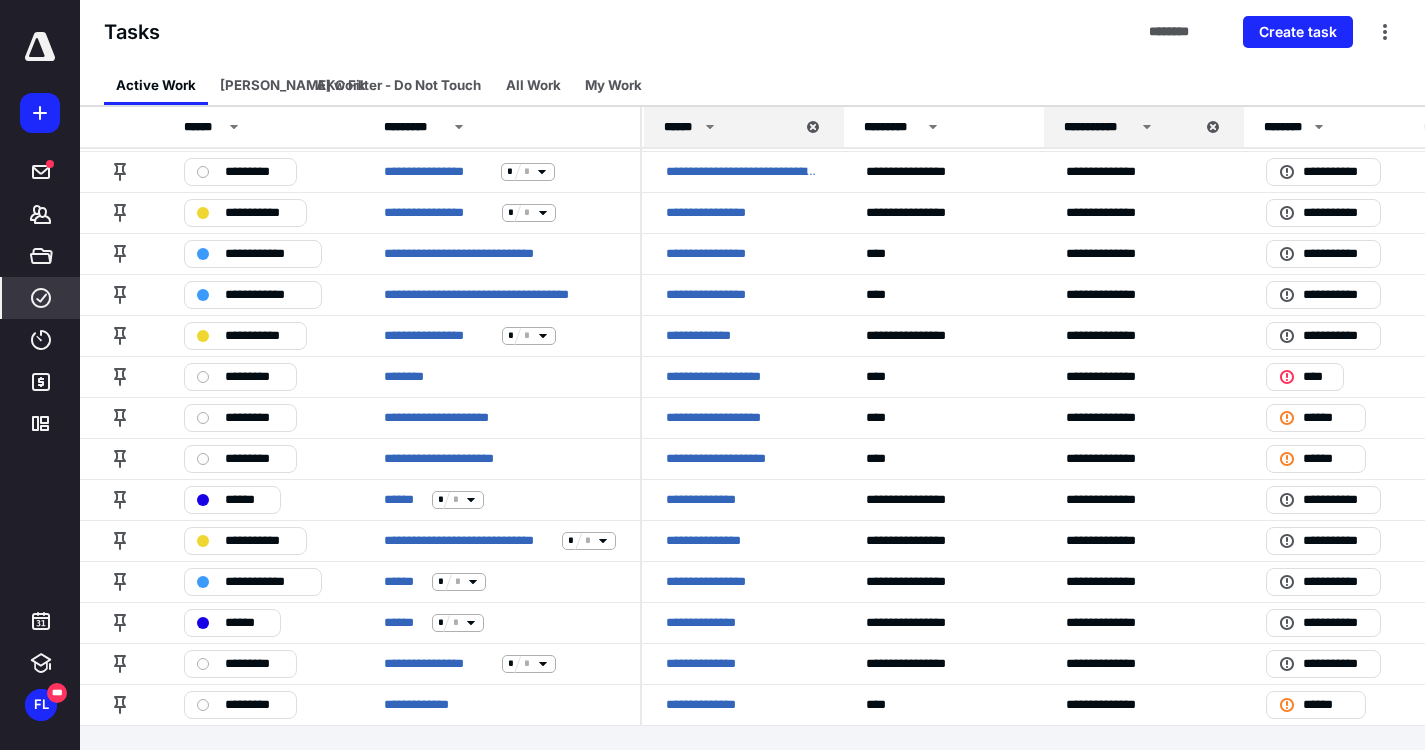 click 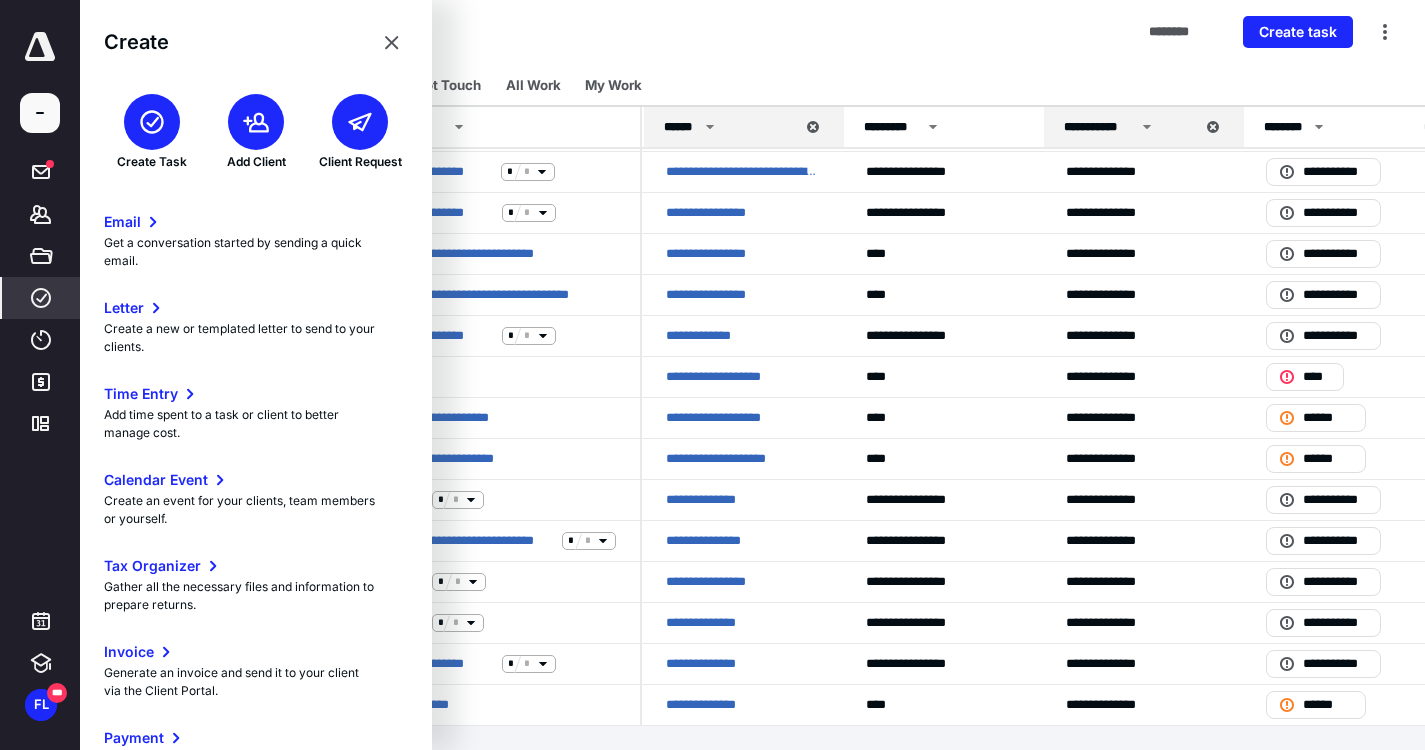 click 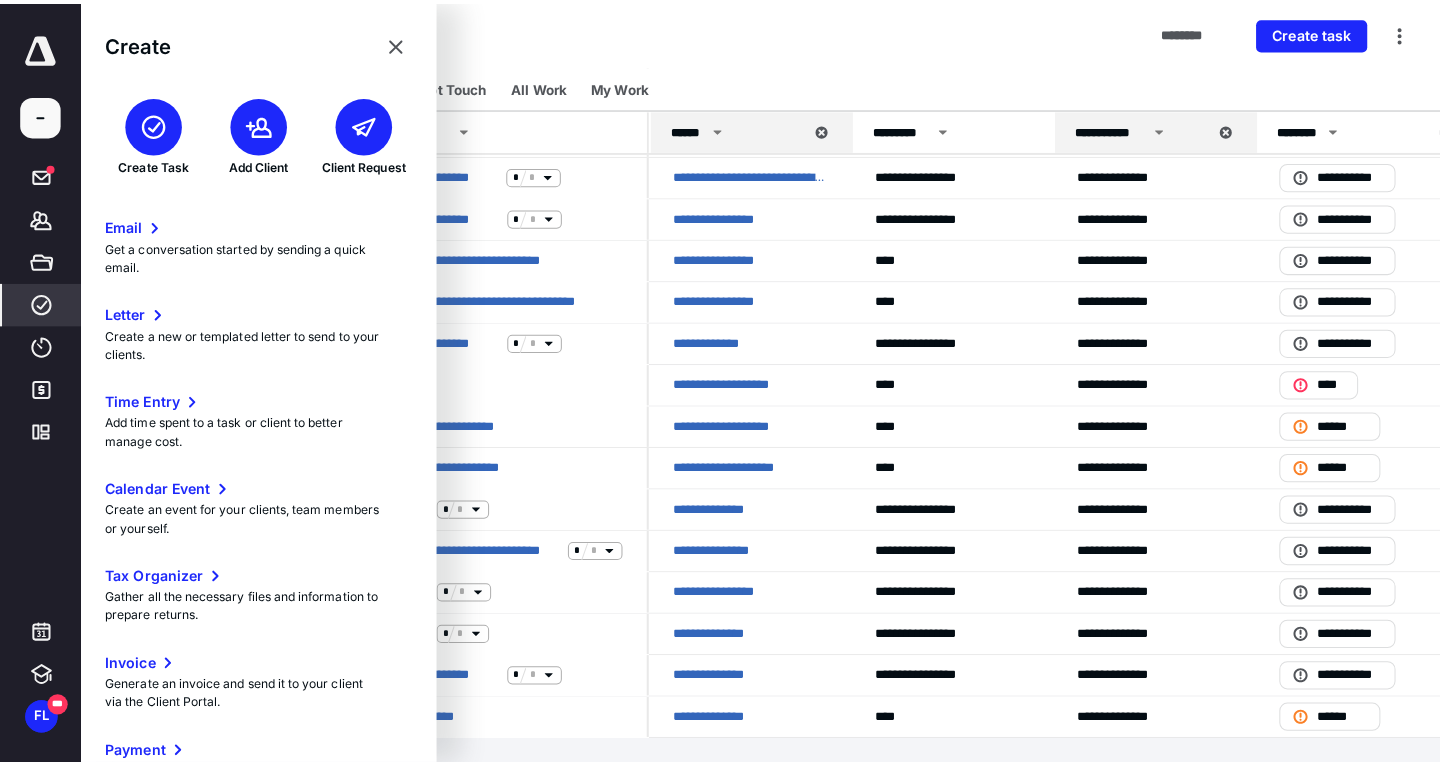 scroll, scrollTop: 1059, scrollLeft: 0, axis: vertical 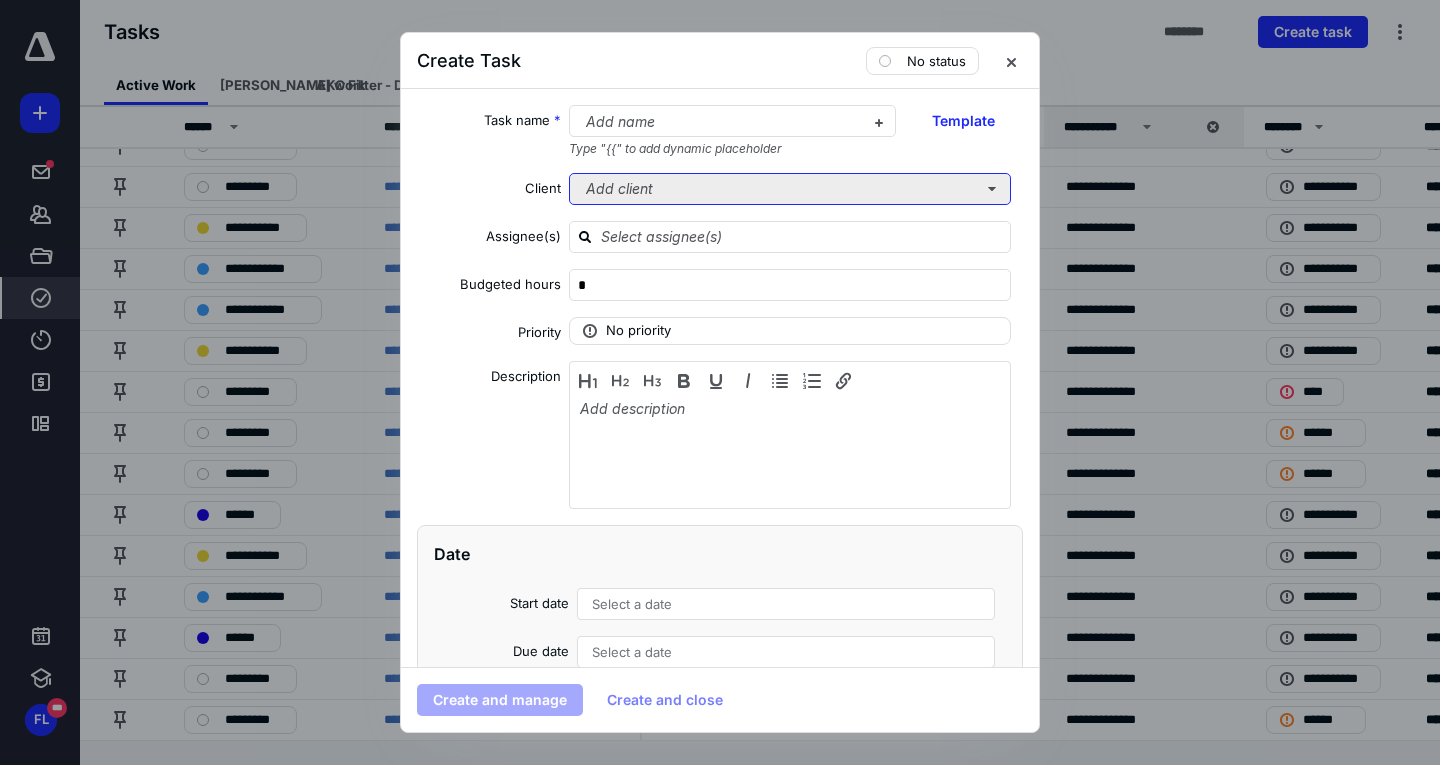 click on "Add client" at bounding box center [790, 189] 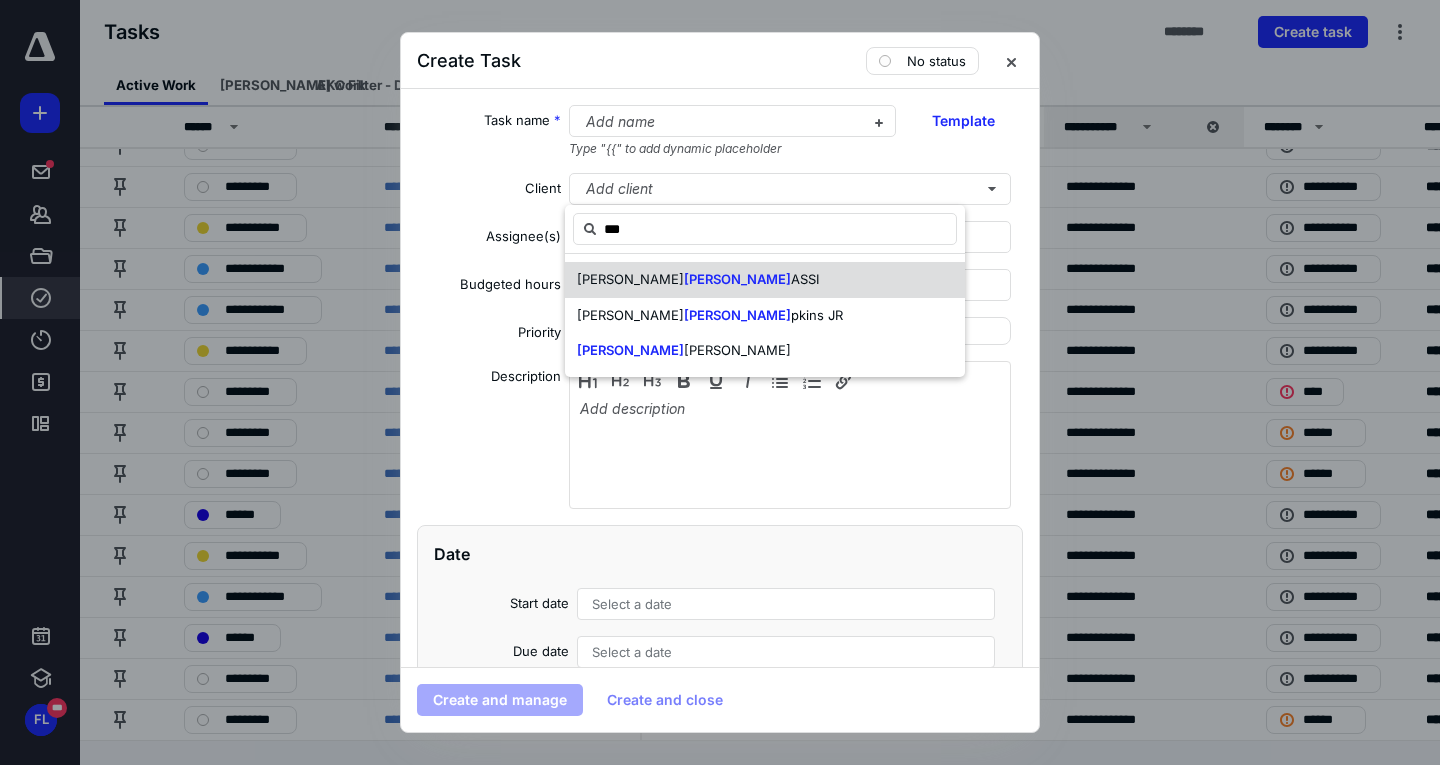 click on "[PERSON_NAME]" at bounding box center (765, 280) 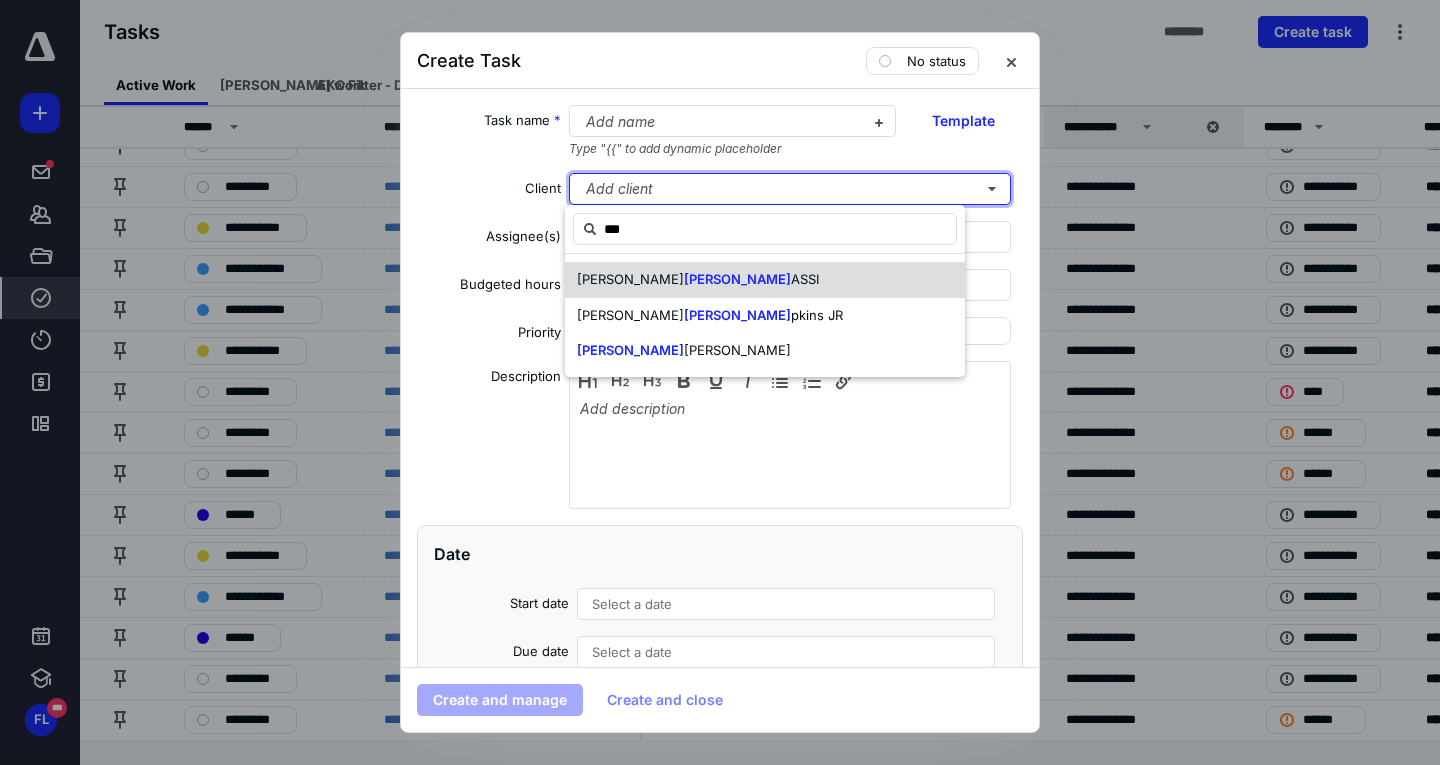 type 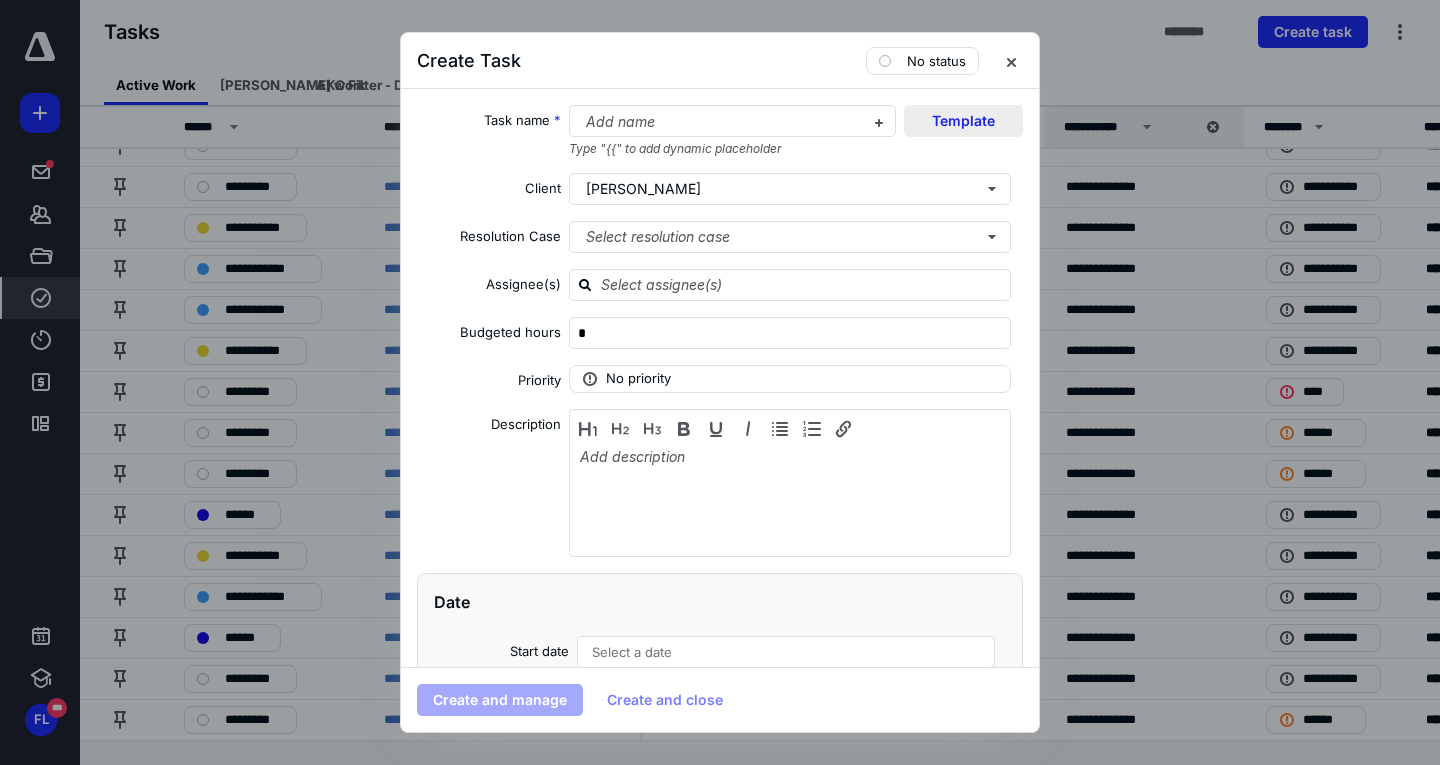click on "Template" at bounding box center [963, 121] 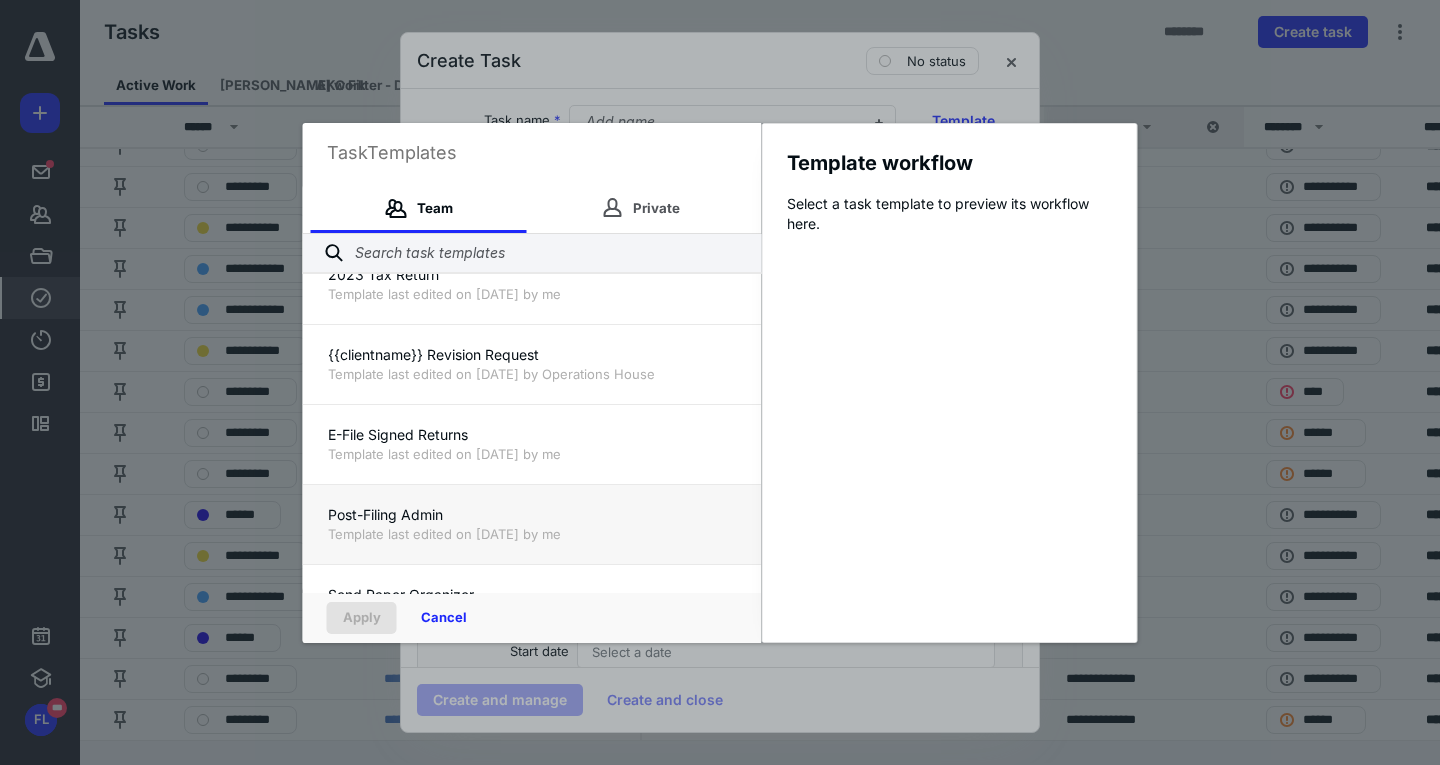 scroll, scrollTop: 320, scrollLeft: 0, axis: vertical 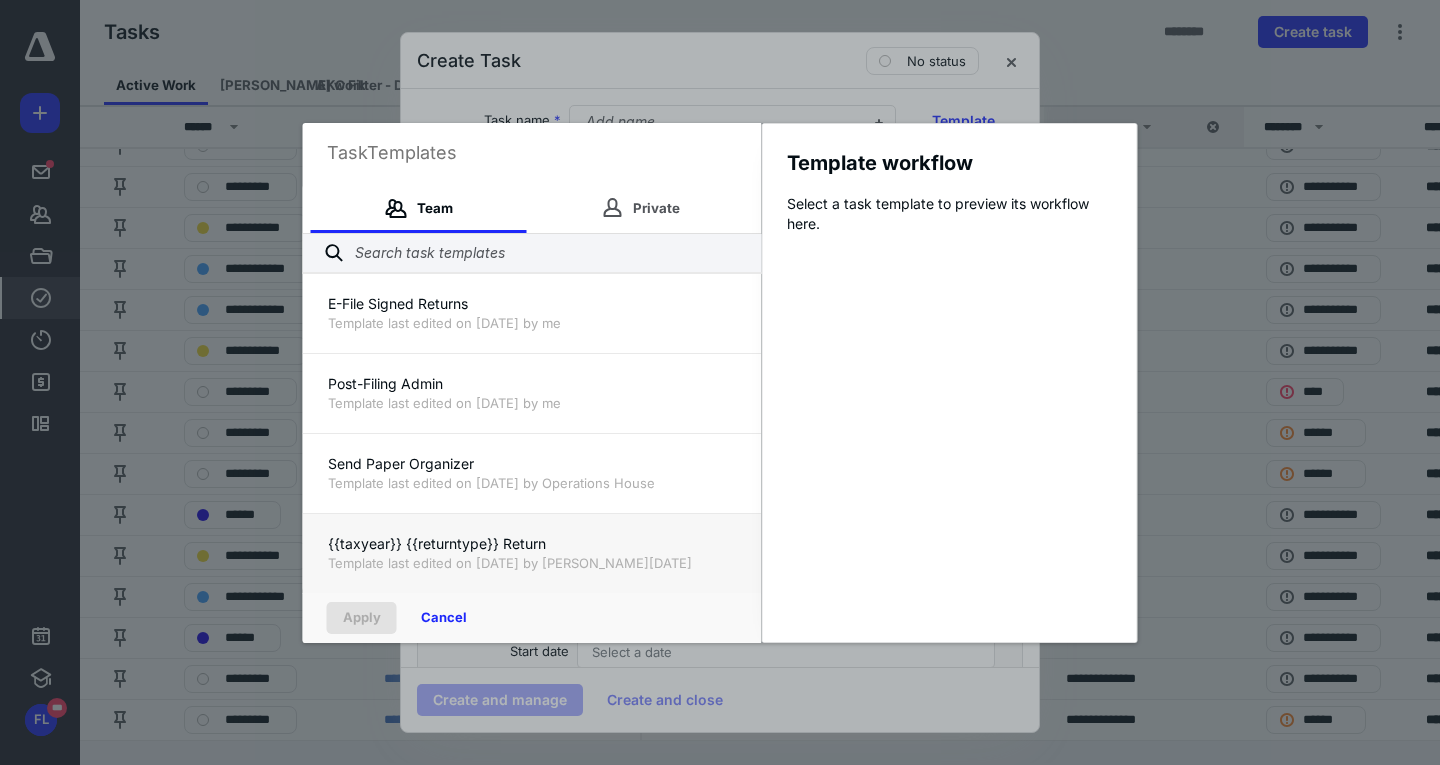 click on "{{taxyear}} {{returntype}} Return Template last edited on [DATE] by [PERSON_NAME][DATE]" at bounding box center [532, 553] 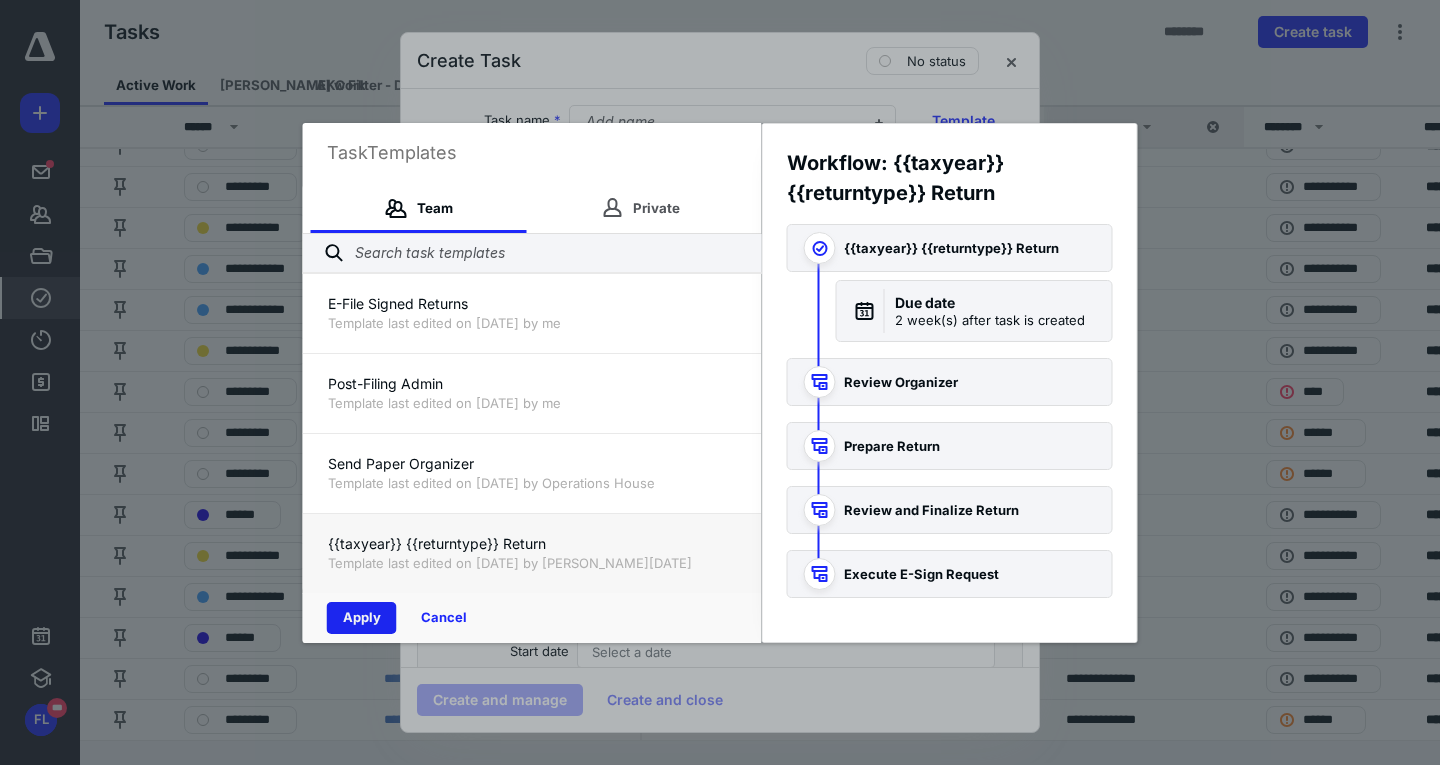 click on "Apply" at bounding box center [362, 618] 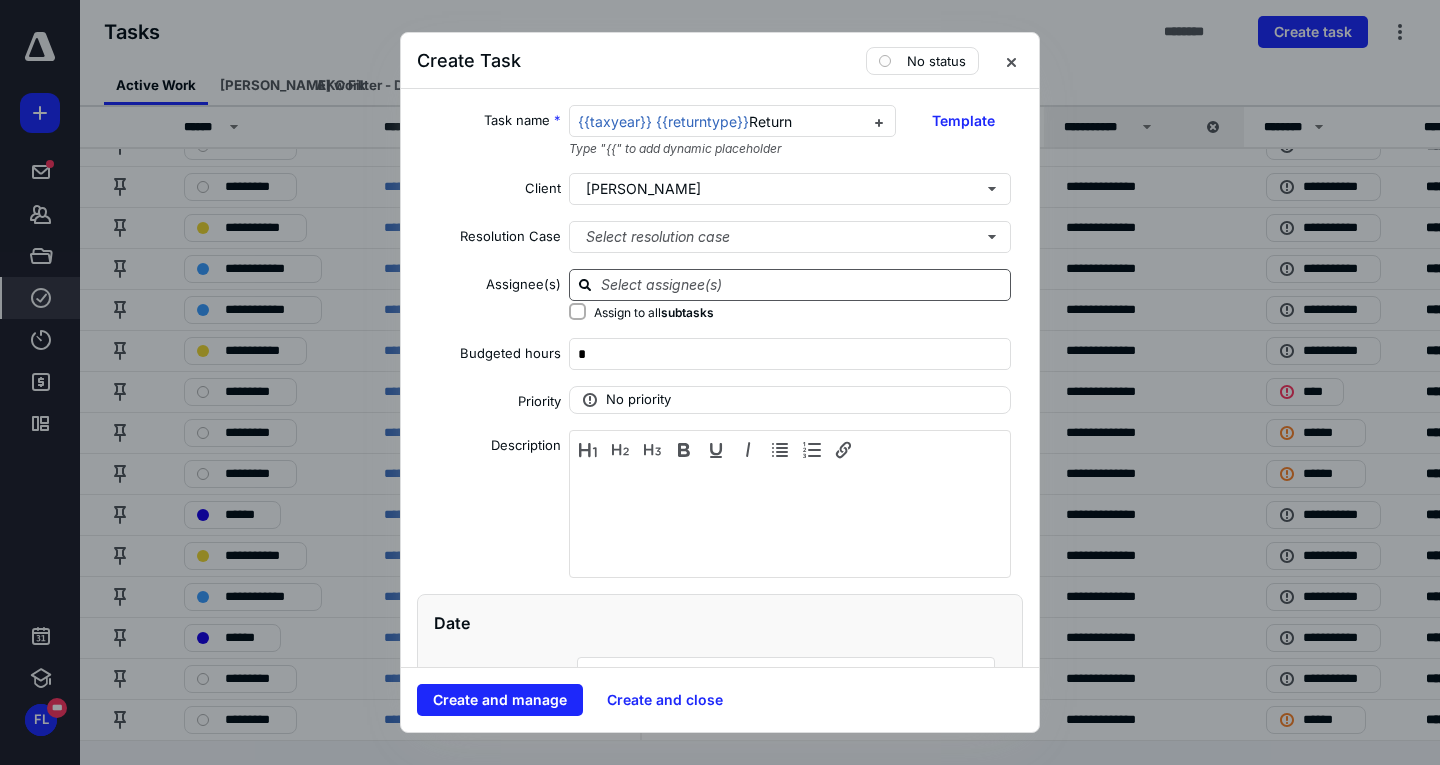 click at bounding box center [790, 285] 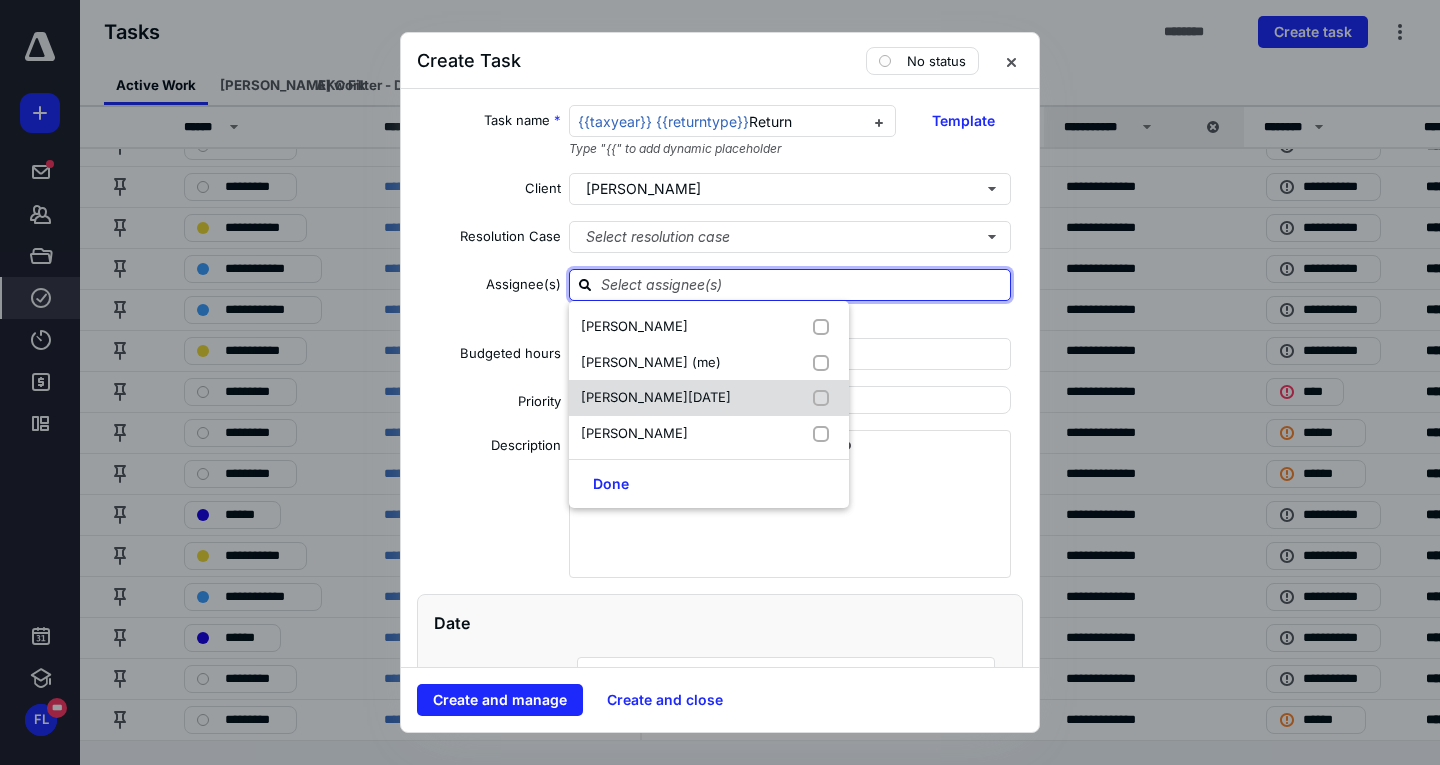 click at bounding box center [825, 398] 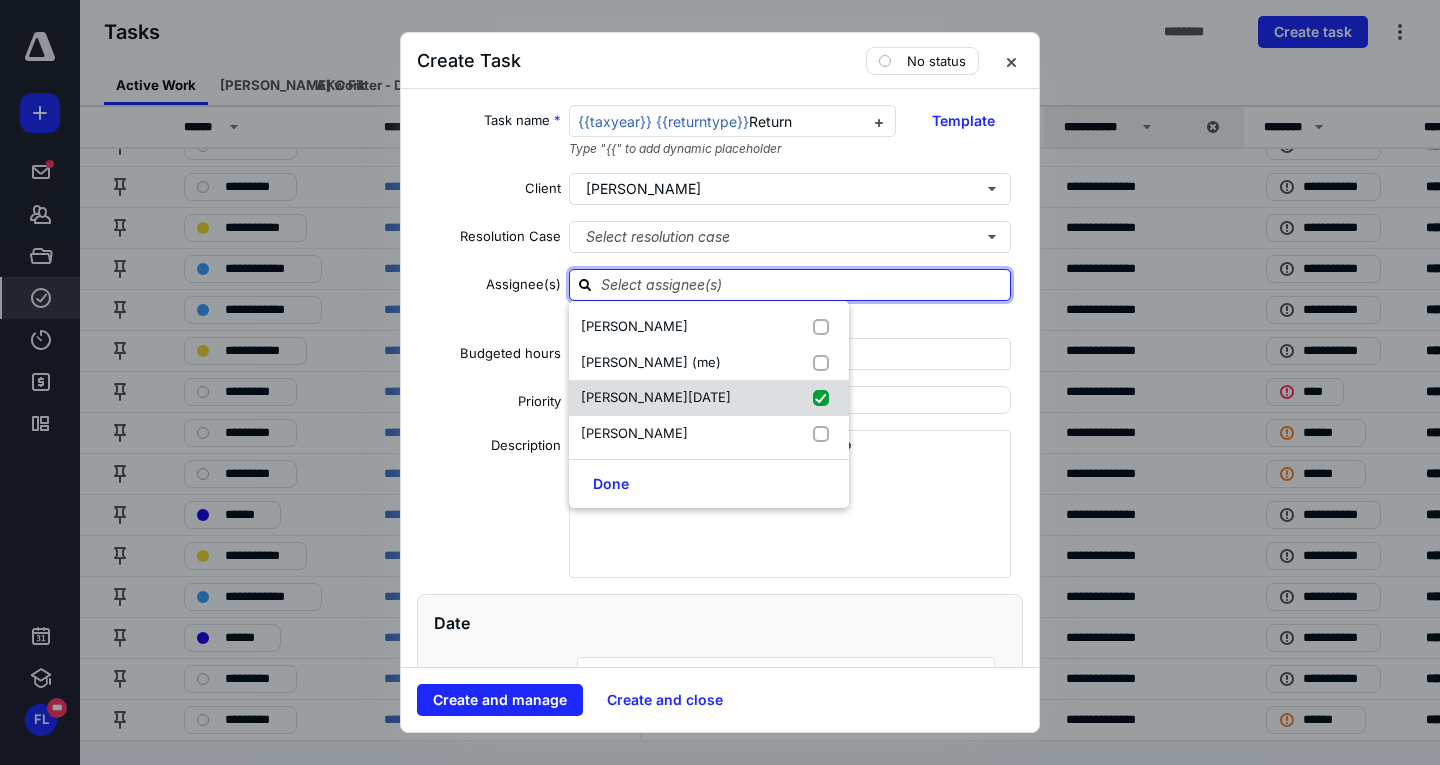 checkbox on "true" 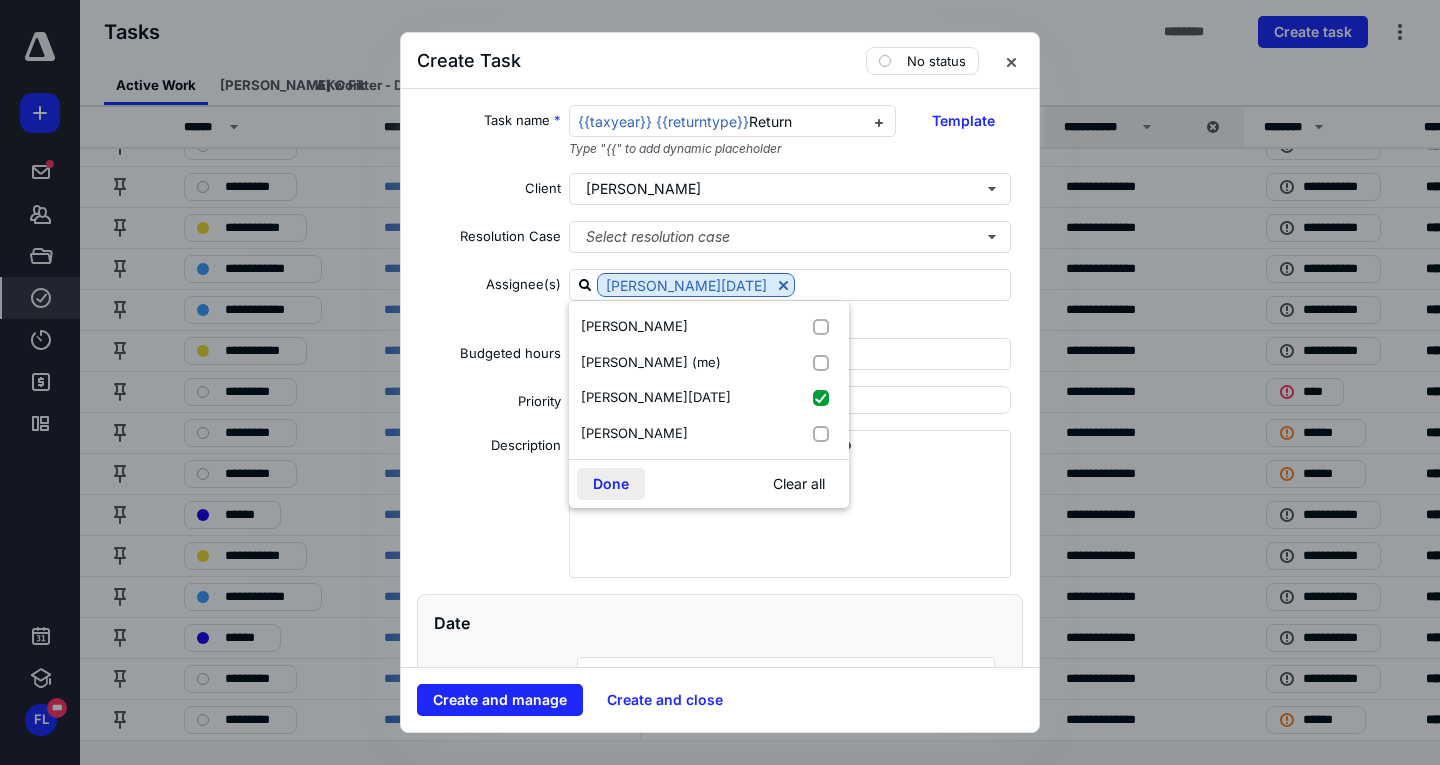 click on "Done" at bounding box center [611, 484] 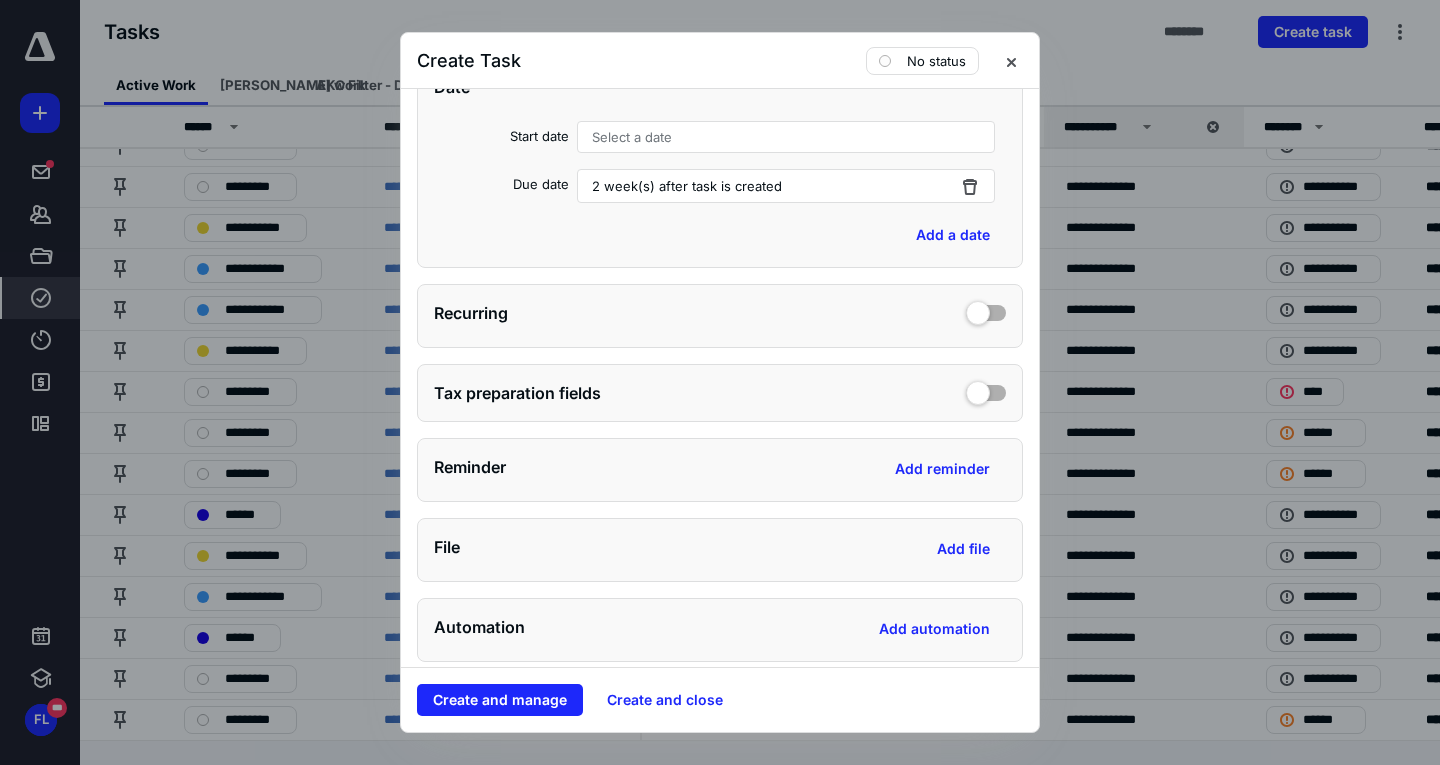 scroll, scrollTop: 600, scrollLeft: 0, axis: vertical 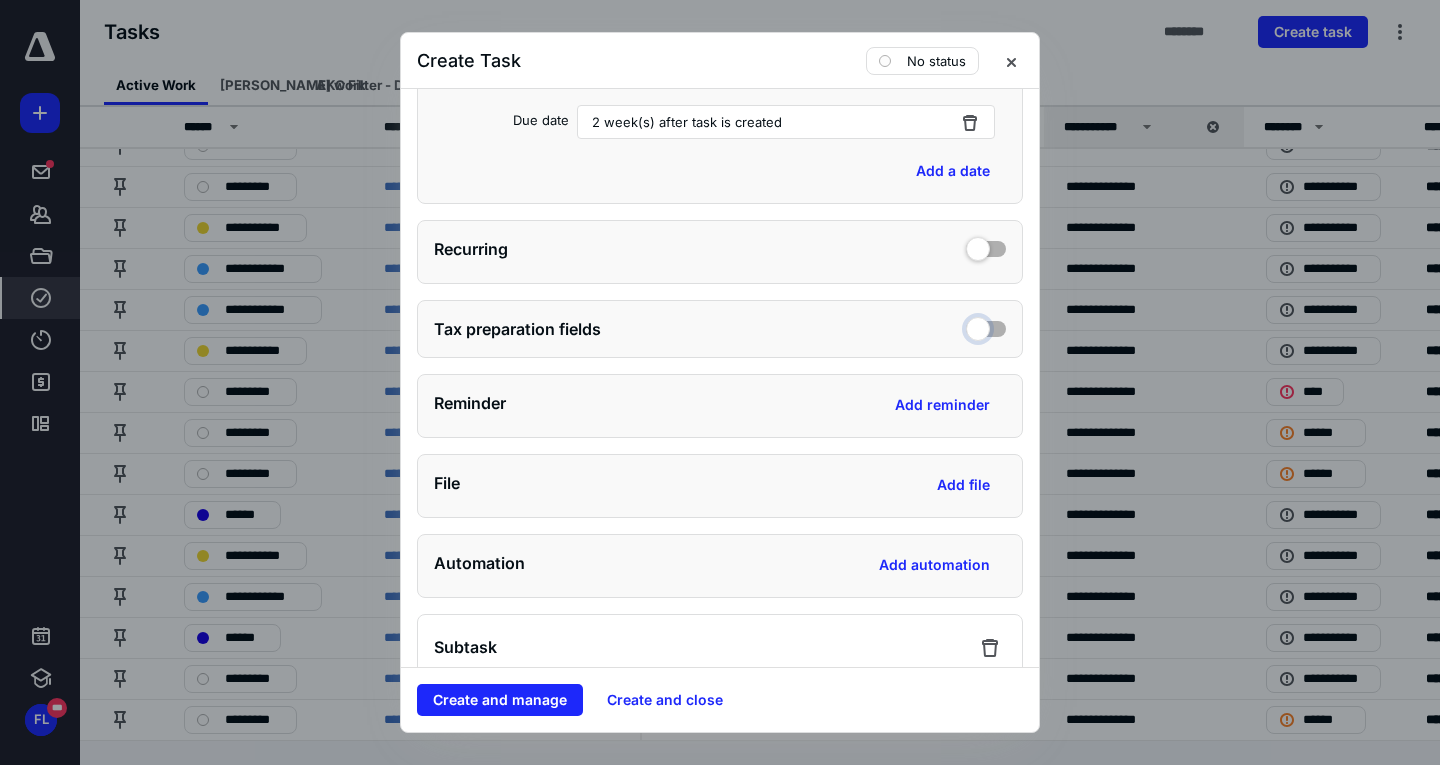 click at bounding box center (986, 326) 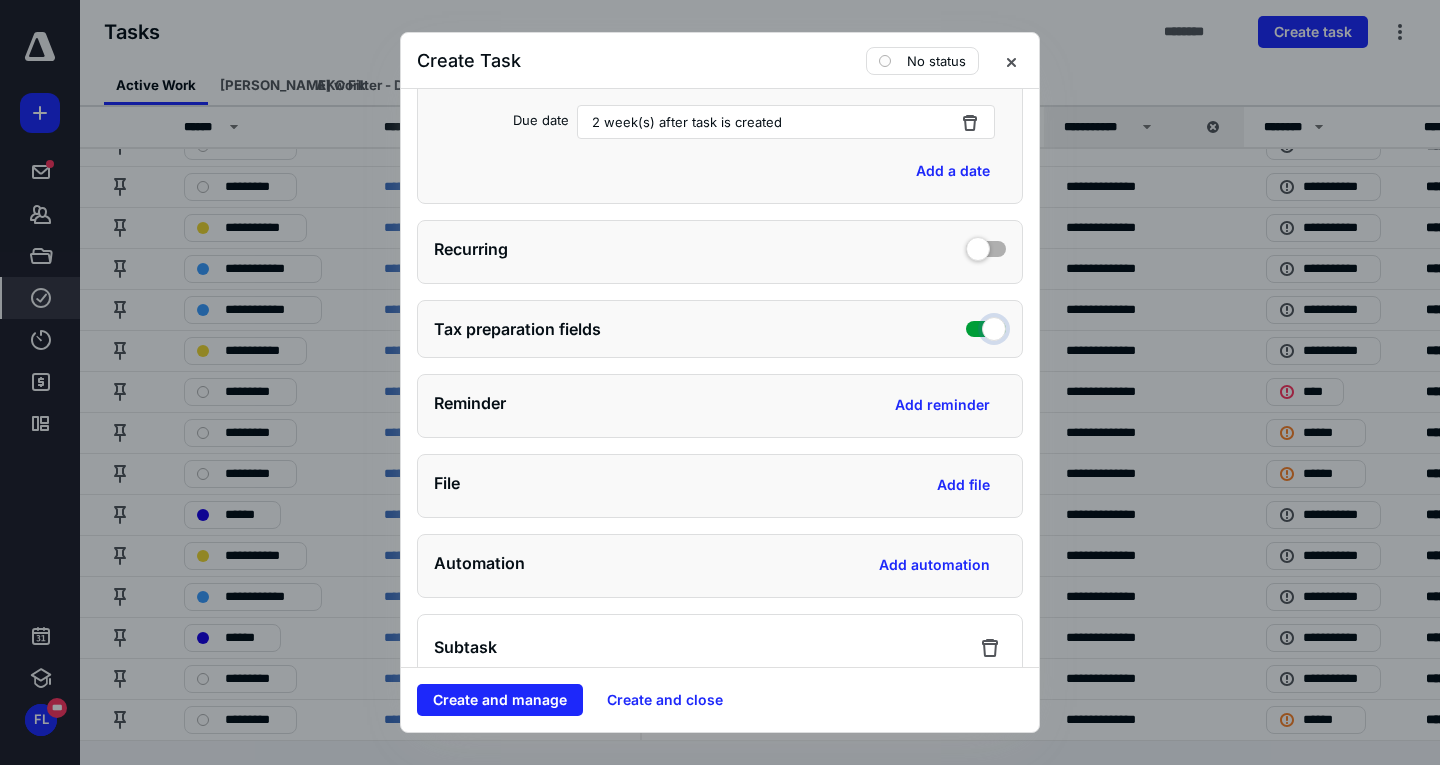checkbox on "true" 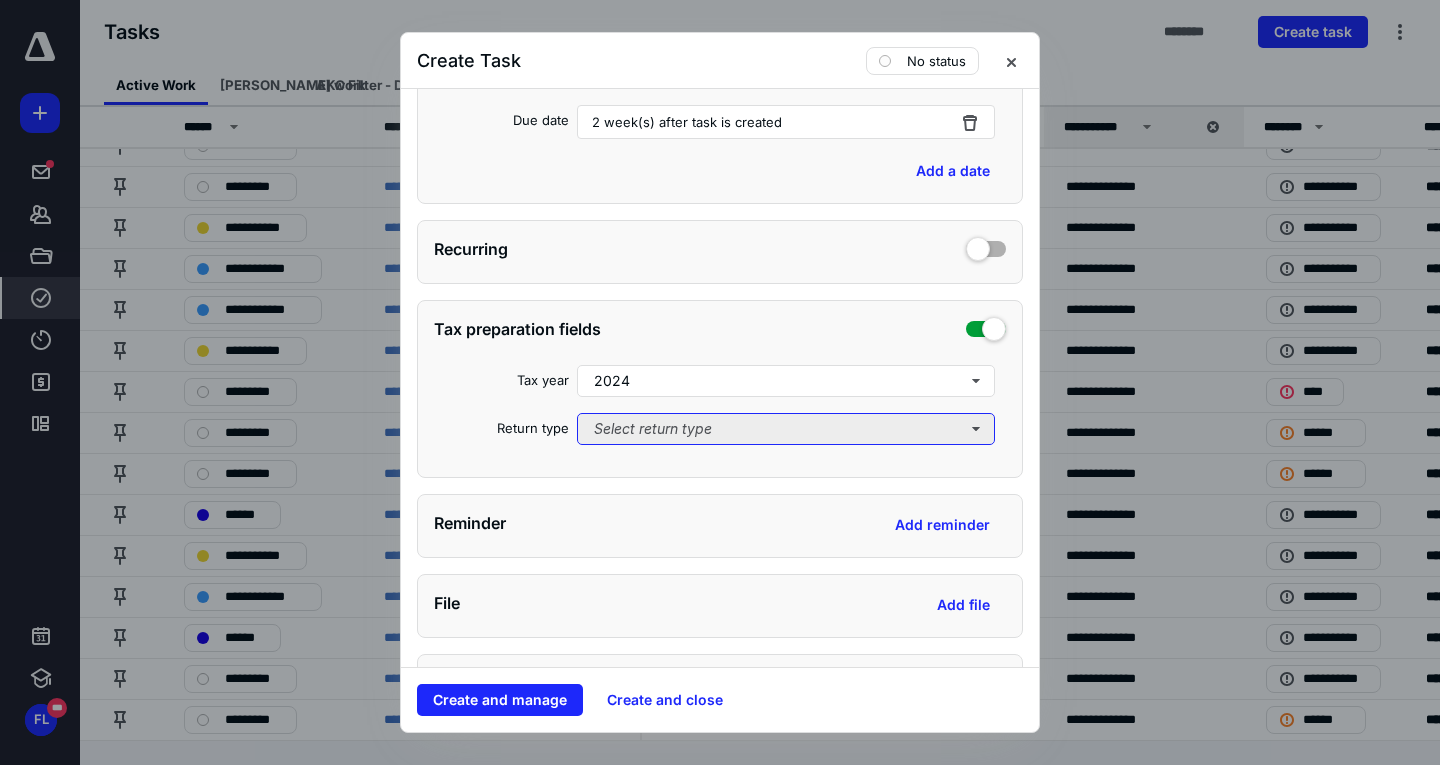 click on "Select return type" at bounding box center (786, 429) 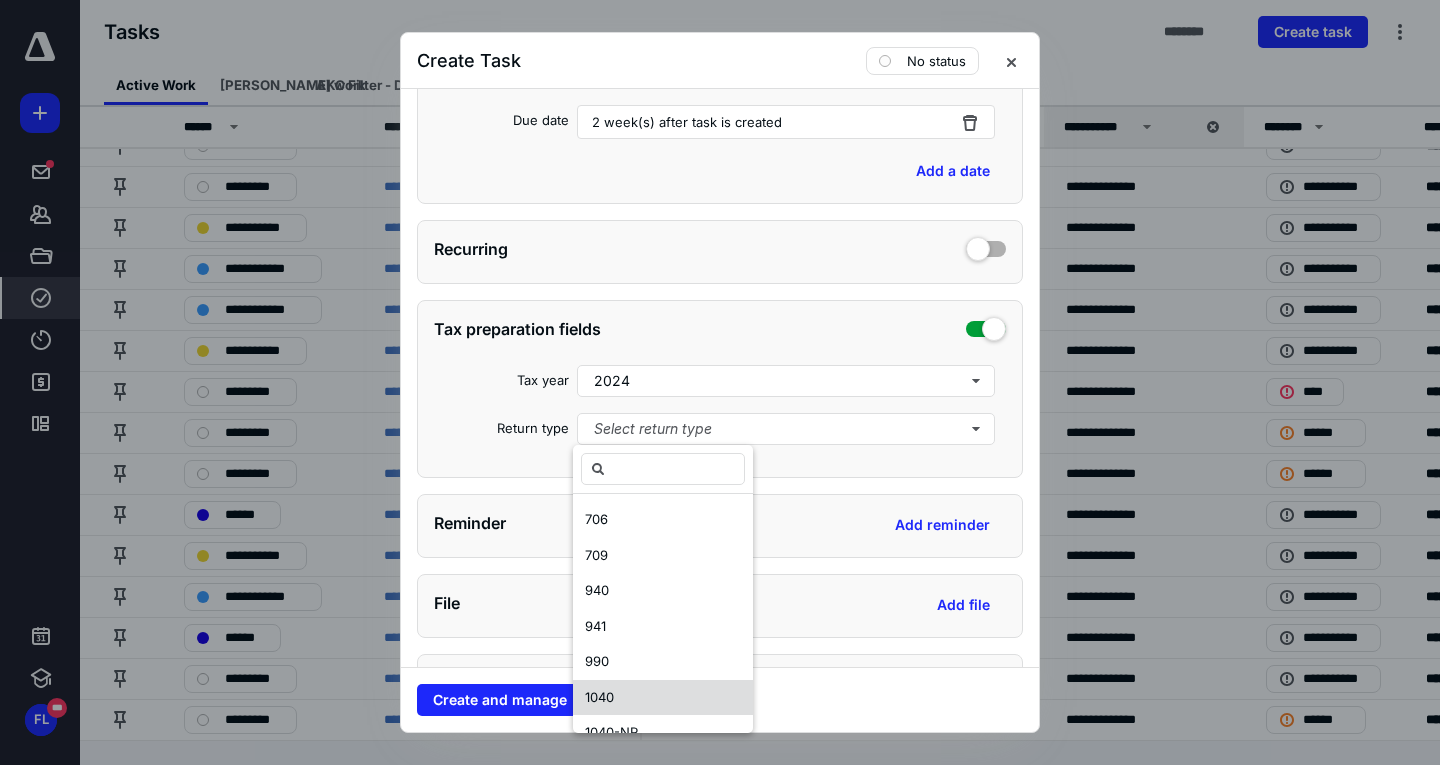 click on "1040" at bounding box center (663, 698) 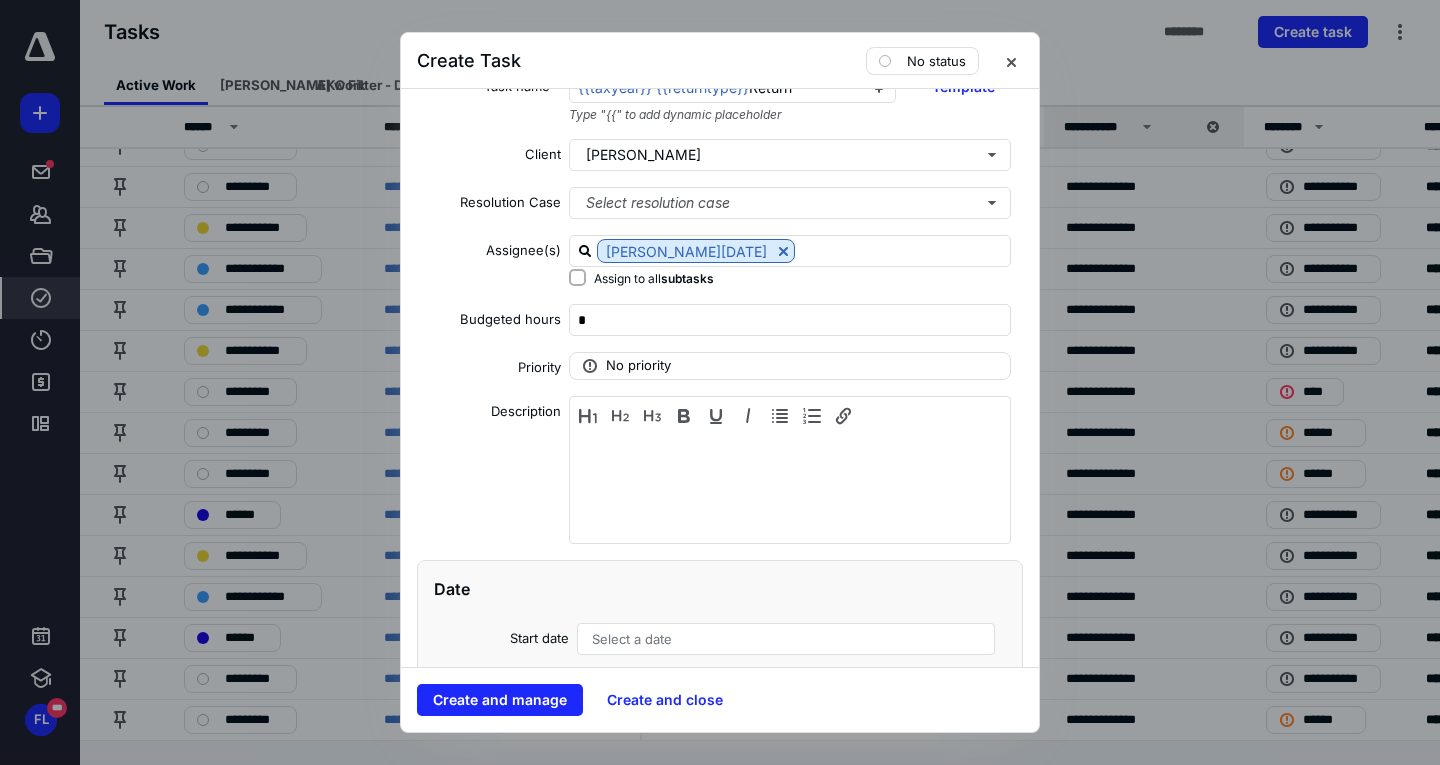 scroll, scrollTop: 0, scrollLeft: 0, axis: both 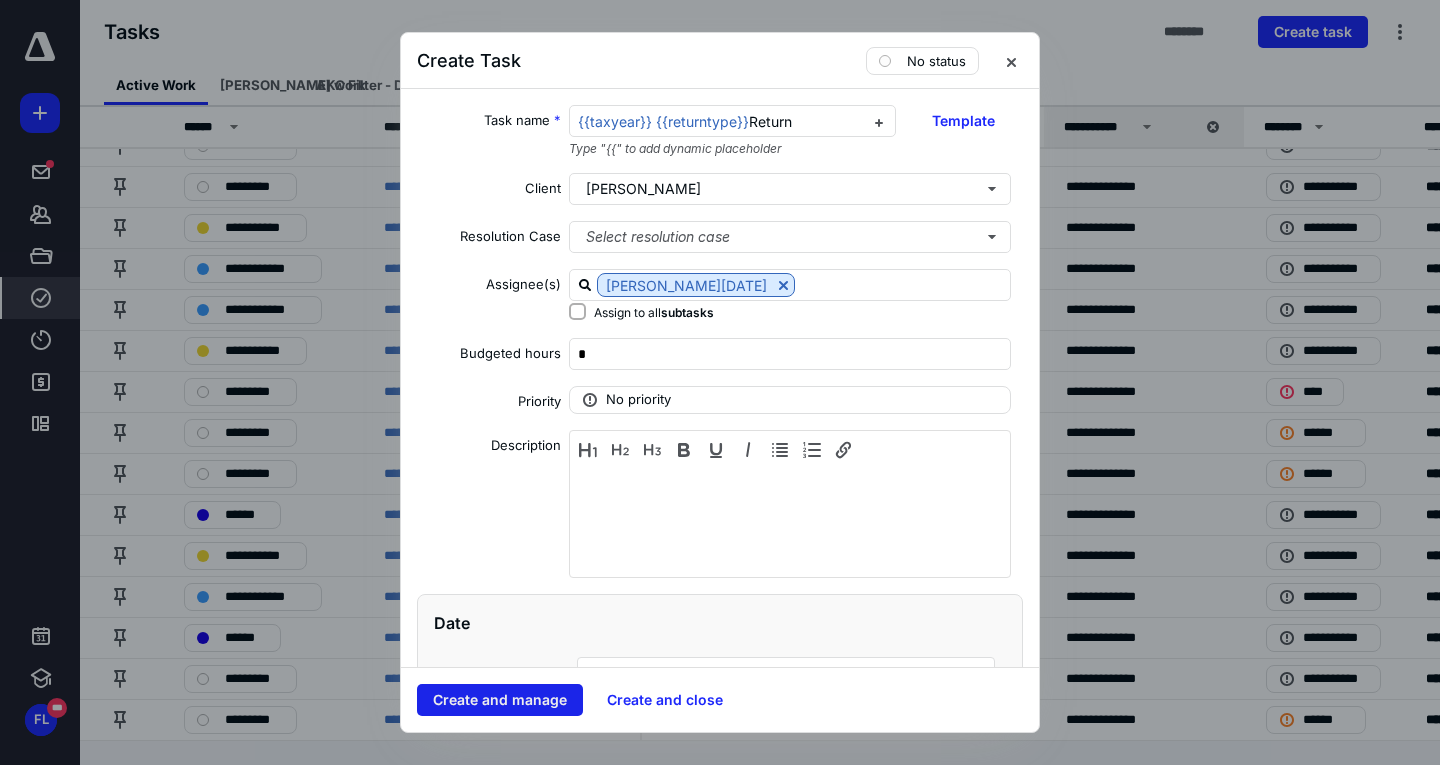 click on "Create and manage" at bounding box center (500, 700) 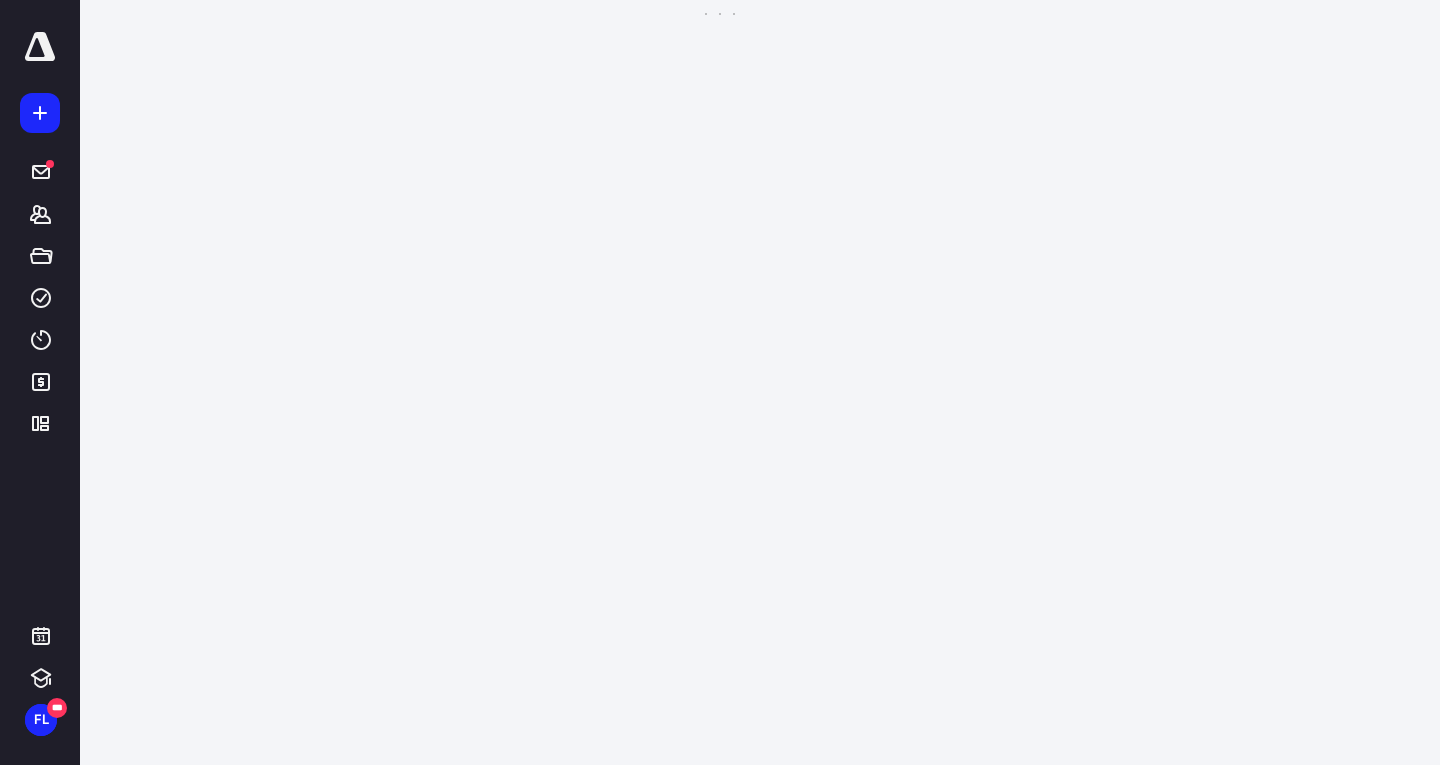 scroll, scrollTop: 0, scrollLeft: 0, axis: both 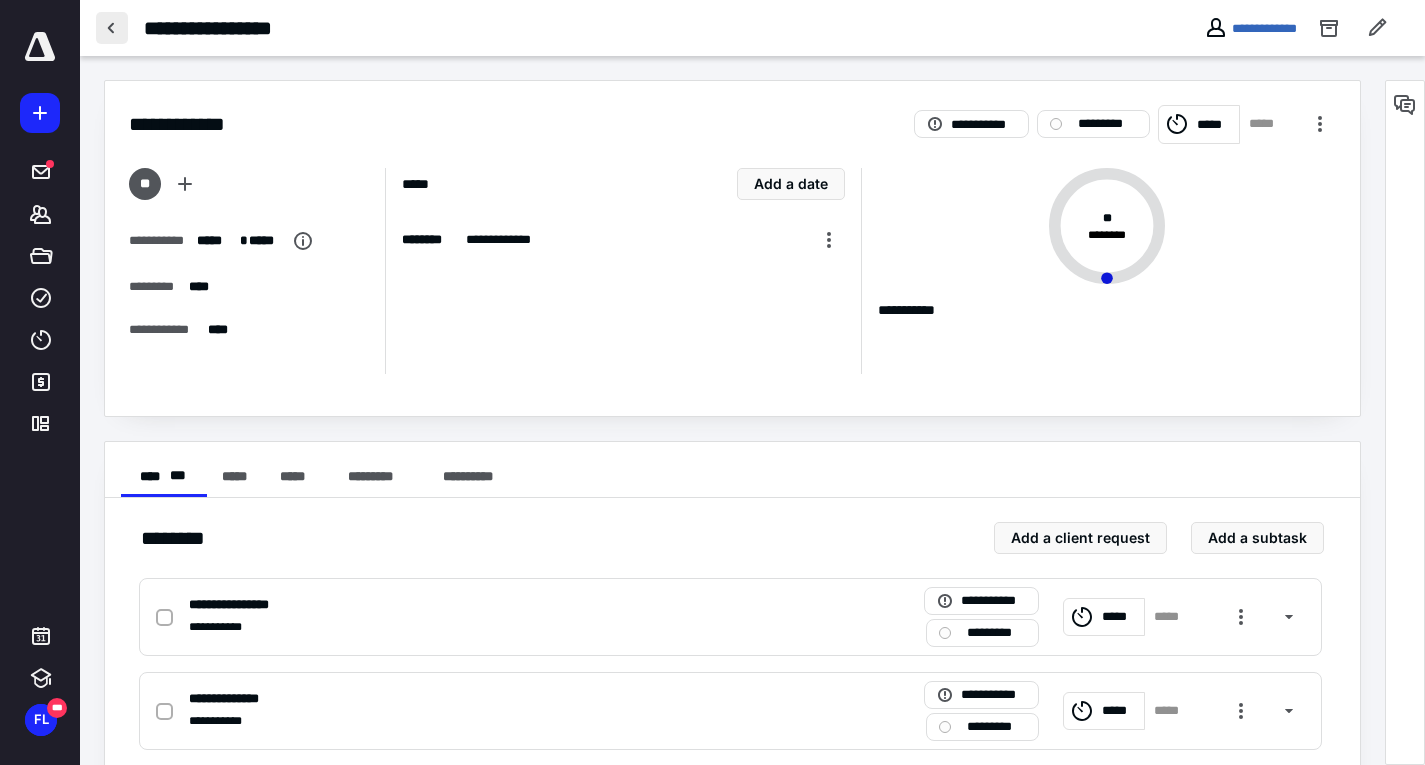 click at bounding box center (112, 28) 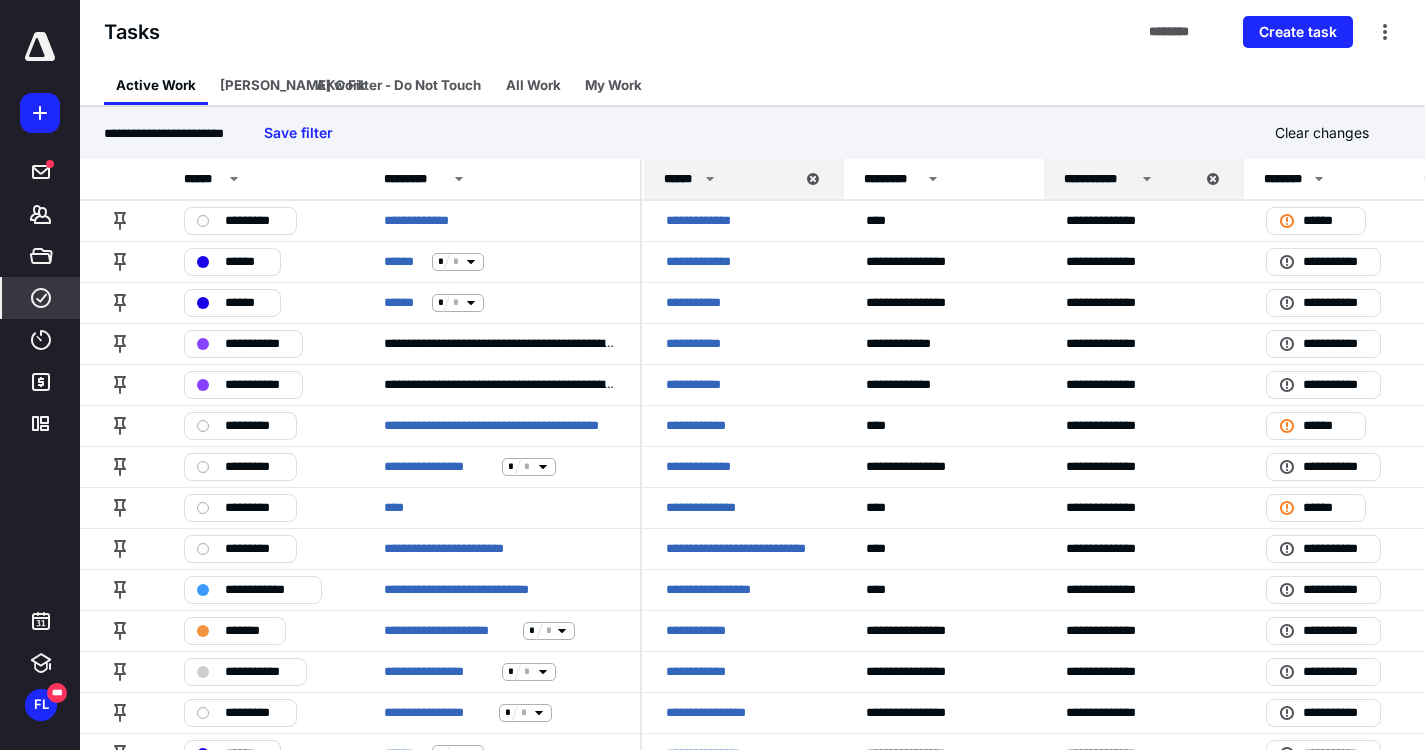 click at bounding box center (40, 113) 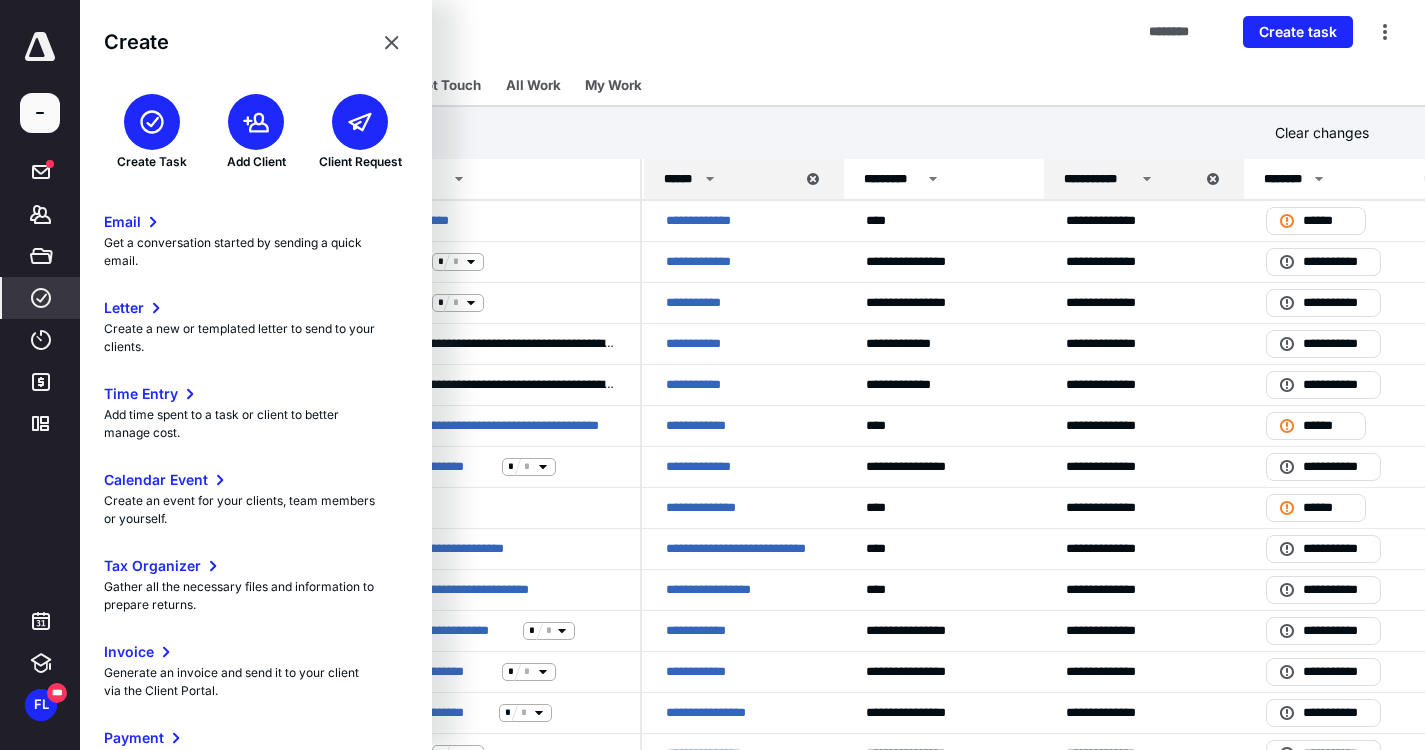 click at bounding box center (152, 122) 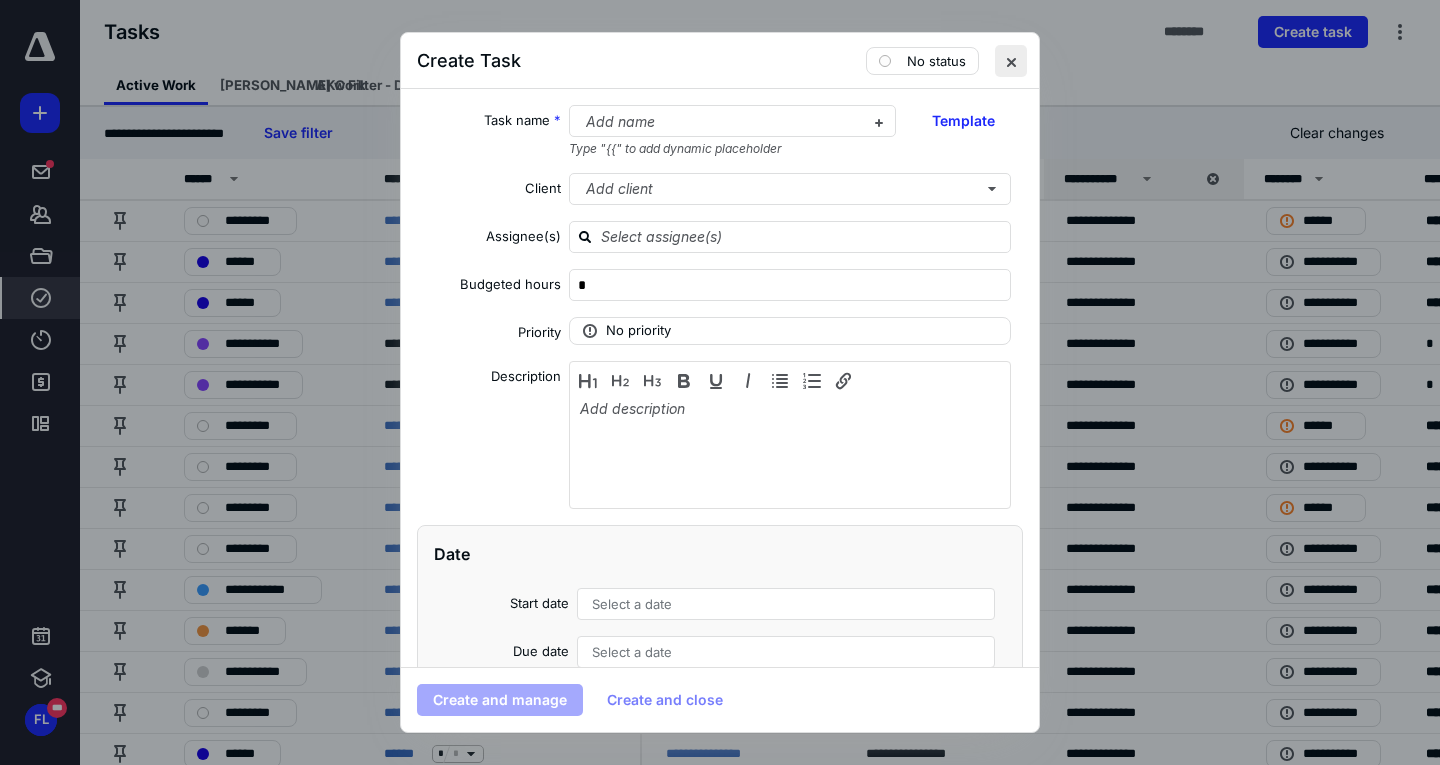 click at bounding box center [1011, 61] 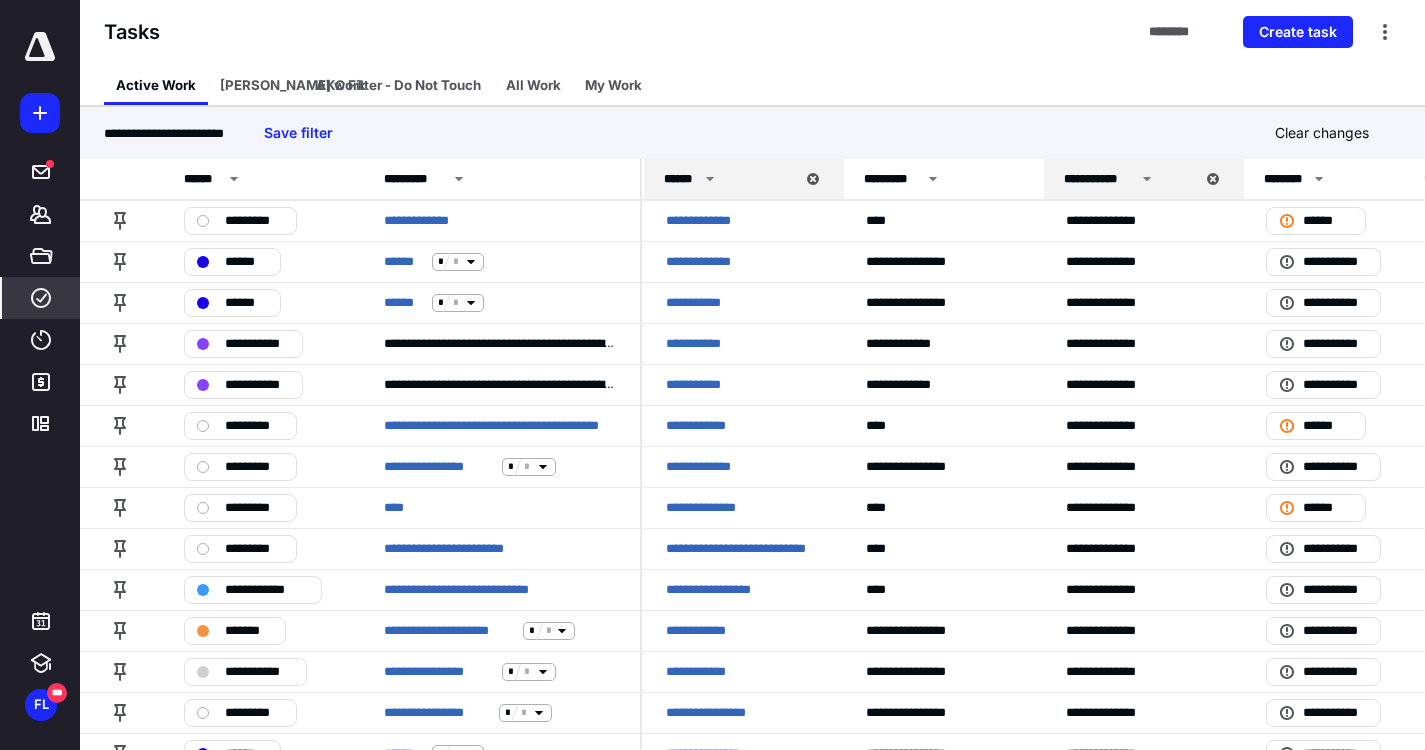 click at bounding box center (40, 113) 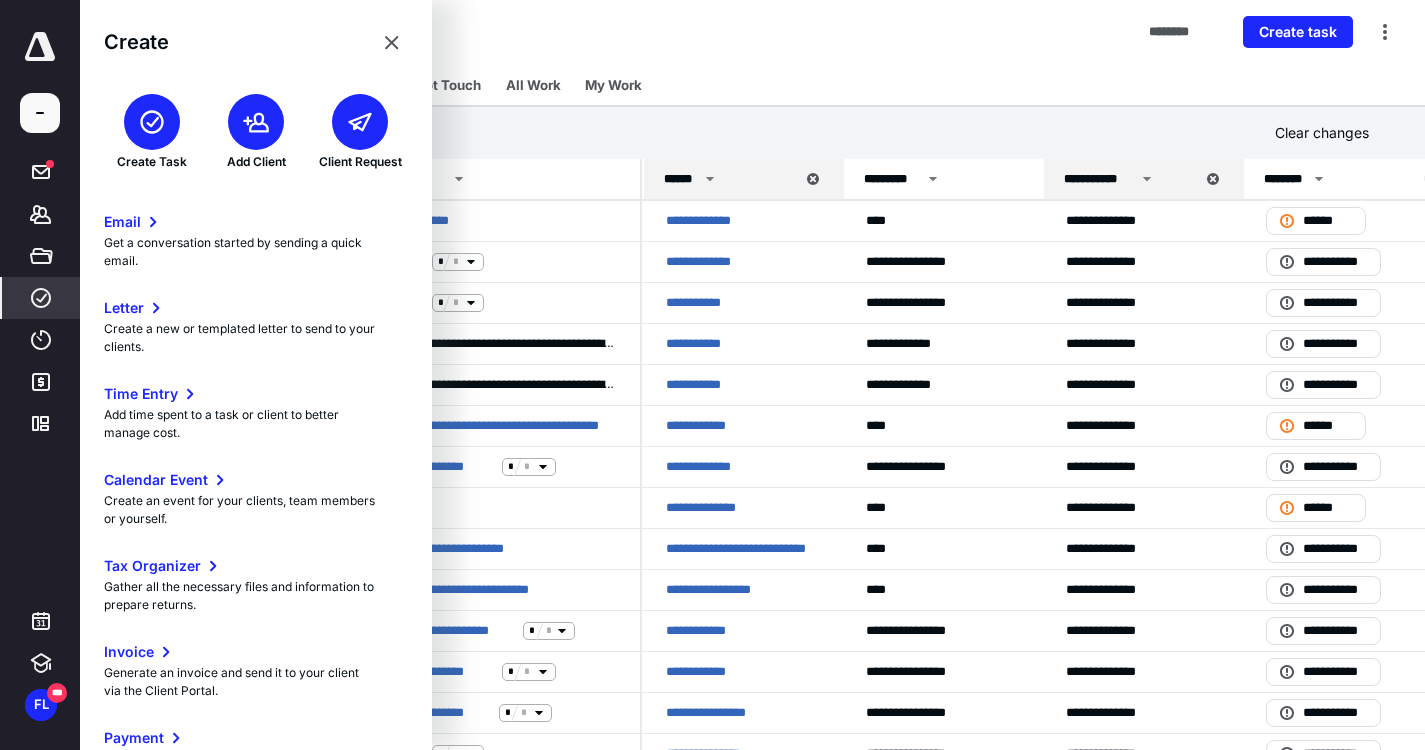 click at bounding box center (152, 122) 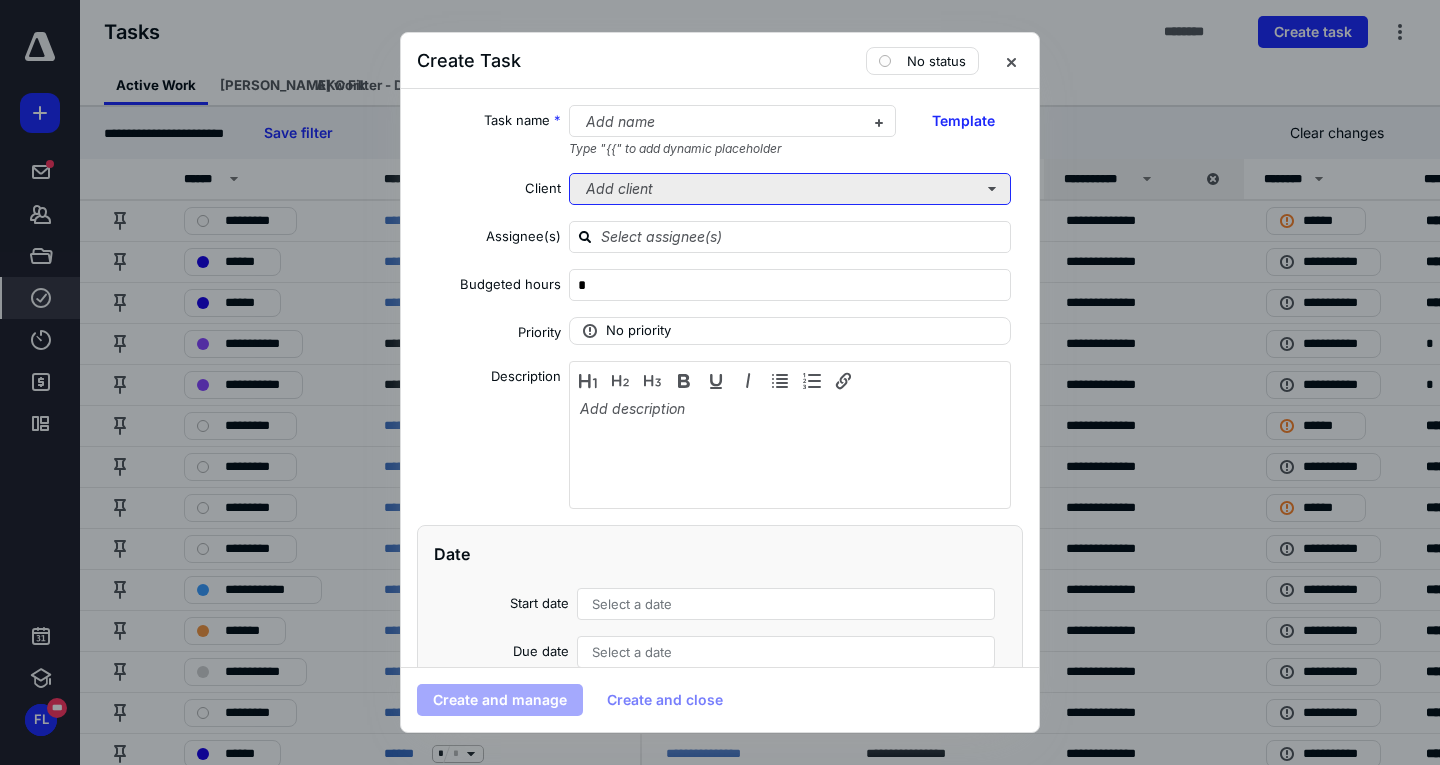 click on "Add client" at bounding box center [790, 189] 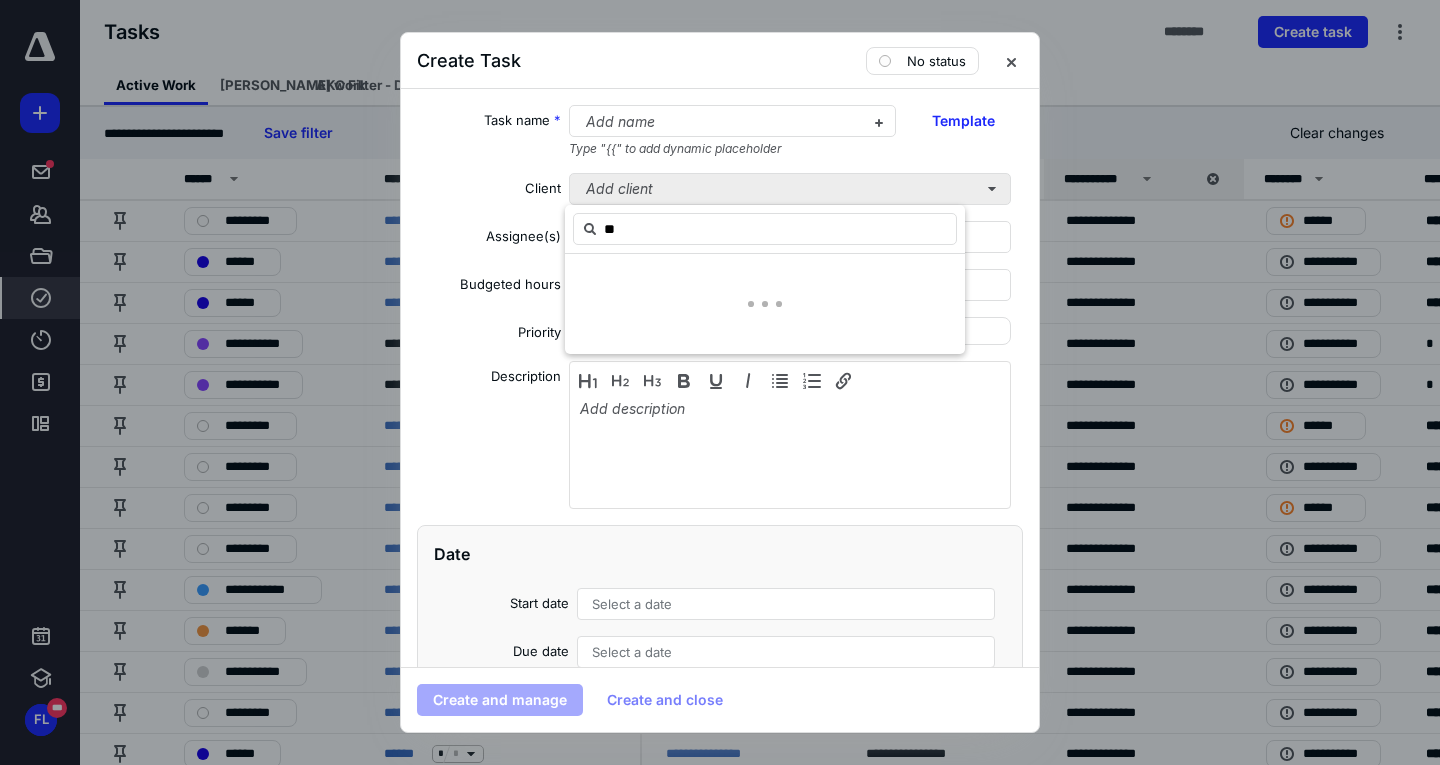 type on "*" 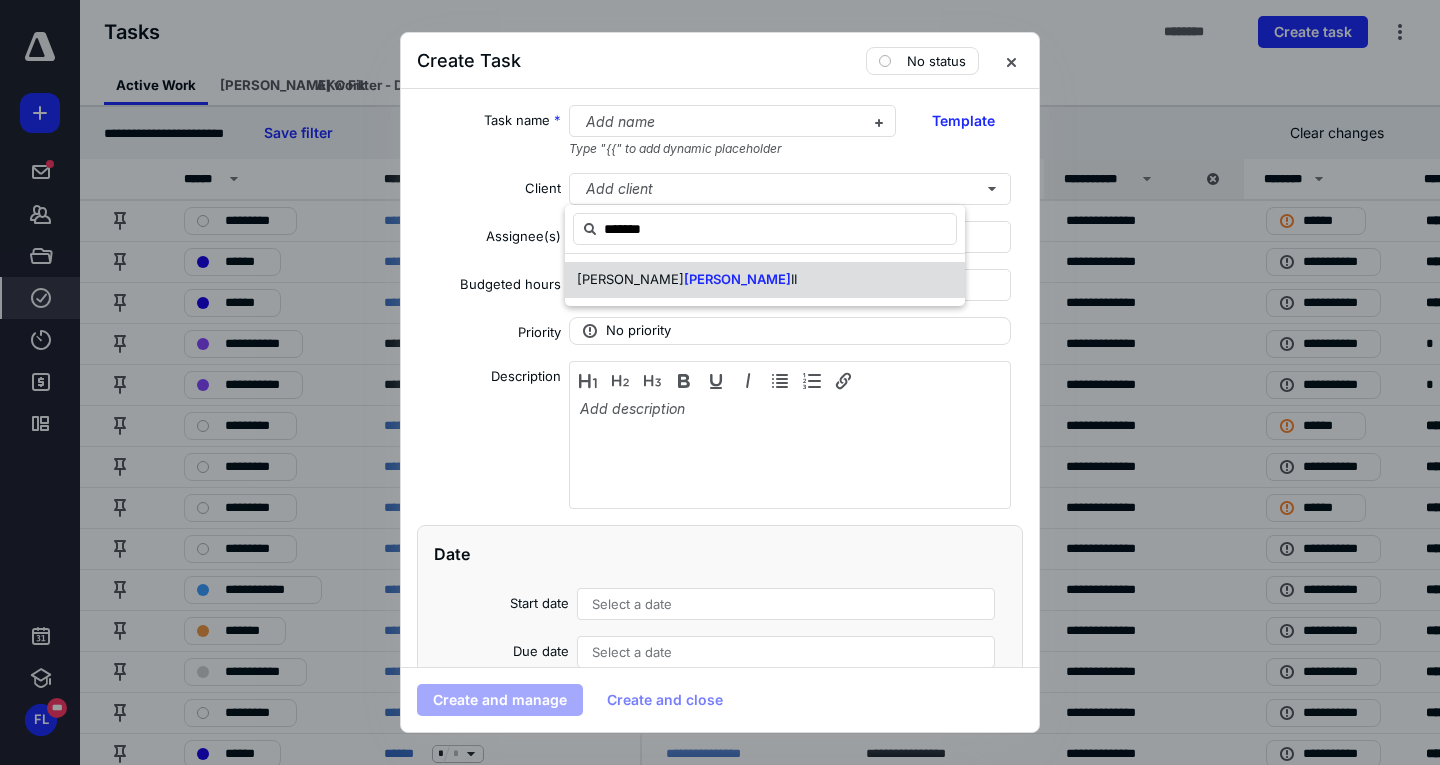 click on "[PERSON_NAME]" at bounding box center (765, 280) 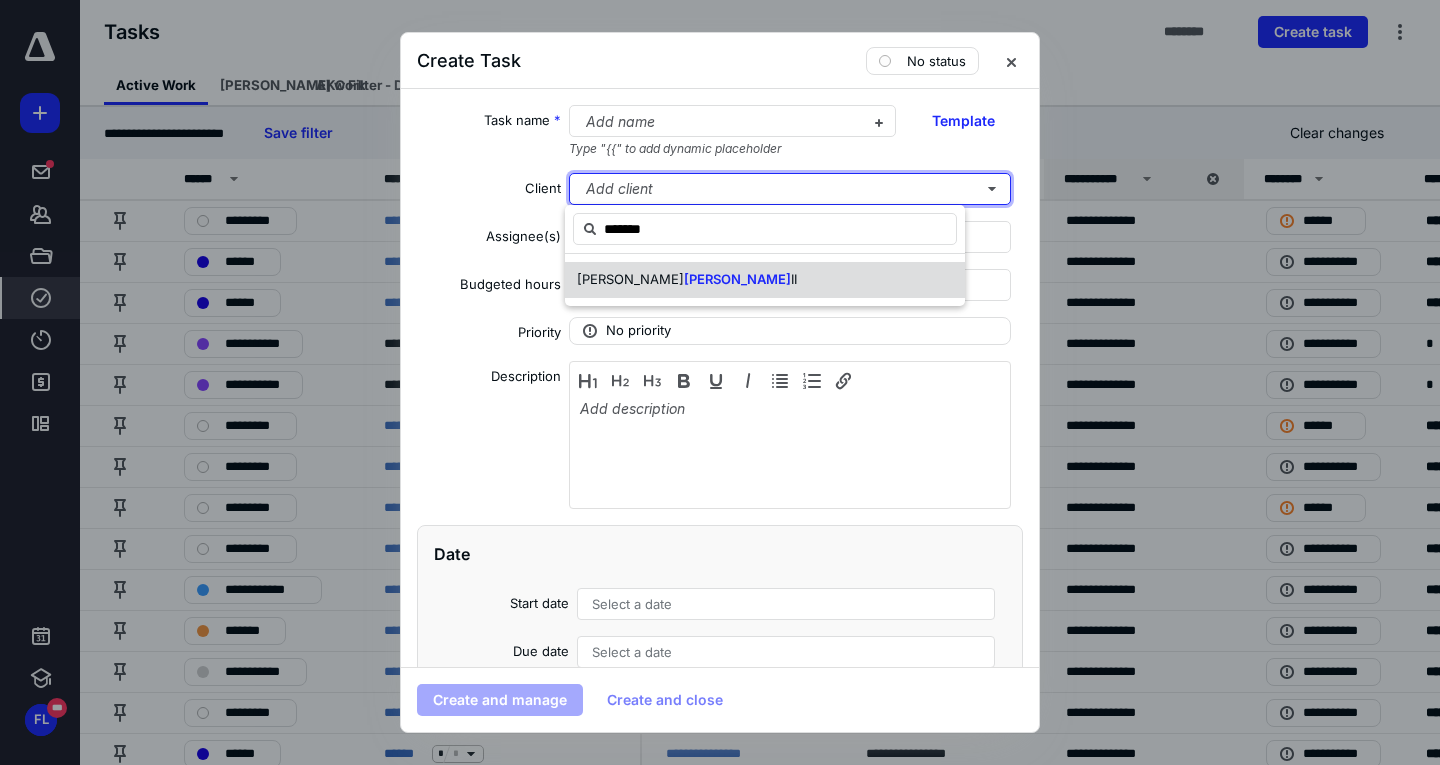 type 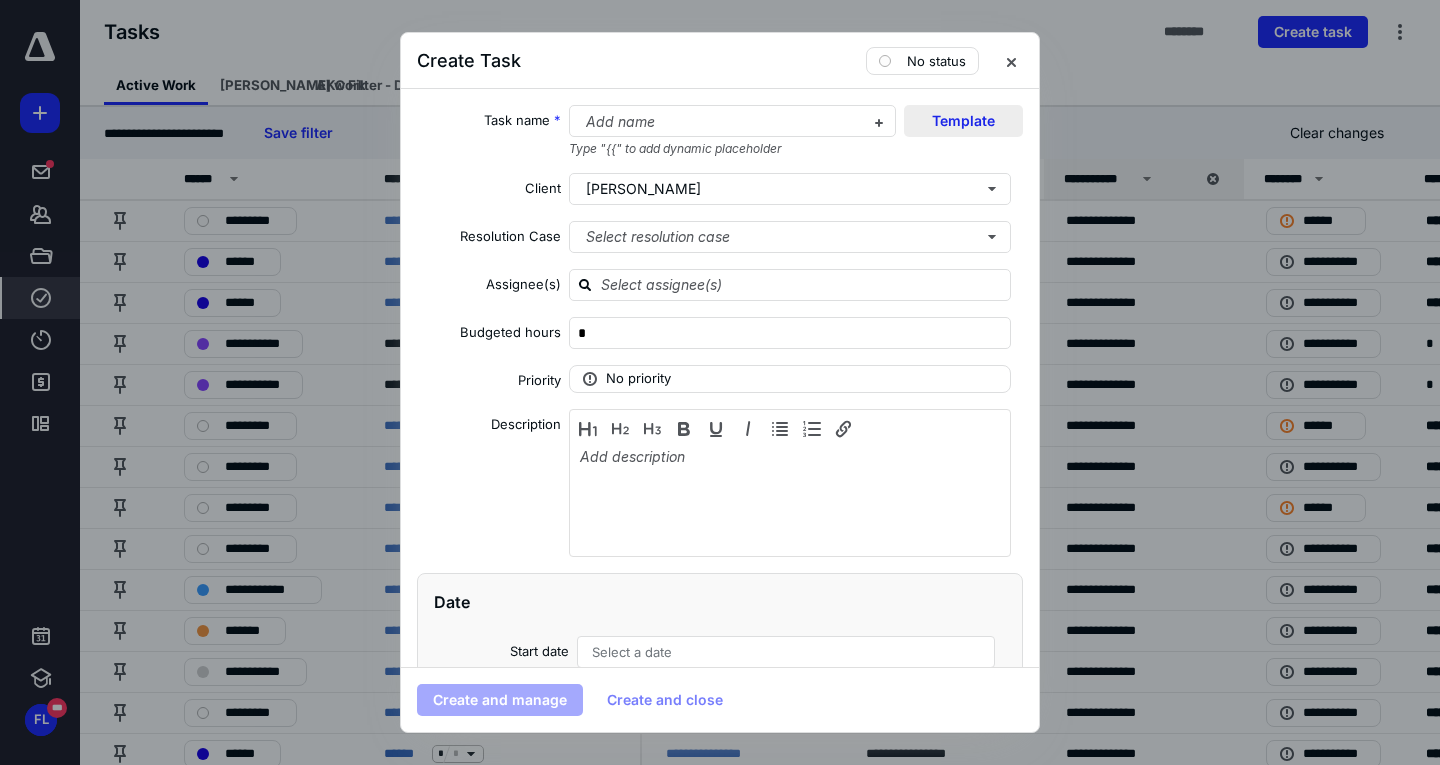 click on "Template" at bounding box center (963, 121) 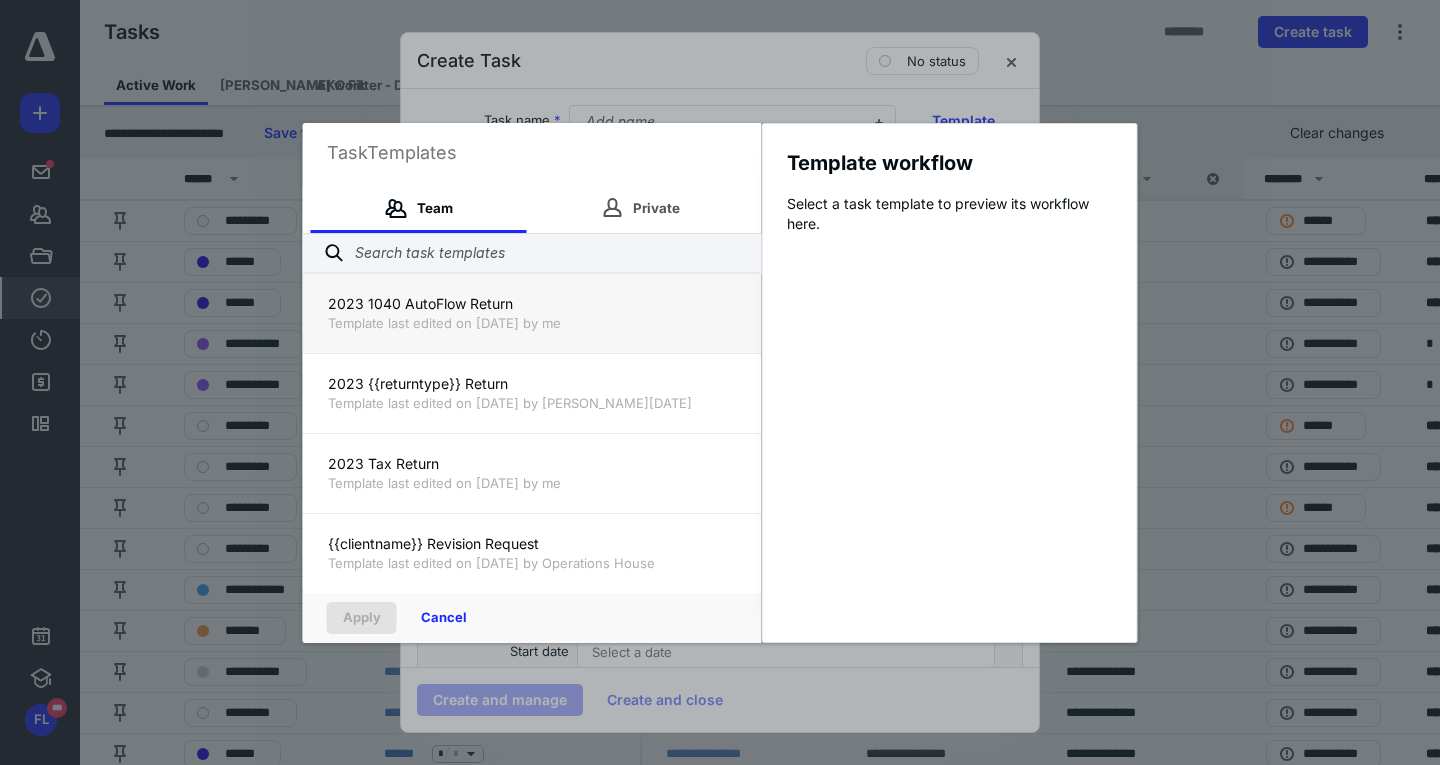 scroll, scrollTop: 320, scrollLeft: 0, axis: vertical 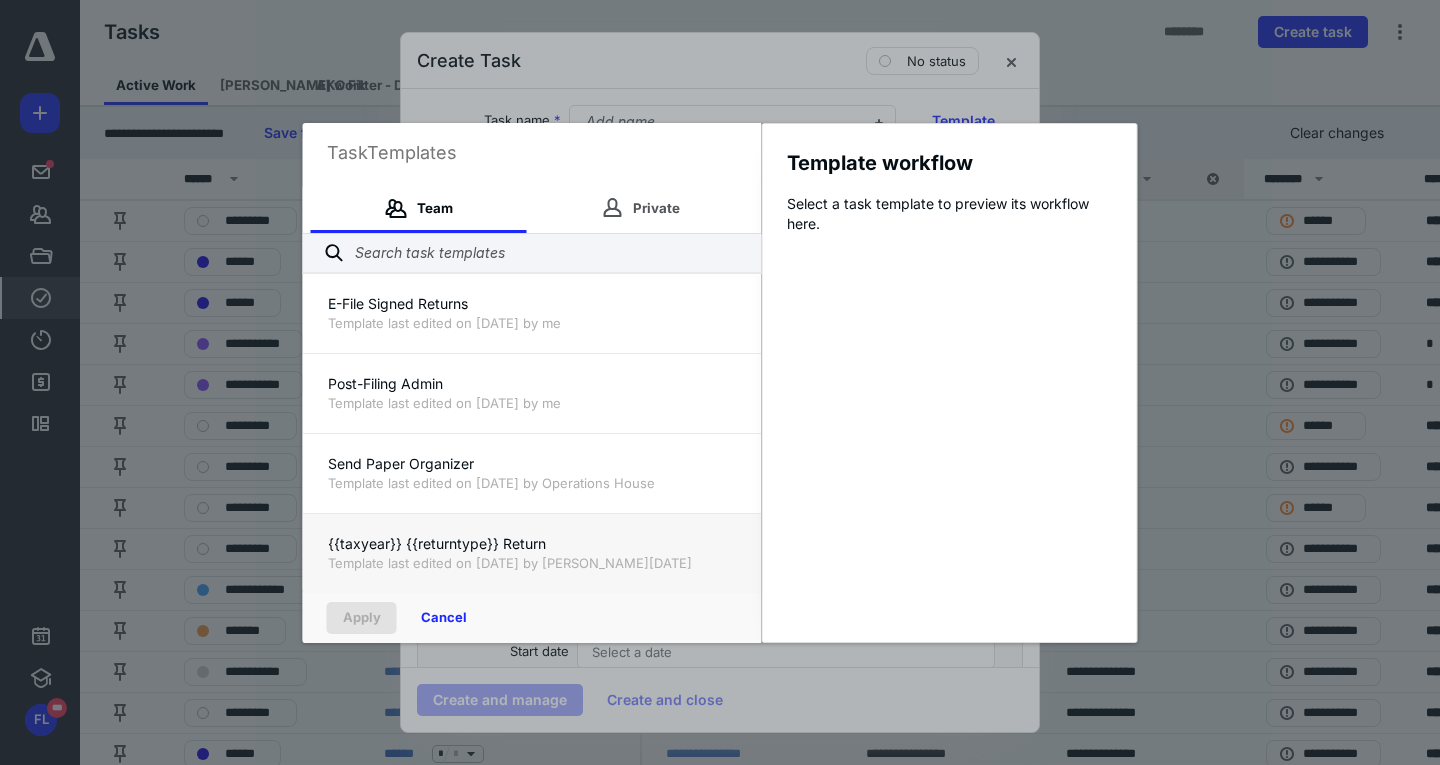 click on "{{taxyear}} {{returntype}} Return Template last edited on [DATE] by [PERSON_NAME][DATE]" at bounding box center (532, 553) 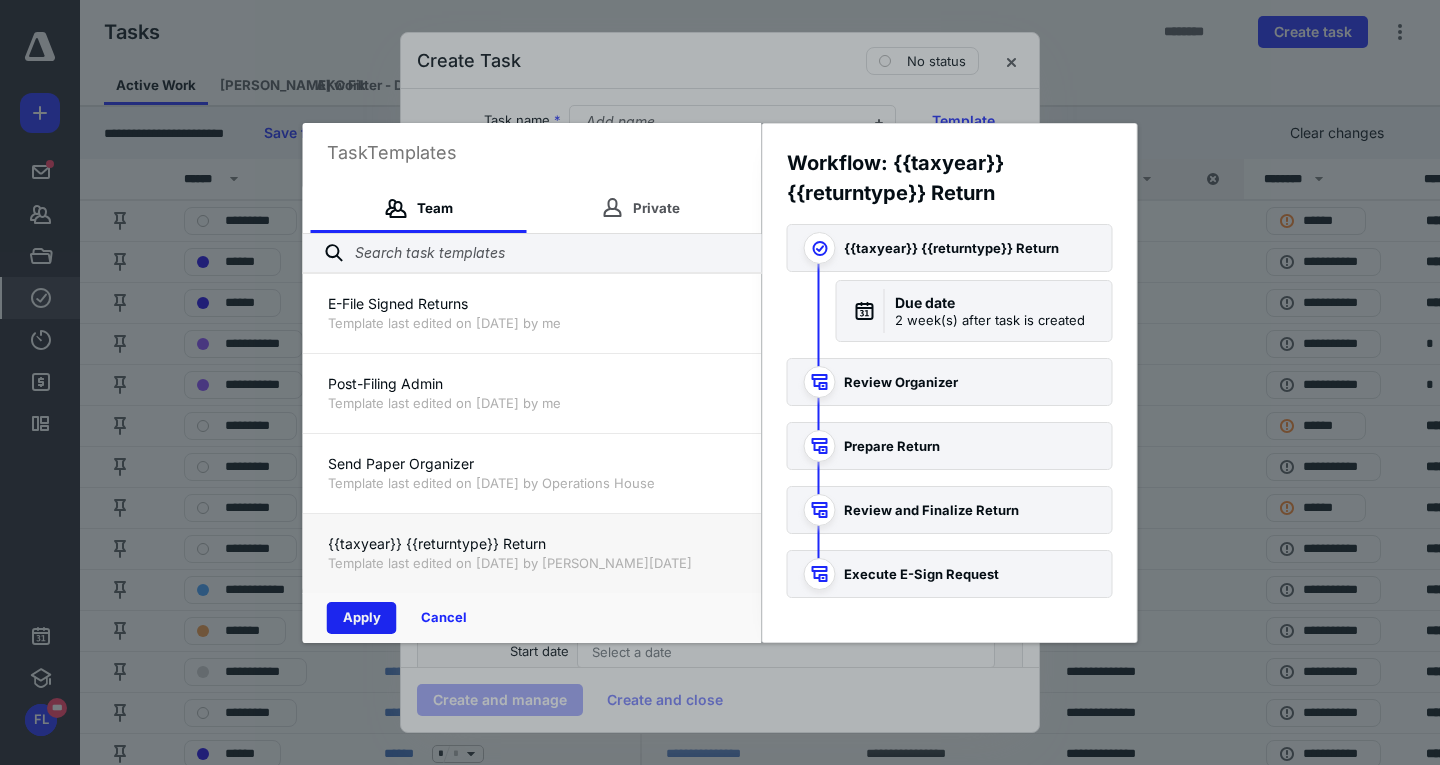 click on "Apply" at bounding box center (362, 618) 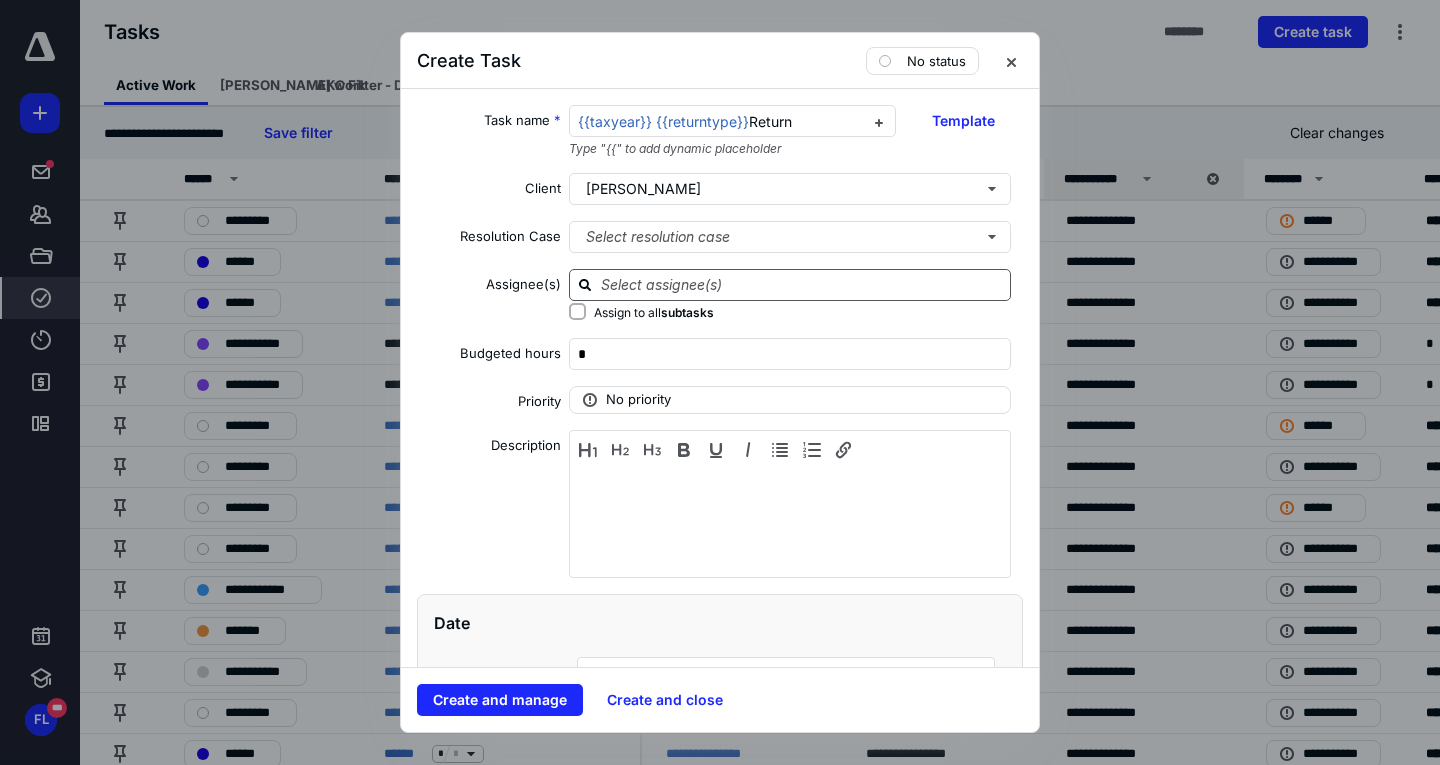 click at bounding box center (802, 284) 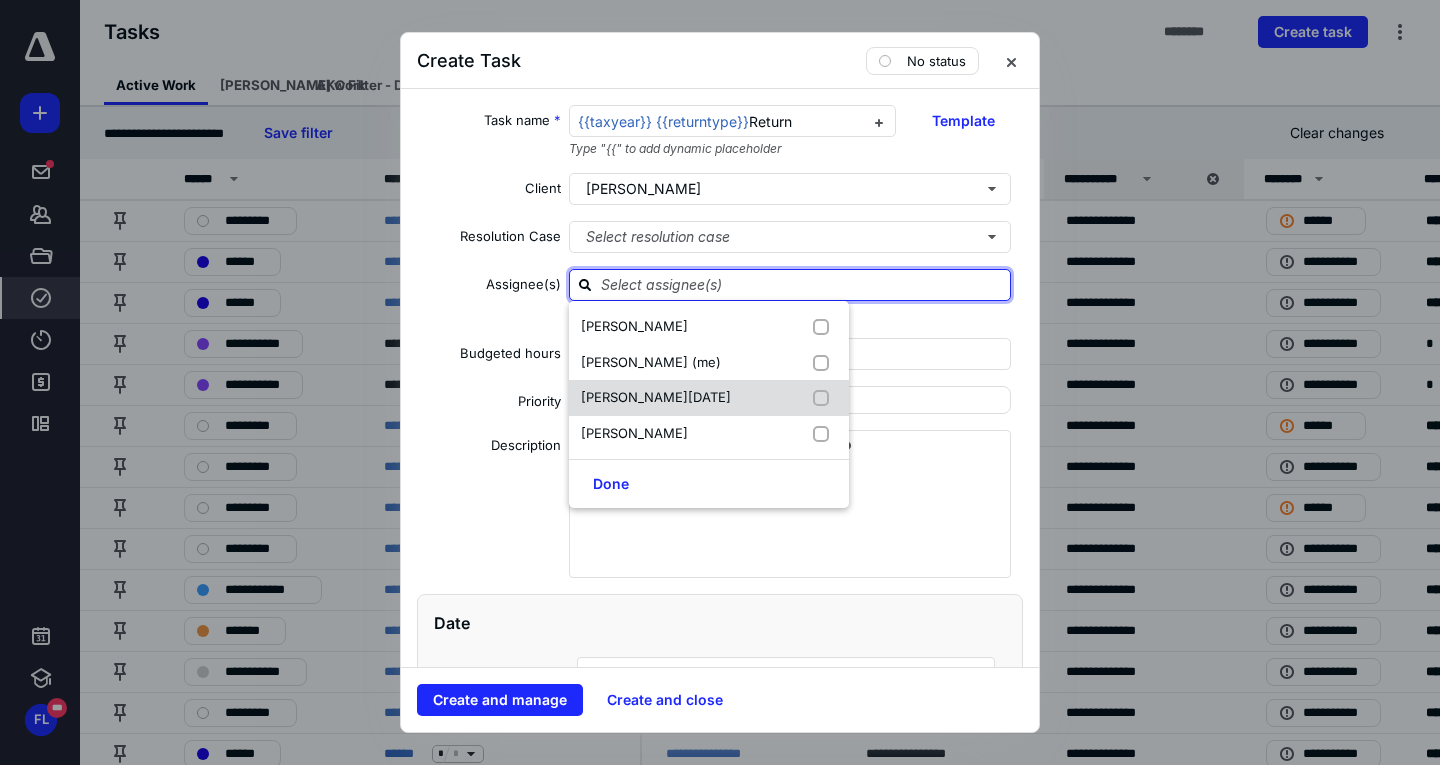 click at bounding box center [825, 398] 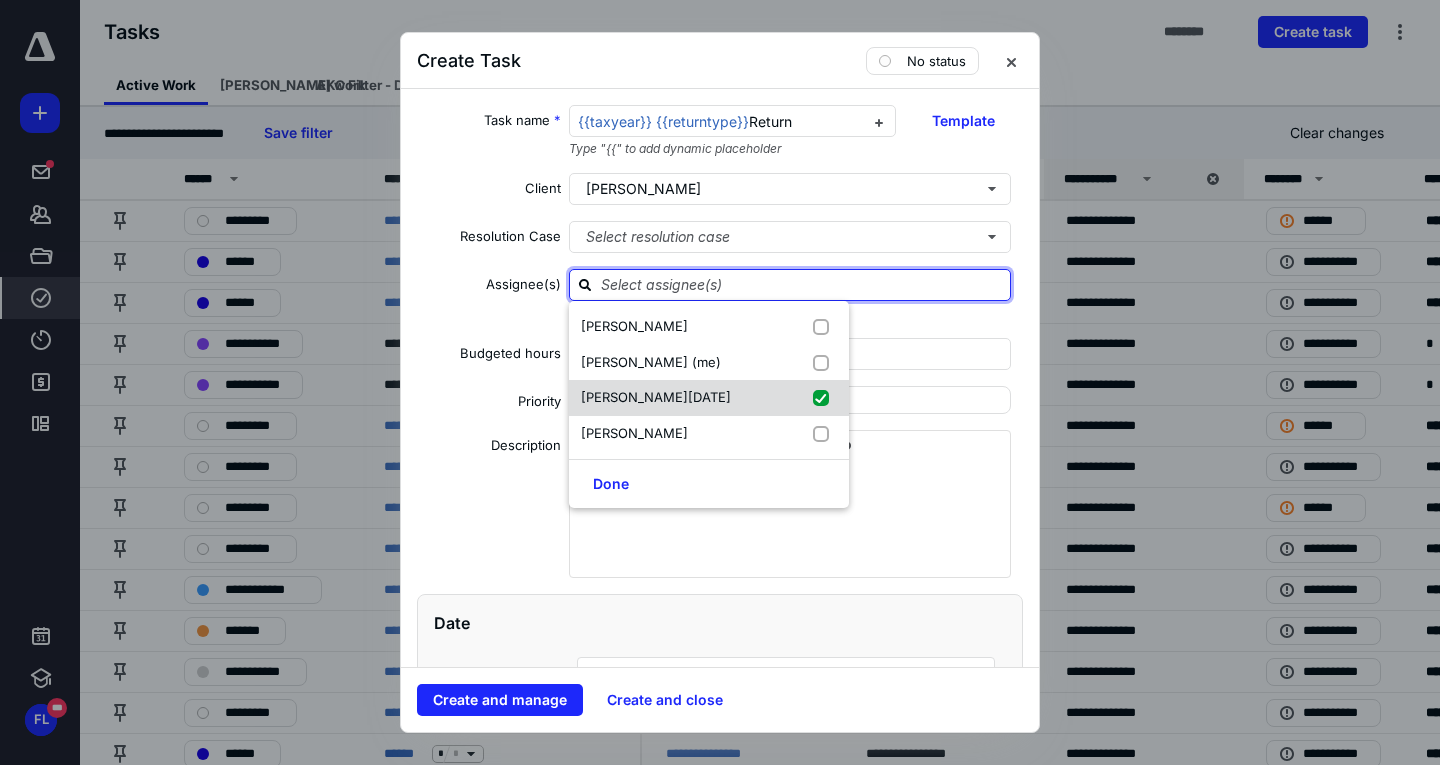checkbox on "true" 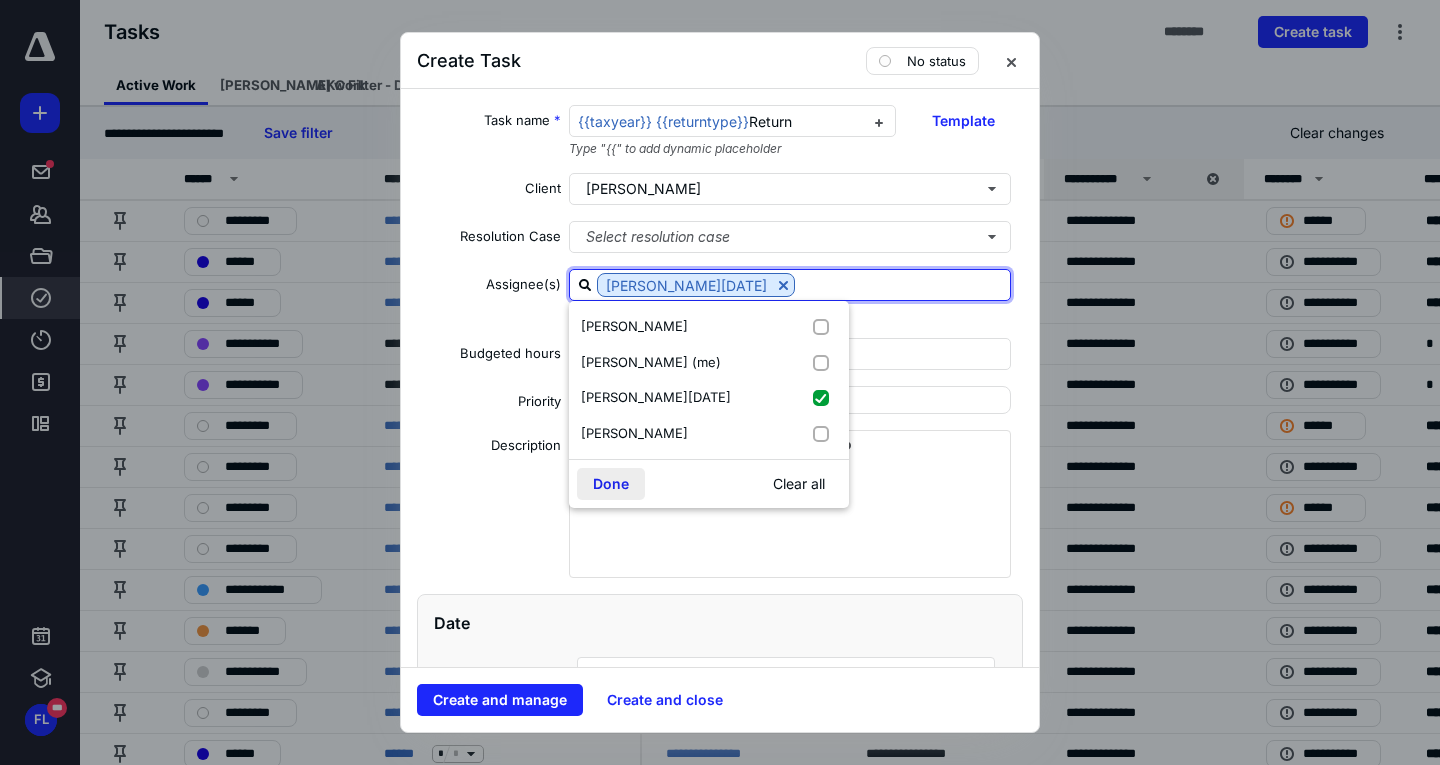 click on "Done" at bounding box center [611, 484] 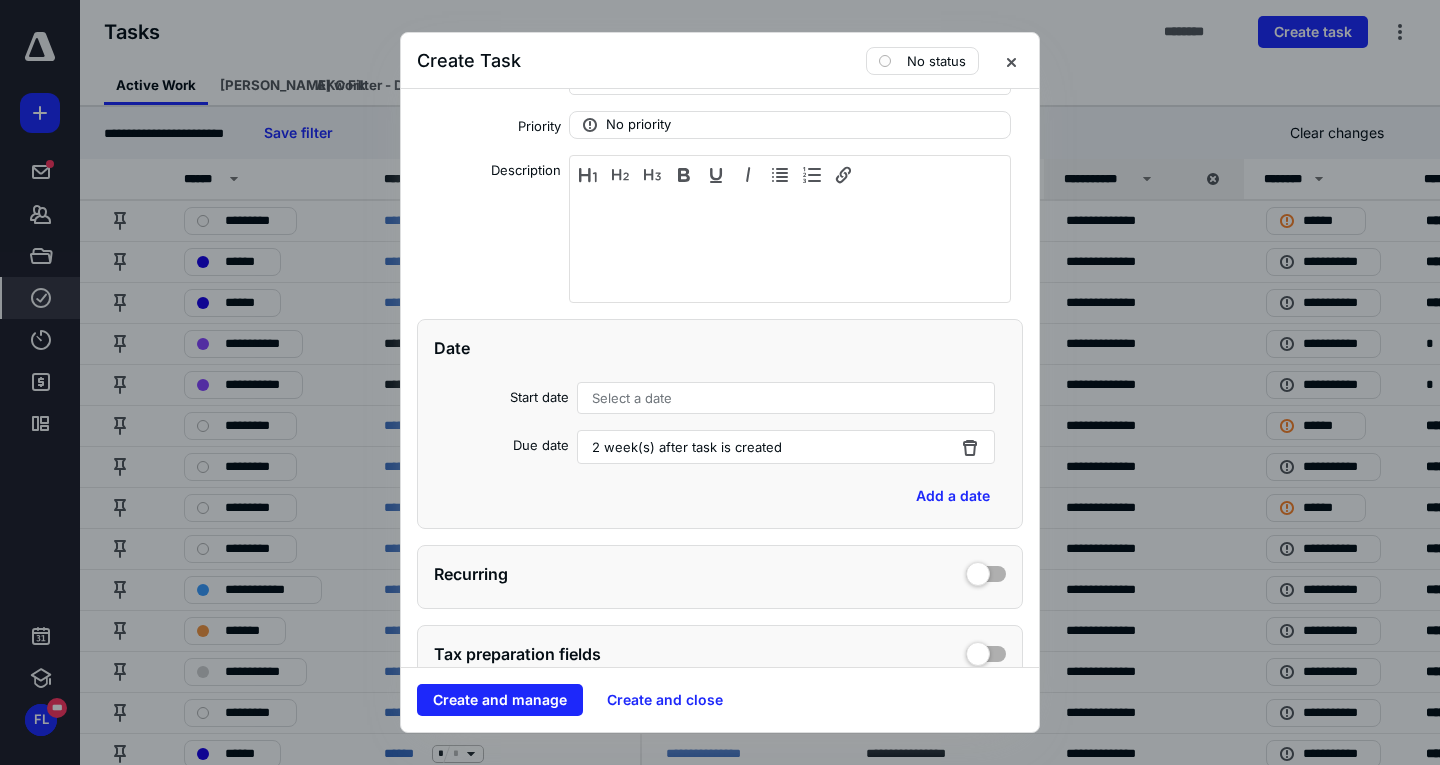 scroll, scrollTop: 600, scrollLeft: 0, axis: vertical 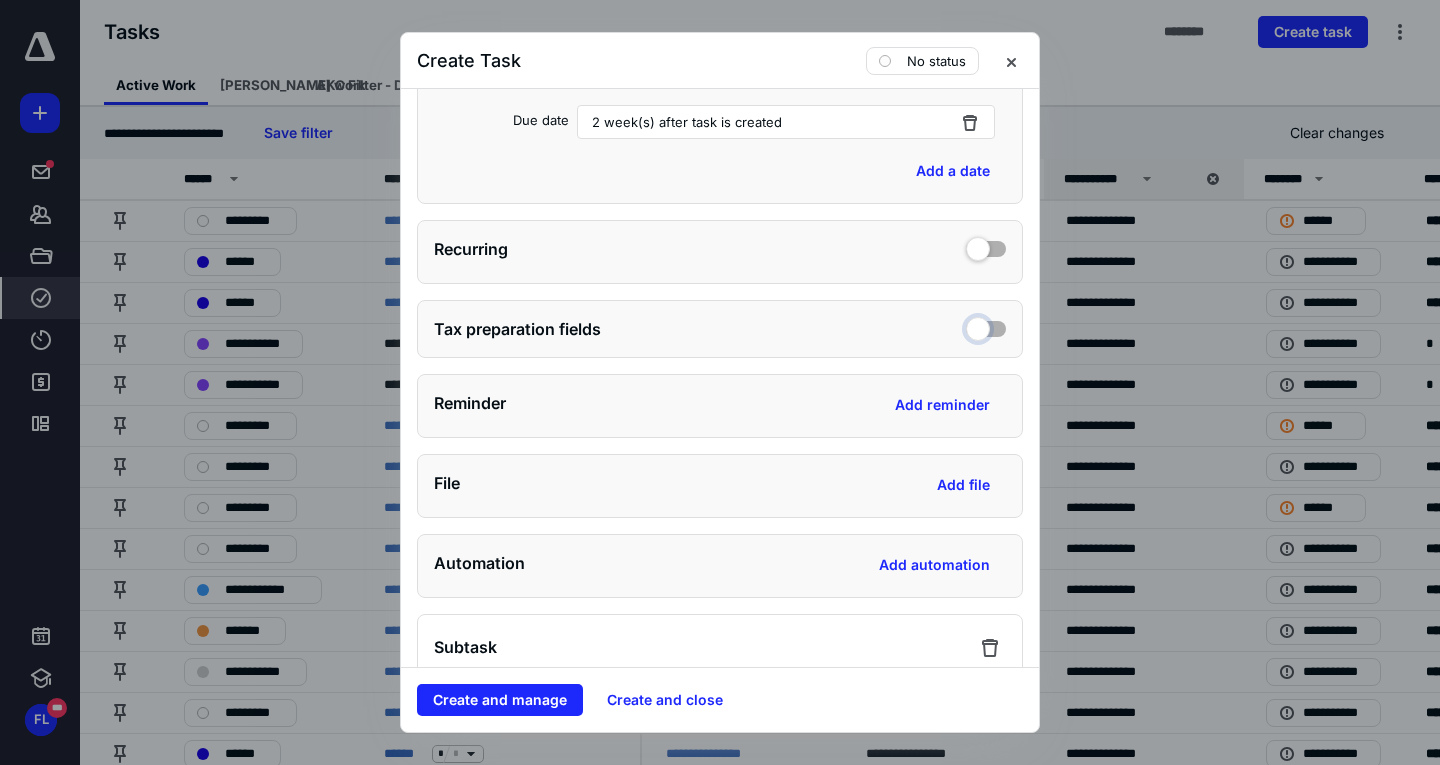 click at bounding box center [986, 326] 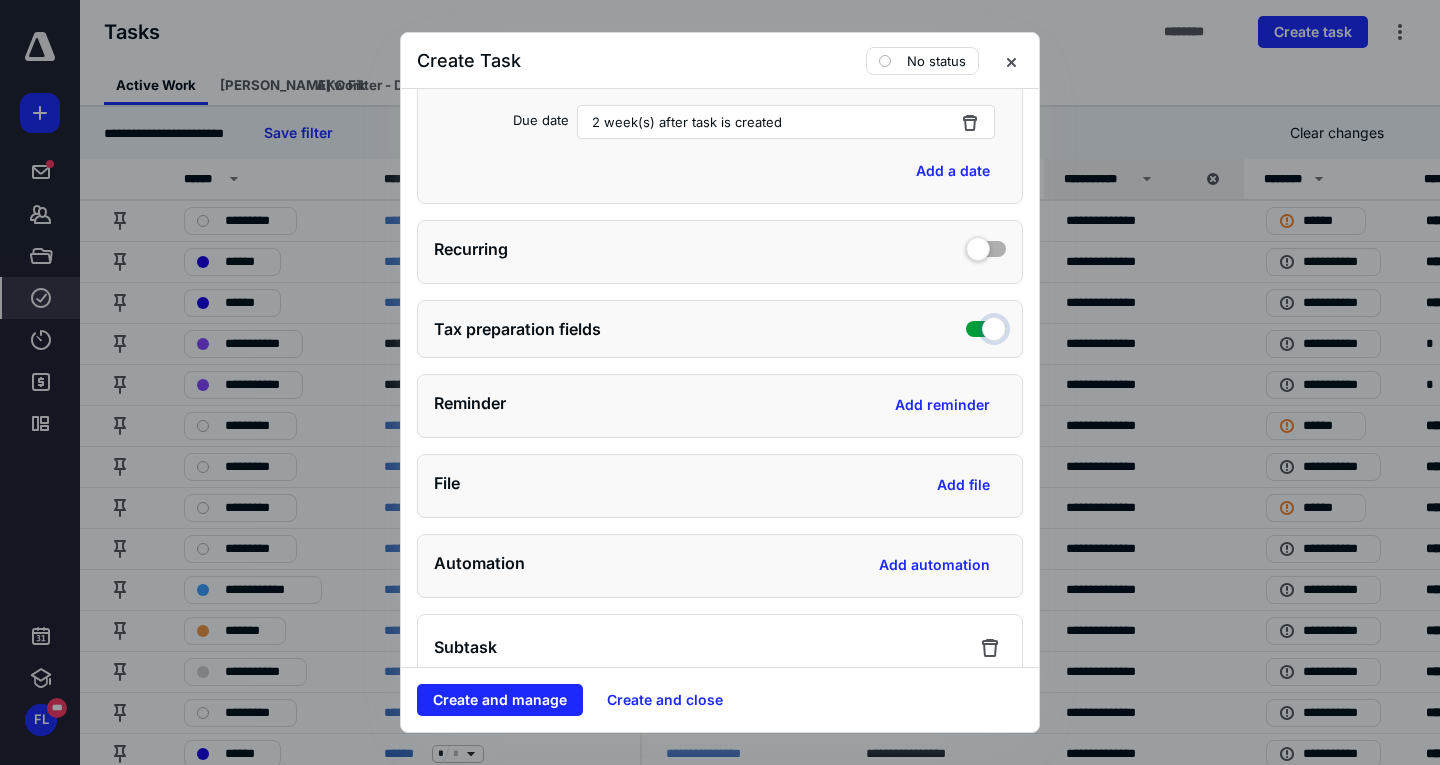 checkbox on "true" 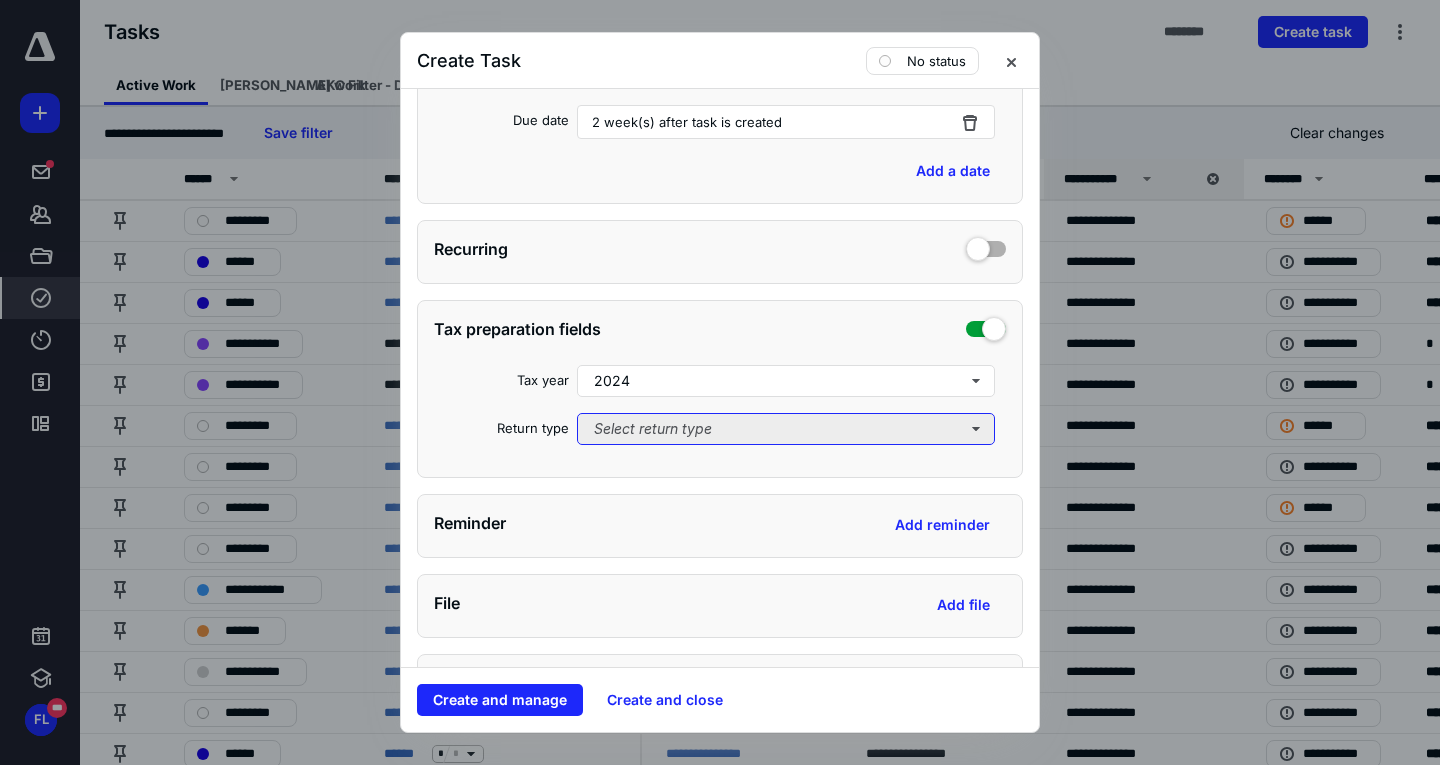 click on "Select return type" at bounding box center (786, 429) 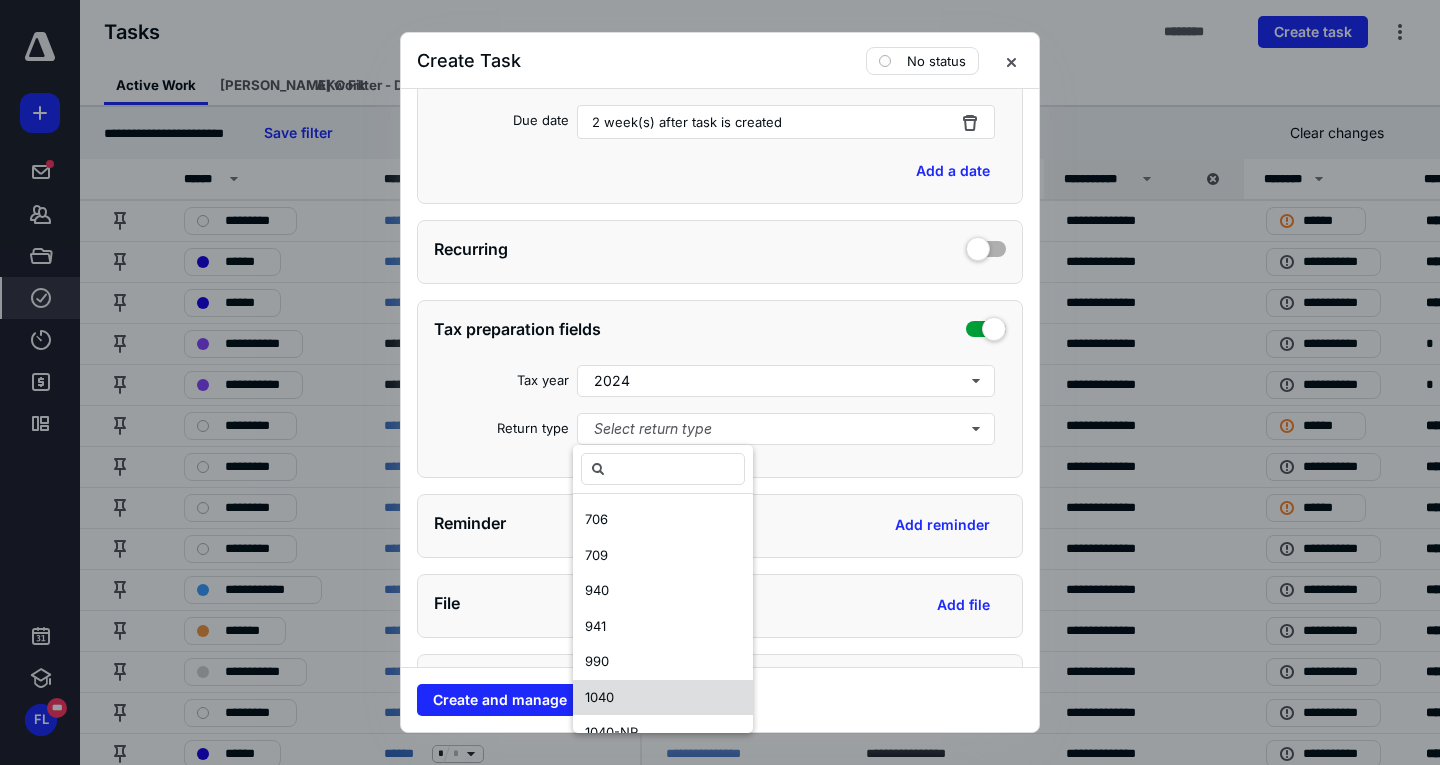 click on "1040" at bounding box center (663, 698) 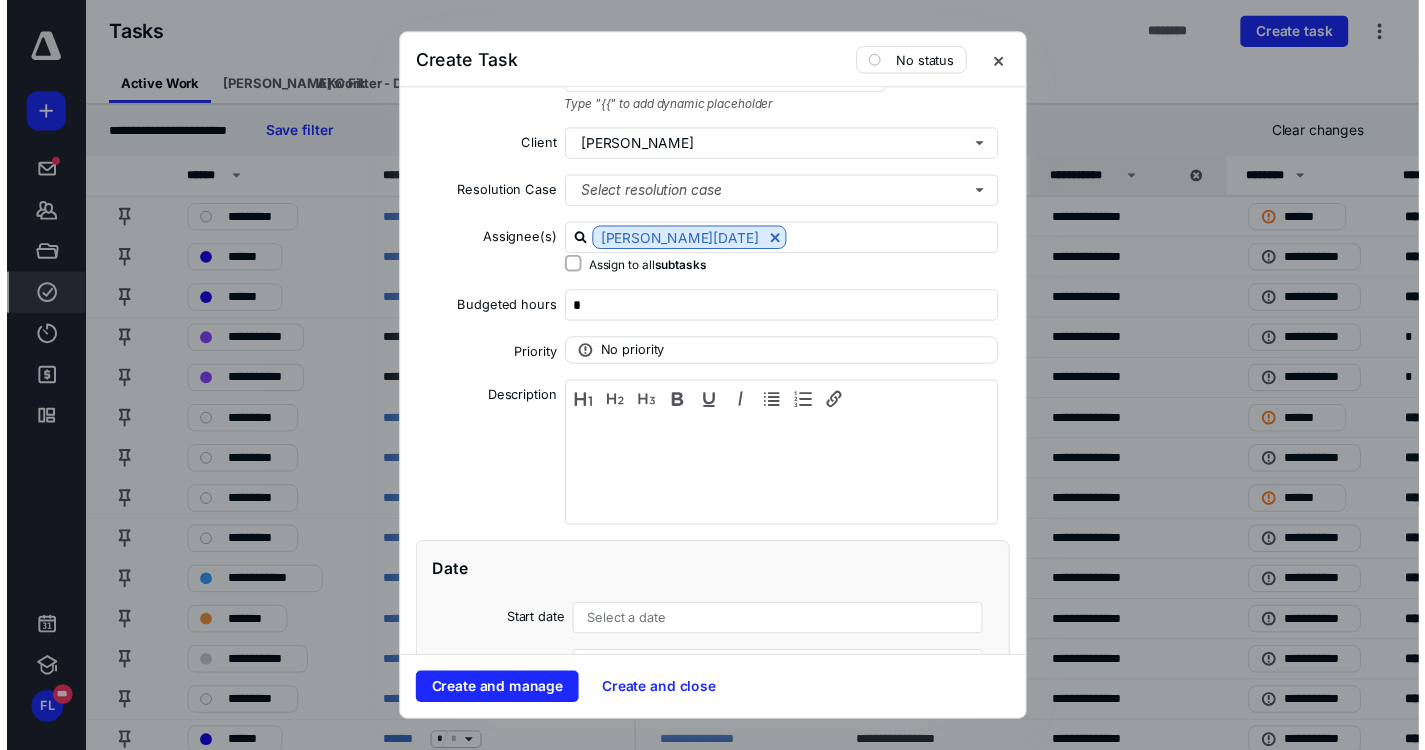 scroll, scrollTop: 0, scrollLeft: 0, axis: both 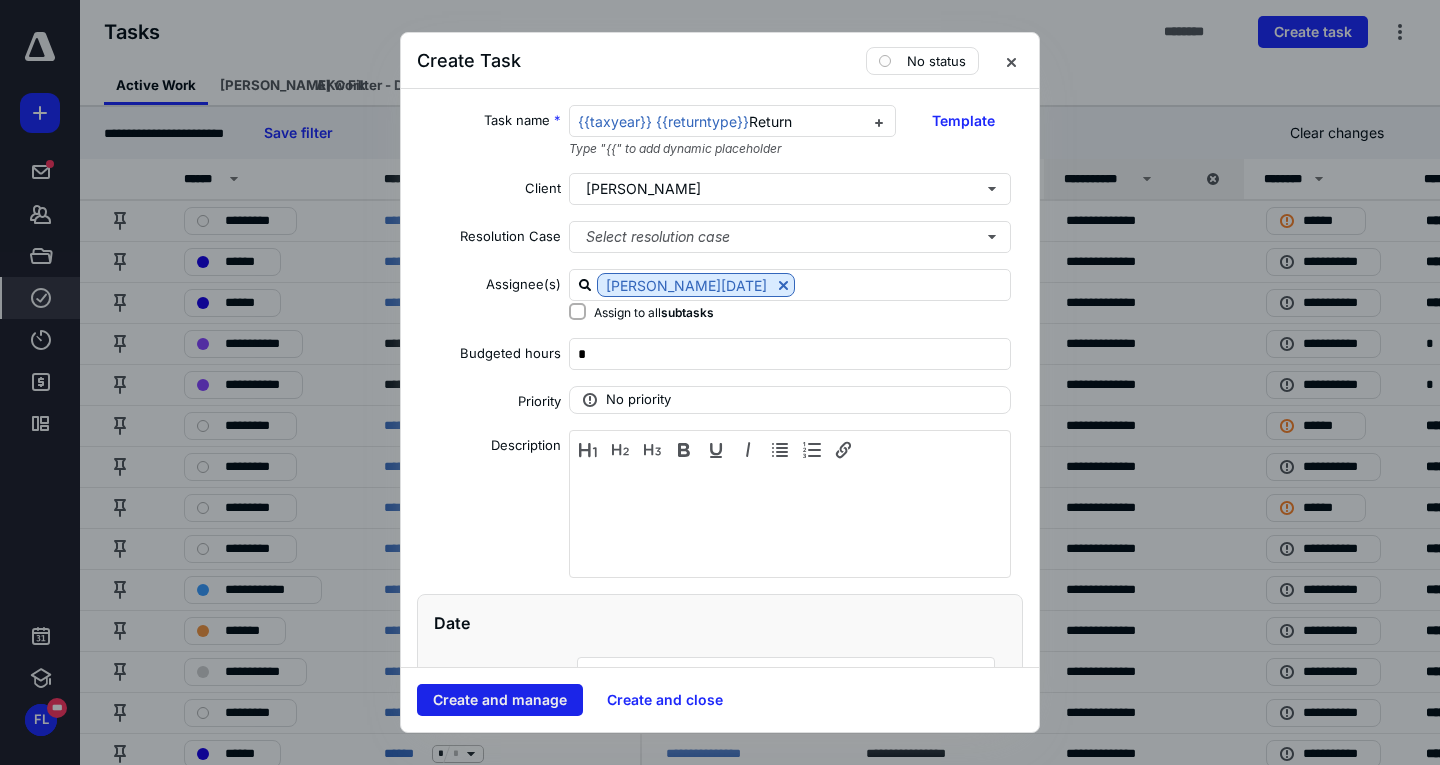 click on "Create and manage" at bounding box center [500, 700] 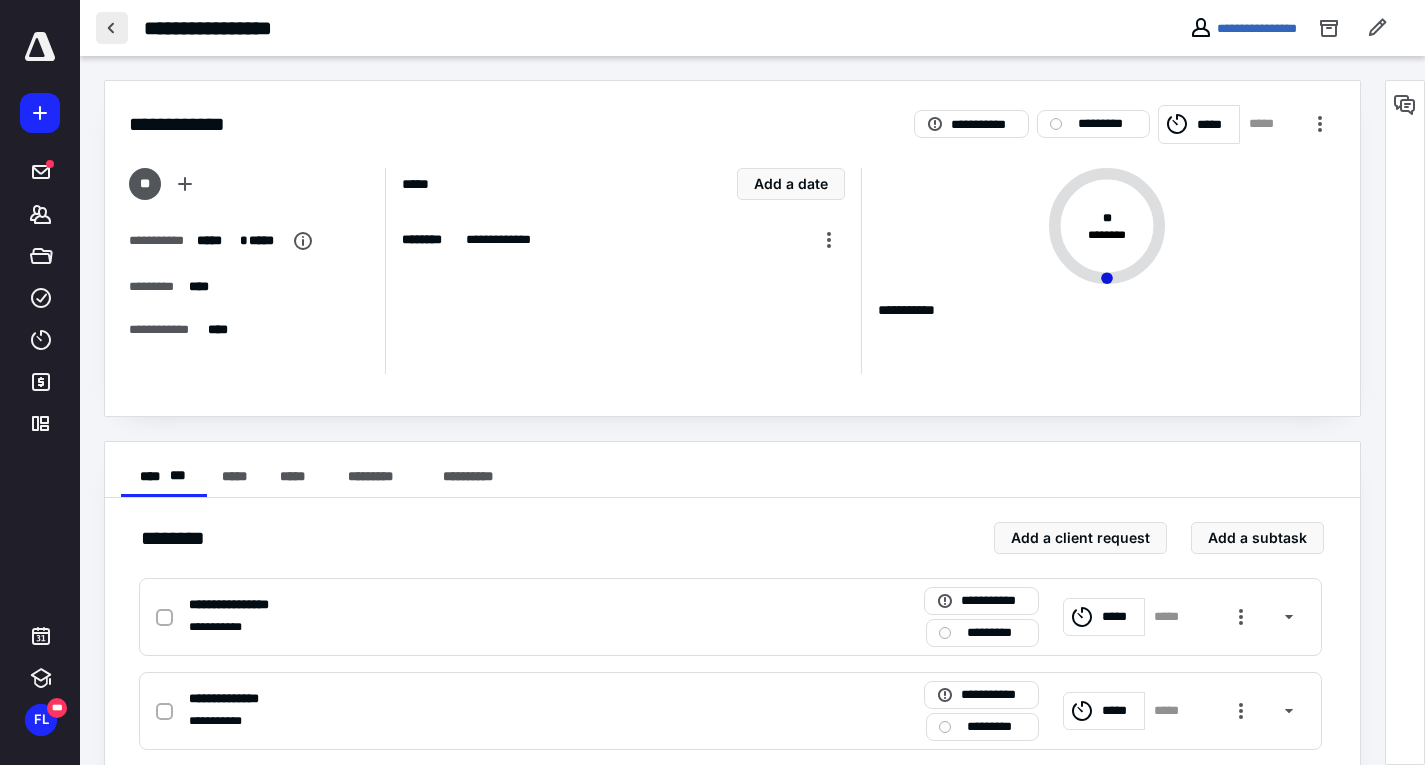click at bounding box center [112, 28] 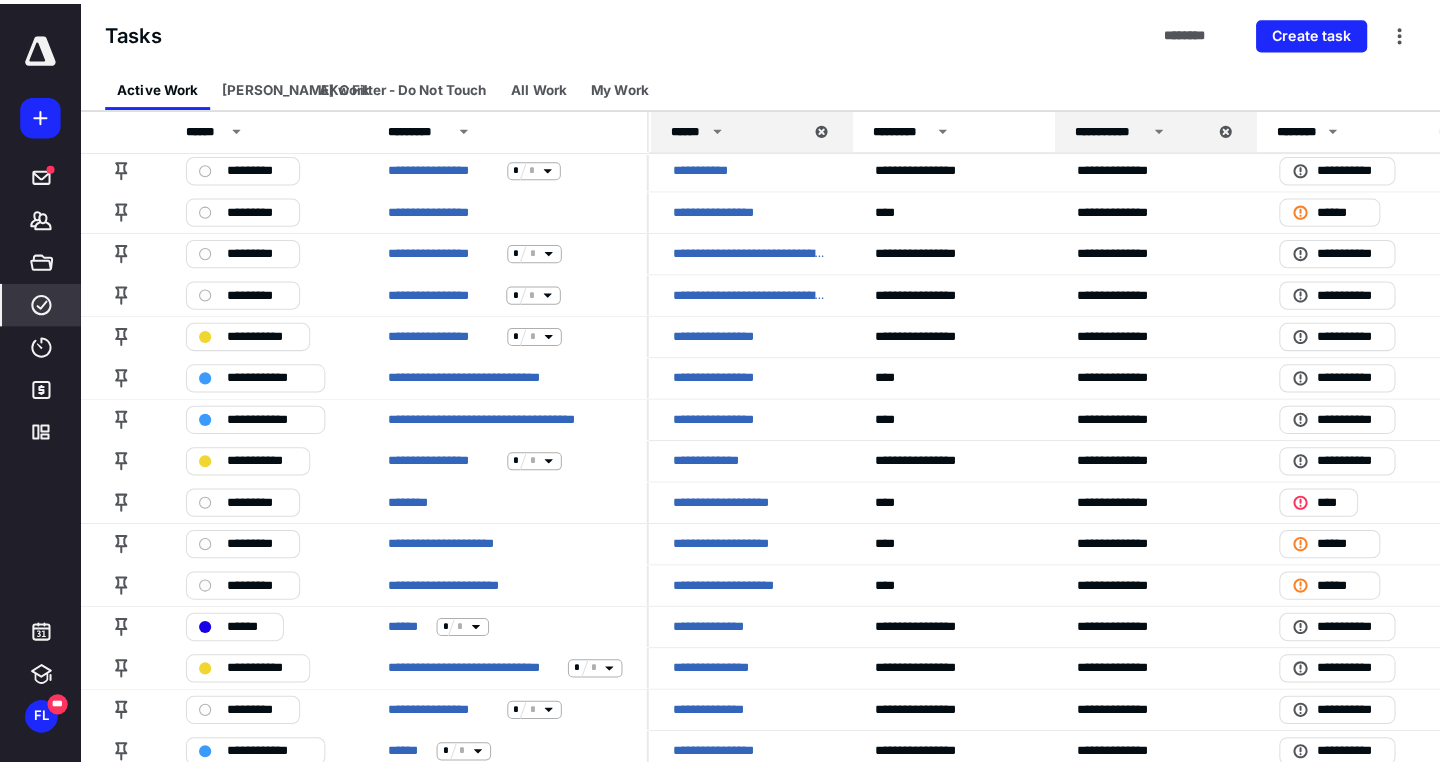 scroll, scrollTop: 1000, scrollLeft: 0, axis: vertical 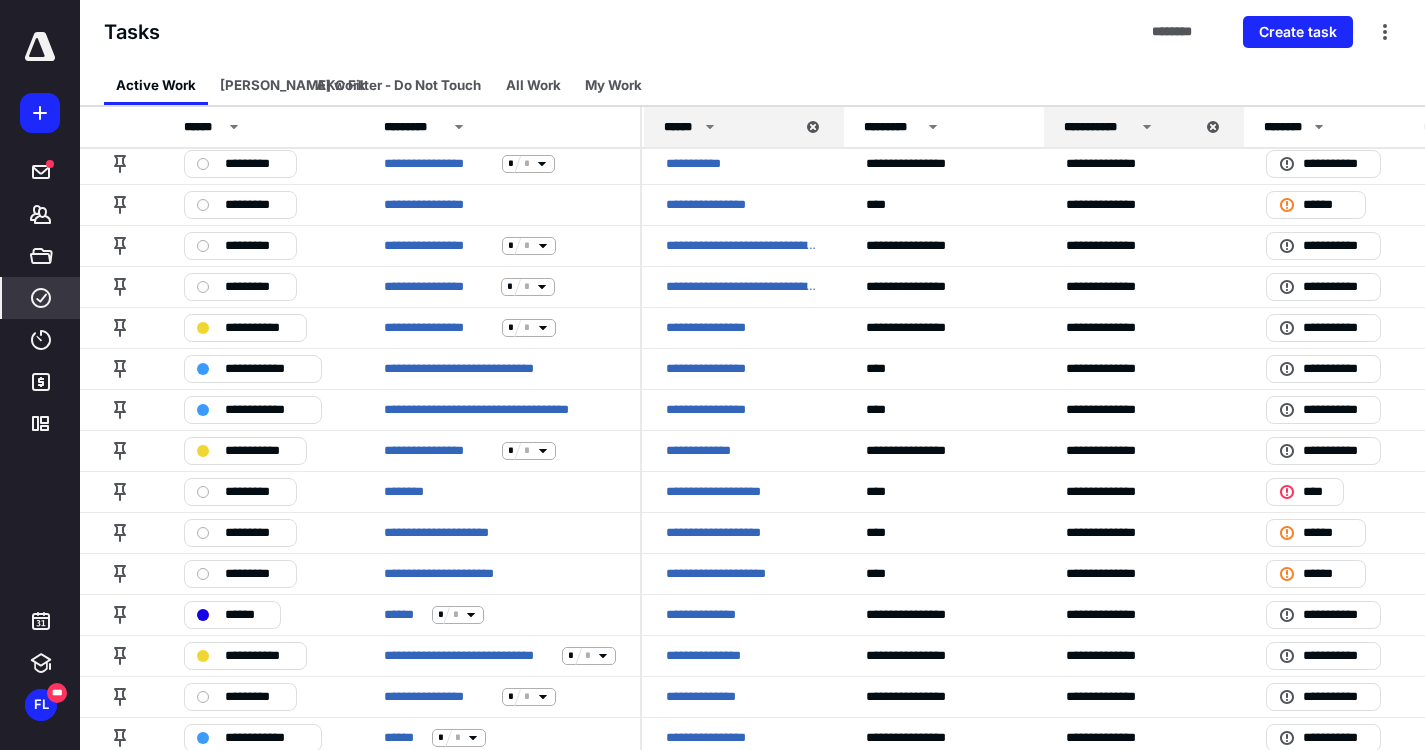 click 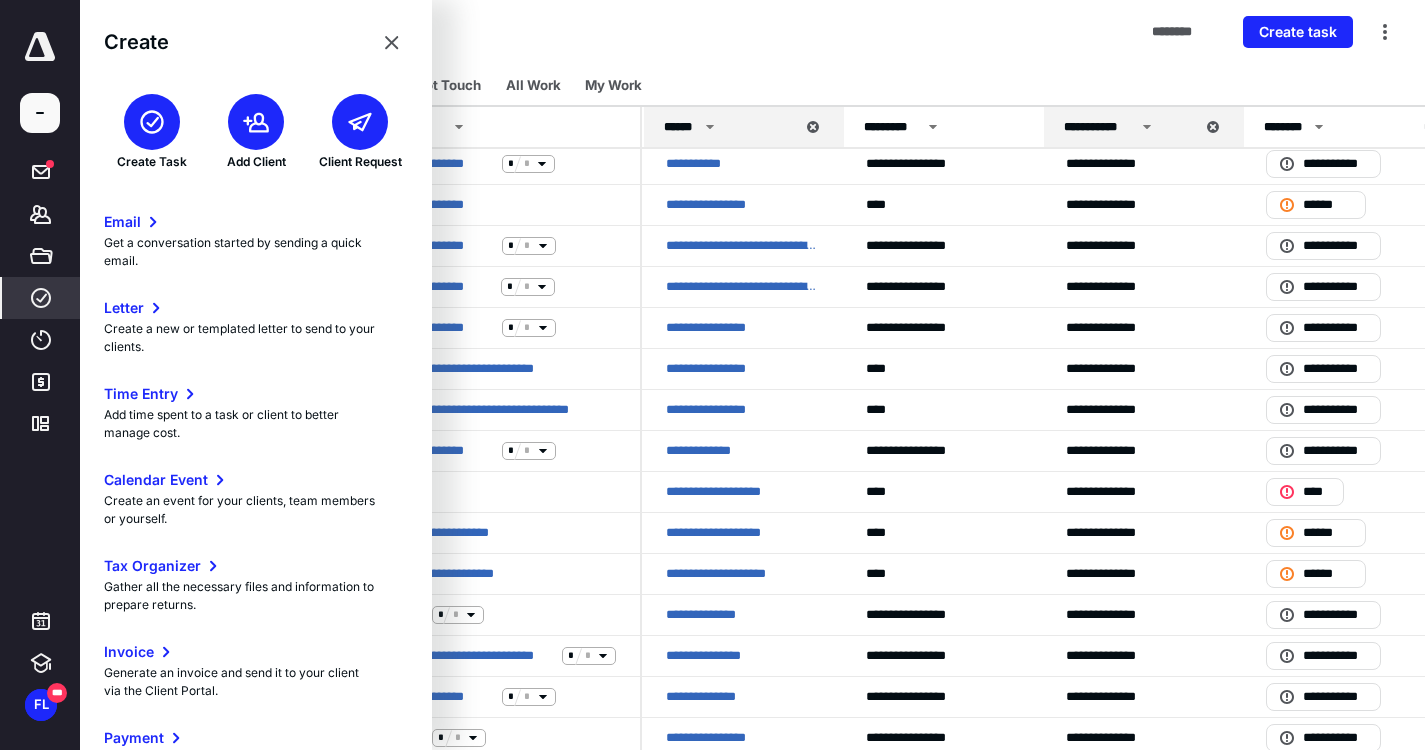 click 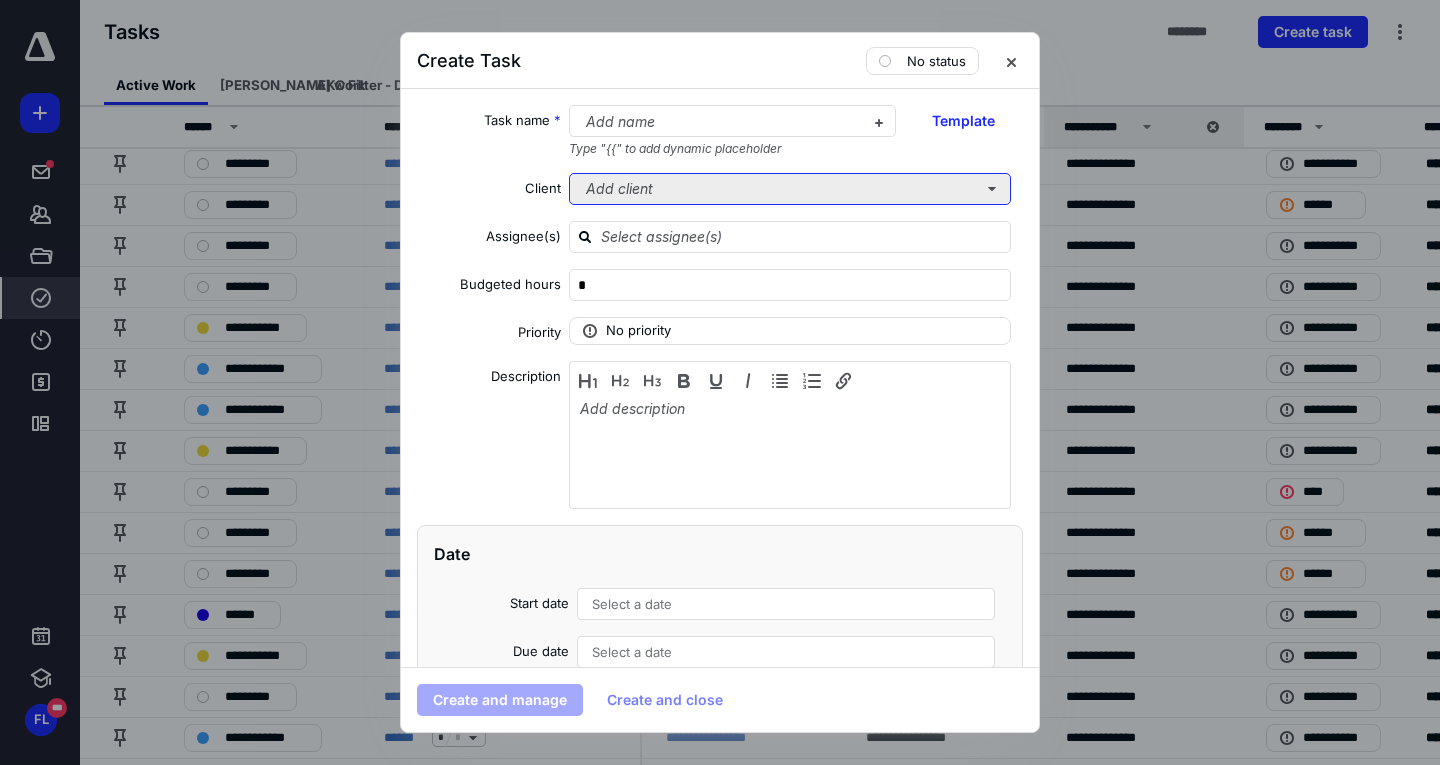 click on "Add client" at bounding box center (790, 189) 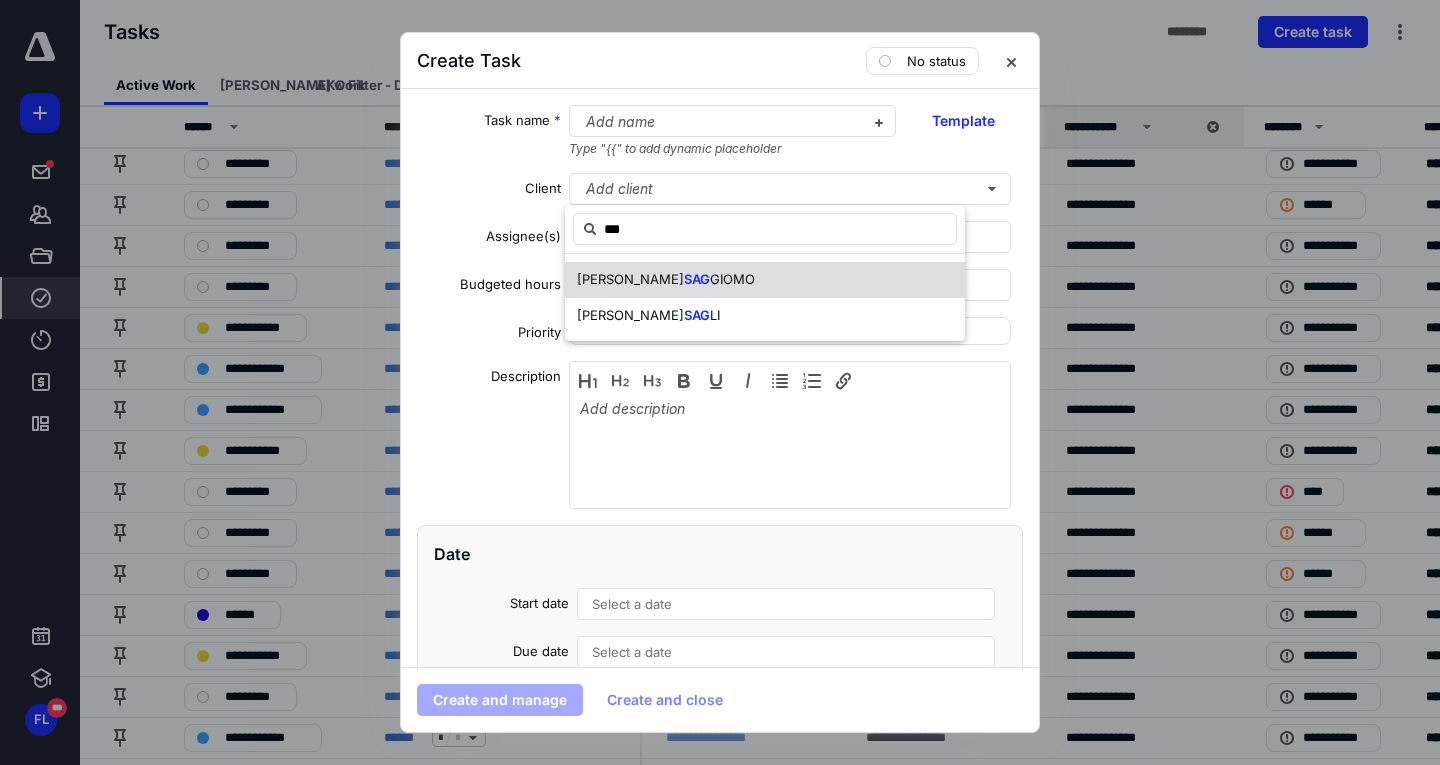 click on "[PERSON_NAME]" at bounding box center [765, 280] 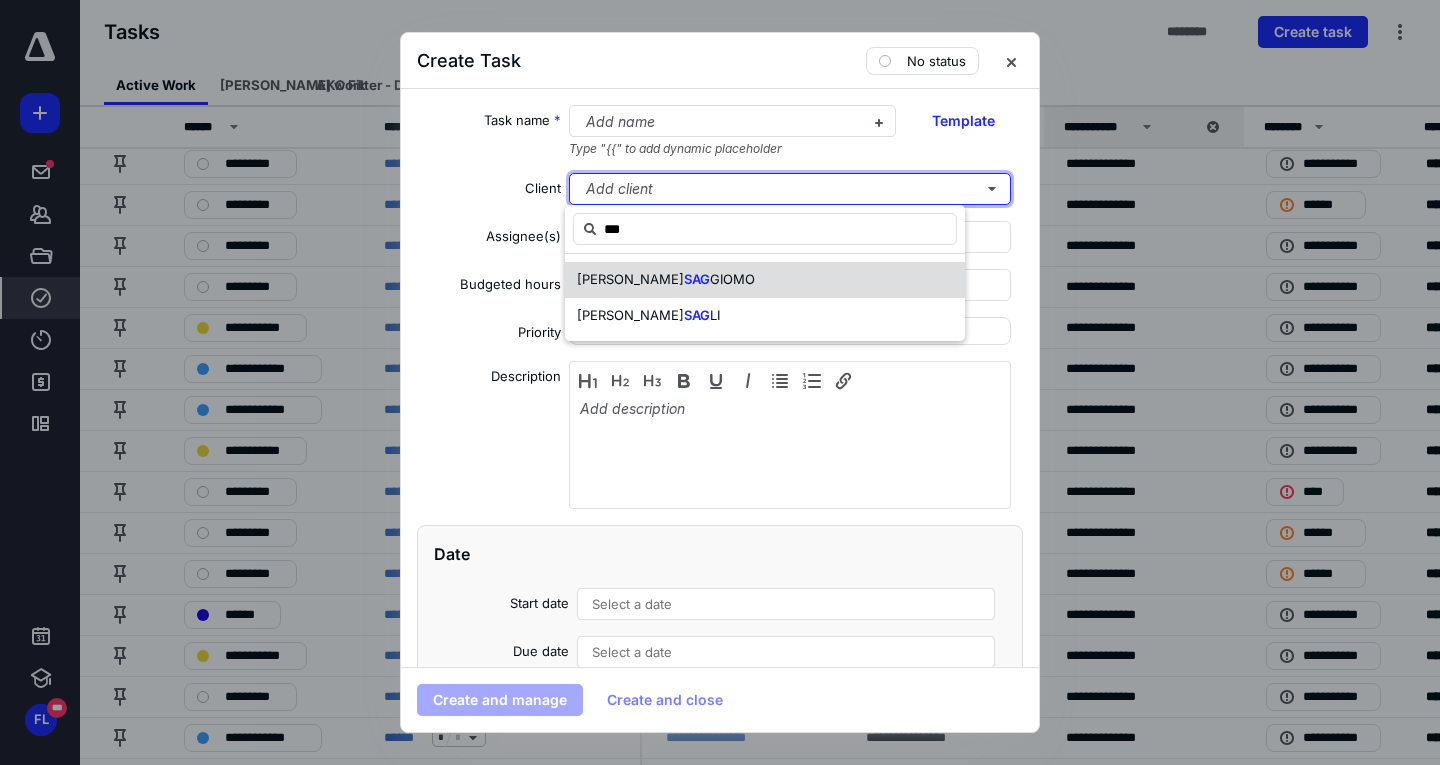 type 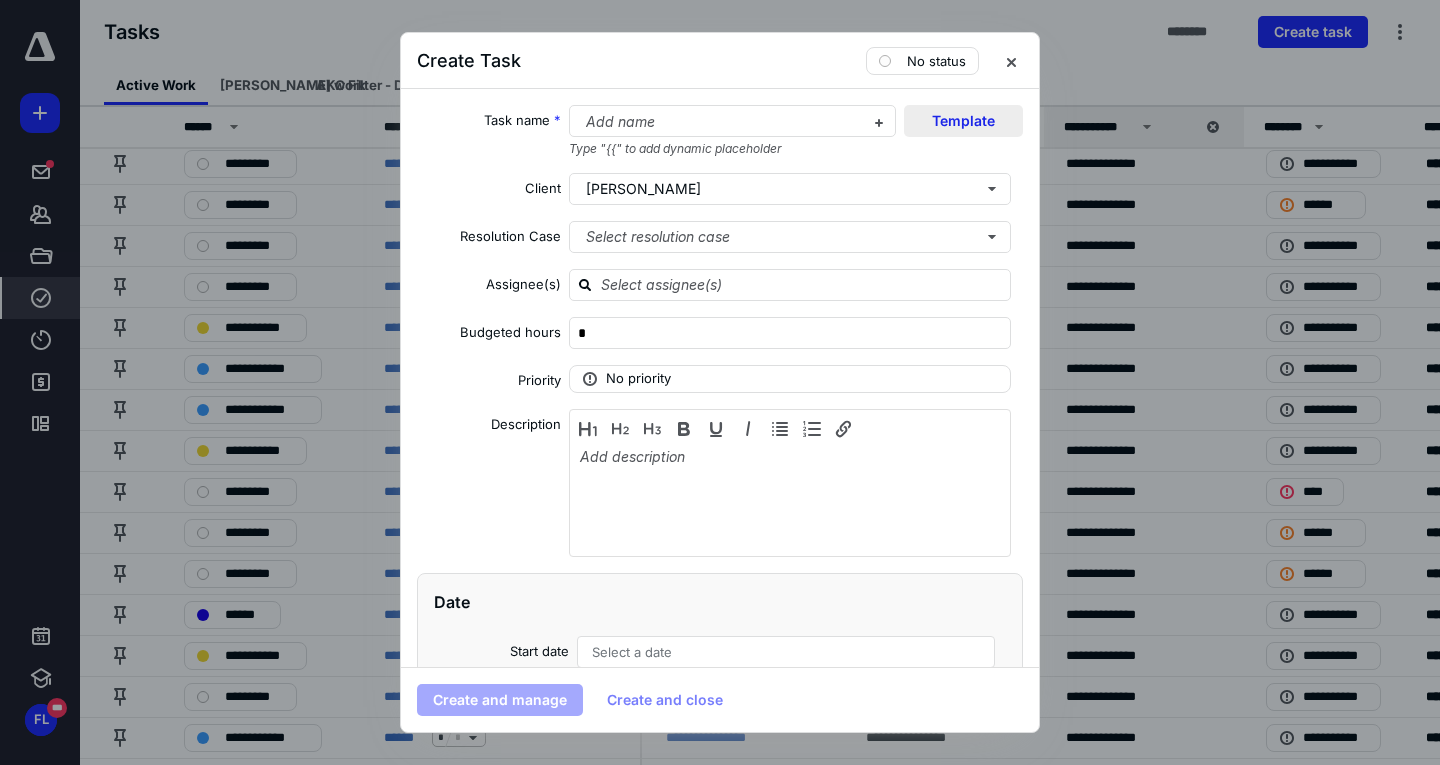 click on "Template" at bounding box center (963, 121) 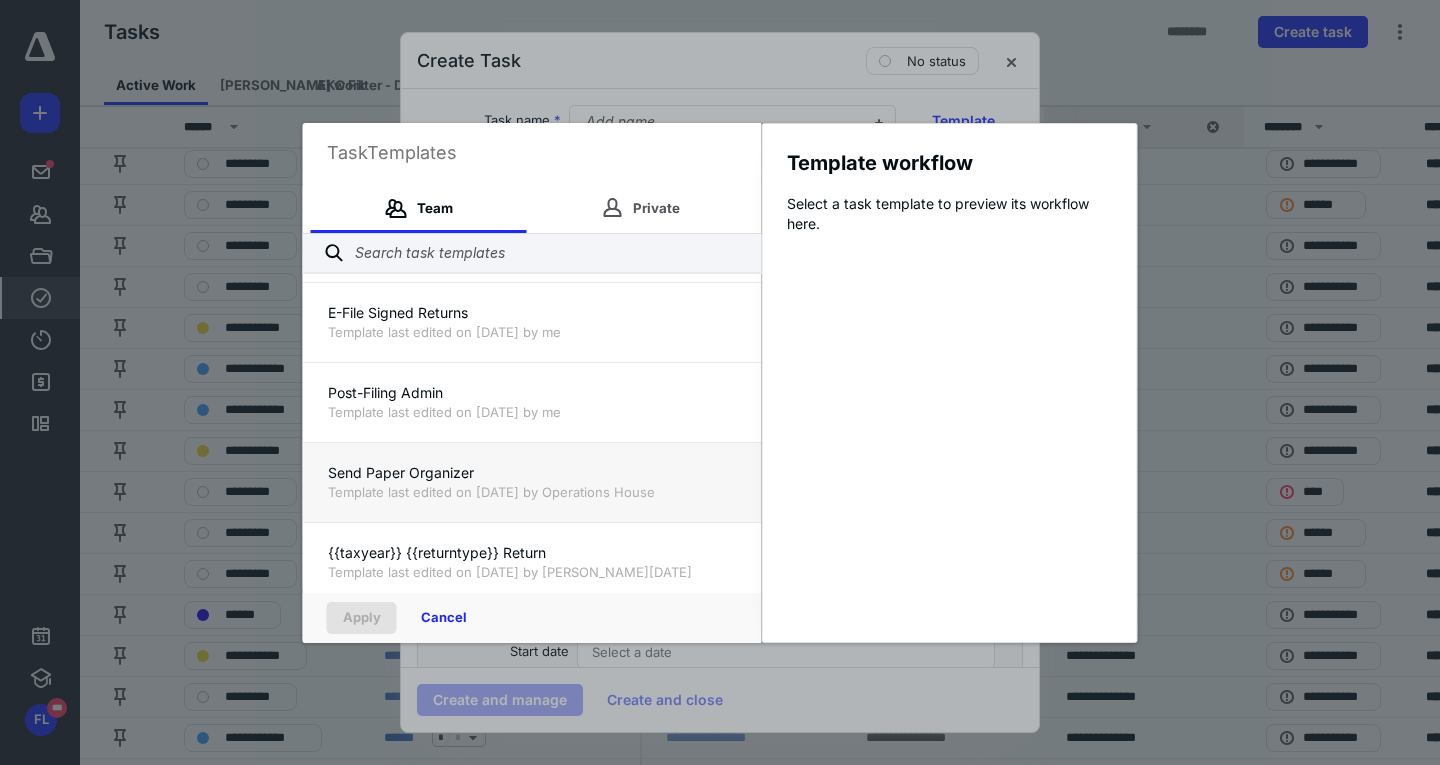 scroll, scrollTop: 320, scrollLeft: 0, axis: vertical 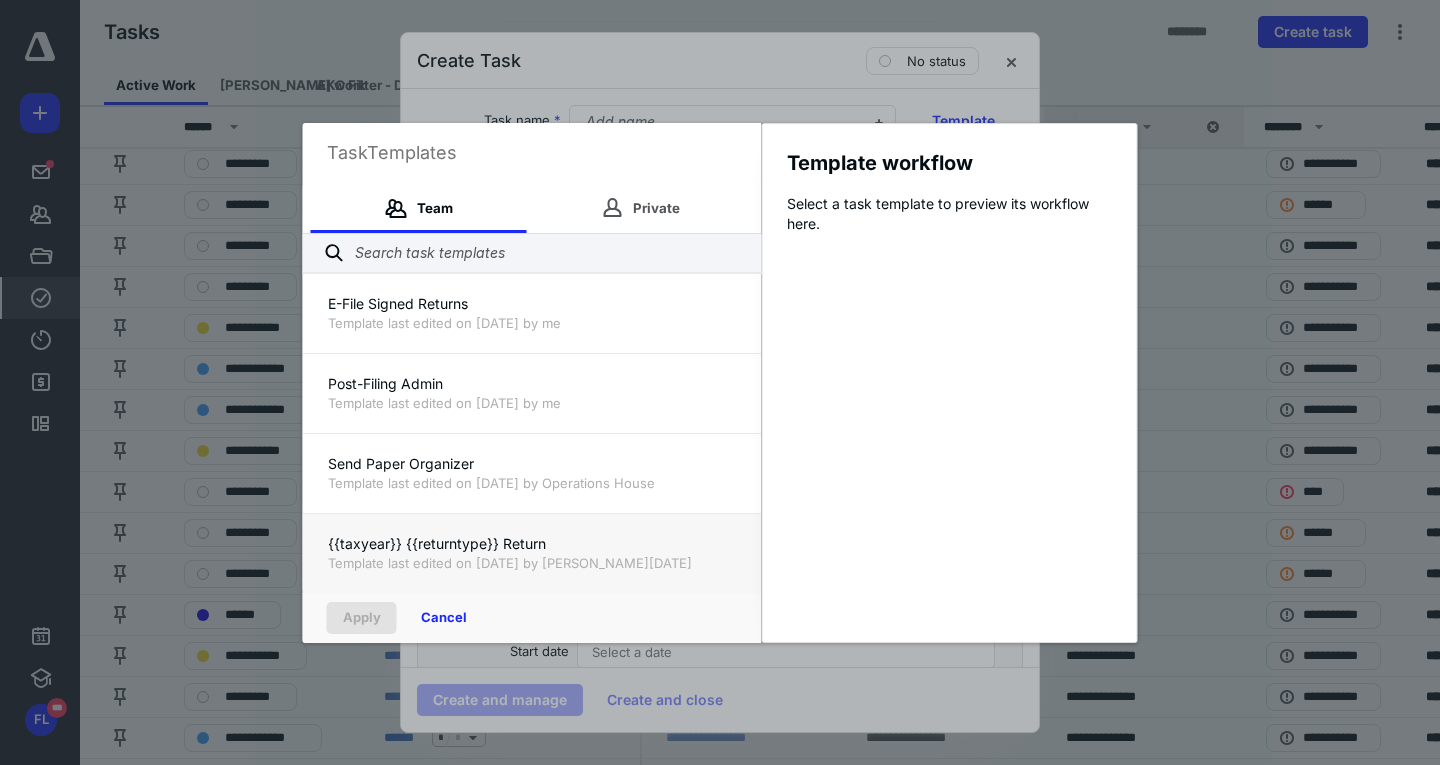 click on "Template last edited on [DATE] by [PERSON_NAME][DATE]" at bounding box center [532, 563] 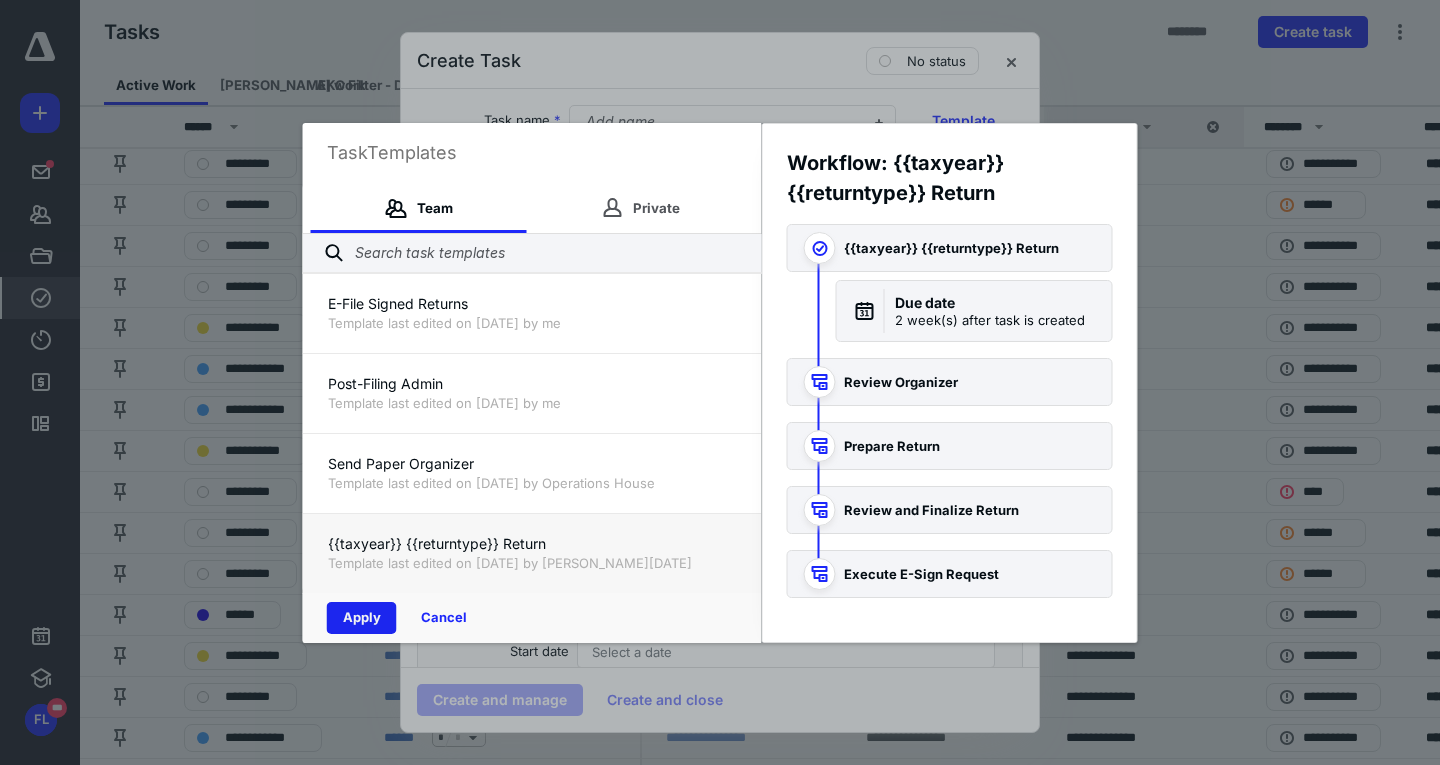 click on "Apply" at bounding box center [362, 618] 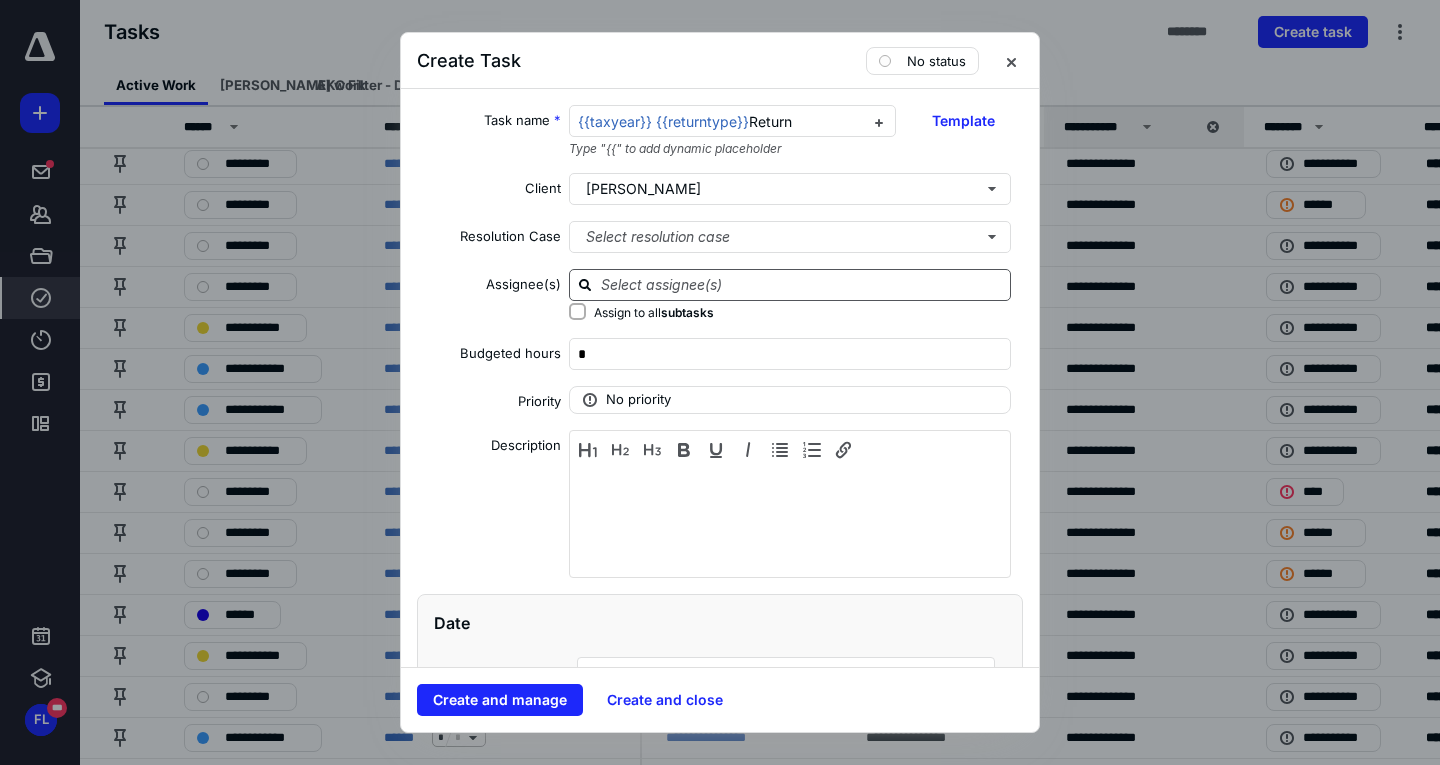 click at bounding box center (802, 284) 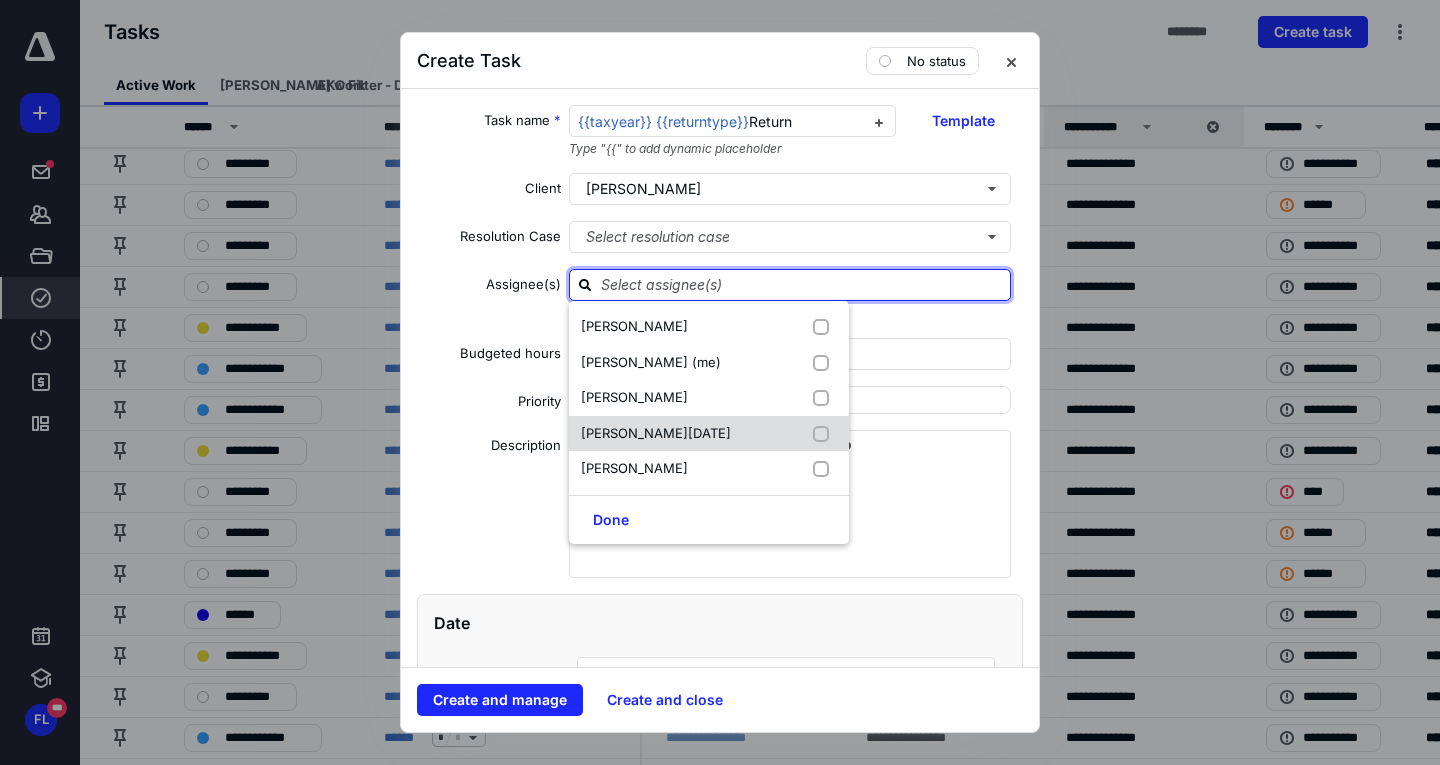 click at bounding box center (825, 434) 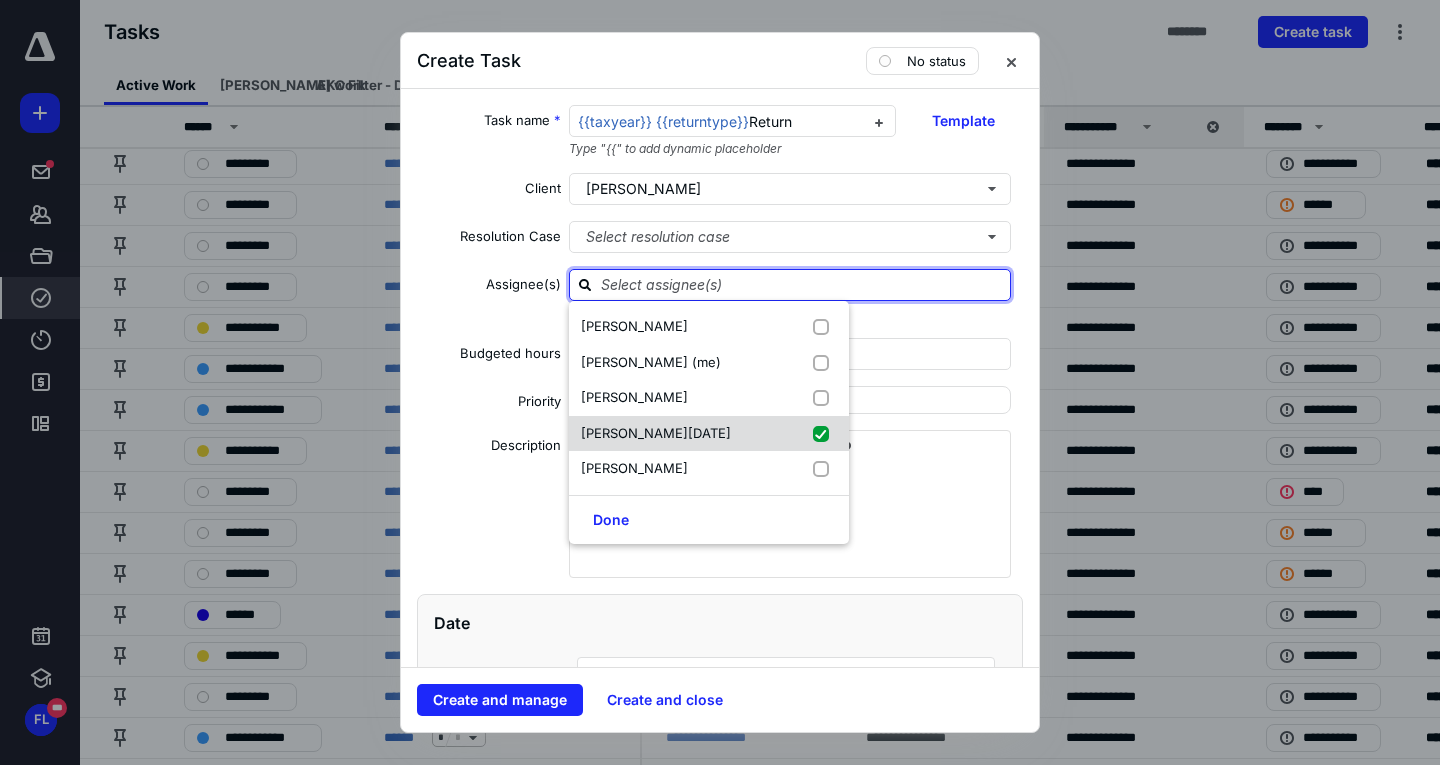 checkbox on "true" 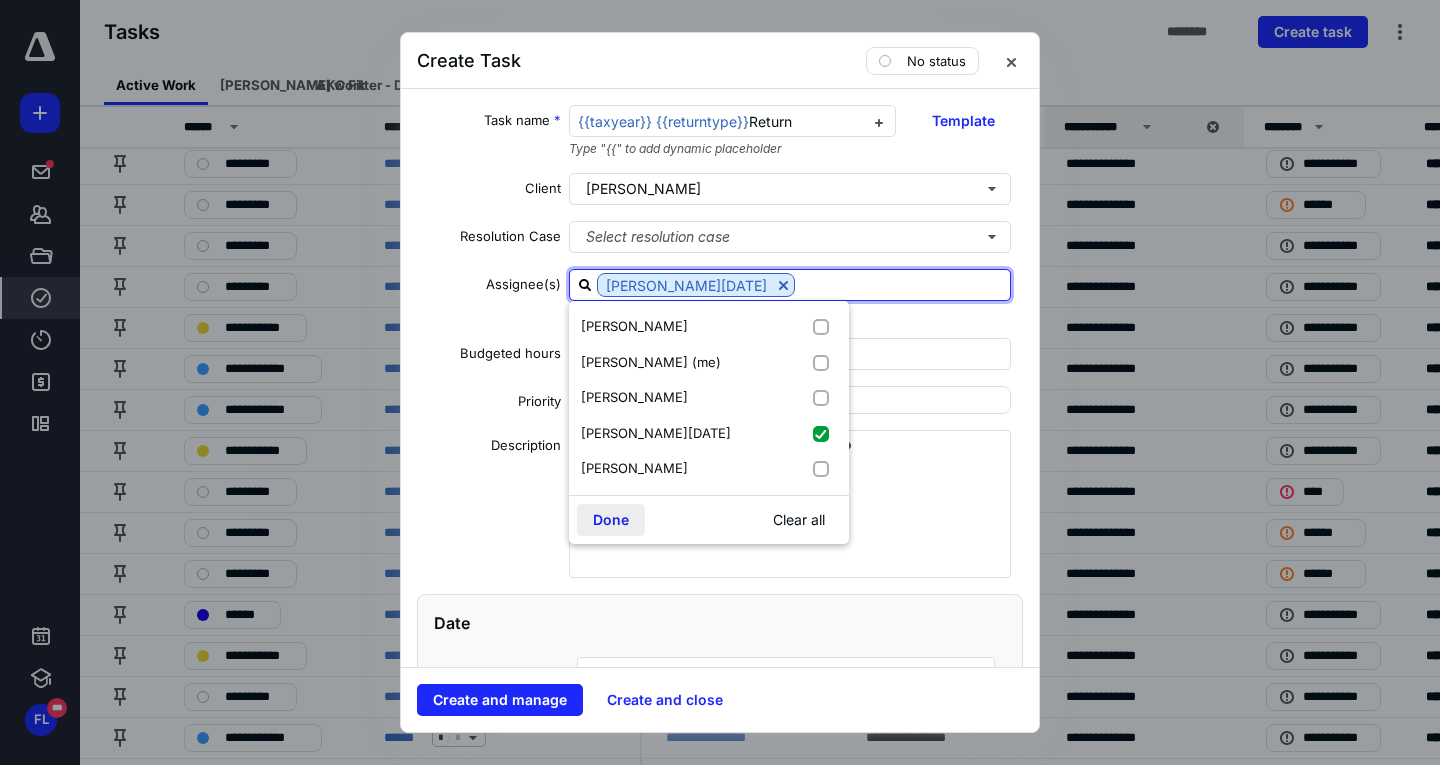 click on "Done" at bounding box center [611, 520] 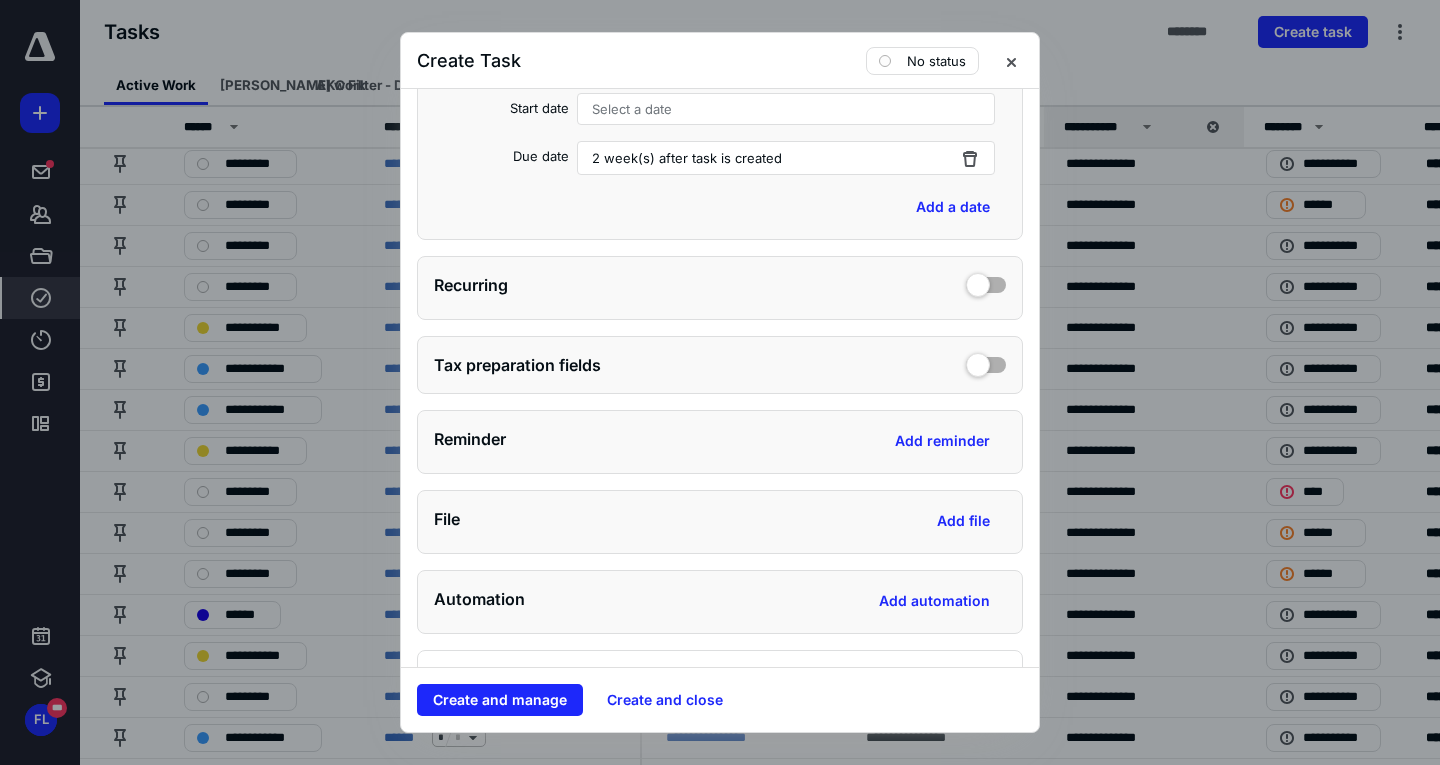 scroll, scrollTop: 600, scrollLeft: 0, axis: vertical 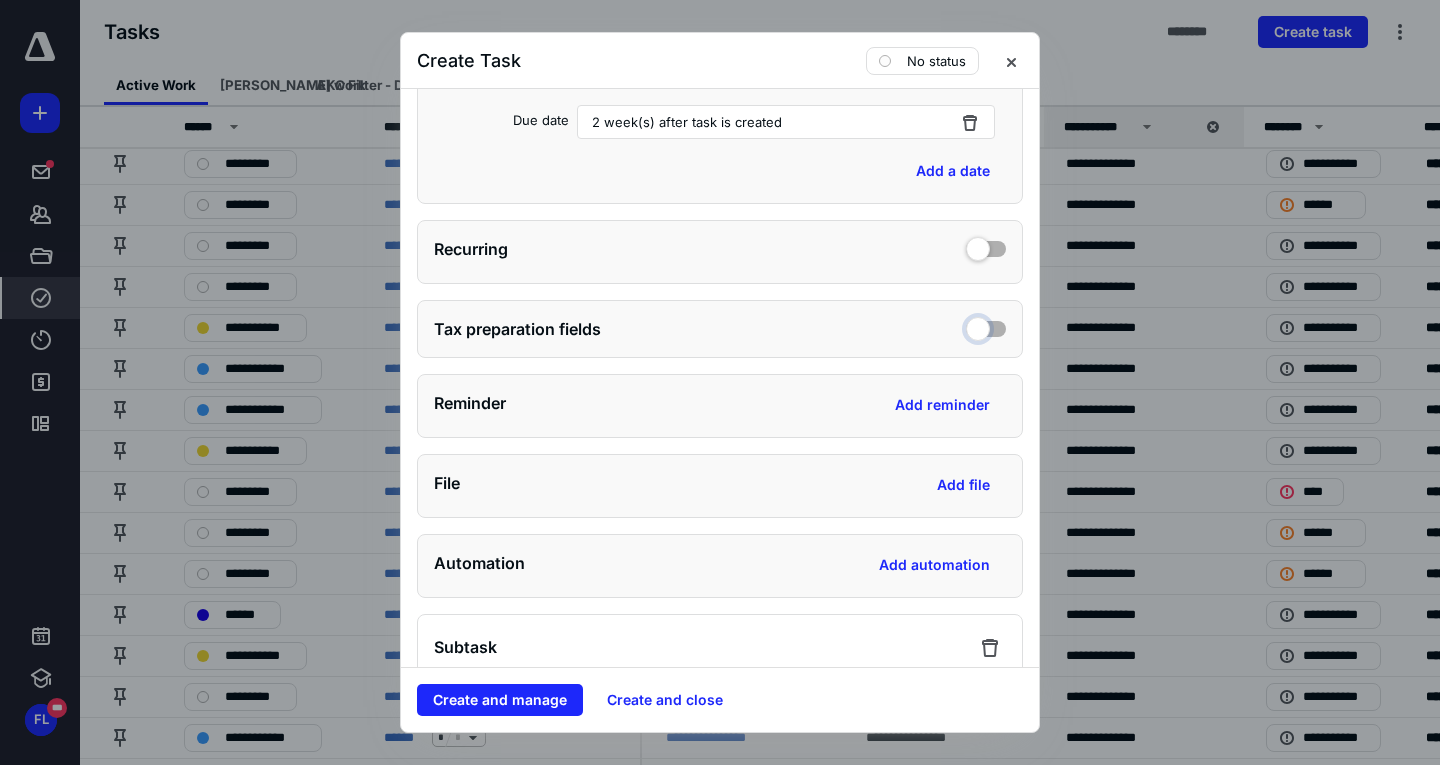 click at bounding box center (986, 326) 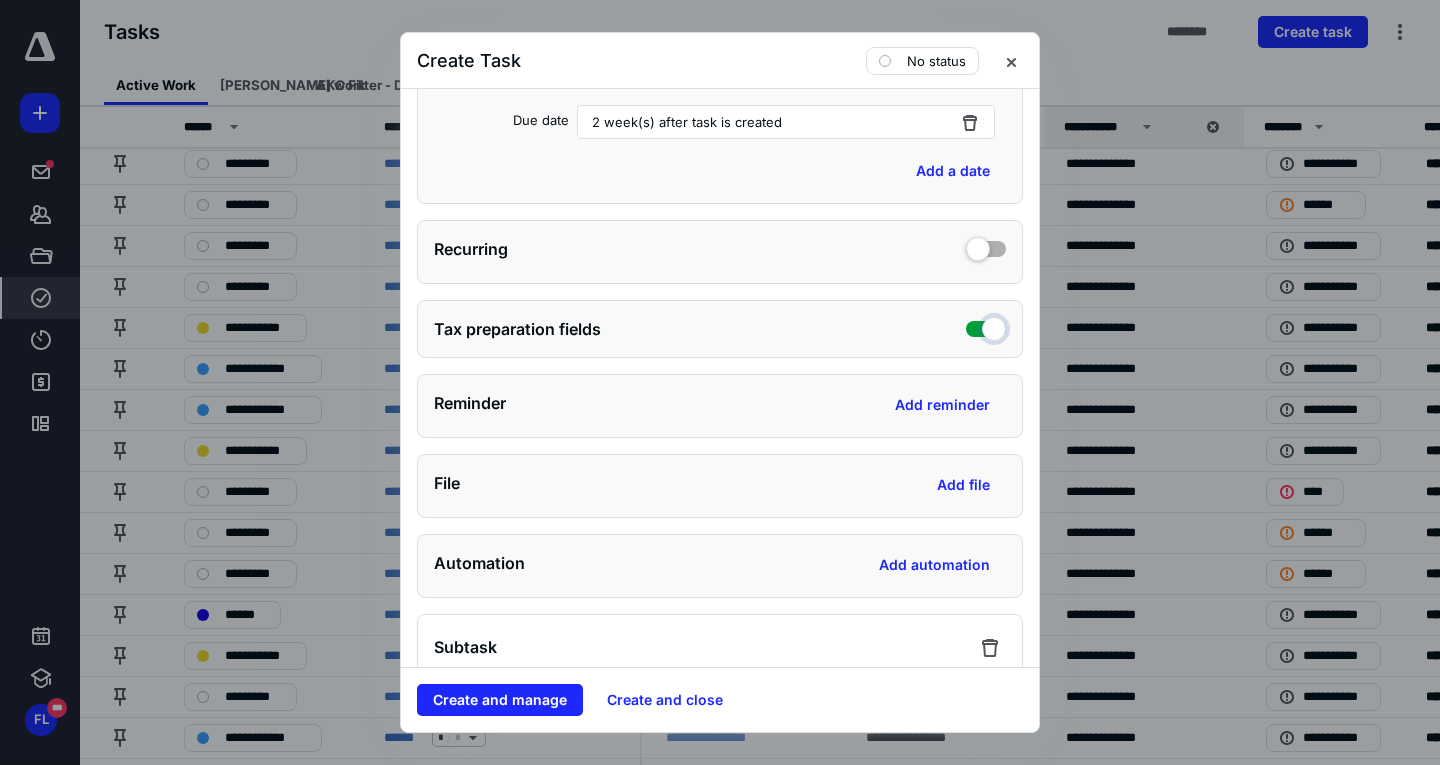 checkbox on "true" 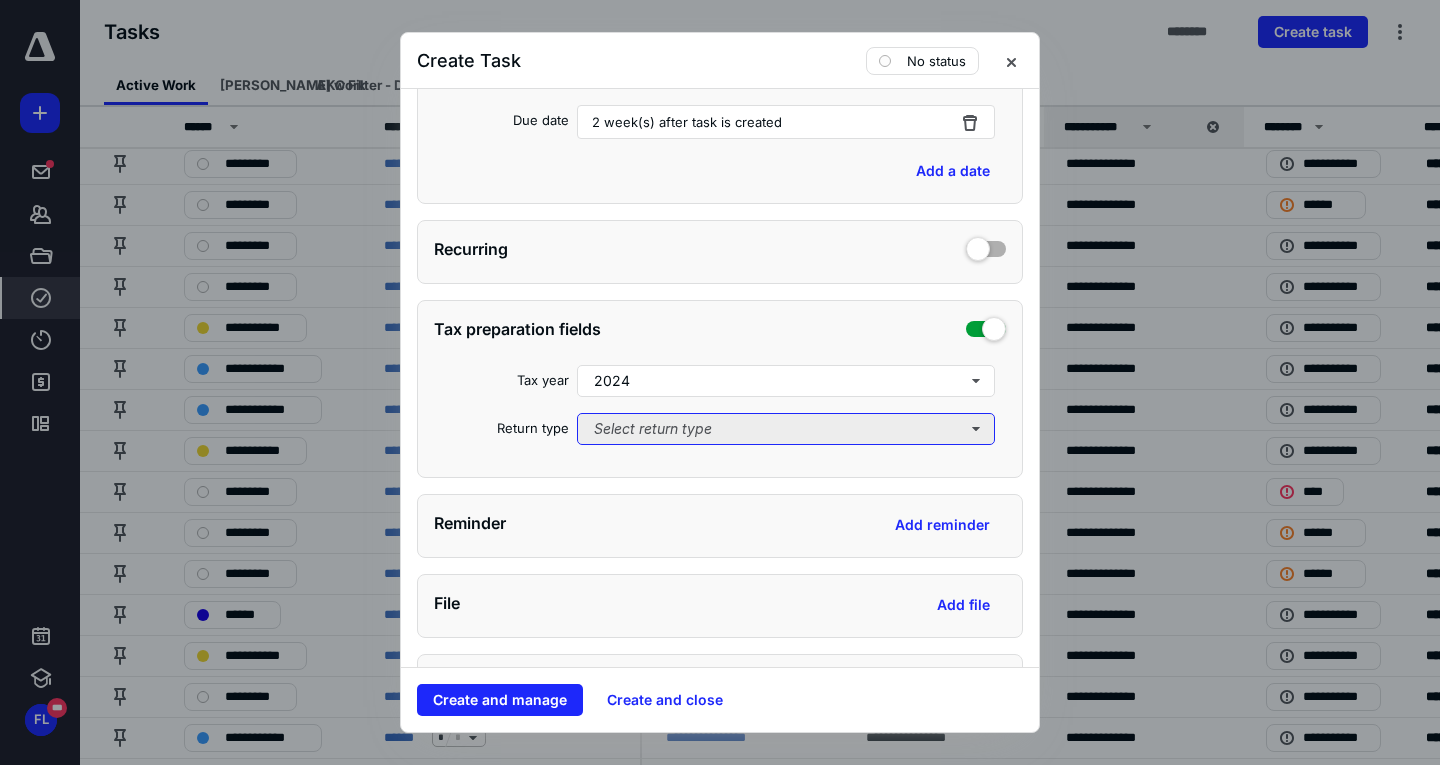 click on "Select return type" at bounding box center (786, 429) 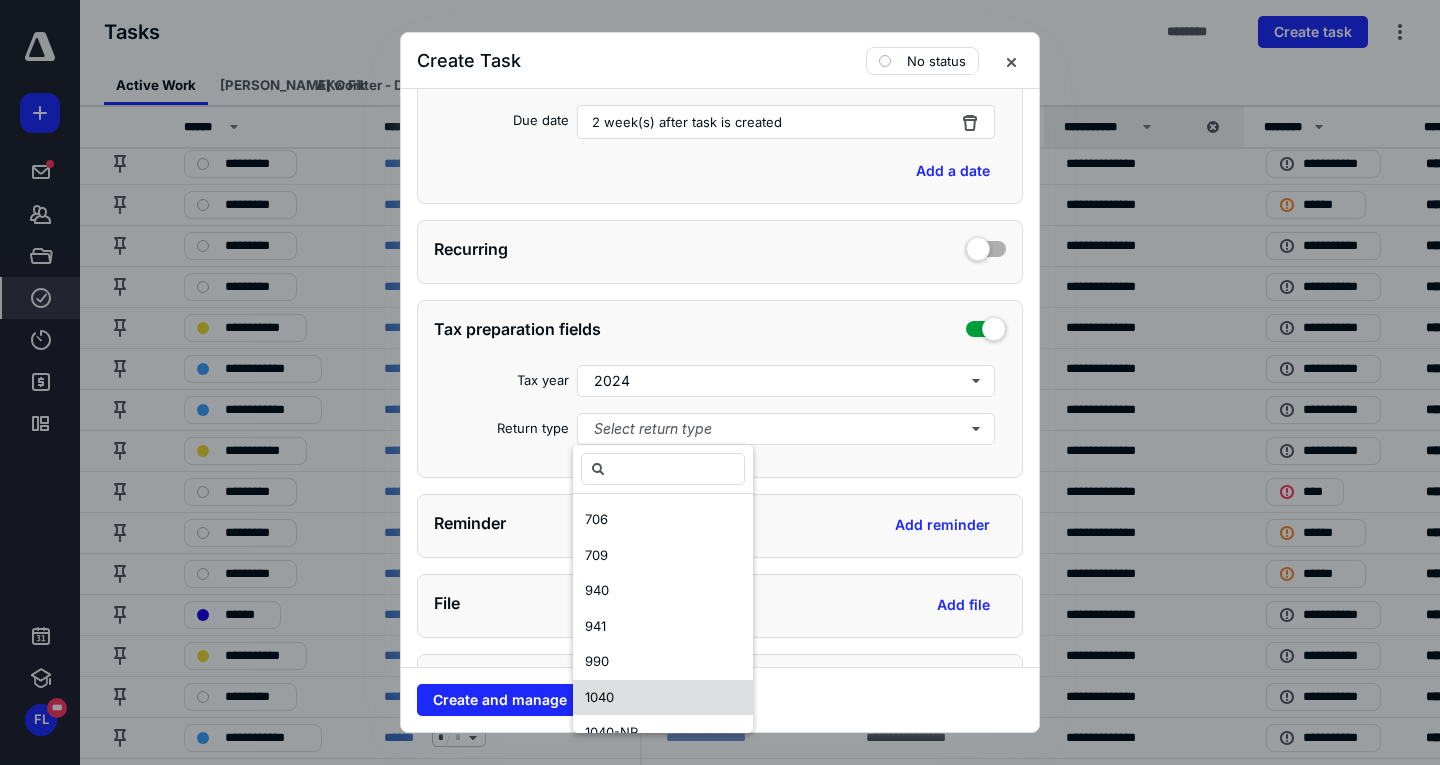 click on "1040" at bounding box center [663, 698] 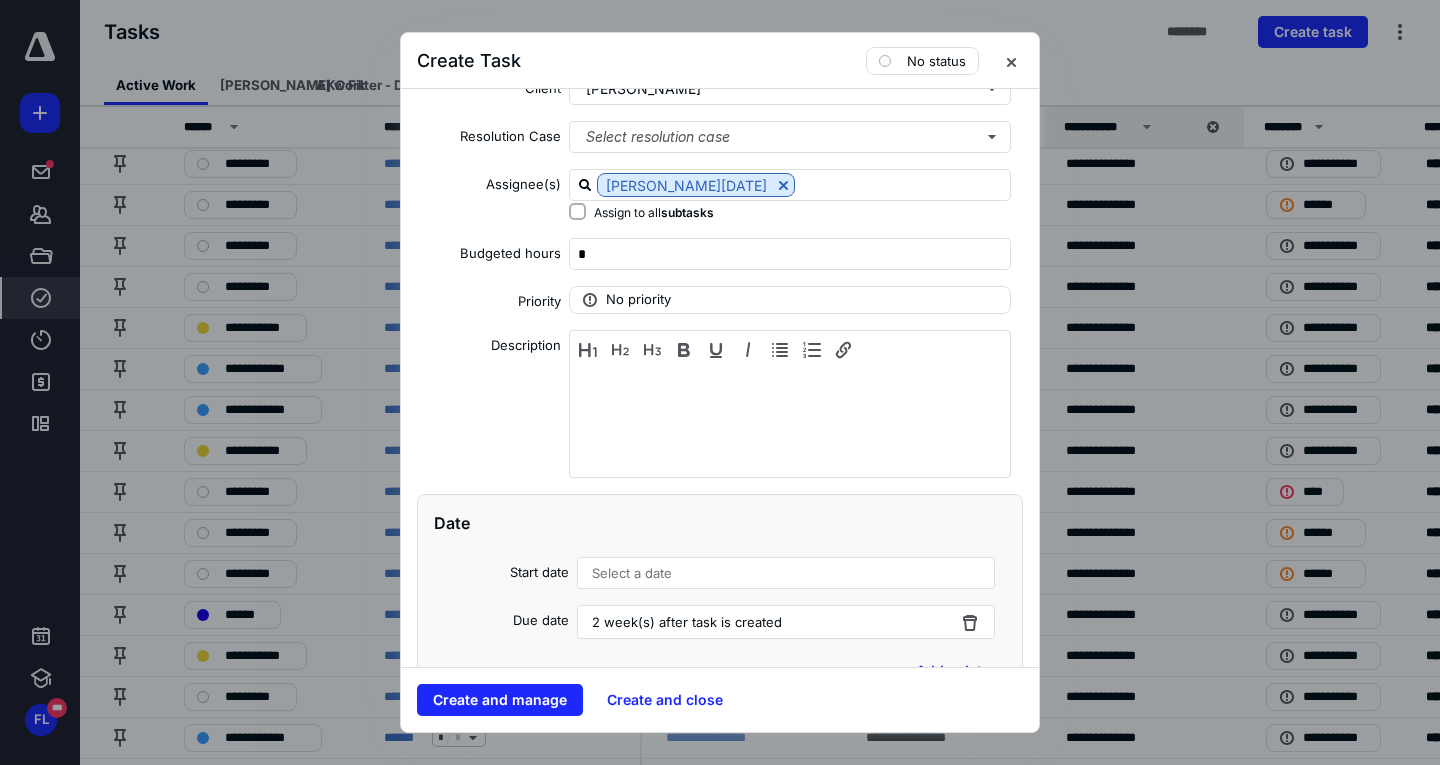 scroll, scrollTop: 0, scrollLeft: 0, axis: both 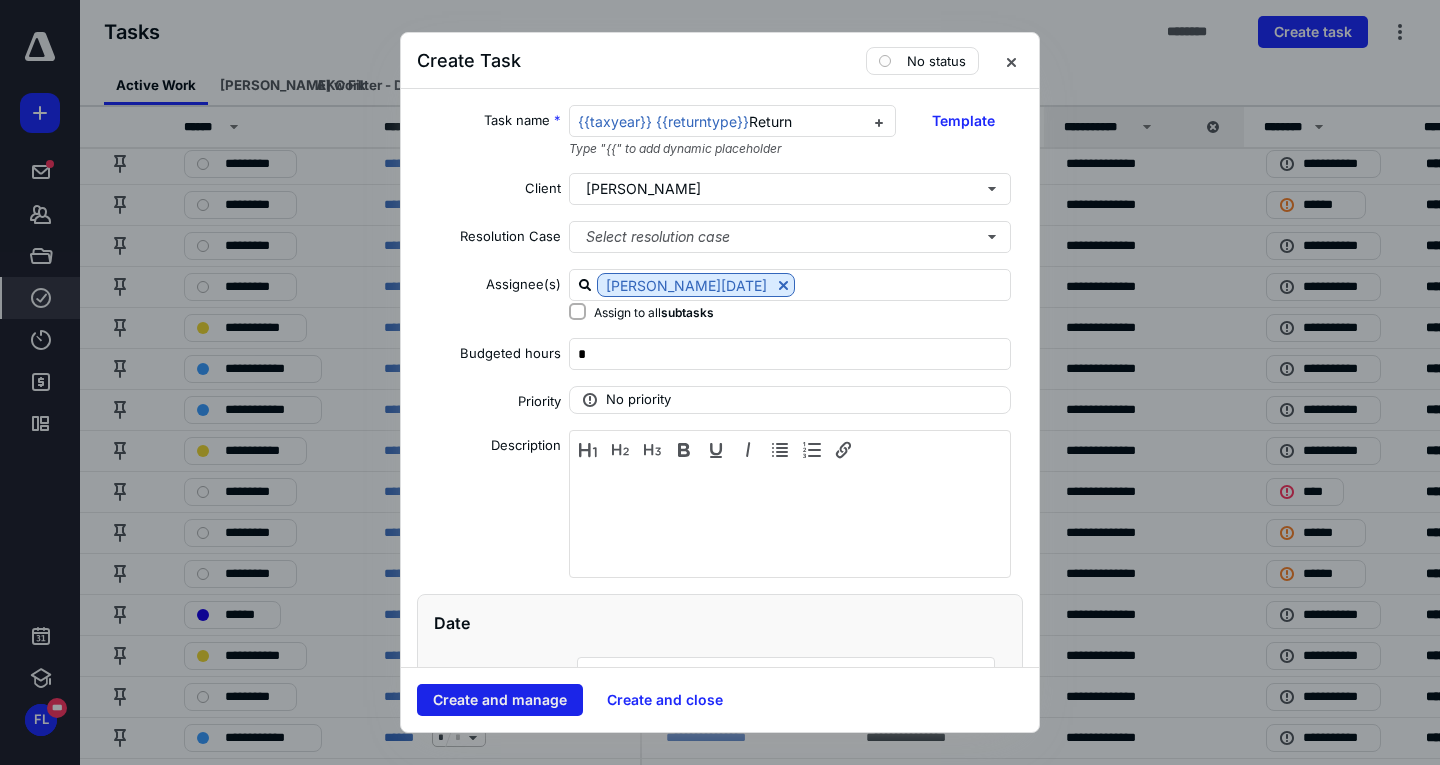 click on "Create and manage" at bounding box center (500, 700) 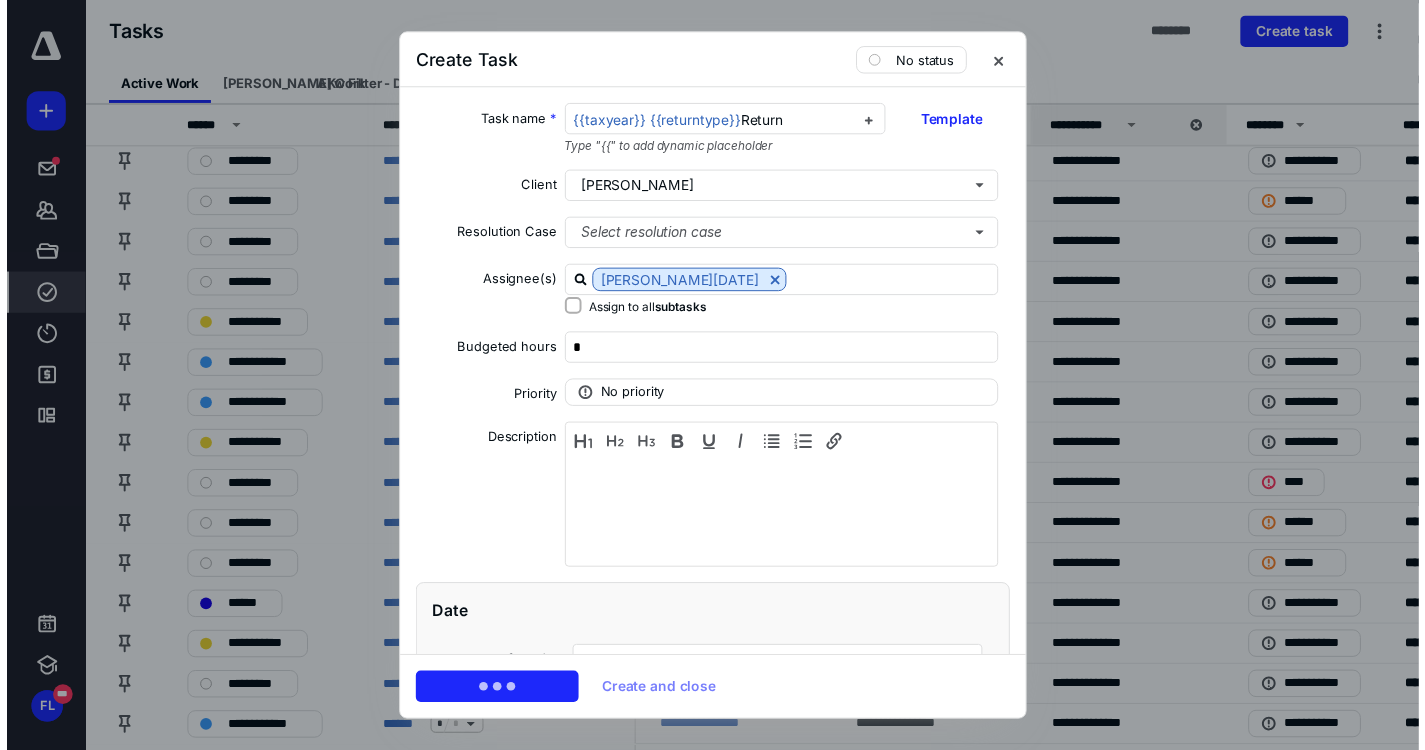 scroll, scrollTop: 0, scrollLeft: 0, axis: both 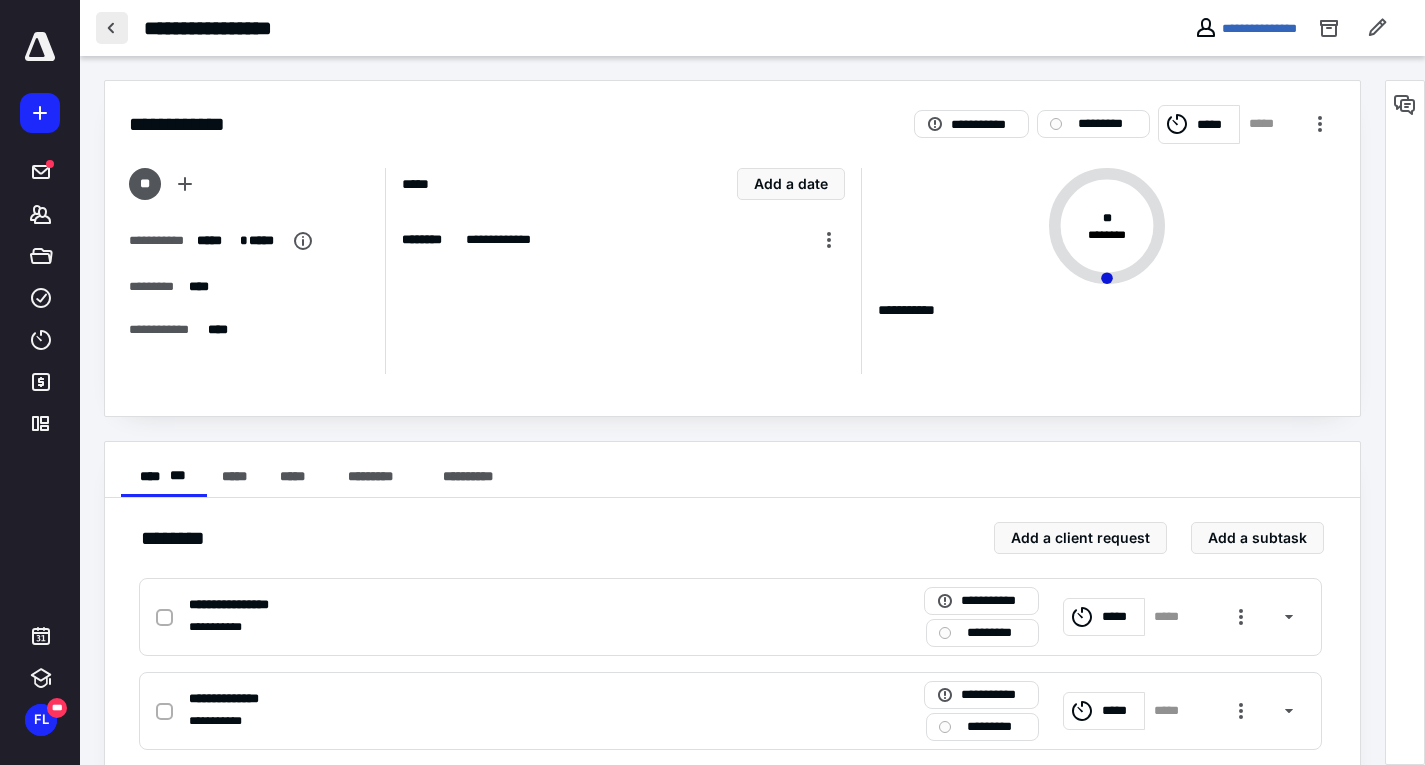 click at bounding box center [112, 28] 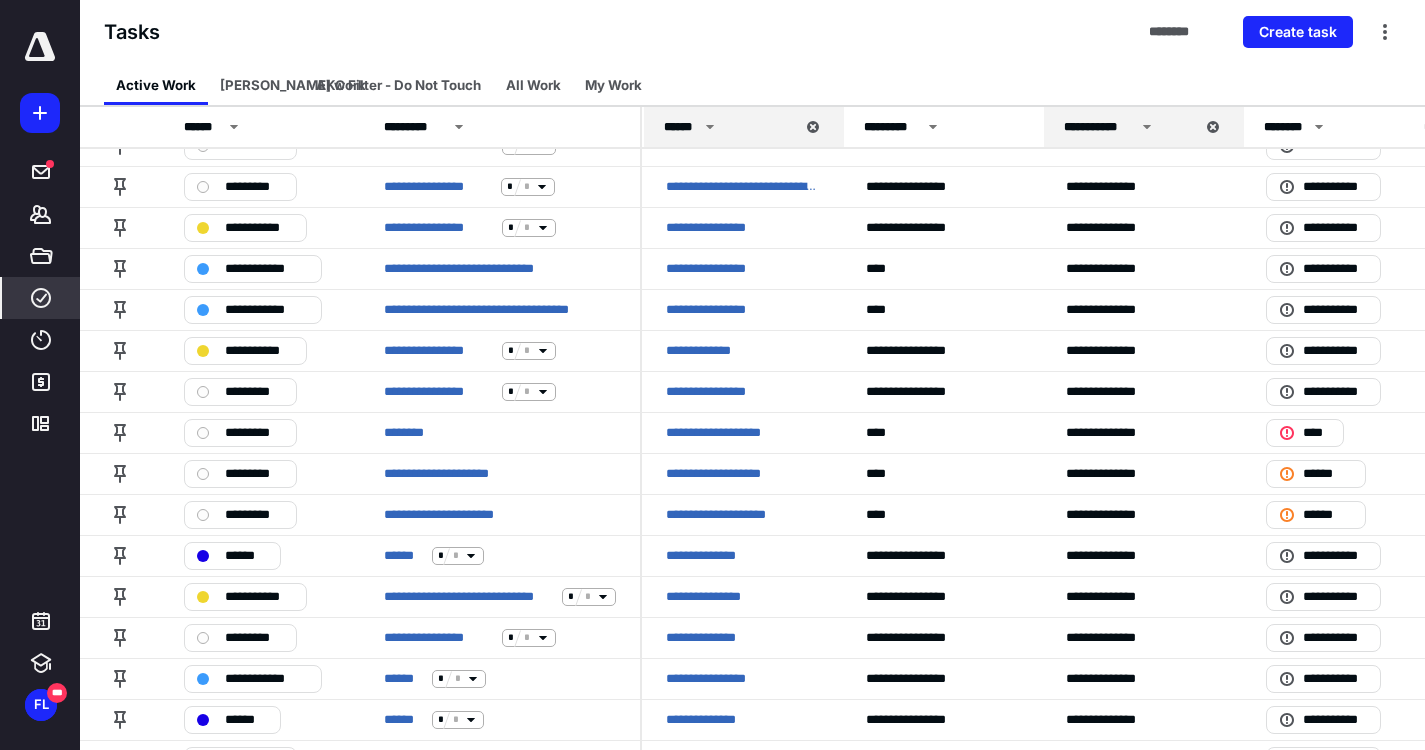 scroll, scrollTop: 1197, scrollLeft: 0, axis: vertical 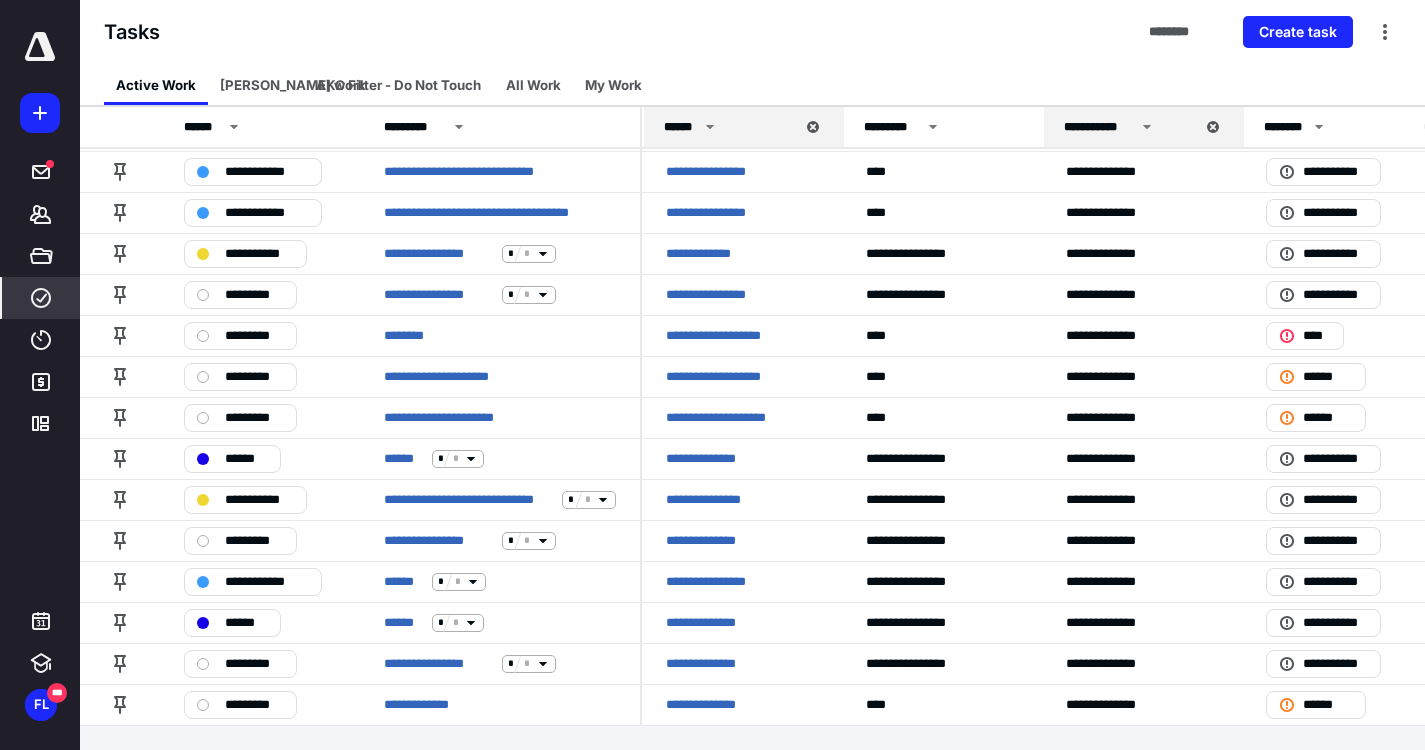 click 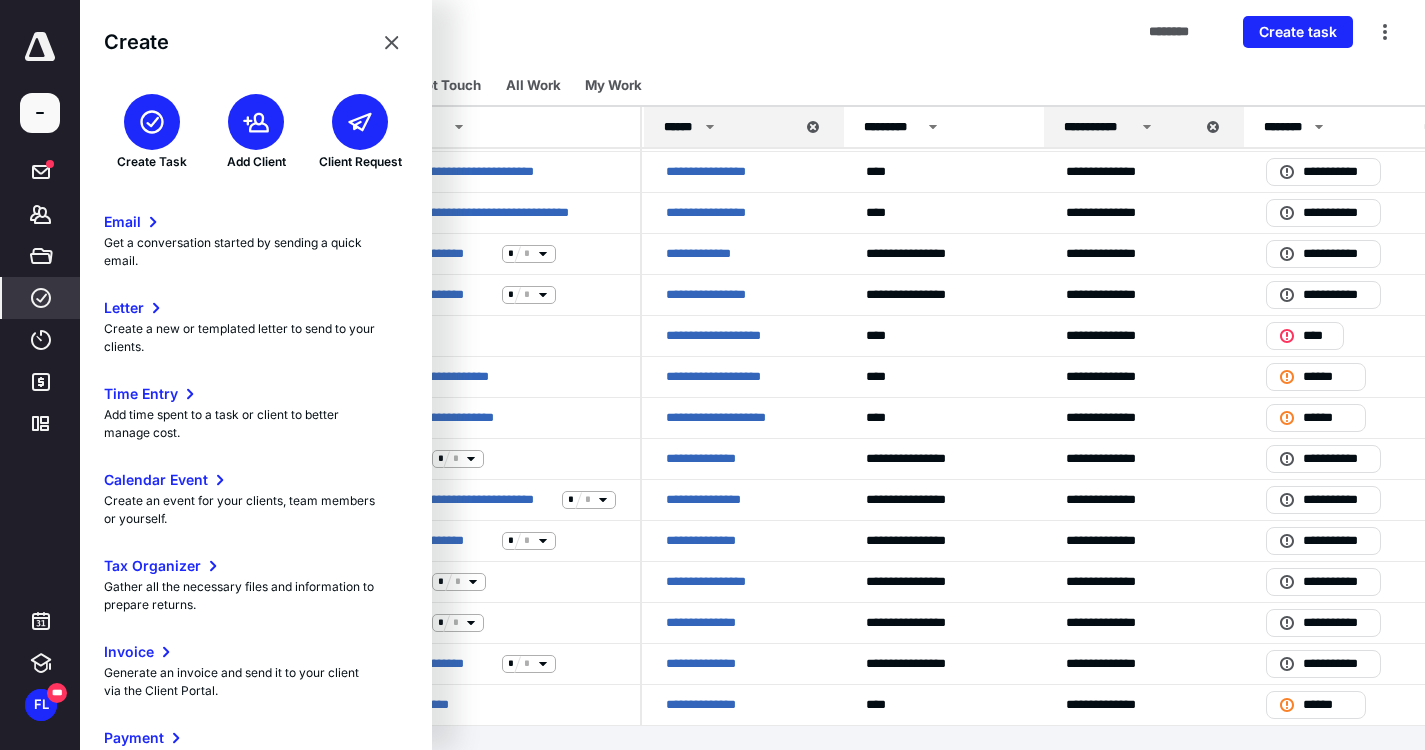 click at bounding box center [152, 122] 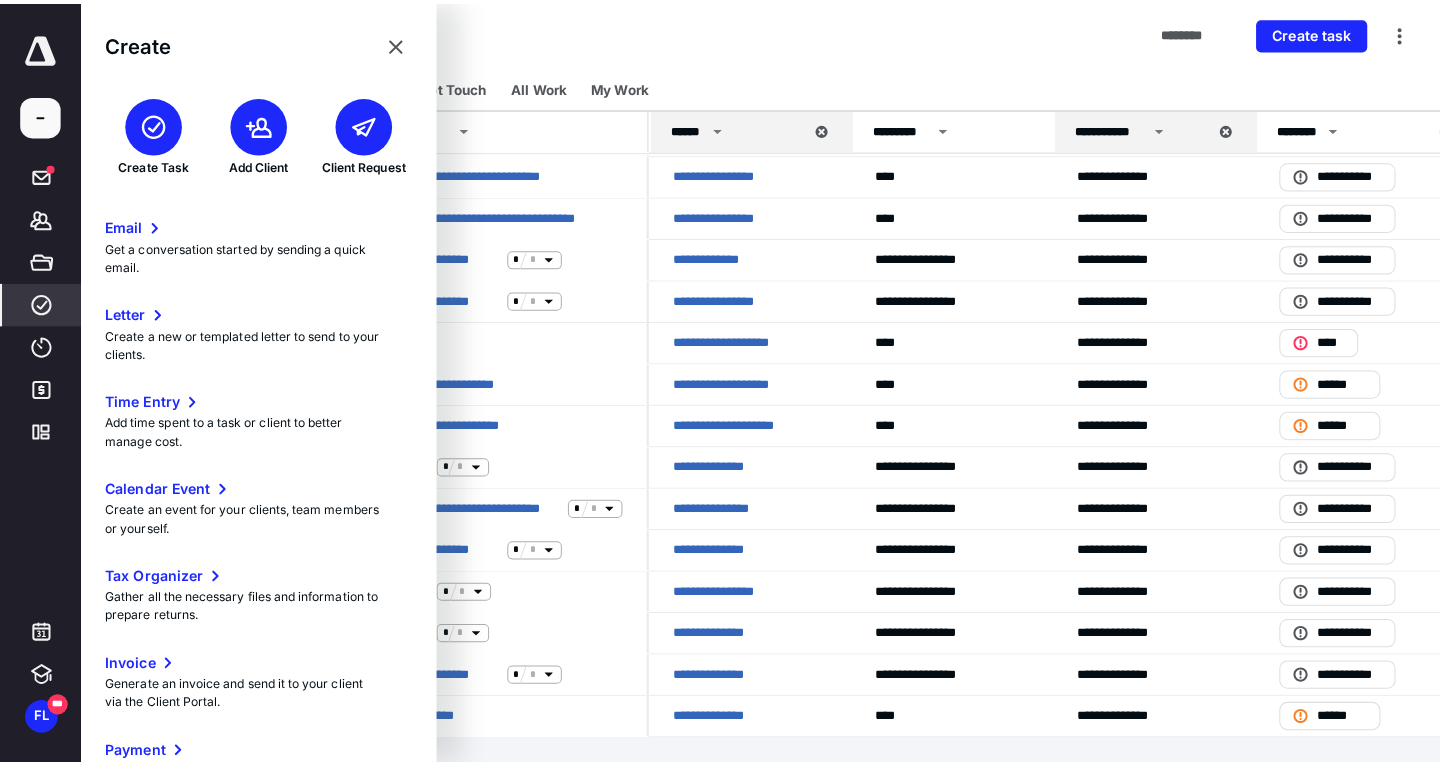 scroll, scrollTop: 1182, scrollLeft: 0, axis: vertical 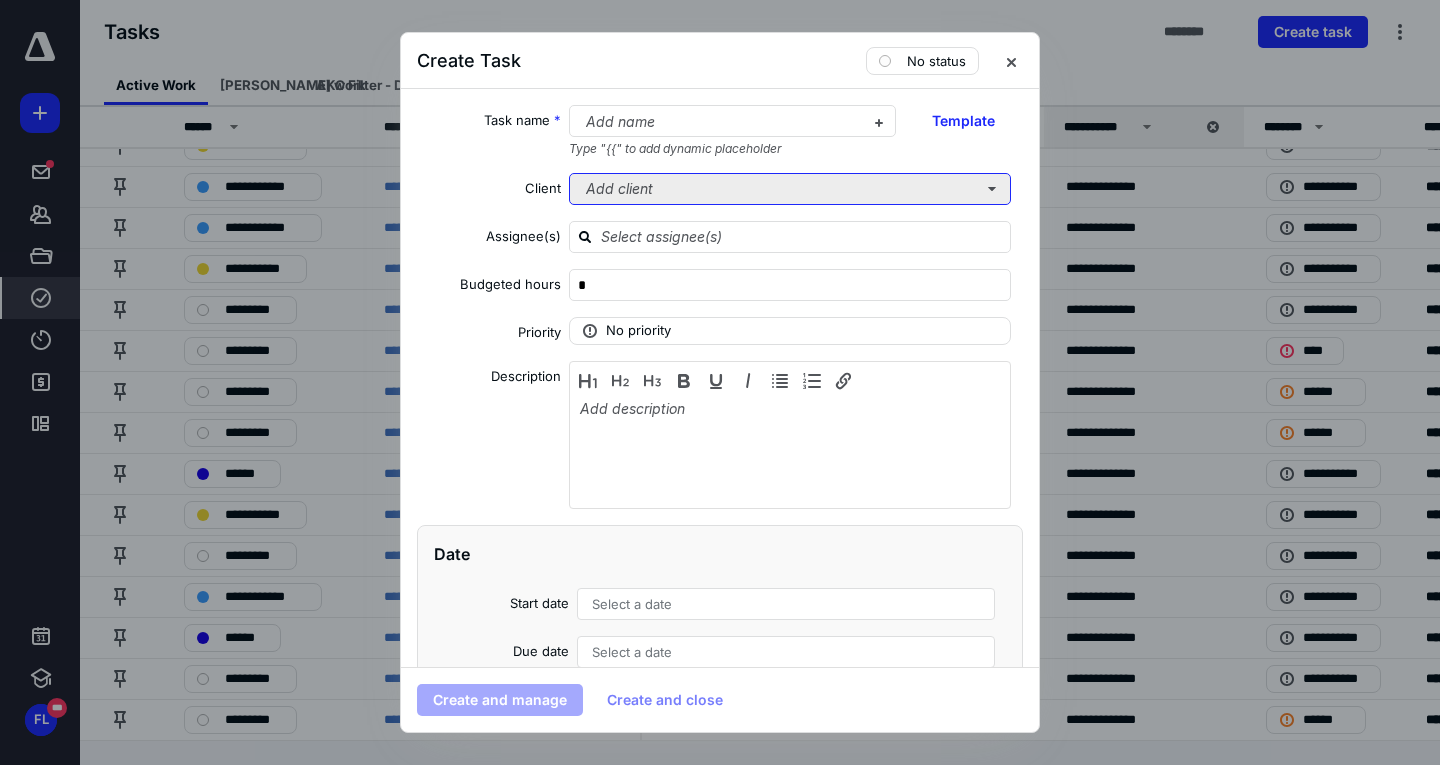 click on "Add client" at bounding box center (790, 189) 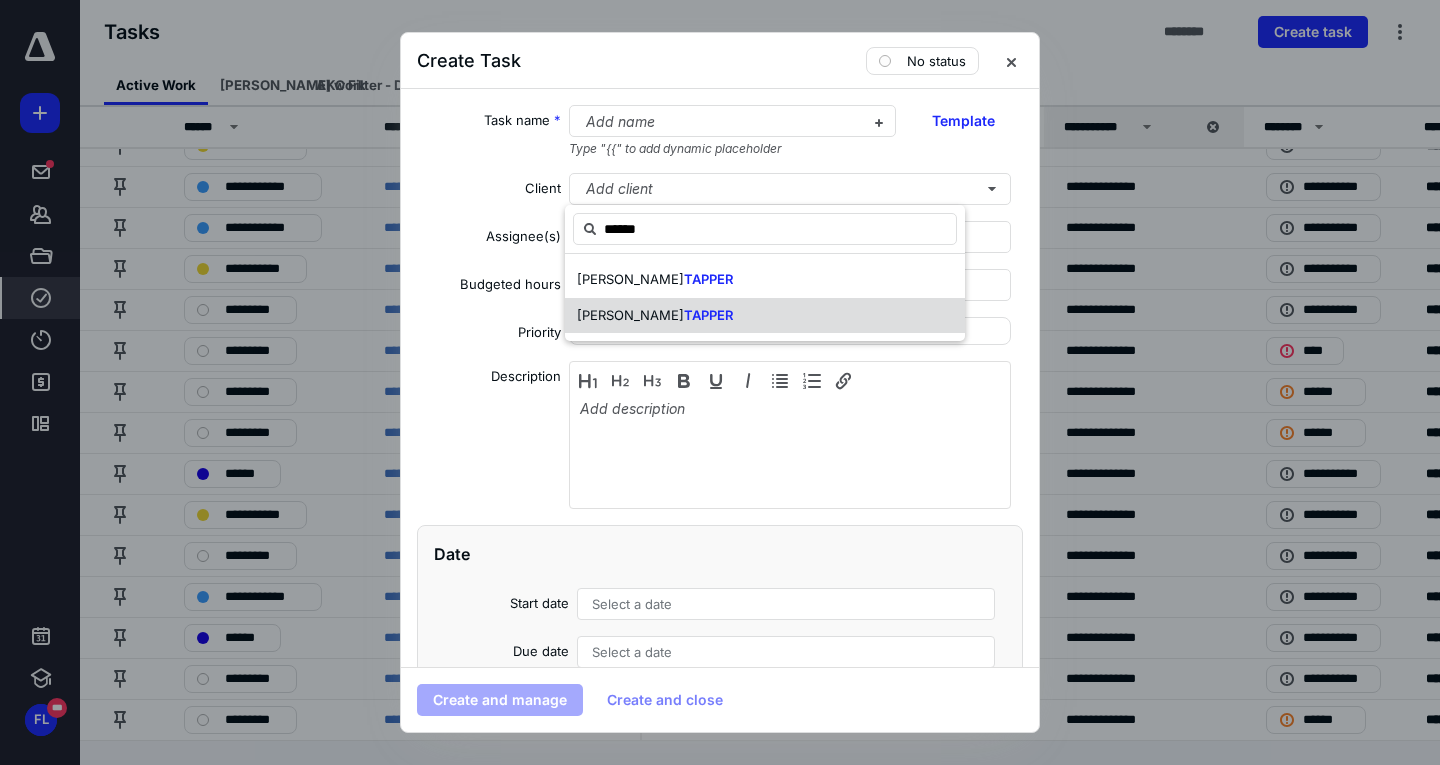 click on "[PERSON_NAME]" at bounding box center [765, 316] 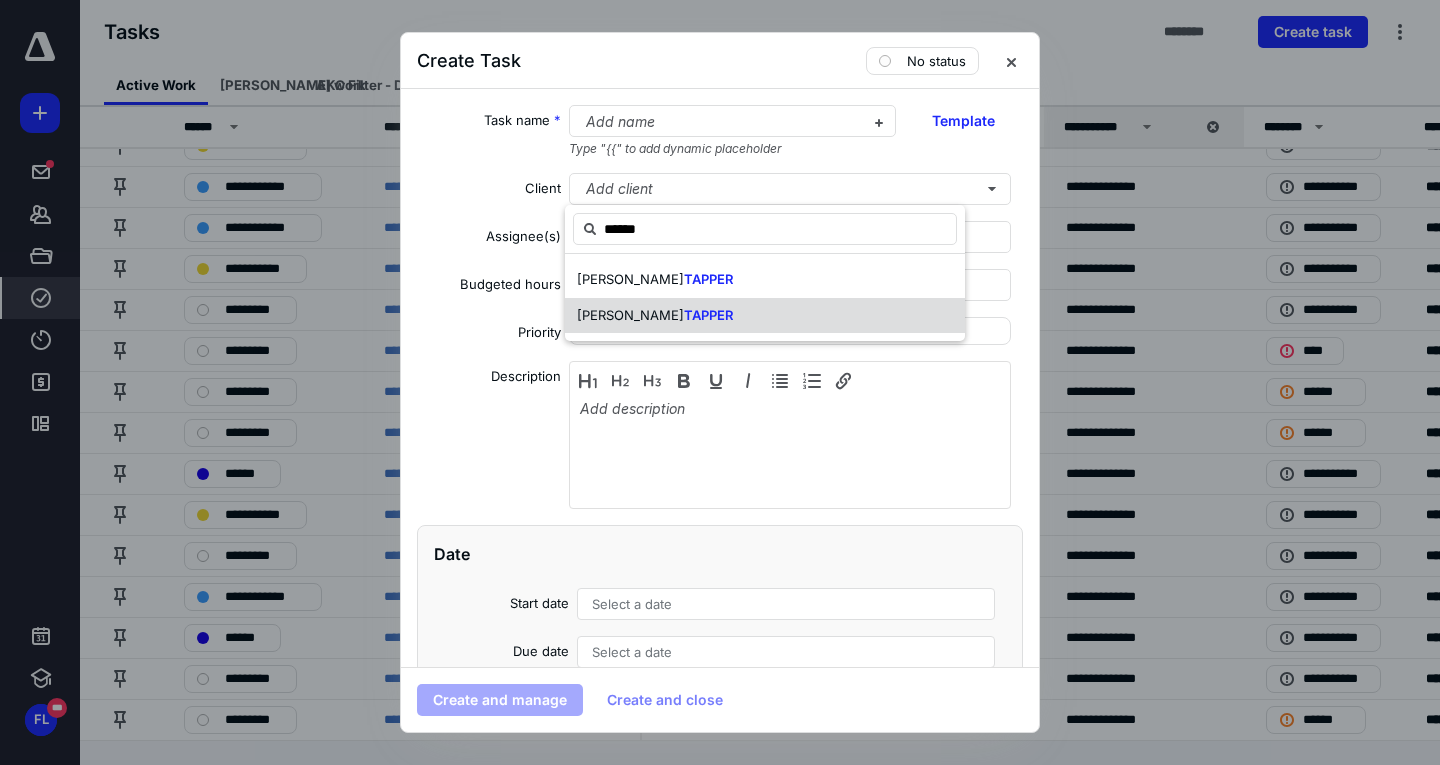 type on "******" 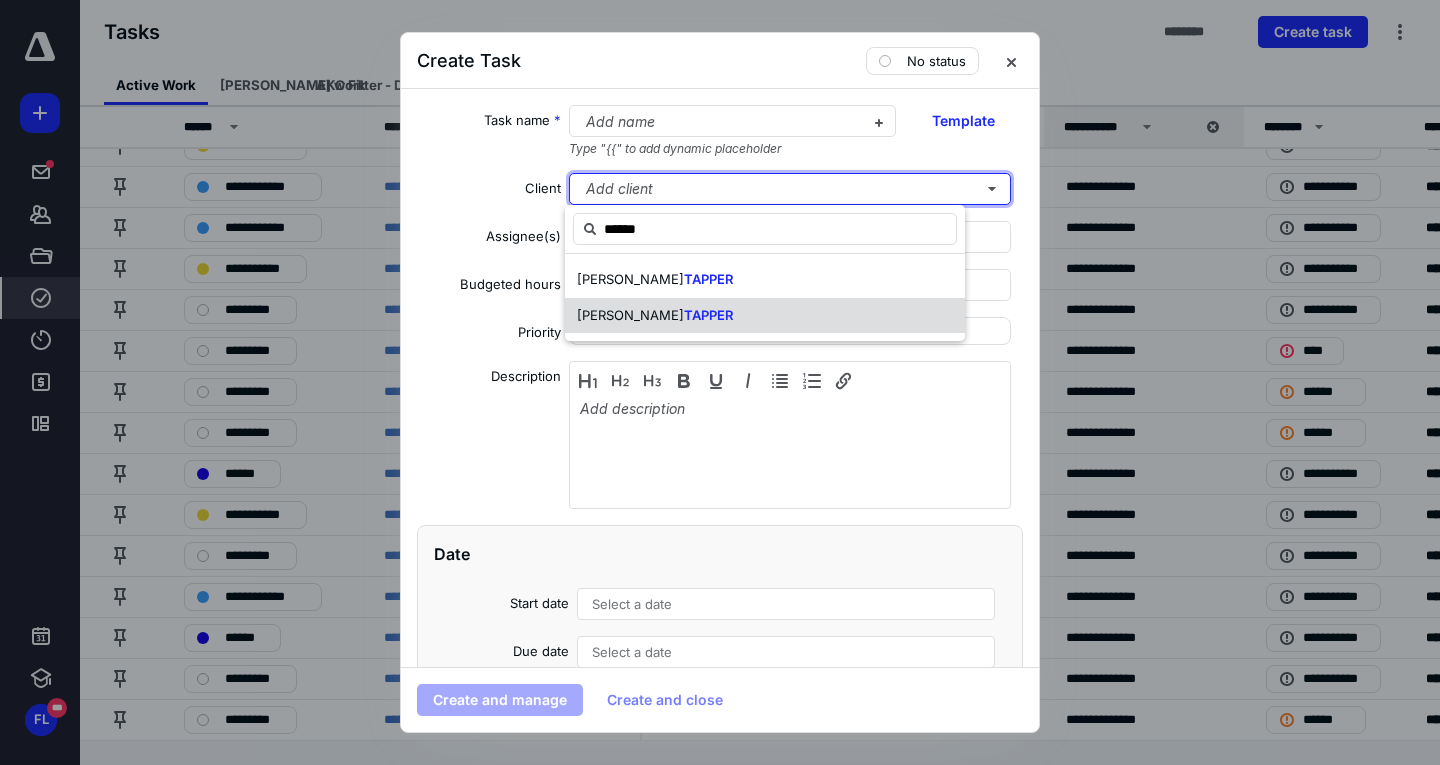 type 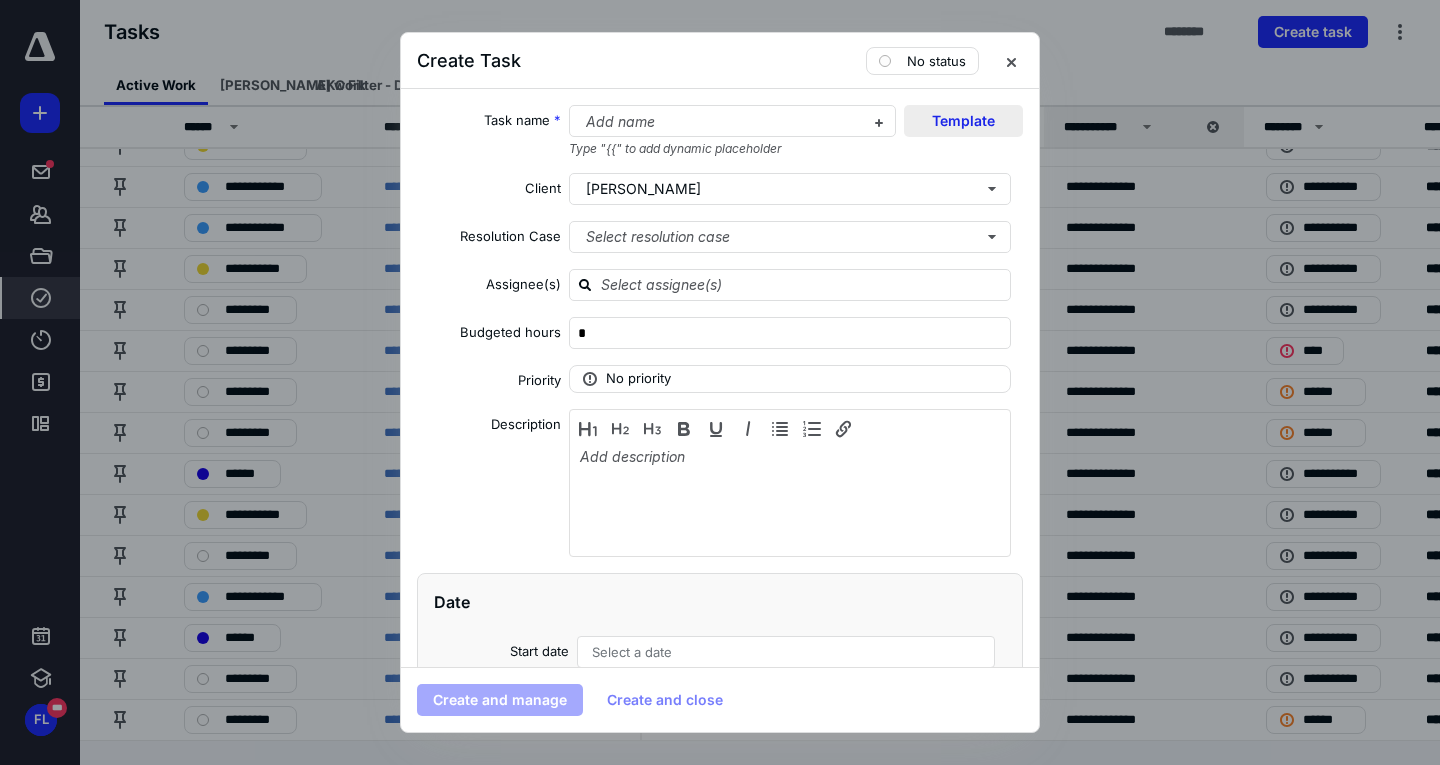 click on "Template" at bounding box center [963, 121] 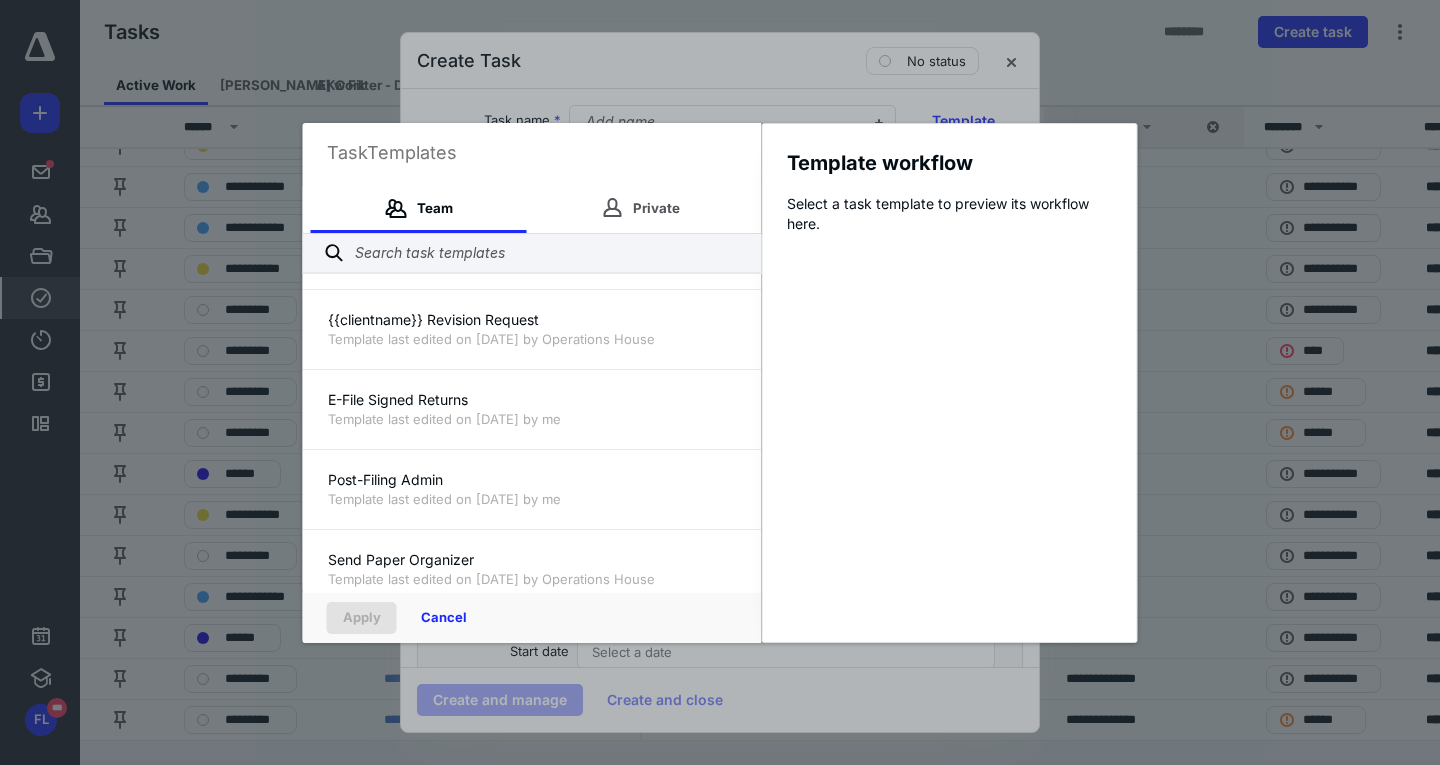 scroll, scrollTop: 320, scrollLeft: 0, axis: vertical 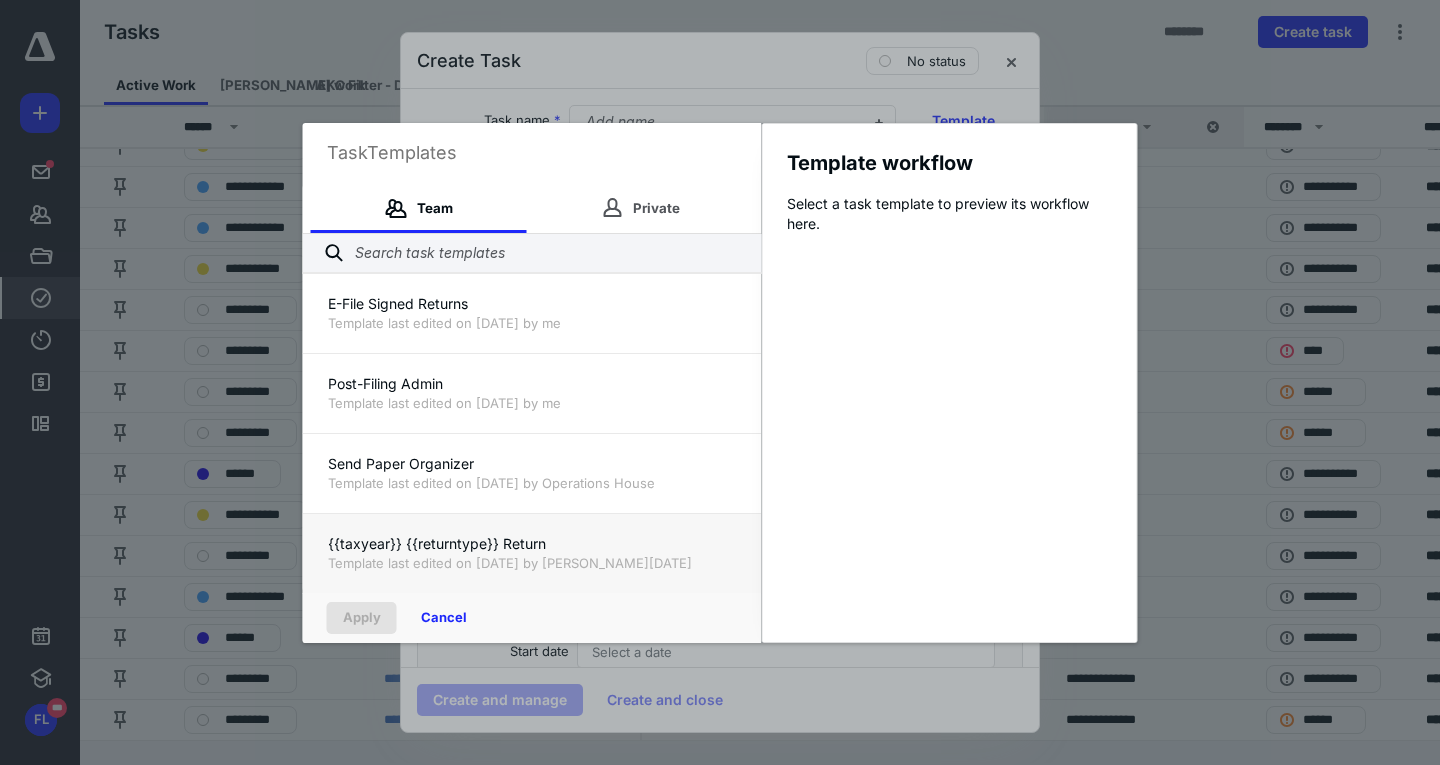 click on "Template last edited on [DATE] by [PERSON_NAME][DATE]" at bounding box center [532, 563] 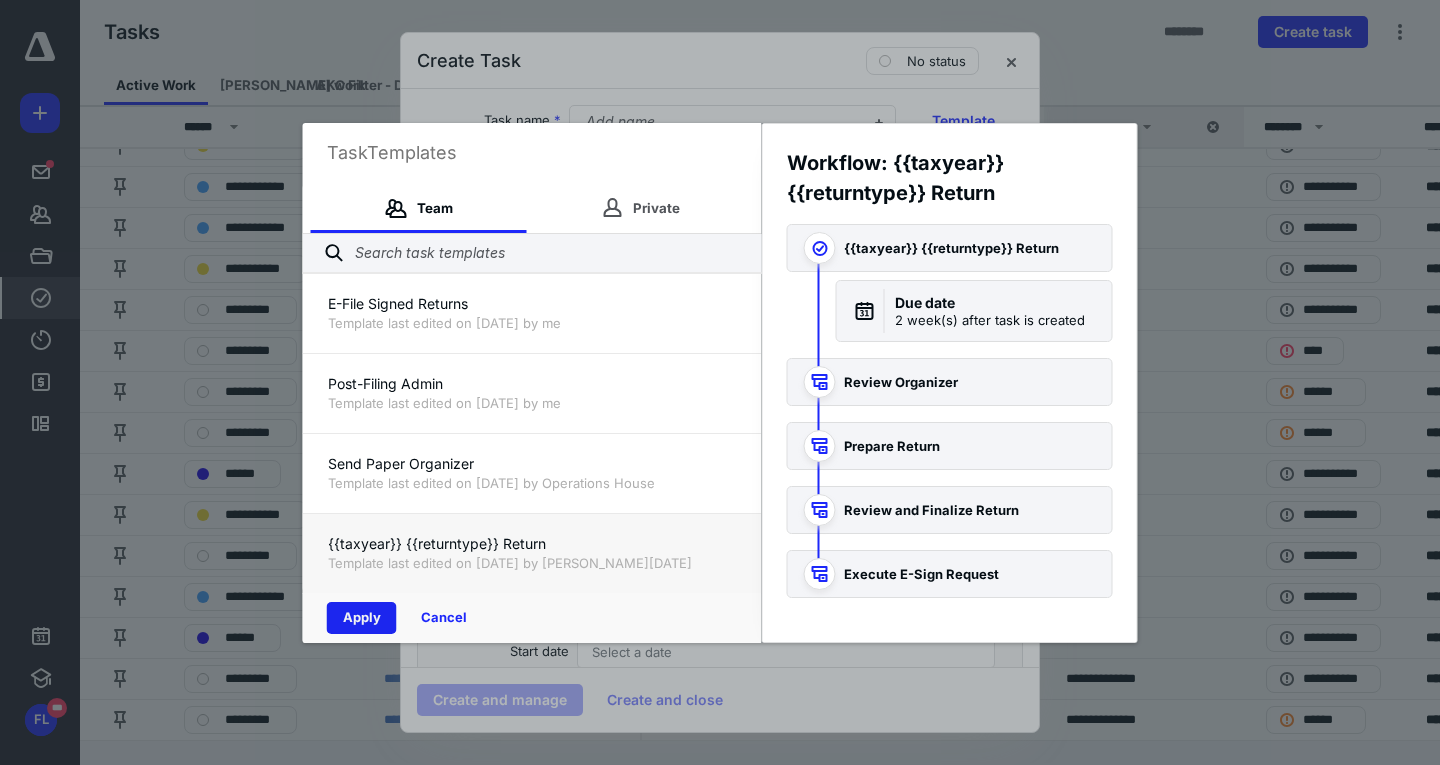 click on "Apply" at bounding box center [362, 618] 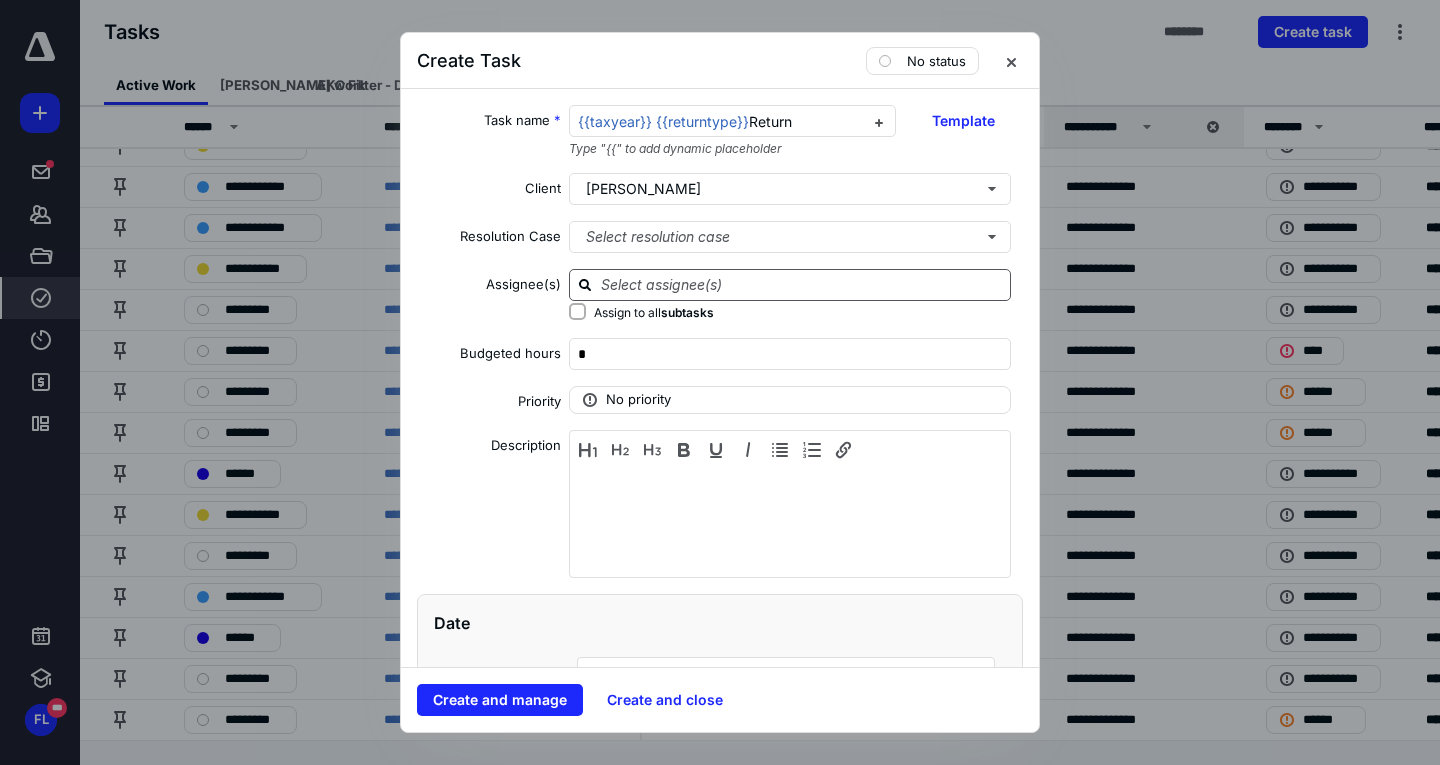 click at bounding box center (802, 284) 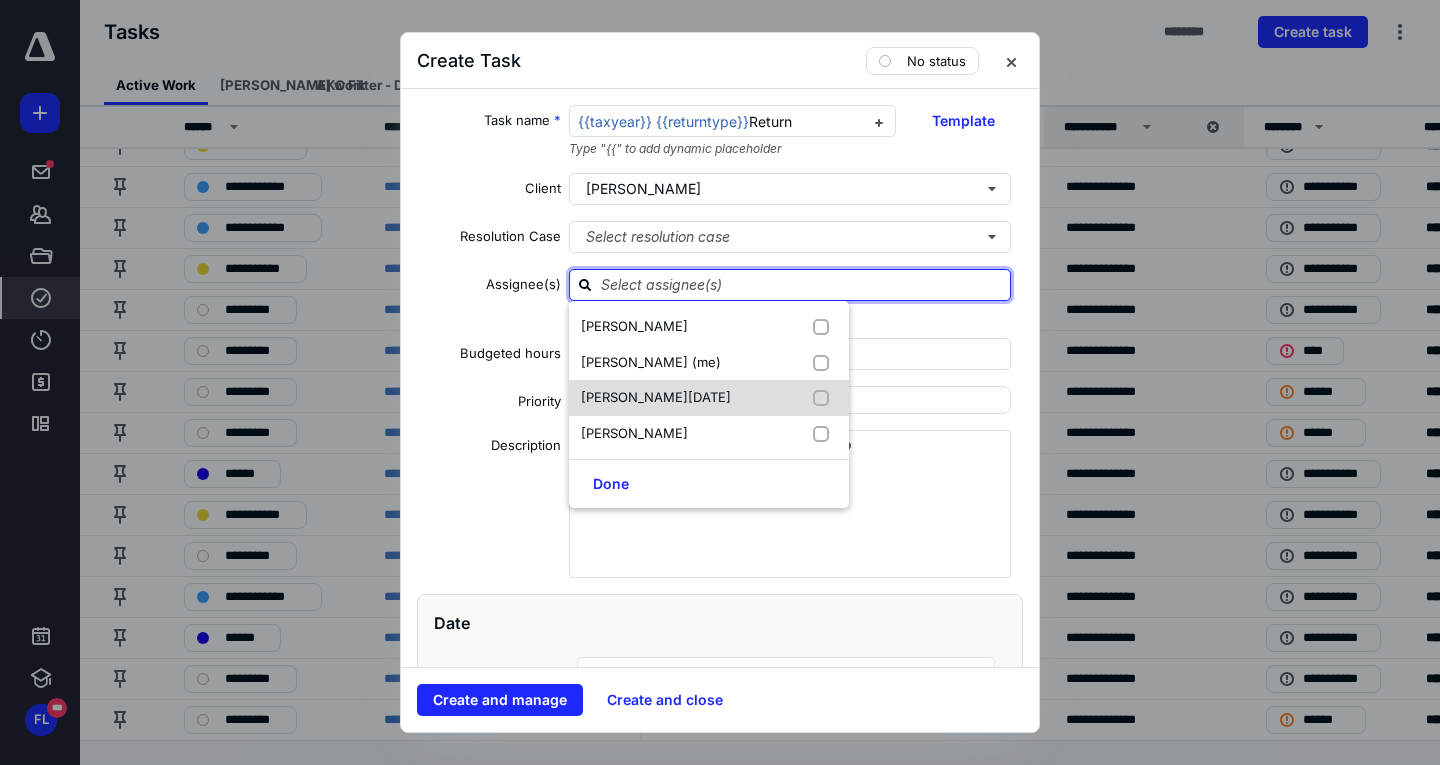 click at bounding box center (825, 398) 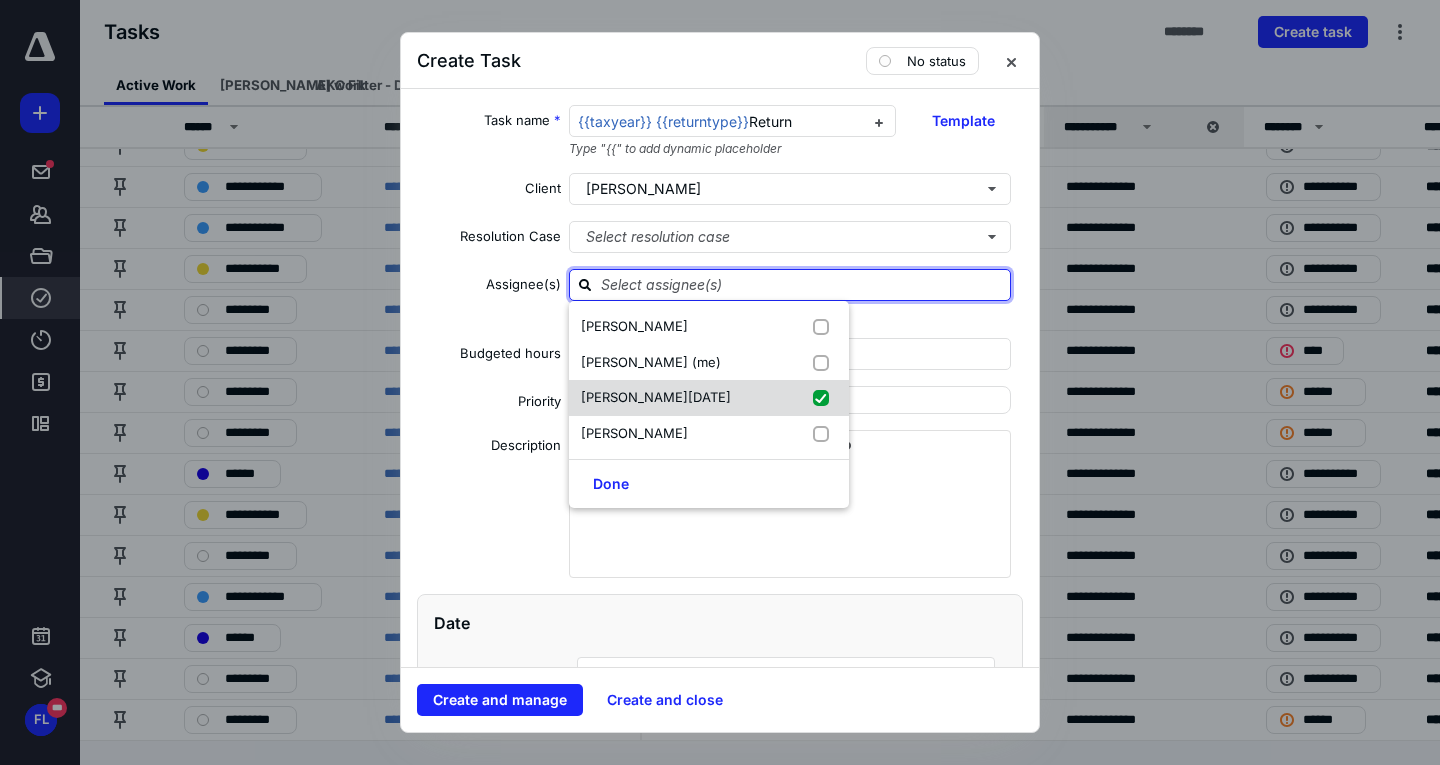 checkbox on "true" 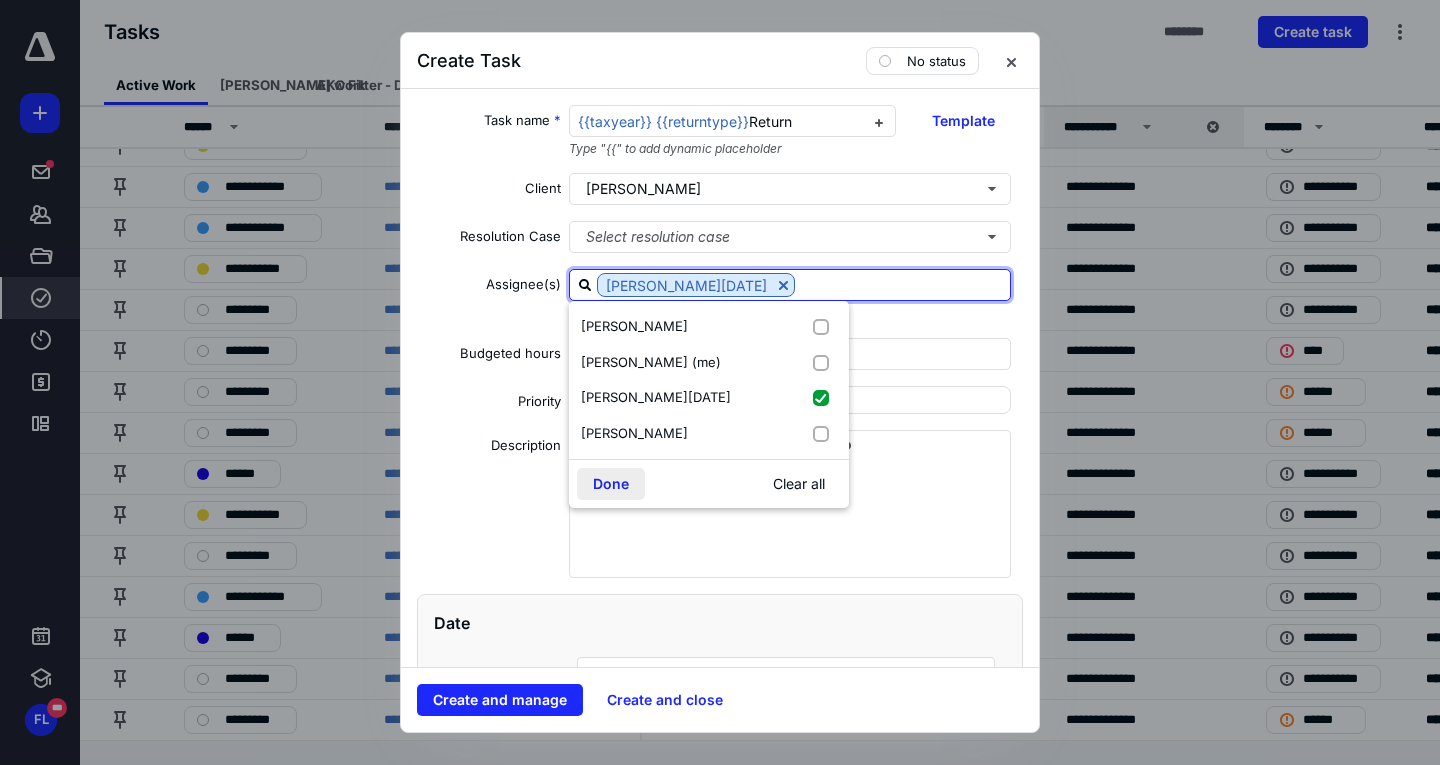 click on "Done" at bounding box center (611, 484) 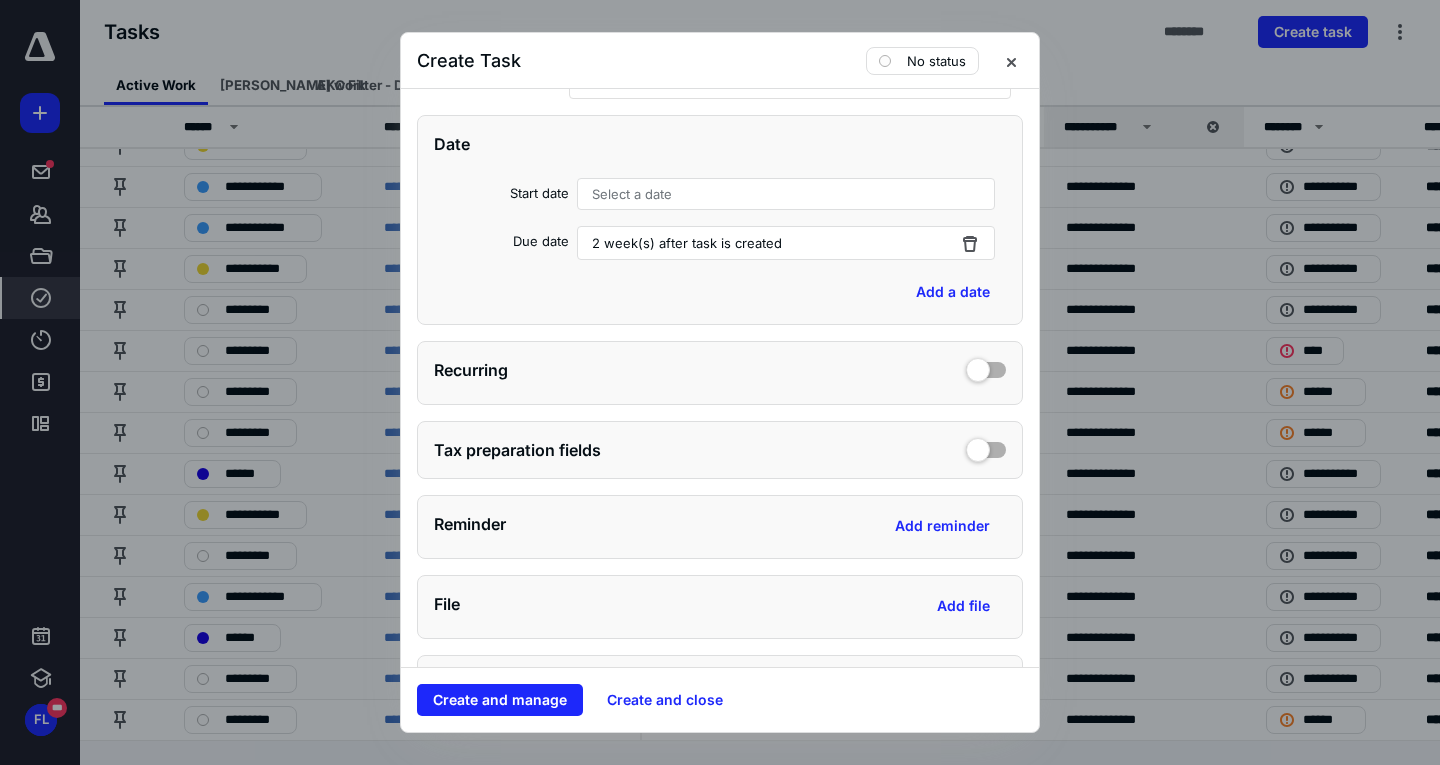 scroll, scrollTop: 500, scrollLeft: 0, axis: vertical 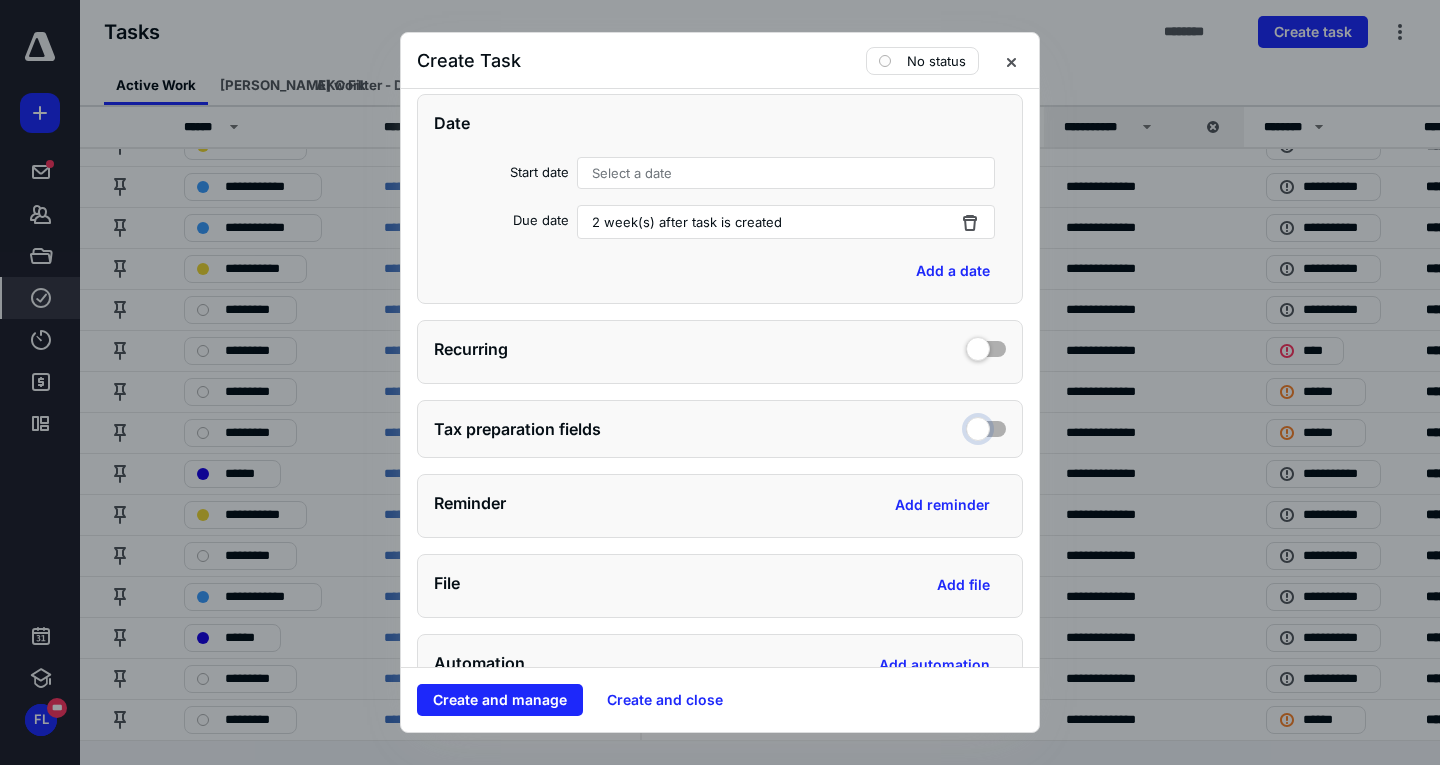 click at bounding box center [986, 426] 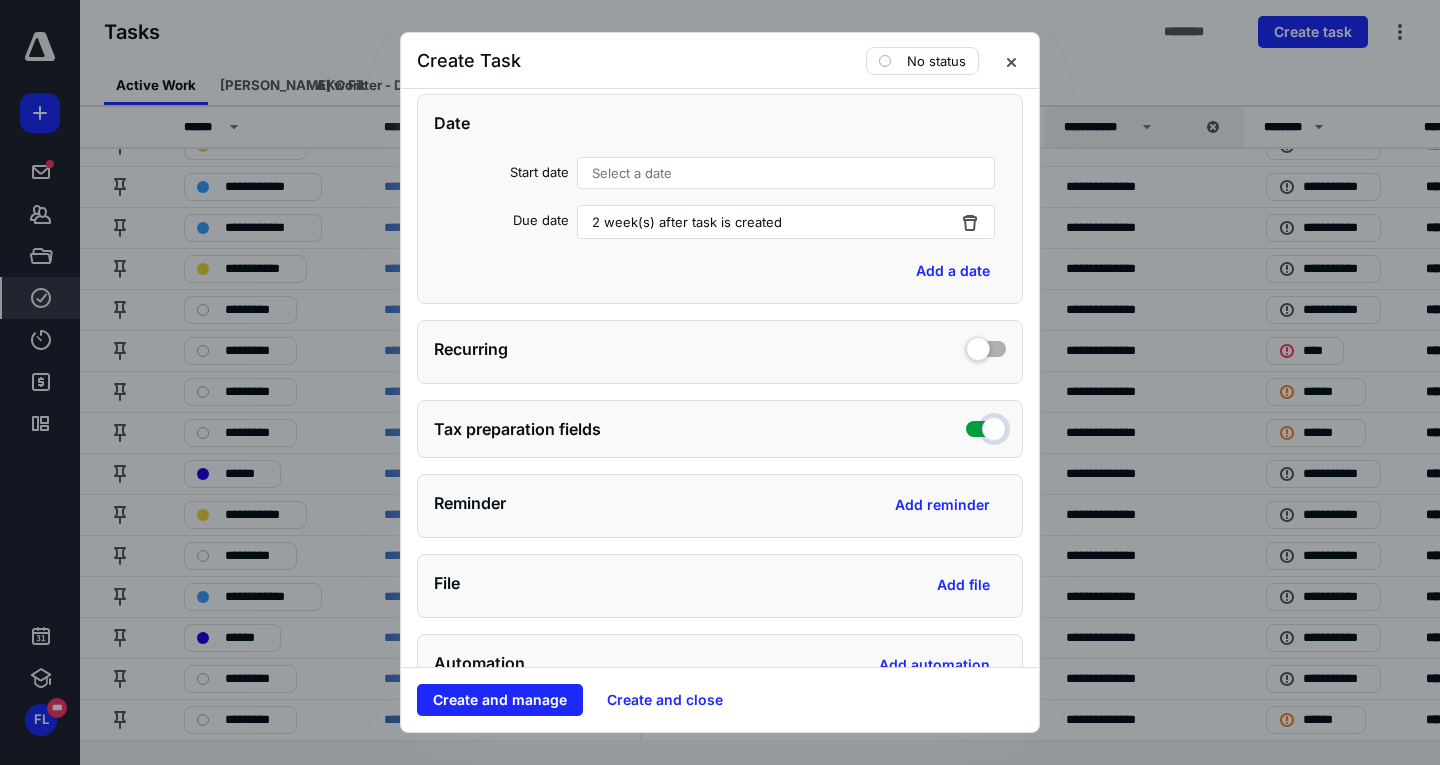 checkbox on "true" 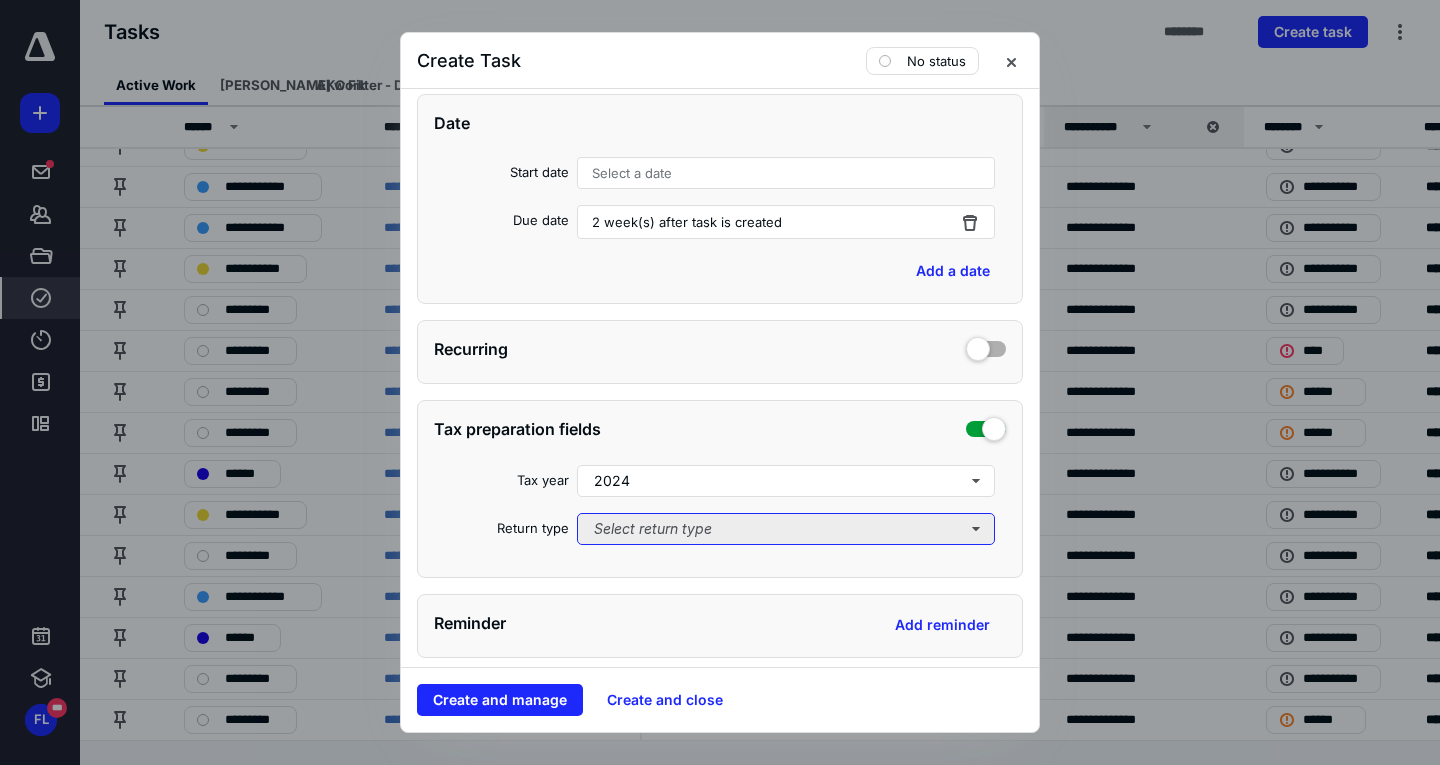 click on "Select return type" at bounding box center [786, 529] 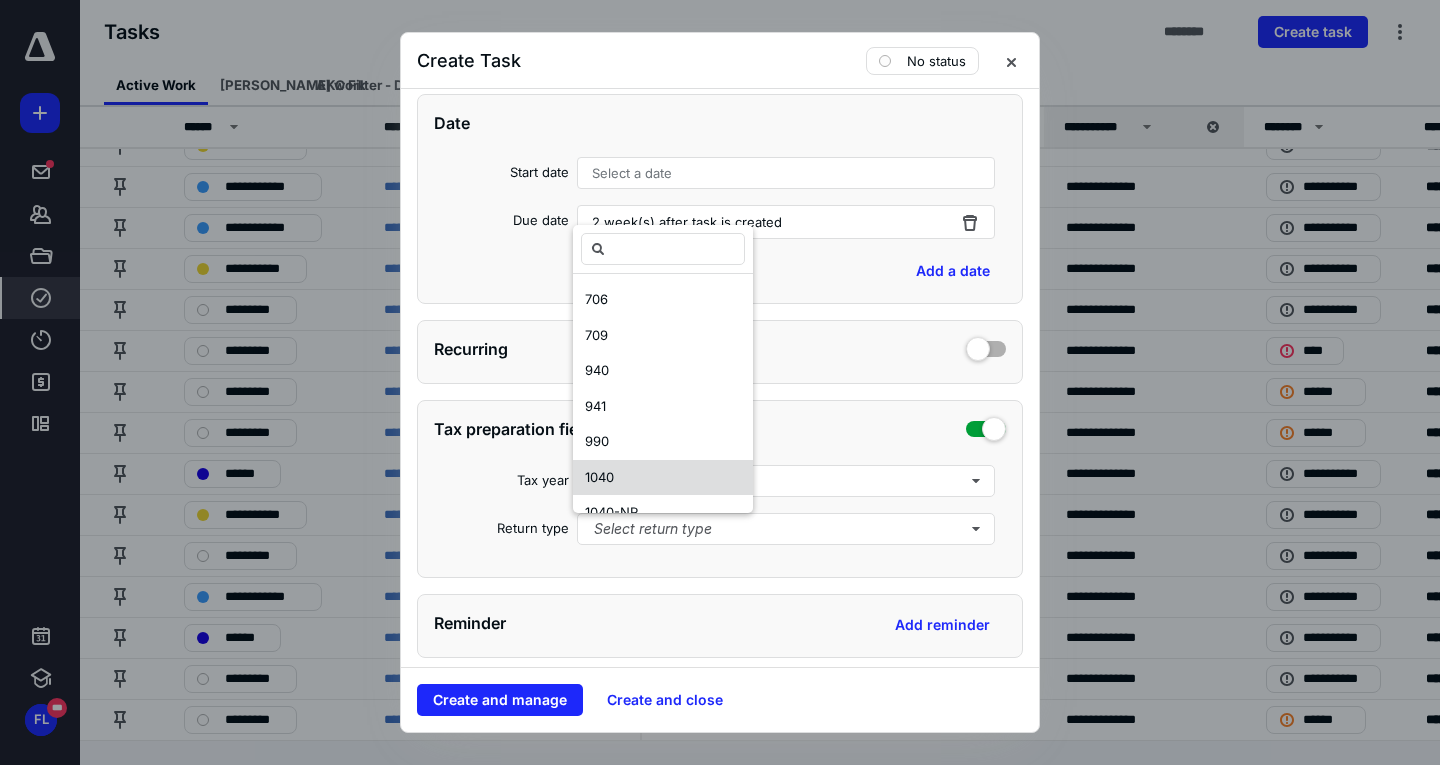 click on "1040" at bounding box center [663, 478] 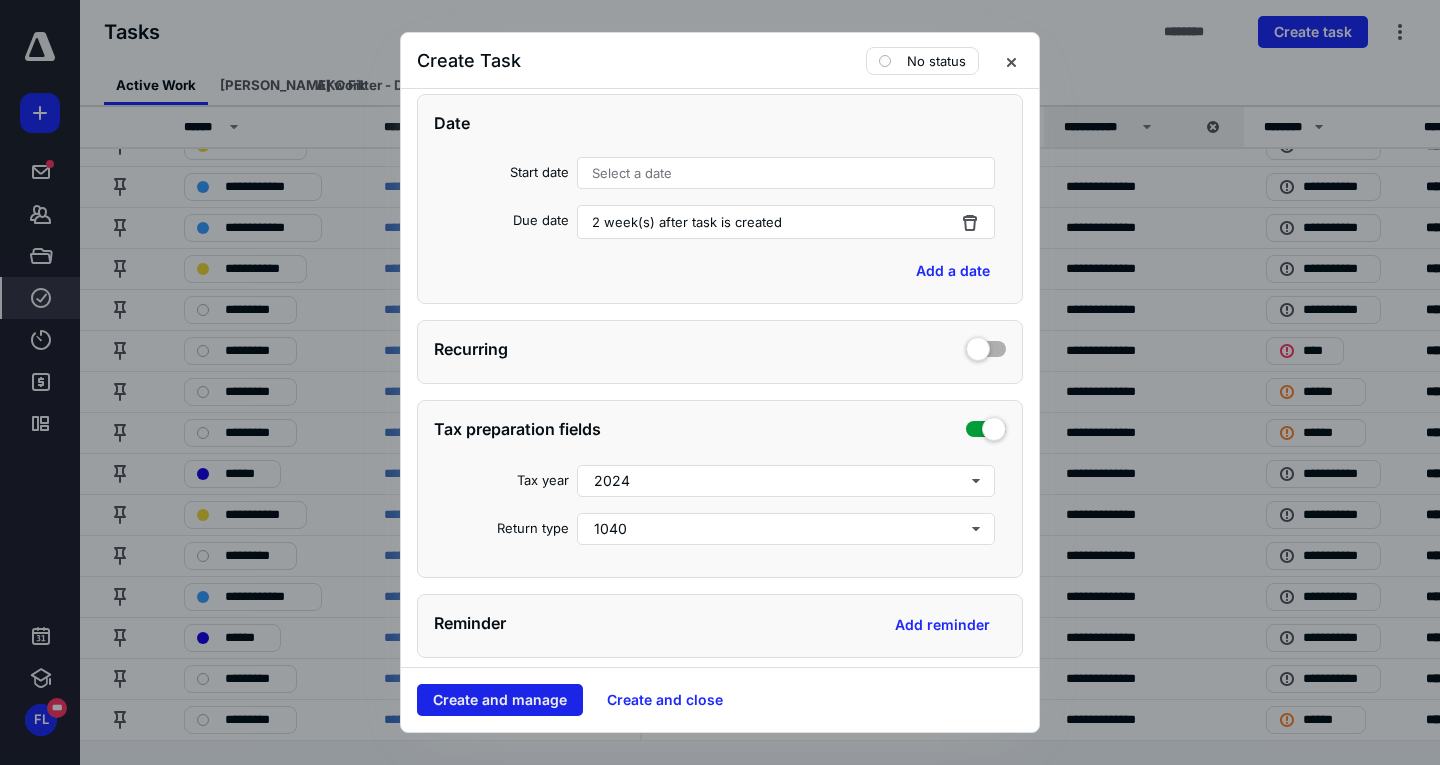 click on "Create and manage" at bounding box center [500, 700] 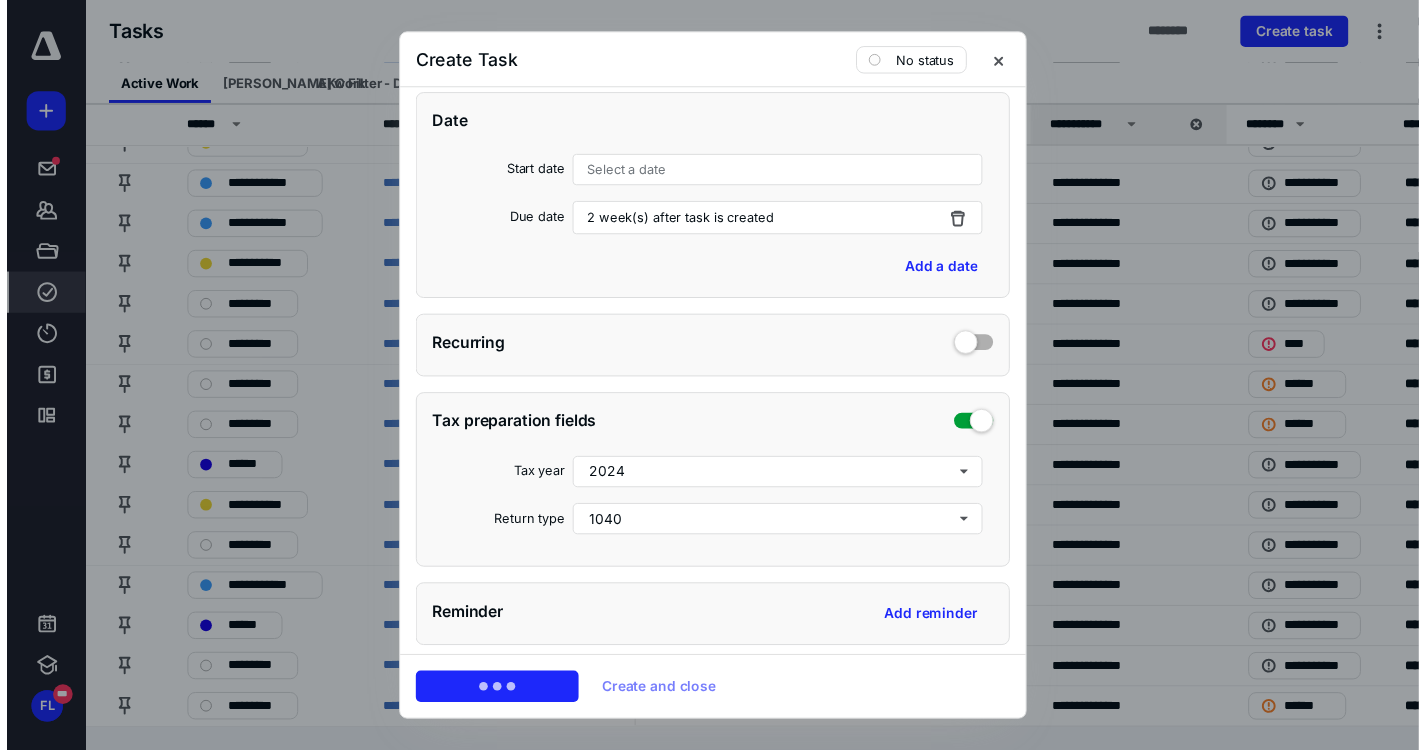 scroll, scrollTop: 0, scrollLeft: 0, axis: both 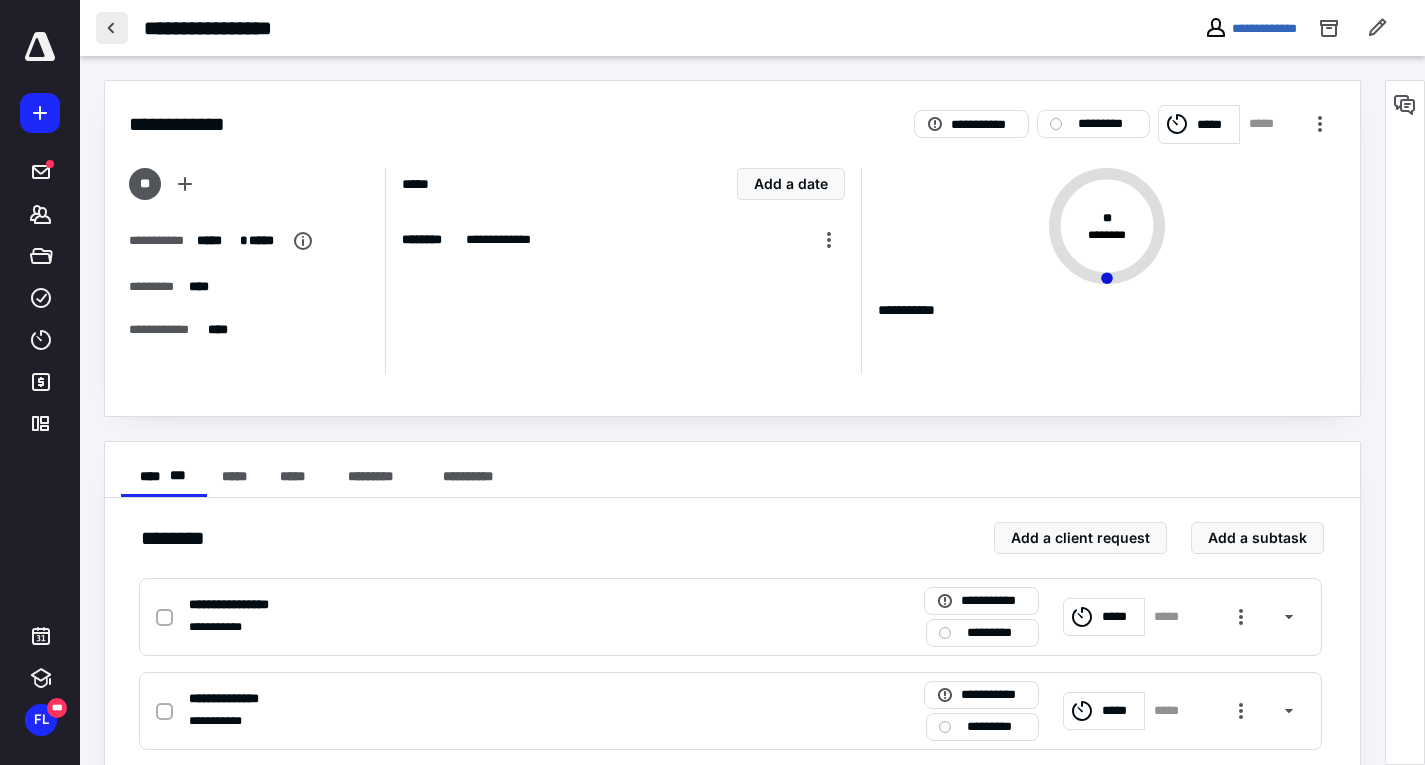 click at bounding box center [112, 28] 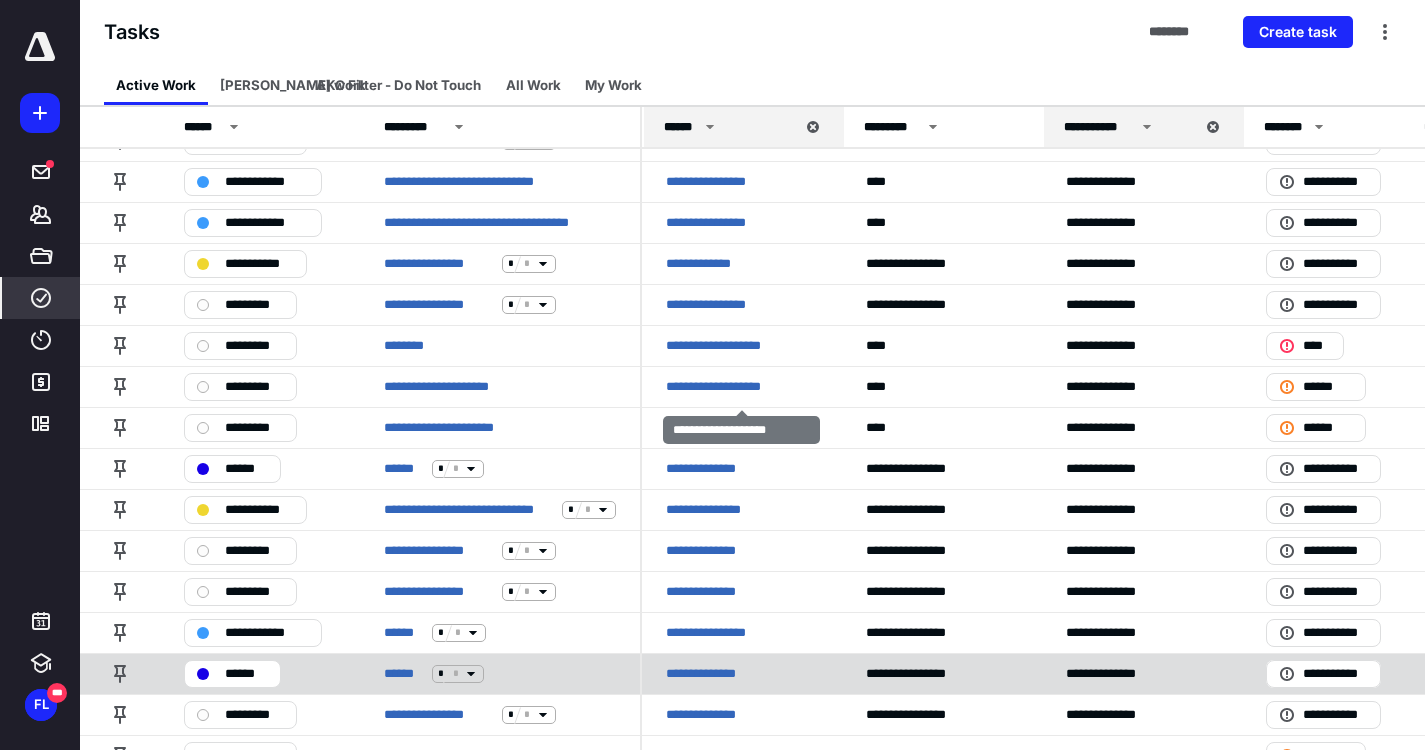 scroll, scrollTop: 1238, scrollLeft: 0, axis: vertical 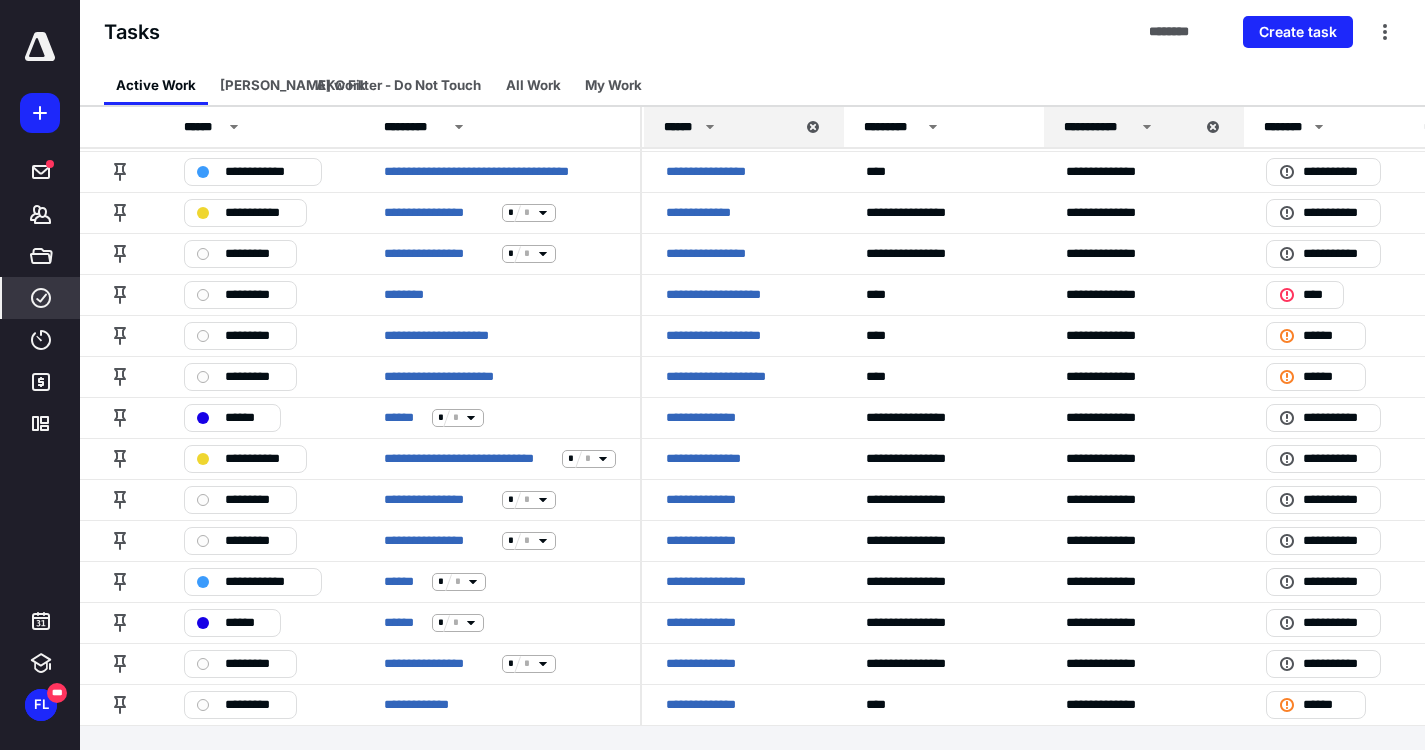 click 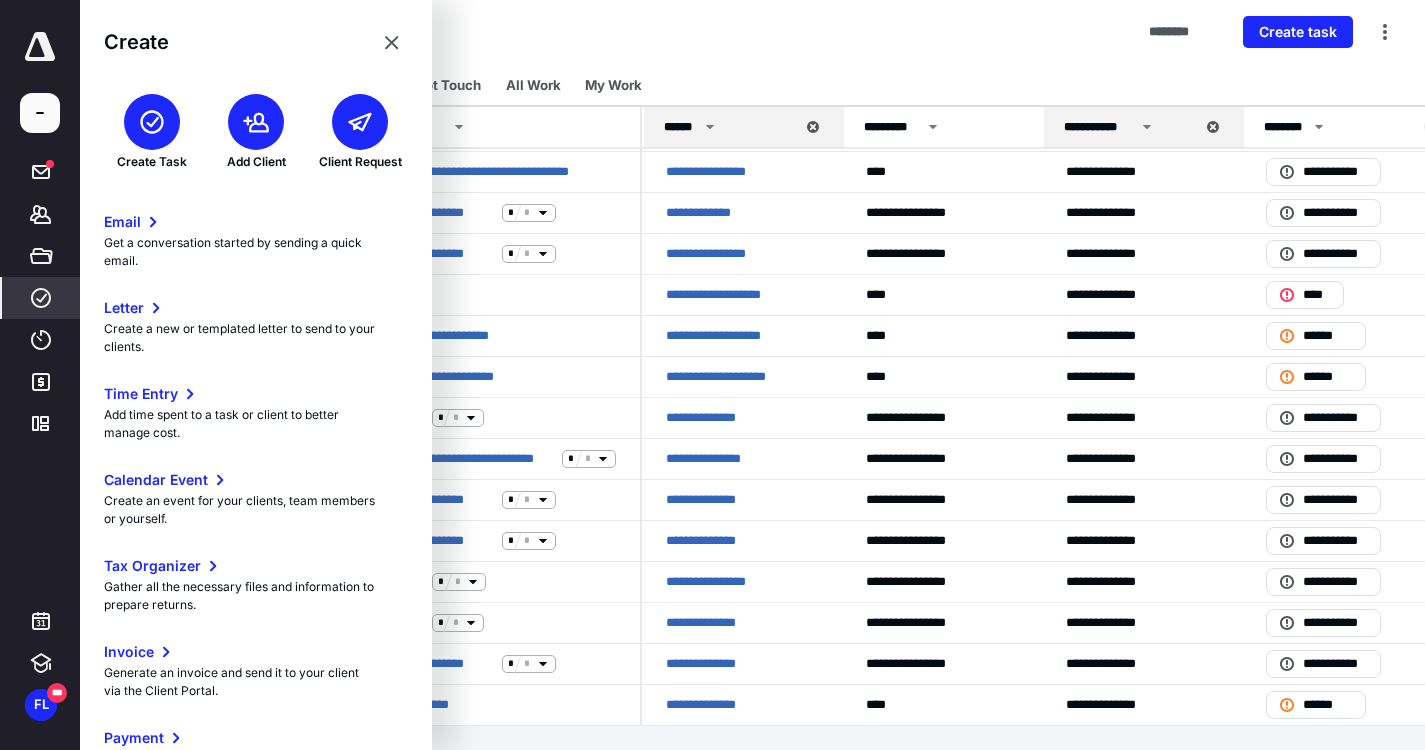 click at bounding box center [152, 122] 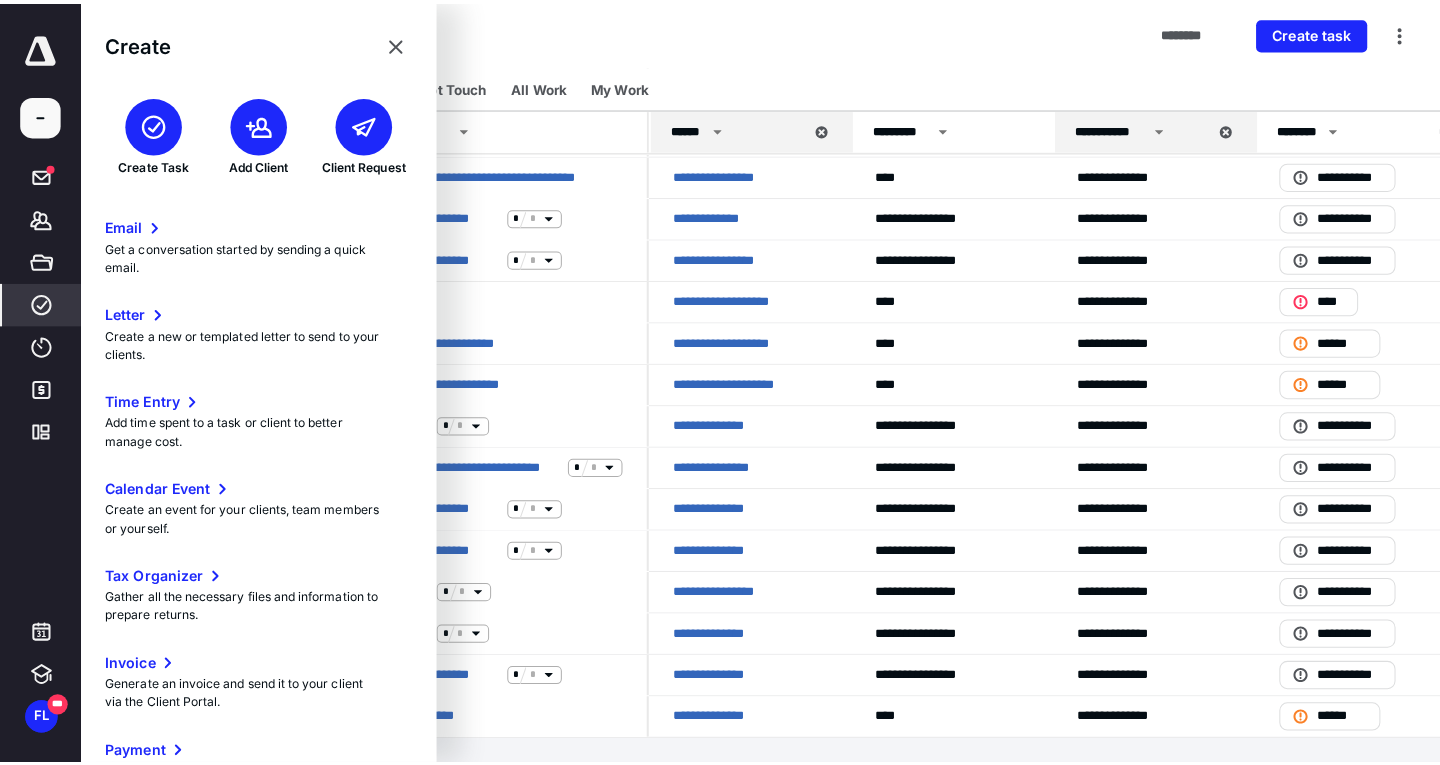 scroll, scrollTop: 1223, scrollLeft: 0, axis: vertical 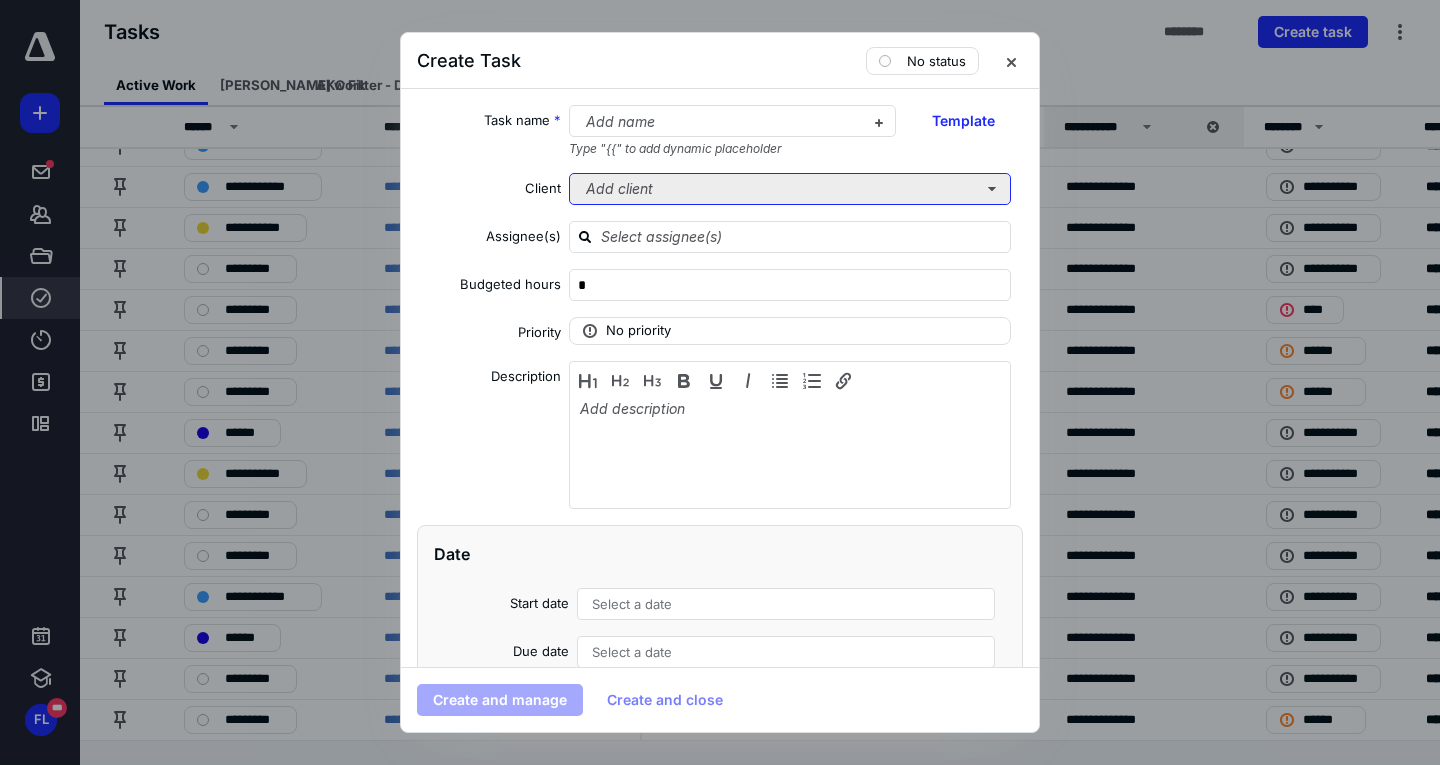 click on "Add client" at bounding box center [790, 189] 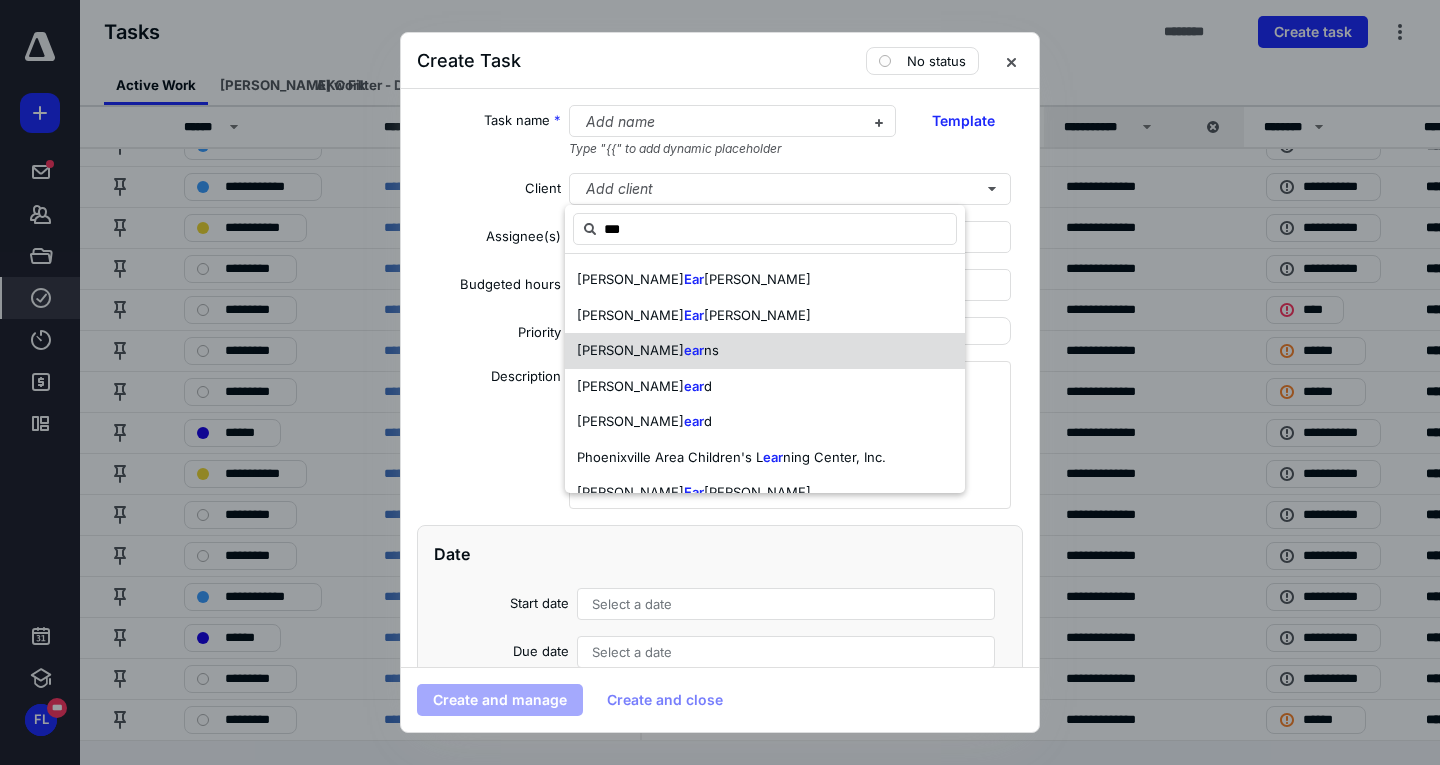 scroll, scrollTop: 61, scrollLeft: 0, axis: vertical 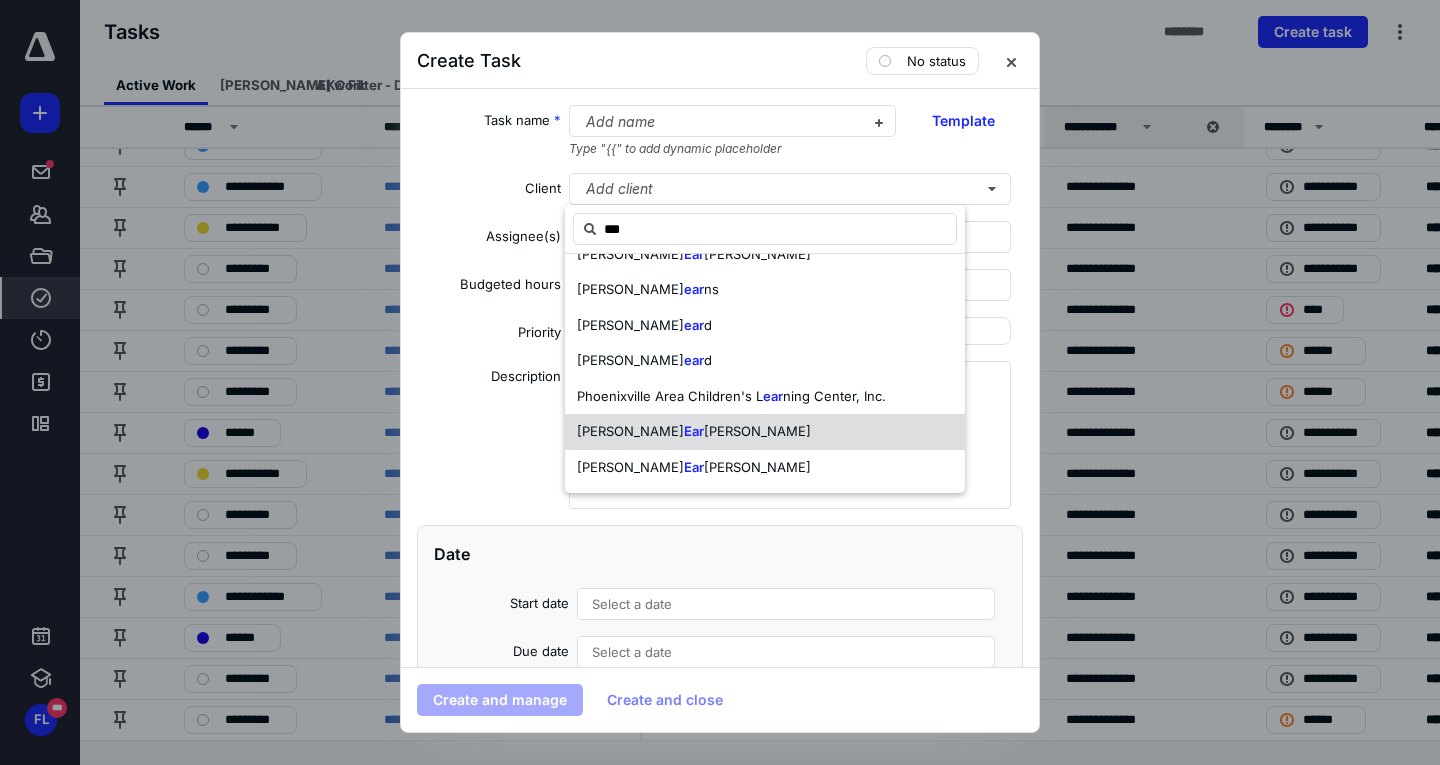 click on "[PERSON_NAME]  Ear [PERSON_NAME]" at bounding box center (765, 432) 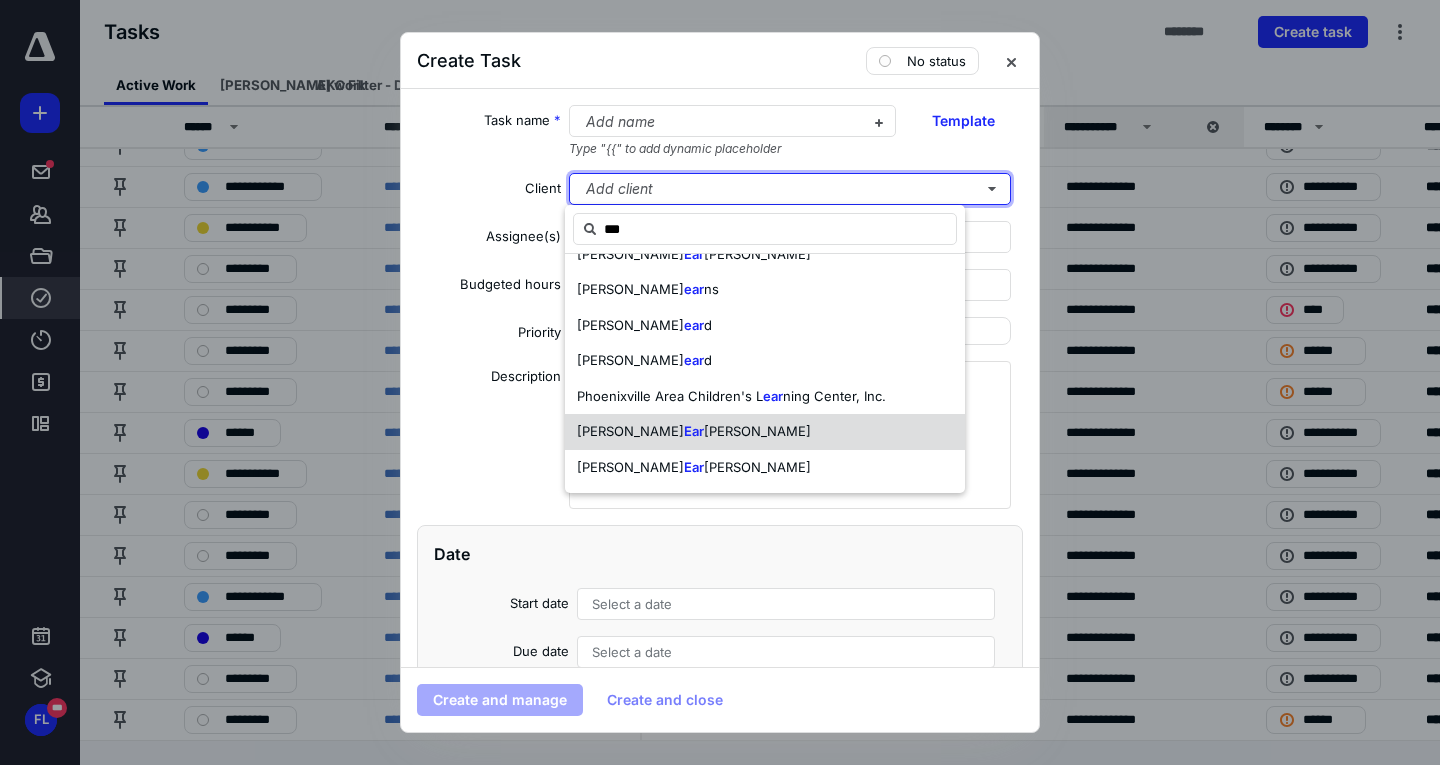 type 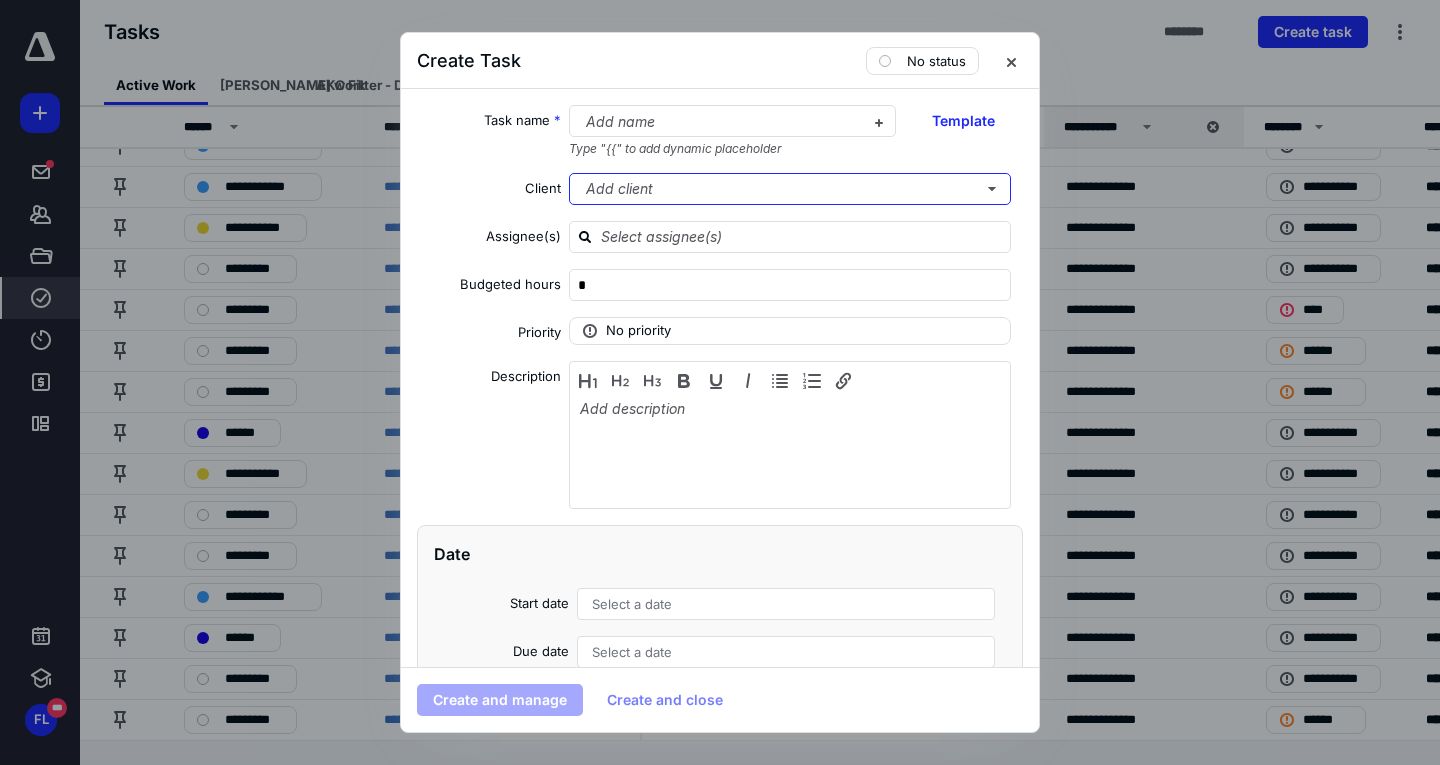scroll, scrollTop: 0, scrollLeft: 0, axis: both 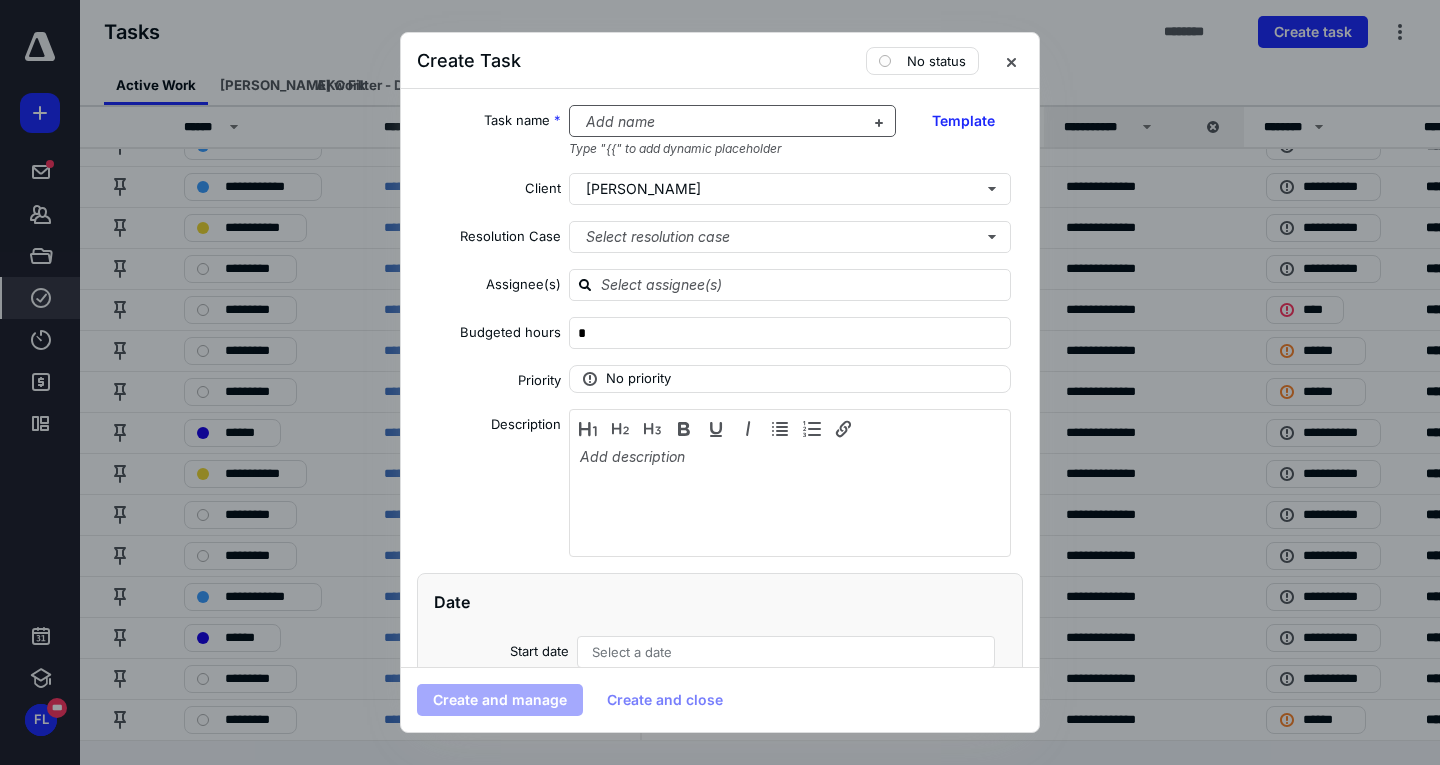 click at bounding box center (721, 122) 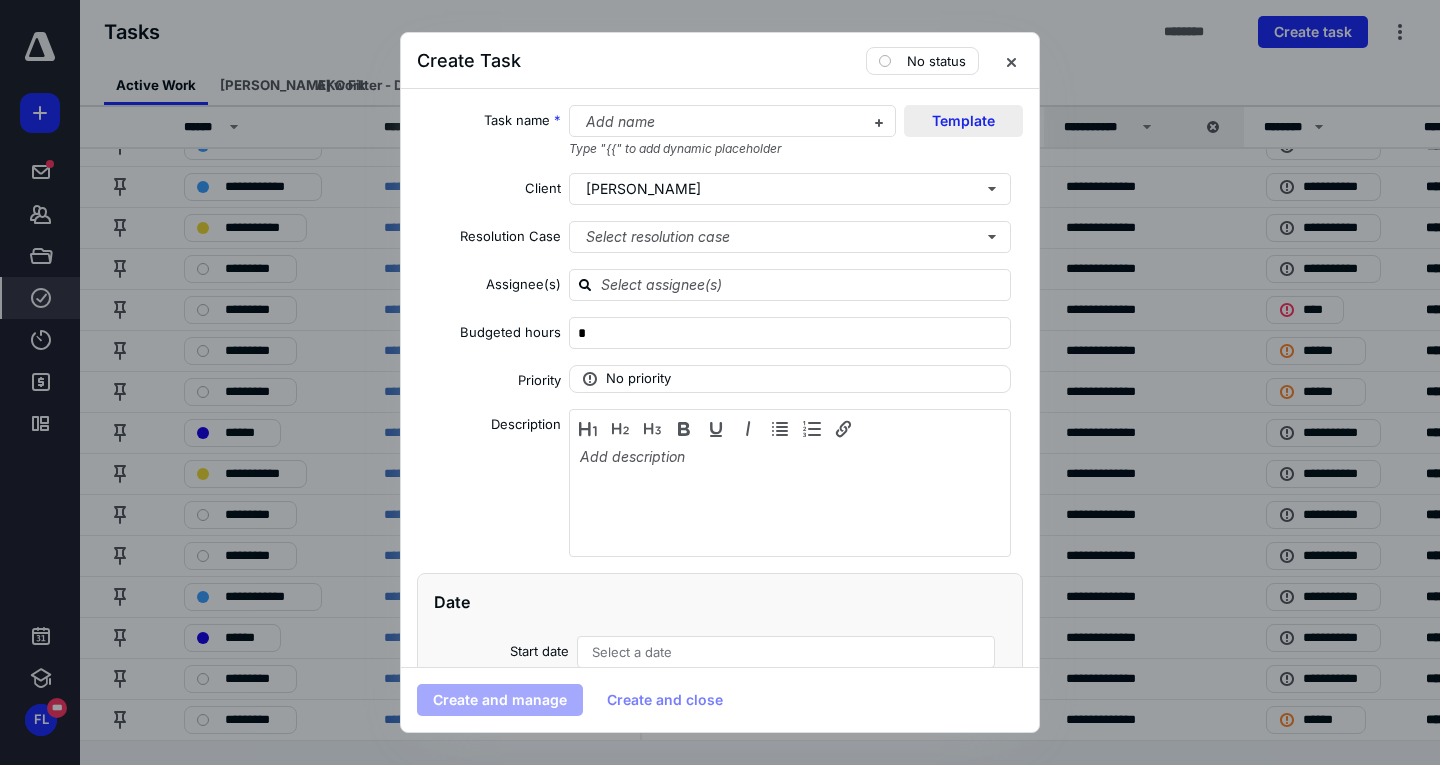 click on "Template" at bounding box center [963, 121] 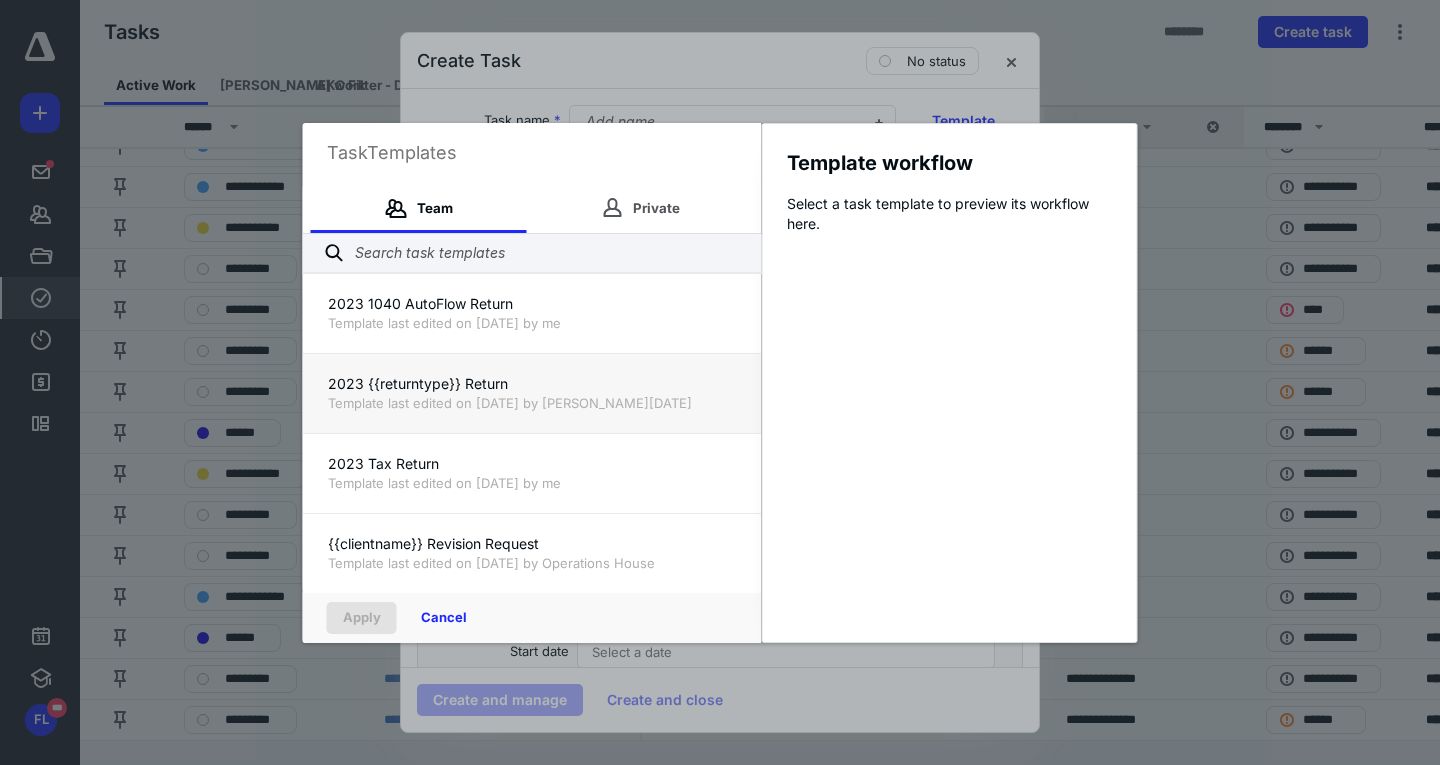 scroll, scrollTop: 320, scrollLeft: 0, axis: vertical 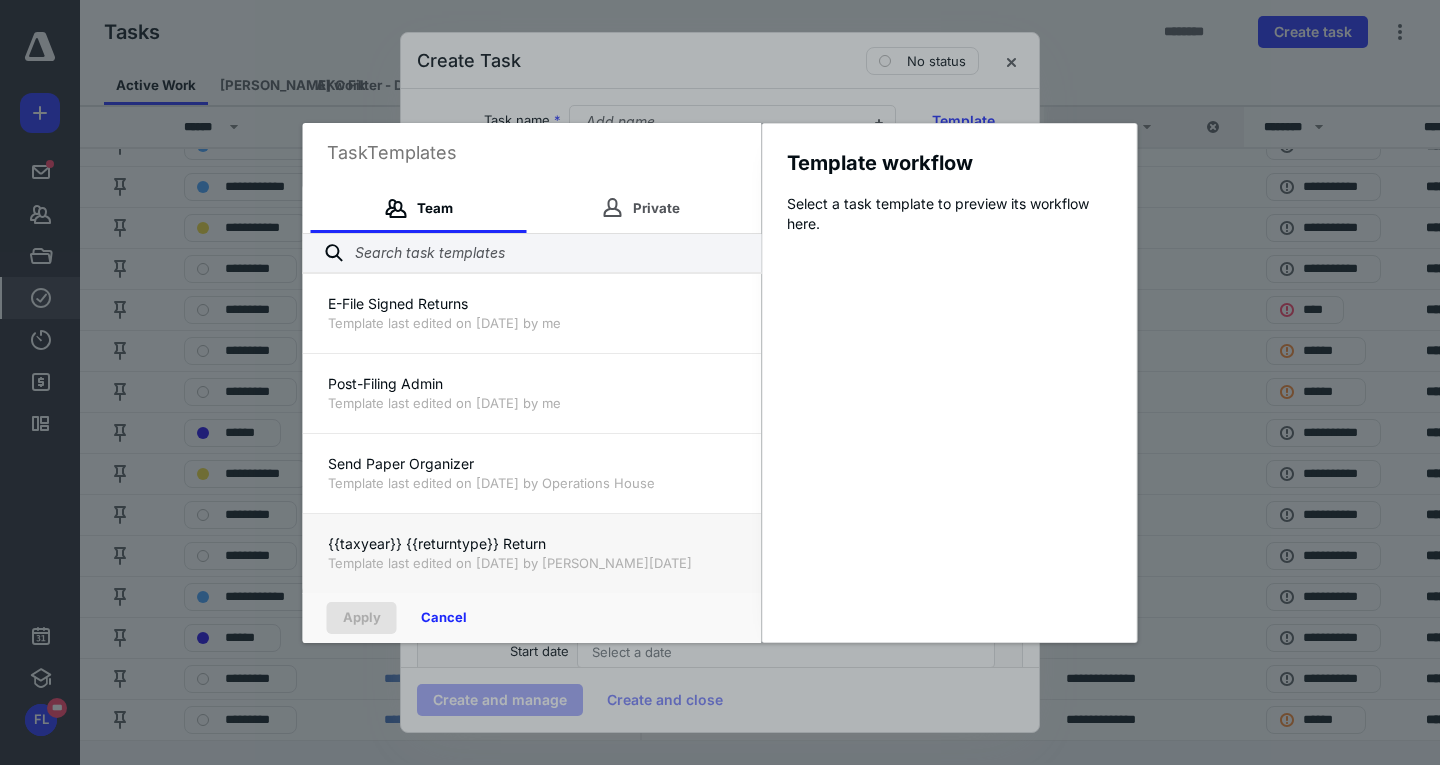 click on "Template last edited on [DATE] by [PERSON_NAME][DATE]" at bounding box center (532, 563) 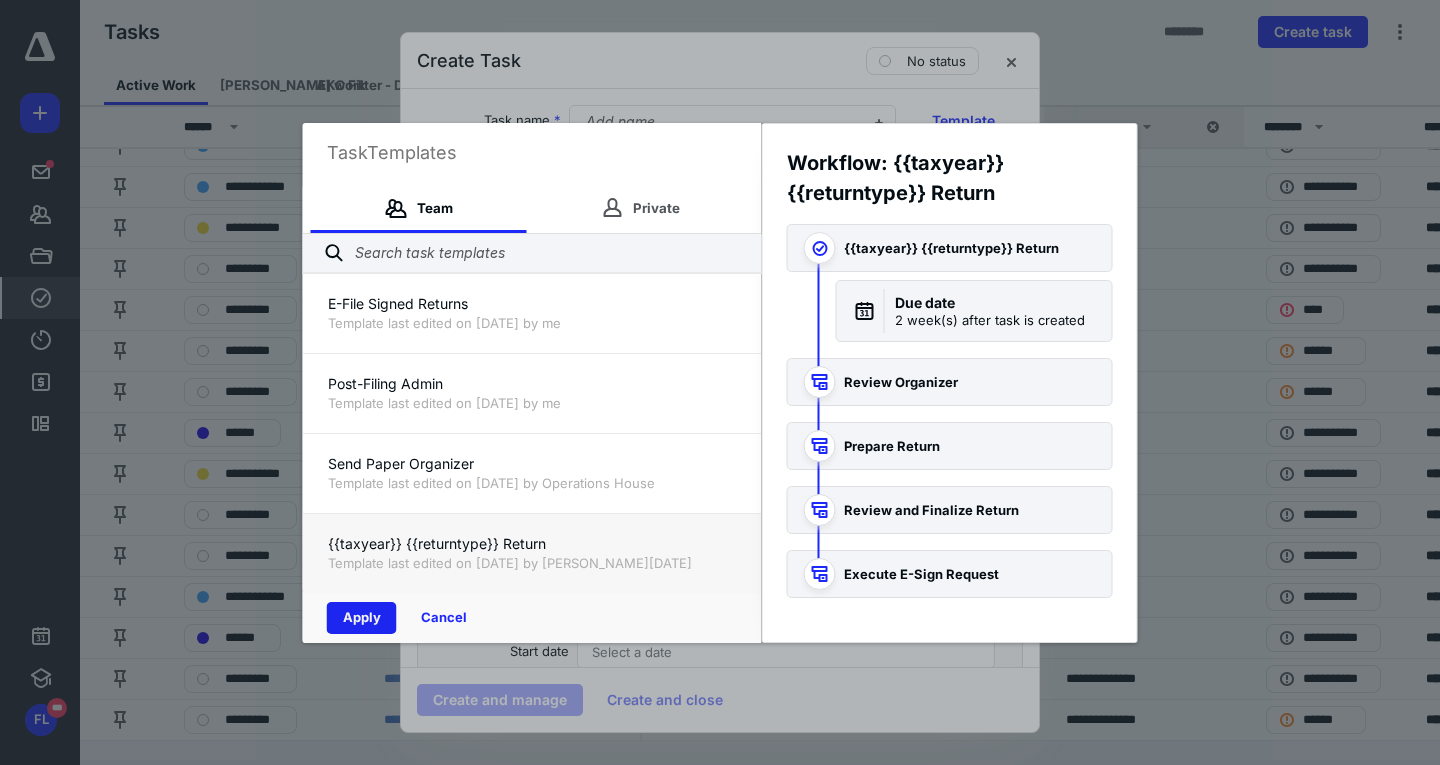 click on "Apply" at bounding box center [362, 618] 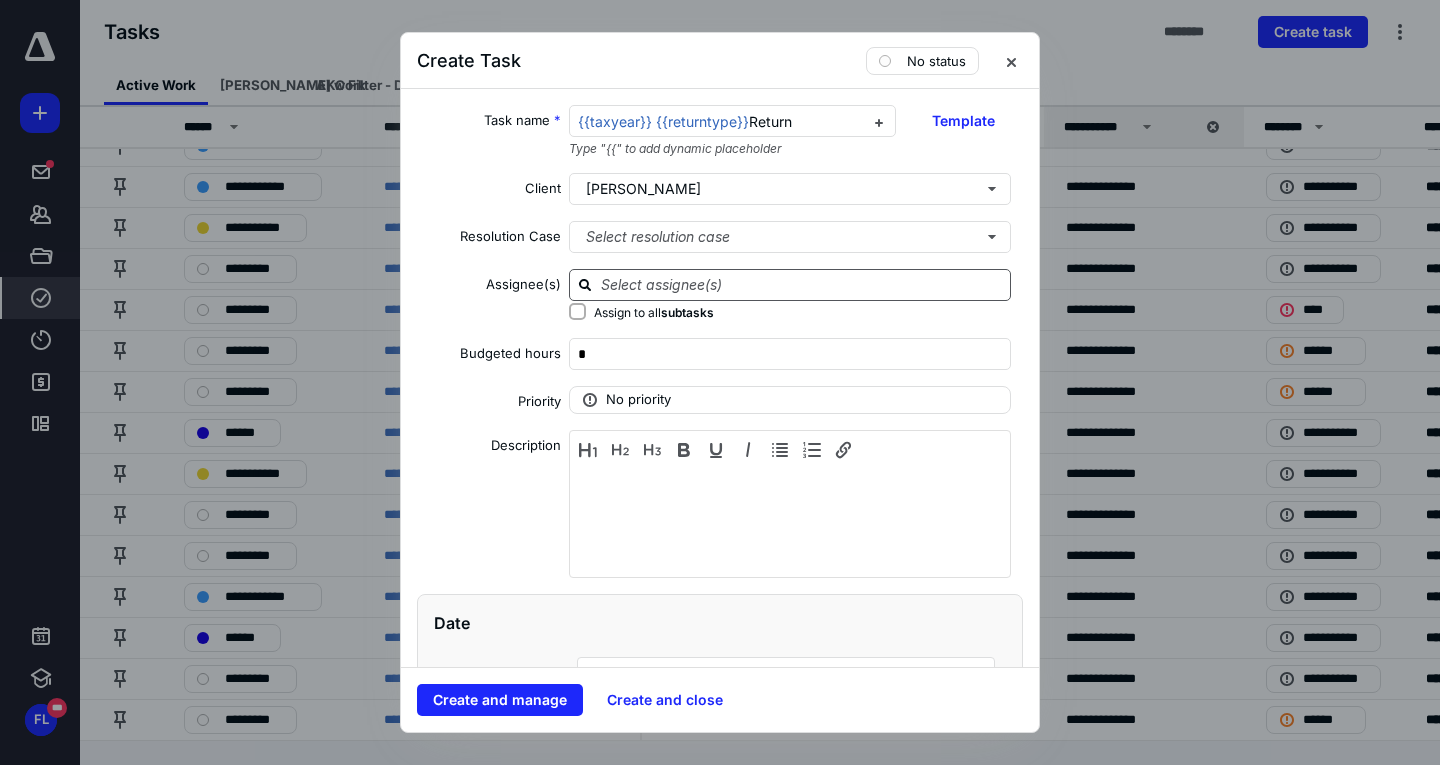 click at bounding box center (802, 284) 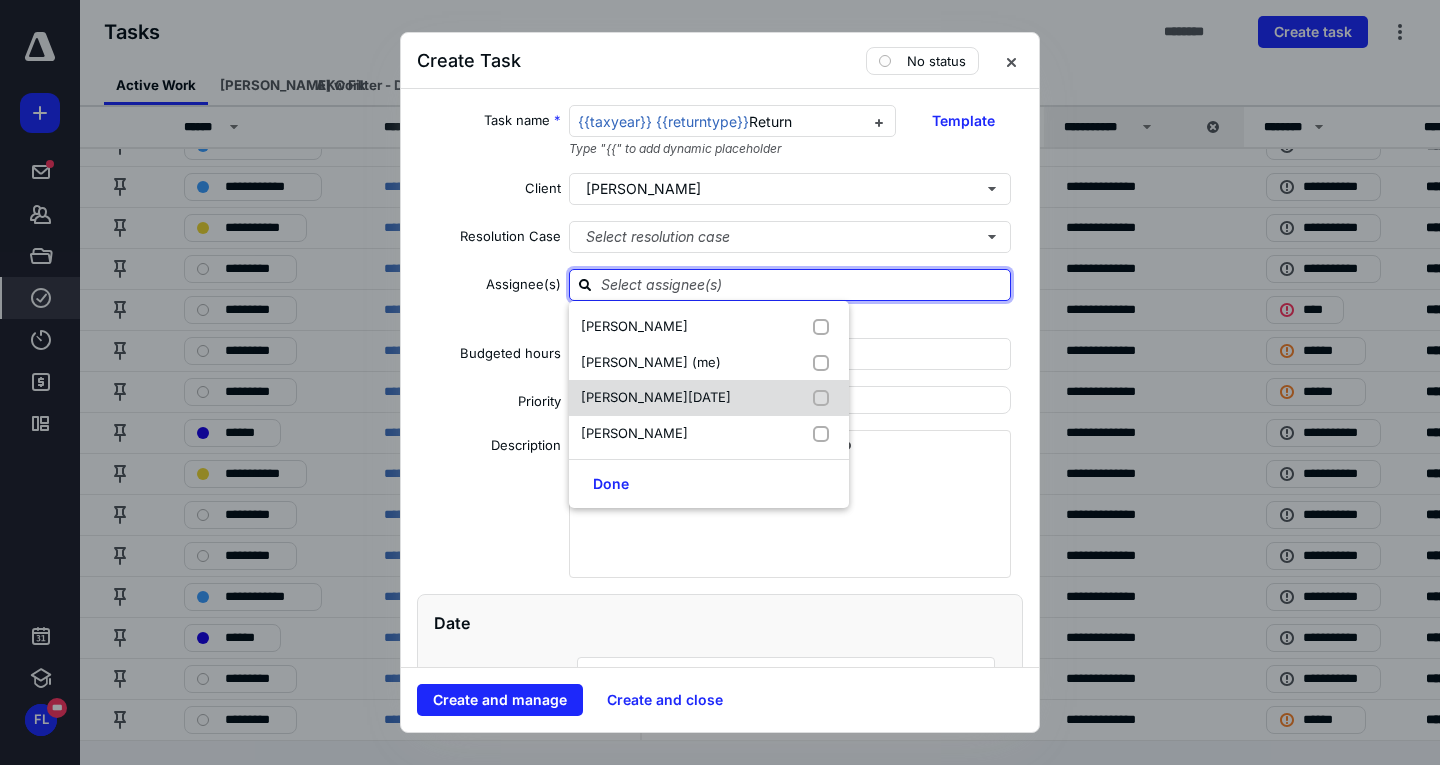click on "[PERSON_NAME][DATE]" at bounding box center [709, 398] 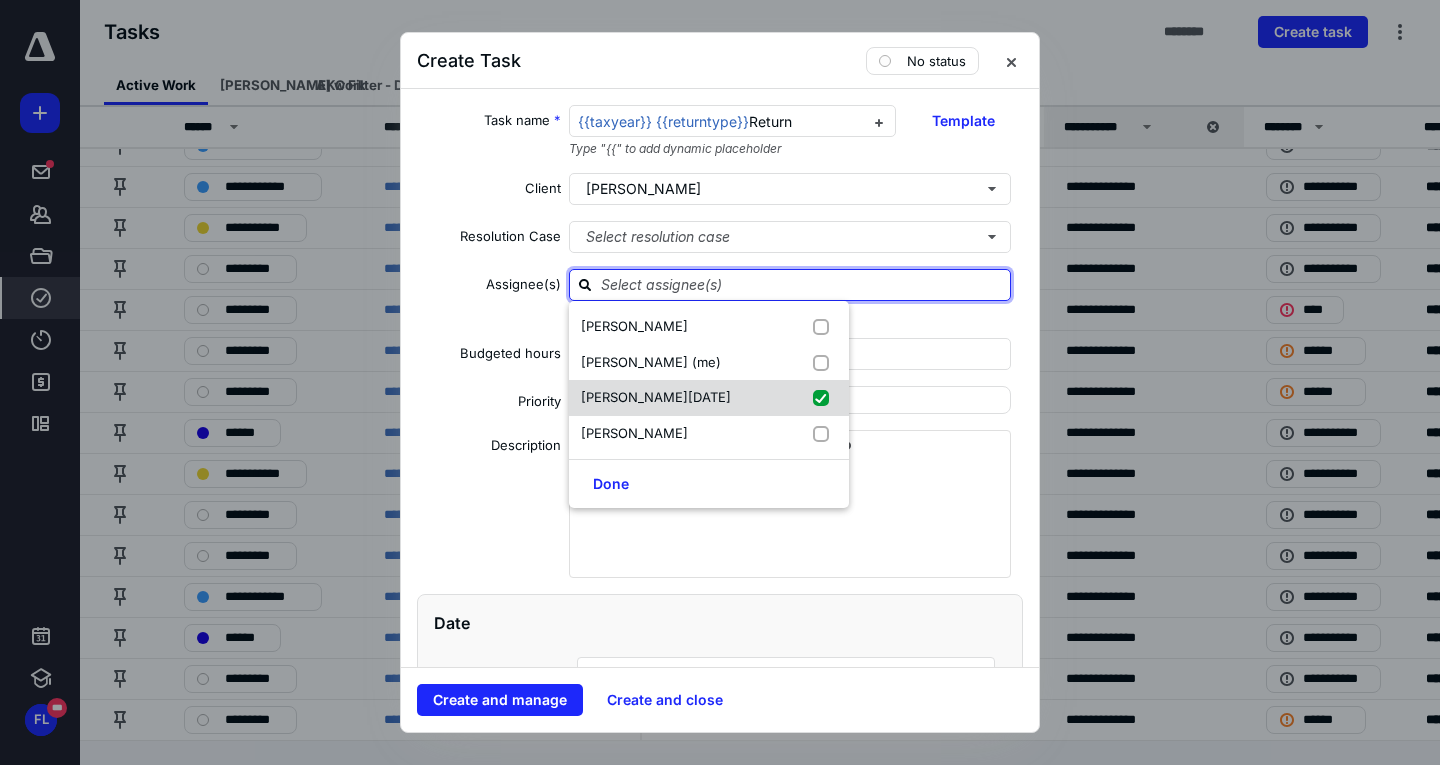 checkbox on "true" 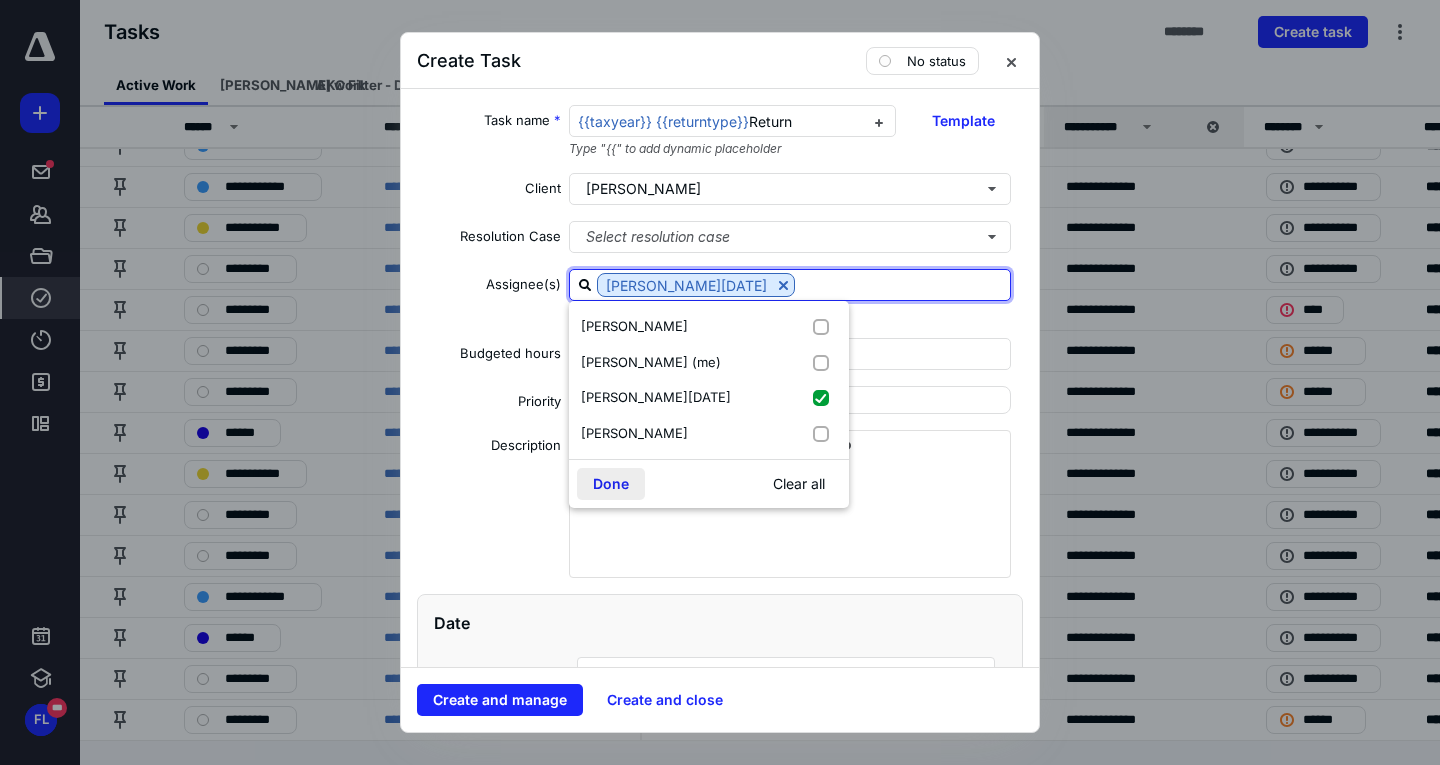click on "Done" at bounding box center [611, 484] 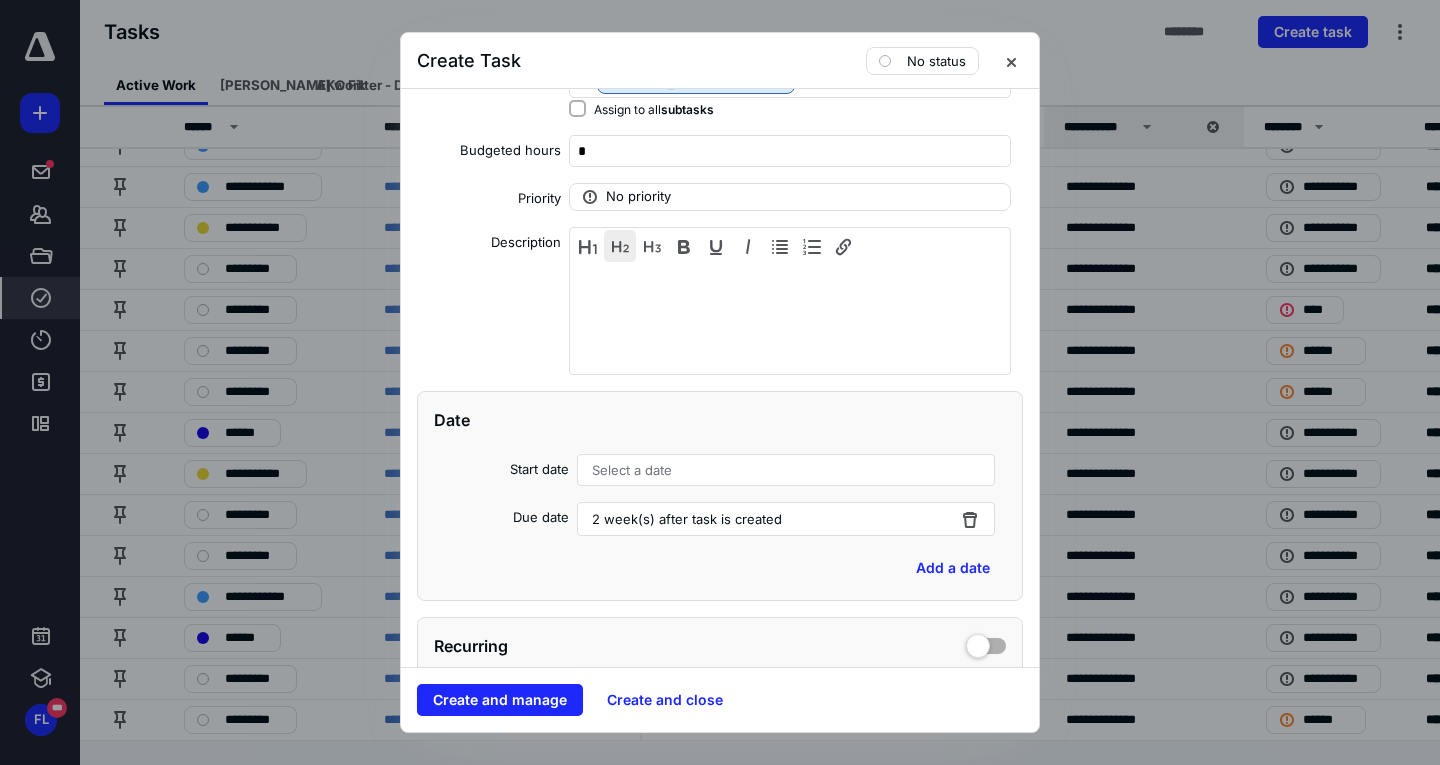 scroll, scrollTop: 800, scrollLeft: 0, axis: vertical 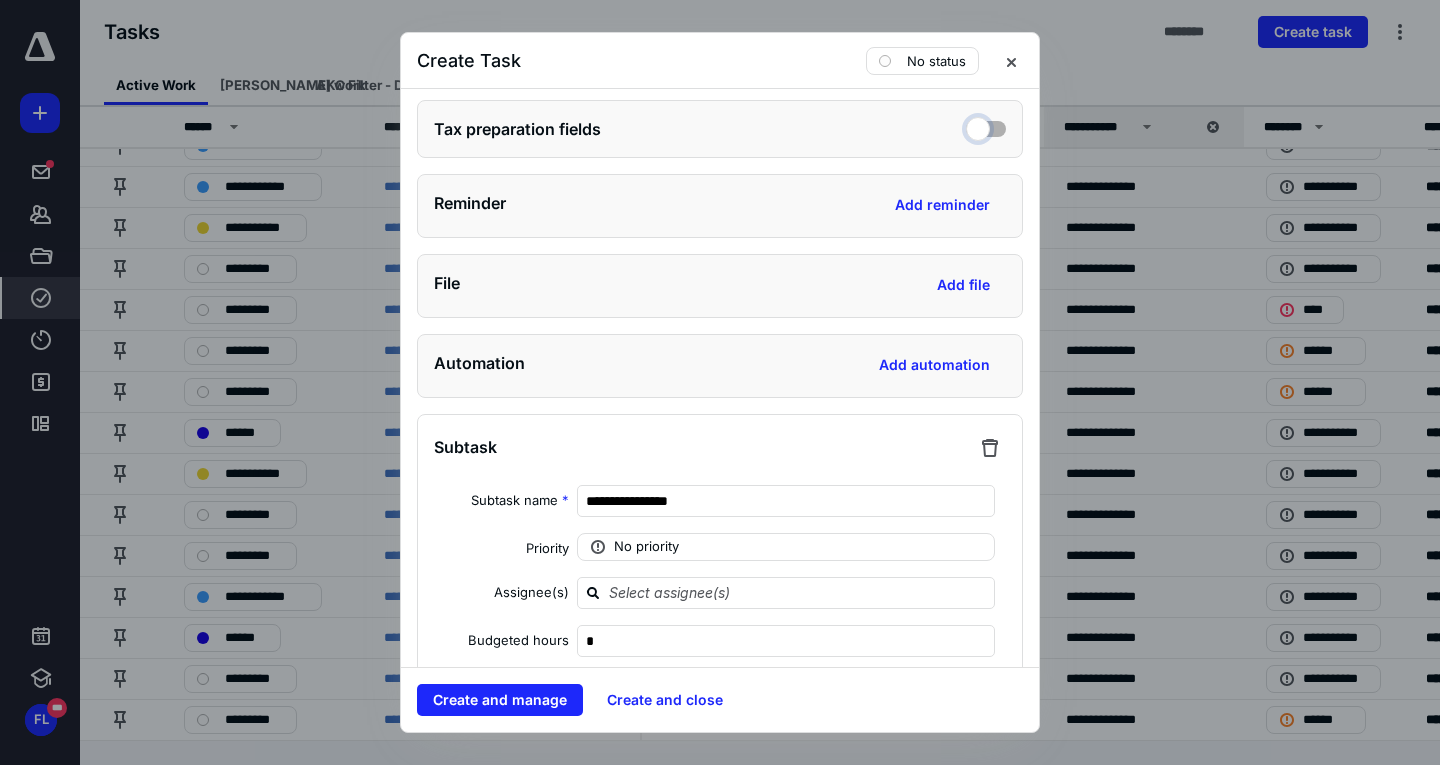 click at bounding box center (986, 126) 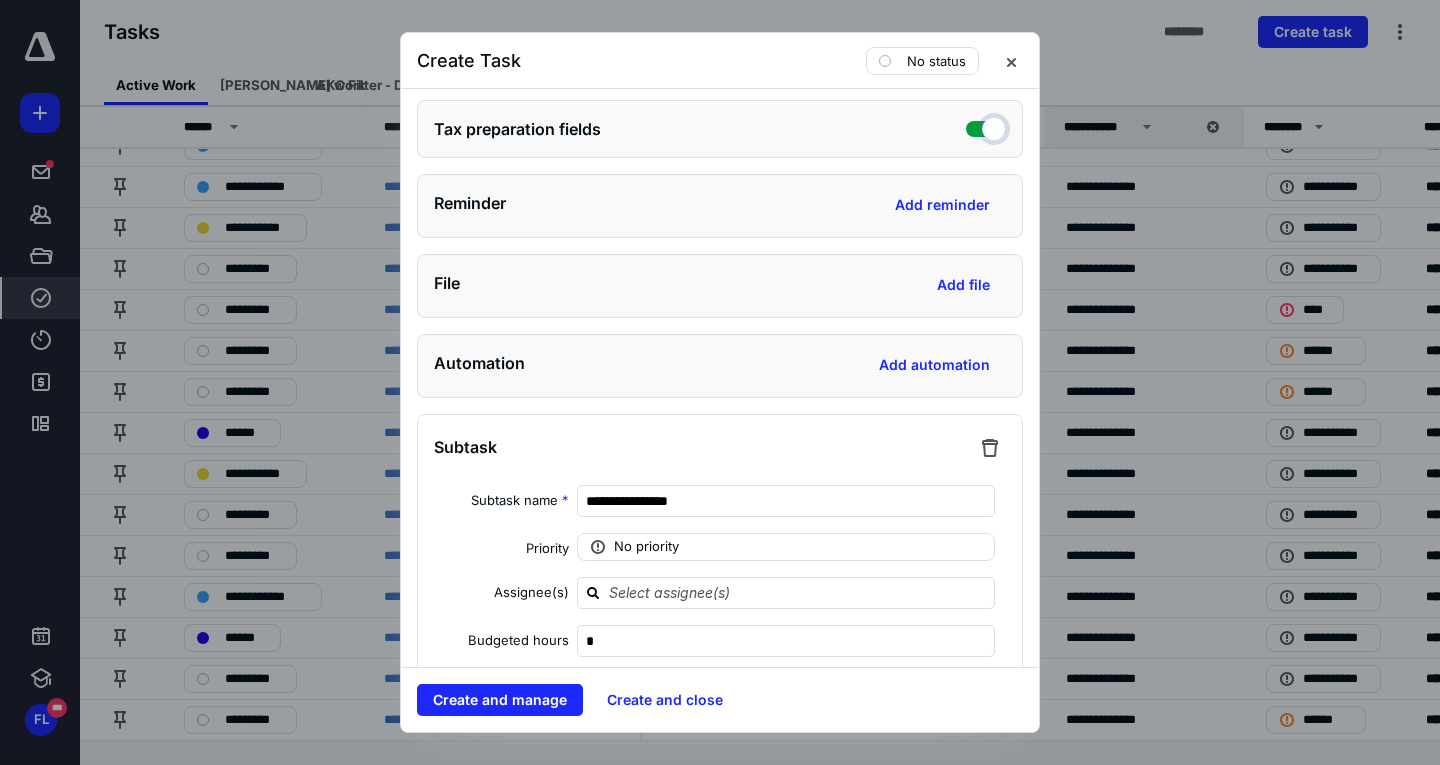 checkbox on "true" 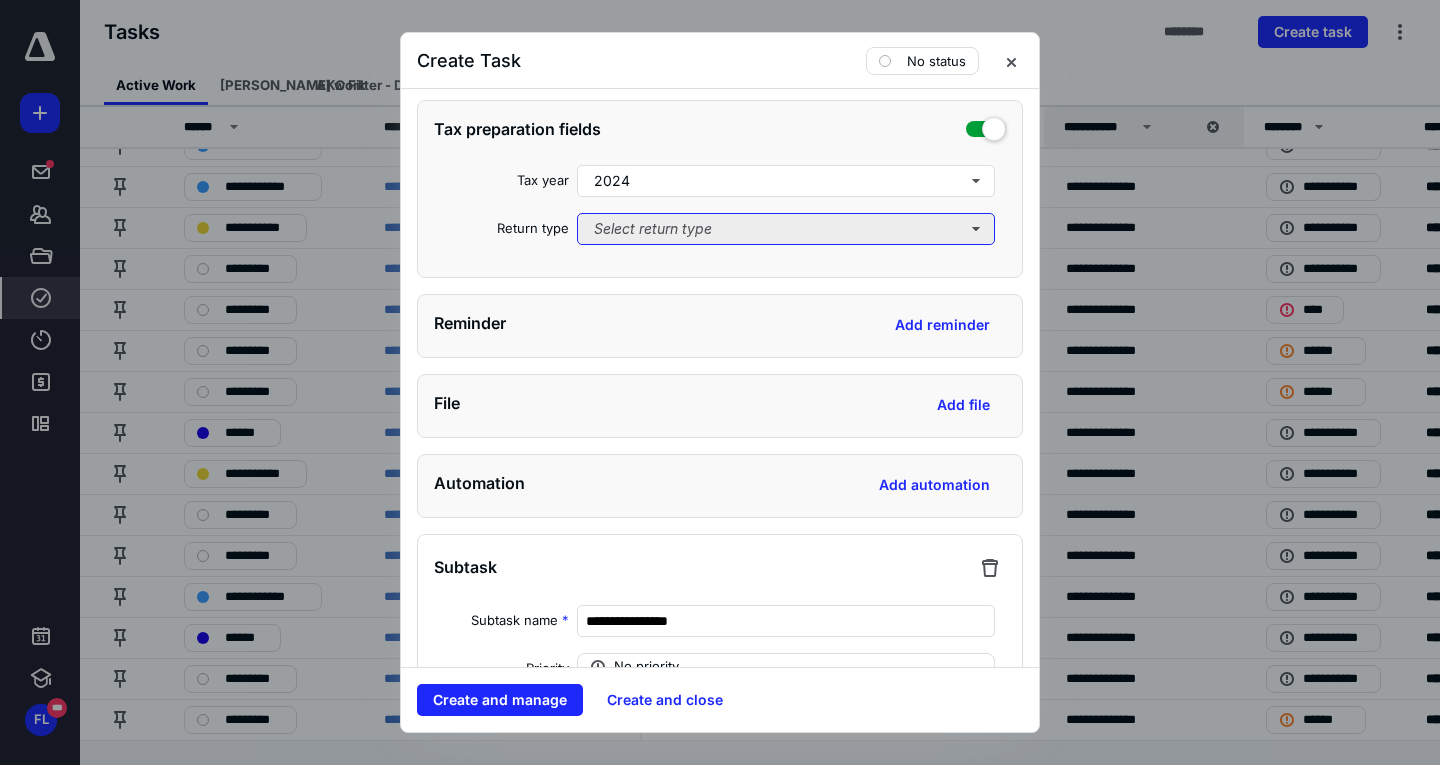 click on "Select return type" at bounding box center (786, 229) 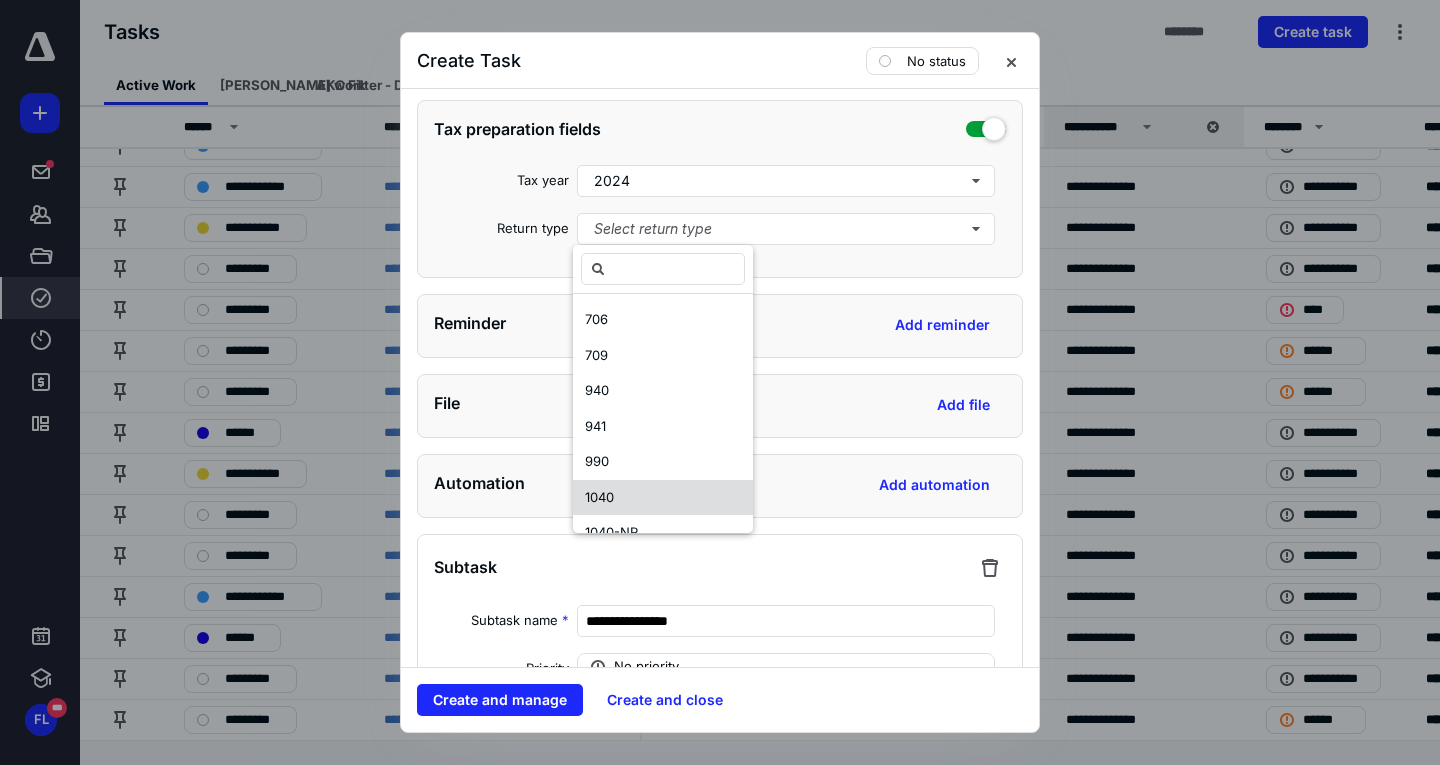 click on "1040" at bounding box center (663, 498) 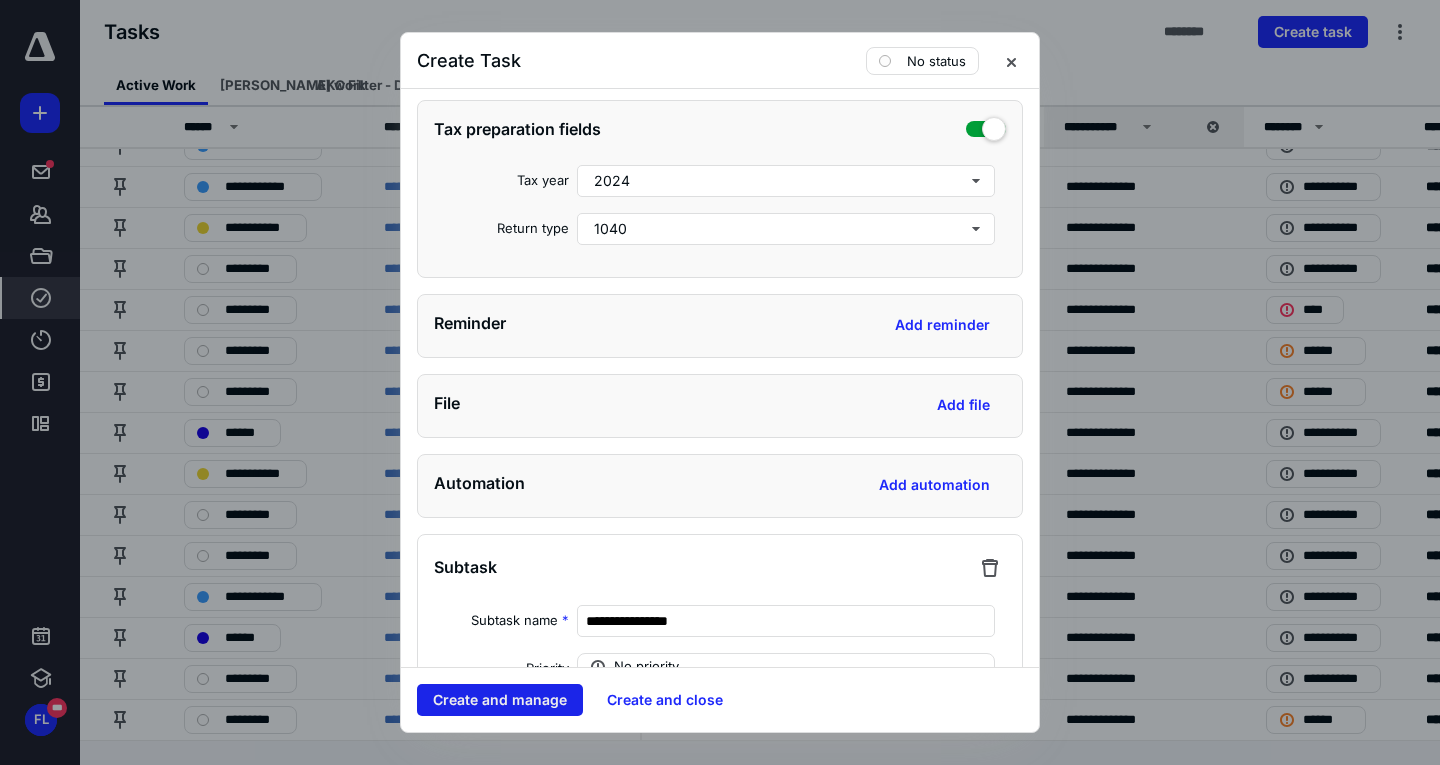 click on "Create and manage" at bounding box center (500, 700) 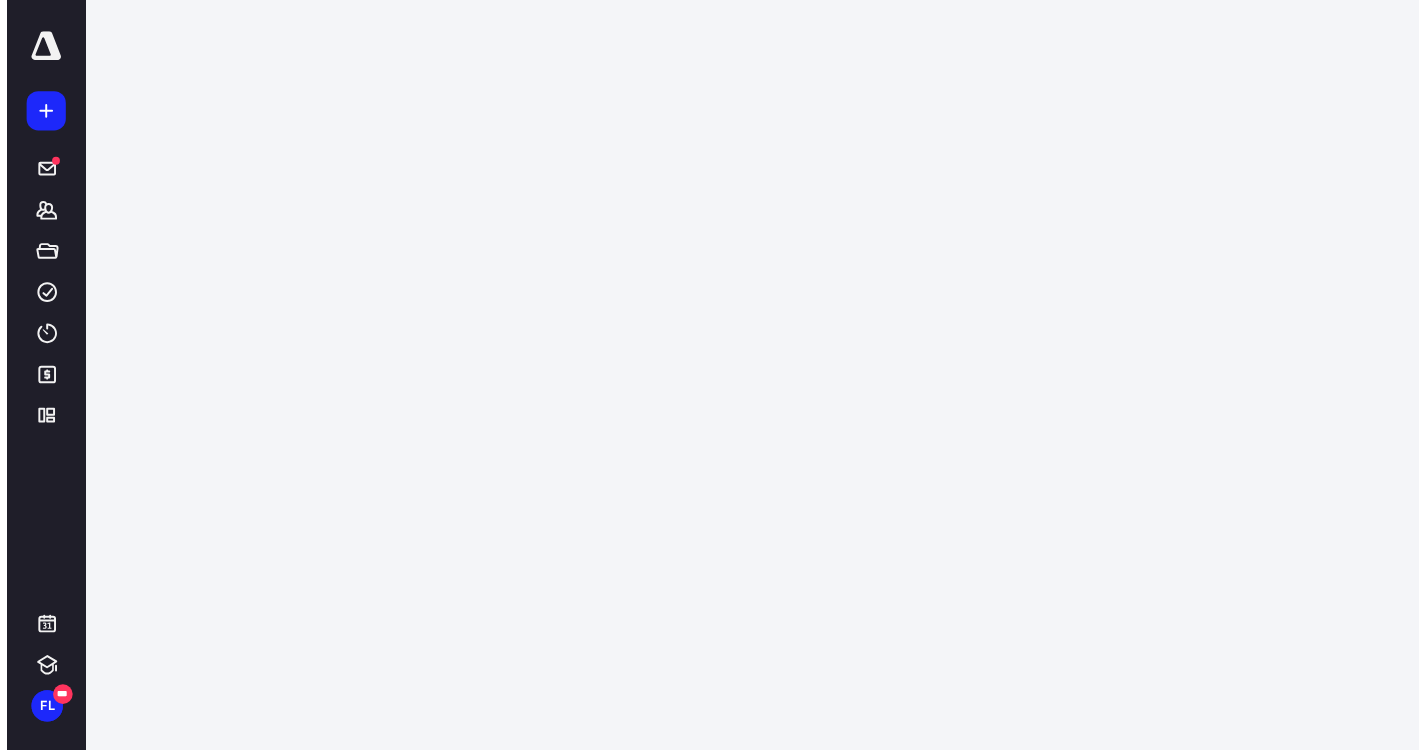 scroll, scrollTop: 0, scrollLeft: 0, axis: both 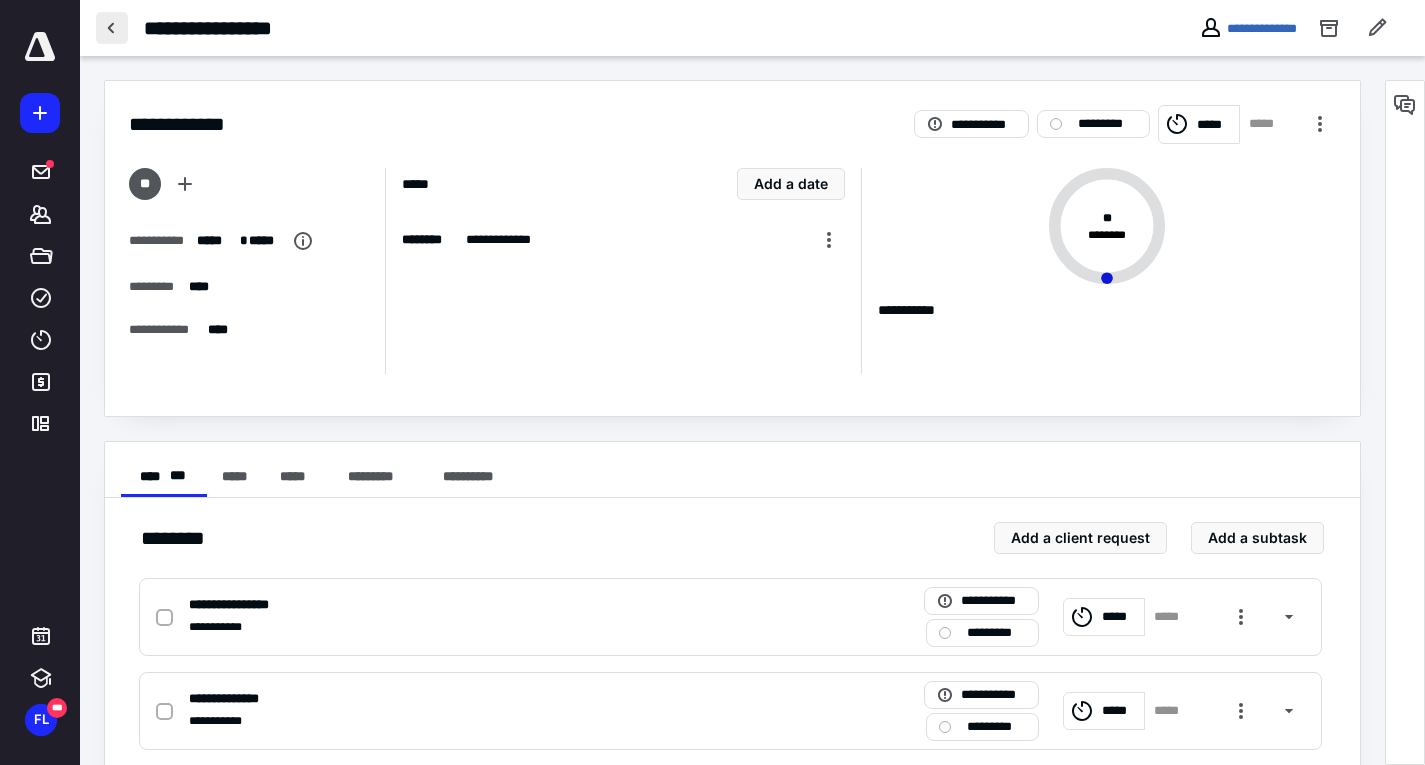 click at bounding box center [112, 28] 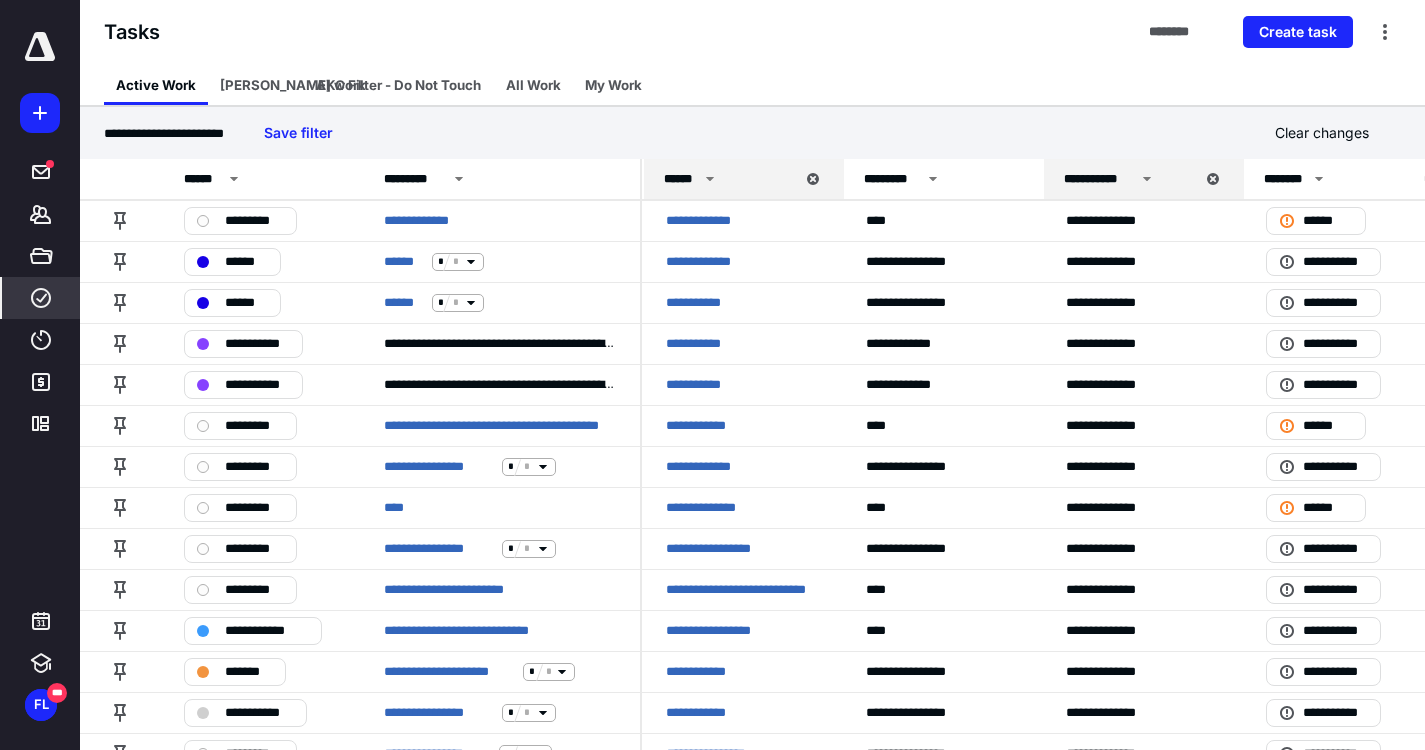 click on "***** ******* ***** **** **** ******* *********" at bounding box center (40, 238) 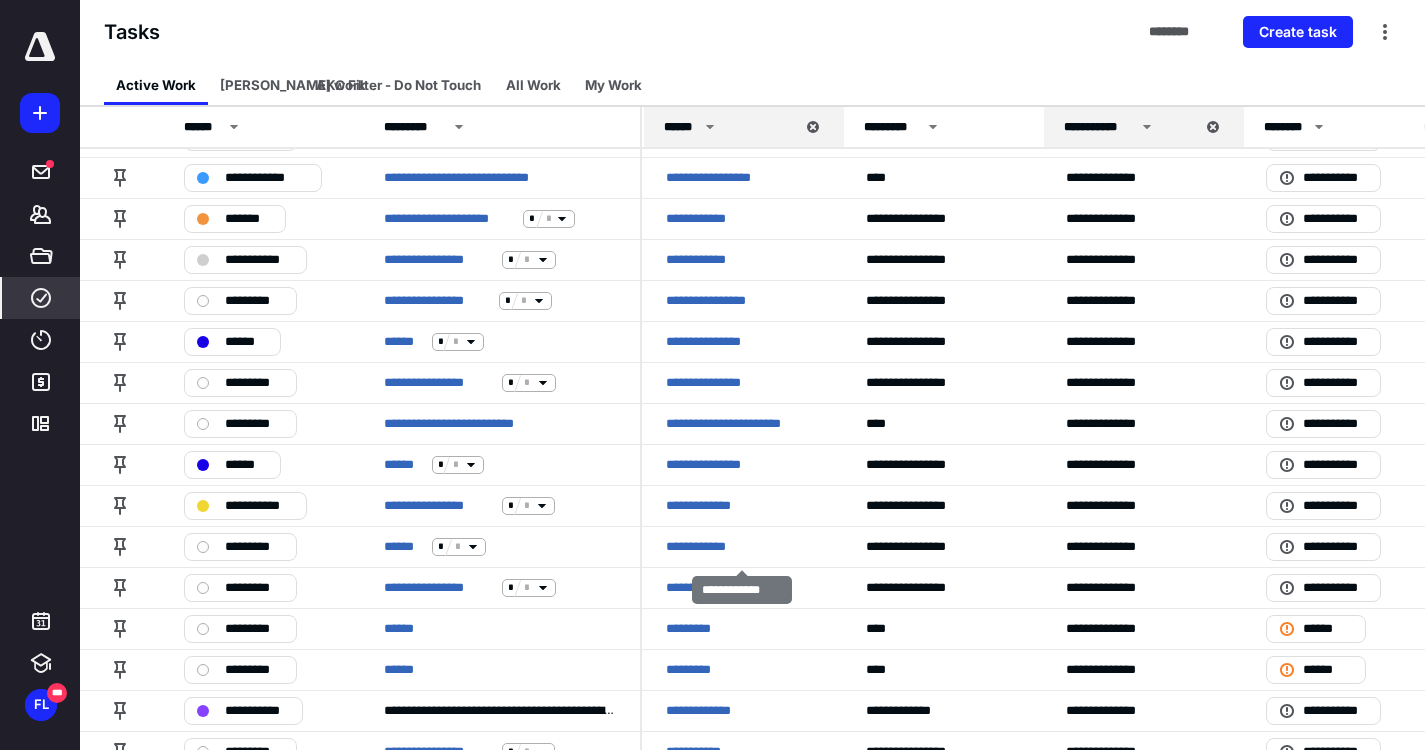 scroll, scrollTop: 400, scrollLeft: 0, axis: vertical 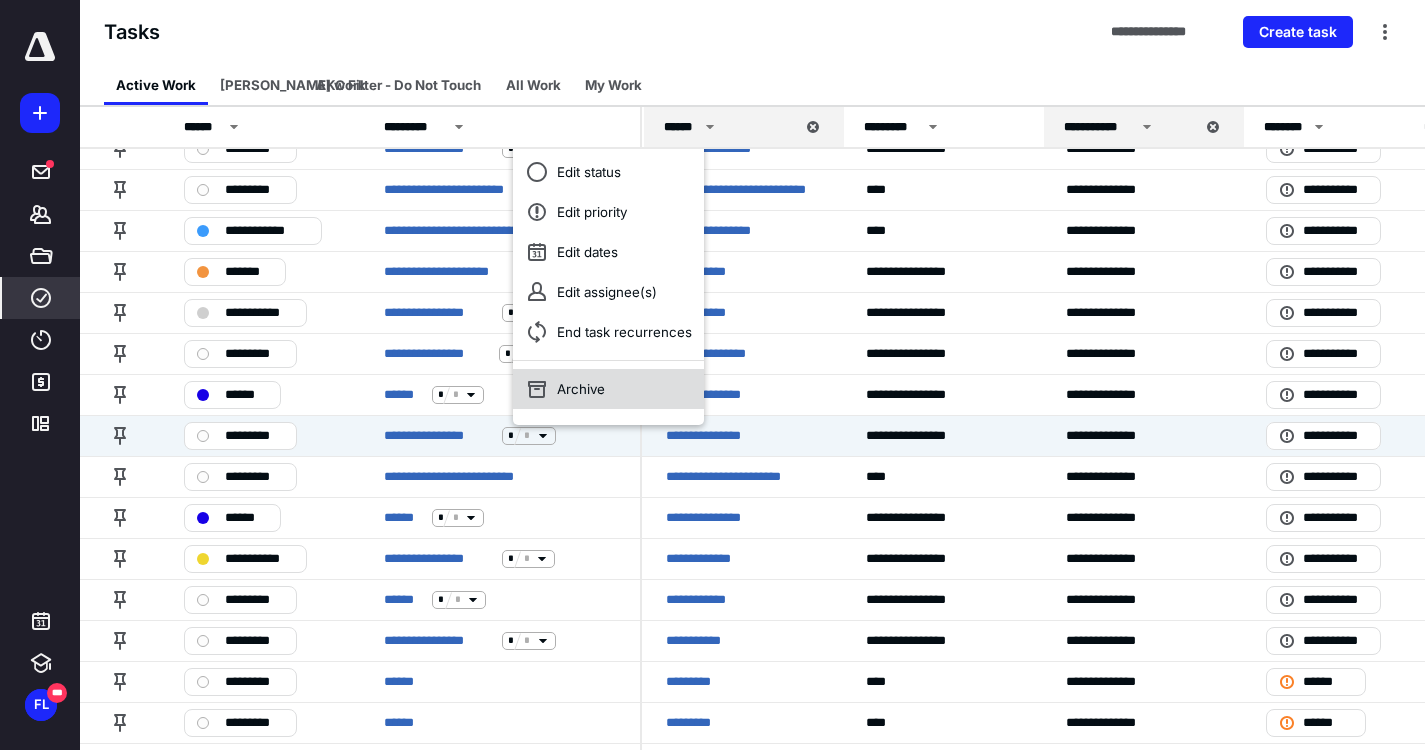 click on "Archive" at bounding box center [608, 389] 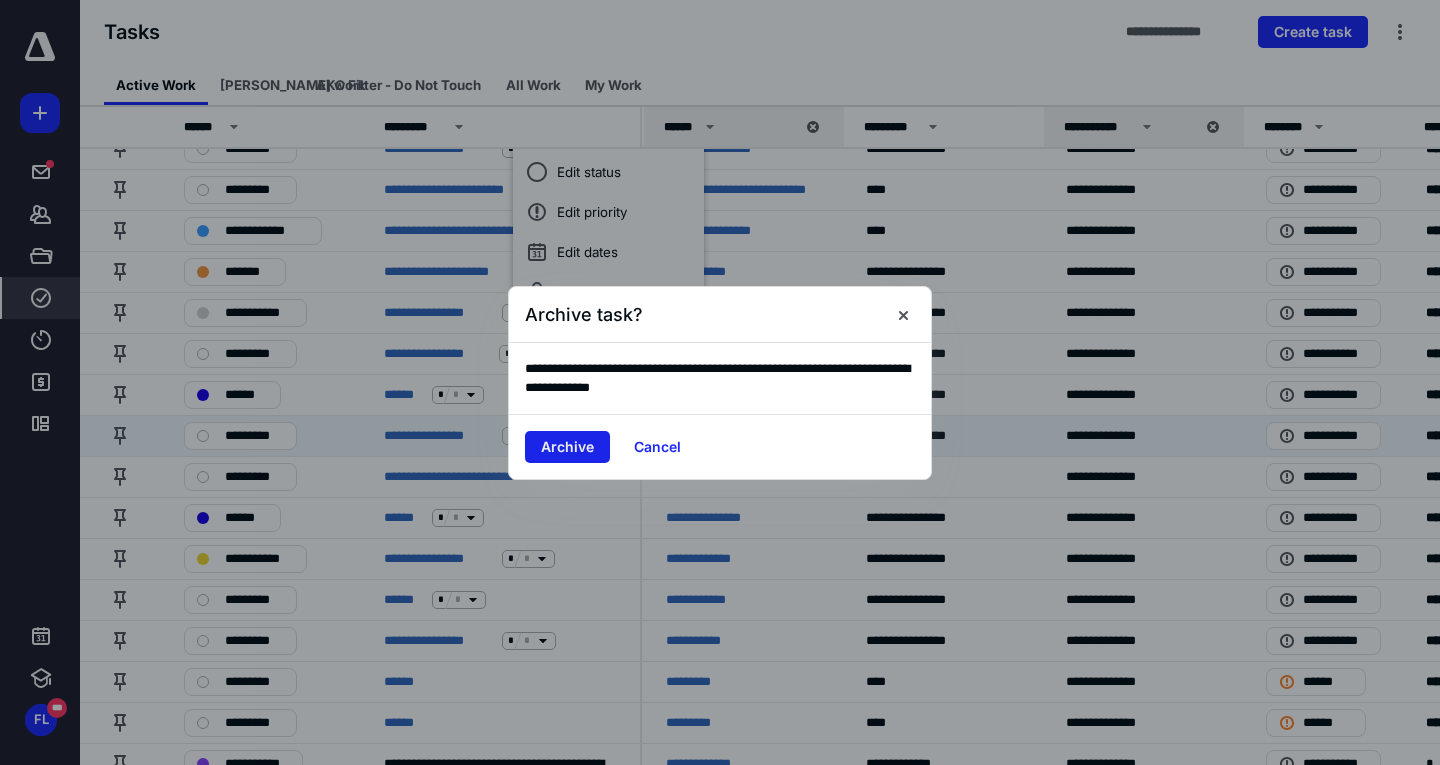 click on "Archive" at bounding box center (567, 447) 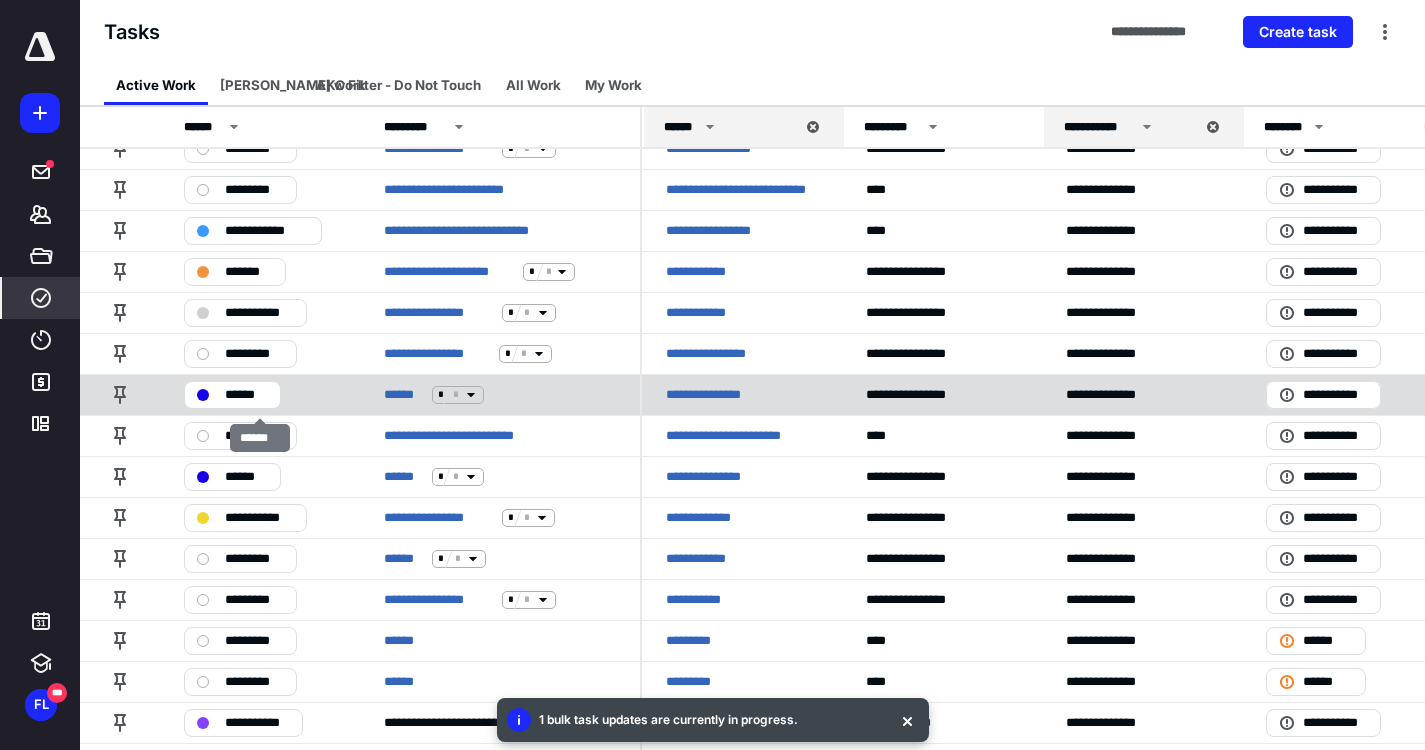 click on "******" at bounding box center [246, 395] 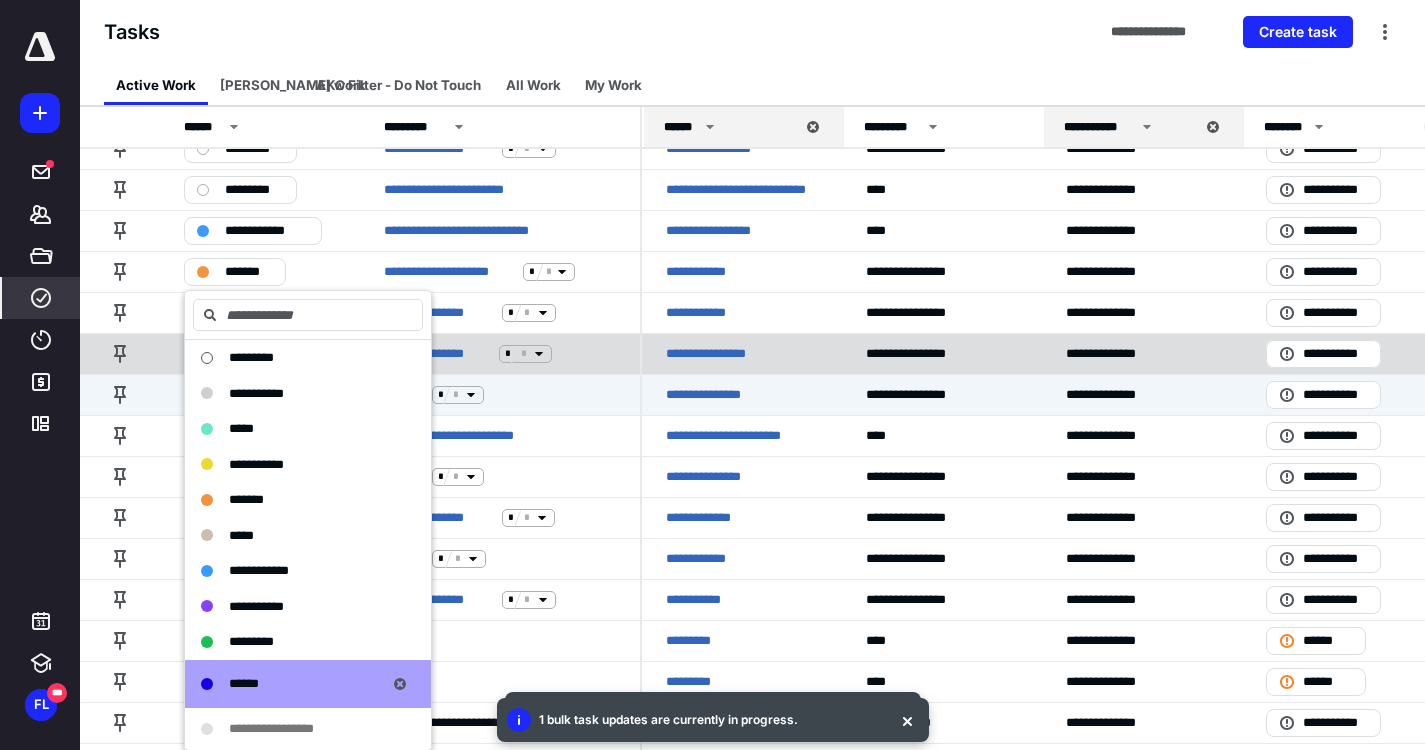 click on "**********" at bounding box center (742, 353) 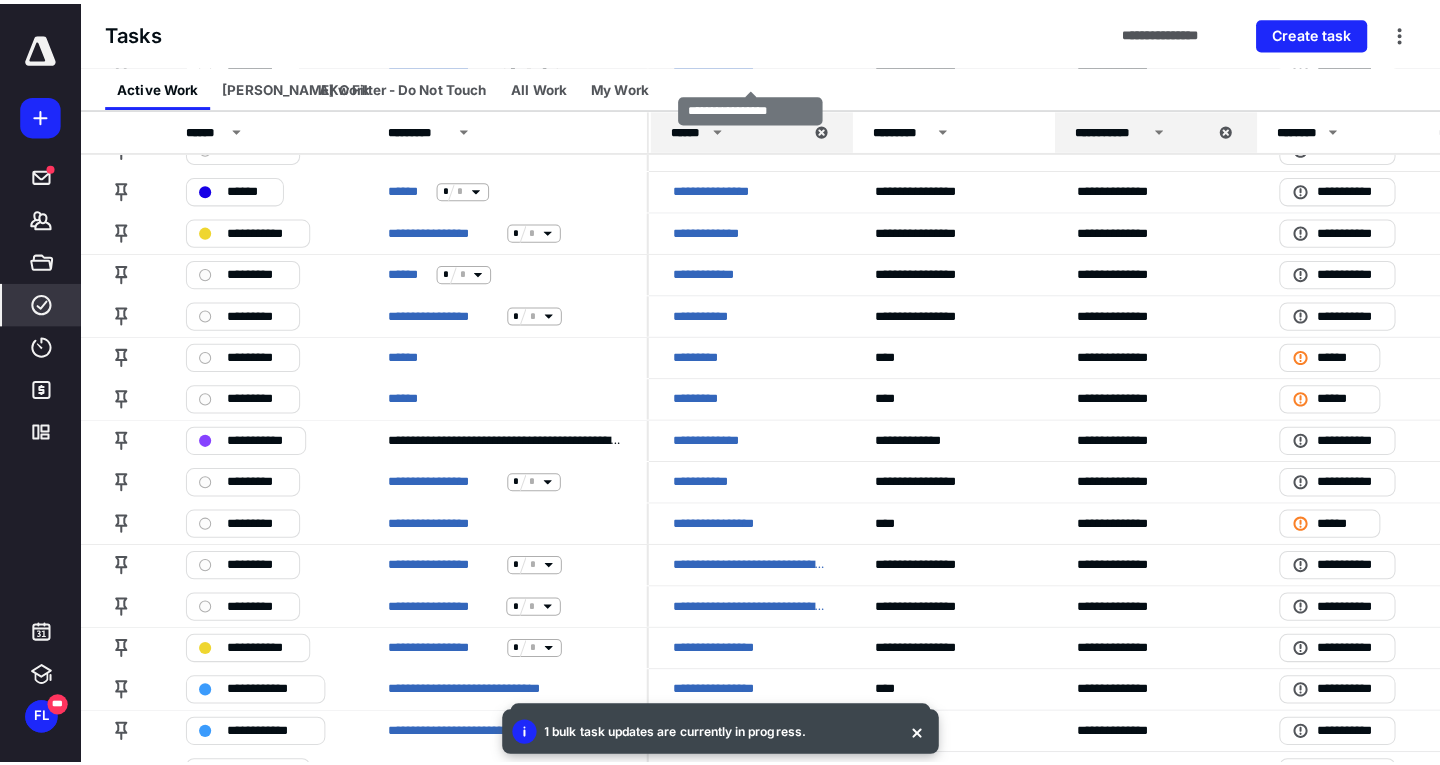 scroll, scrollTop: 1000, scrollLeft: 0, axis: vertical 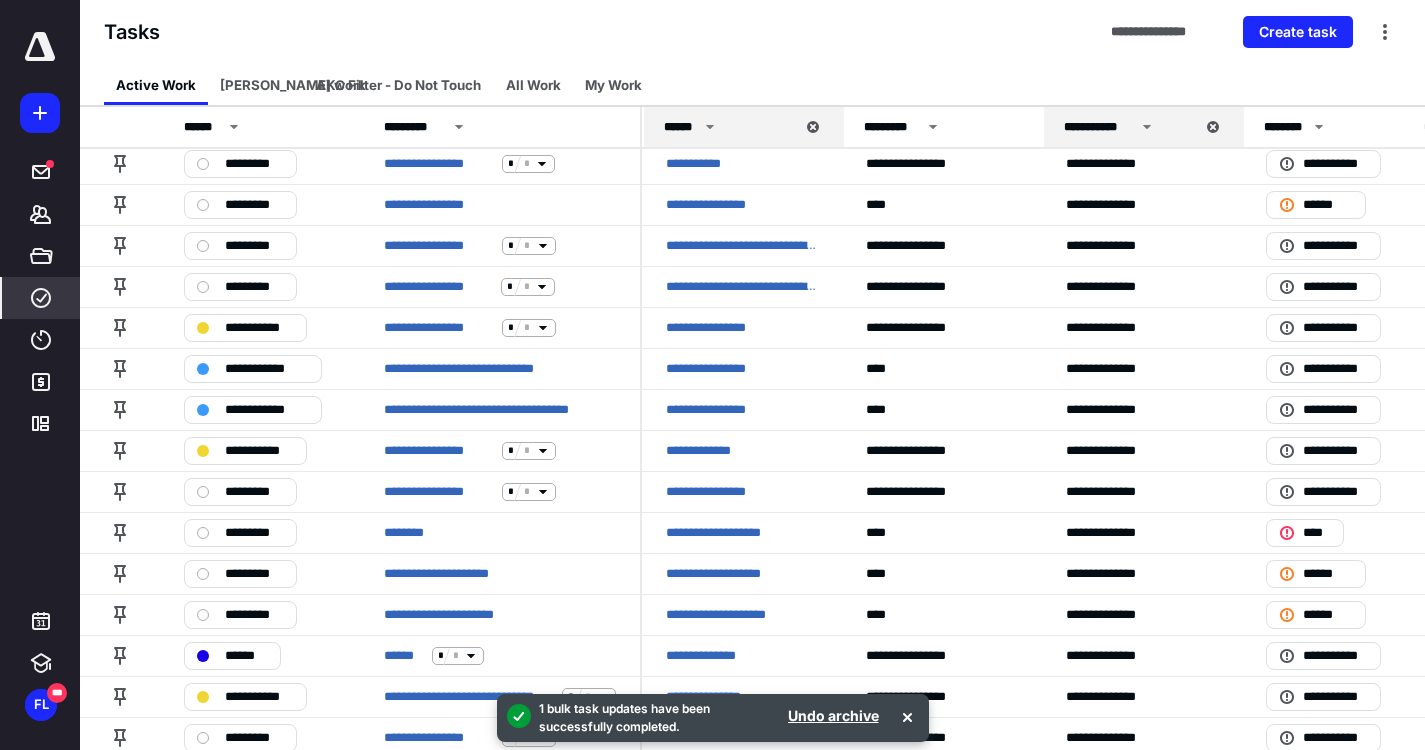 click on "***** ******* ***** **** **** ******* *********" at bounding box center (40, 238) 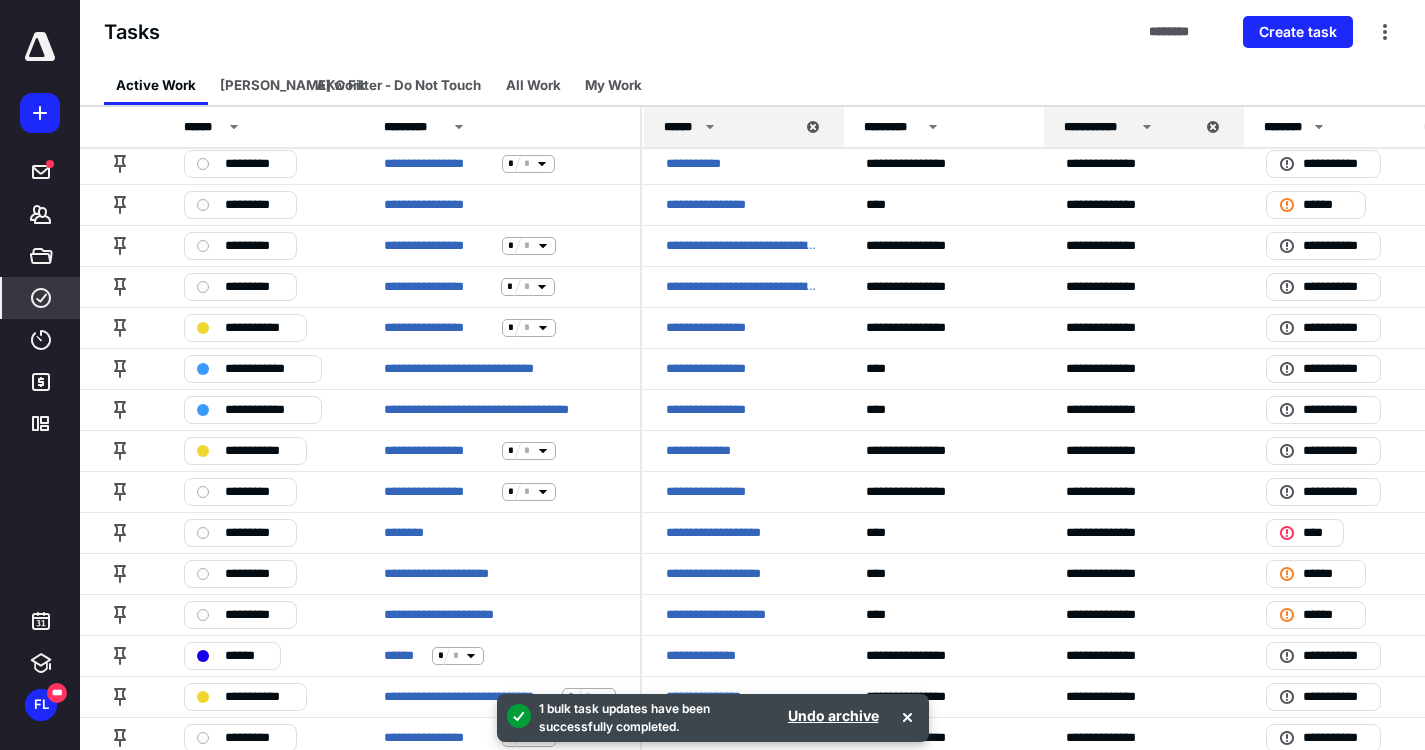 click at bounding box center [40, 113] 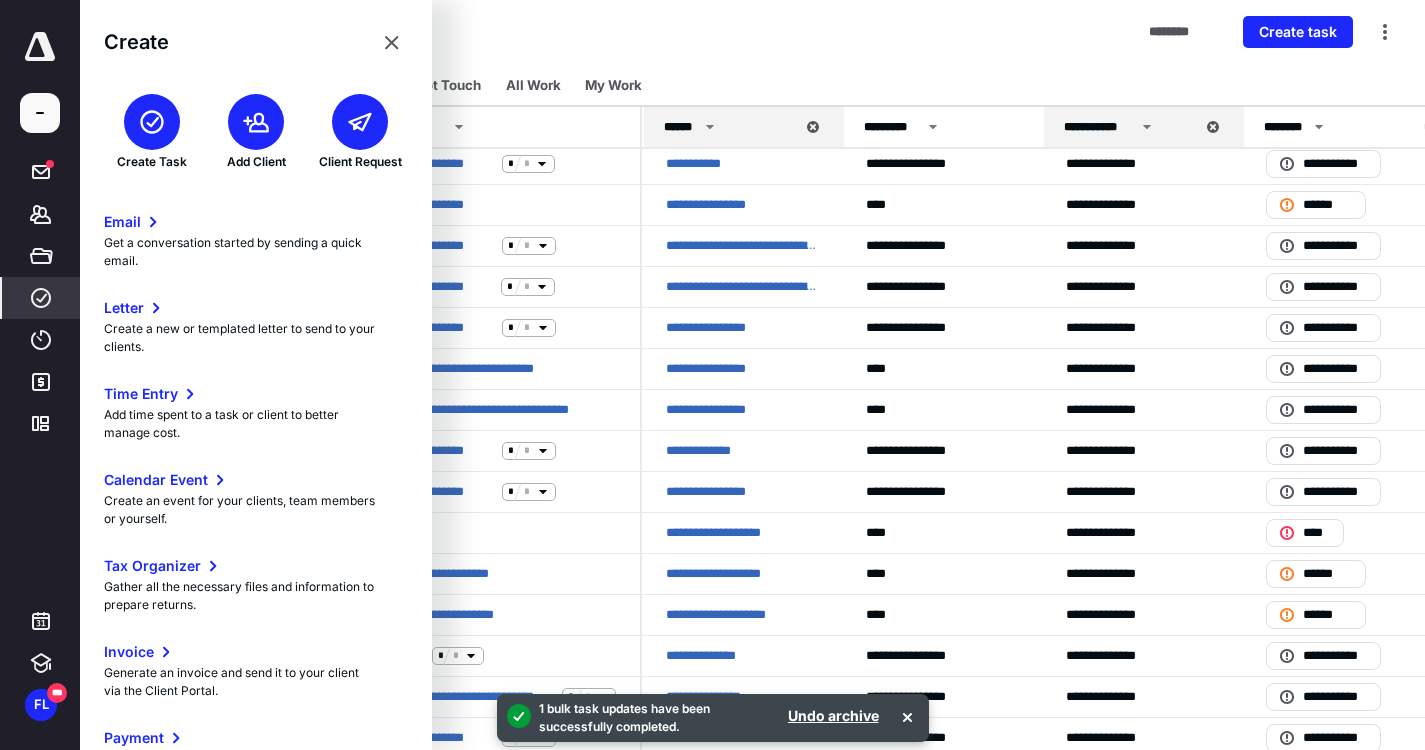 click 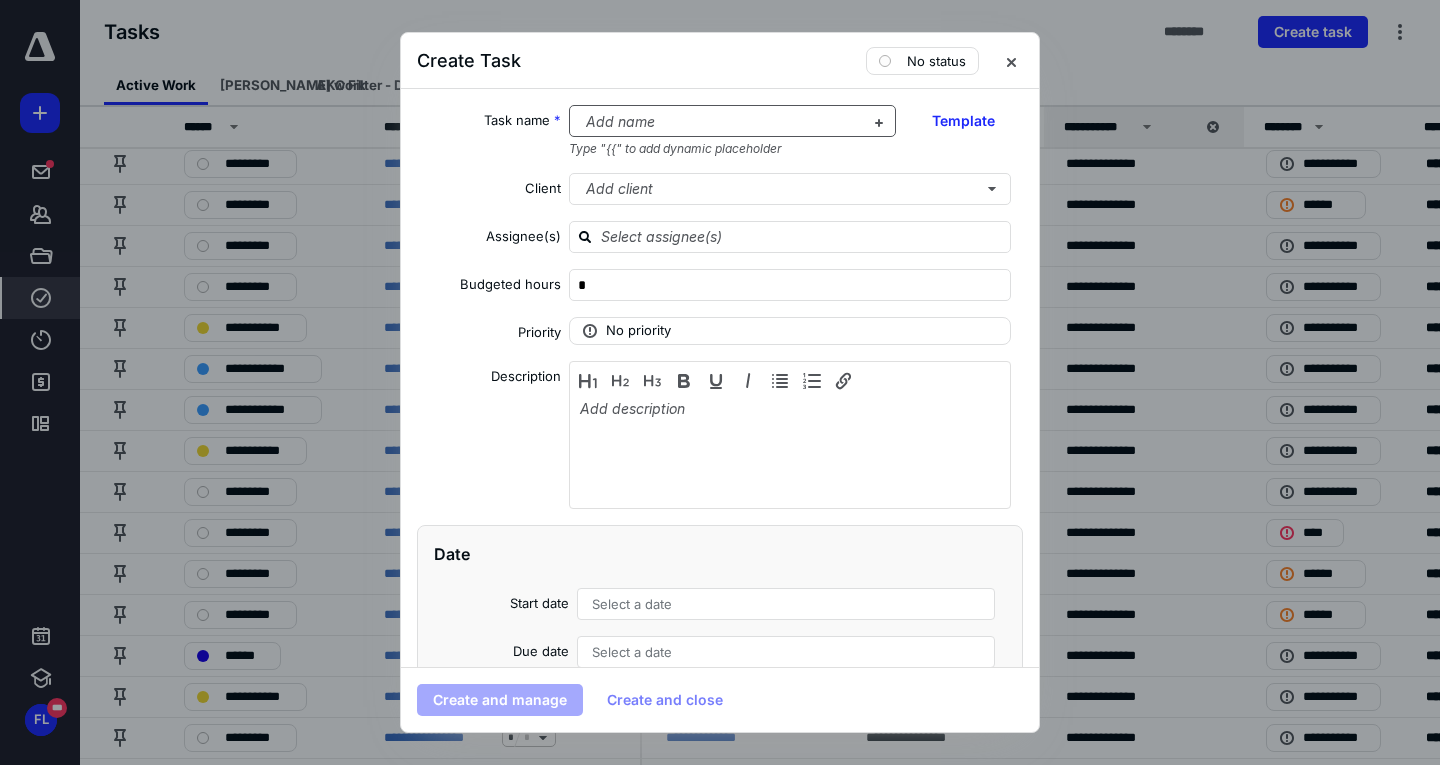 click at bounding box center [721, 122] 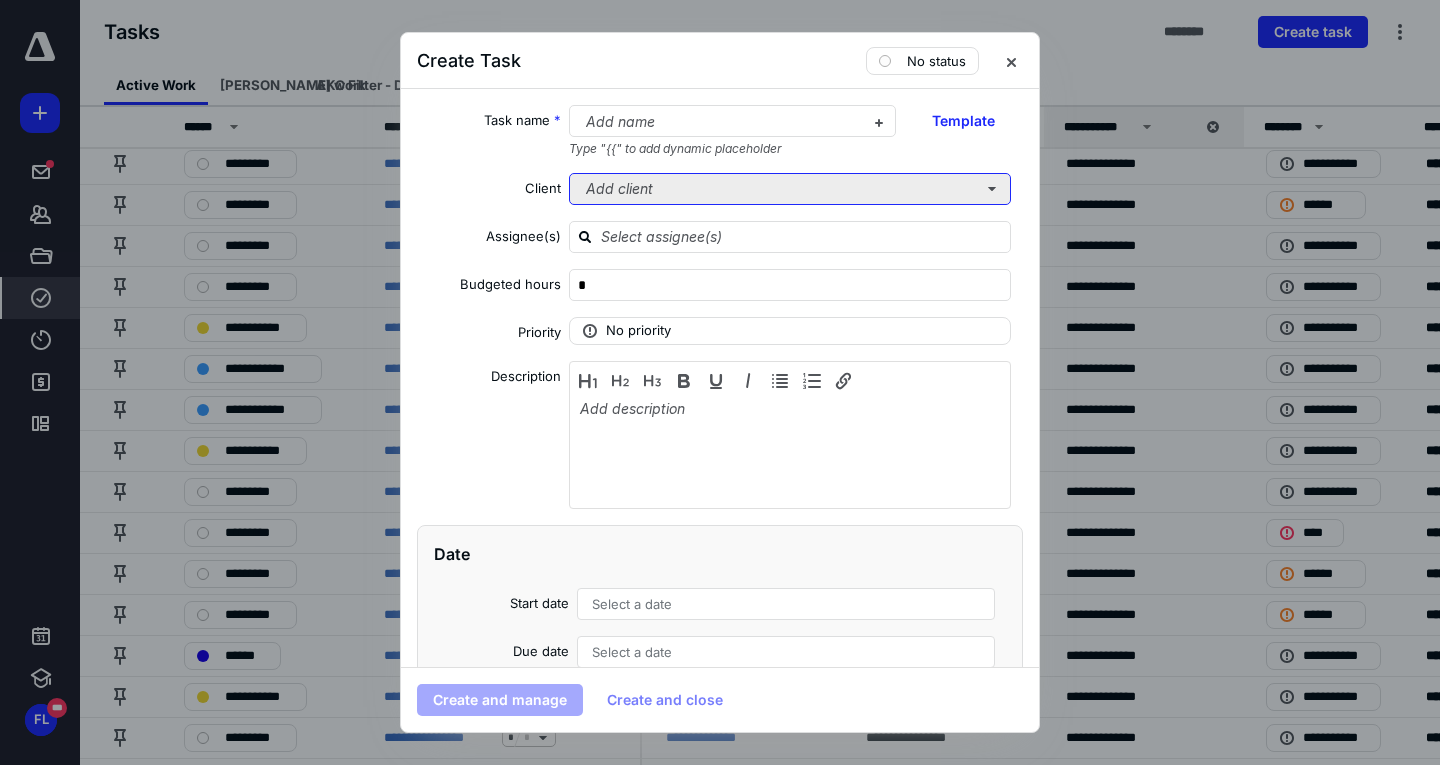 click on "Add client" at bounding box center [790, 189] 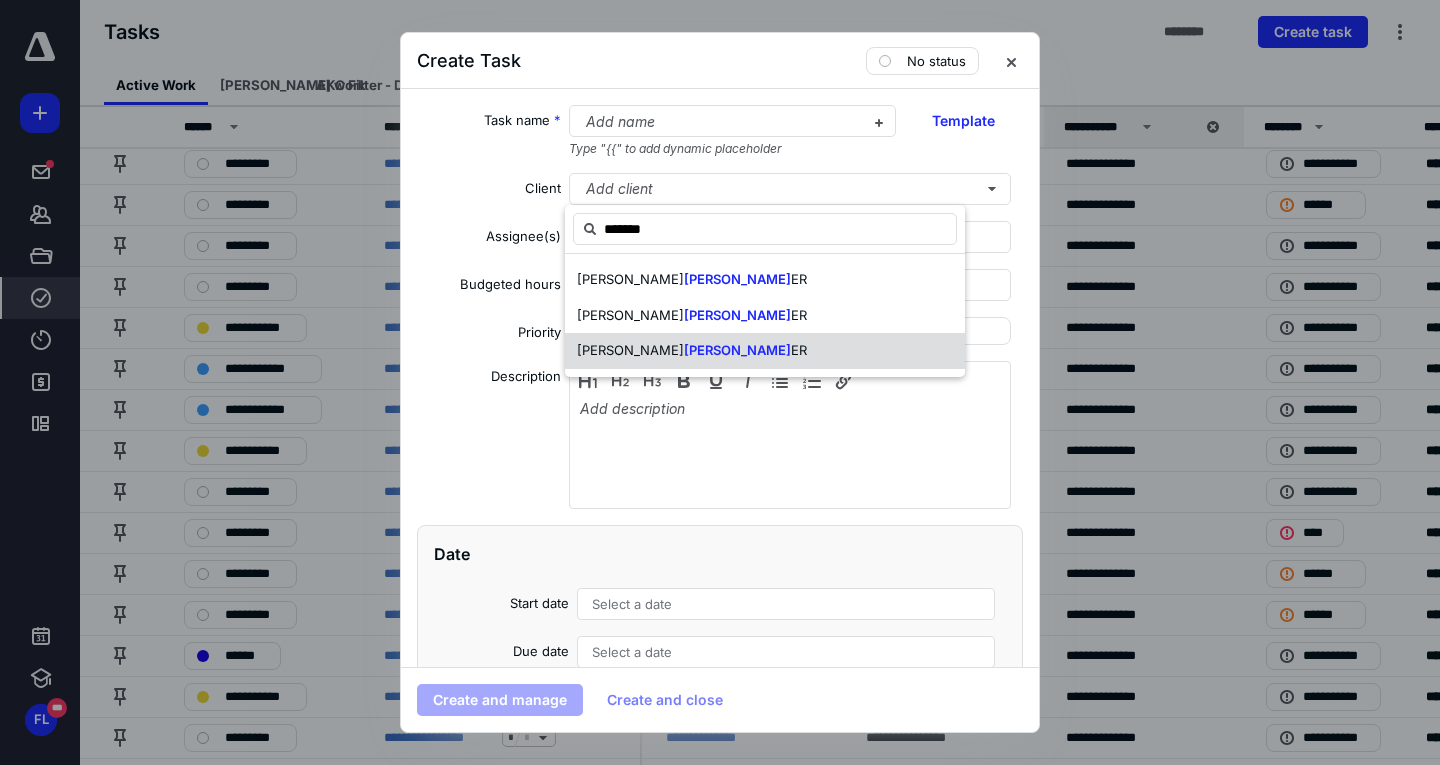 click on "[PERSON_NAME] ER" at bounding box center (765, 351) 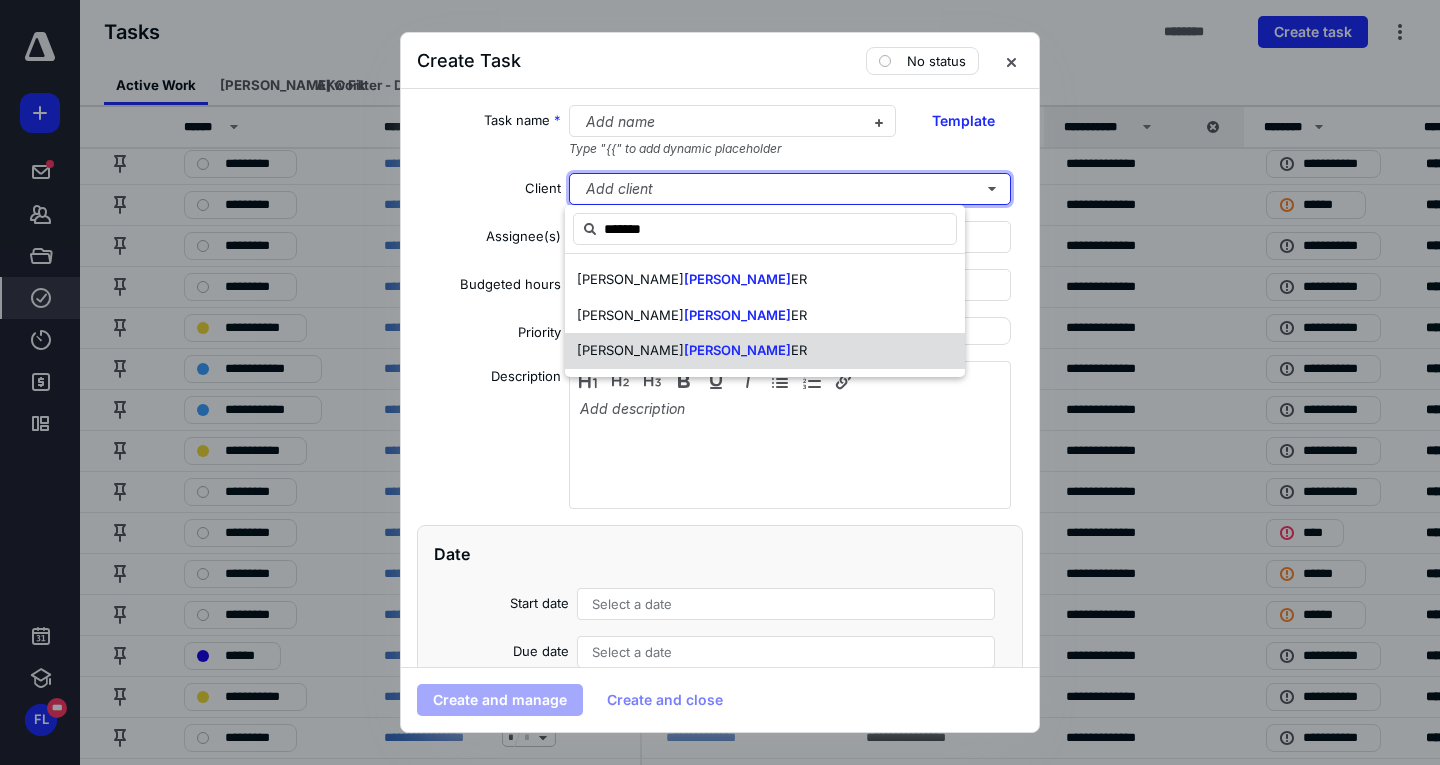 type 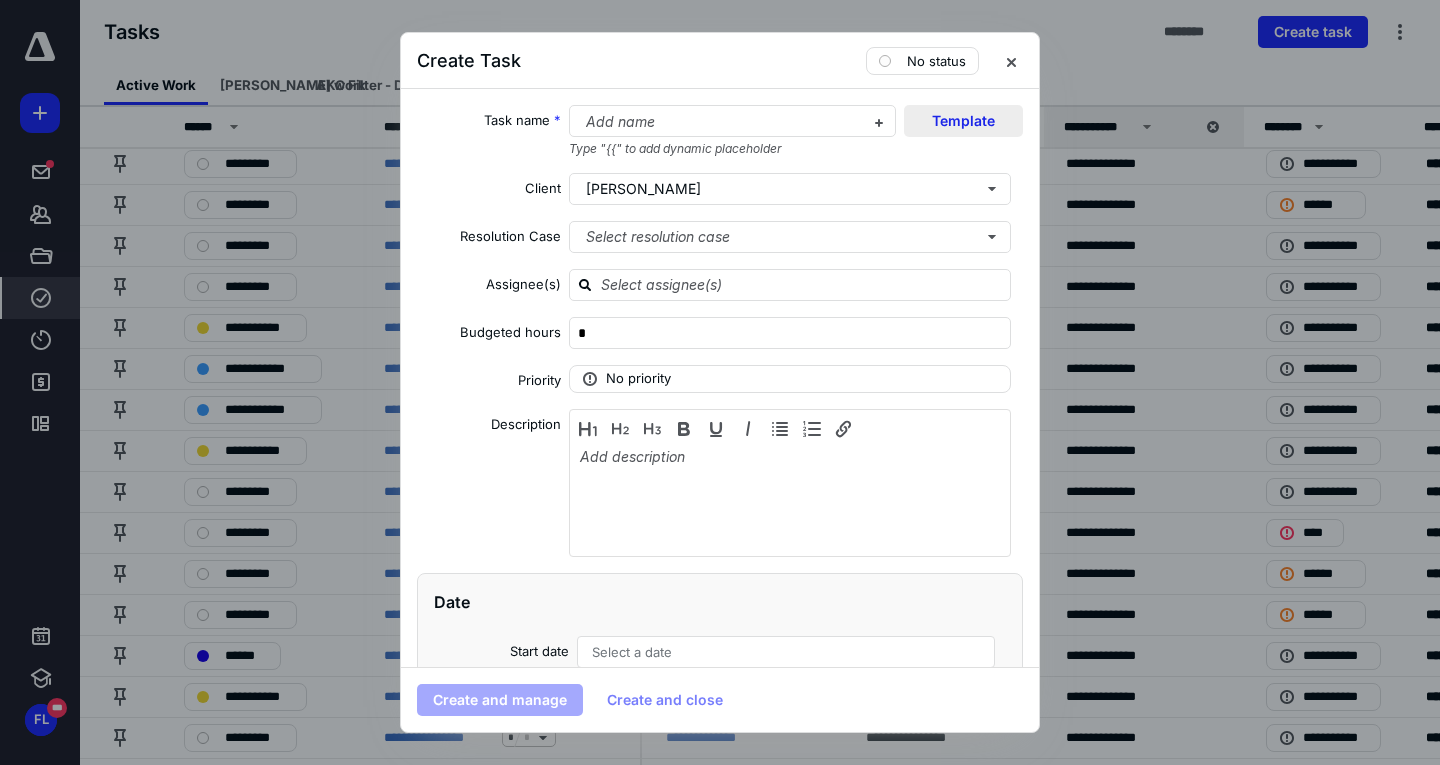 click on "Template" at bounding box center (963, 121) 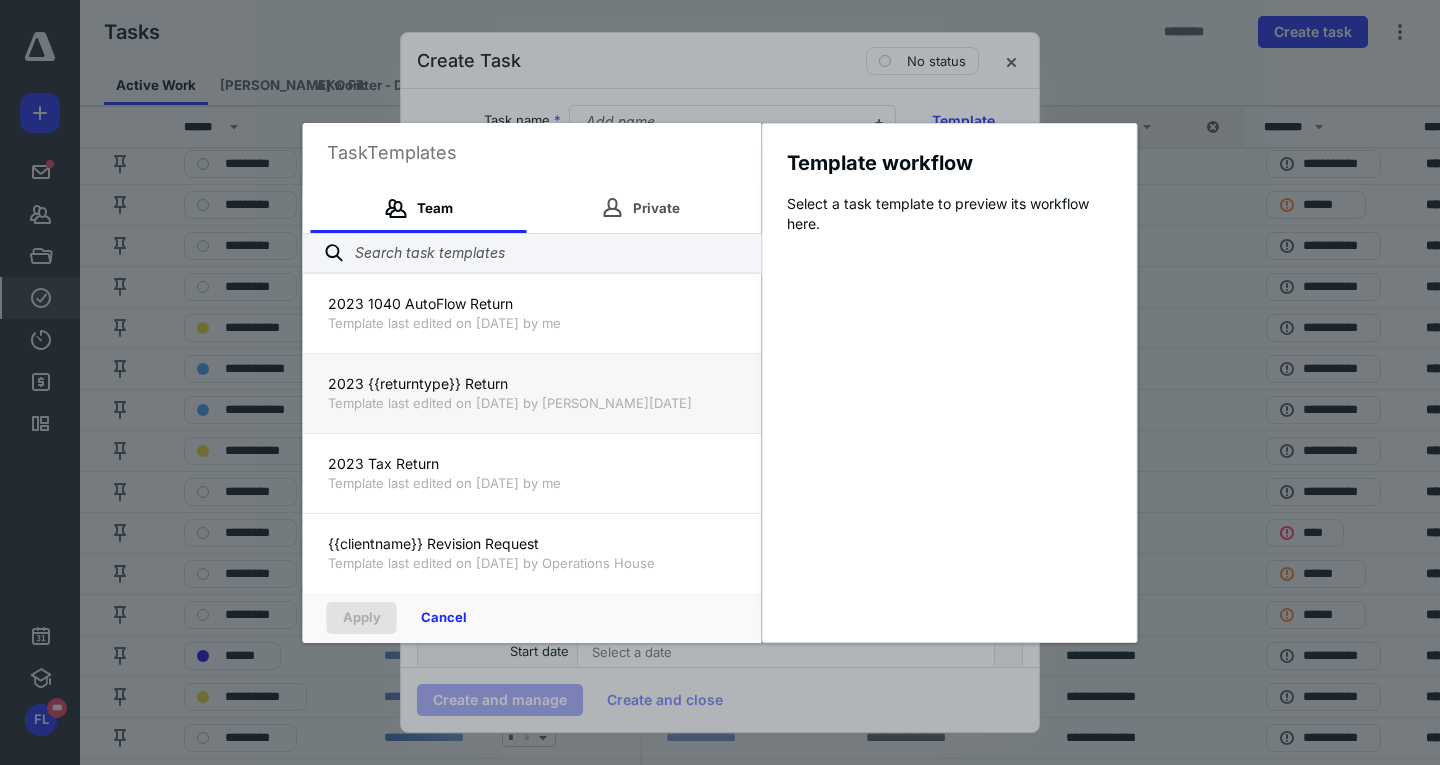 scroll, scrollTop: 320, scrollLeft: 0, axis: vertical 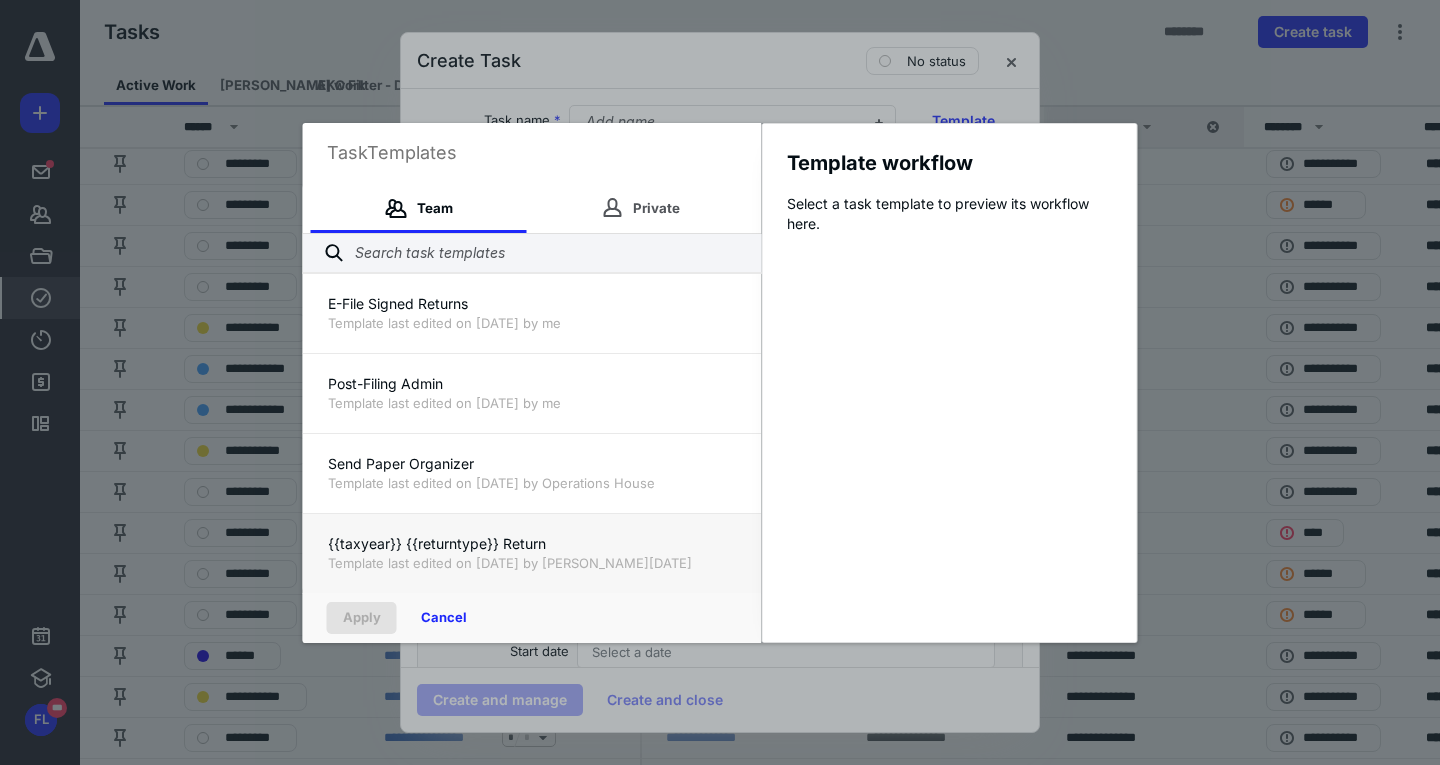 click on "Template last edited on [DATE] by [PERSON_NAME][DATE]" at bounding box center (532, 563) 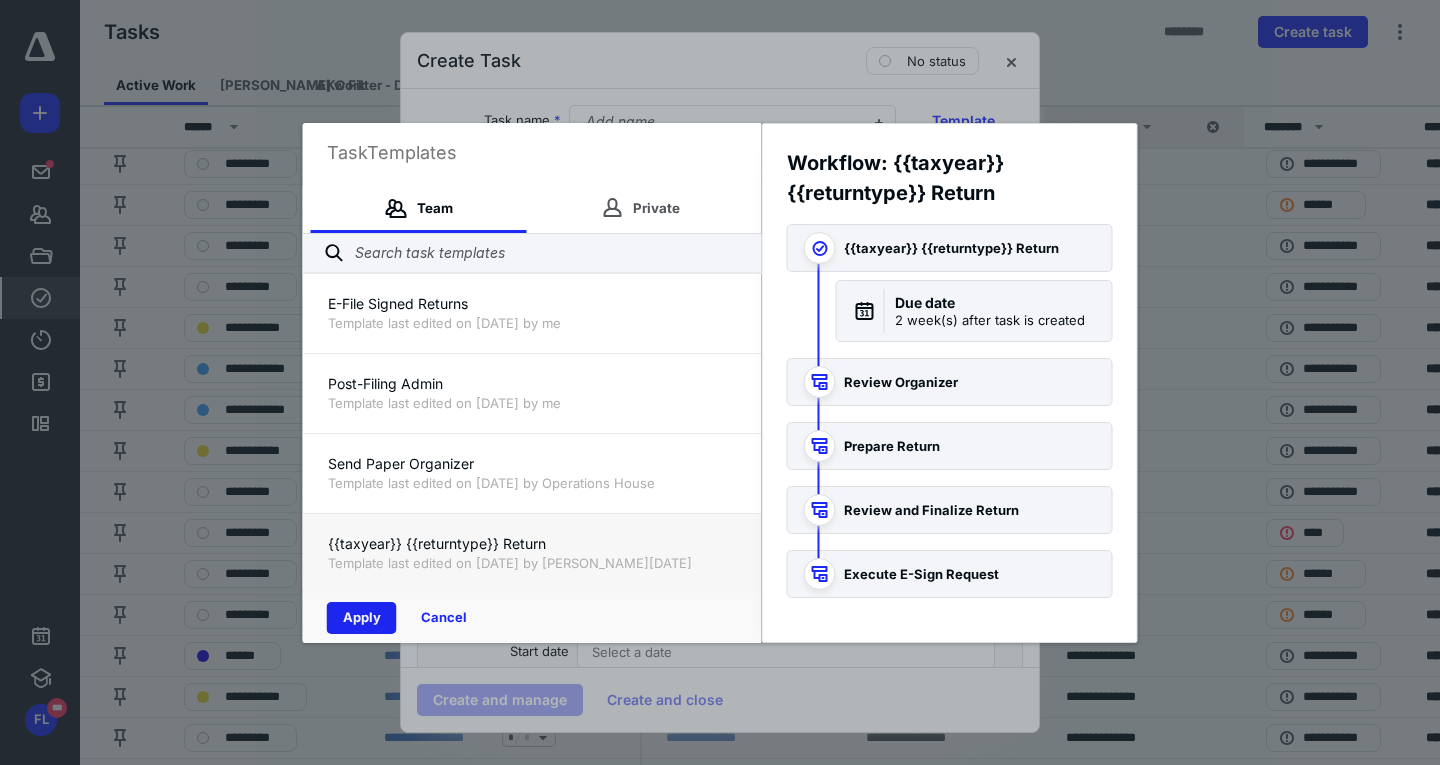 click on "Apply" at bounding box center [362, 618] 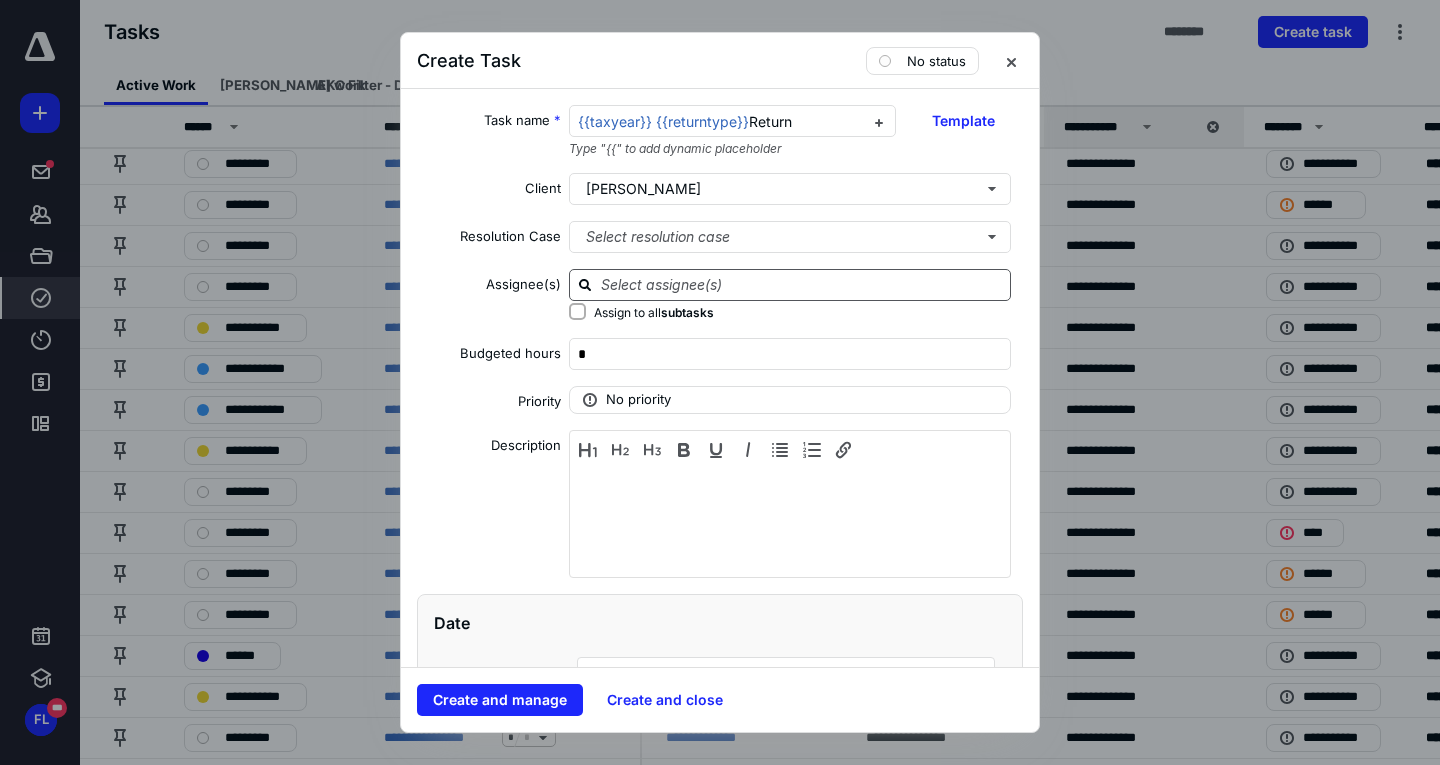 click at bounding box center (802, 284) 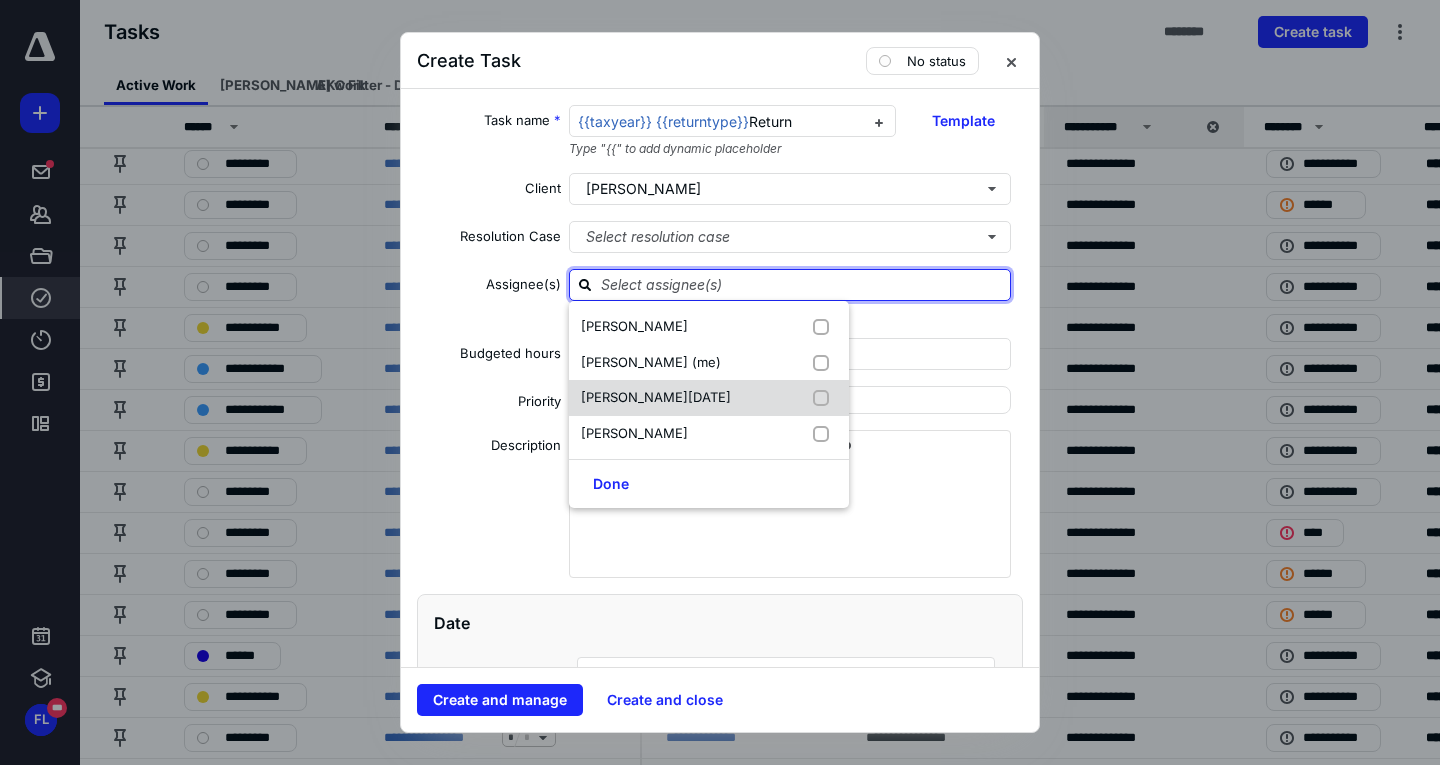 click on "[PERSON_NAME][DATE]" at bounding box center [709, 398] 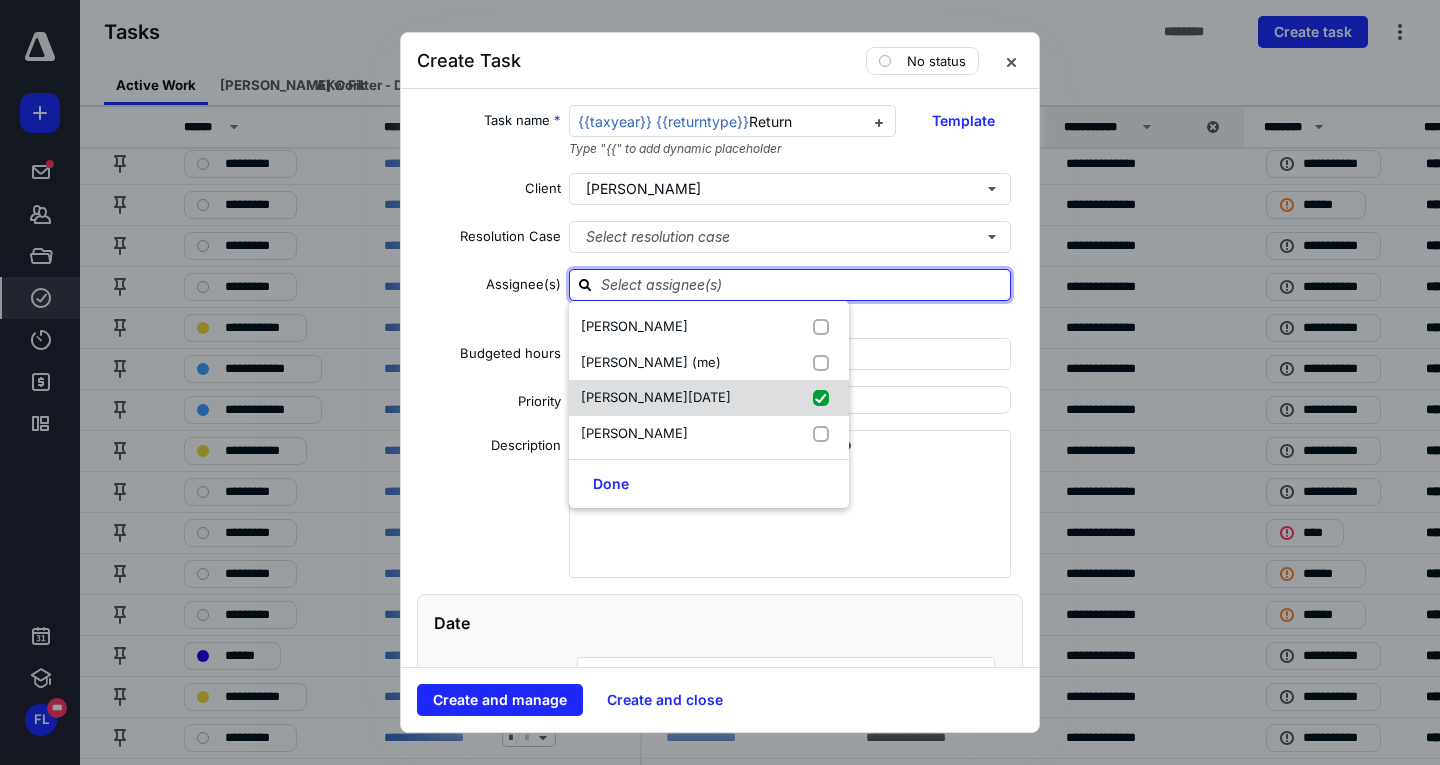 checkbox on "true" 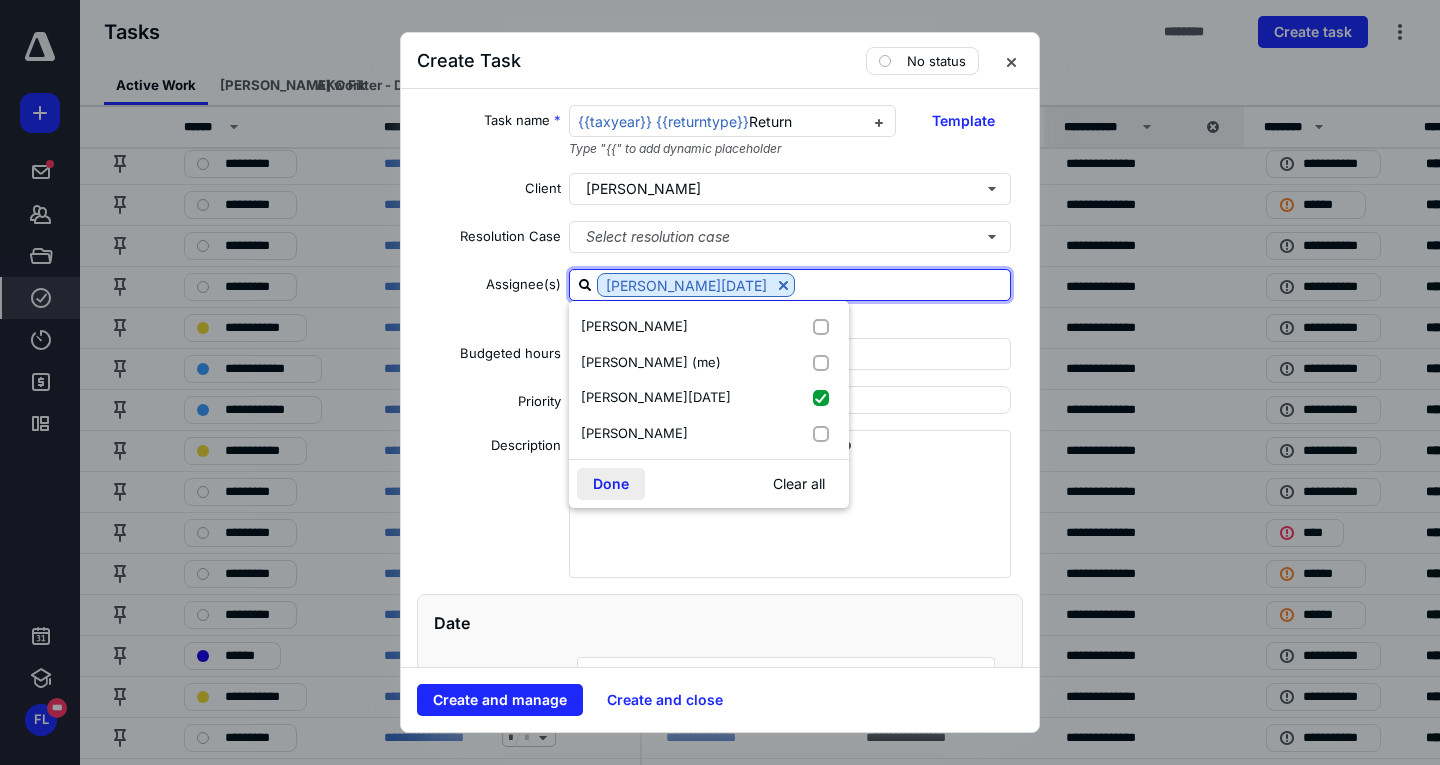 click on "Done" at bounding box center [611, 484] 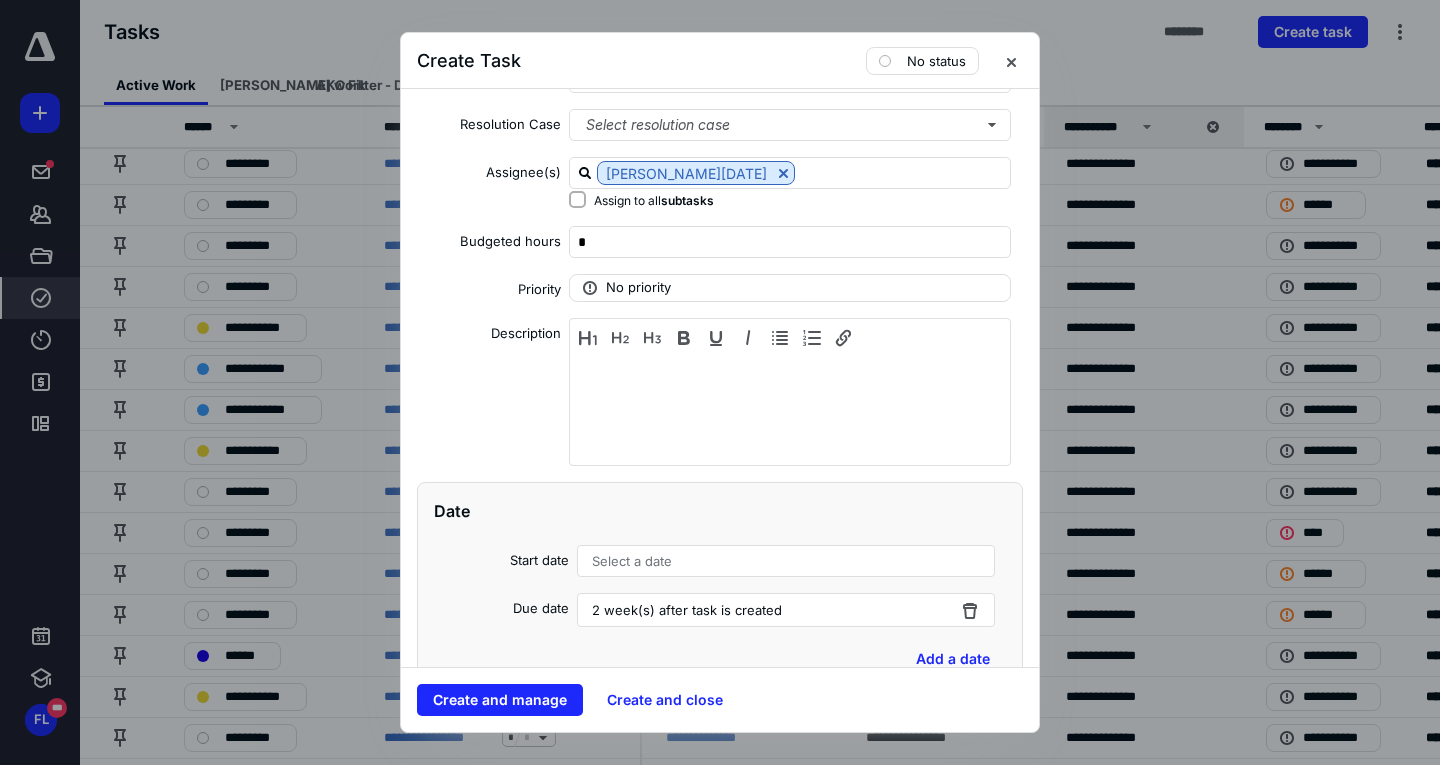 scroll, scrollTop: 500, scrollLeft: 0, axis: vertical 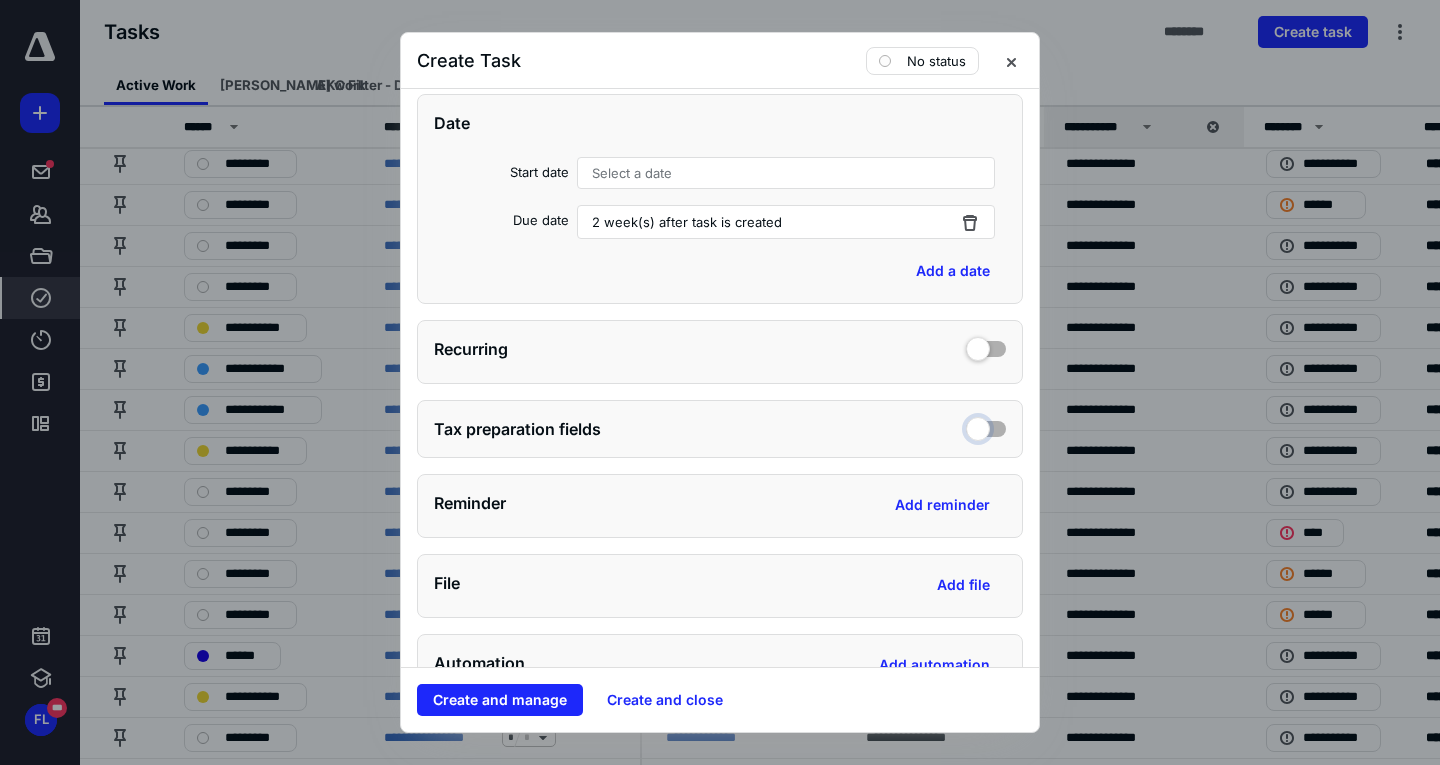 click at bounding box center [986, 426] 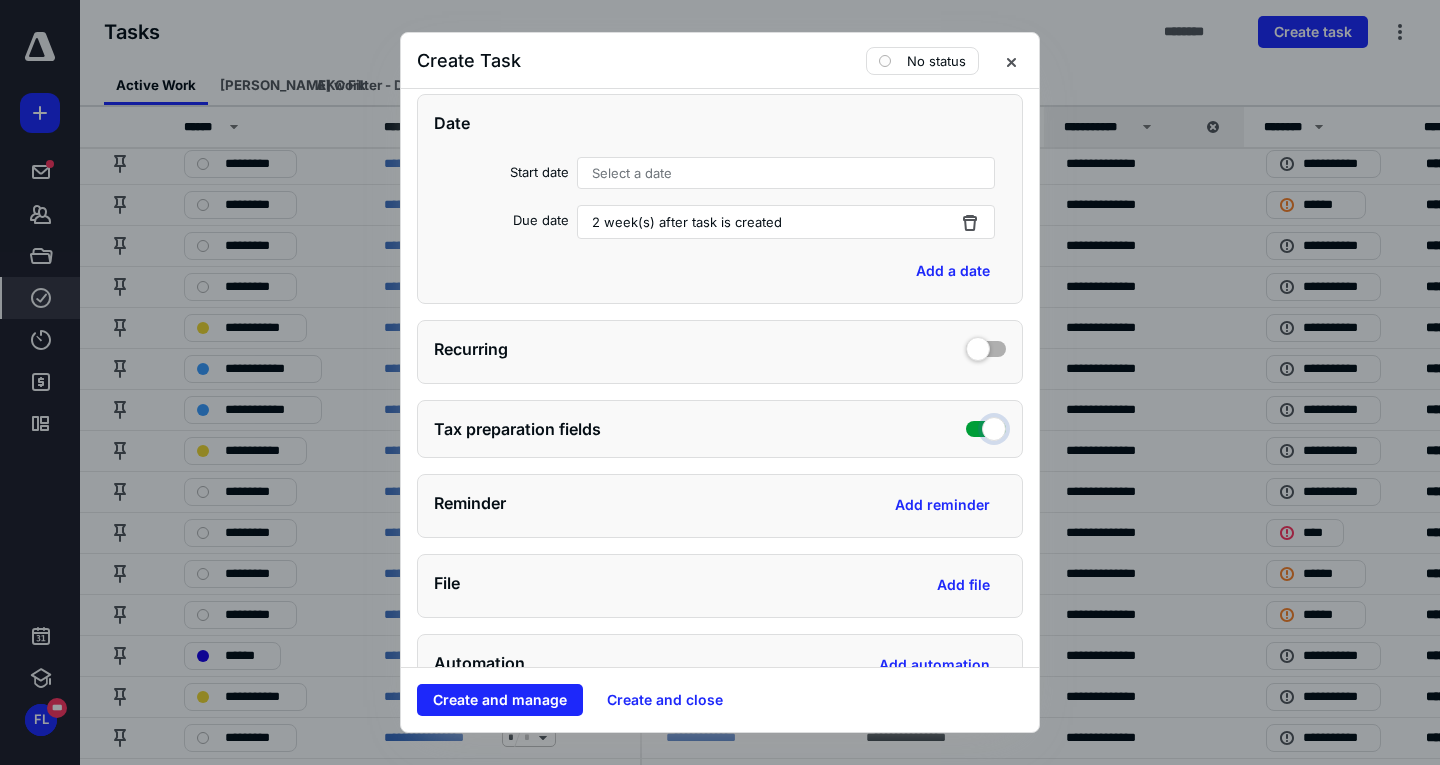 checkbox on "true" 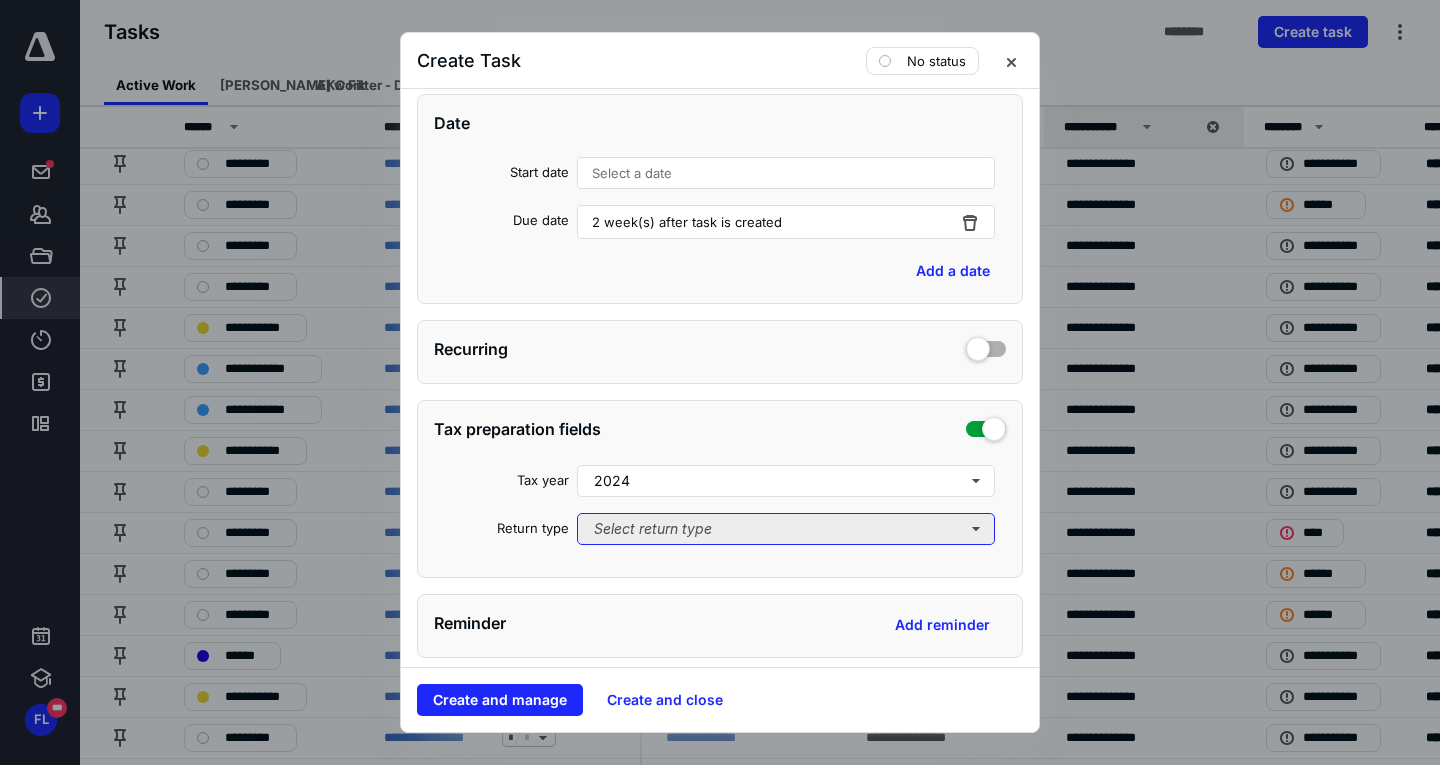 click on "Select return type" at bounding box center (786, 529) 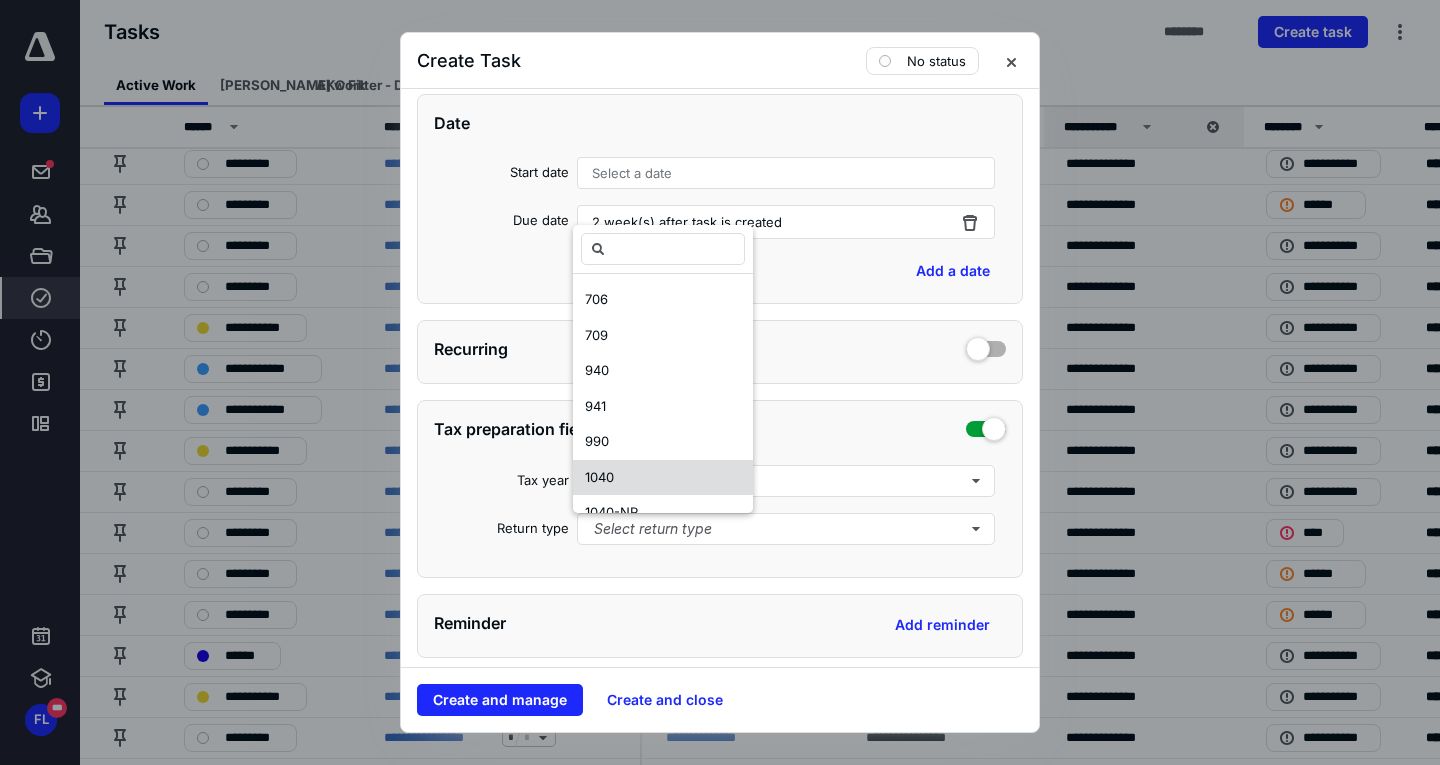 click on "1040" at bounding box center (663, 478) 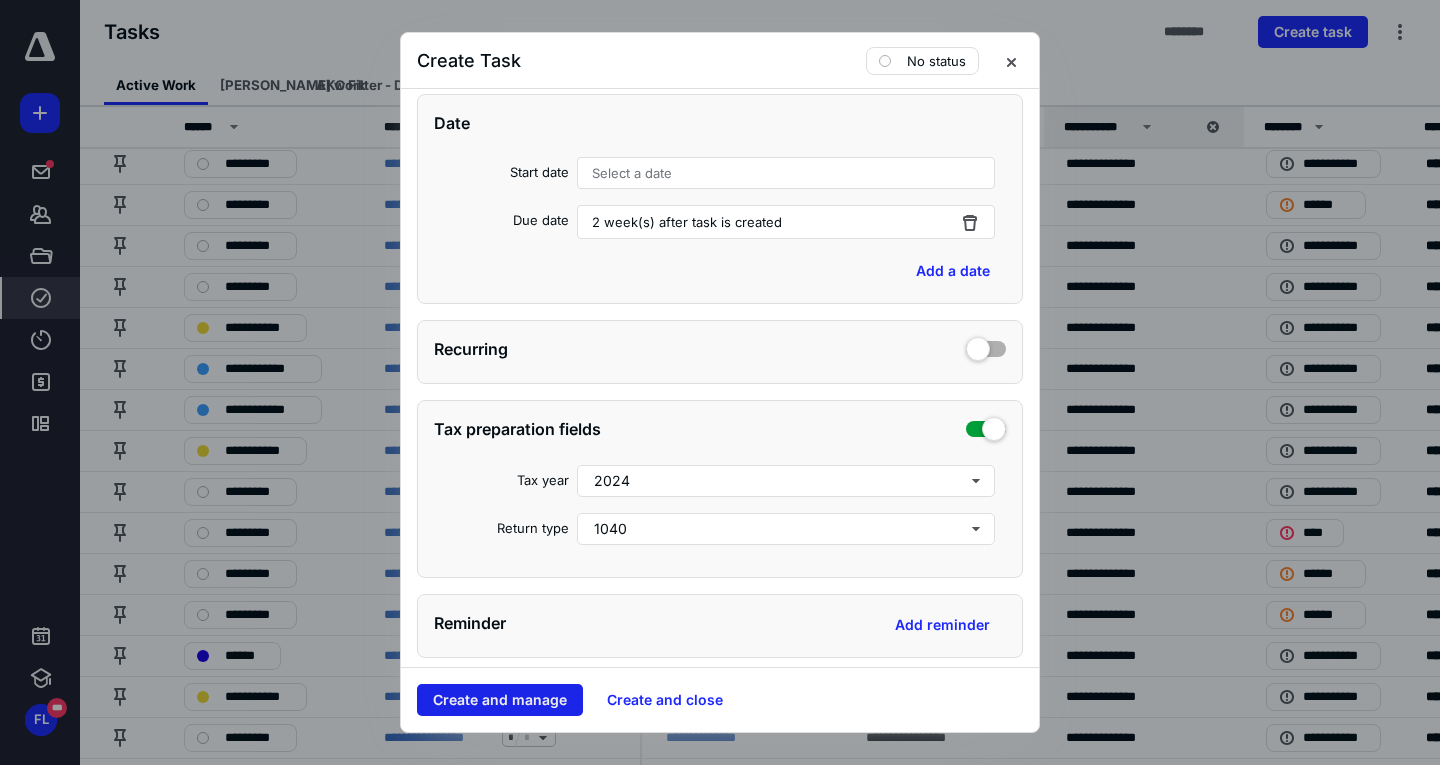 click on "Create and manage" at bounding box center (500, 700) 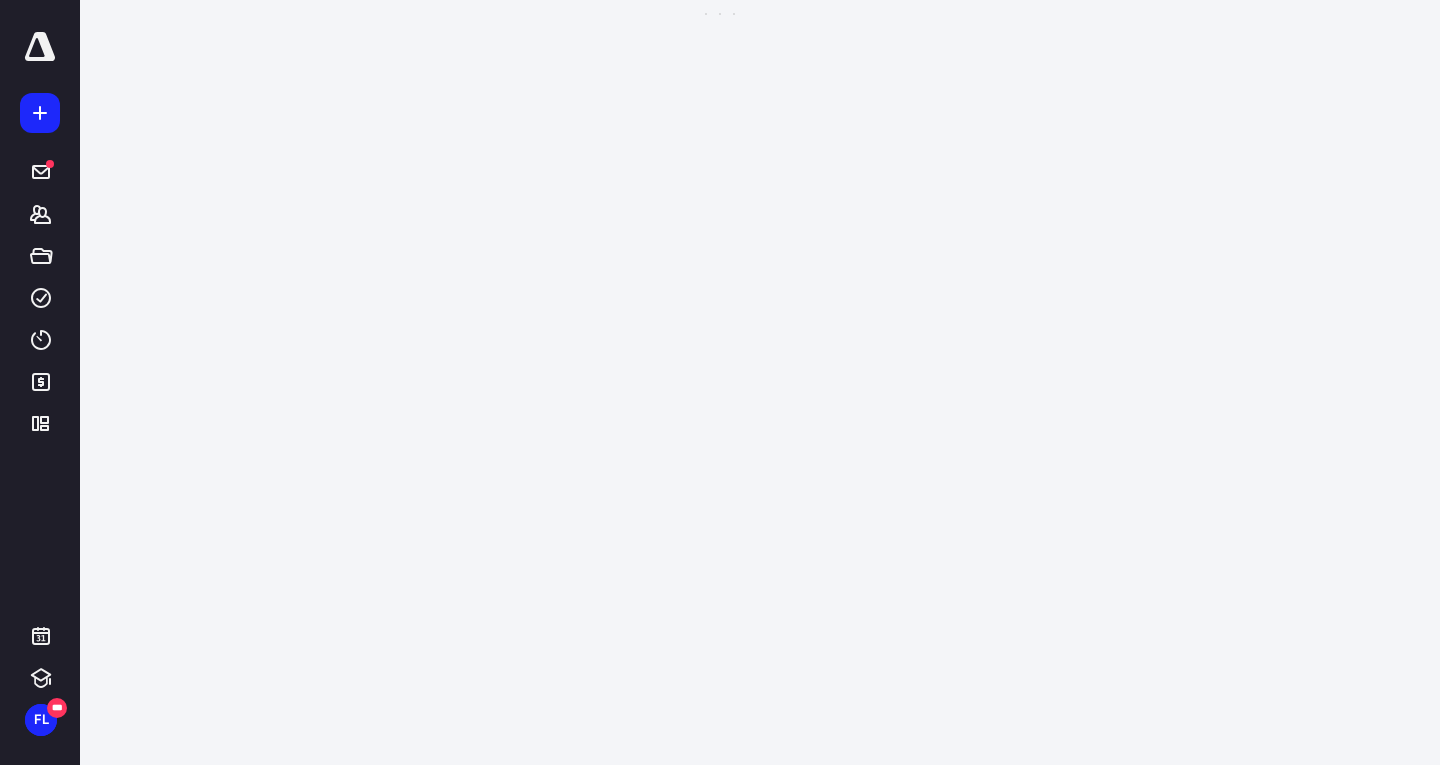 scroll, scrollTop: 0, scrollLeft: 0, axis: both 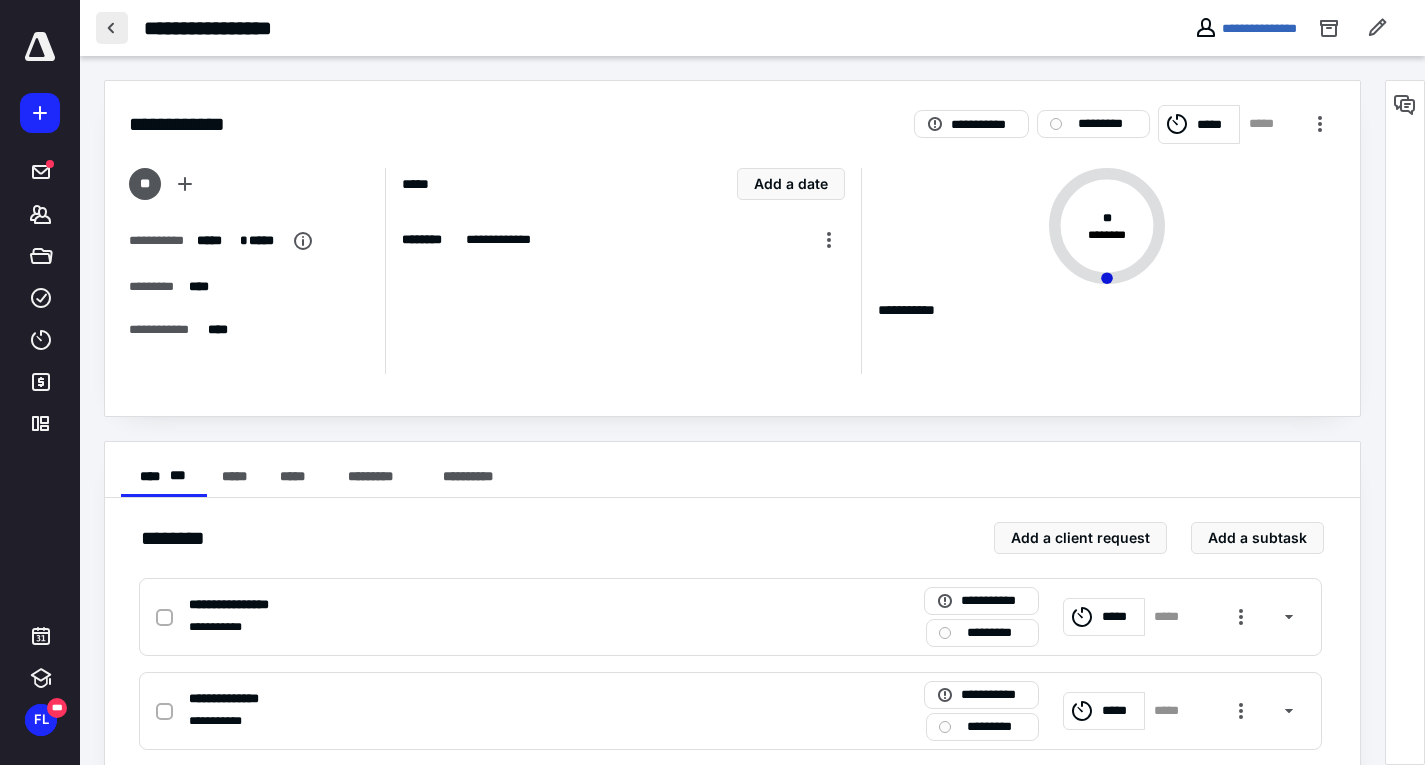 click at bounding box center [112, 28] 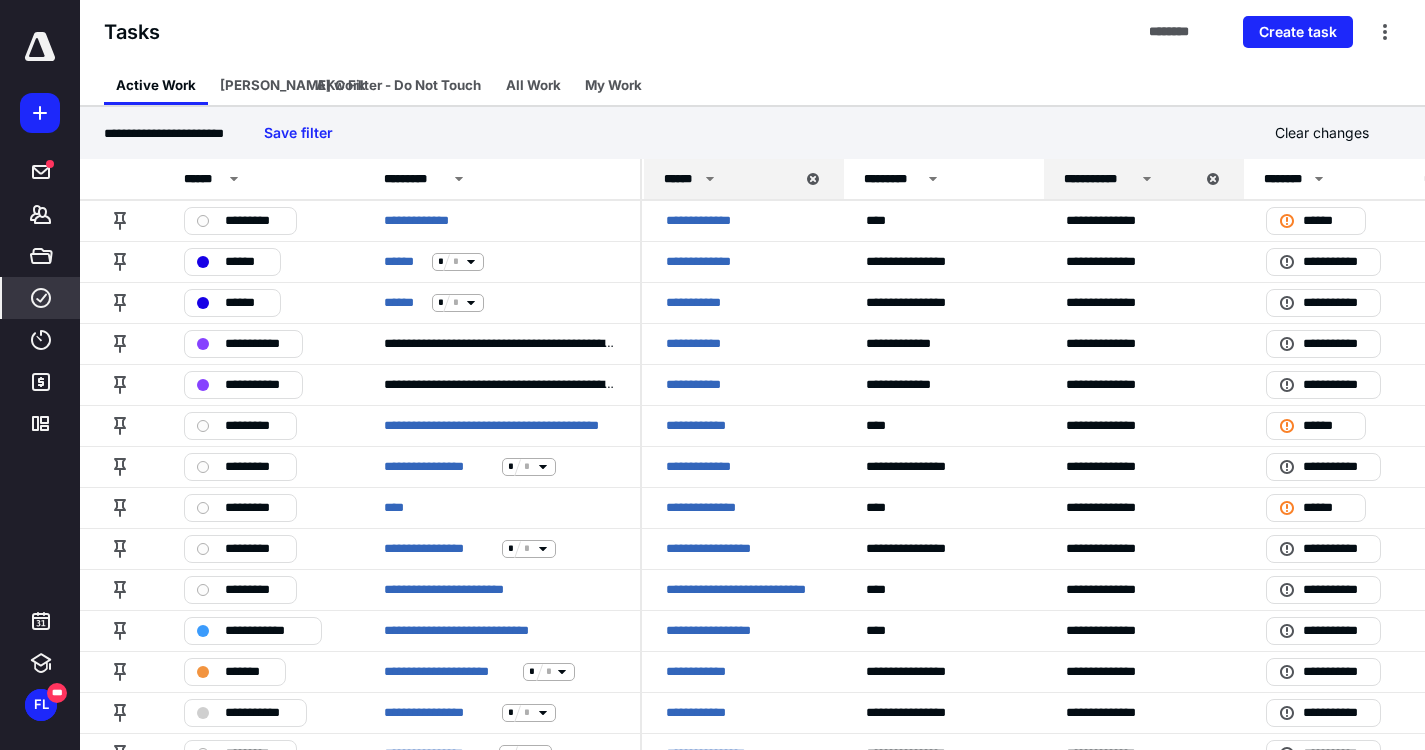 click at bounding box center (40, 113) 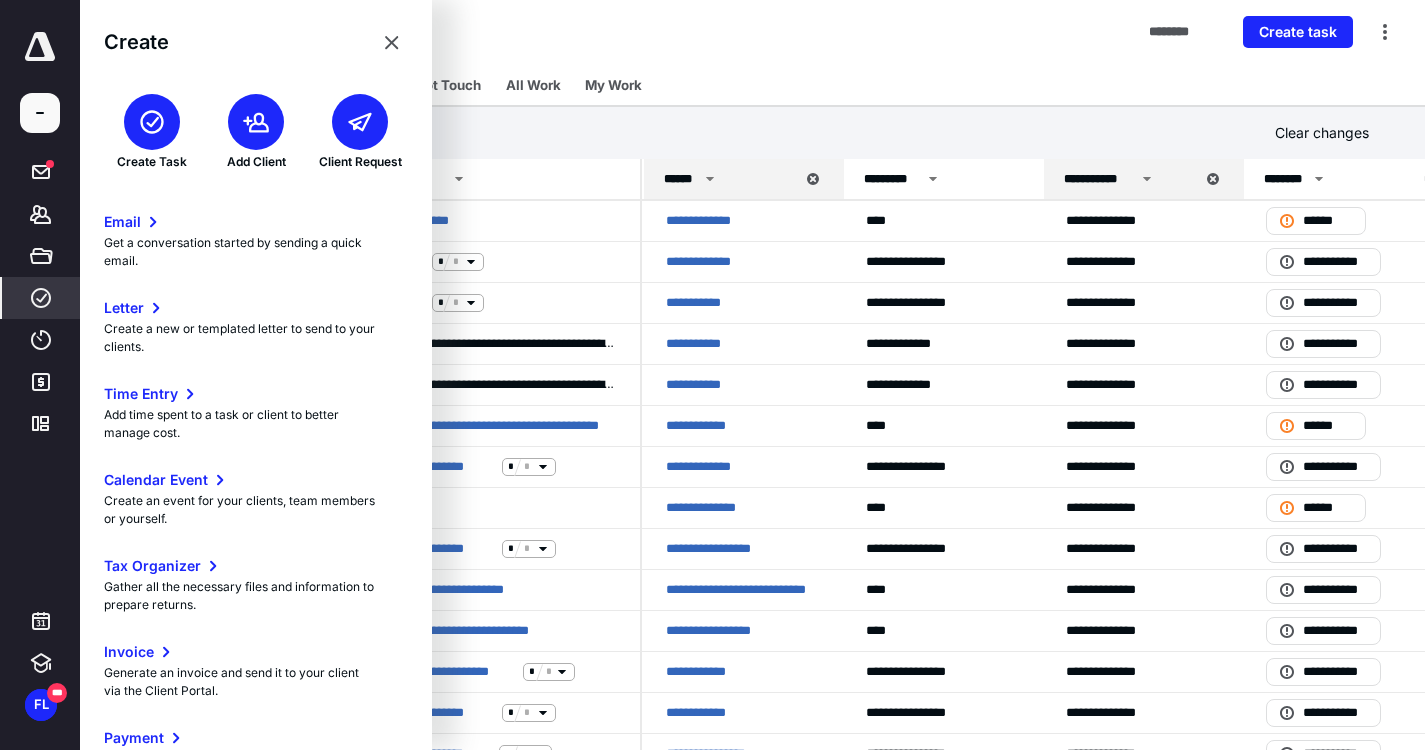 click 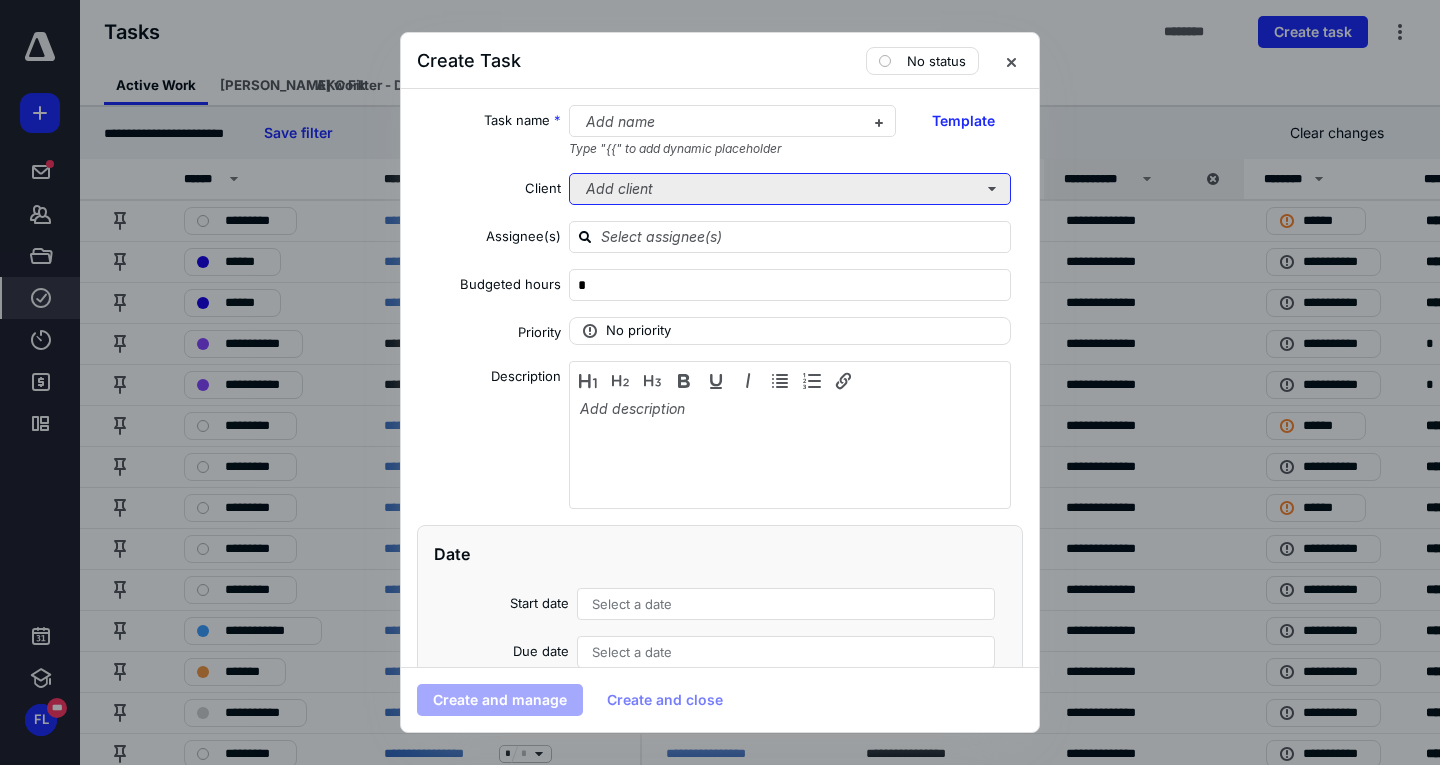 click on "Add client" at bounding box center [790, 189] 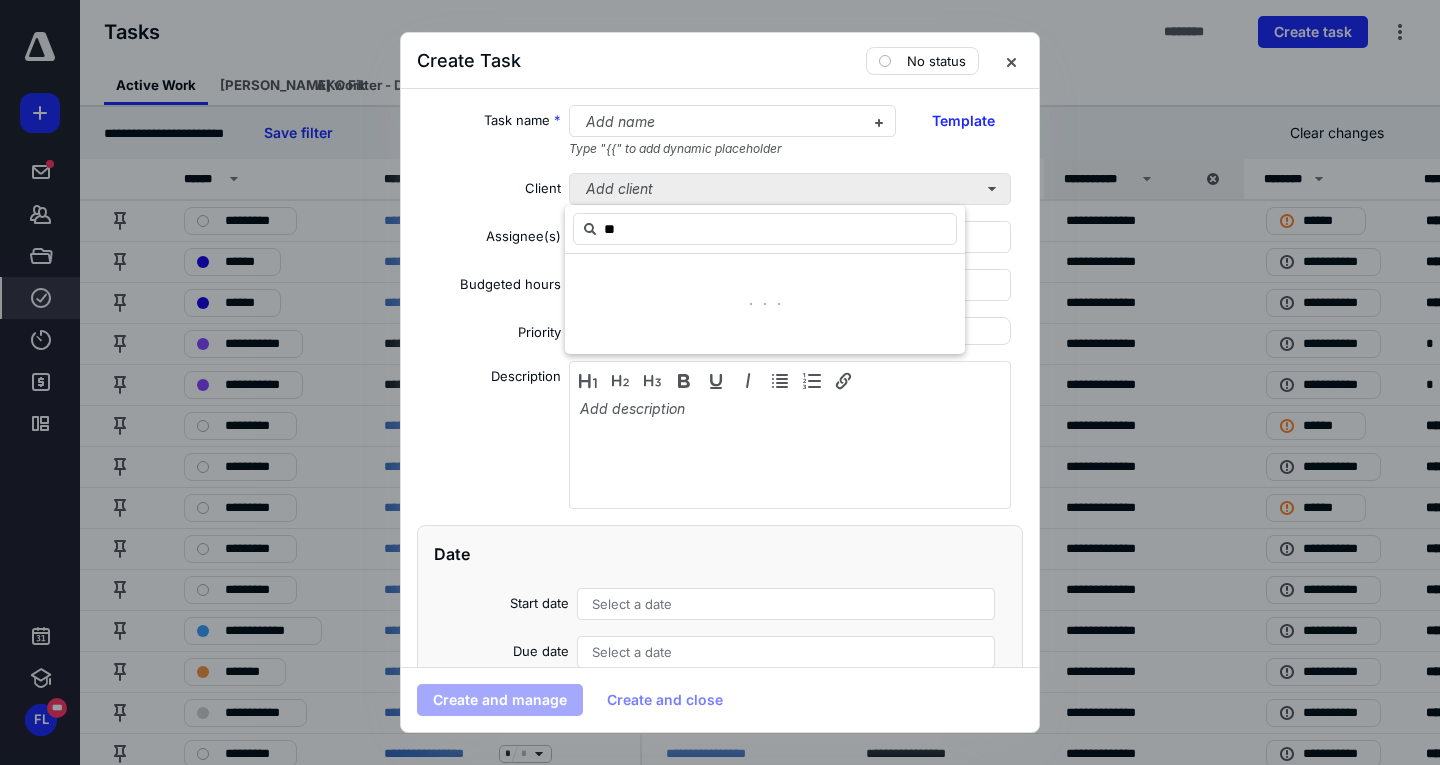 type on "*" 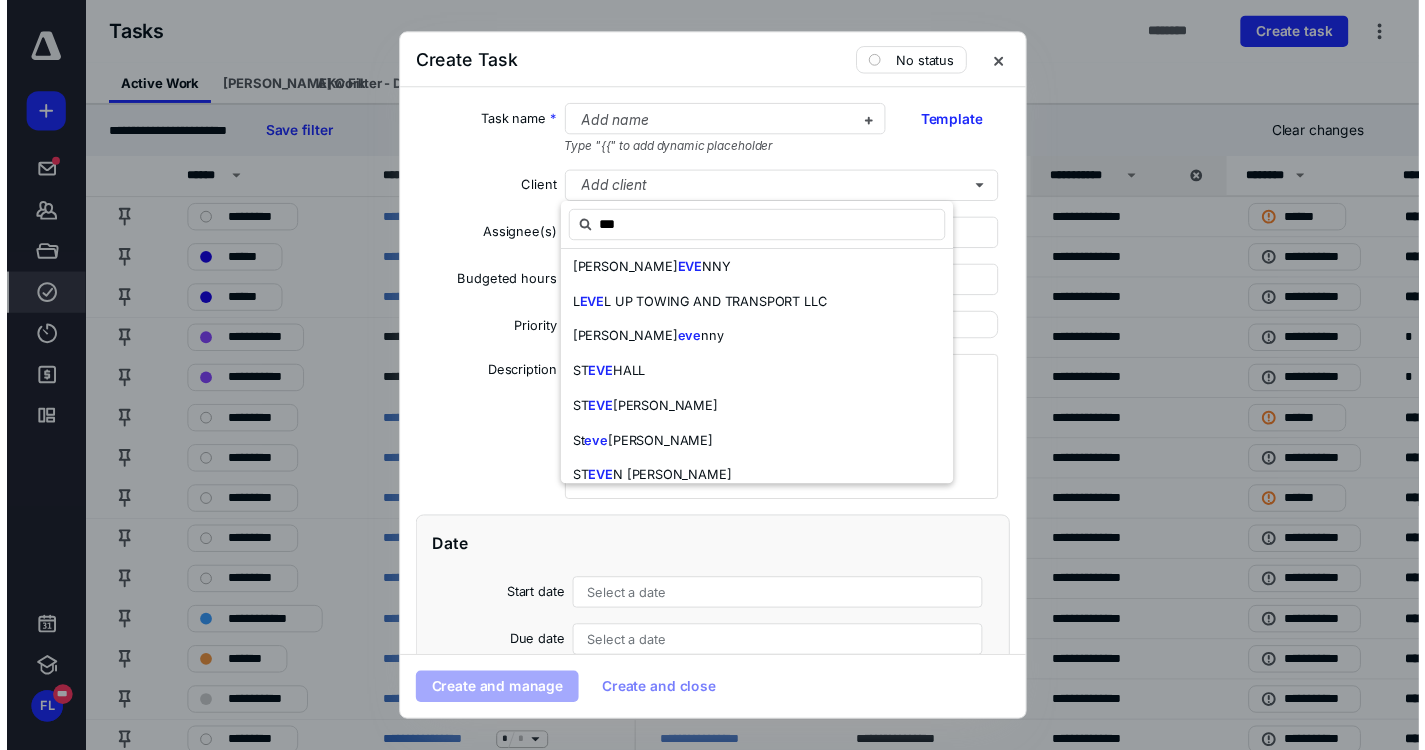 scroll, scrollTop: 0, scrollLeft: 0, axis: both 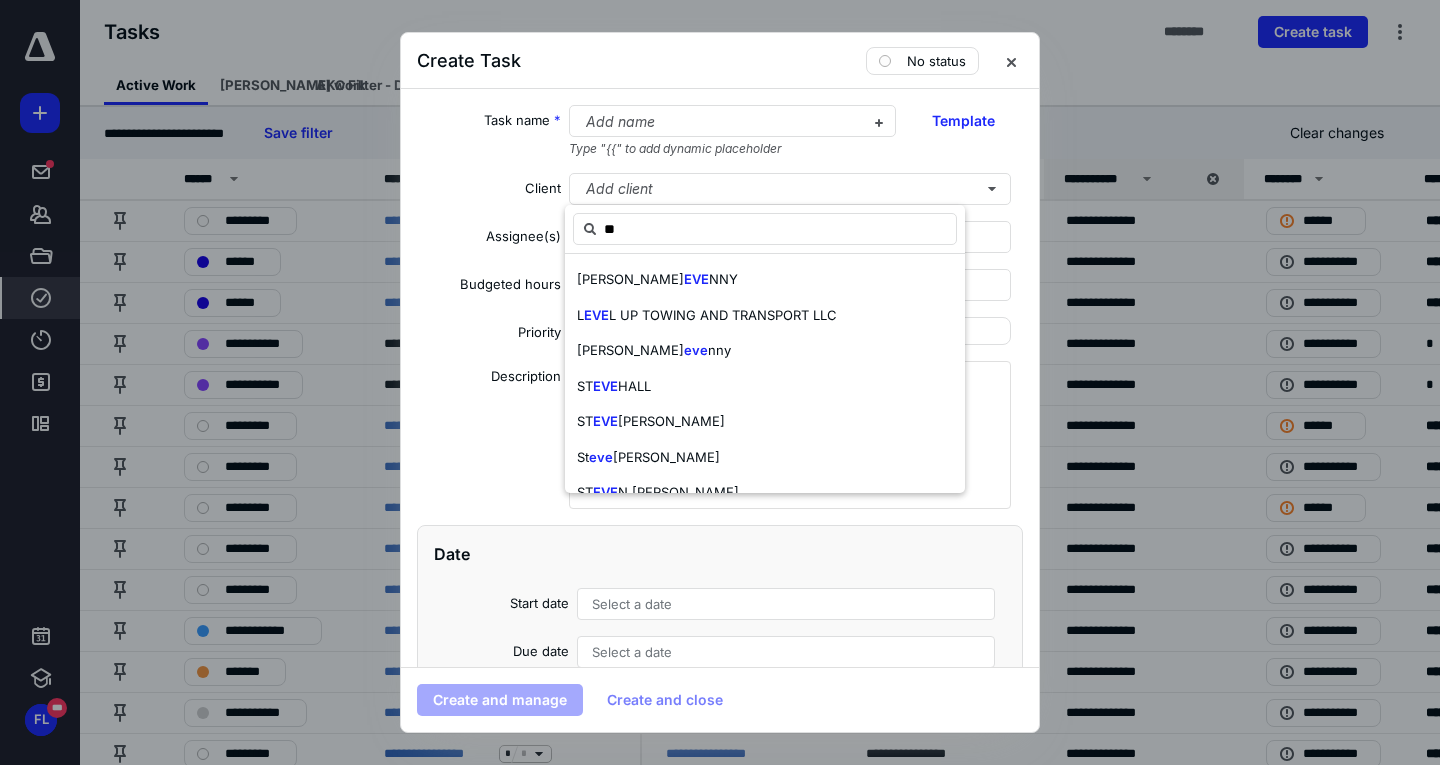 type on "*" 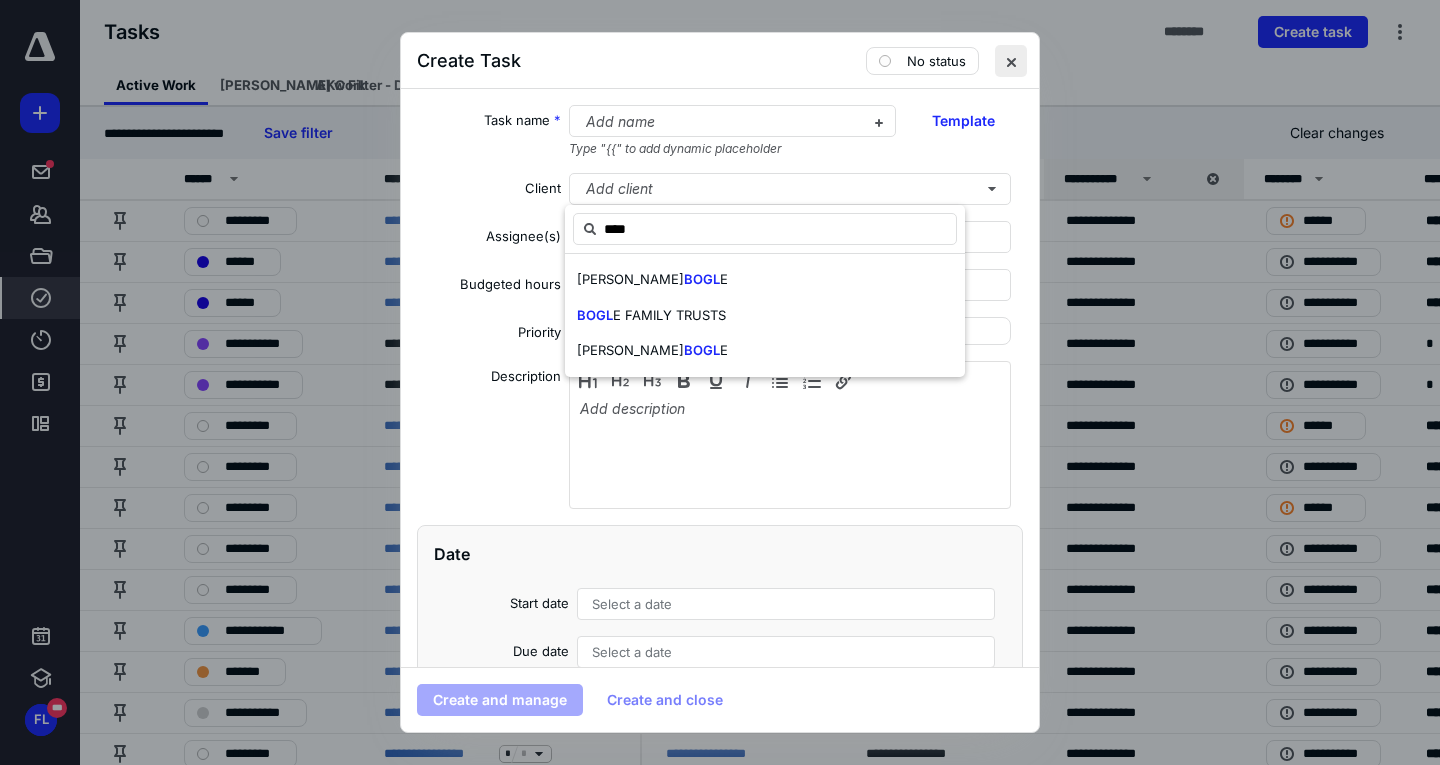 type on "****" 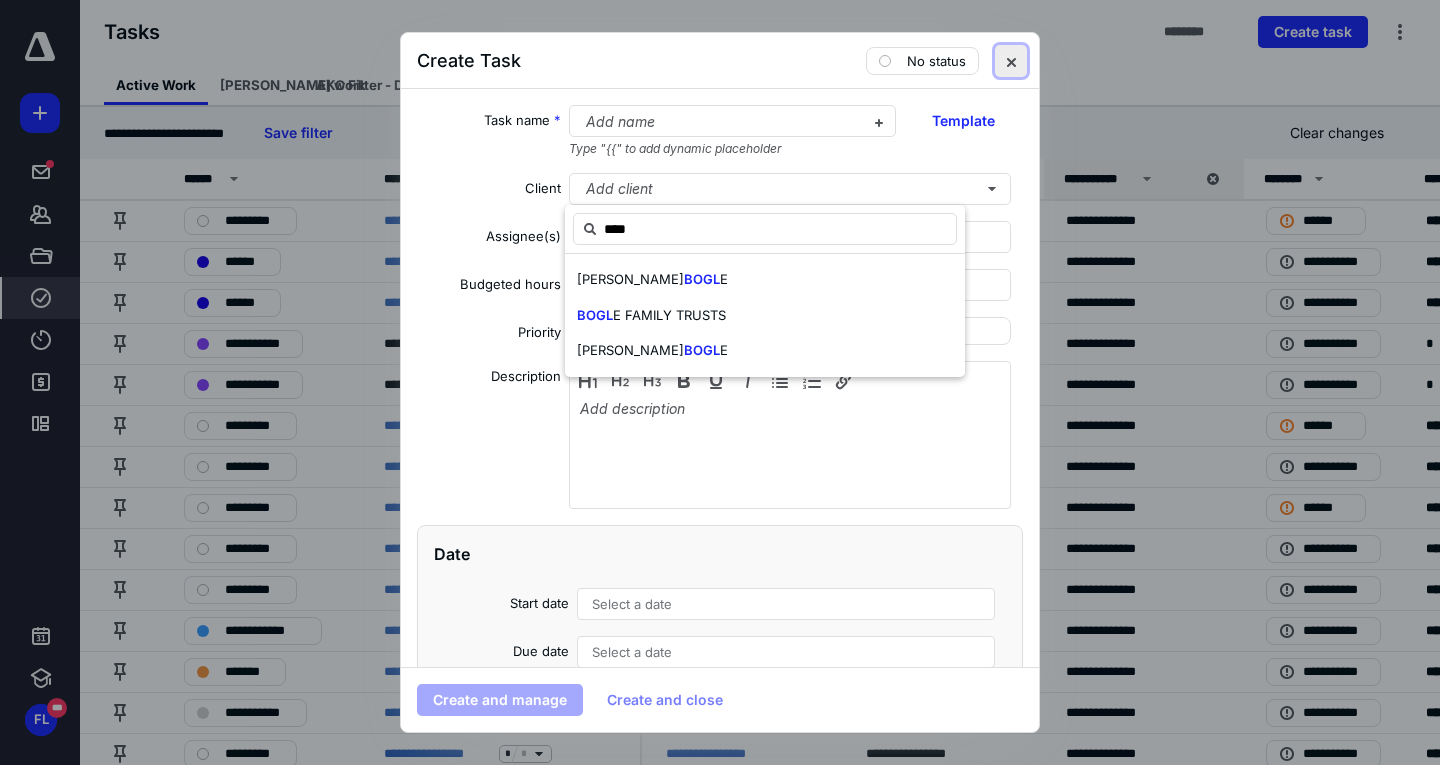 click at bounding box center [1011, 61] 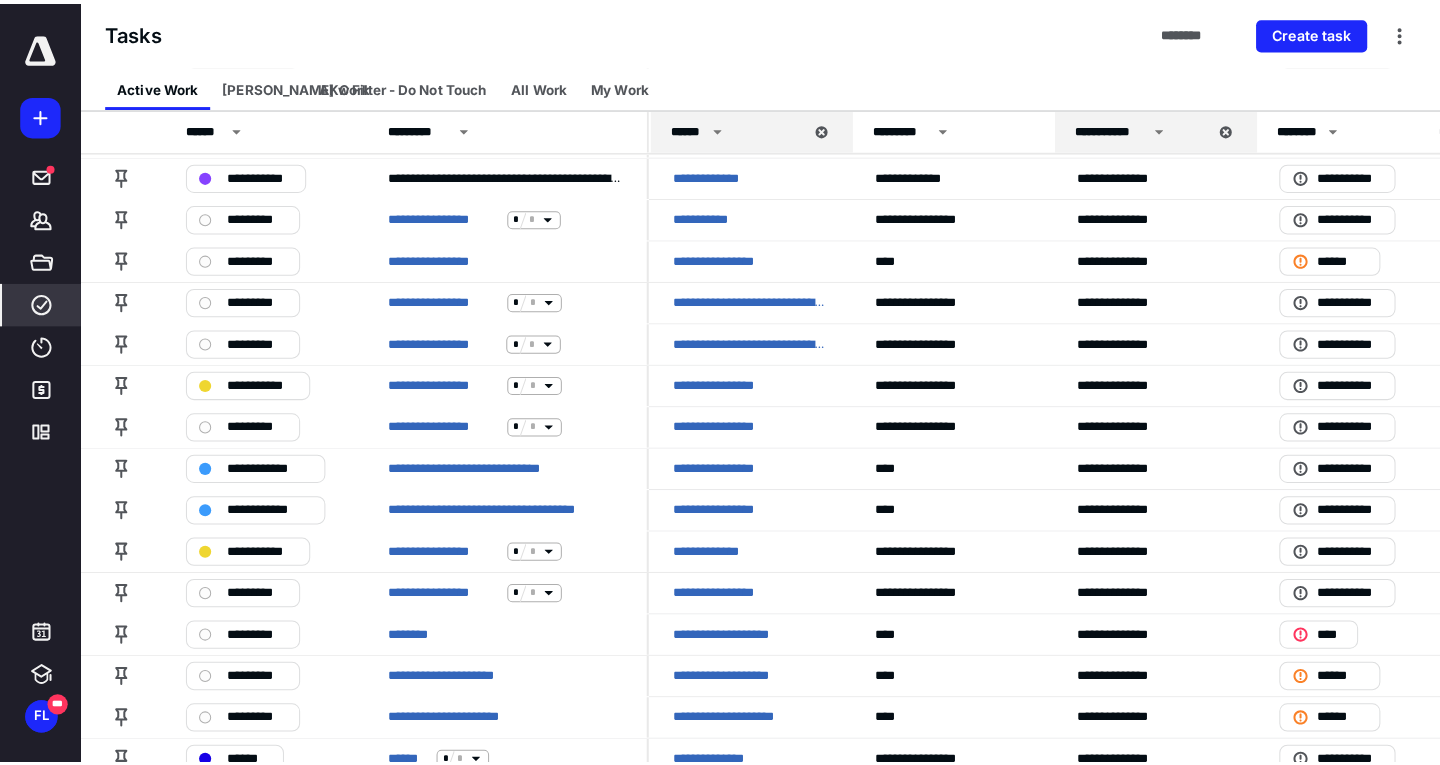 scroll, scrollTop: 679, scrollLeft: 0, axis: vertical 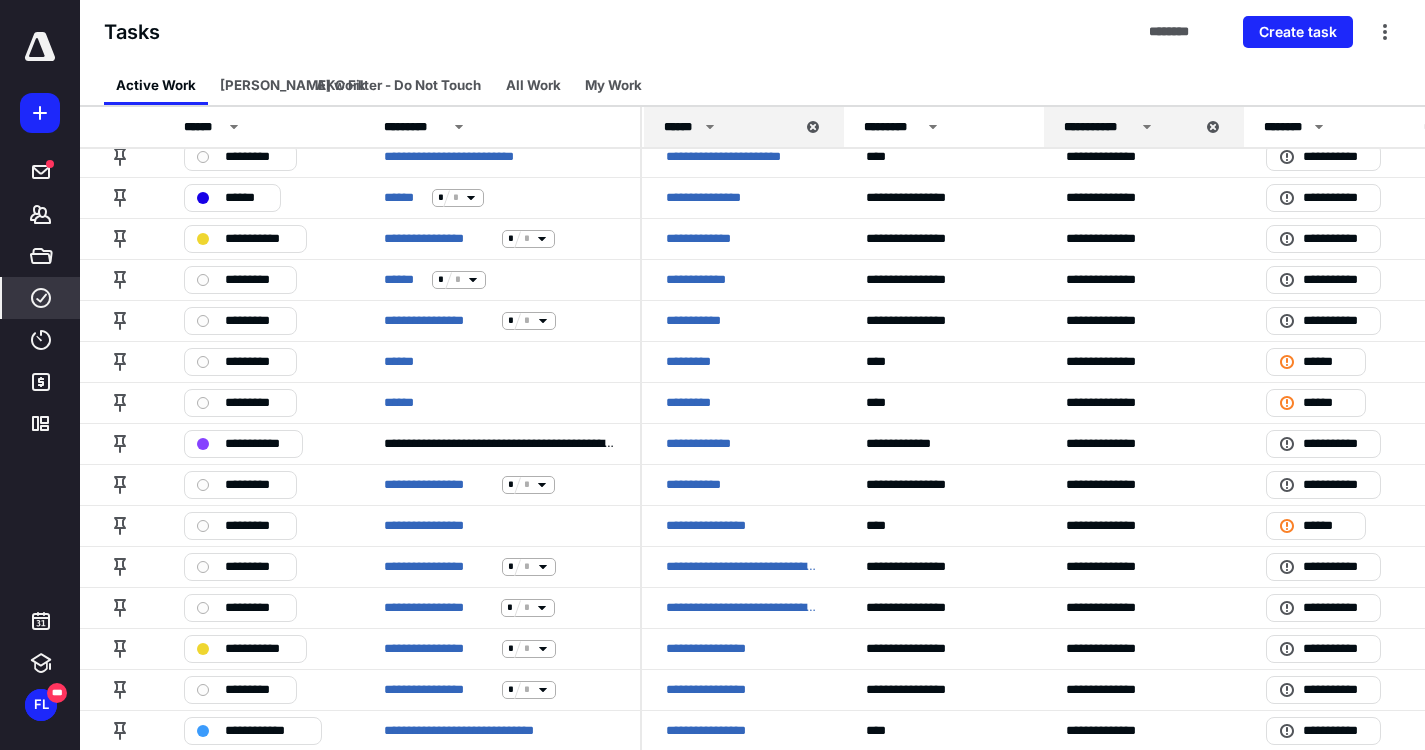 click 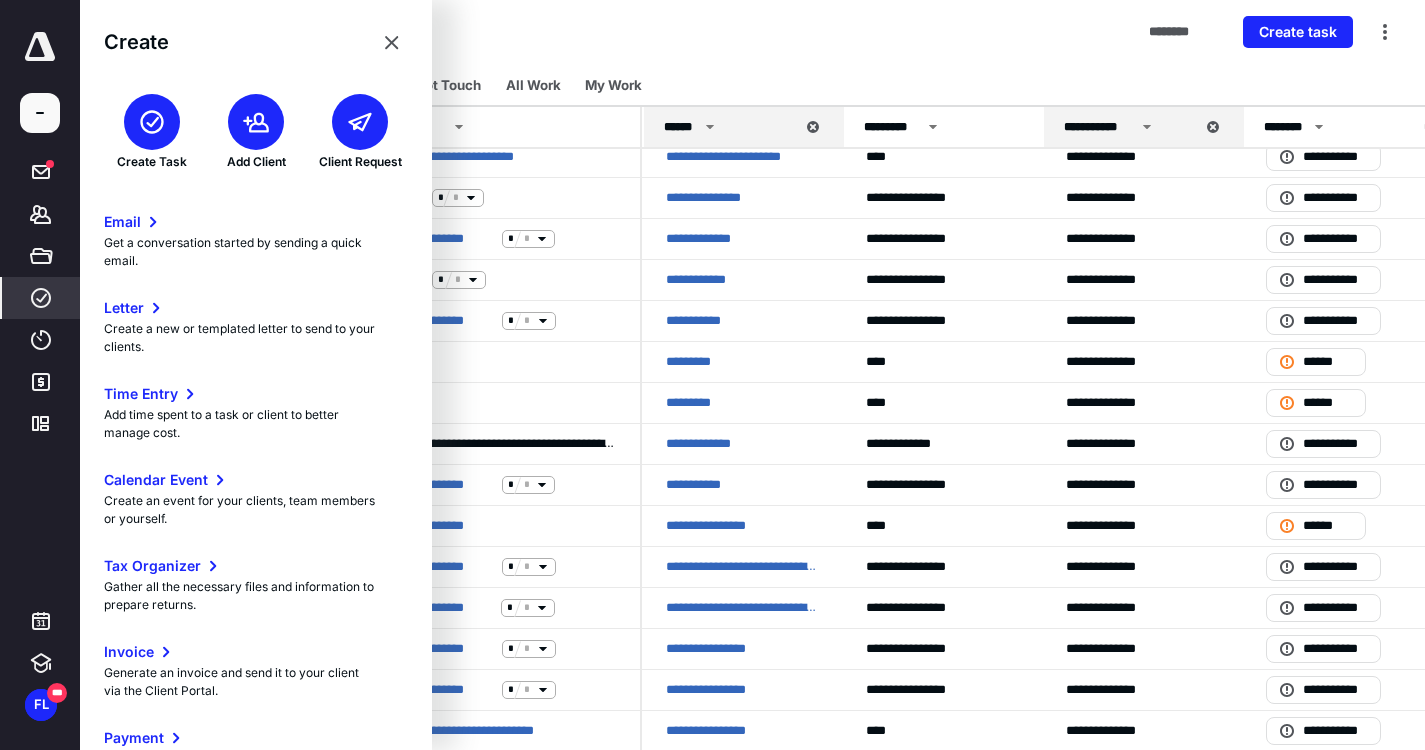 click 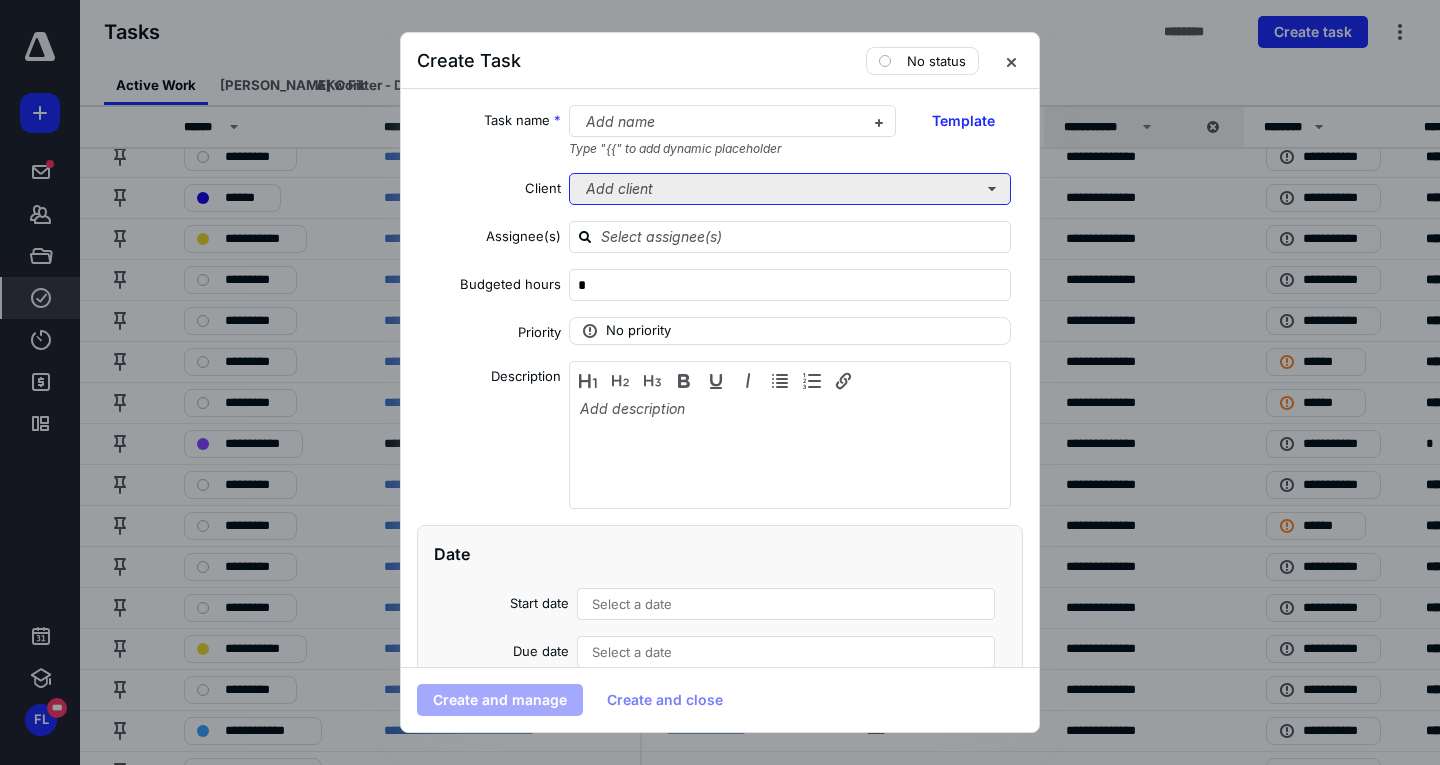 click on "Add client" at bounding box center [790, 189] 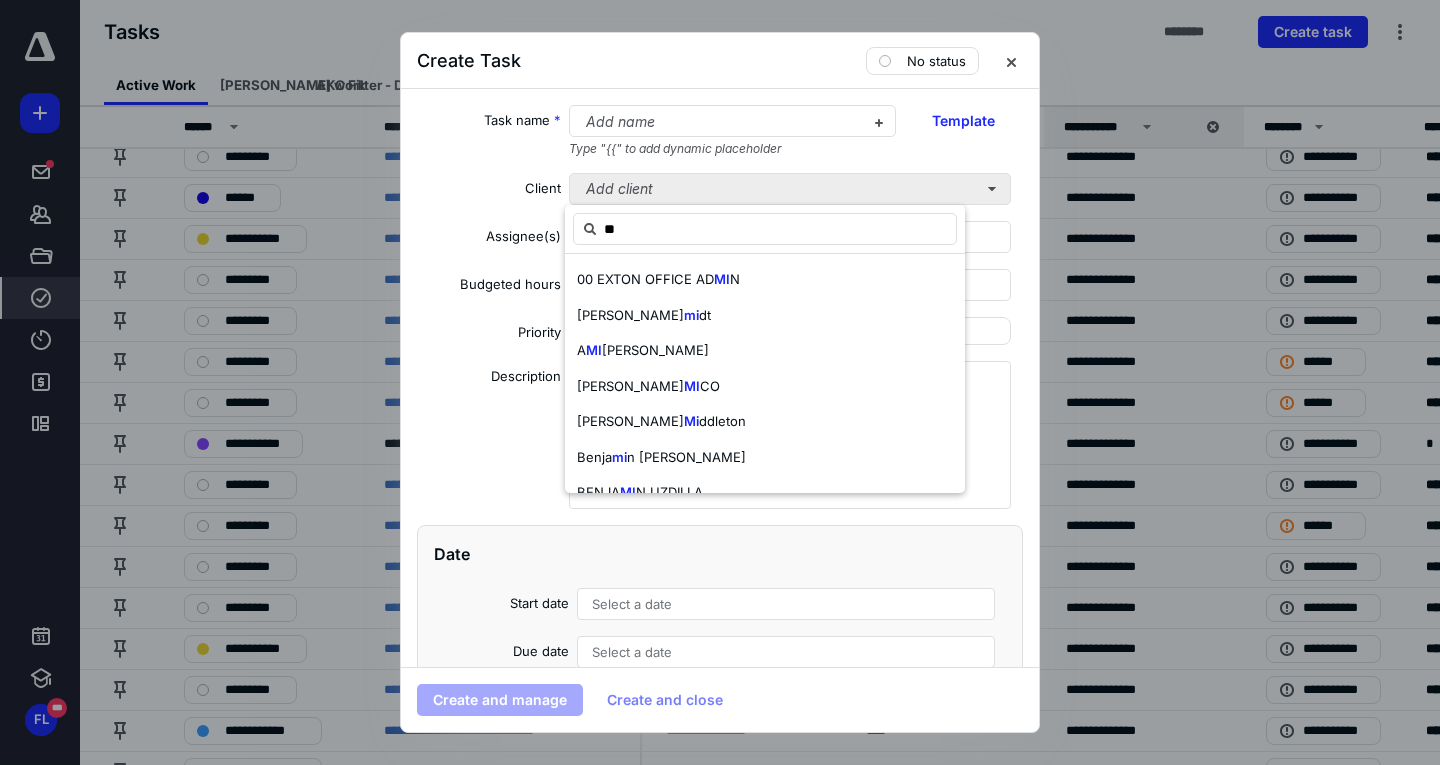 type on "*" 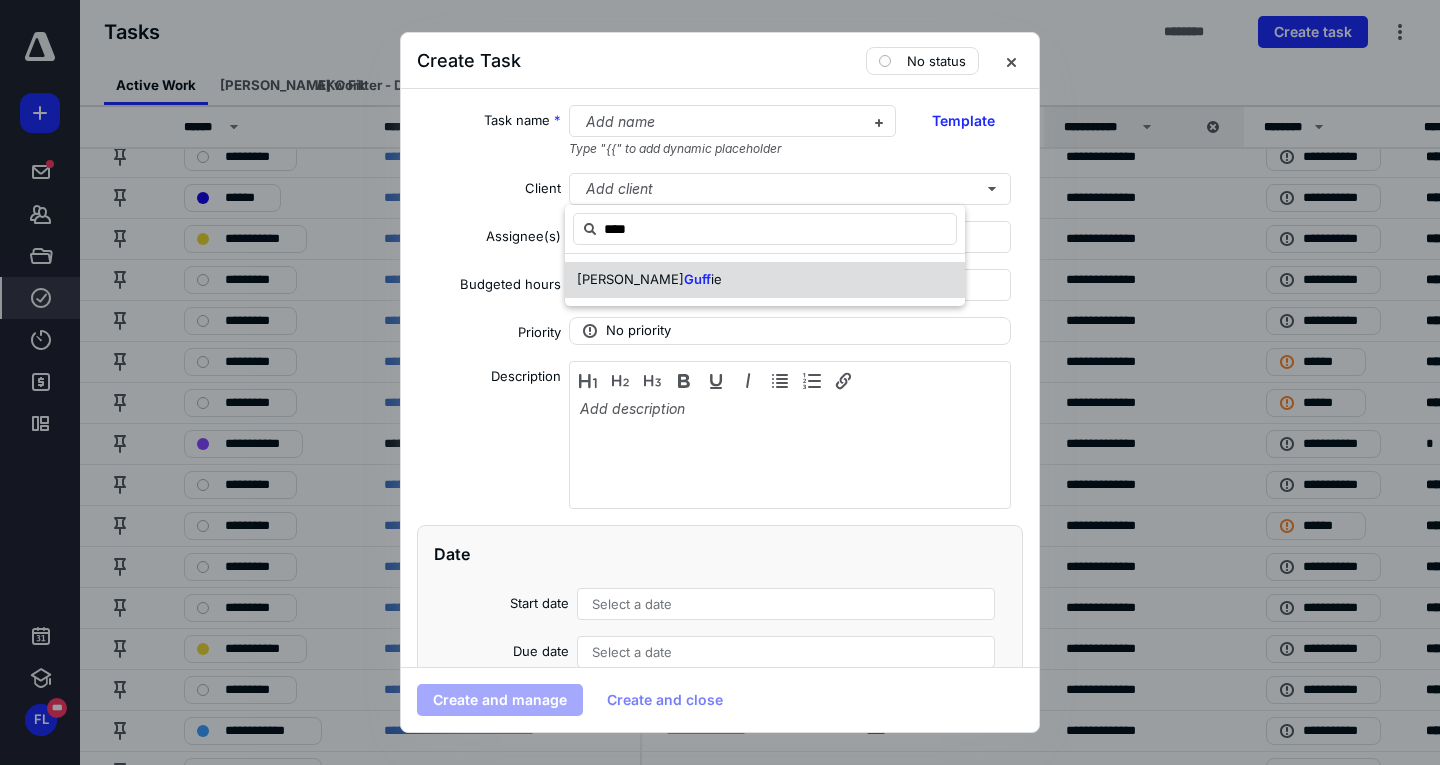 click on "[PERSON_NAME] ie" at bounding box center [765, 280] 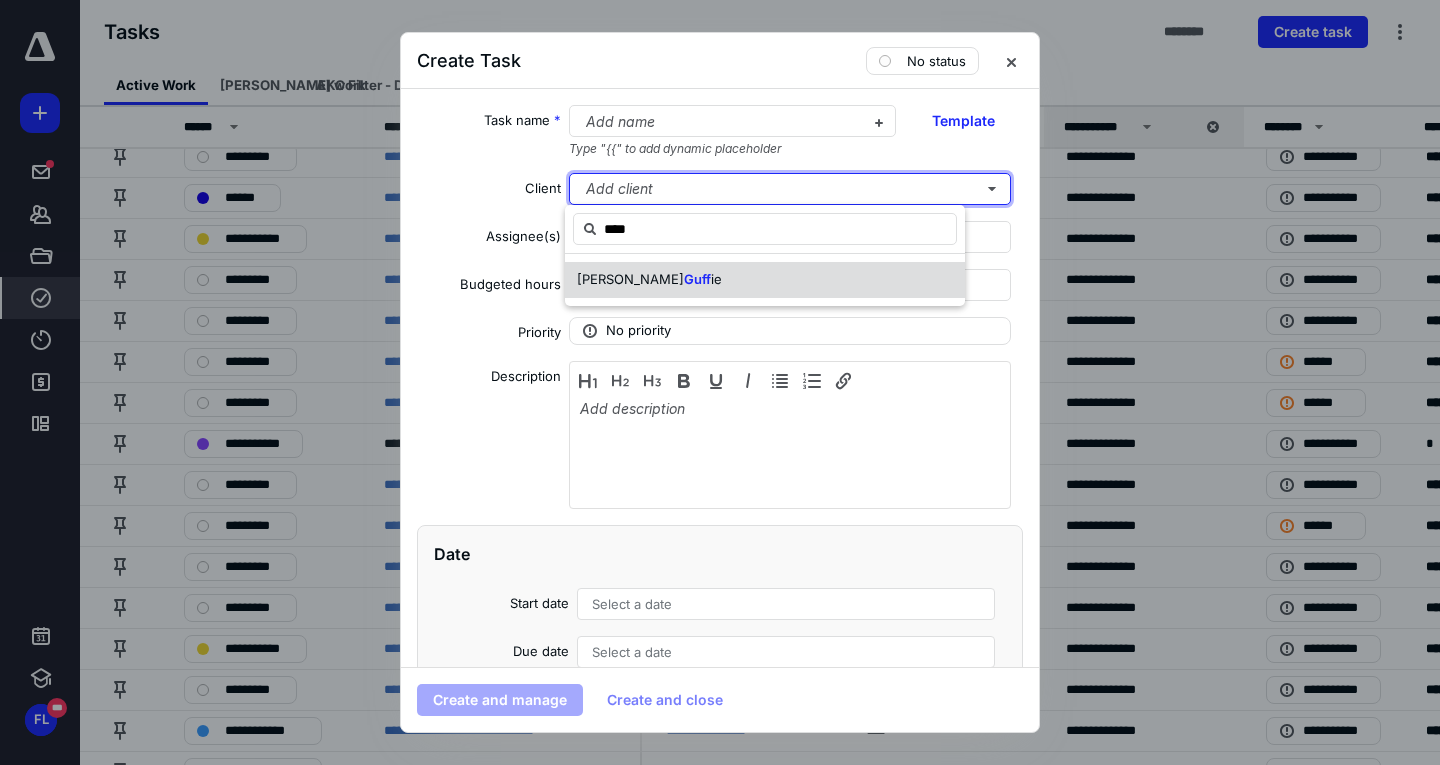 type 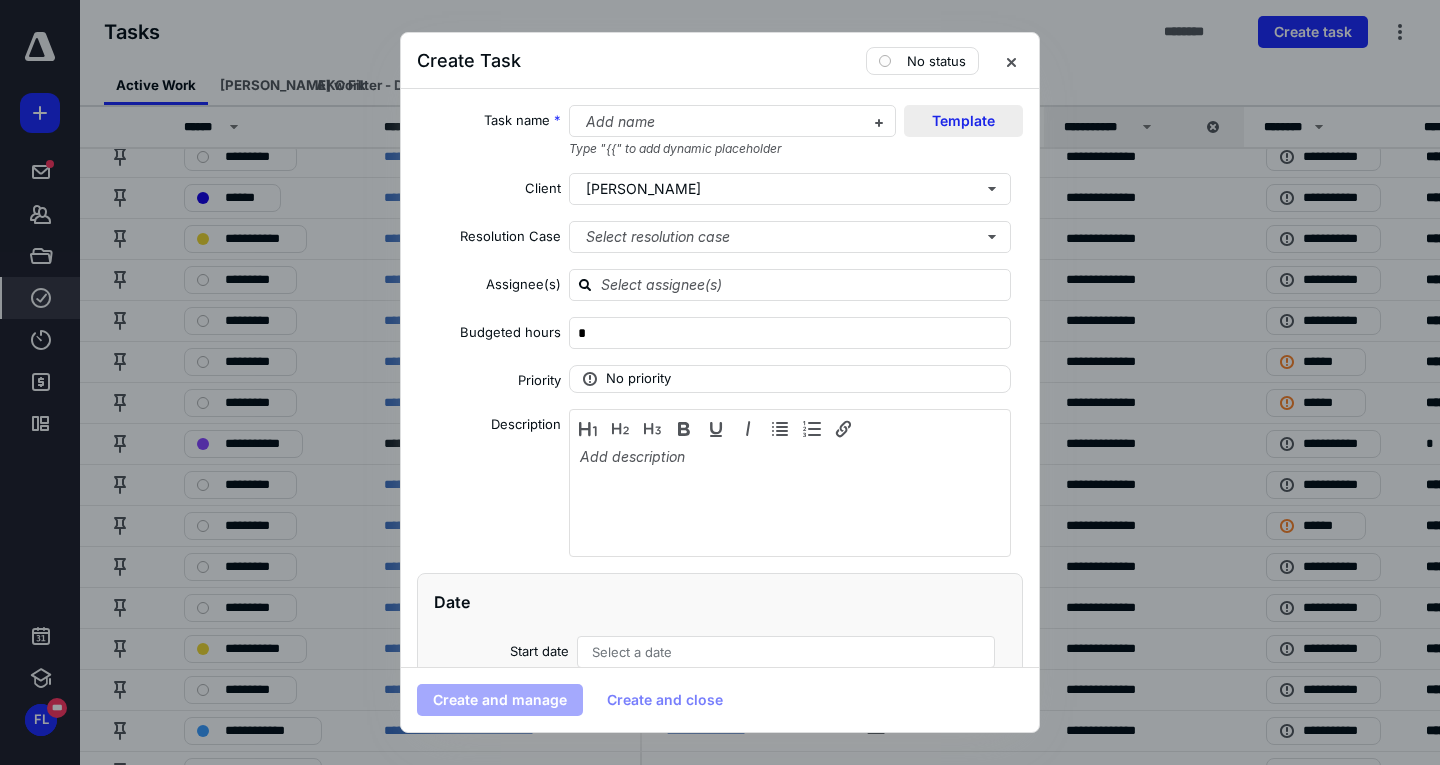click on "Template" at bounding box center (963, 121) 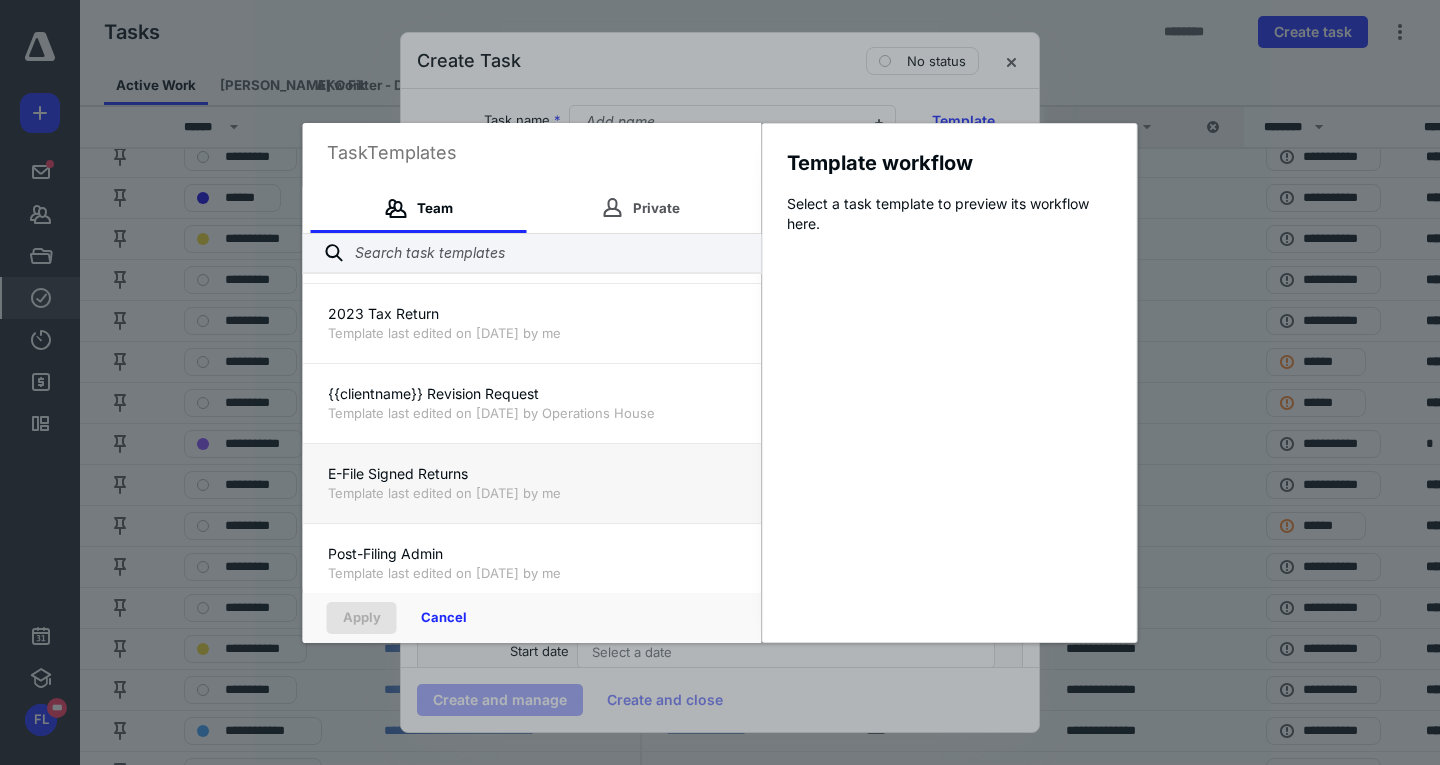 scroll, scrollTop: 320, scrollLeft: 0, axis: vertical 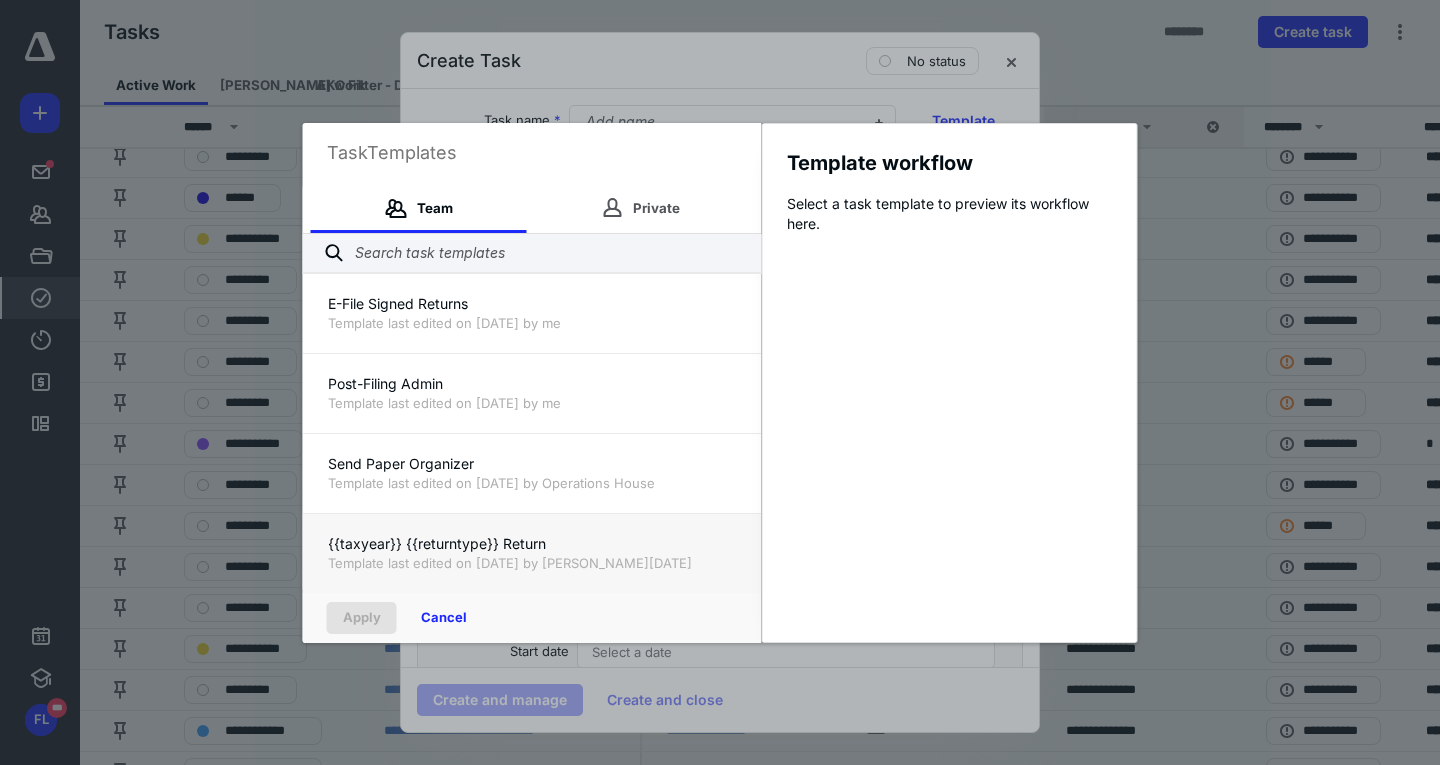 click on "{{taxyear}} {{returntype}} Return Template last edited on [DATE] by [PERSON_NAME][DATE]" at bounding box center (532, 553) 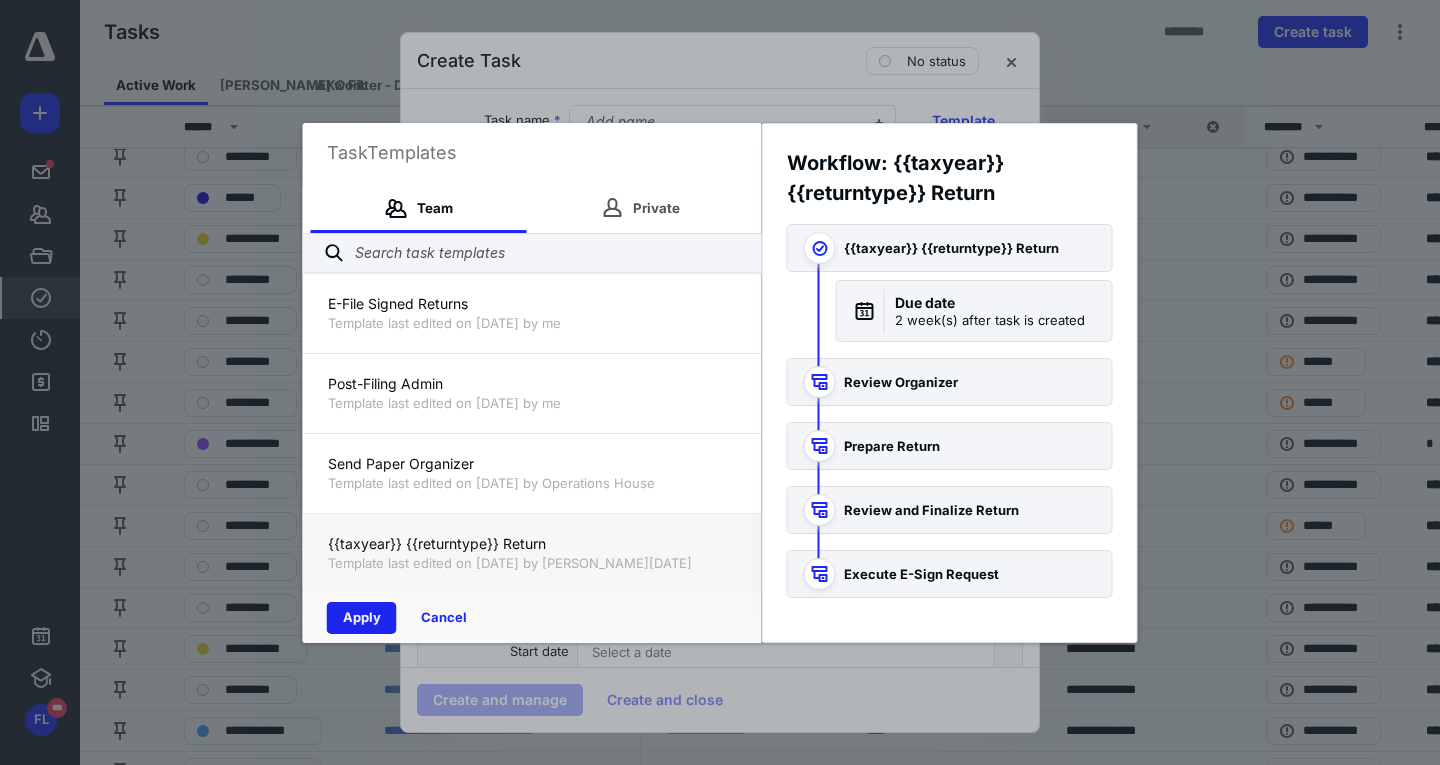 click on "Apply" at bounding box center (362, 618) 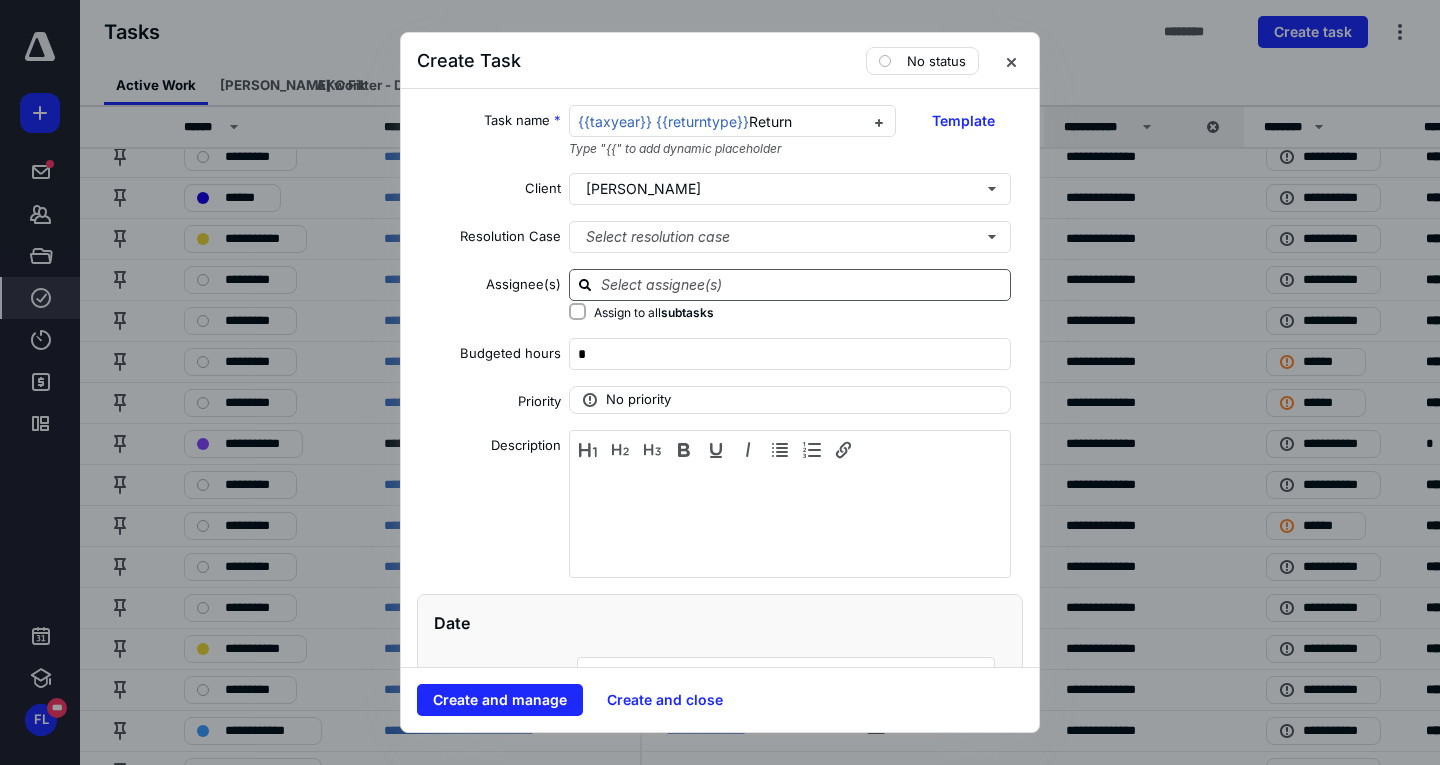 drag, startPoint x: 729, startPoint y: 282, endPoint x: 754, endPoint y: 275, distance: 25.96151 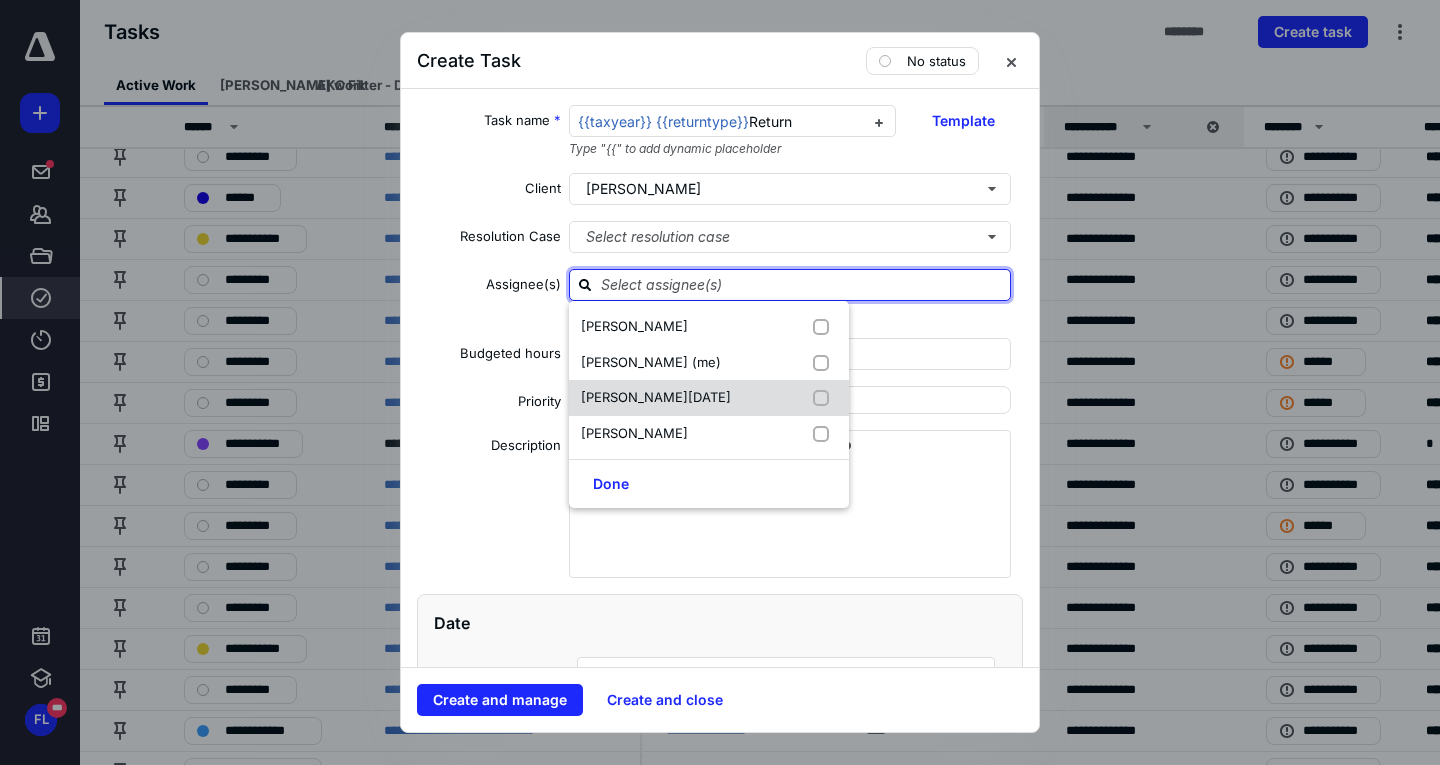 click on "[PERSON_NAME][DATE]" at bounding box center [709, 398] 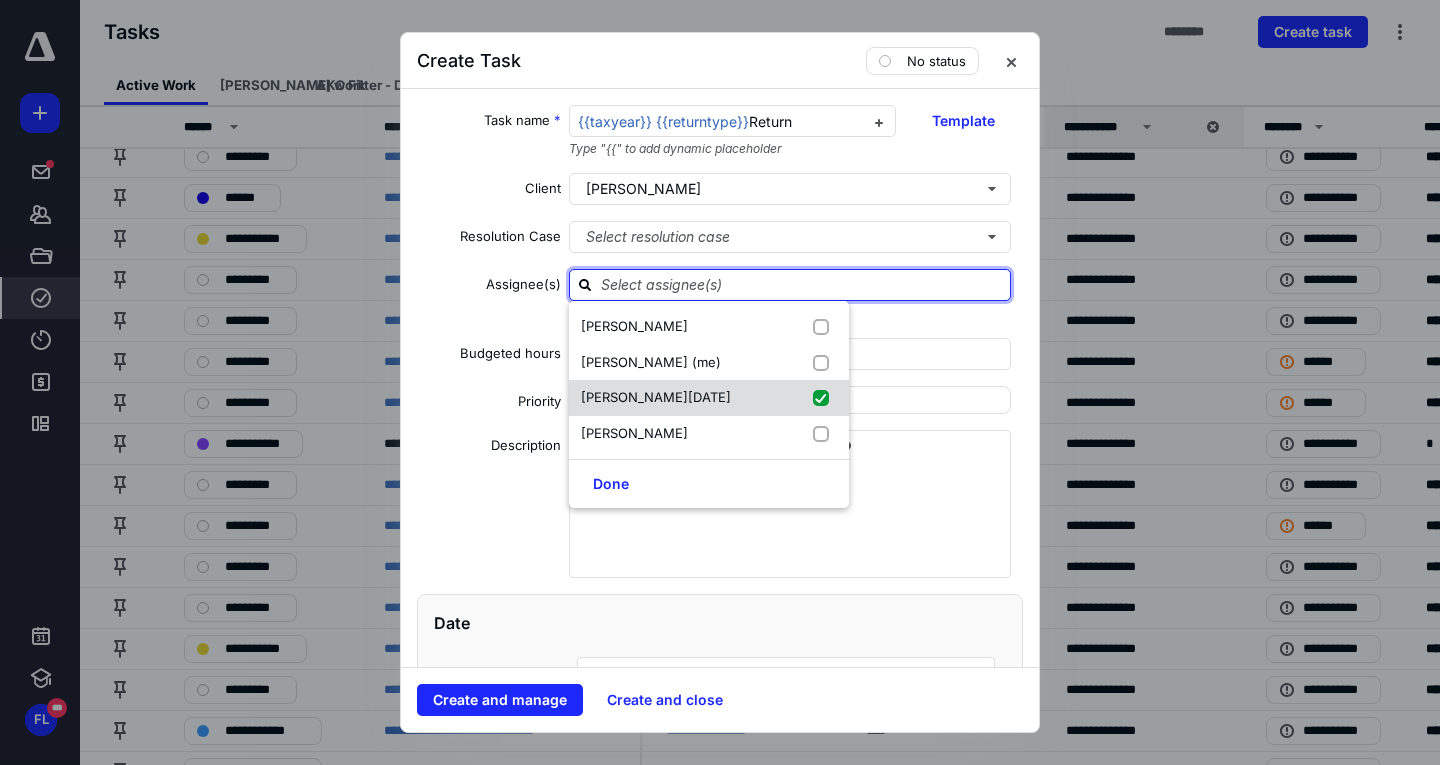 checkbox on "true" 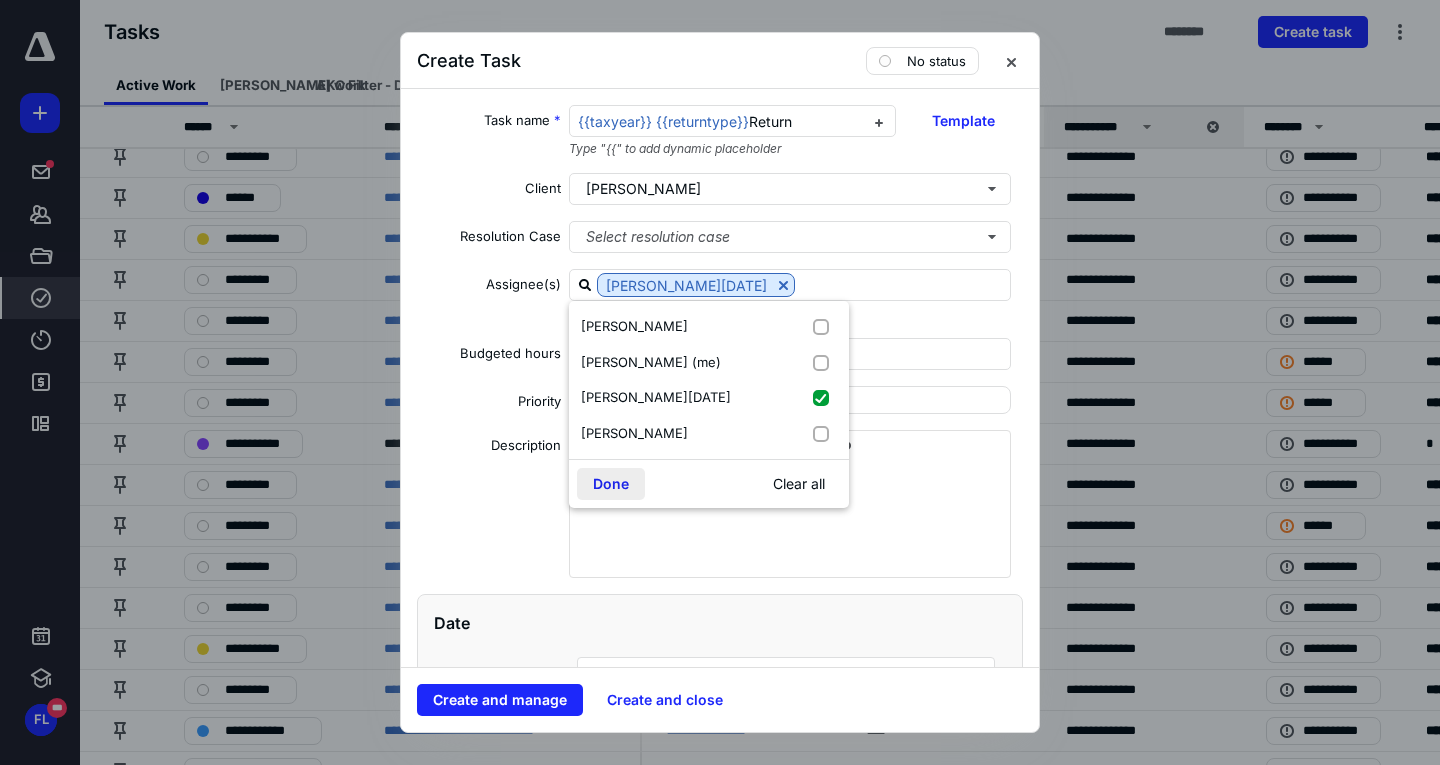 click on "Done" at bounding box center [611, 484] 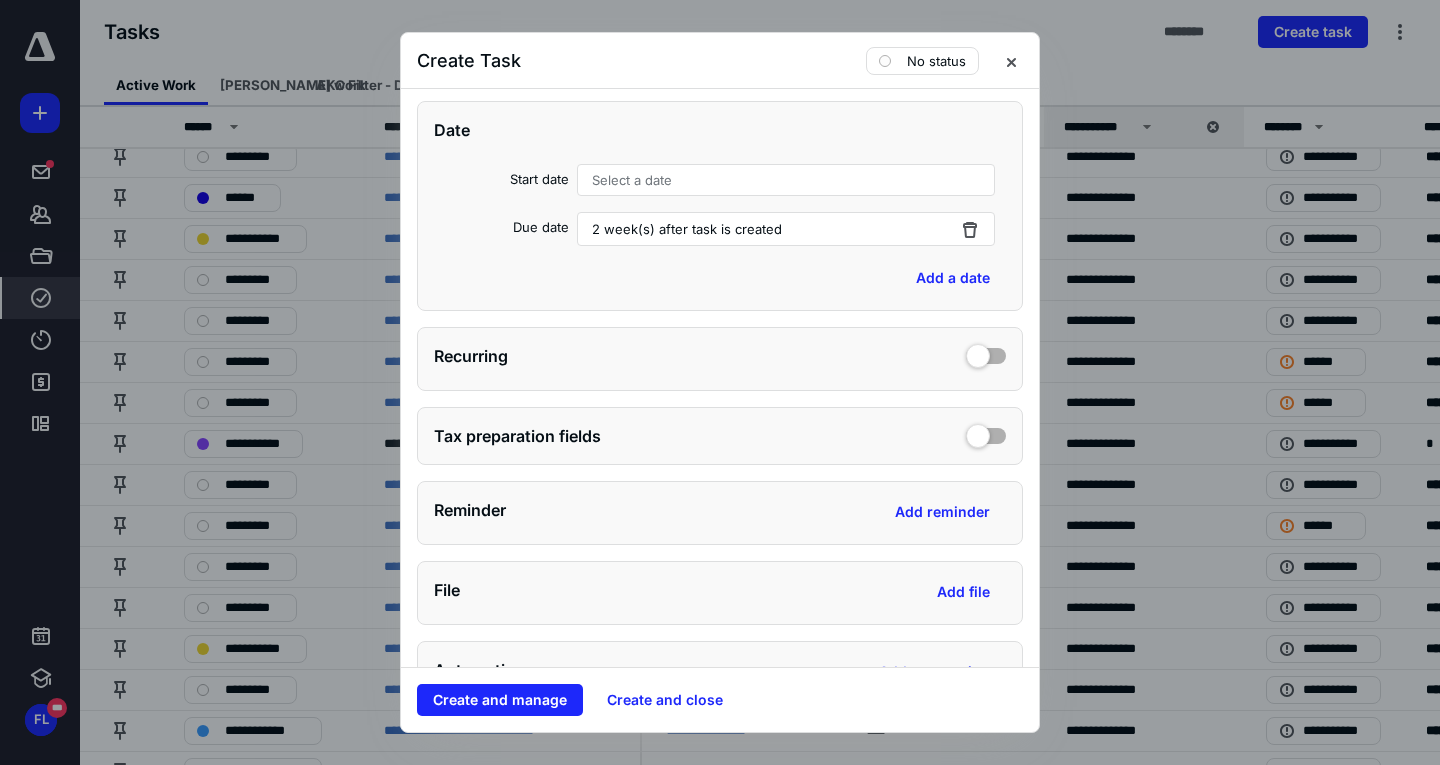 scroll, scrollTop: 500, scrollLeft: 0, axis: vertical 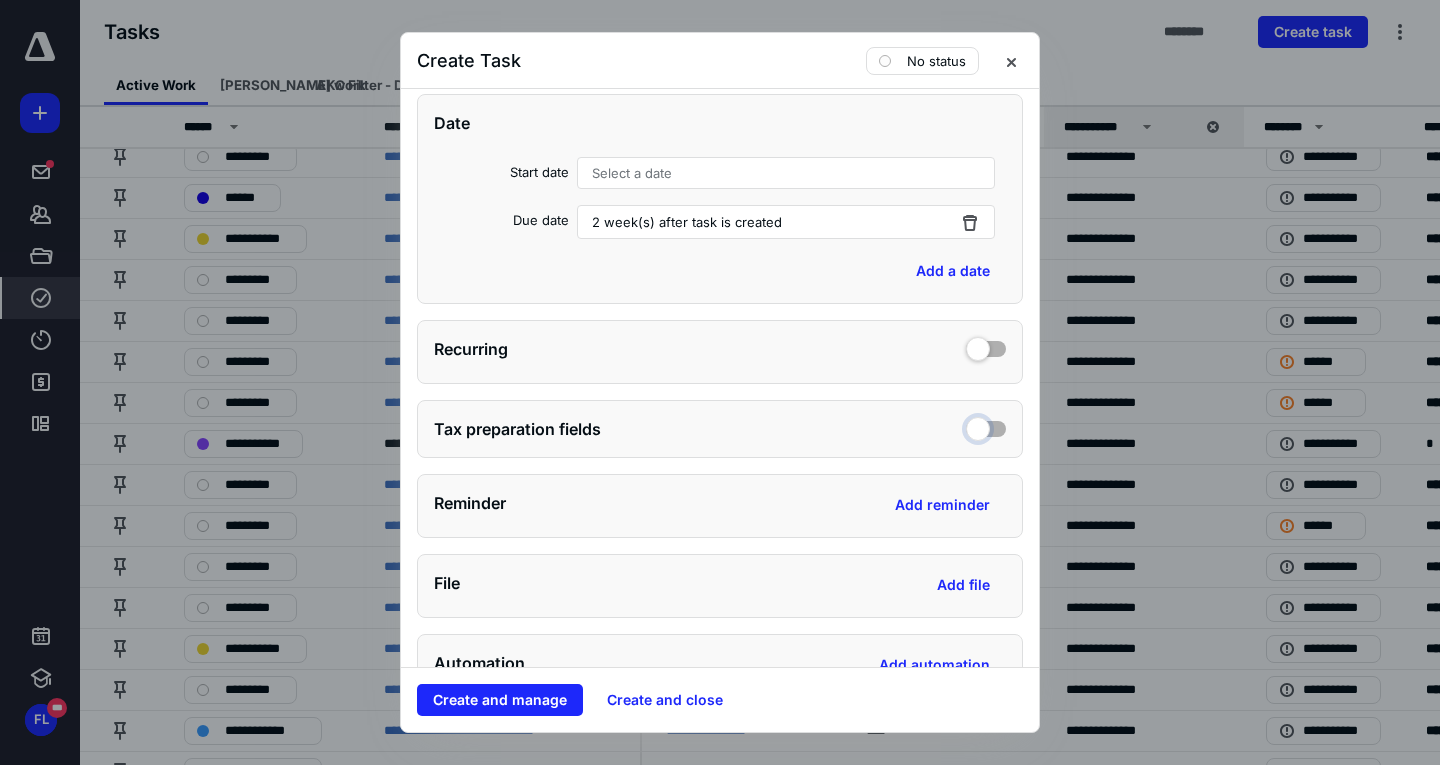 click at bounding box center [986, 426] 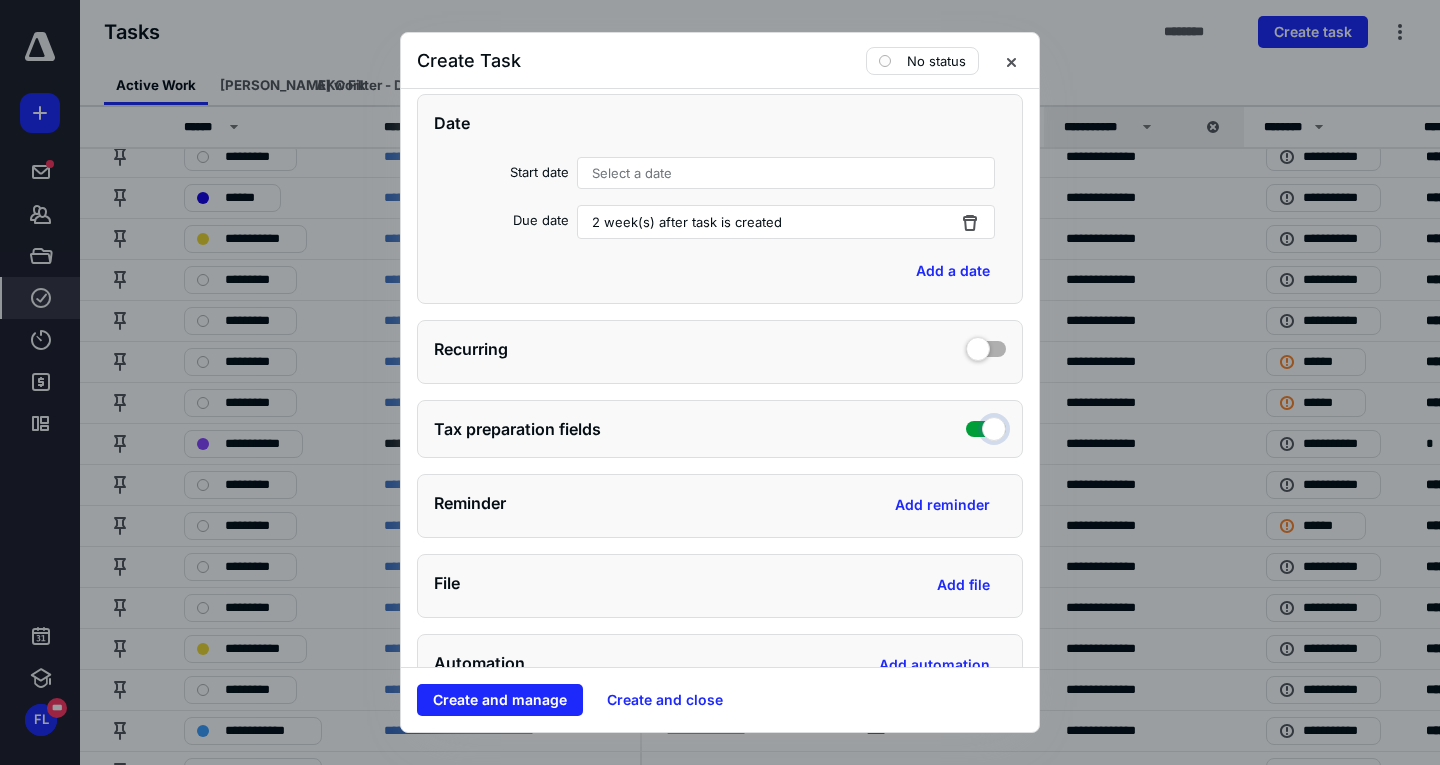 checkbox on "true" 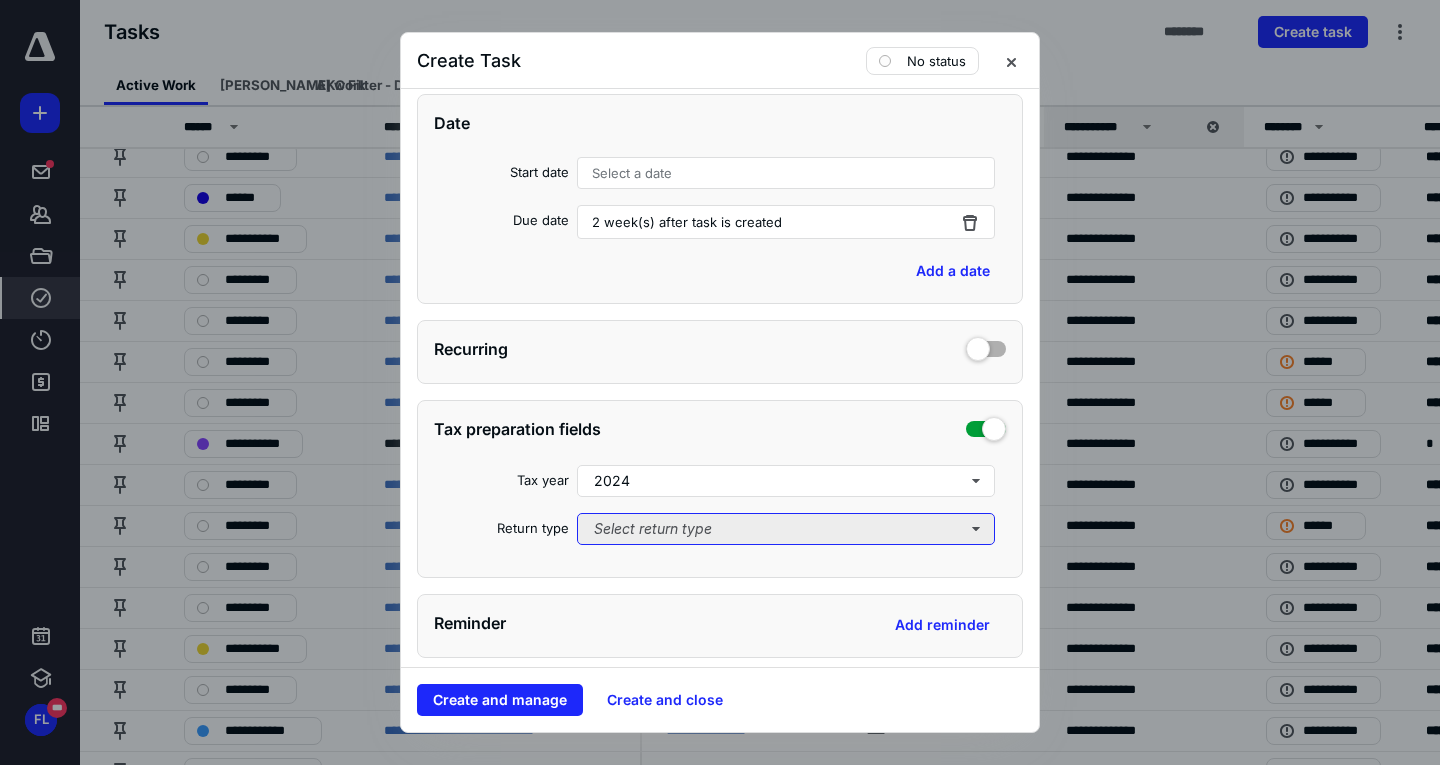 click on "Select return type" at bounding box center (786, 529) 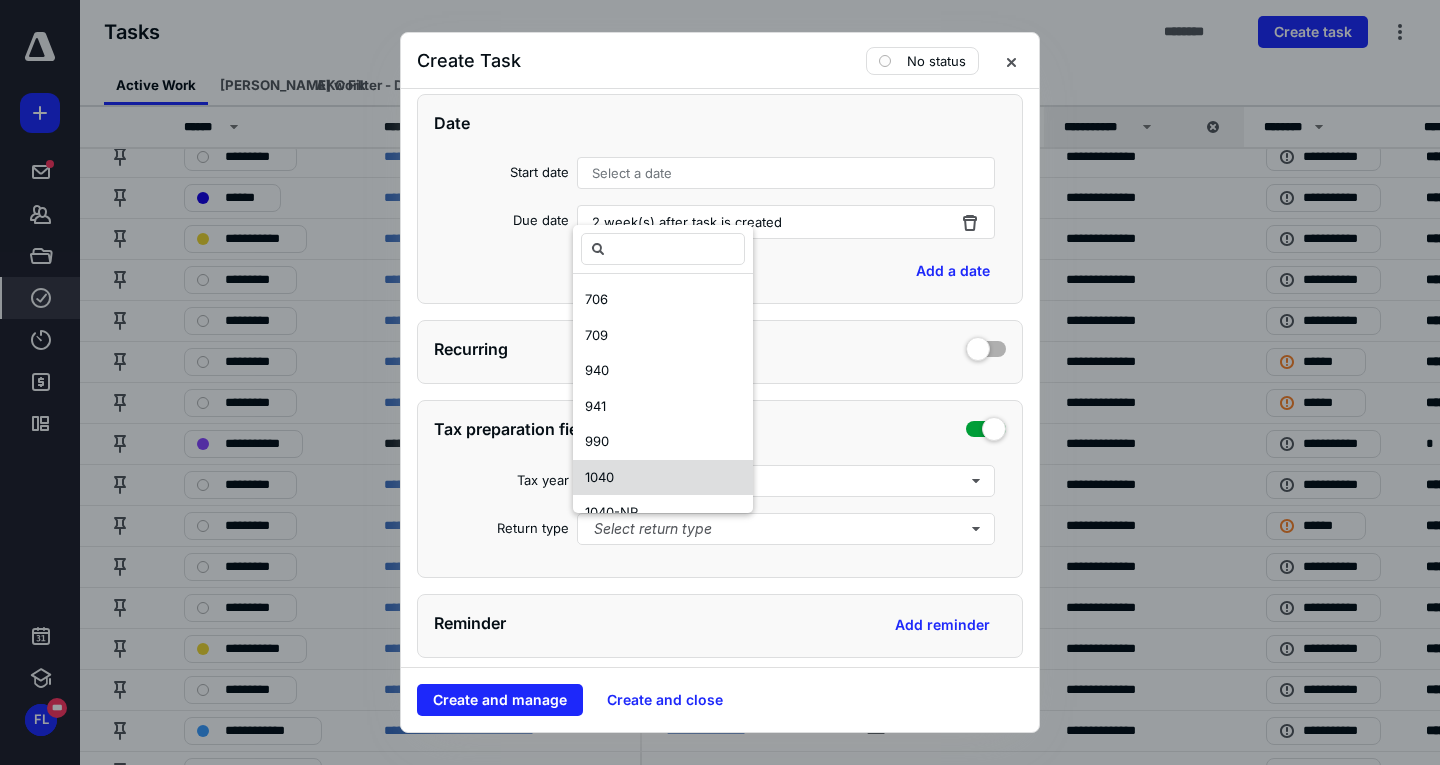 click on "1040" at bounding box center (663, 478) 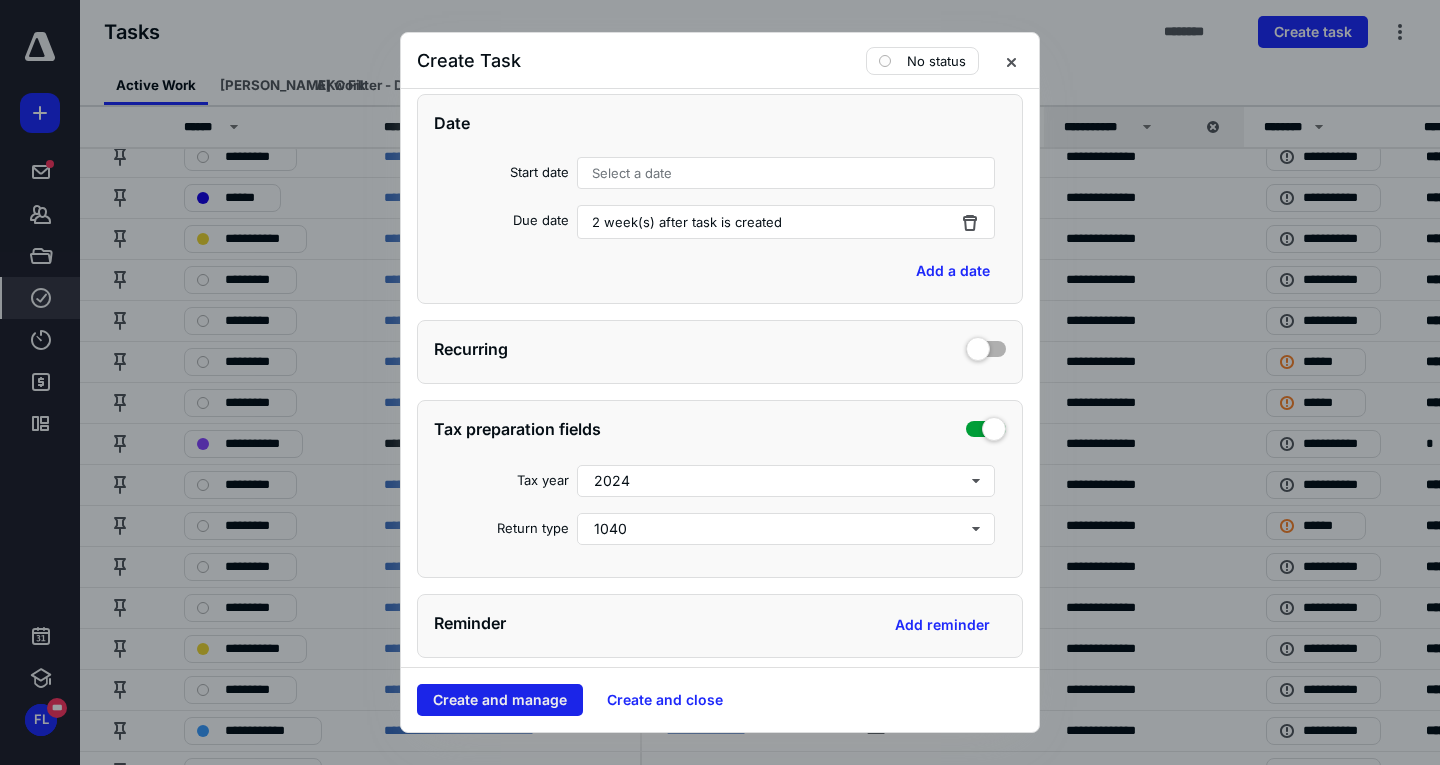 click on "Create and manage" at bounding box center (500, 700) 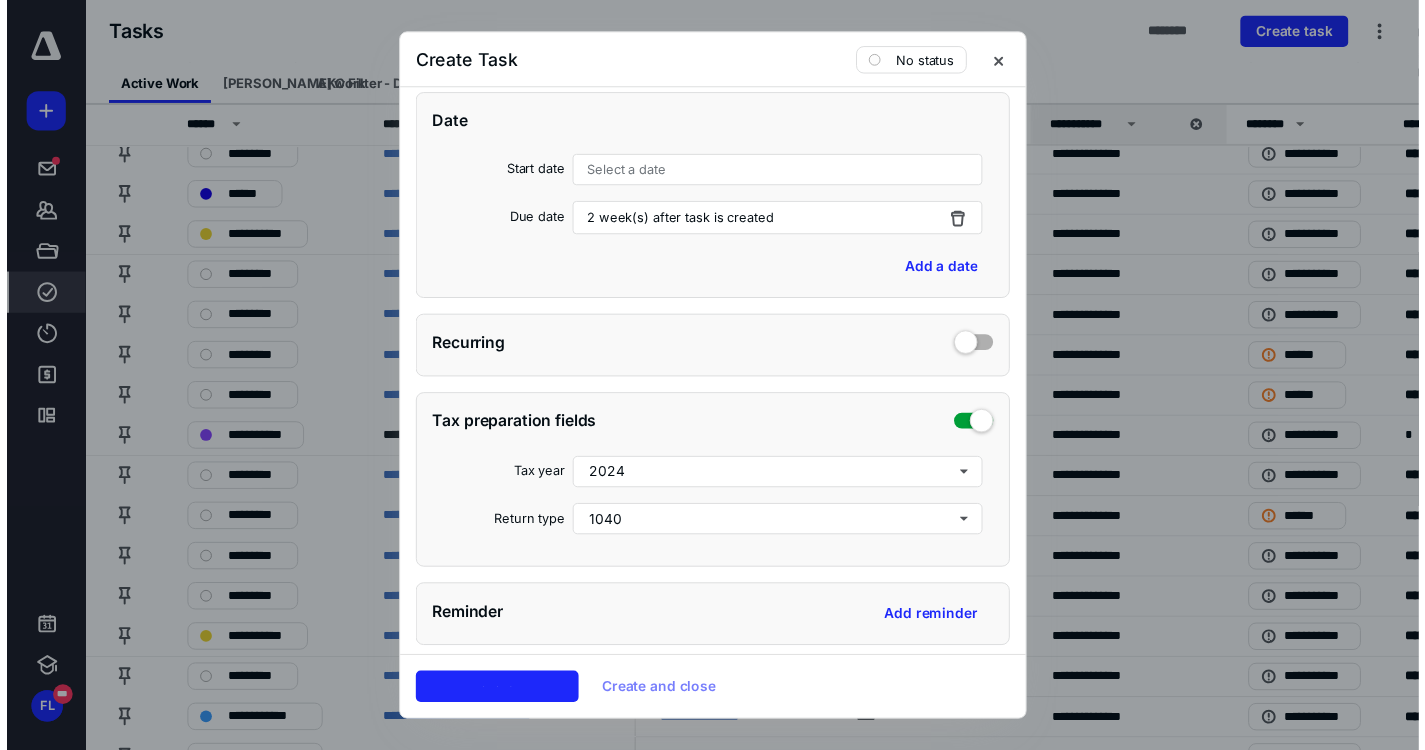 scroll, scrollTop: 0, scrollLeft: 0, axis: both 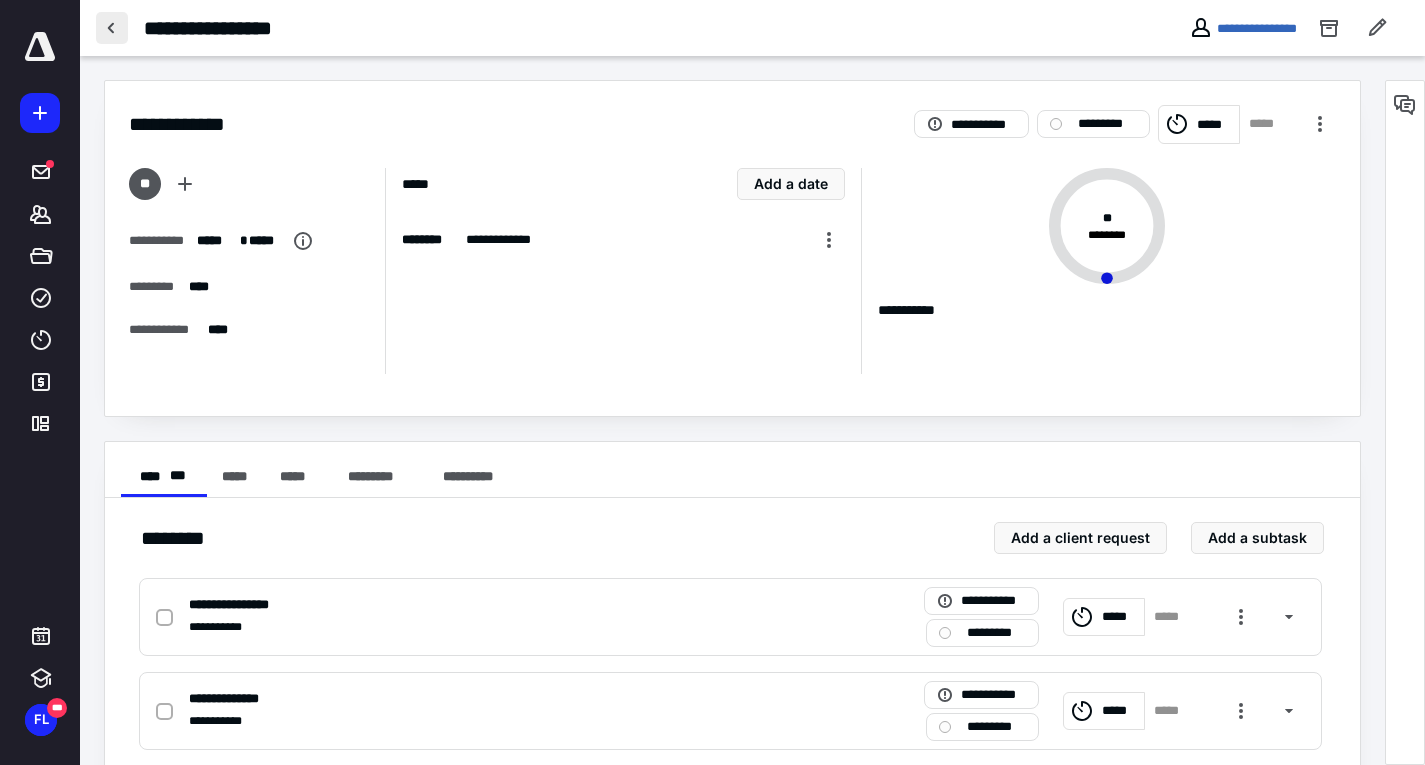 click at bounding box center [112, 28] 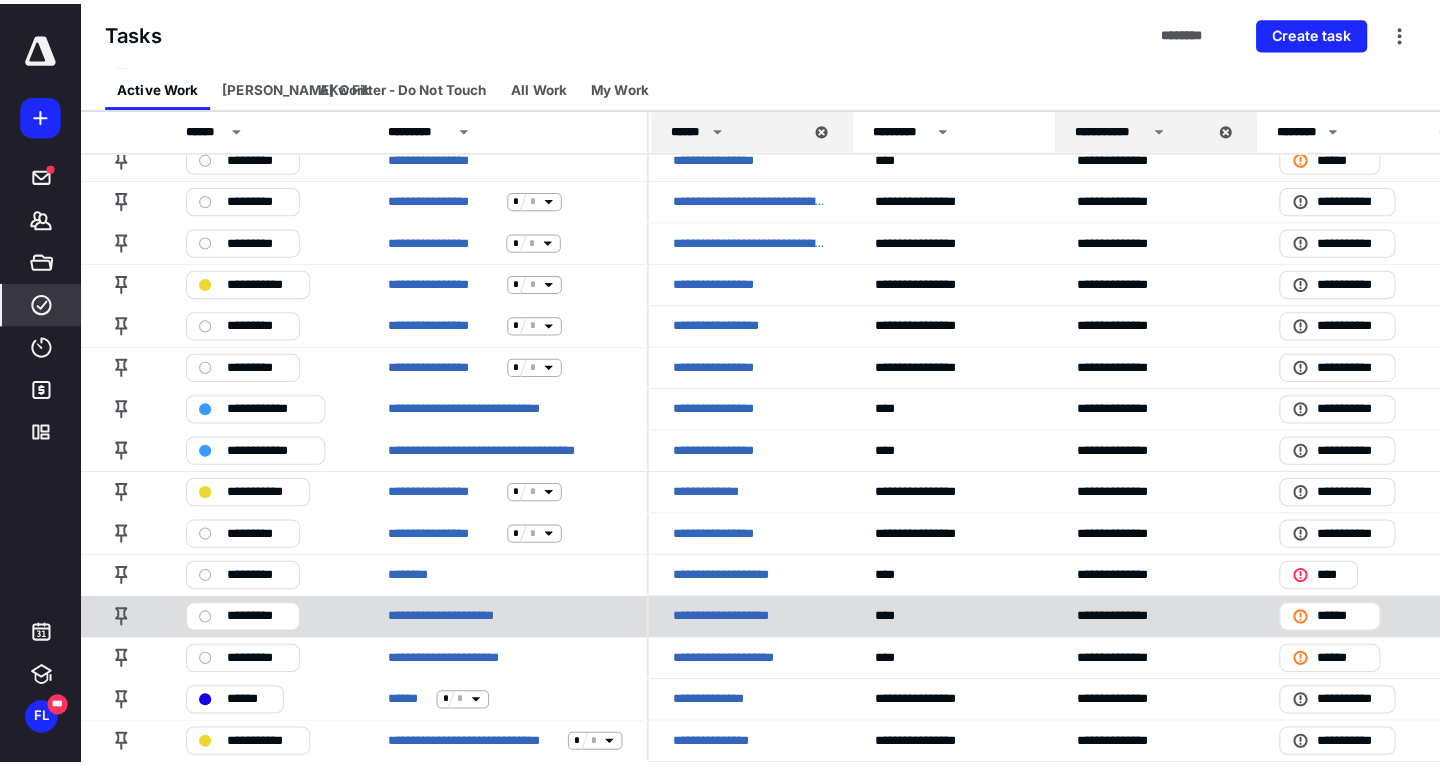 scroll, scrollTop: 1100, scrollLeft: 0, axis: vertical 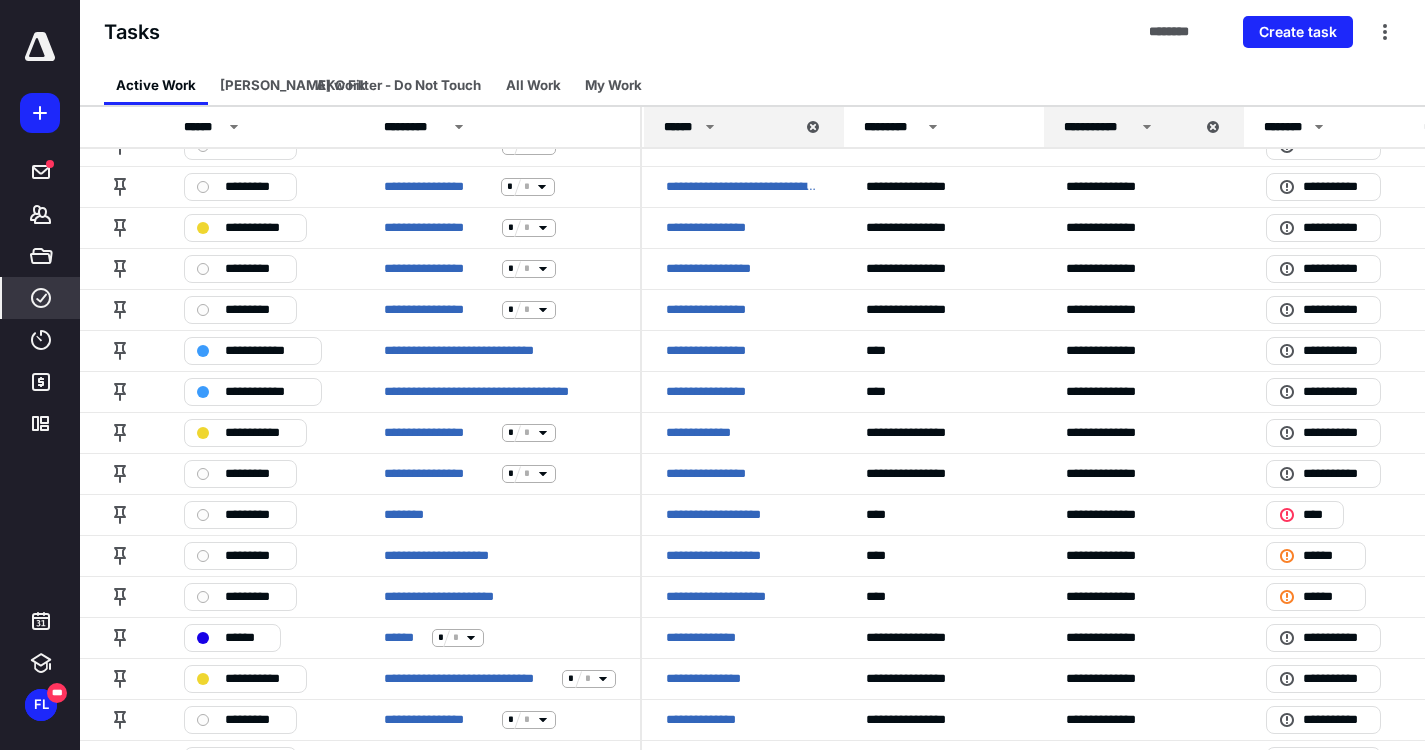 click 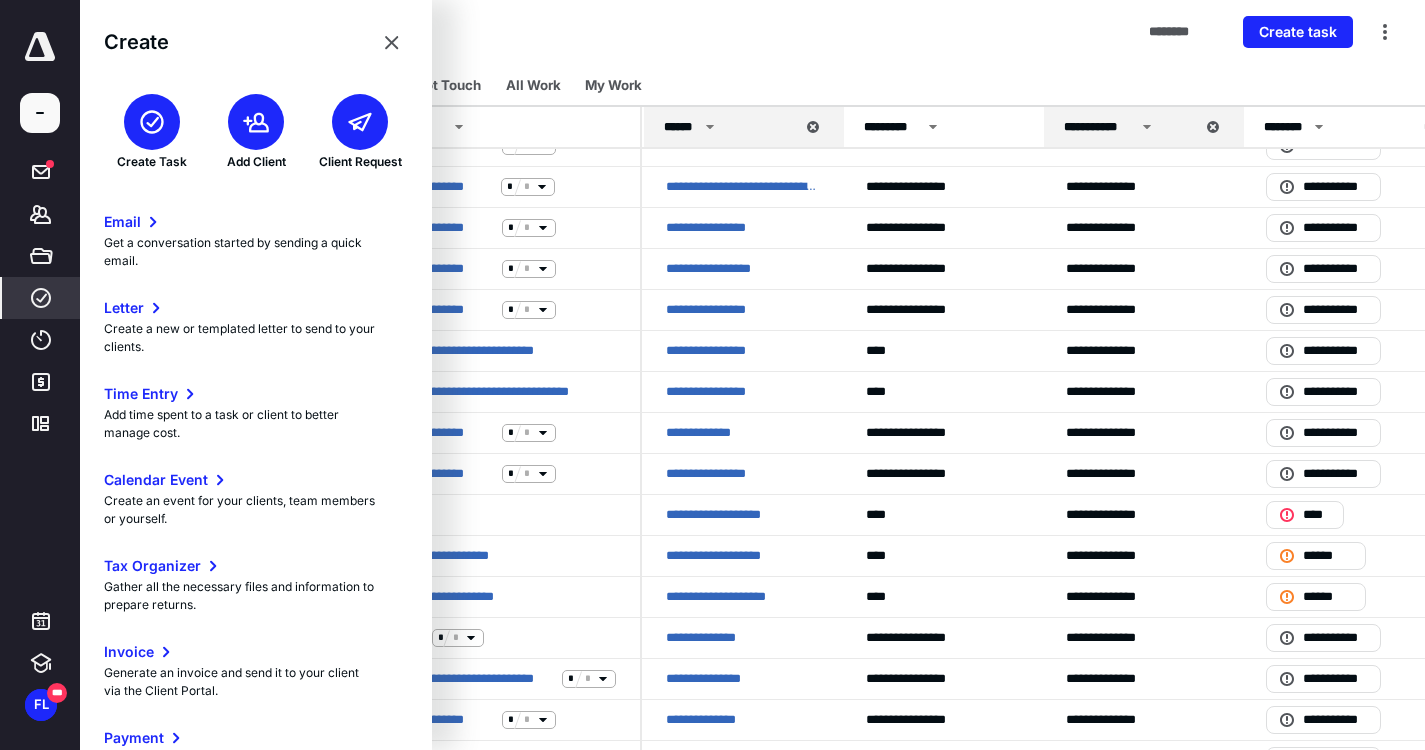 click at bounding box center (152, 122) 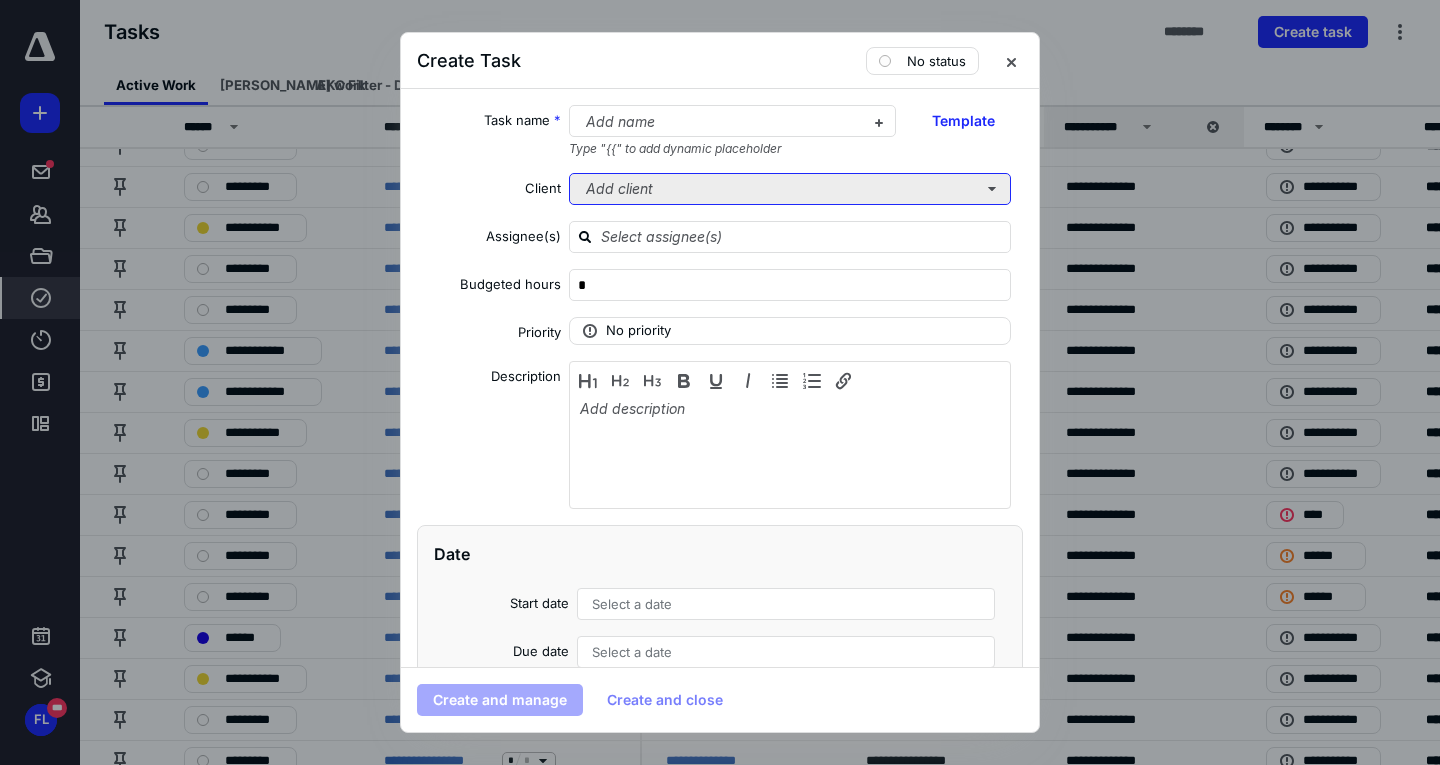 click on "Add client" at bounding box center [790, 189] 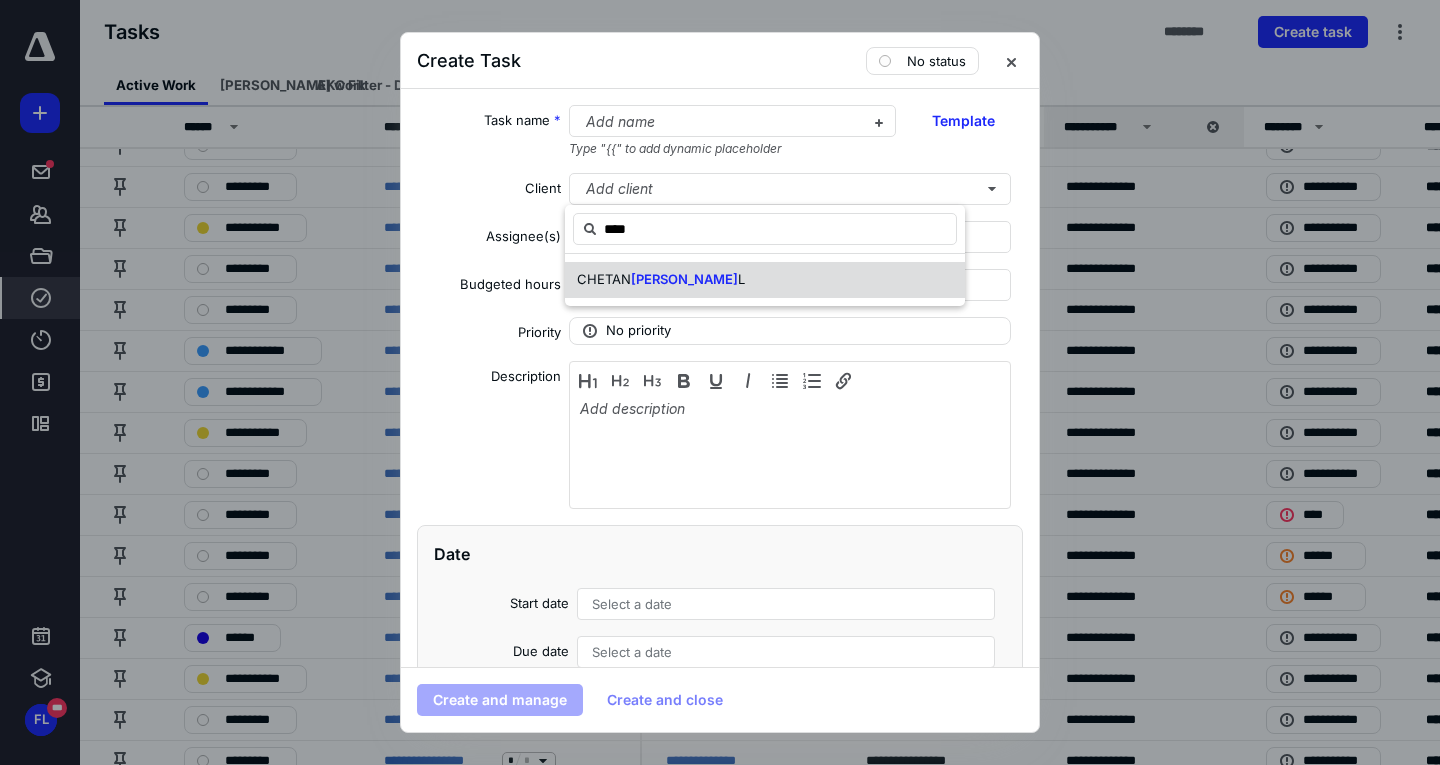 click on "[PERSON_NAME] L" at bounding box center [765, 280] 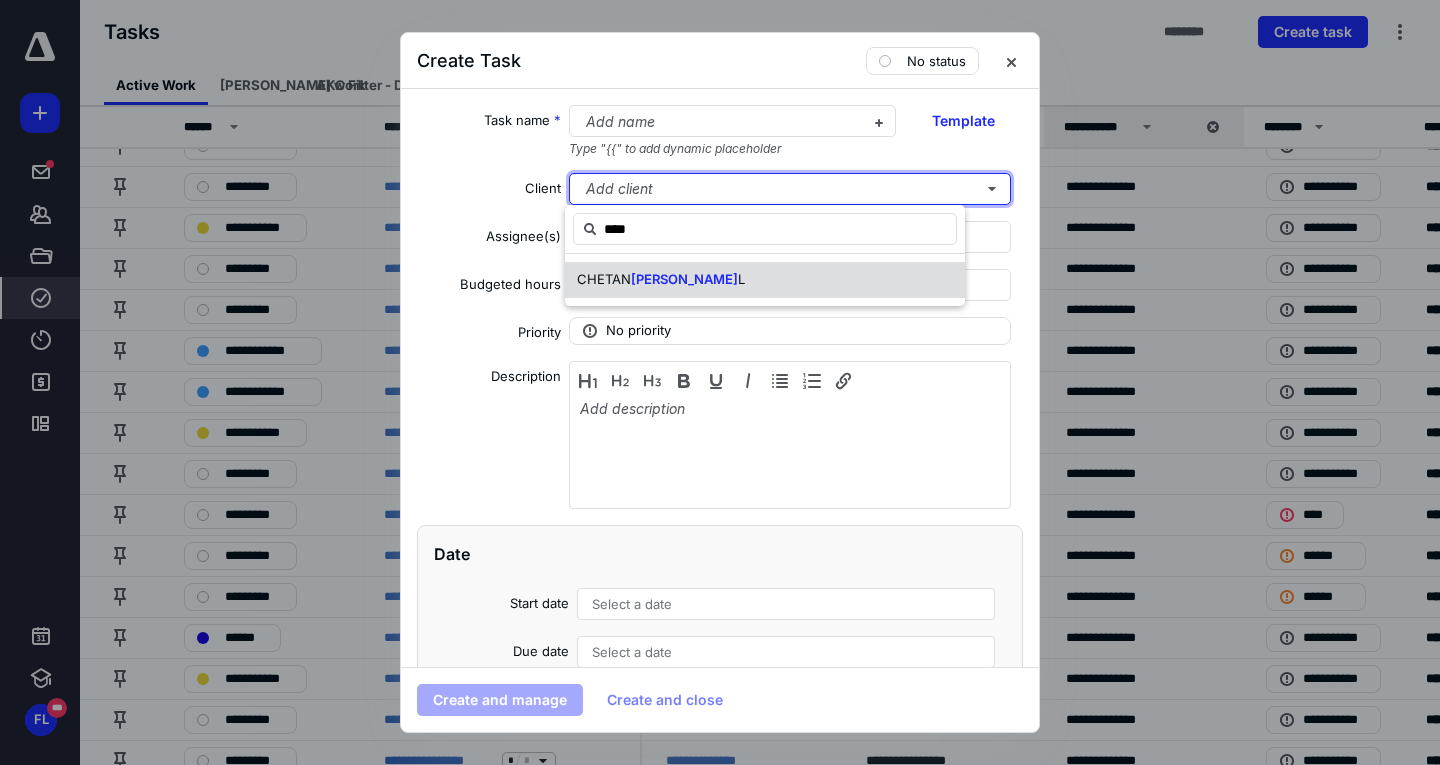 type 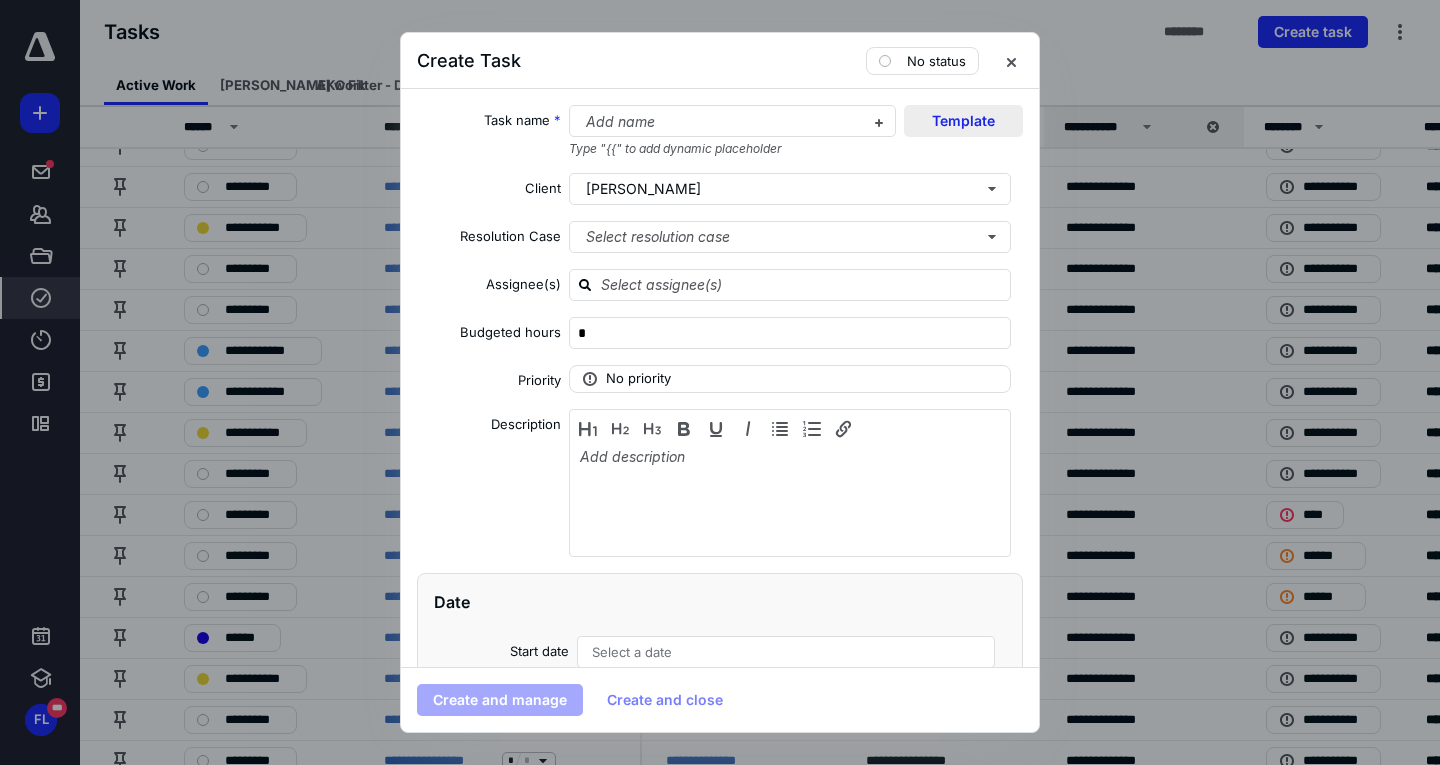 click on "Template" at bounding box center (963, 121) 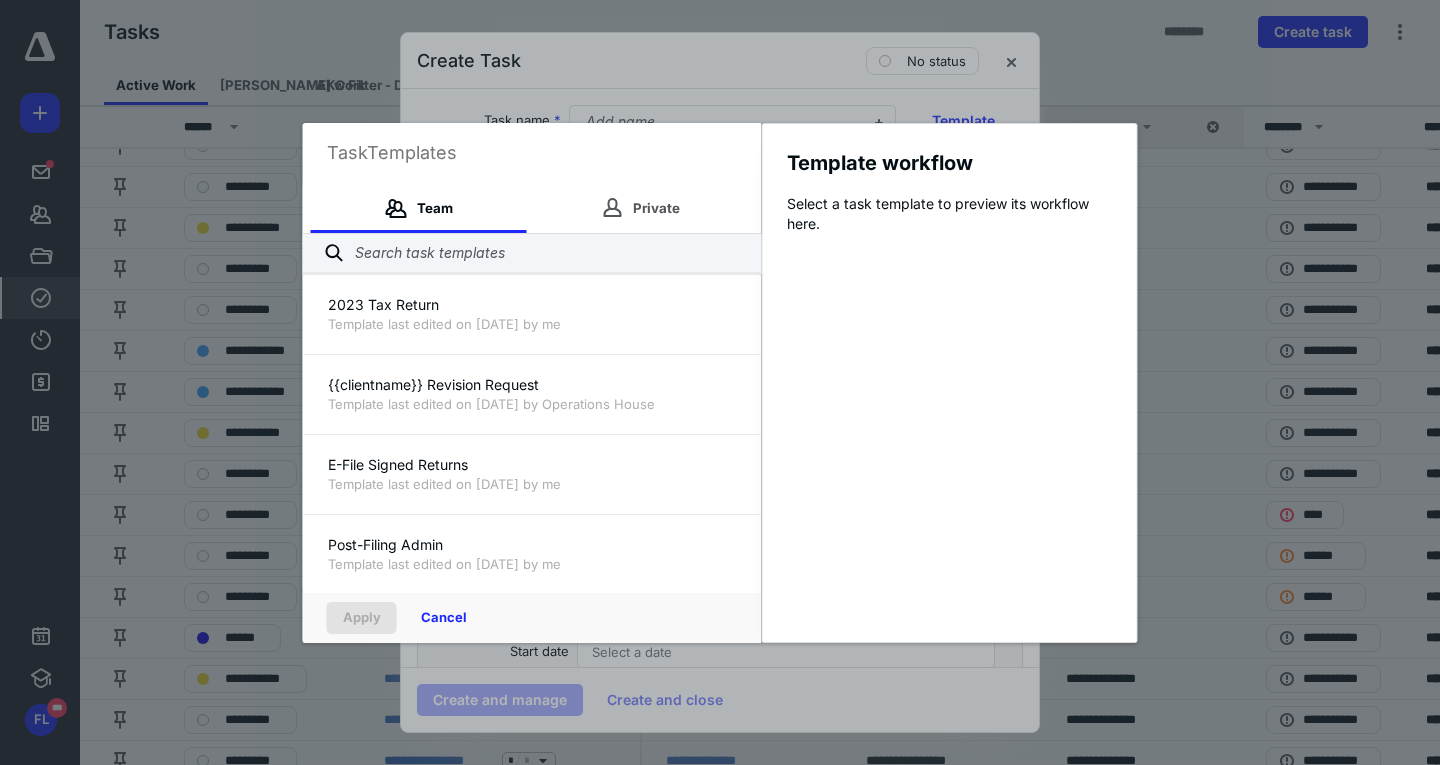 scroll, scrollTop: 320, scrollLeft: 0, axis: vertical 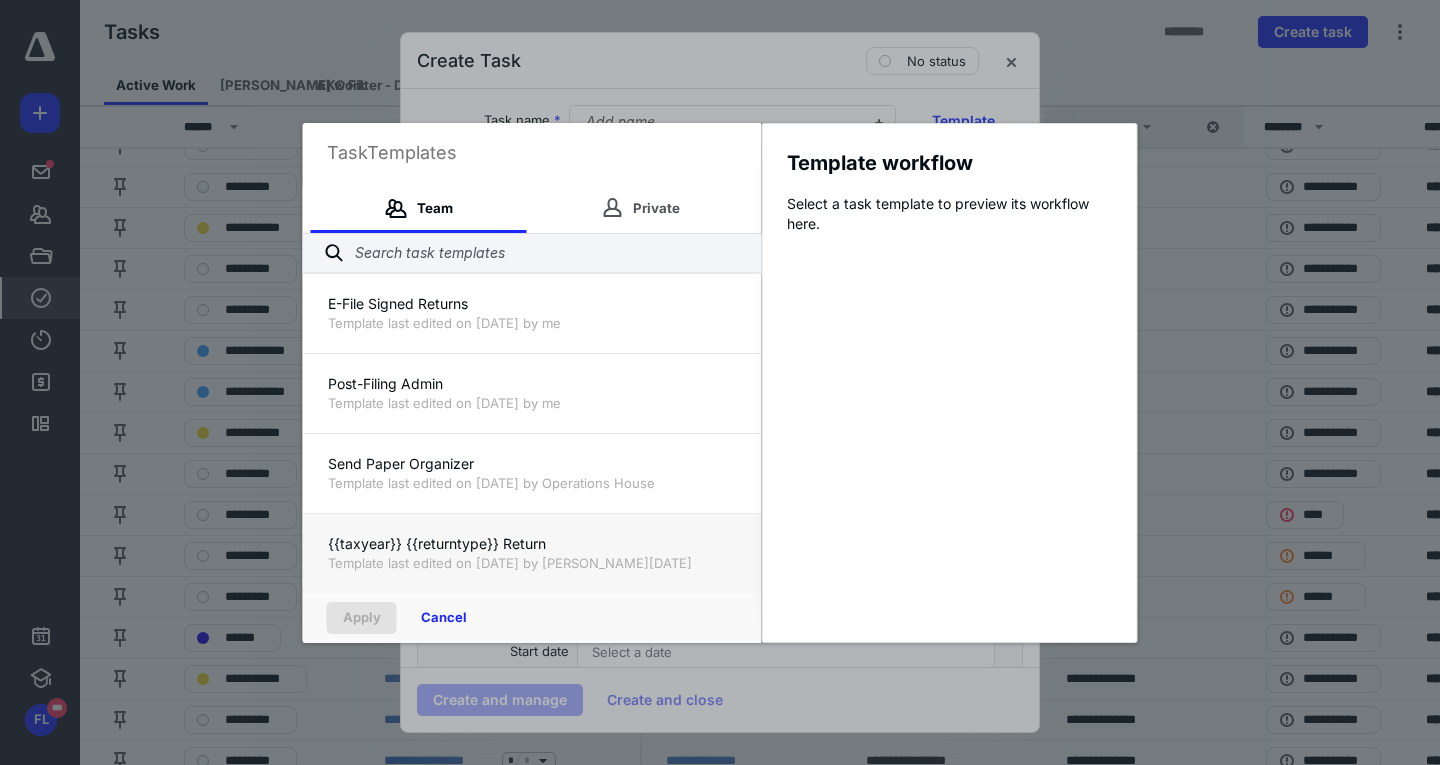 click on "Template last edited on [DATE] by [PERSON_NAME][DATE]" at bounding box center [532, 563] 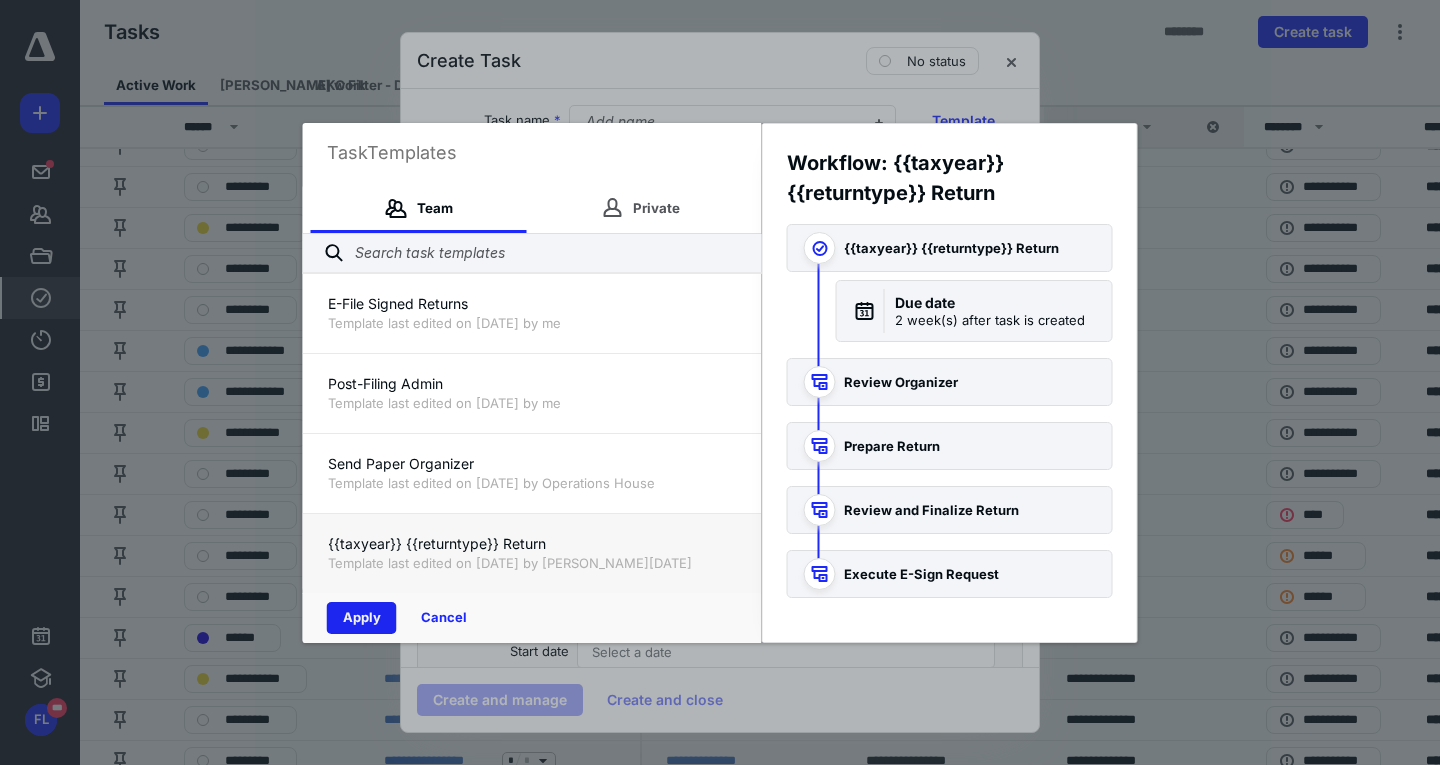 click on "Apply" at bounding box center (362, 618) 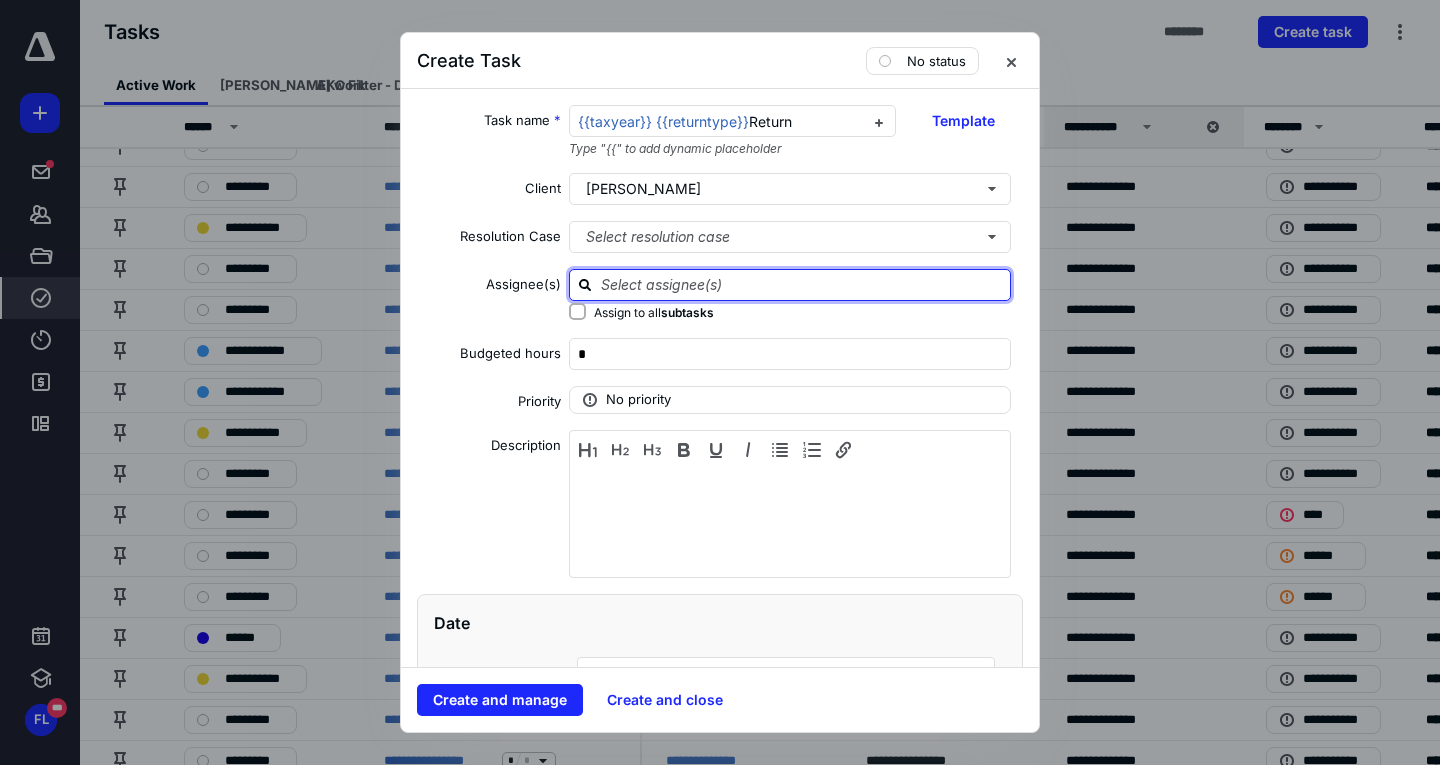 click at bounding box center [802, 284] 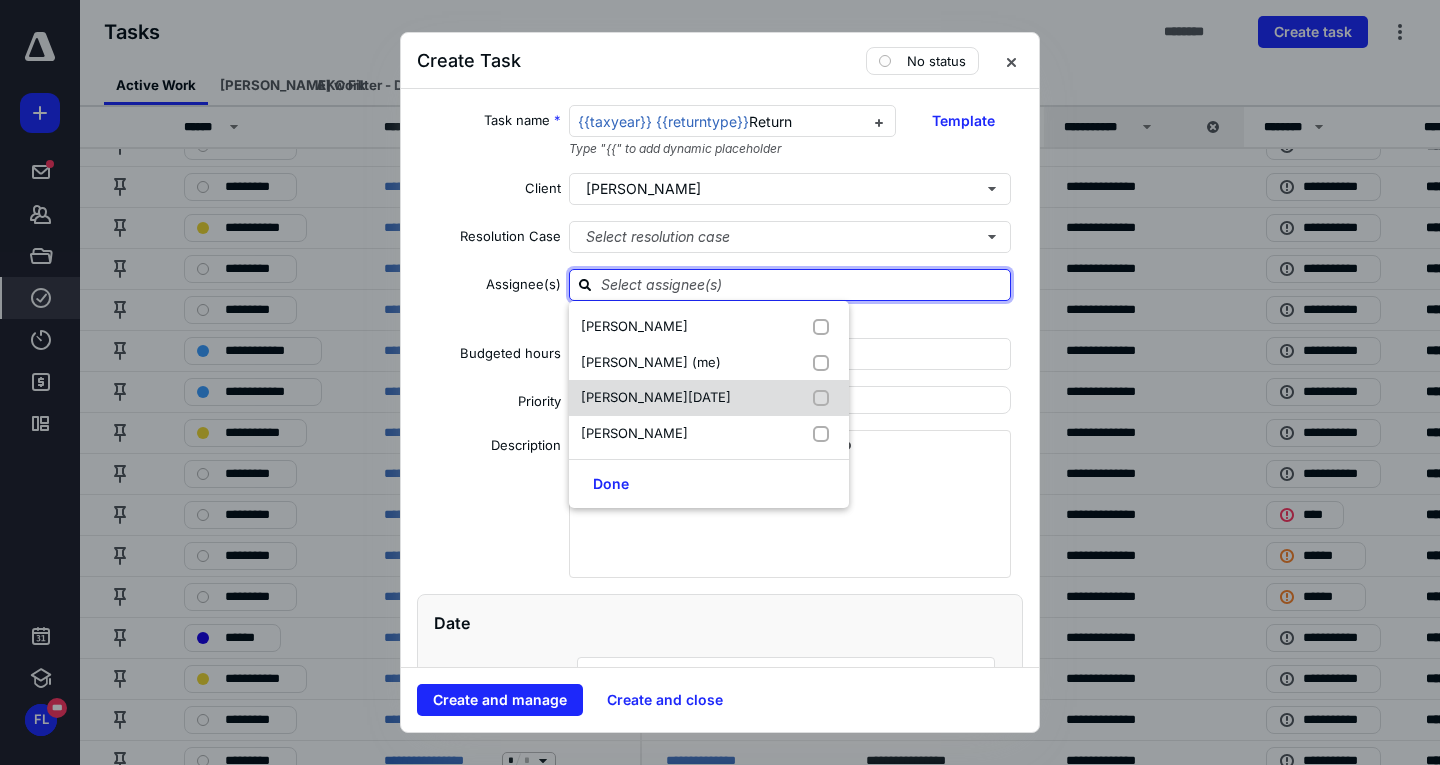 click at bounding box center [825, 398] 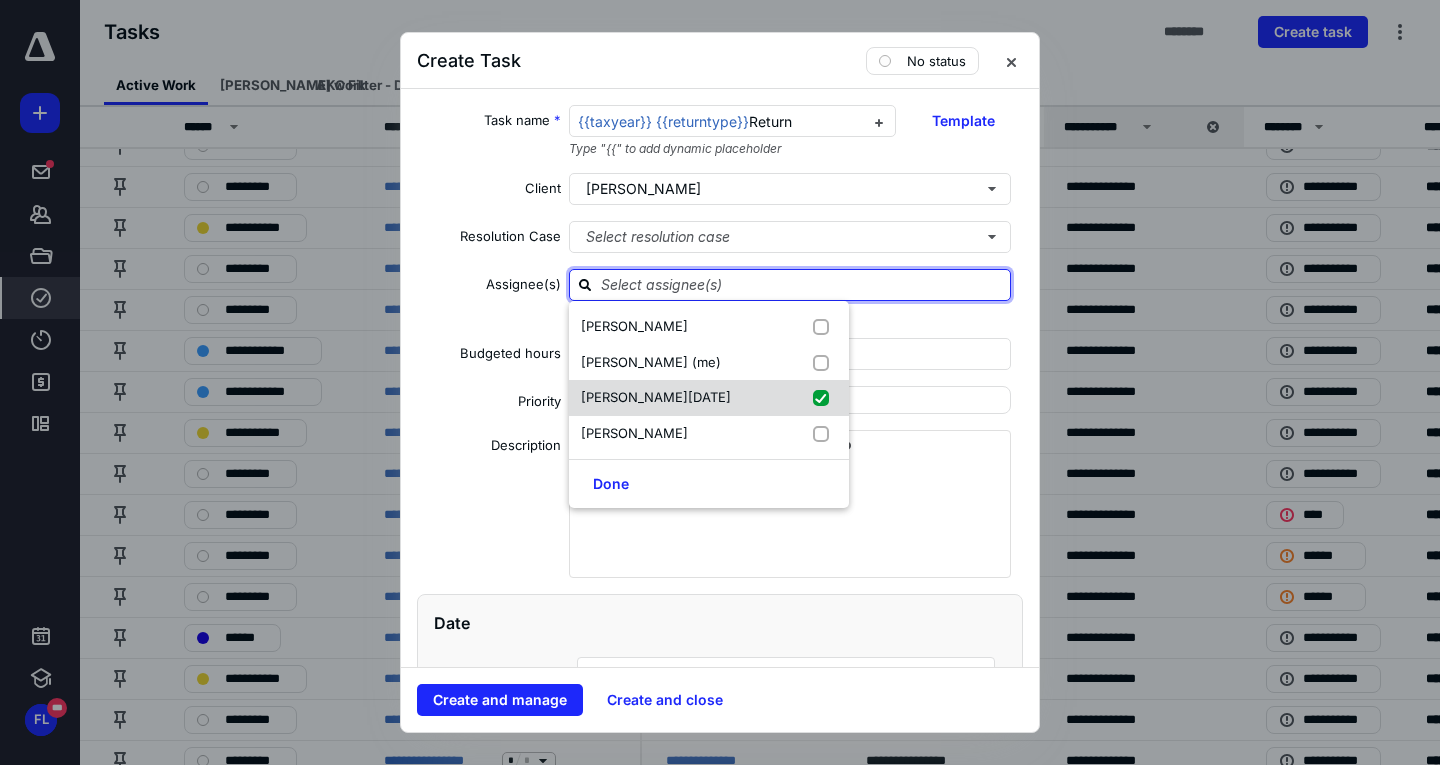 checkbox on "true" 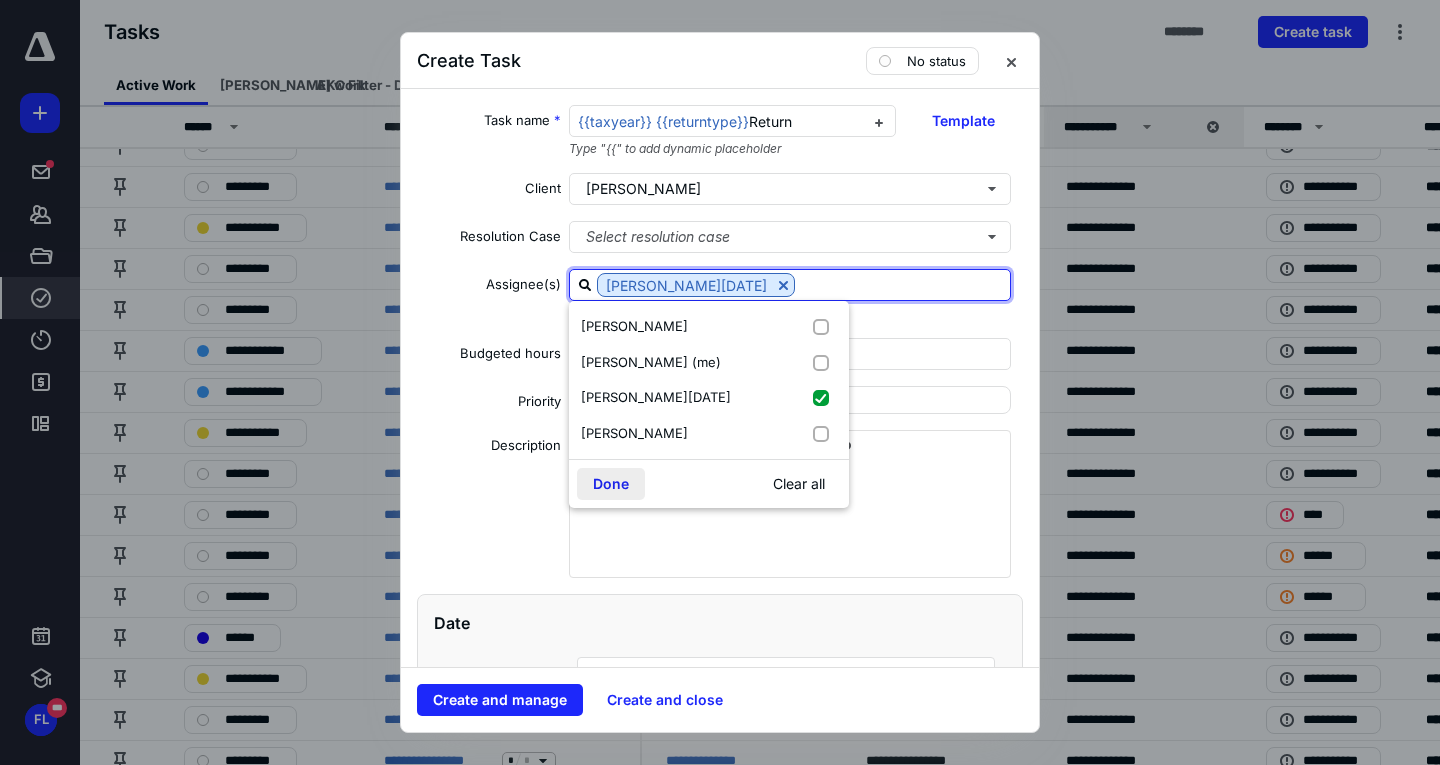 click on "Done" at bounding box center (611, 484) 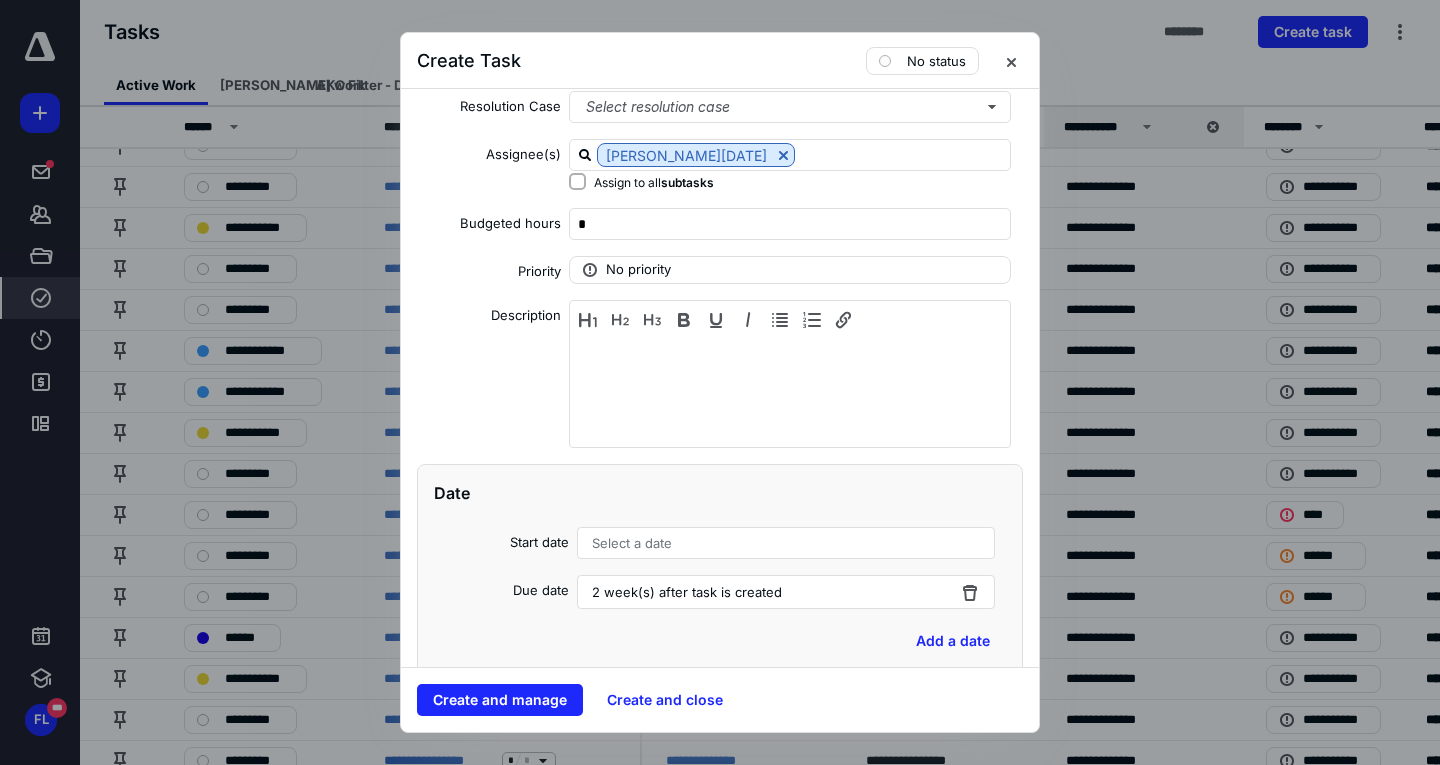scroll, scrollTop: 400, scrollLeft: 0, axis: vertical 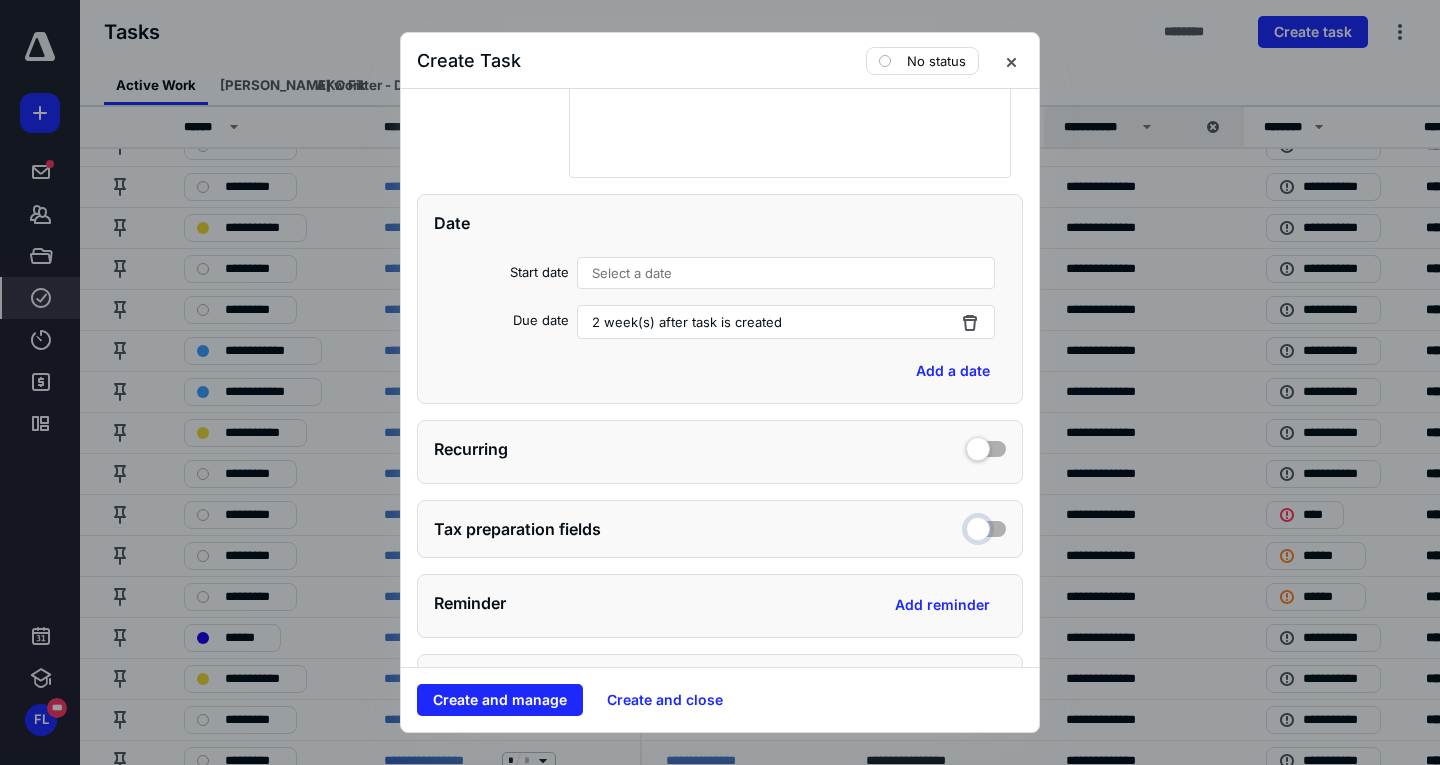 click at bounding box center [986, 526] 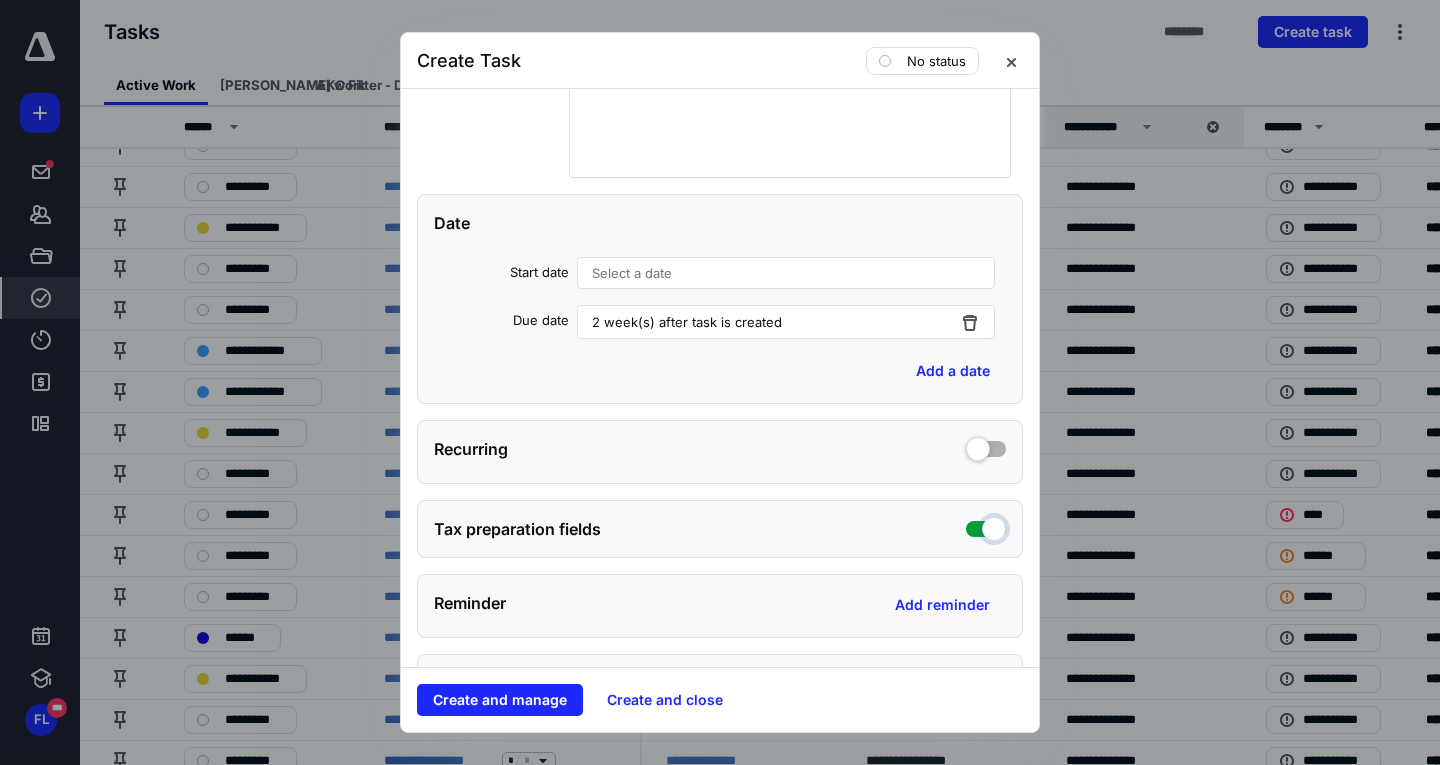 checkbox on "true" 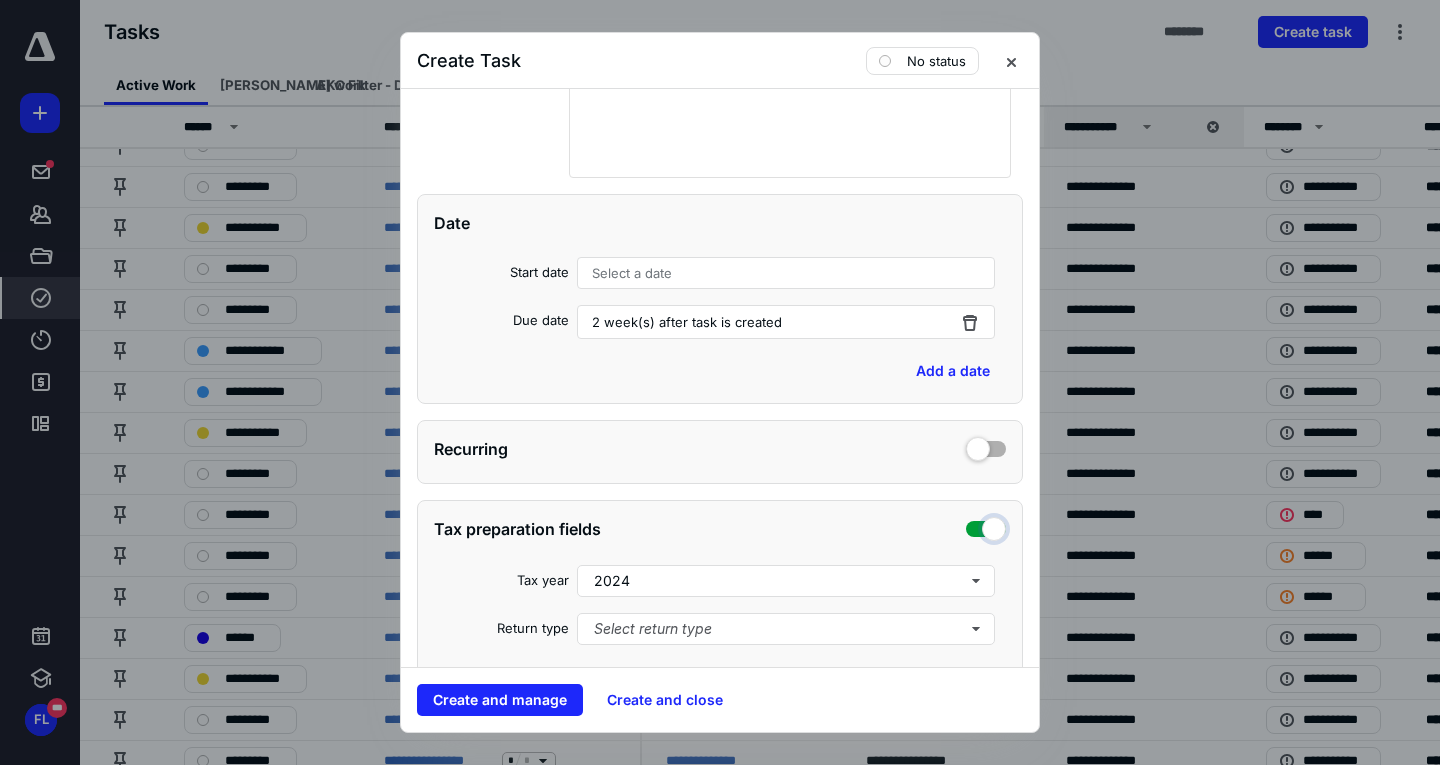 scroll, scrollTop: 800, scrollLeft: 0, axis: vertical 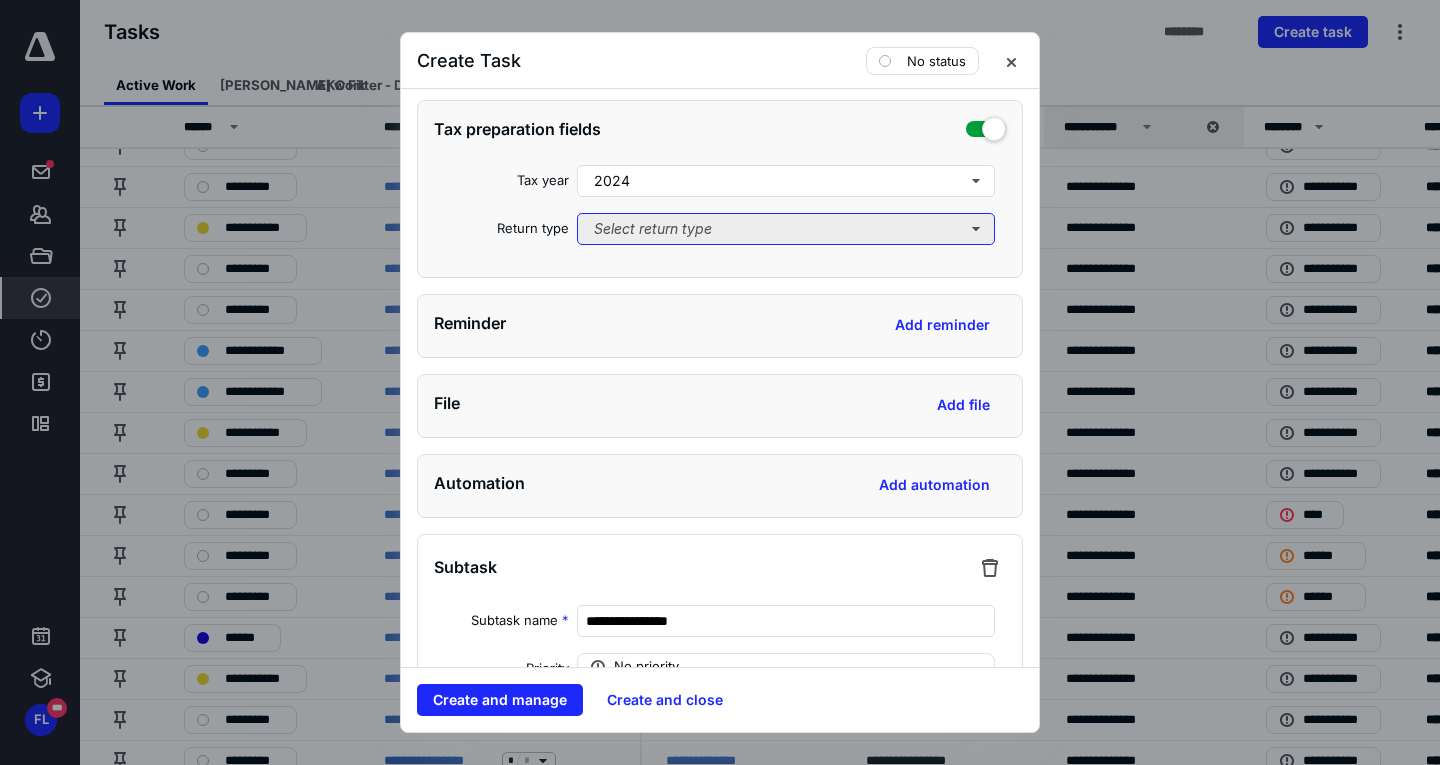 click on "Select return type" at bounding box center (786, 229) 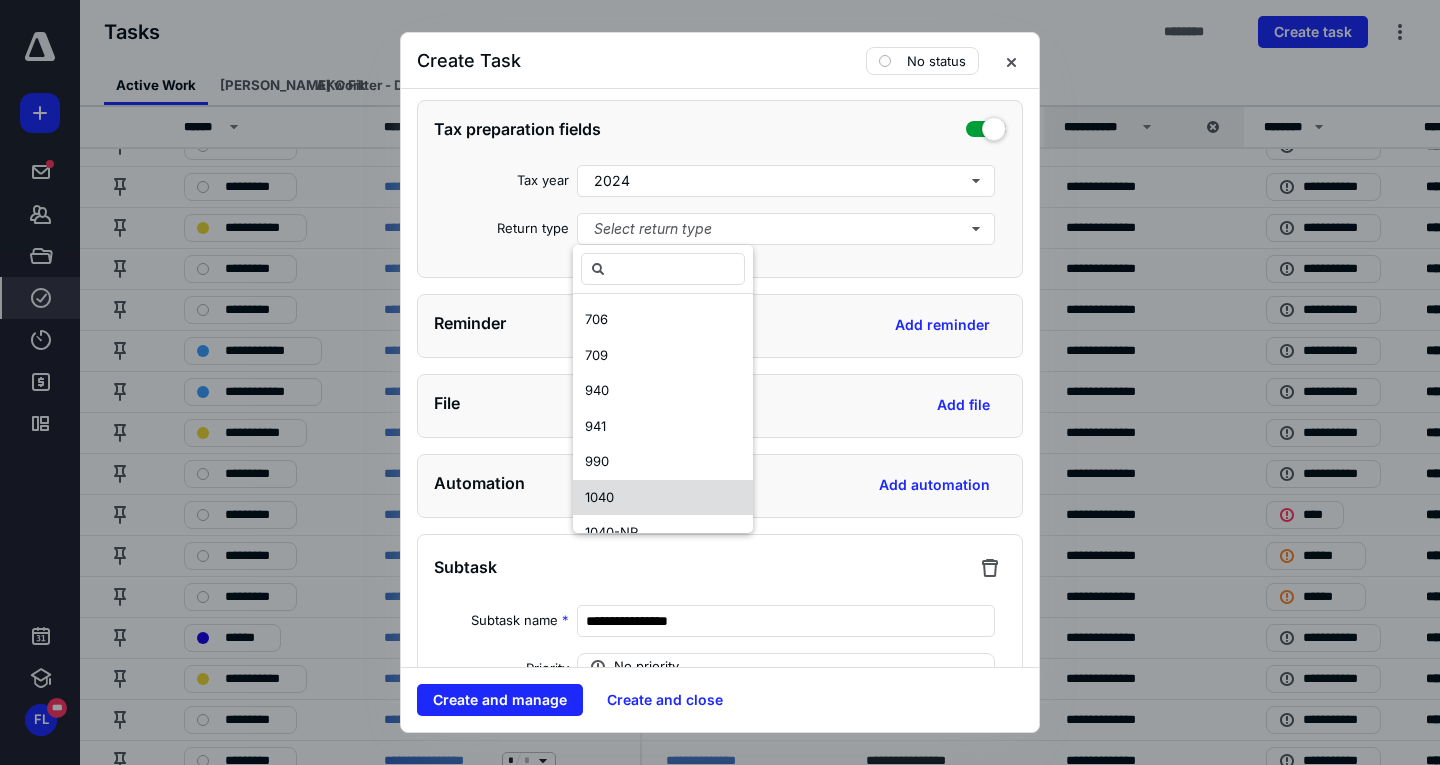click on "1040" at bounding box center (663, 498) 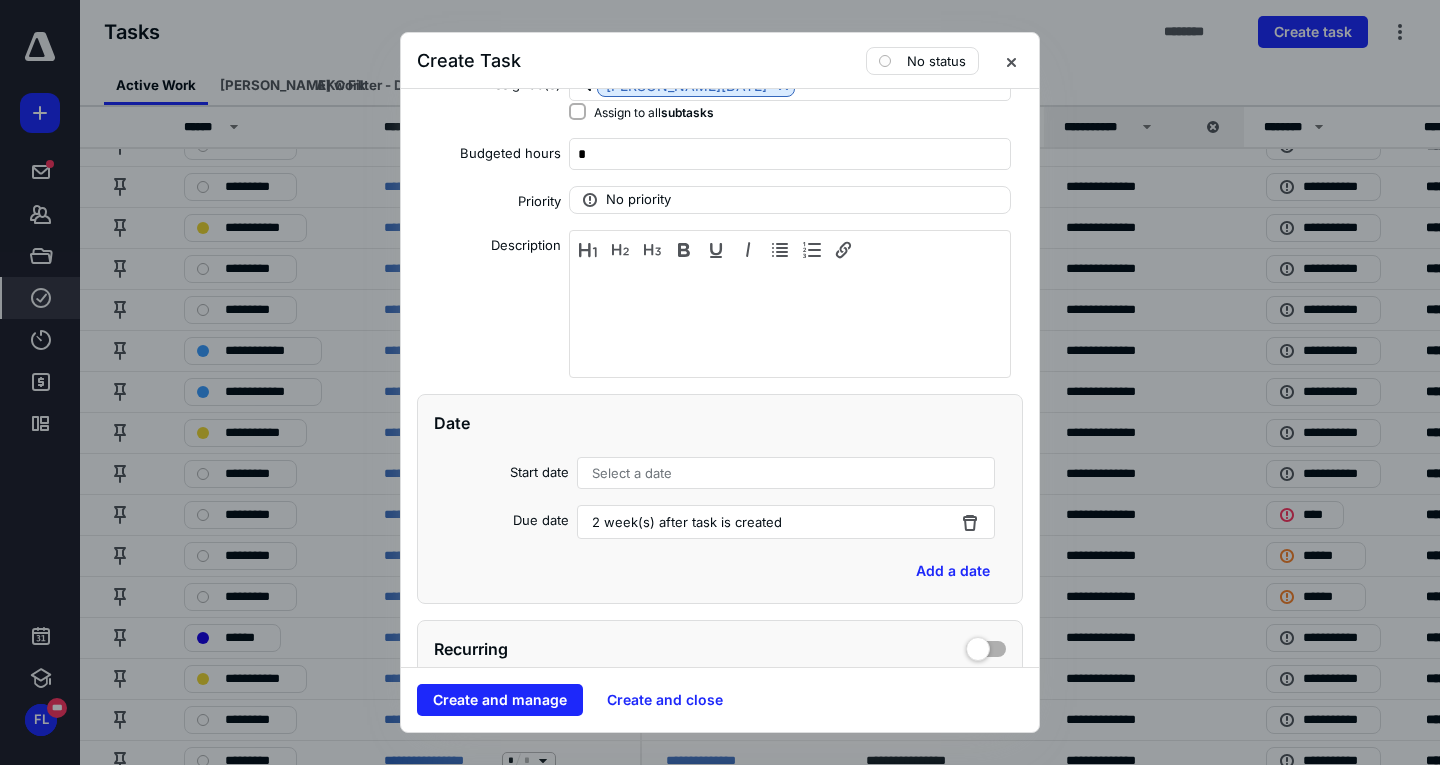 scroll, scrollTop: 0, scrollLeft: 0, axis: both 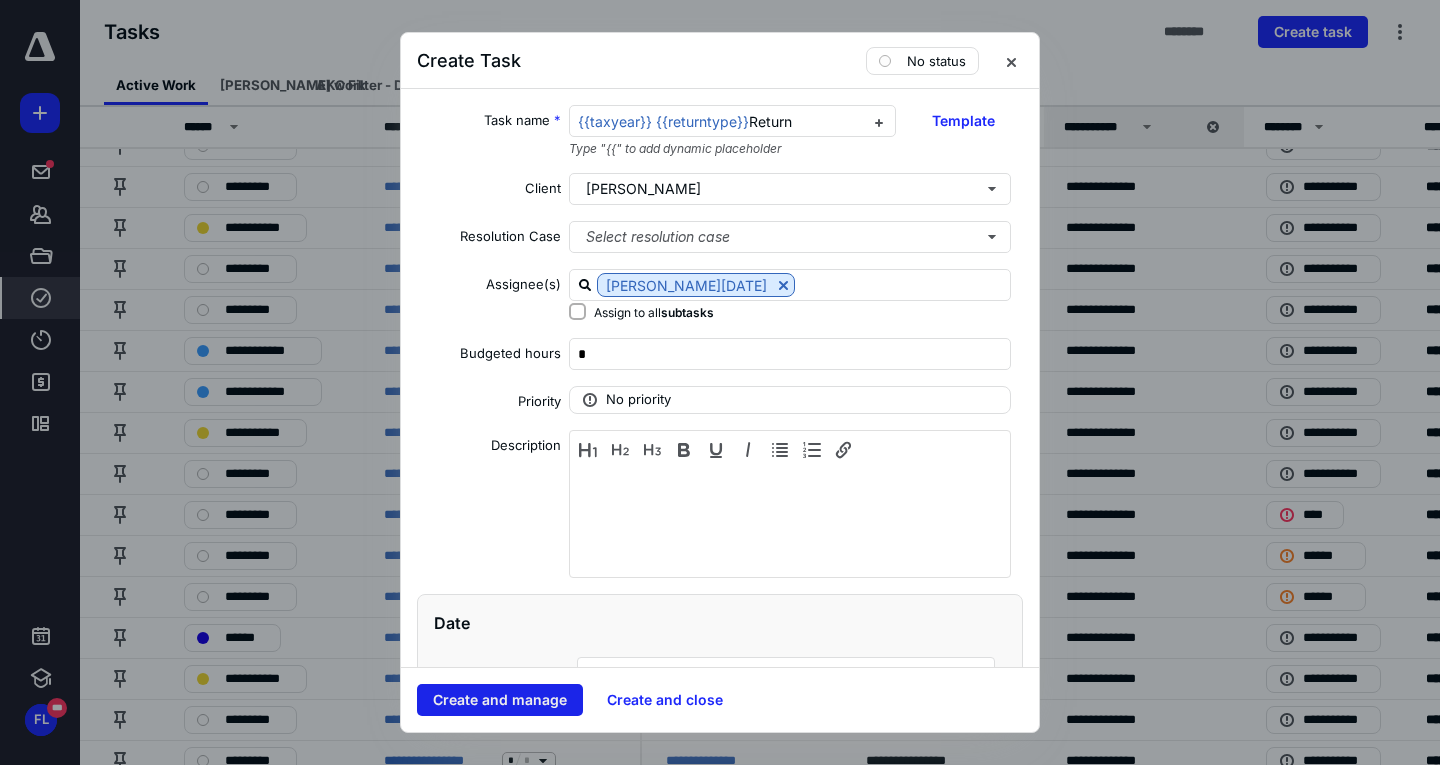 click on "Create and manage" at bounding box center (500, 700) 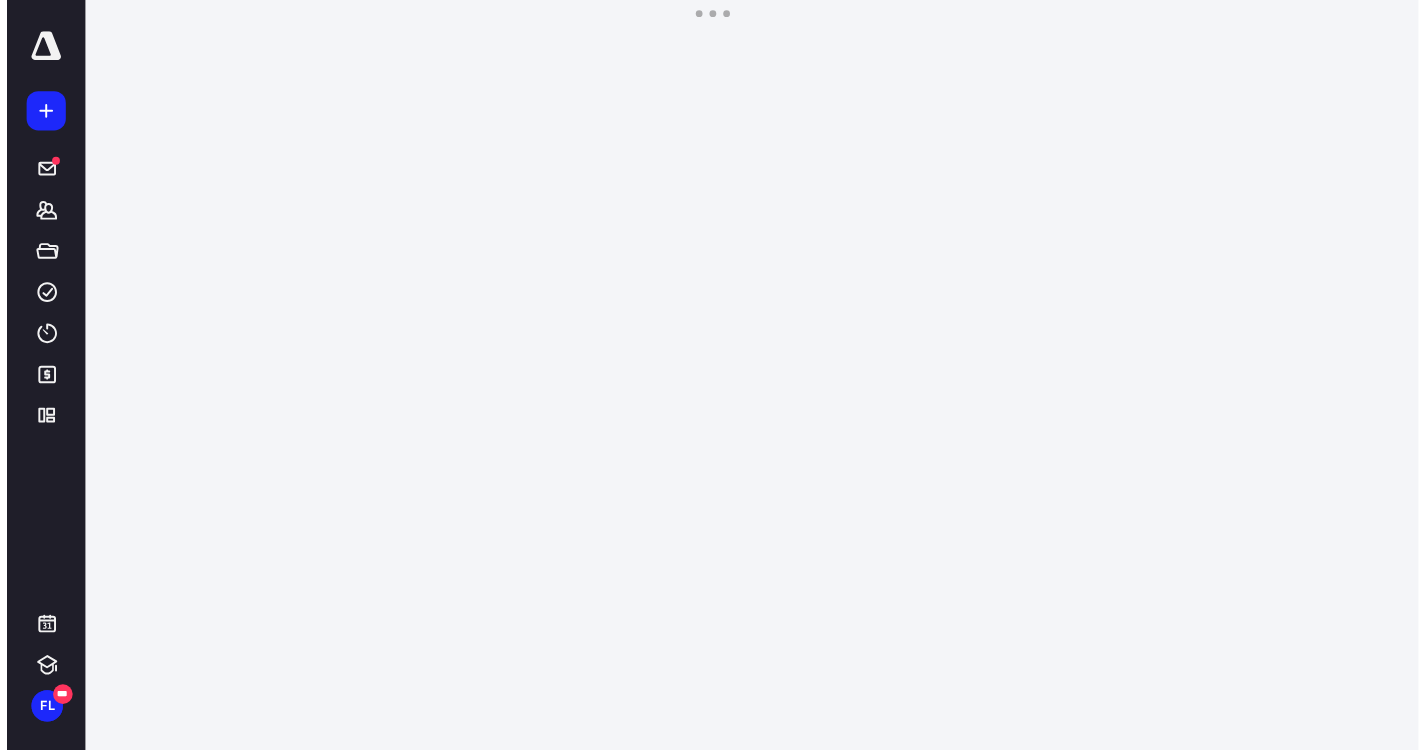 scroll, scrollTop: 0, scrollLeft: 0, axis: both 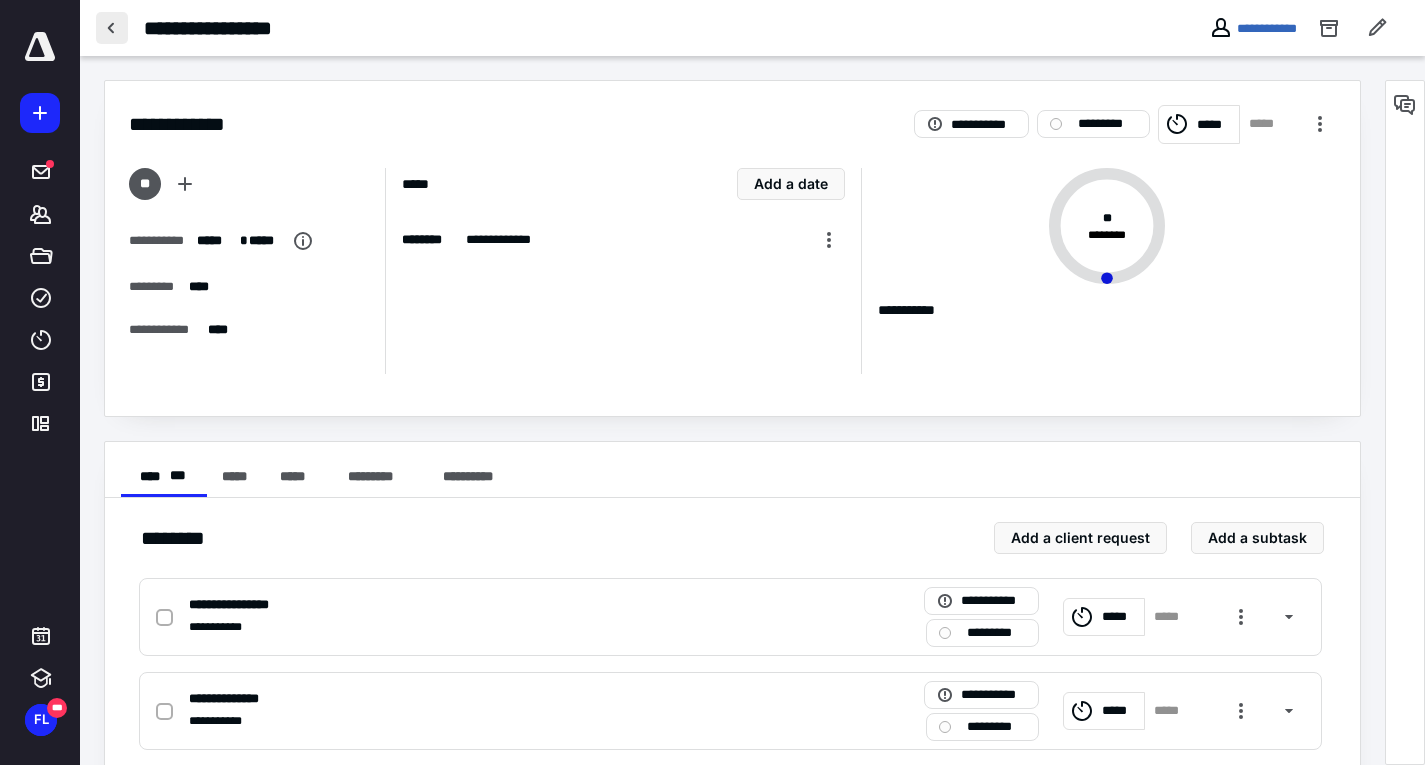 click at bounding box center (112, 28) 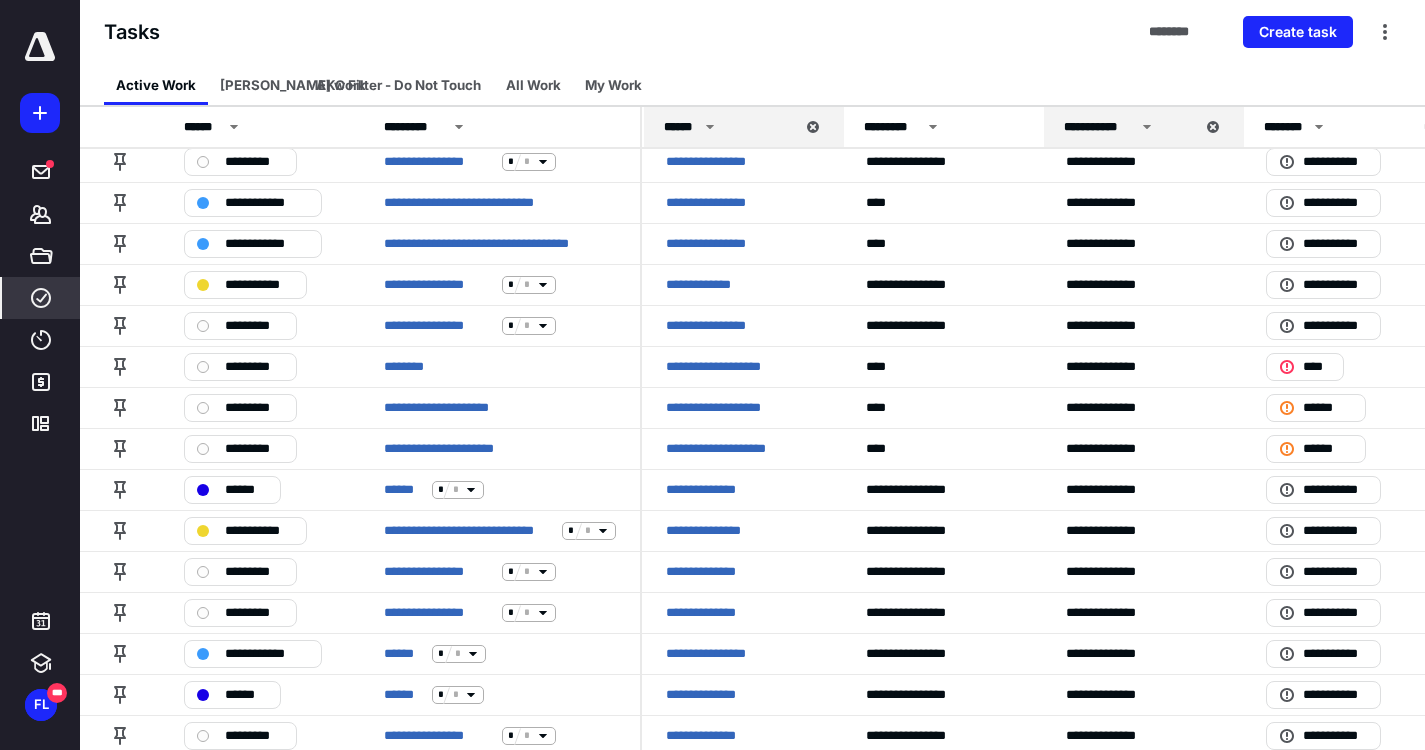 scroll, scrollTop: 1361, scrollLeft: 0, axis: vertical 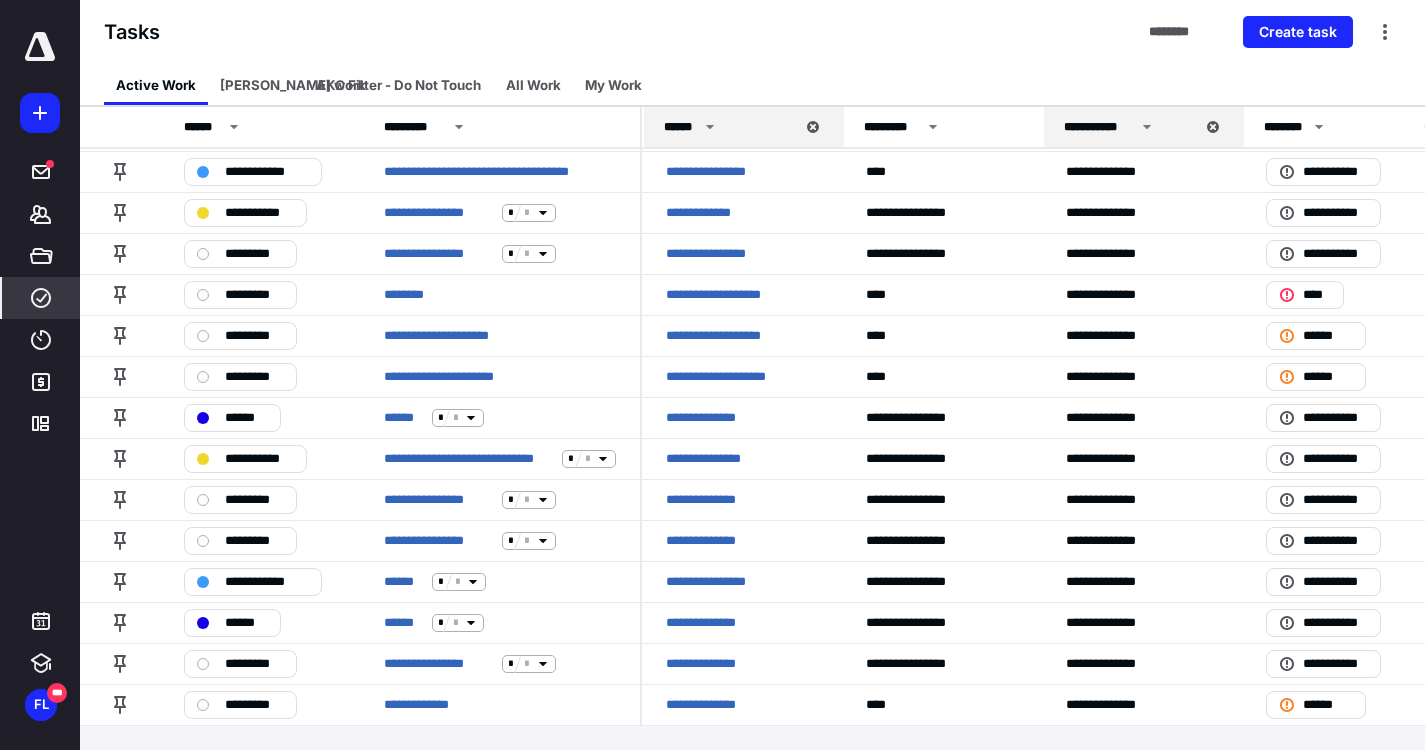 click 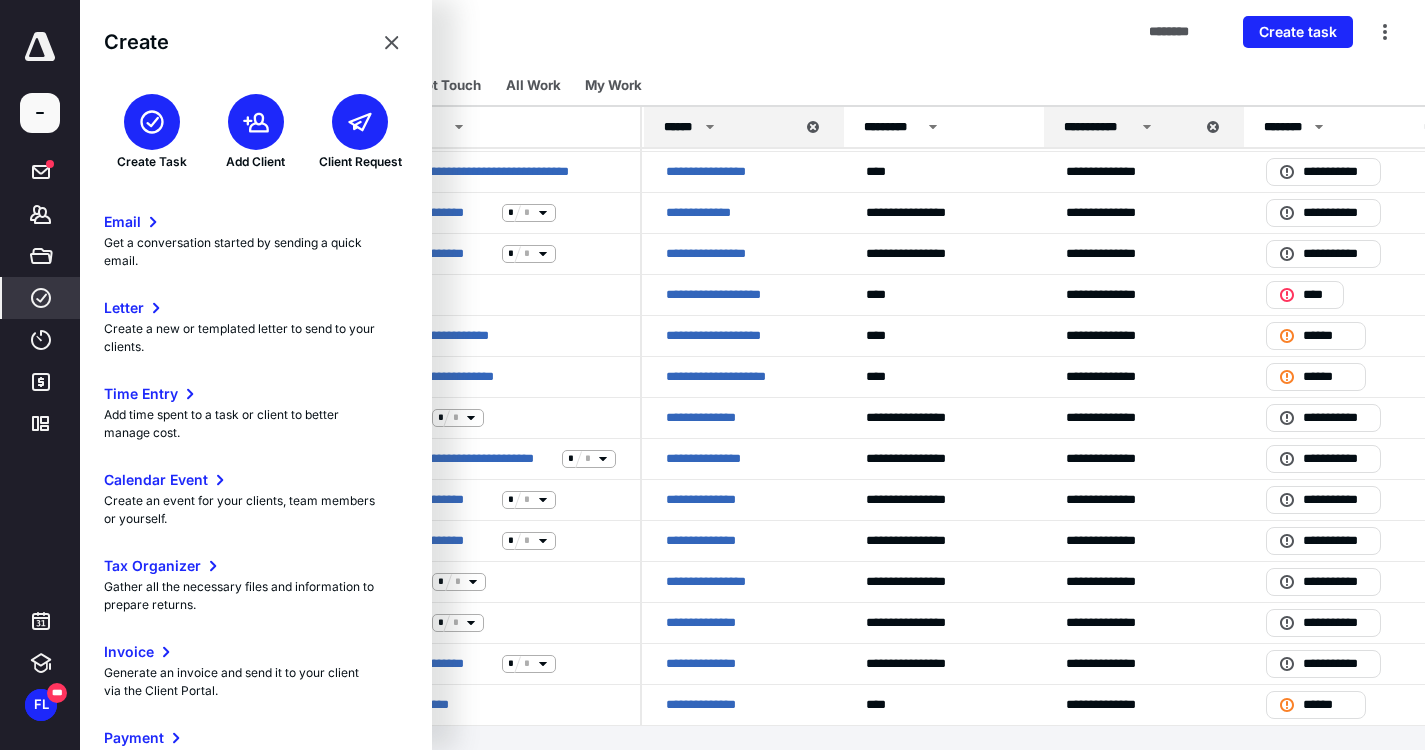 click 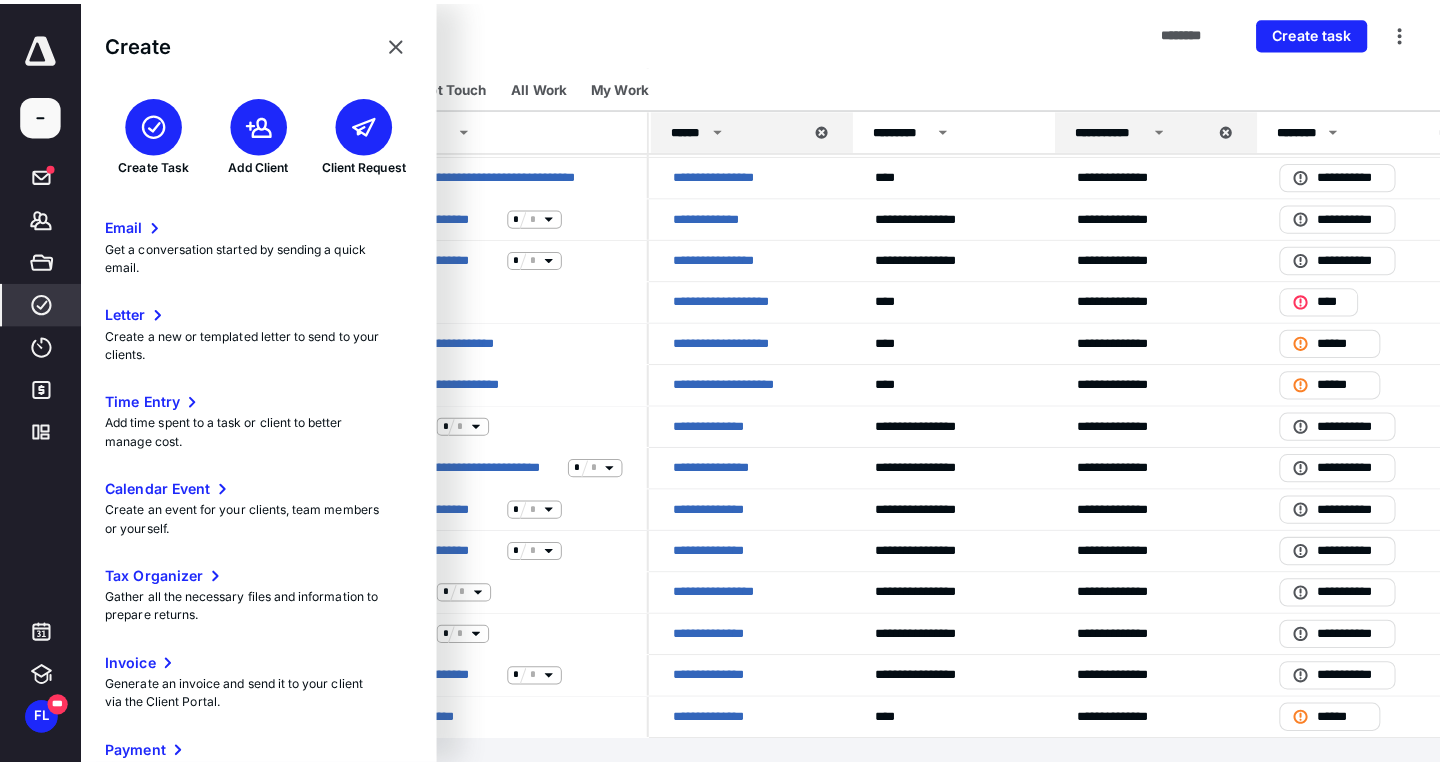 scroll, scrollTop: 1346, scrollLeft: 0, axis: vertical 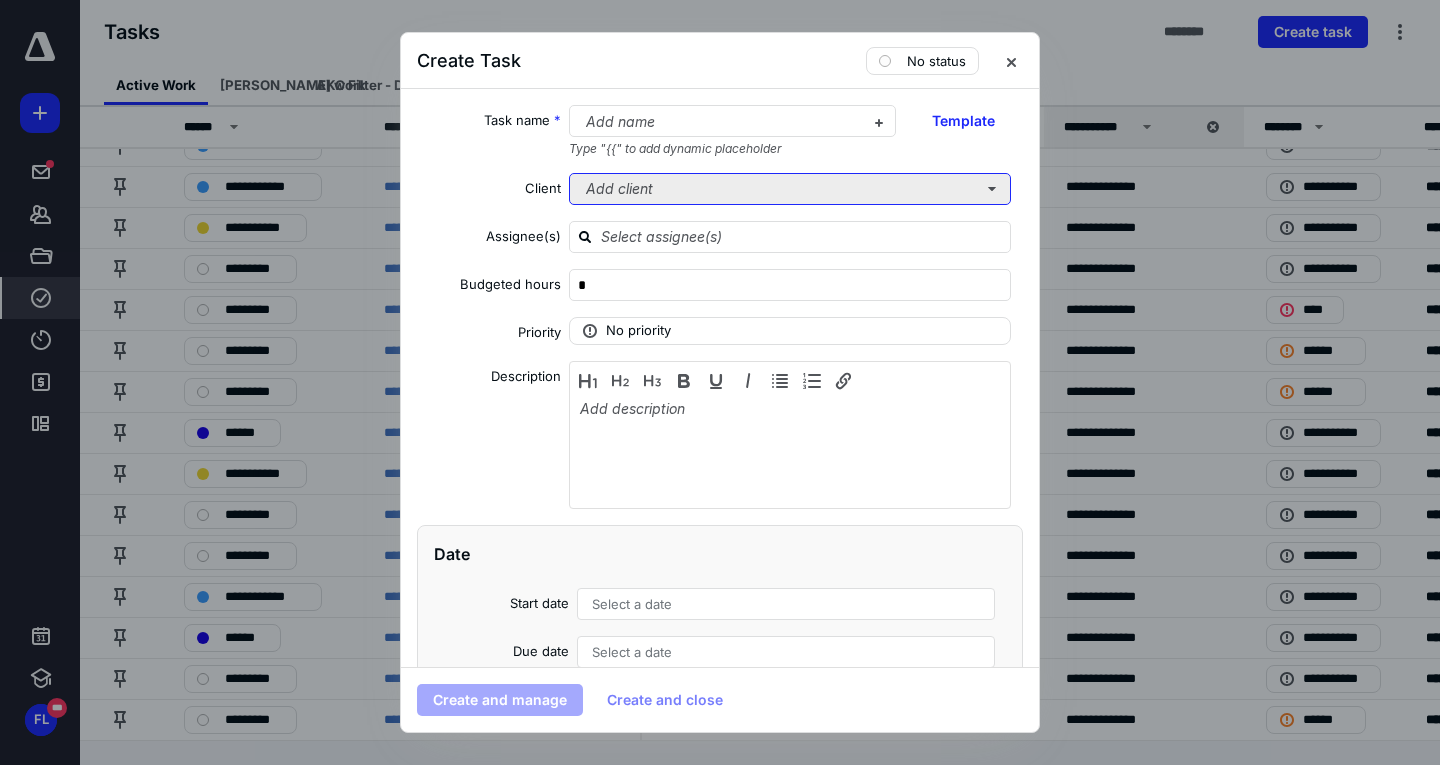 click on "Add client" at bounding box center [790, 189] 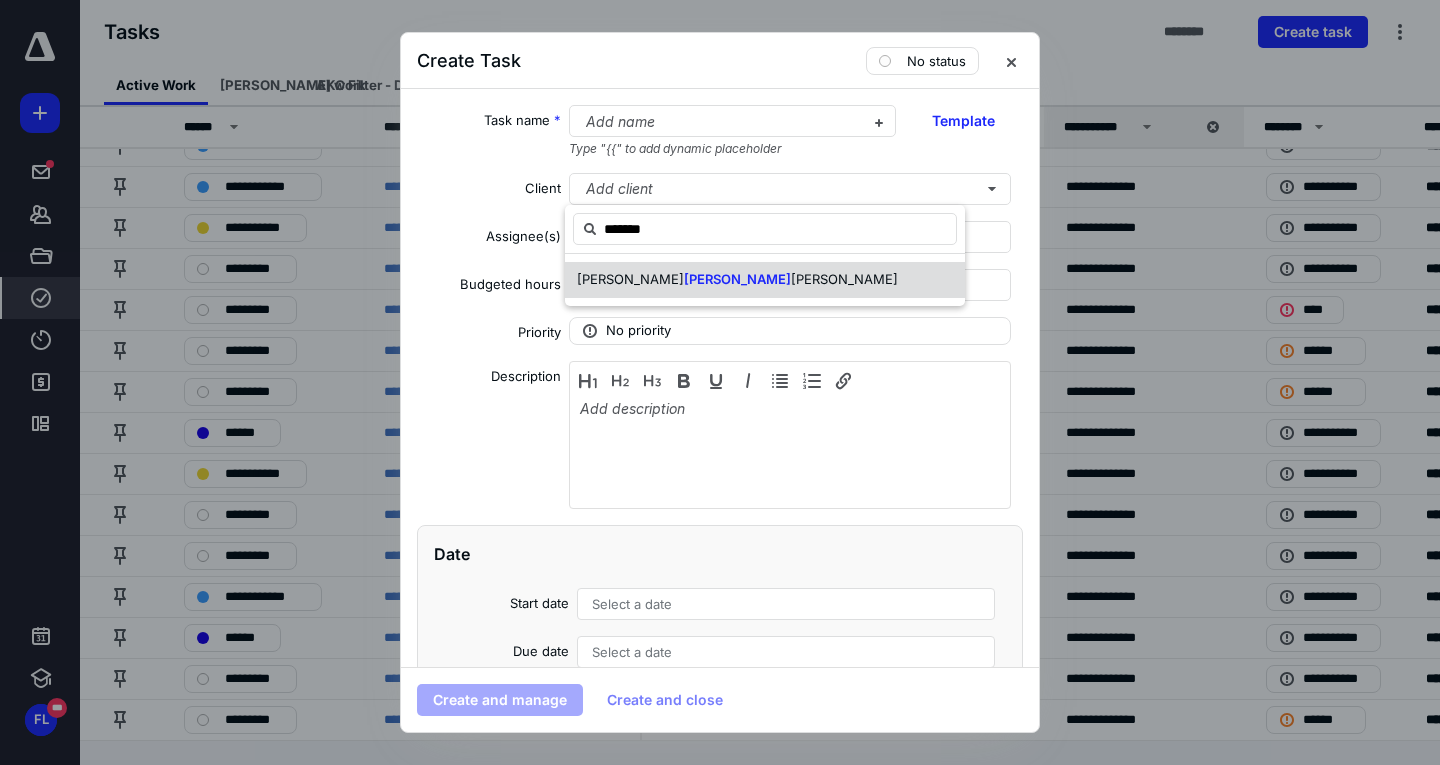 click on "[PERSON_NAME]" at bounding box center (765, 280) 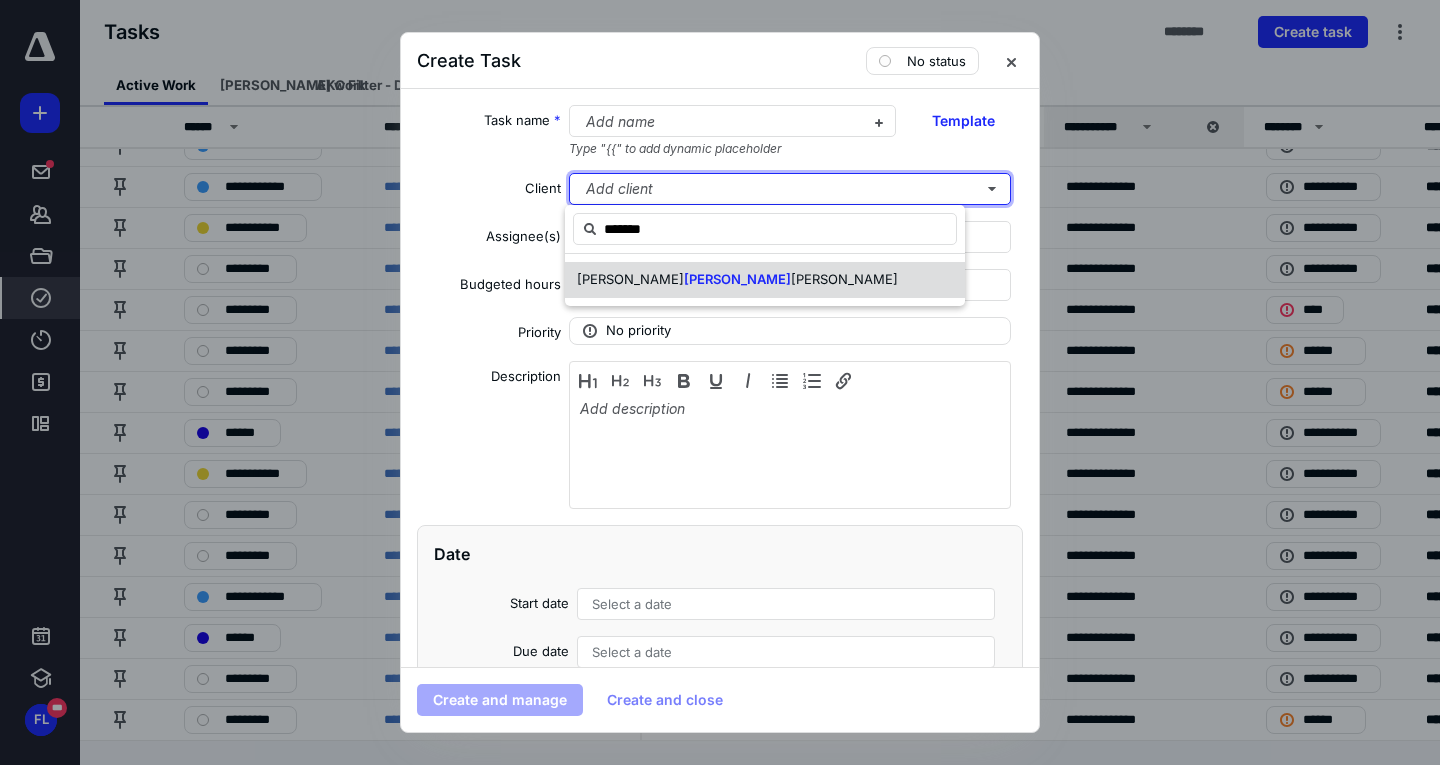 type 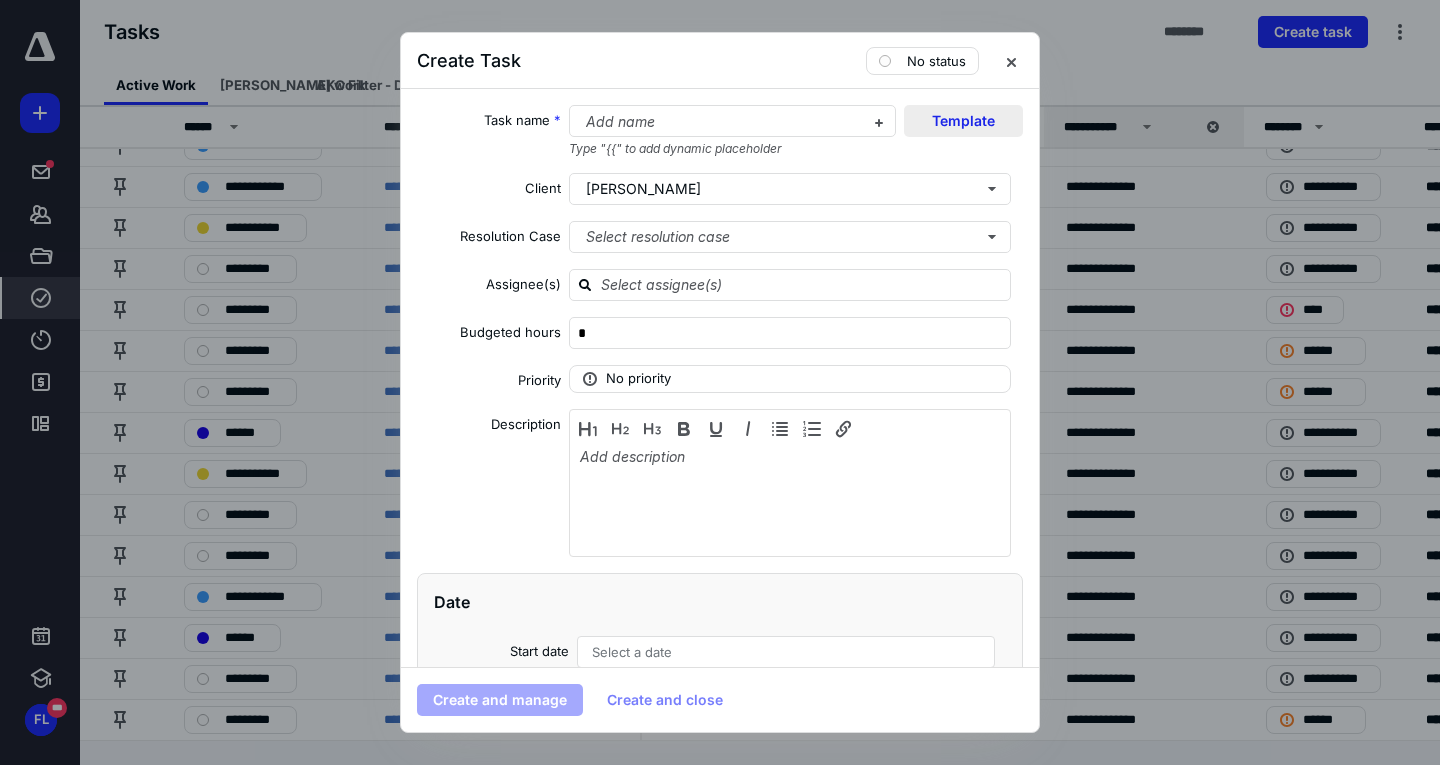 click on "Template" at bounding box center [963, 121] 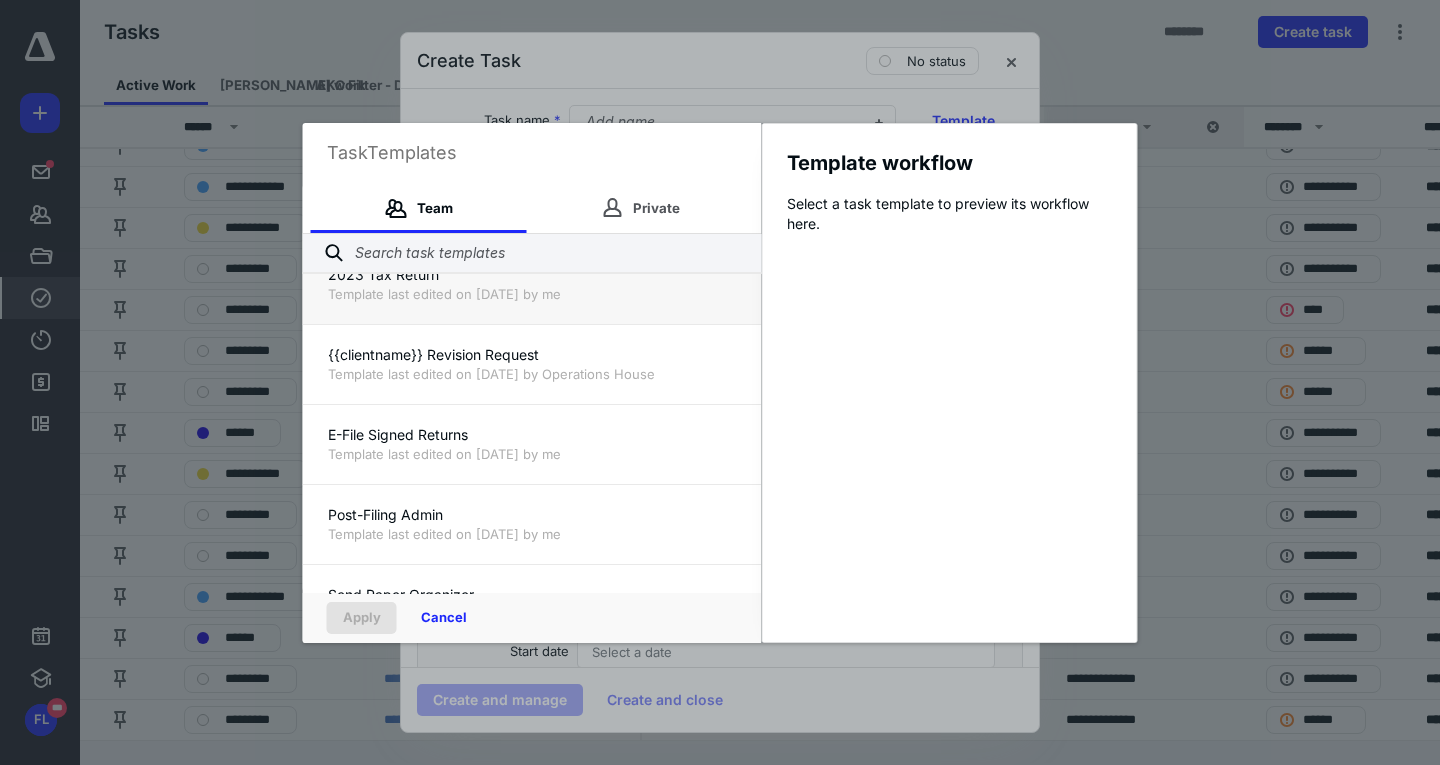 scroll, scrollTop: 320, scrollLeft: 0, axis: vertical 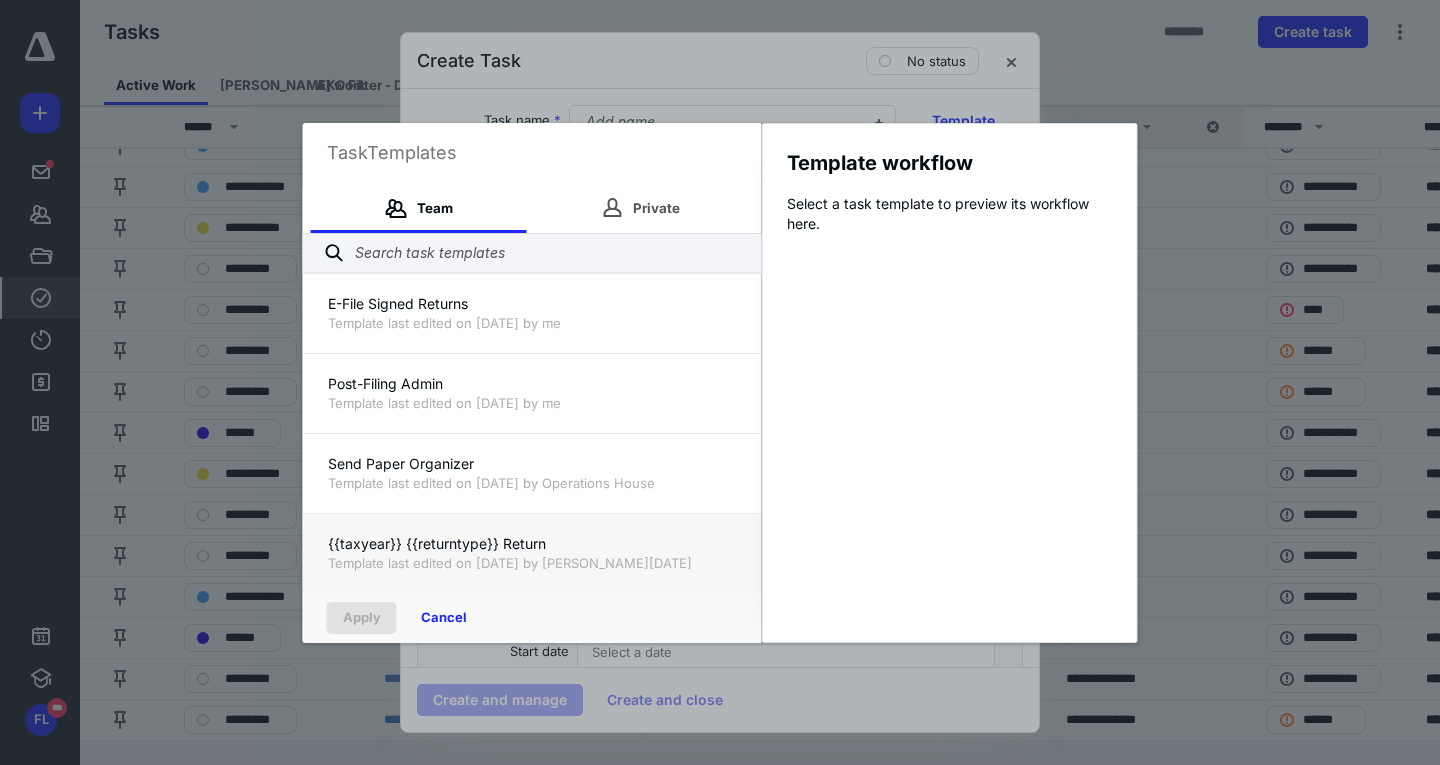click on "{{taxyear}} {{returntype}} Return" at bounding box center (532, 544) 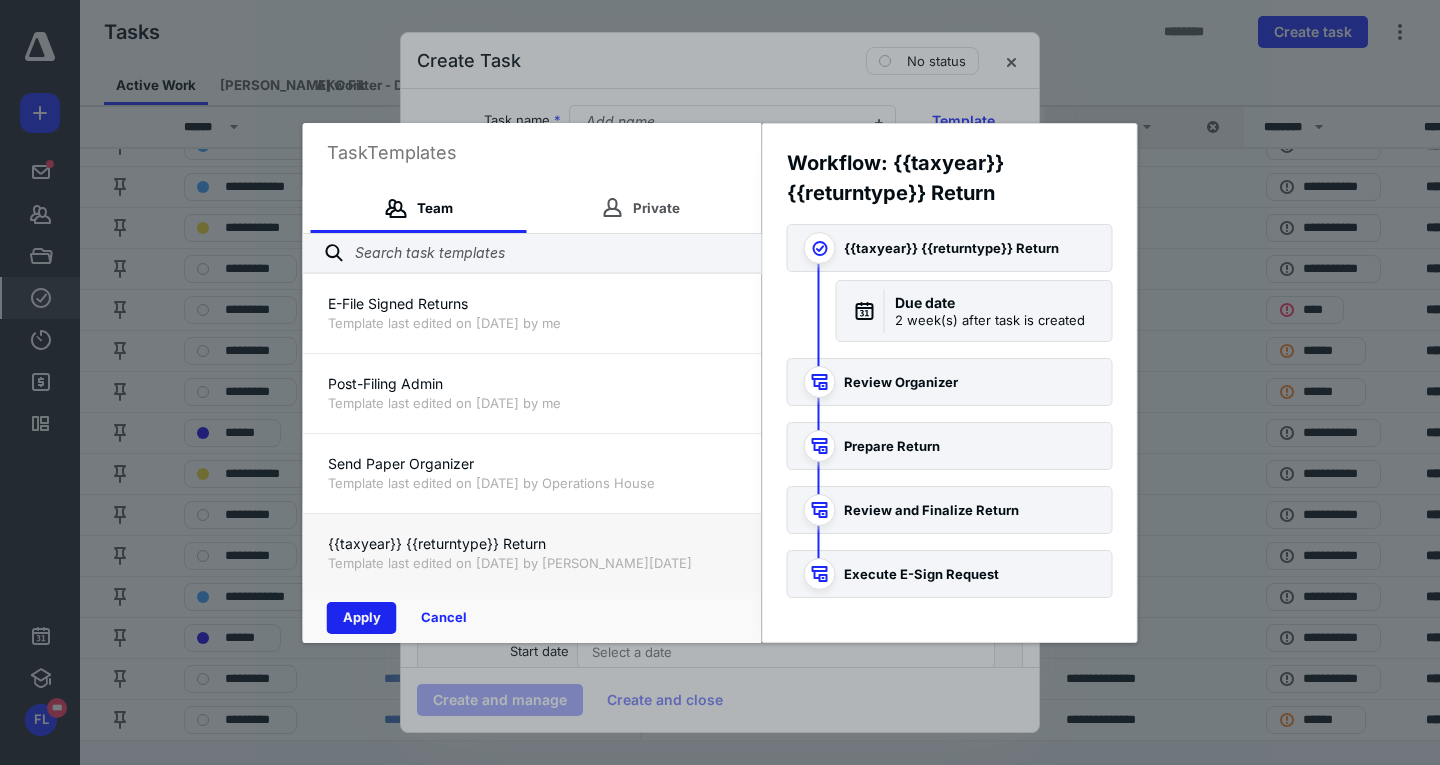 click on "Apply" at bounding box center [362, 618] 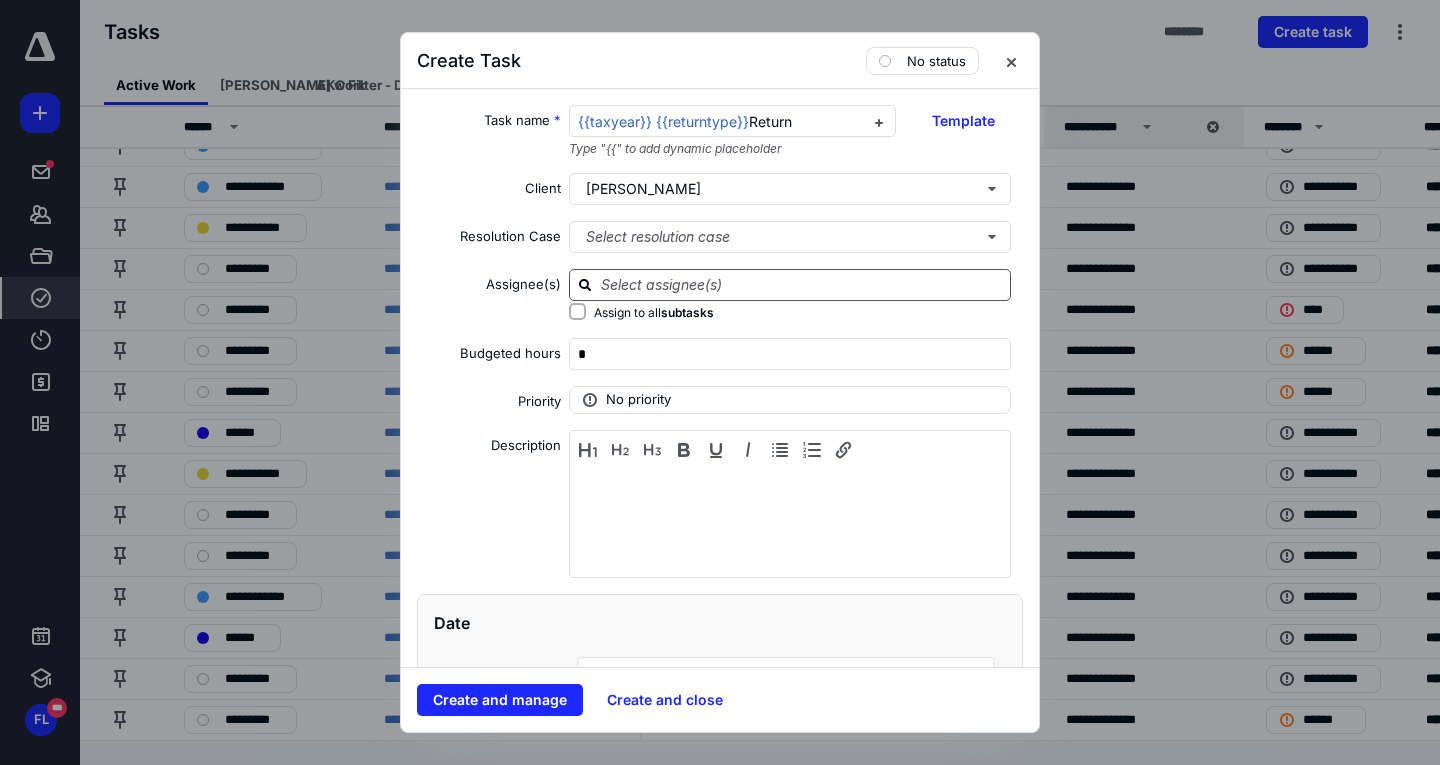 click at bounding box center (802, 284) 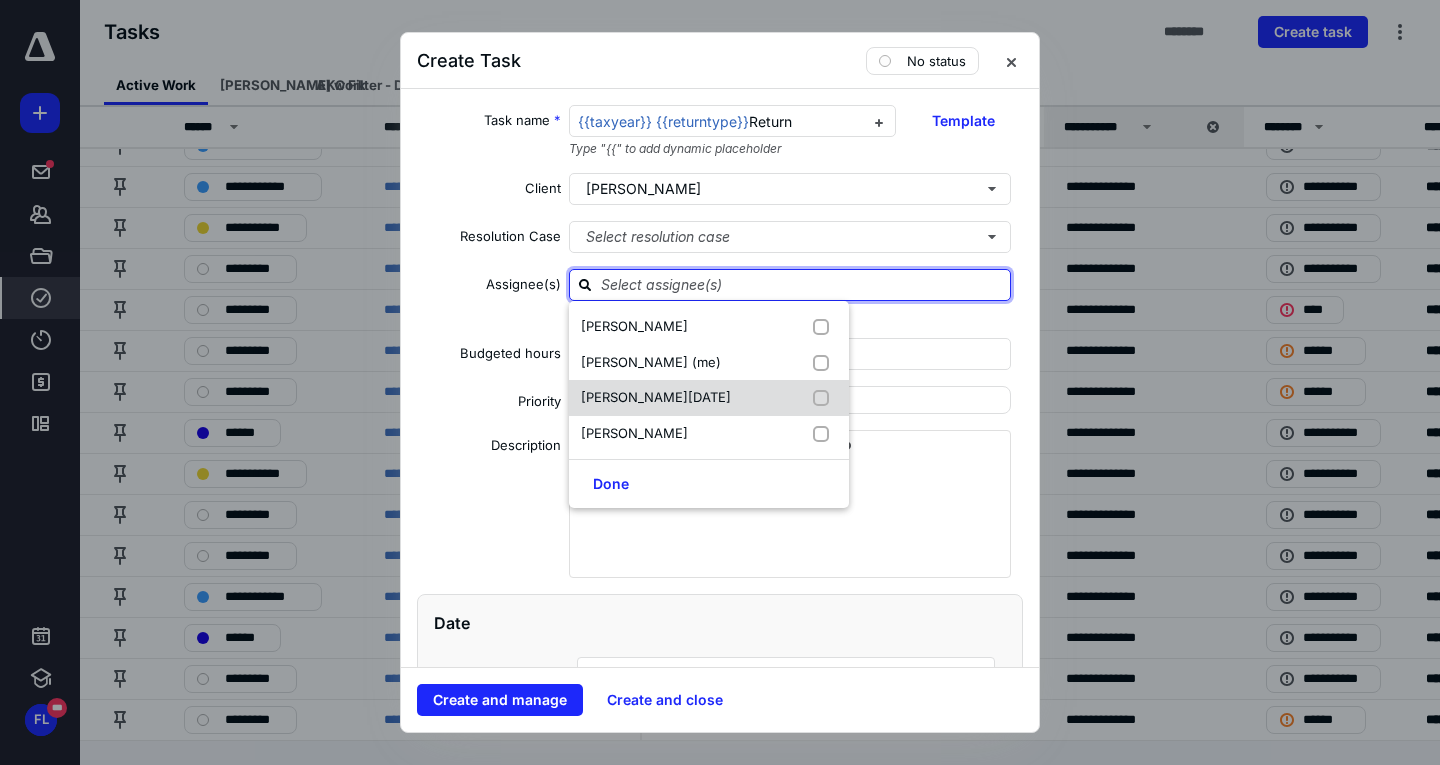 click on "[PERSON_NAME][DATE]" at bounding box center [709, 398] 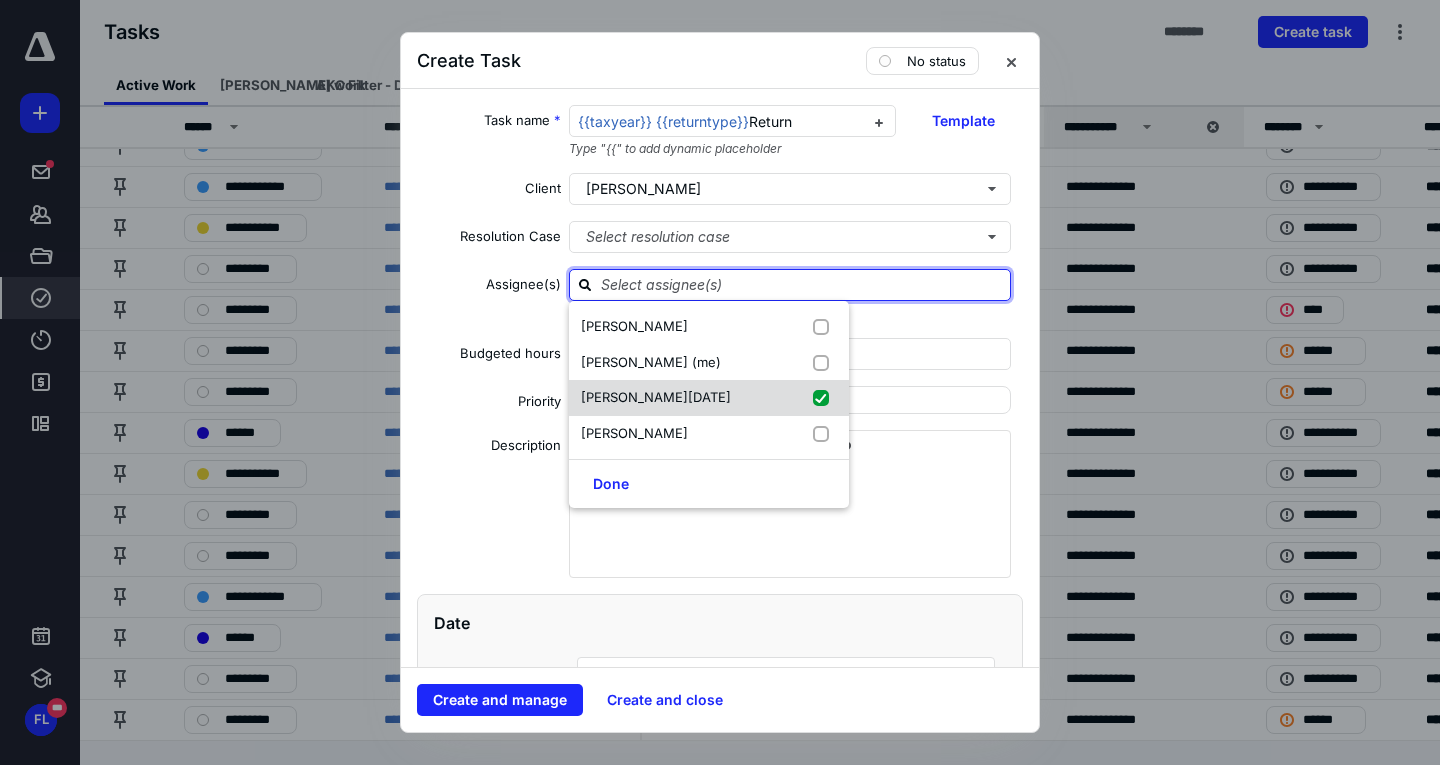 checkbox on "true" 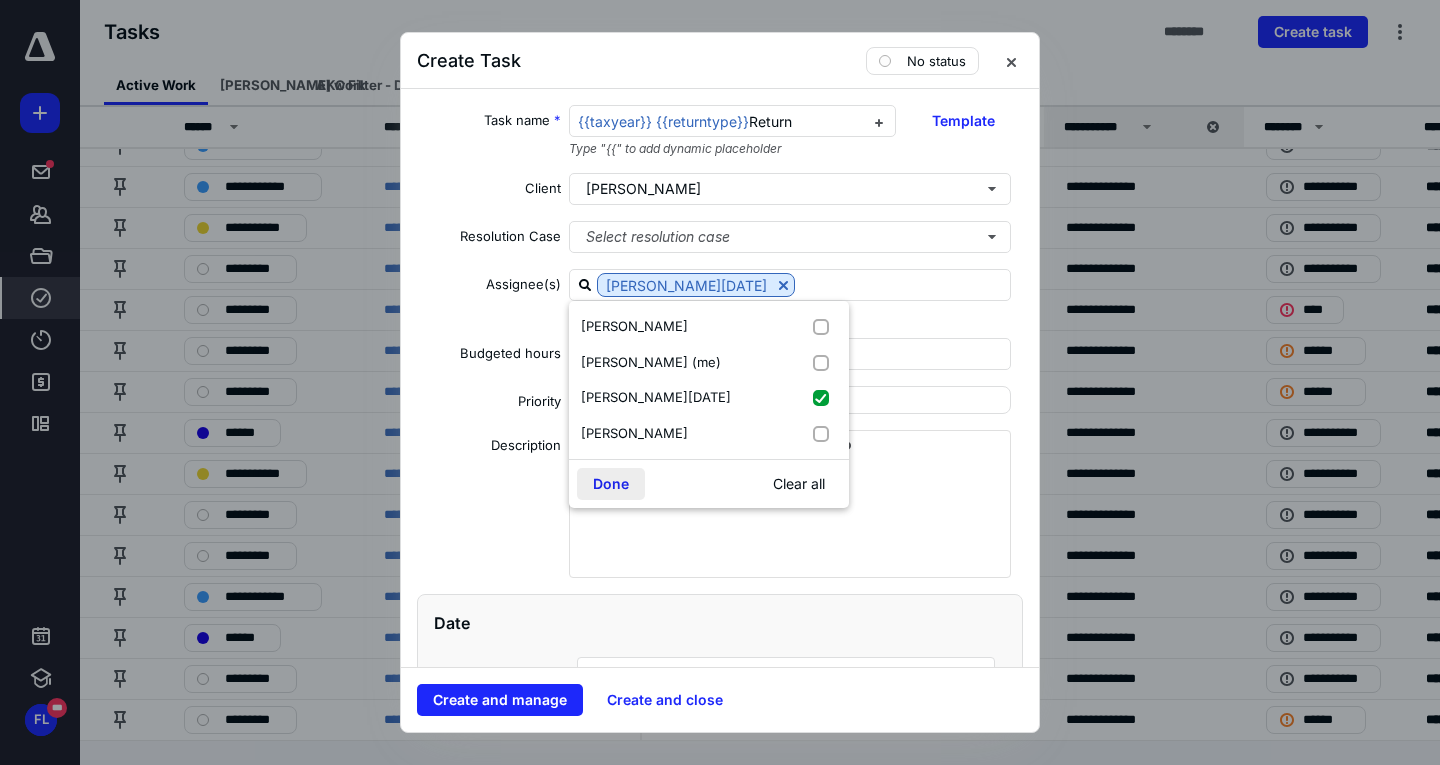 click on "Done" at bounding box center [611, 484] 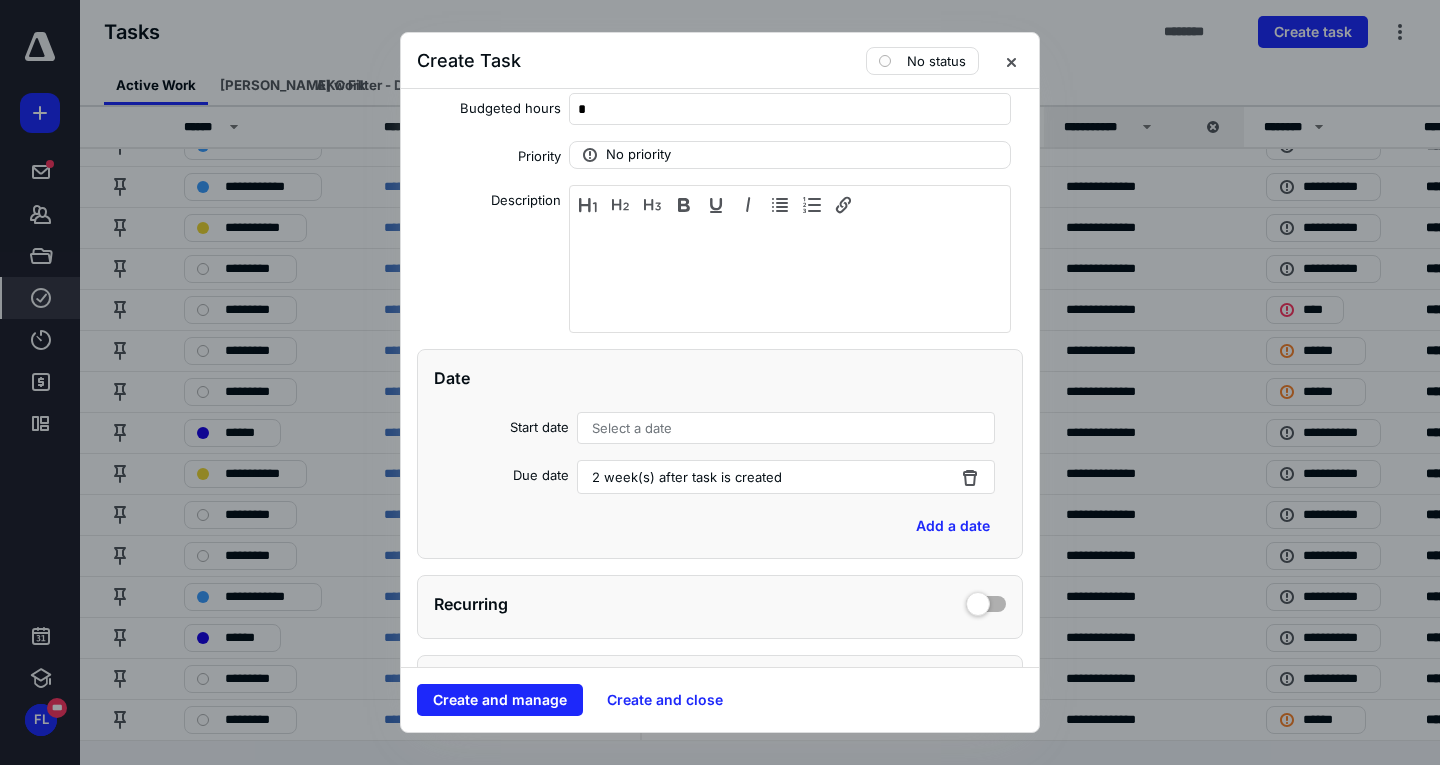scroll, scrollTop: 500, scrollLeft: 0, axis: vertical 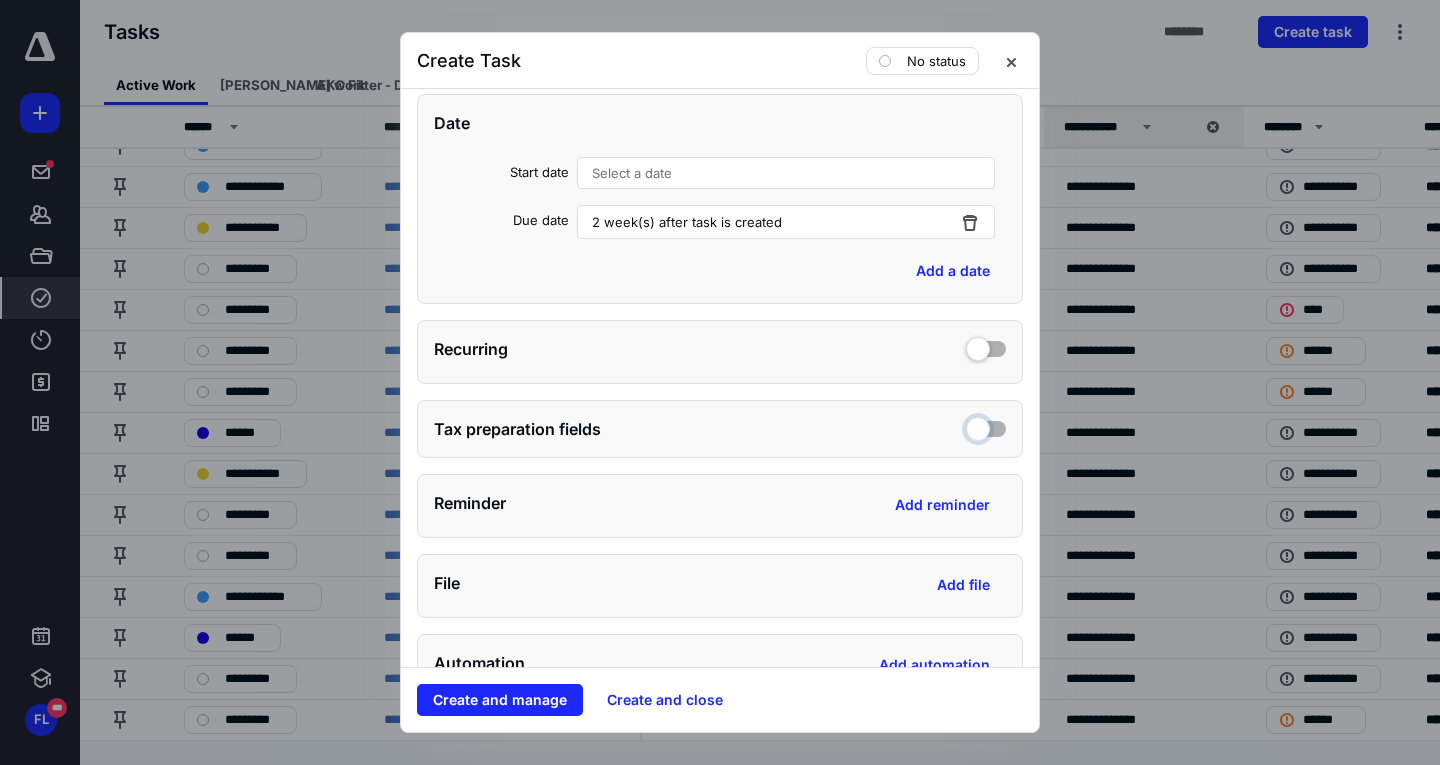 click at bounding box center (986, 426) 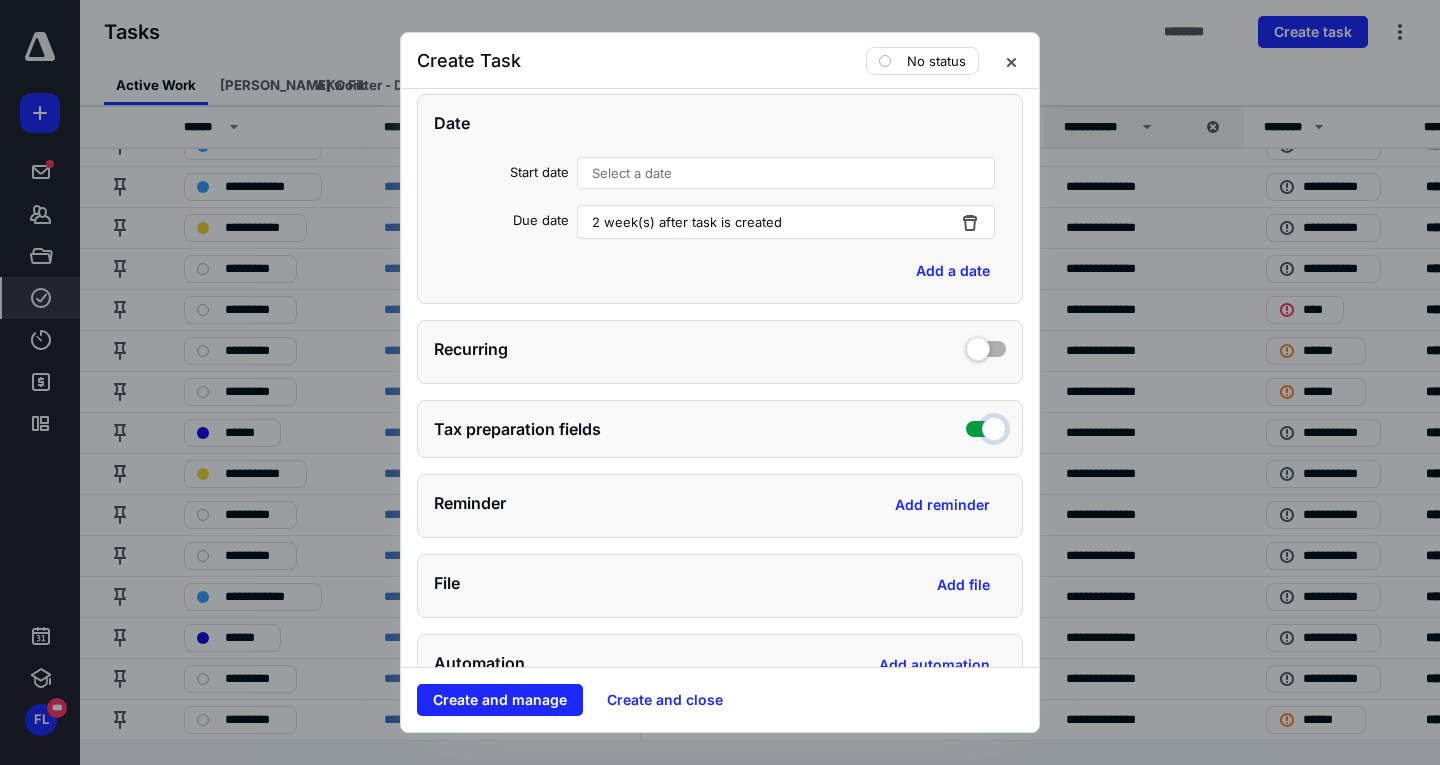 checkbox on "true" 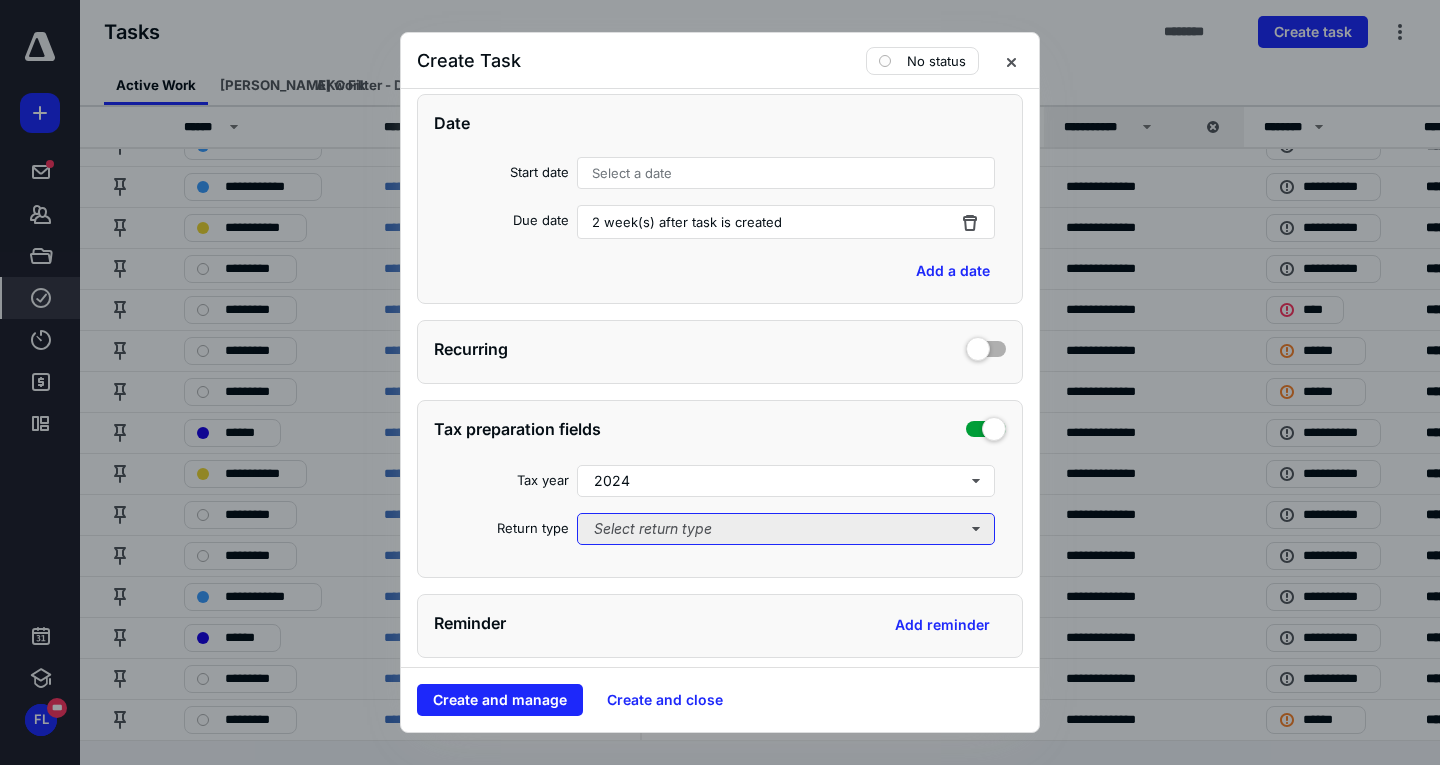 click on "Select return type" at bounding box center [786, 529] 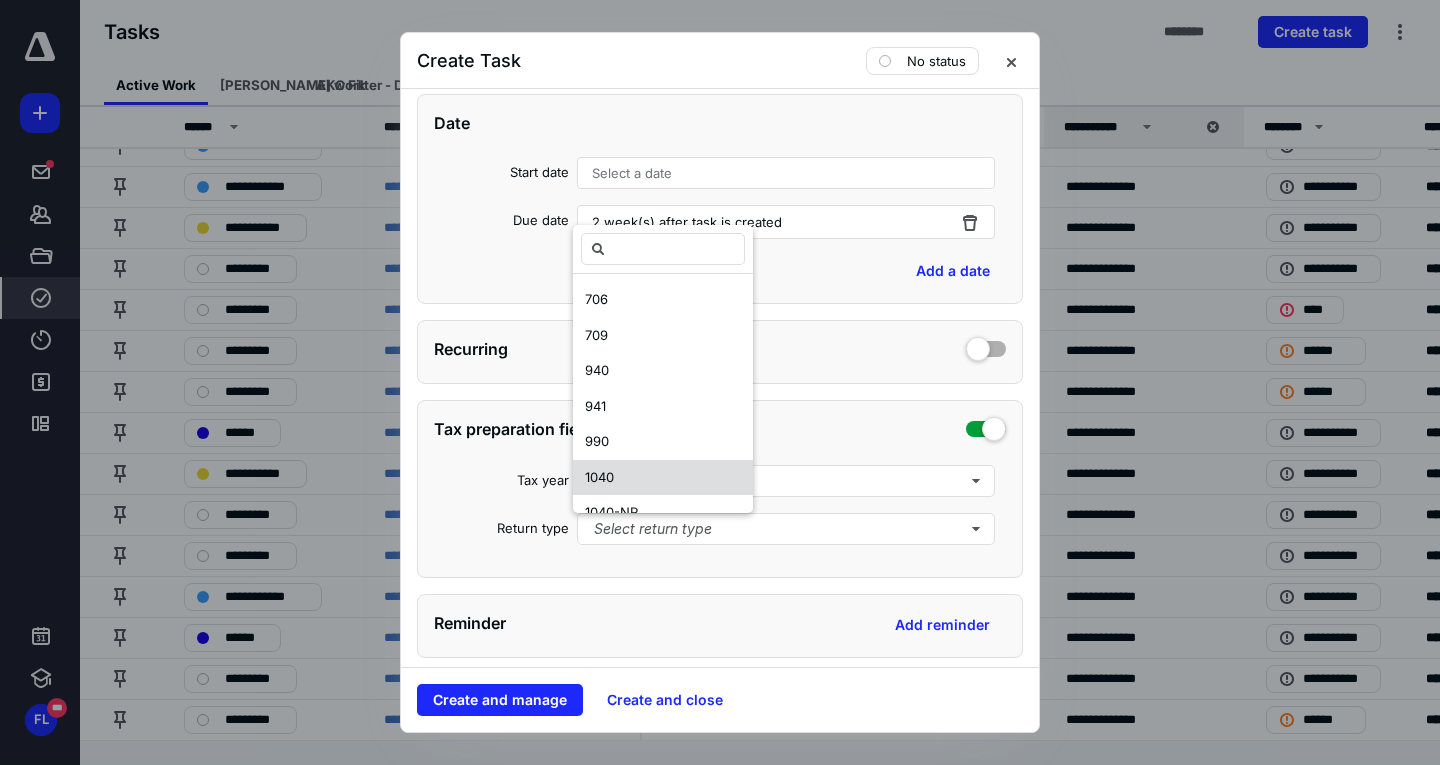 click on "1040" at bounding box center (663, 478) 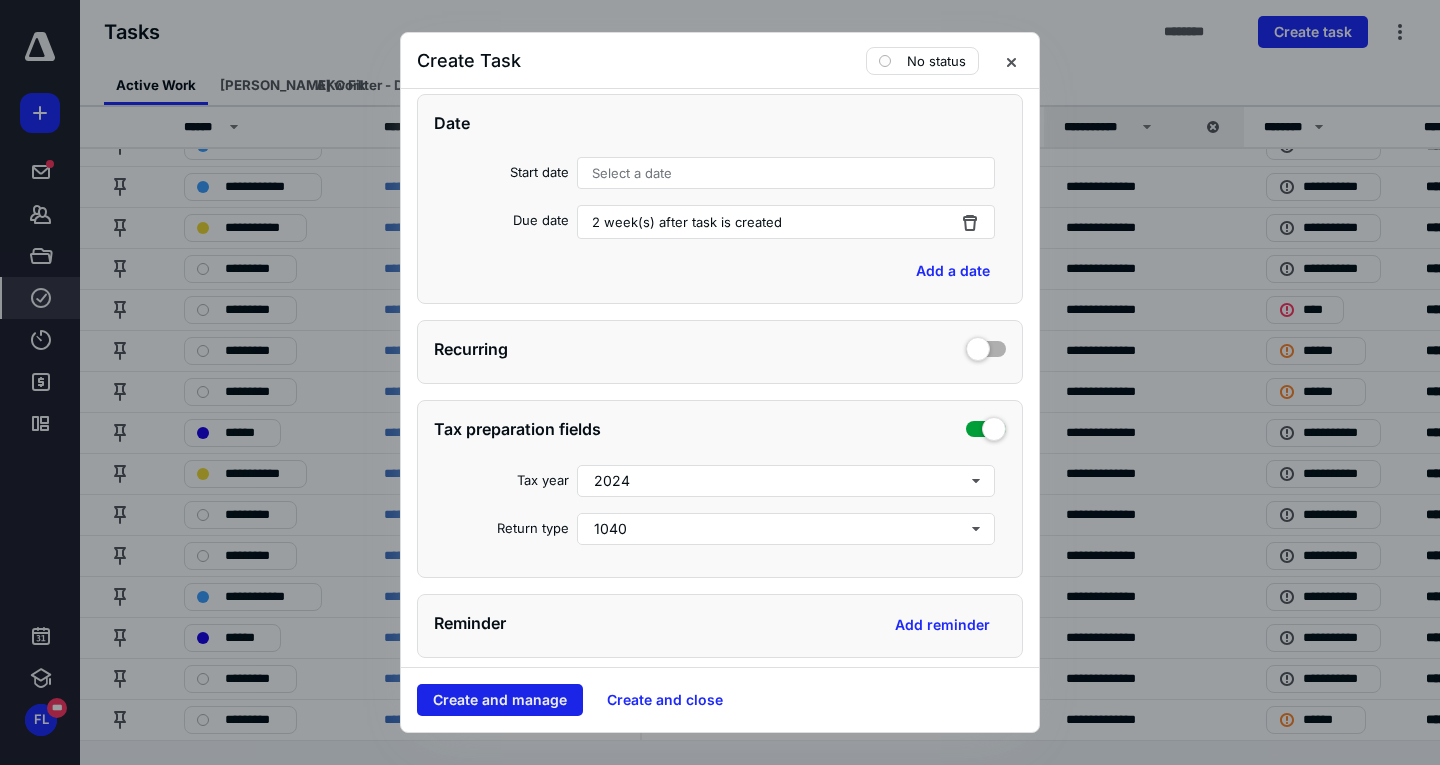 click on "Create and manage" at bounding box center (500, 700) 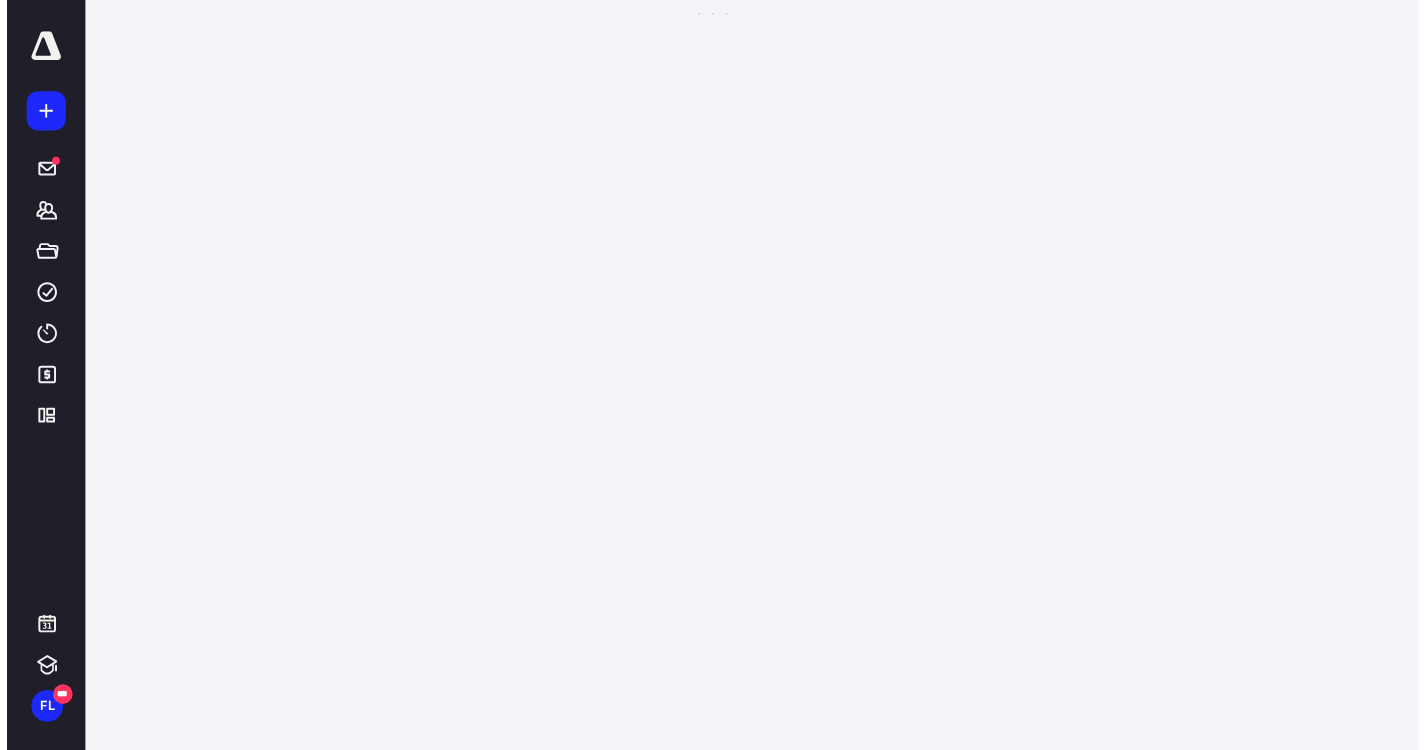 scroll, scrollTop: 0, scrollLeft: 0, axis: both 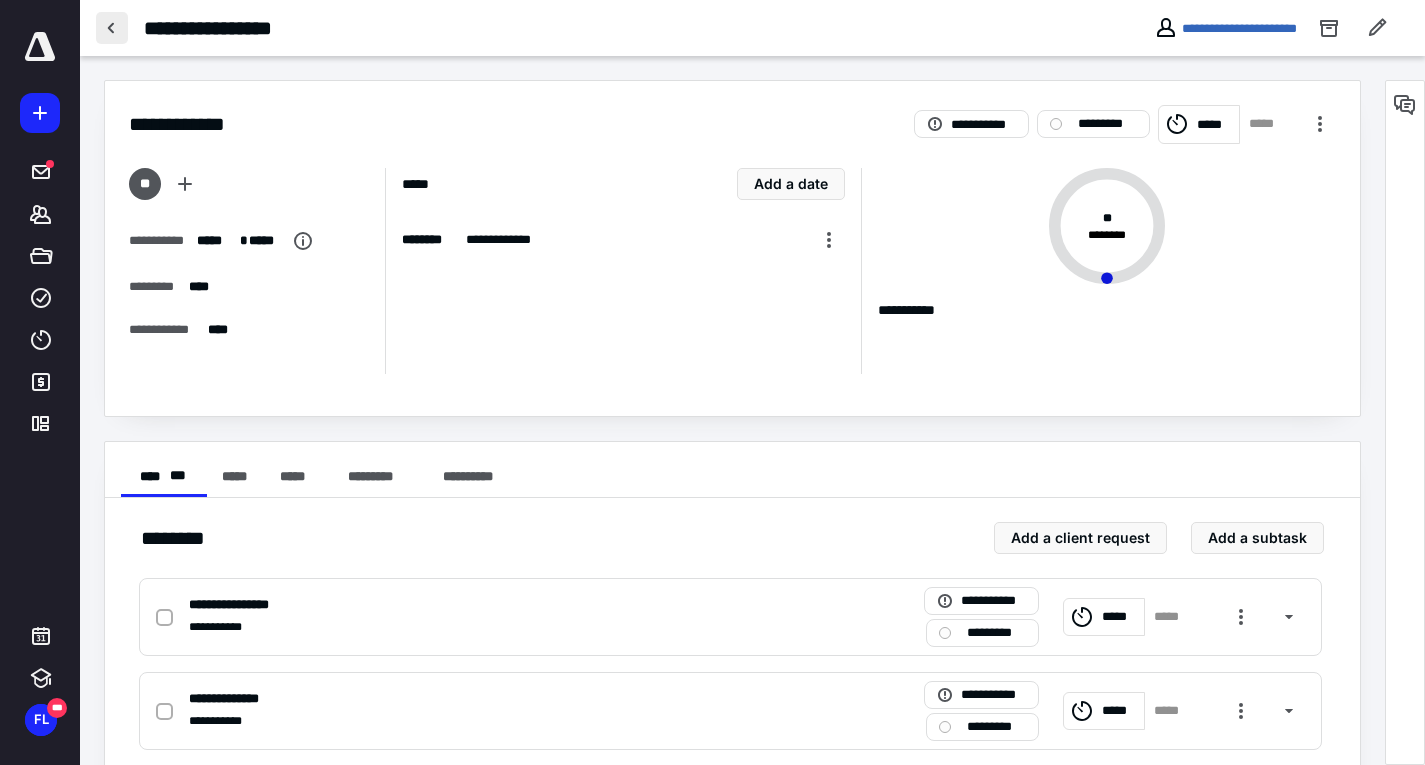 click at bounding box center (112, 28) 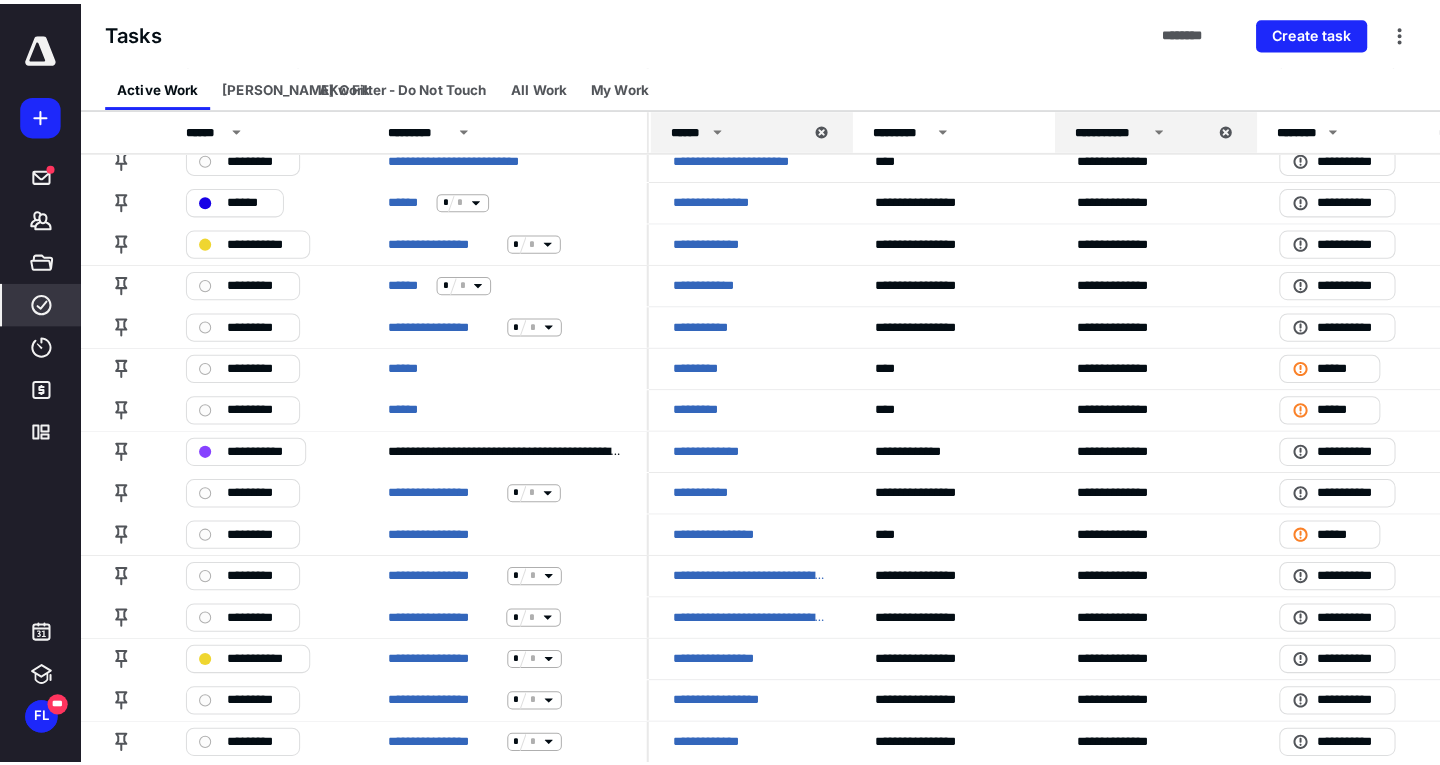 scroll, scrollTop: 700, scrollLeft: 0, axis: vertical 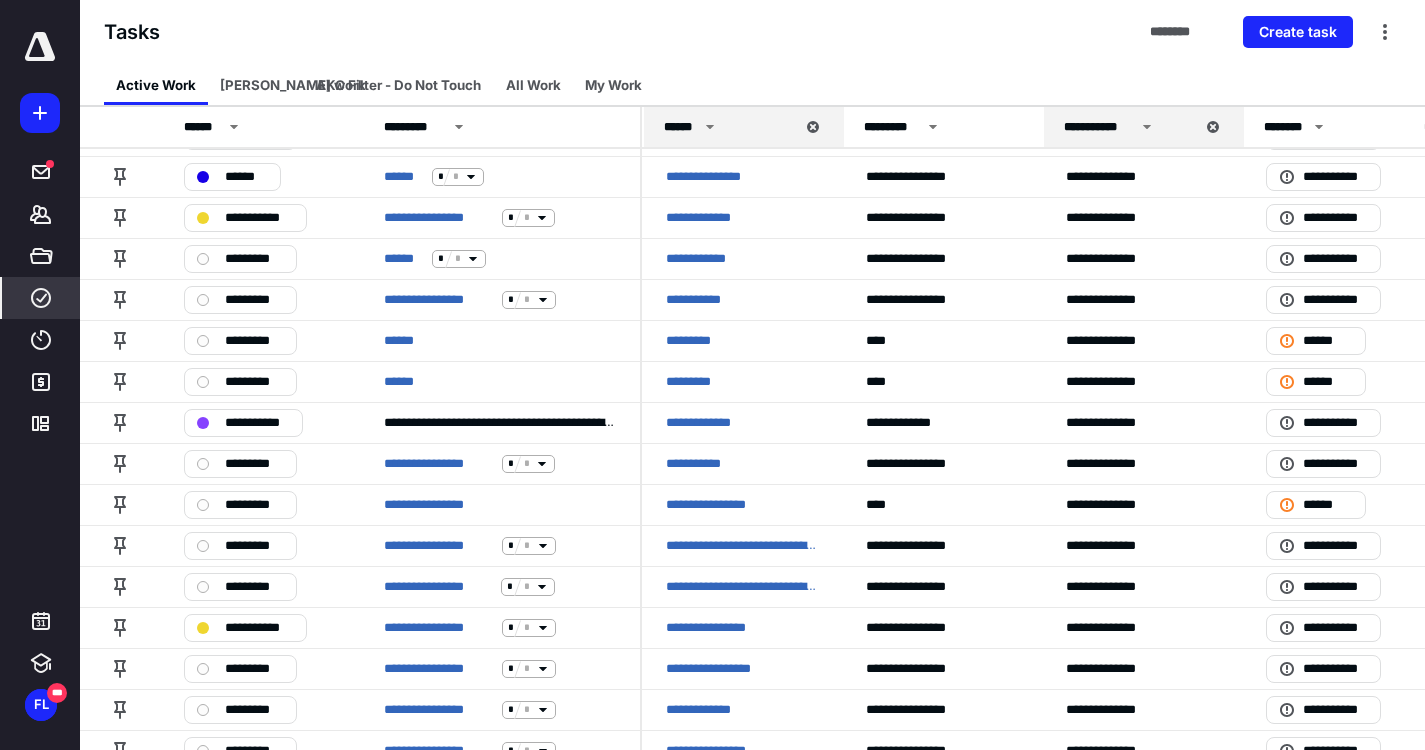 click 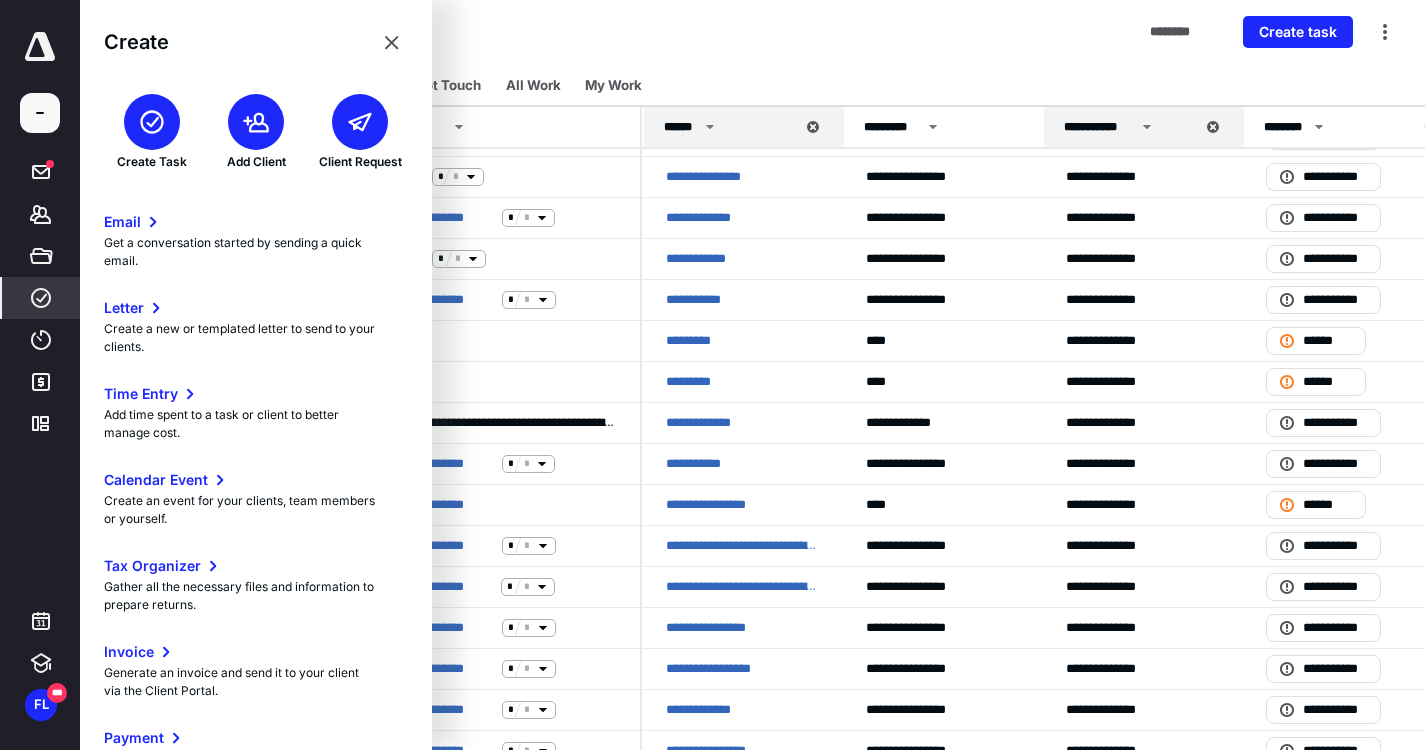 click at bounding box center (152, 122) 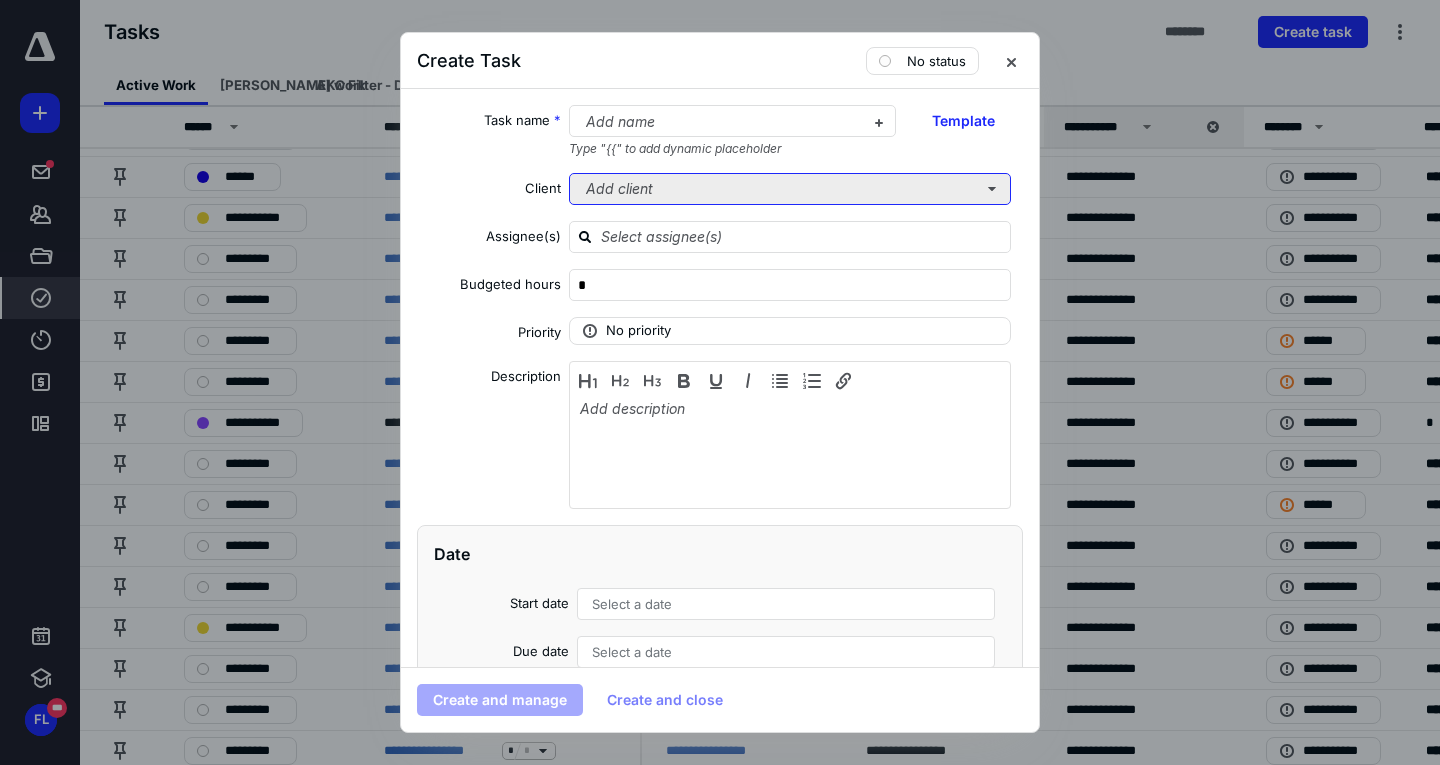 click on "Add client" at bounding box center (790, 189) 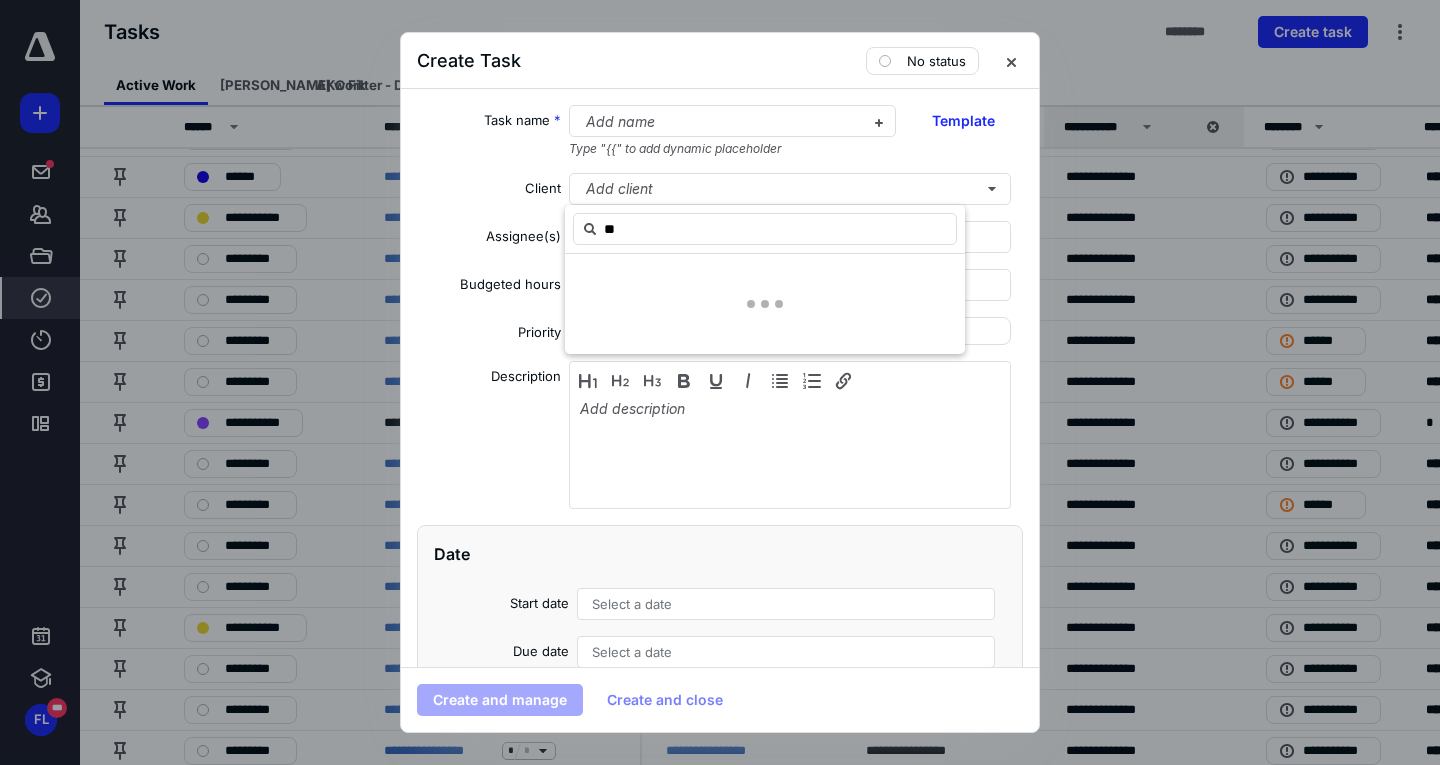 type on "*" 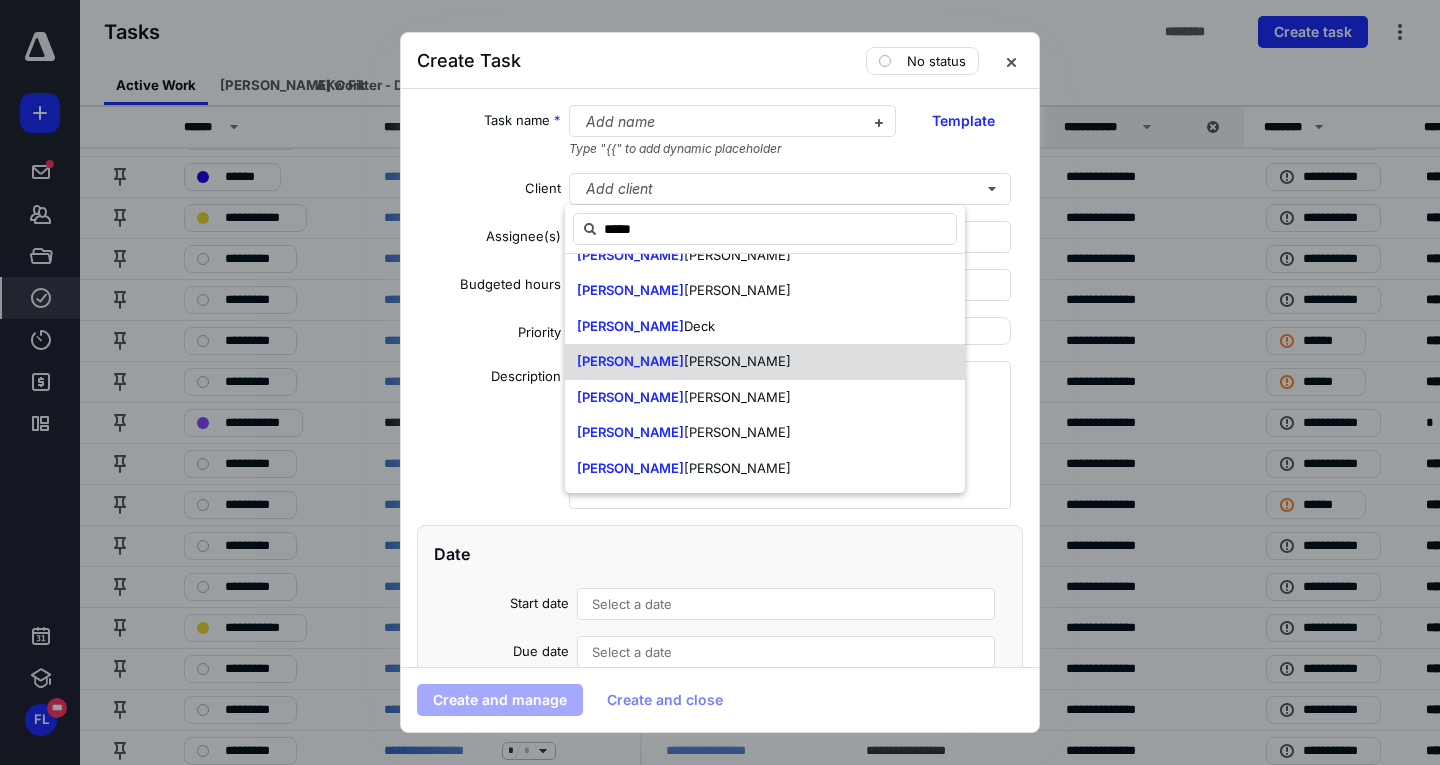 scroll, scrollTop: 61, scrollLeft: 0, axis: vertical 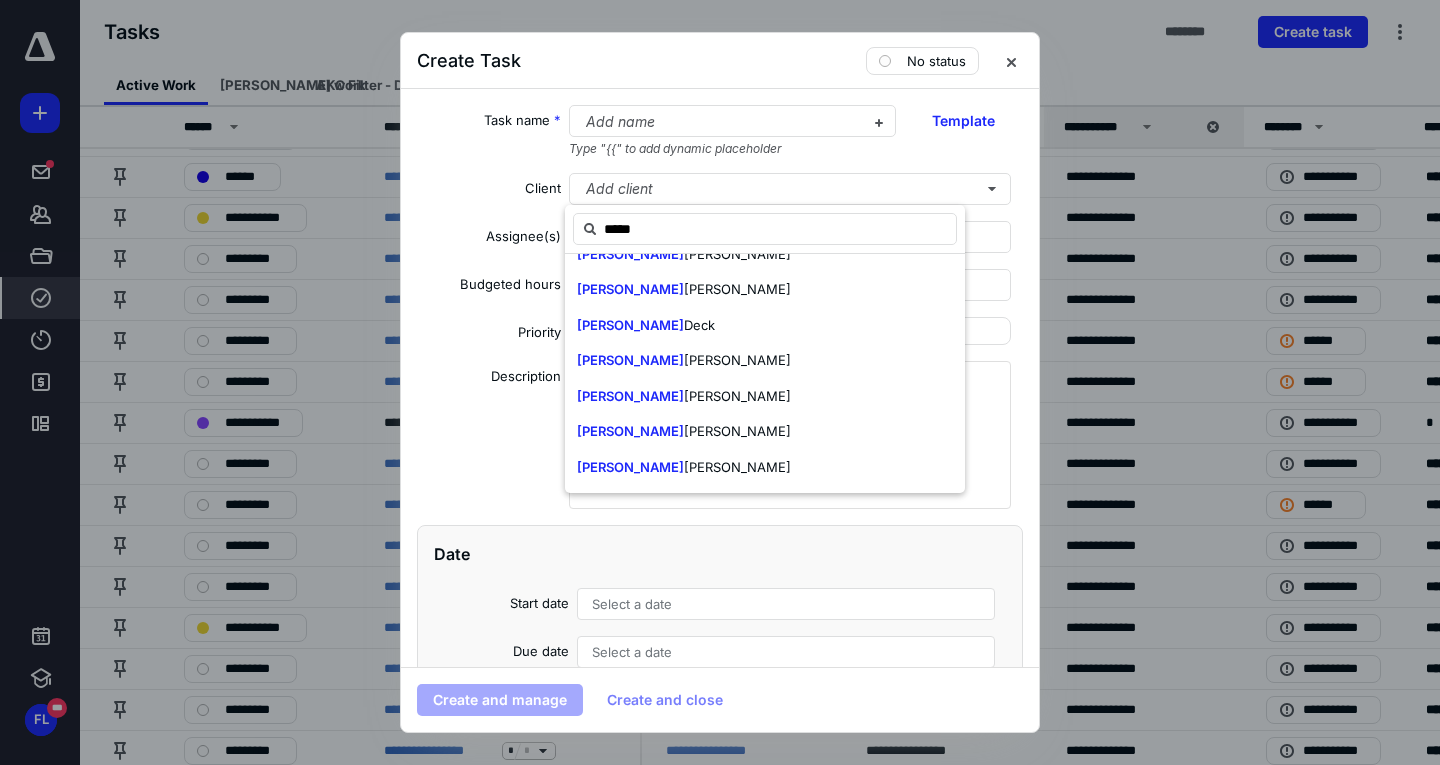 drag, startPoint x: 650, startPoint y: 242, endPoint x: 566, endPoint y: 241, distance: 84.00595 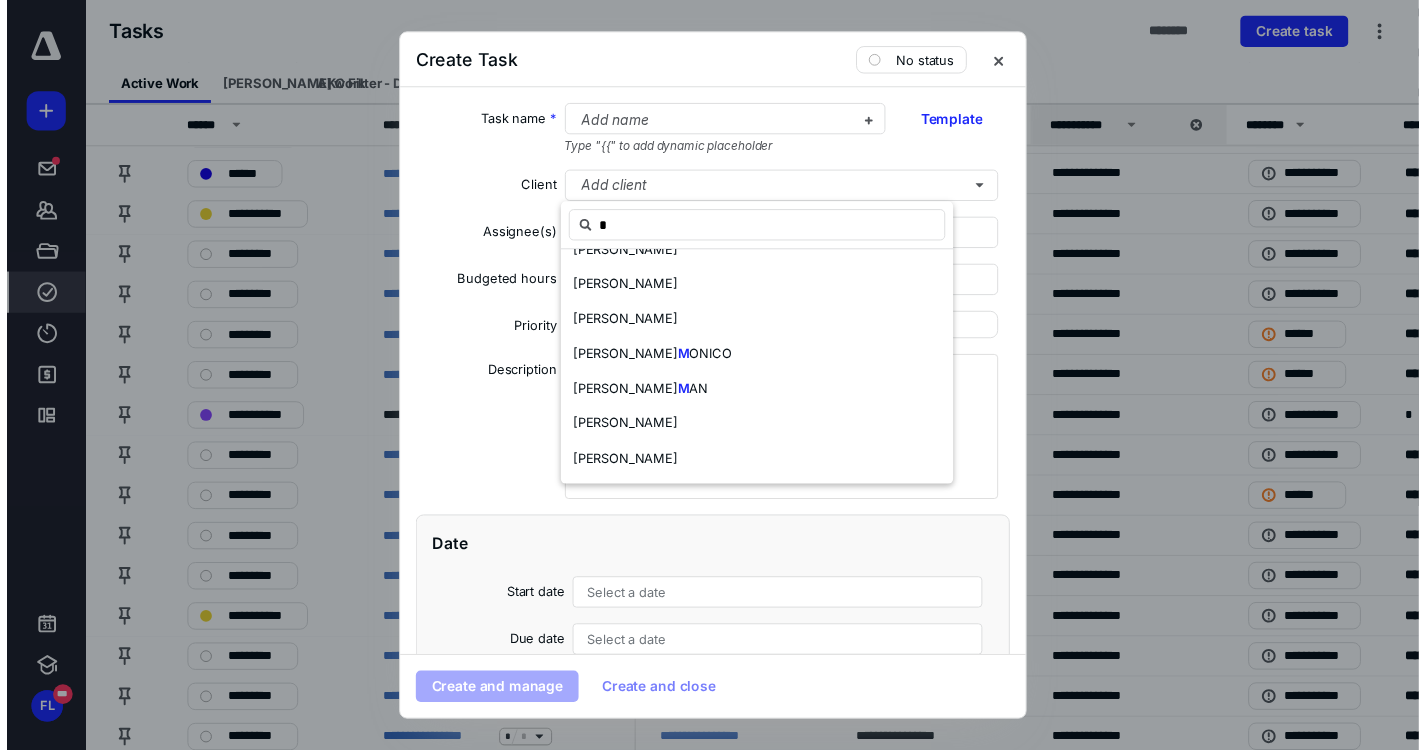 scroll, scrollTop: 0, scrollLeft: 0, axis: both 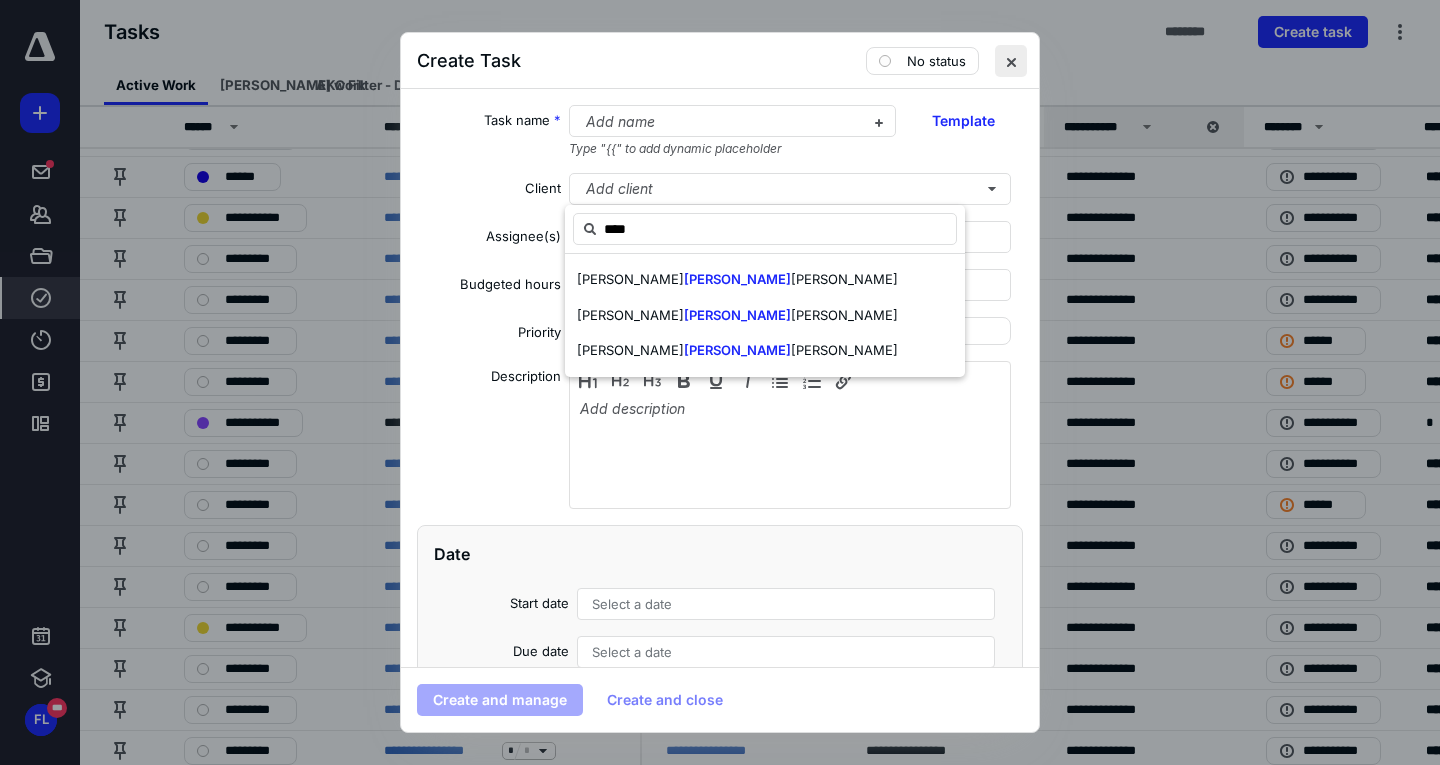 type on "****" 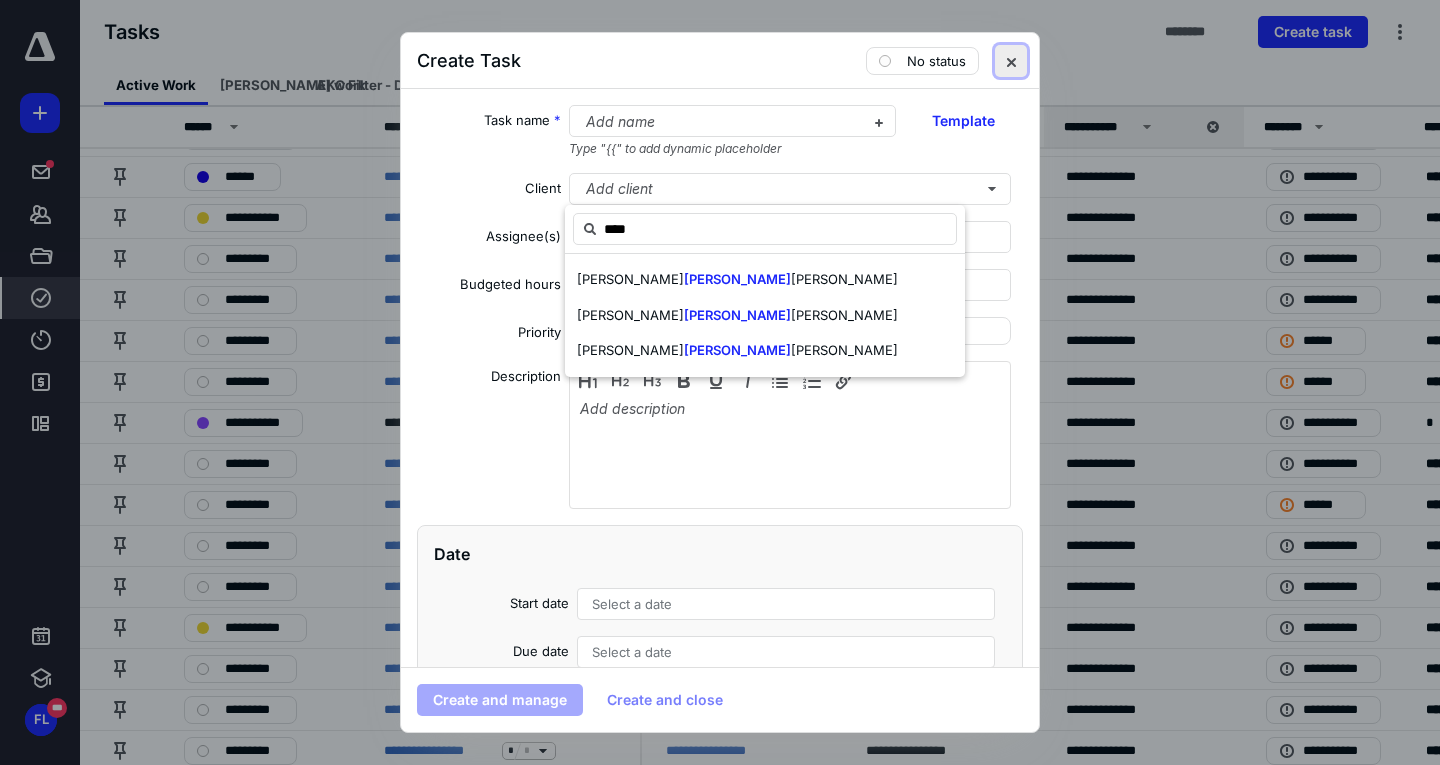 click at bounding box center (1011, 61) 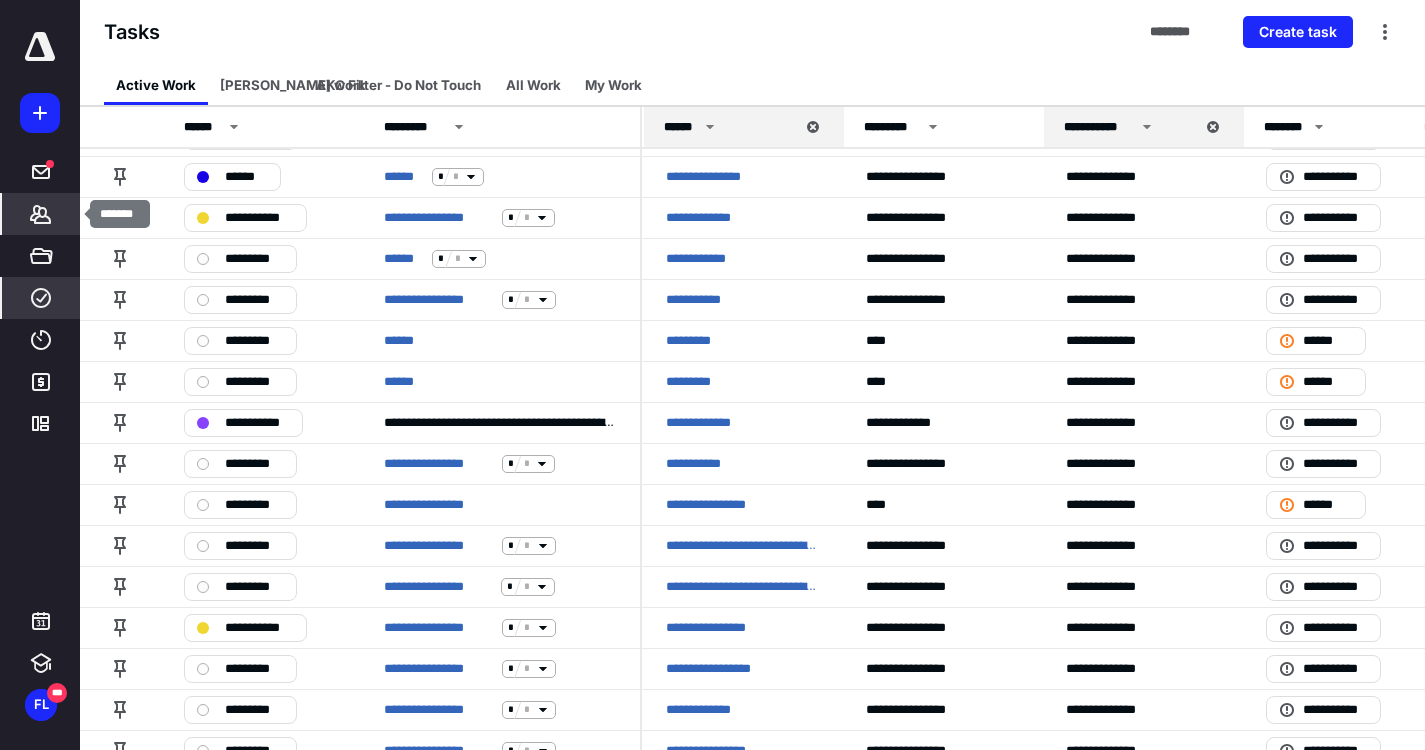 click 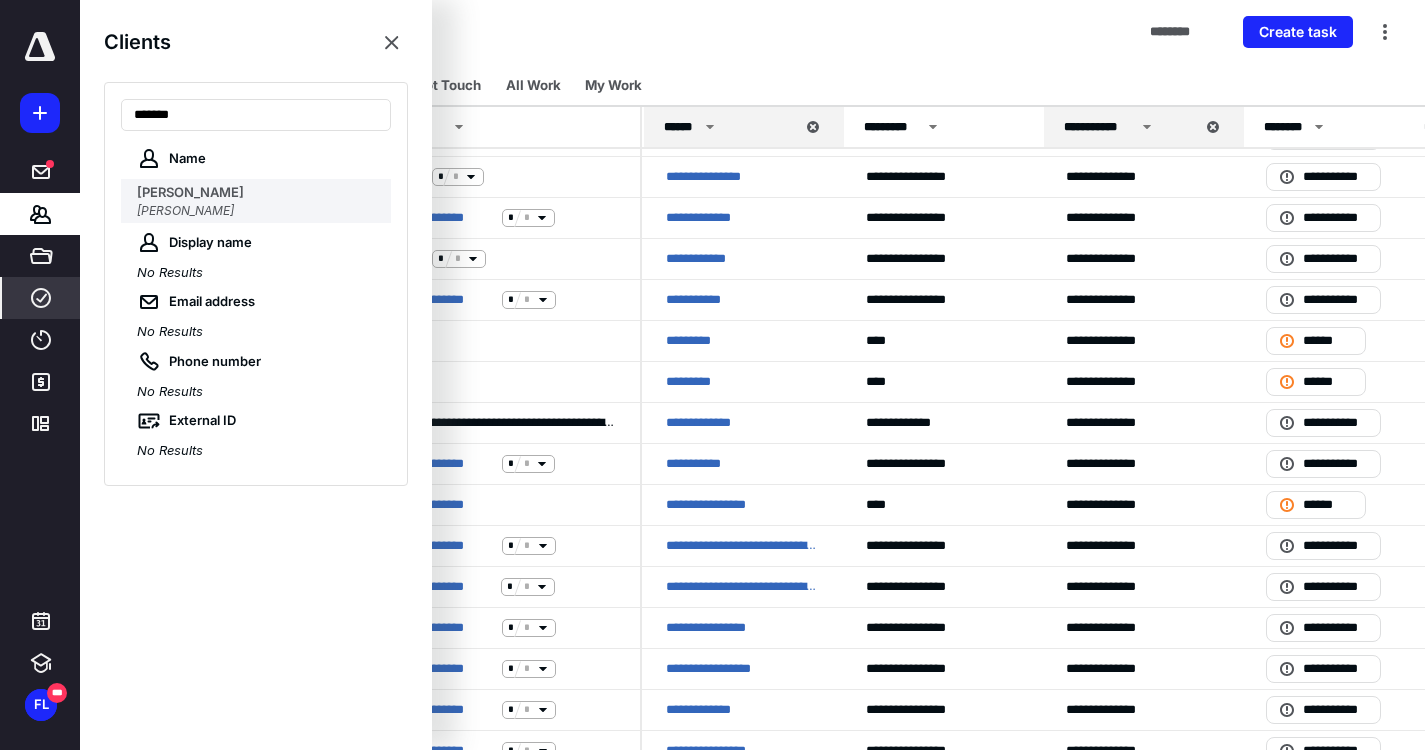 type on "*******" 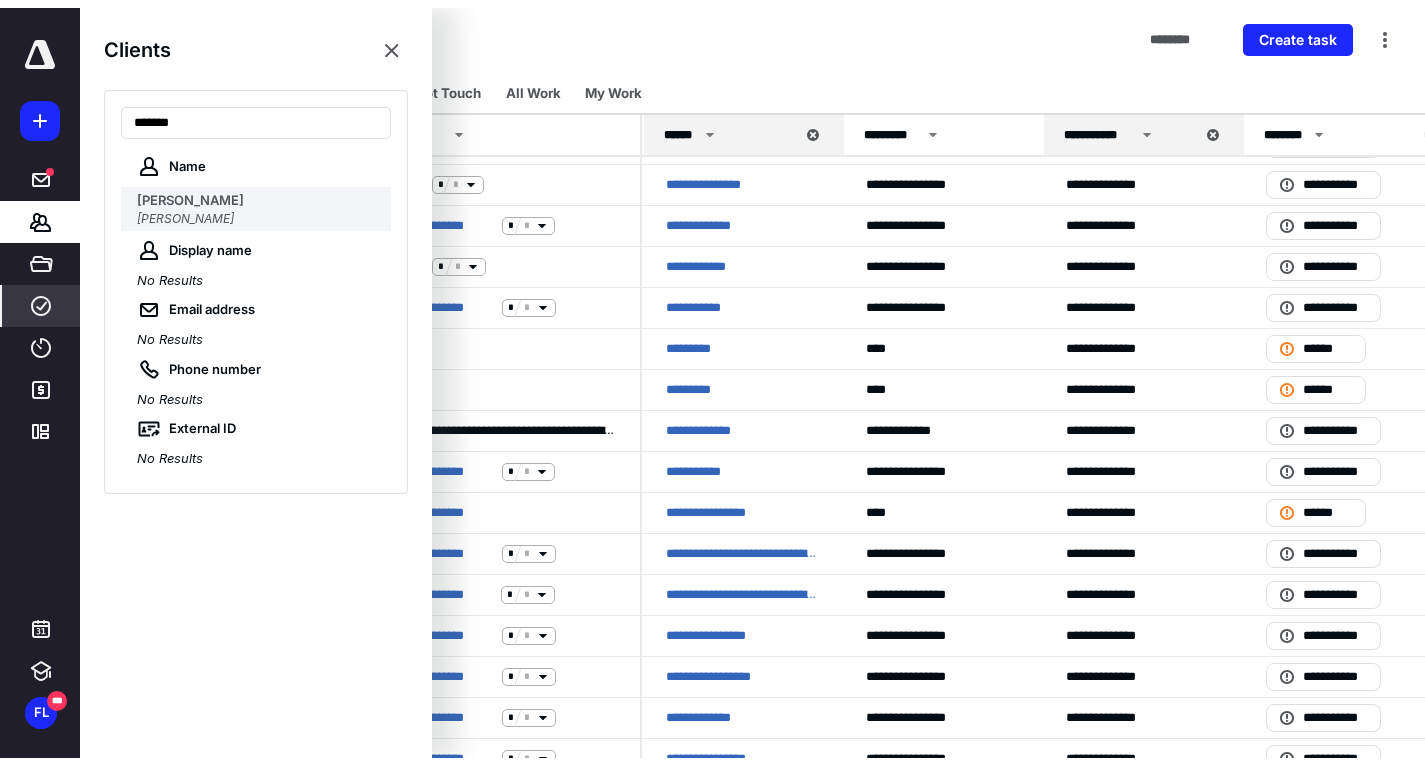 scroll, scrollTop: 0, scrollLeft: 0, axis: both 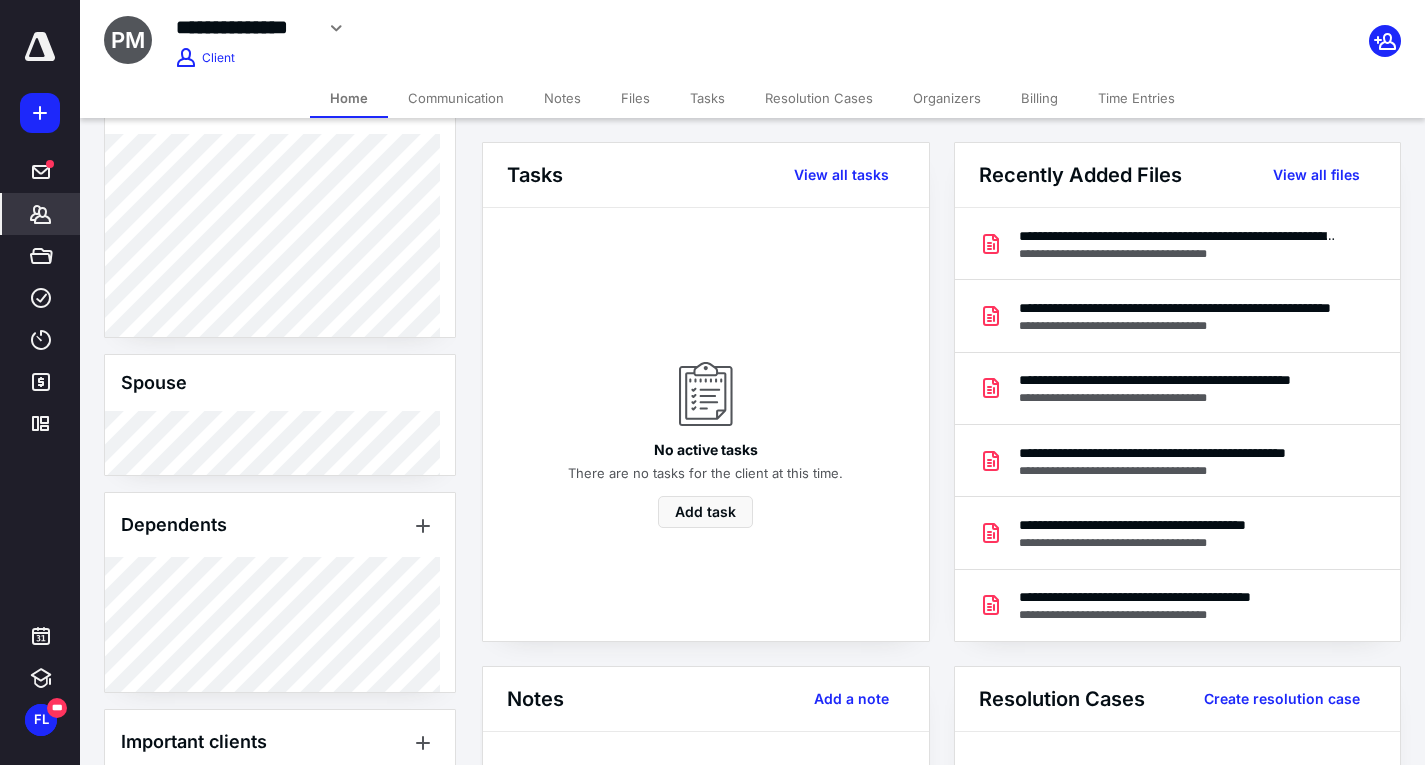 click 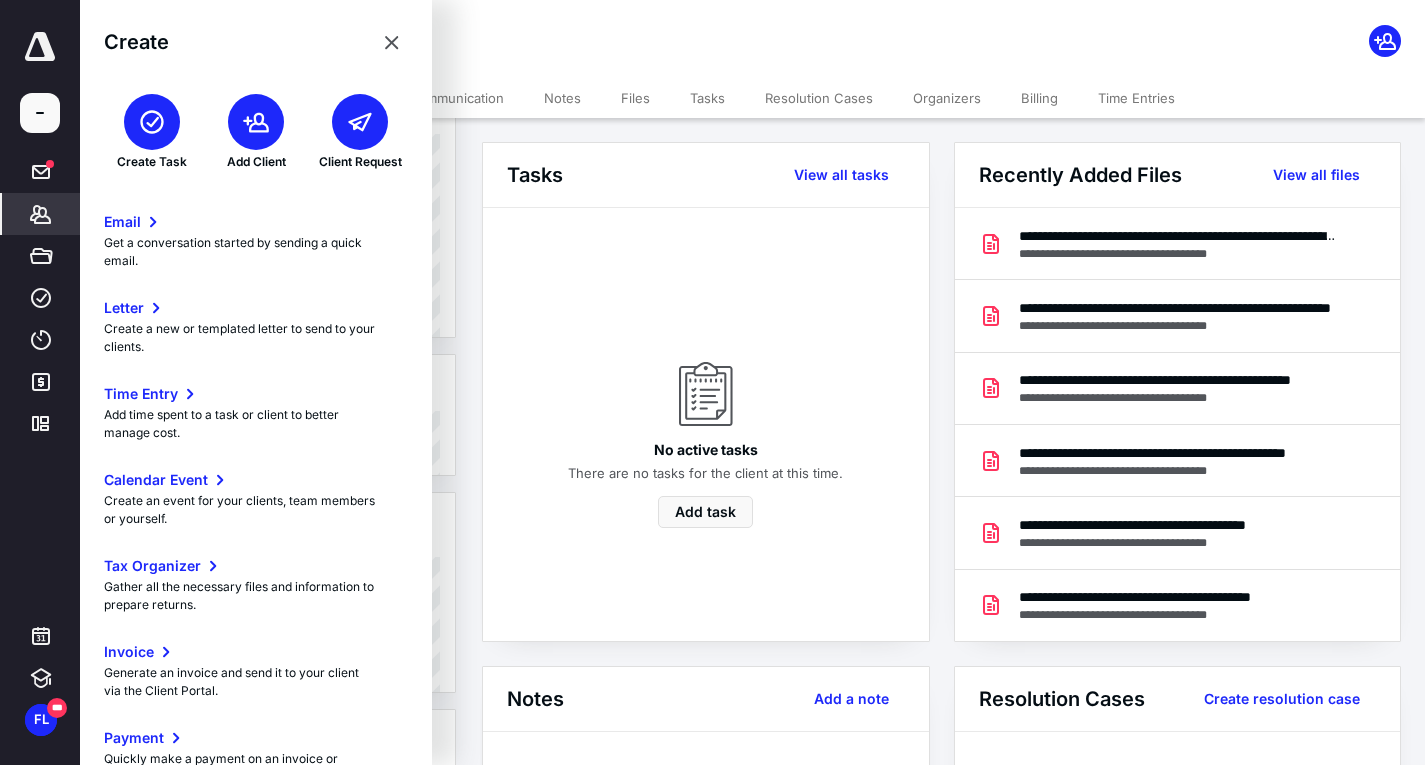 click at bounding box center [152, 122] 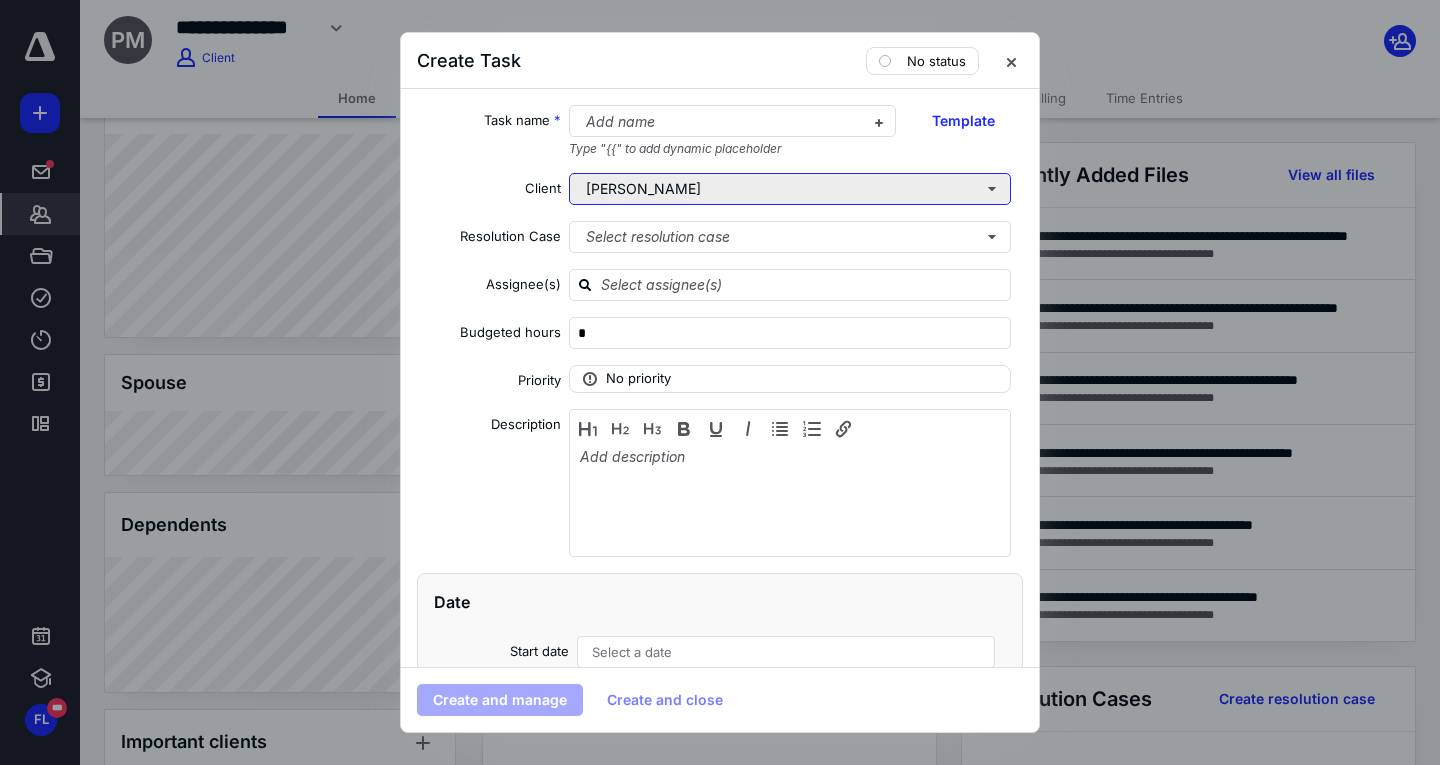 click on "[PERSON_NAME]" at bounding box center [790, 189] 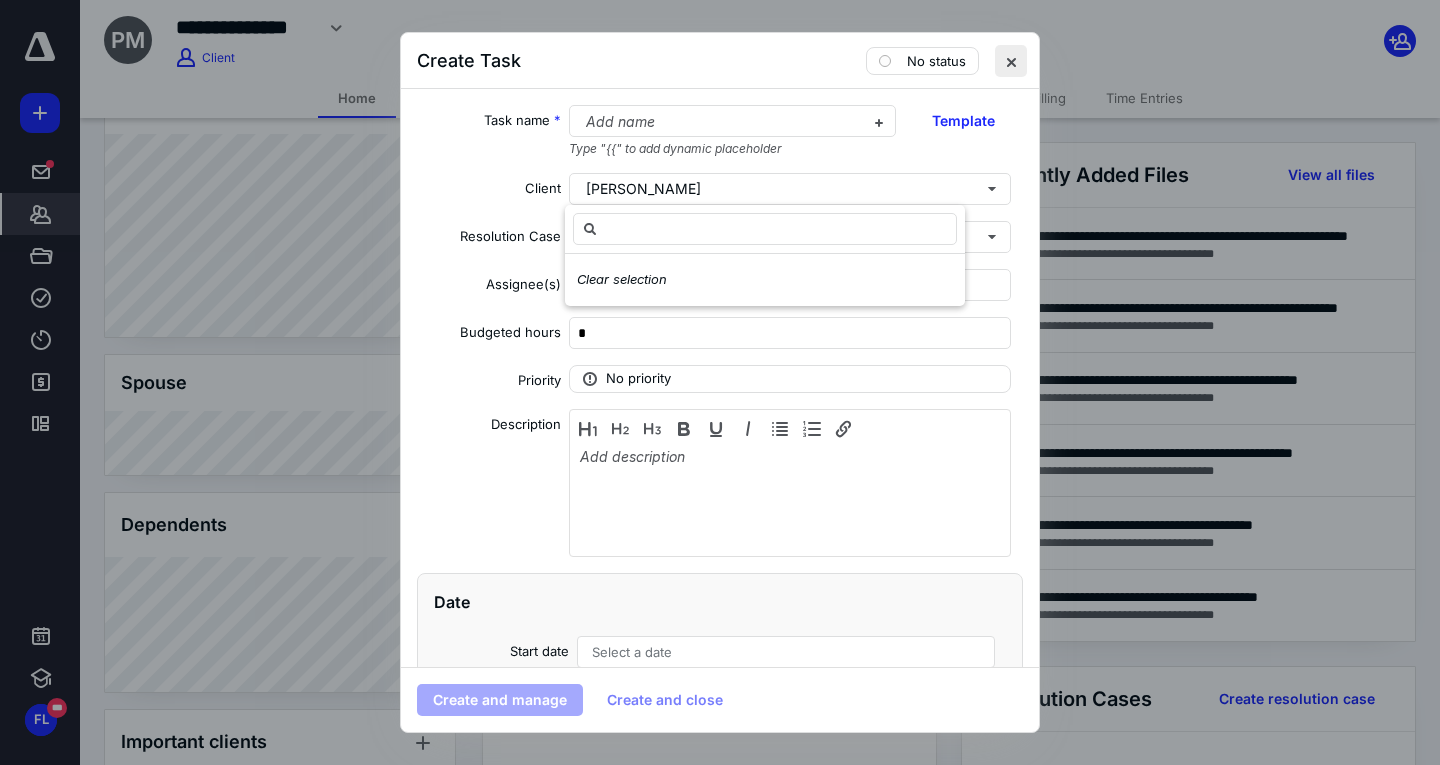 click at bounding box center (1011, 61) 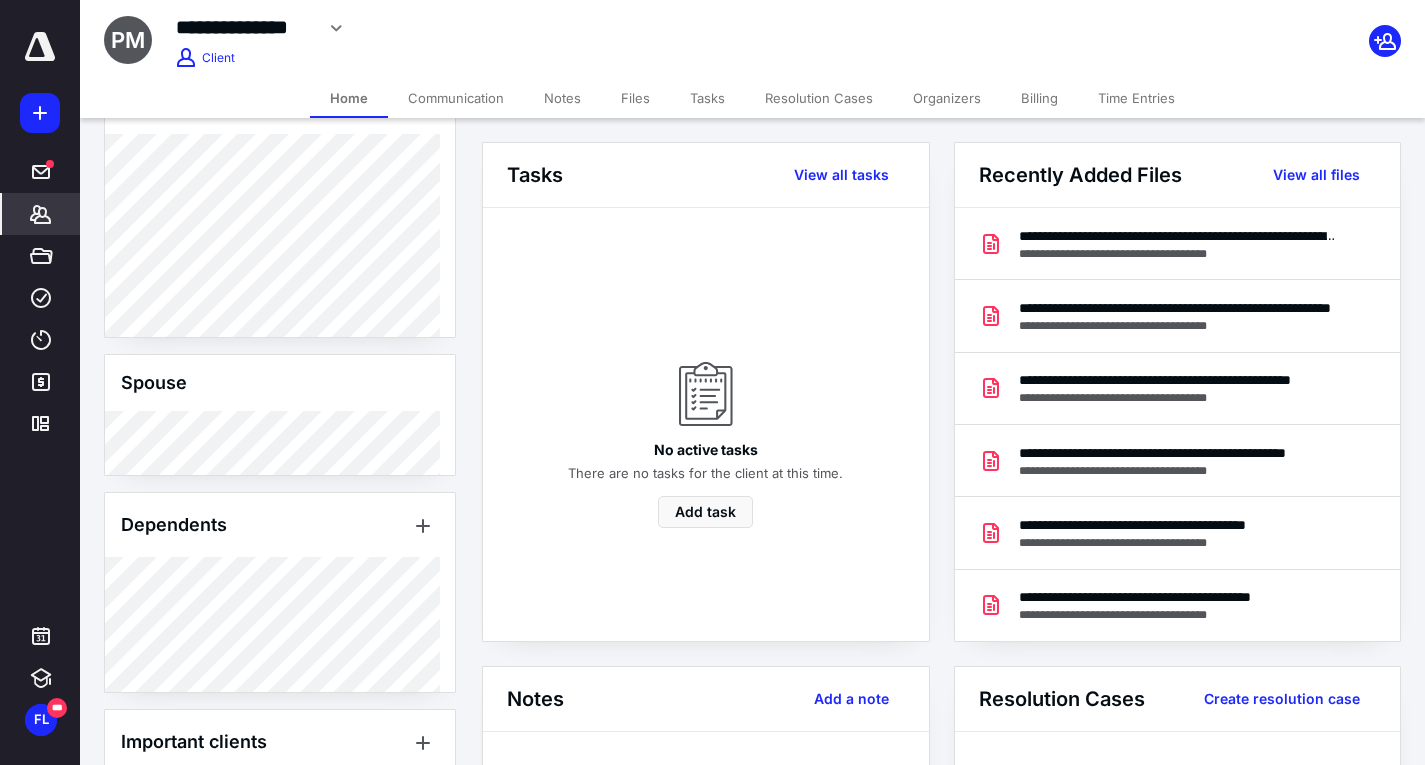 click on "***** ******* ***** **** **** ******* *********" at bounding box center (40, 238) 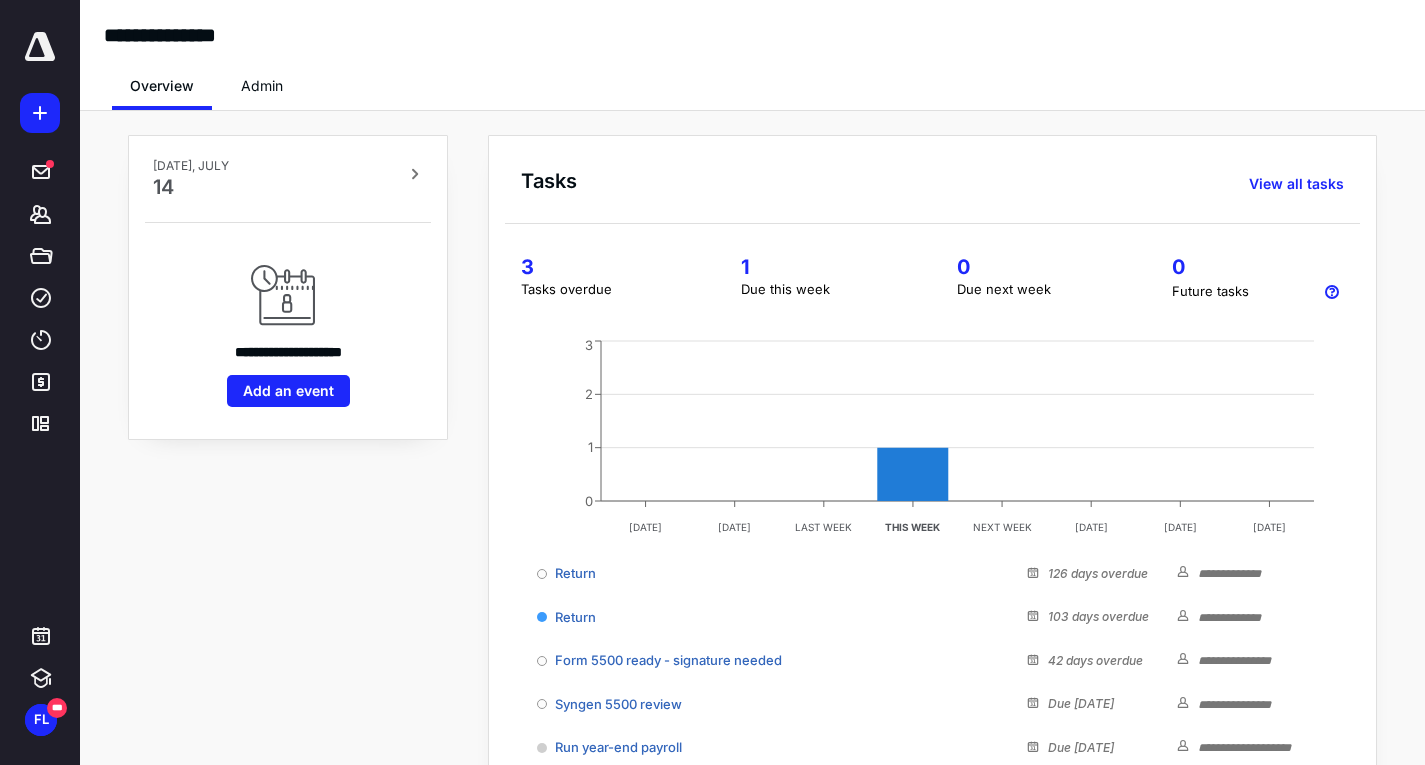 click at bounding box center (40, 113) 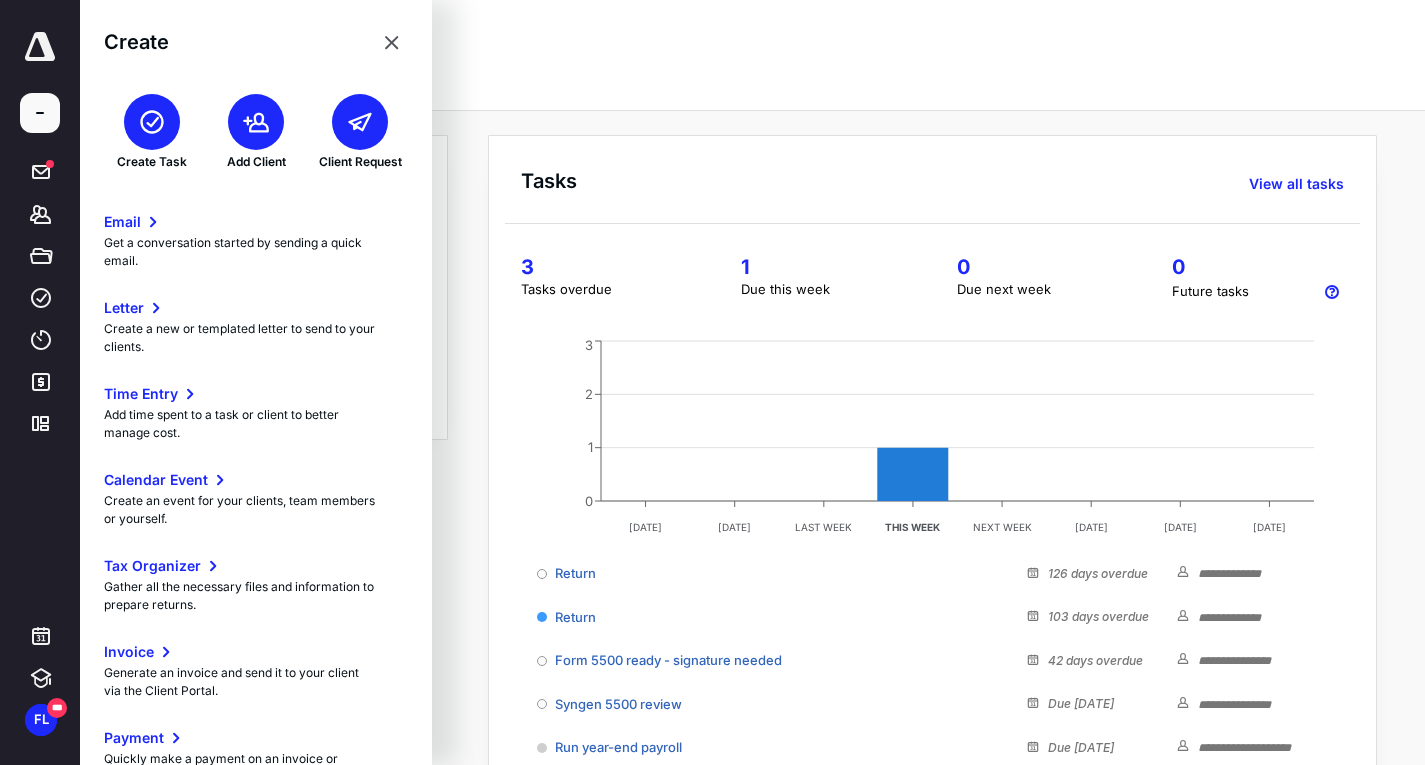 click at bounding box center (152, 122) 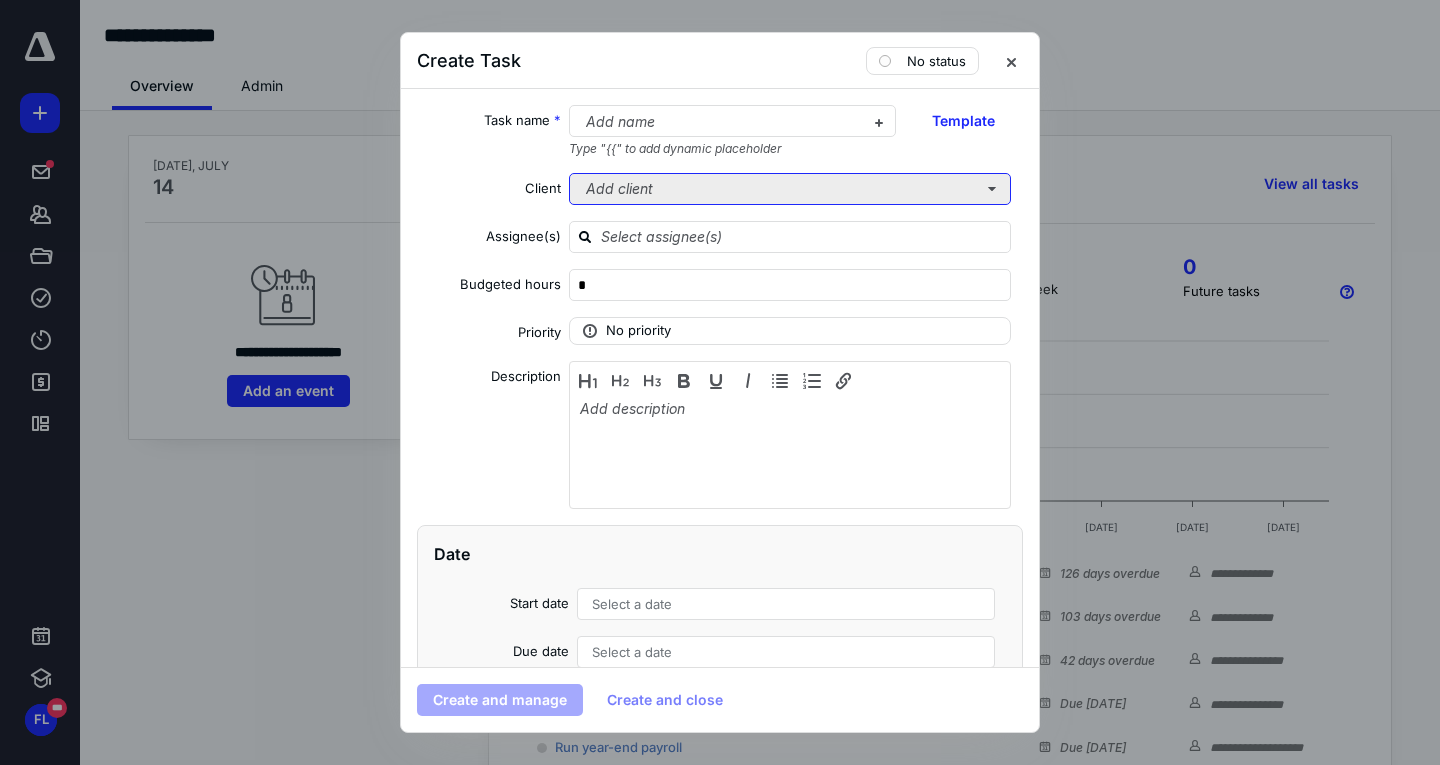 click on "Add client" at bounding box center (790, 189) 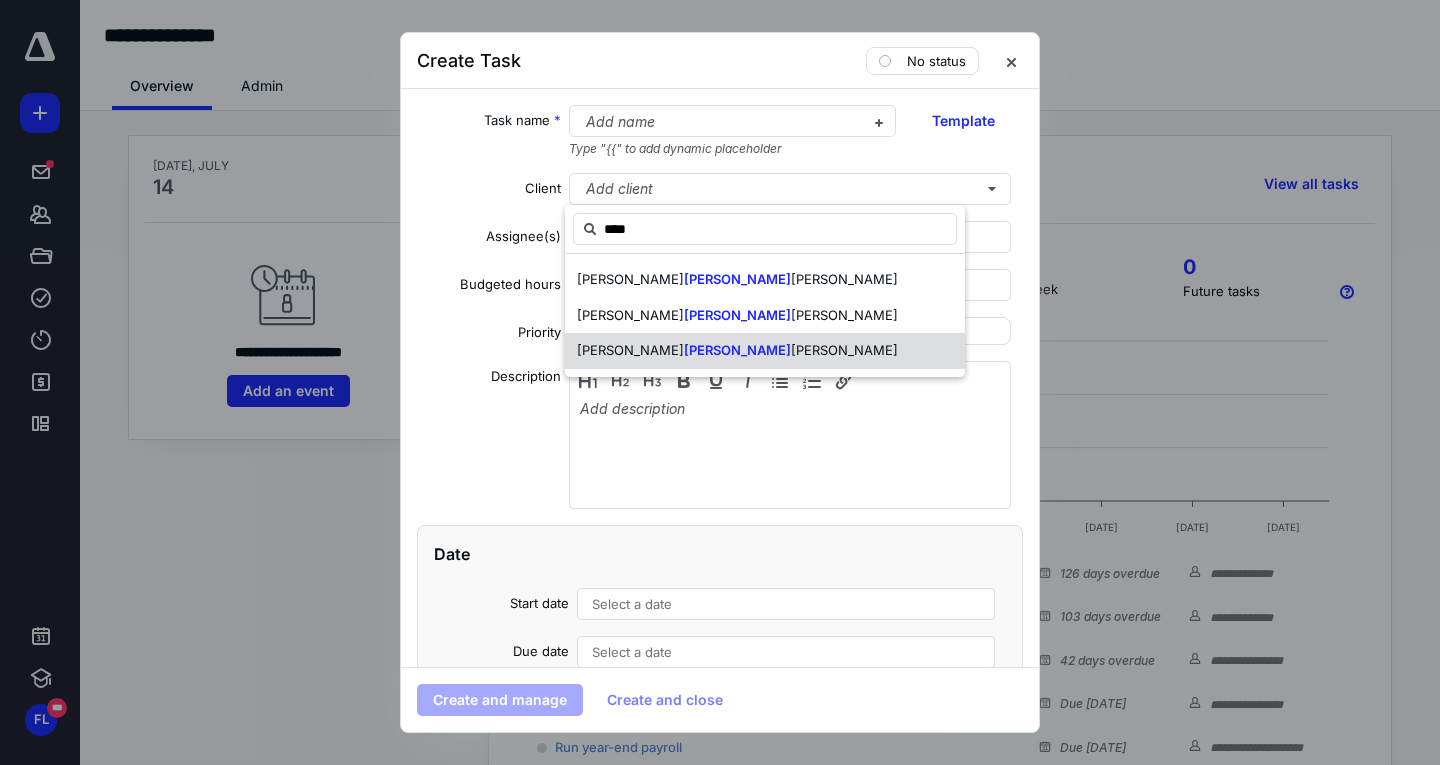 click on "[PERSON_NAME] [PERSON_NAME]" at bounding box center [765, 351] 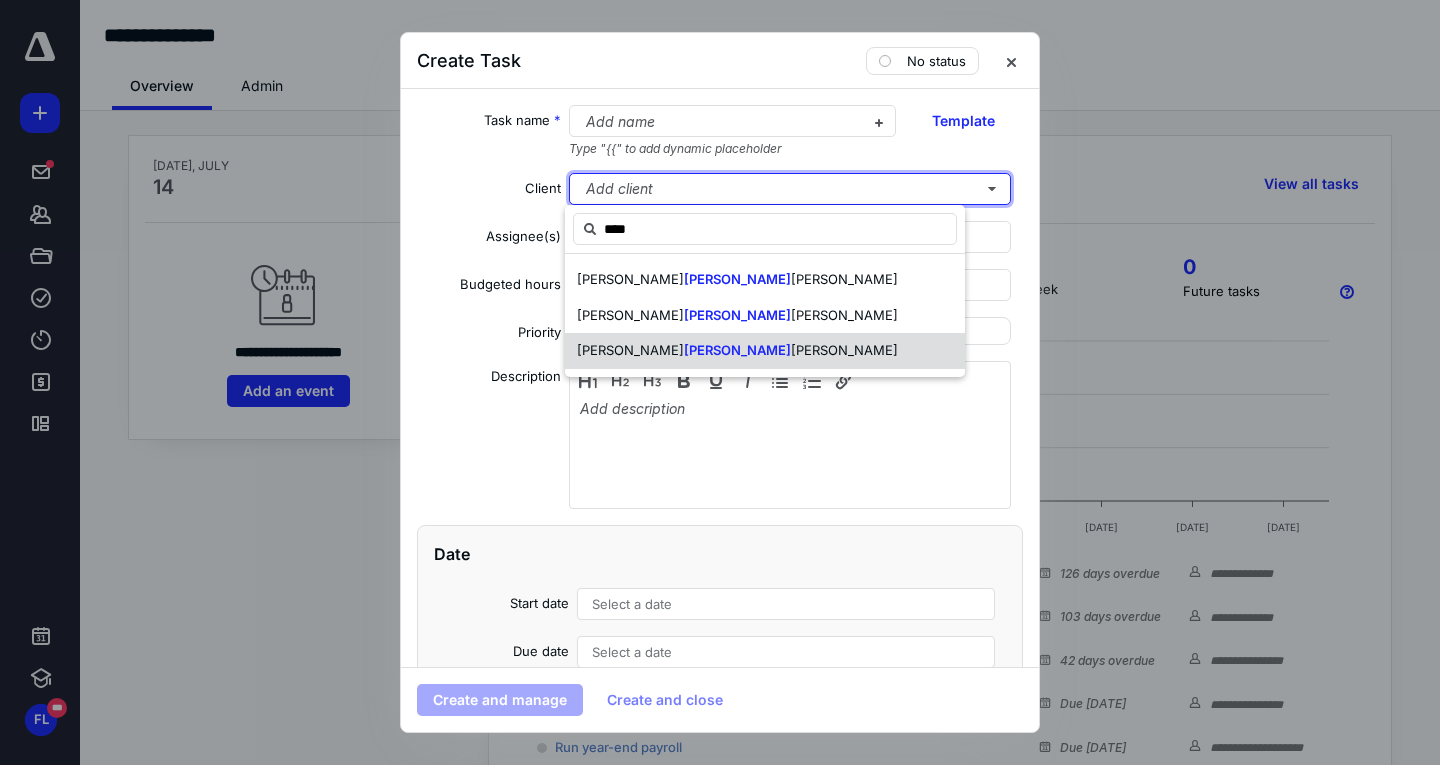 type 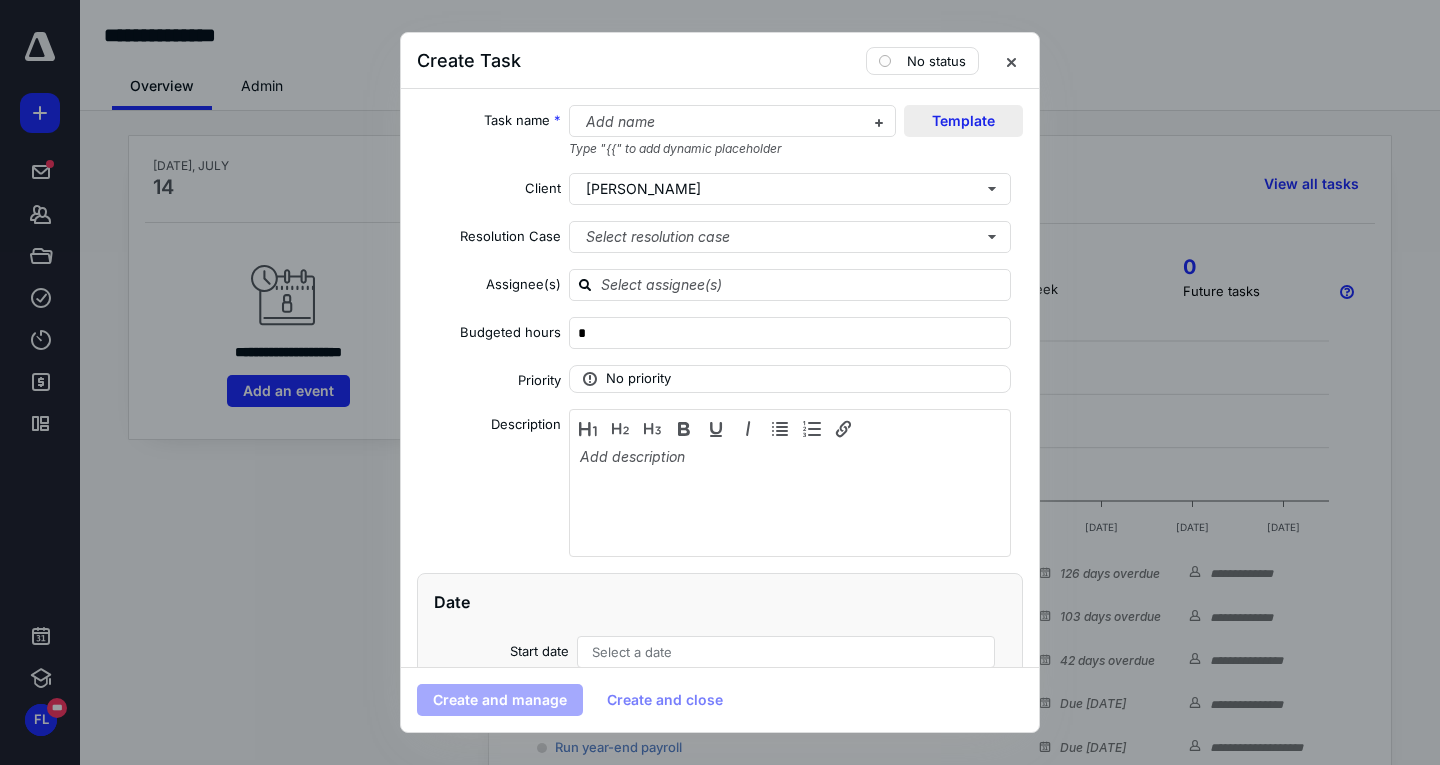 click on "Template" at bounding box center (963, 121) 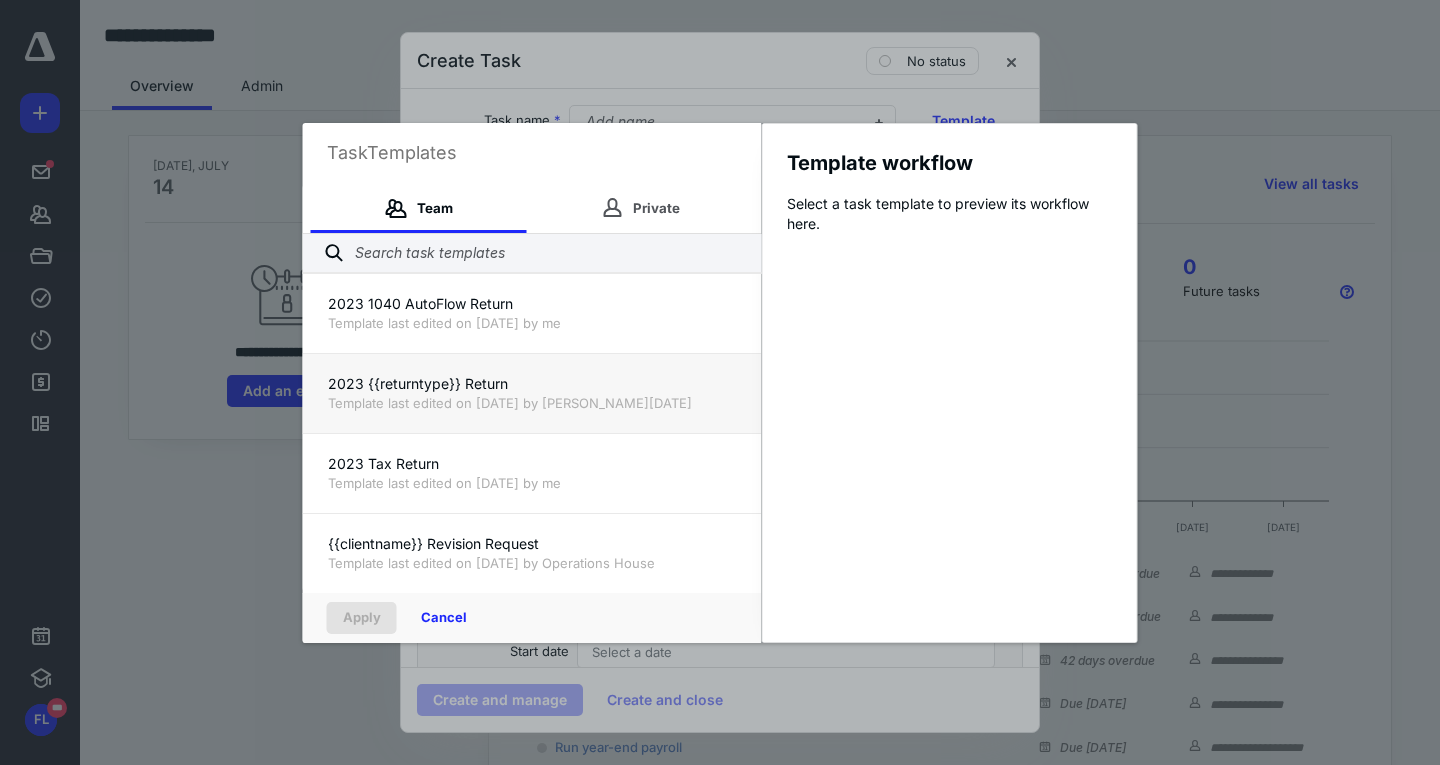 scroll, scrollTop: 320, scrollLeft: 0, axis: vertical 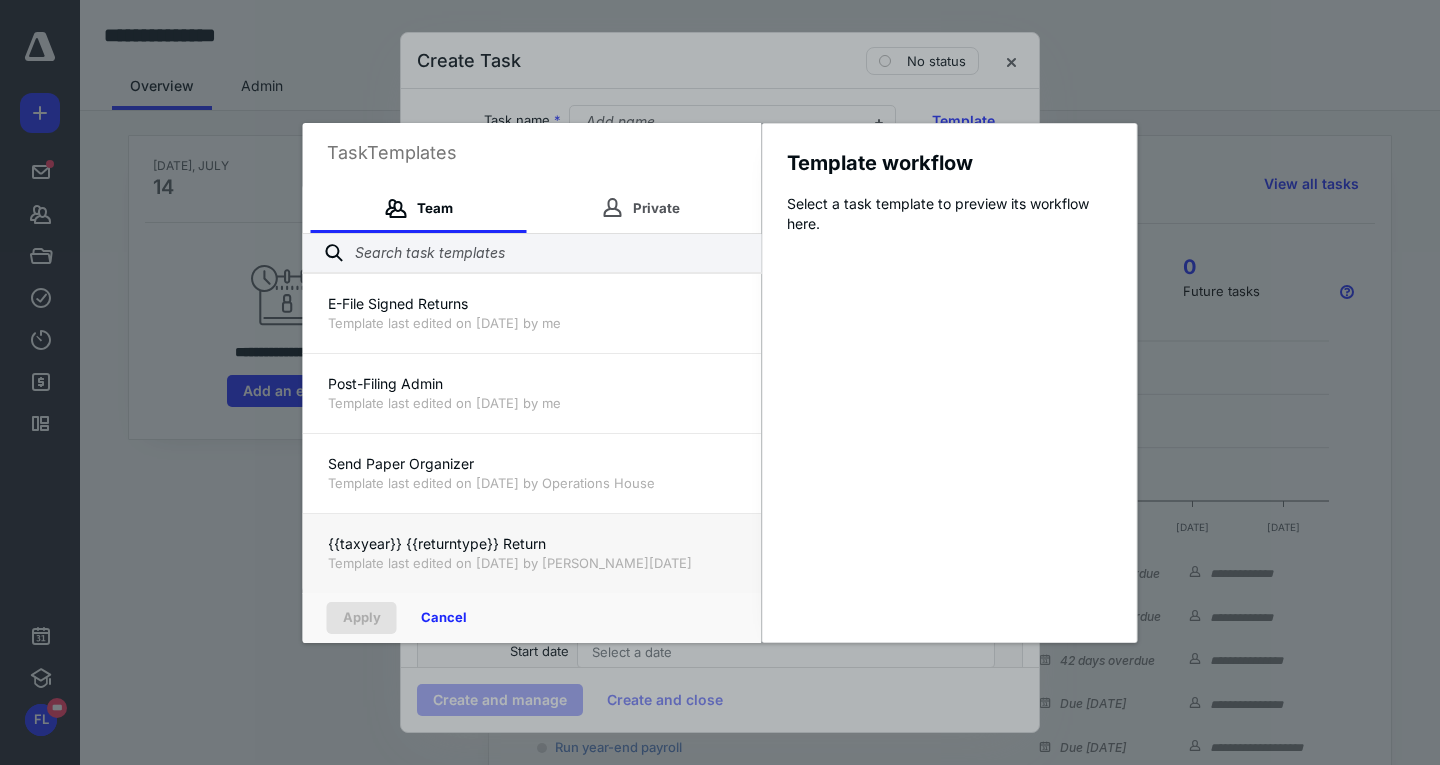 click on "{{taxyear}} {{returntype}} Return Template last edited on [DATE] by [PERSON_NAME][DATE]" at bounding box center [532, 553] 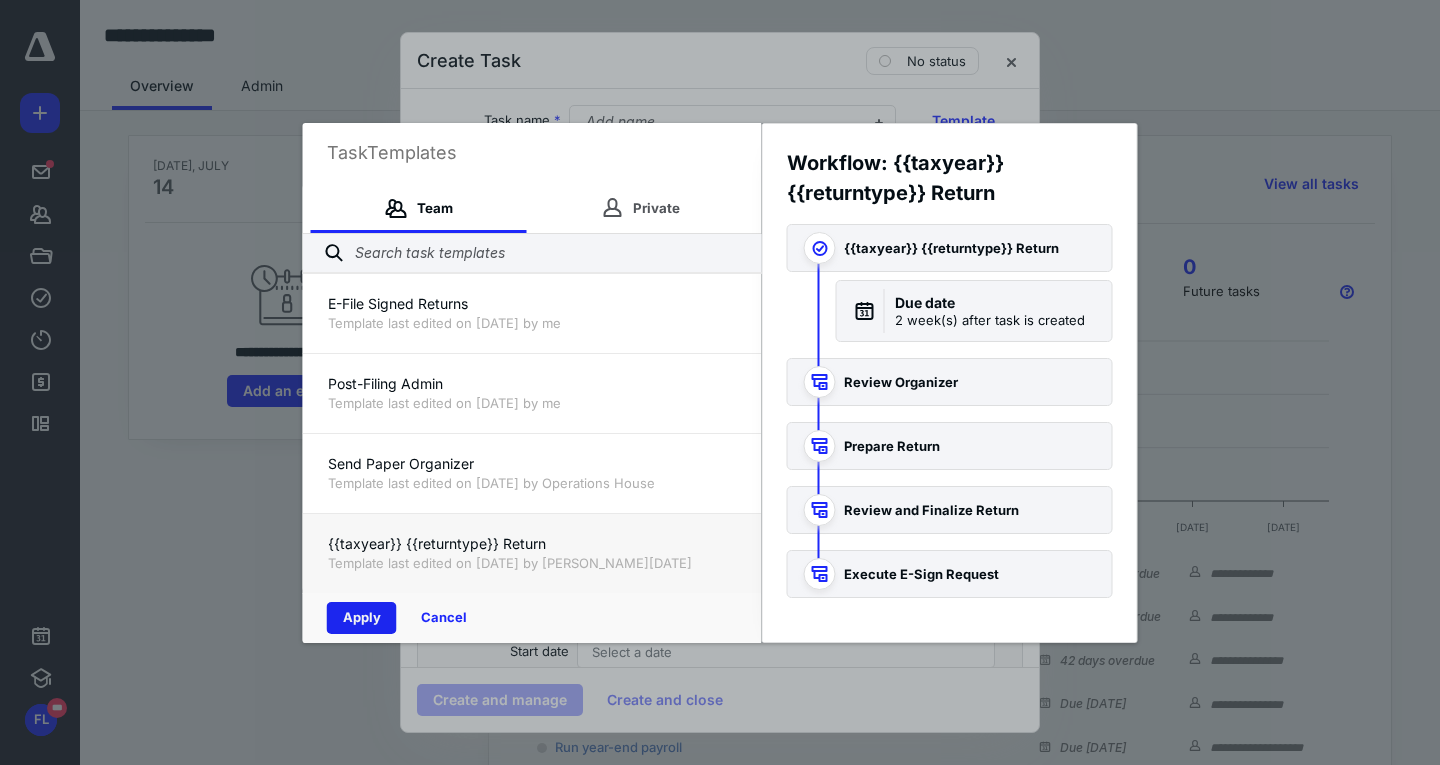 click on "Apply" at bounding box center [362, 618] 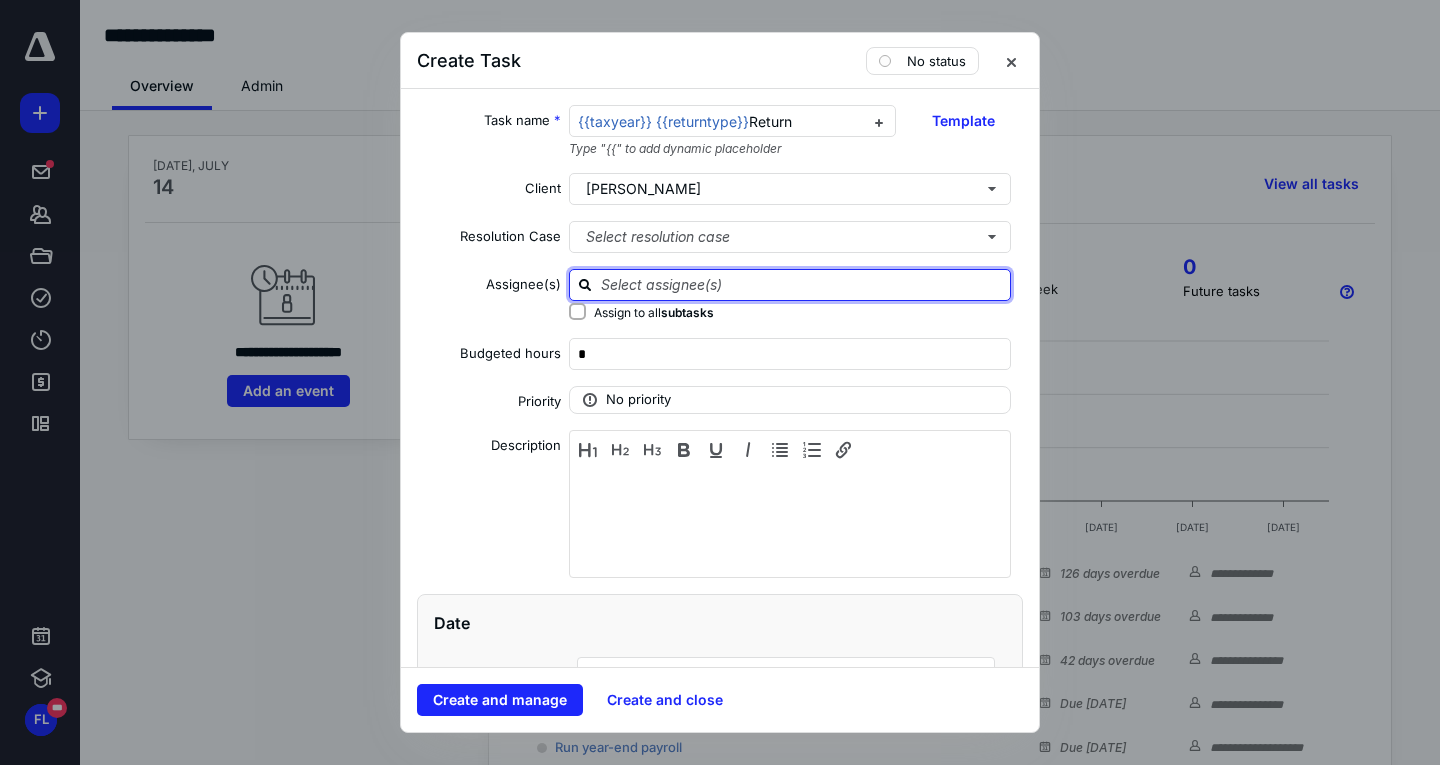 click at bounding box center (802, 284) 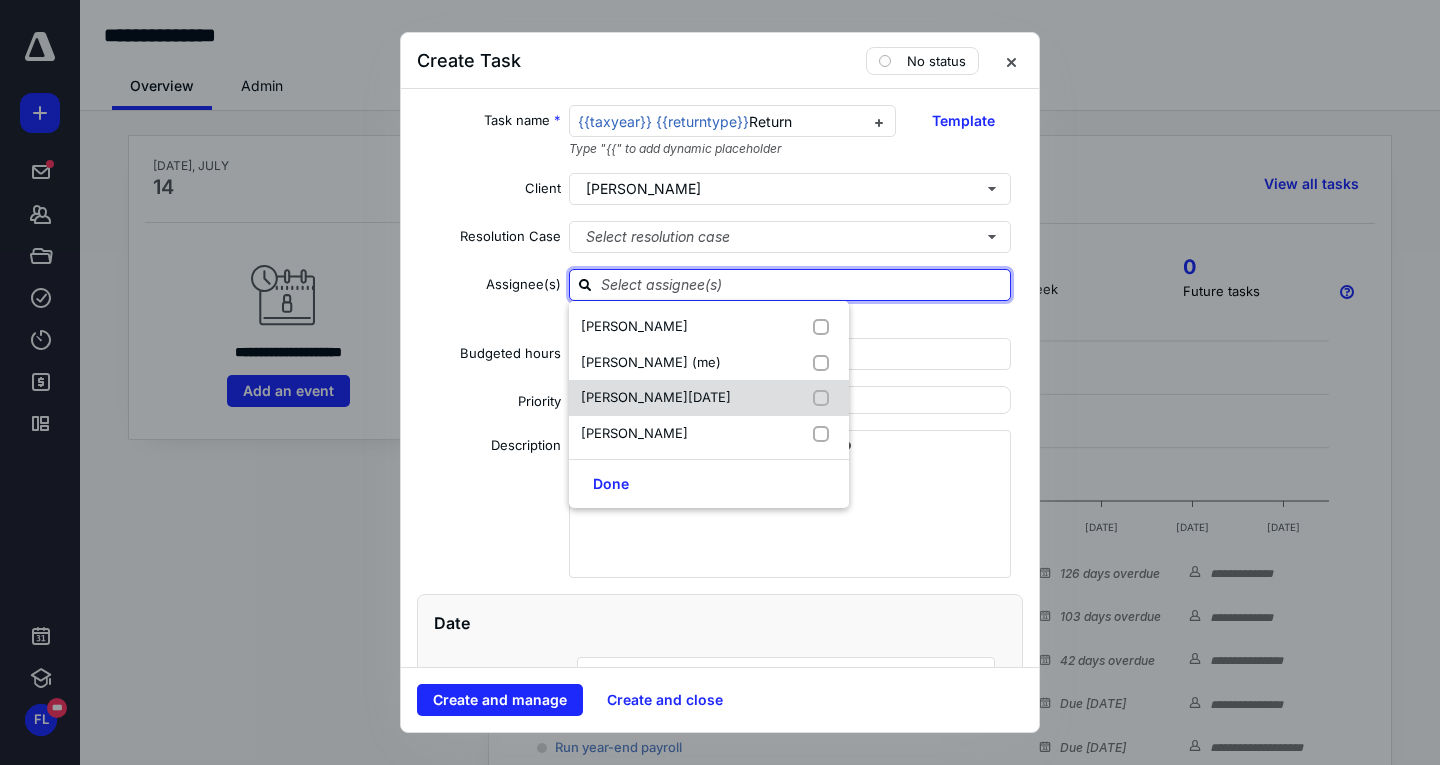 click on "[PERSON_NAME][DATE]" at bounding box center (709, 398) 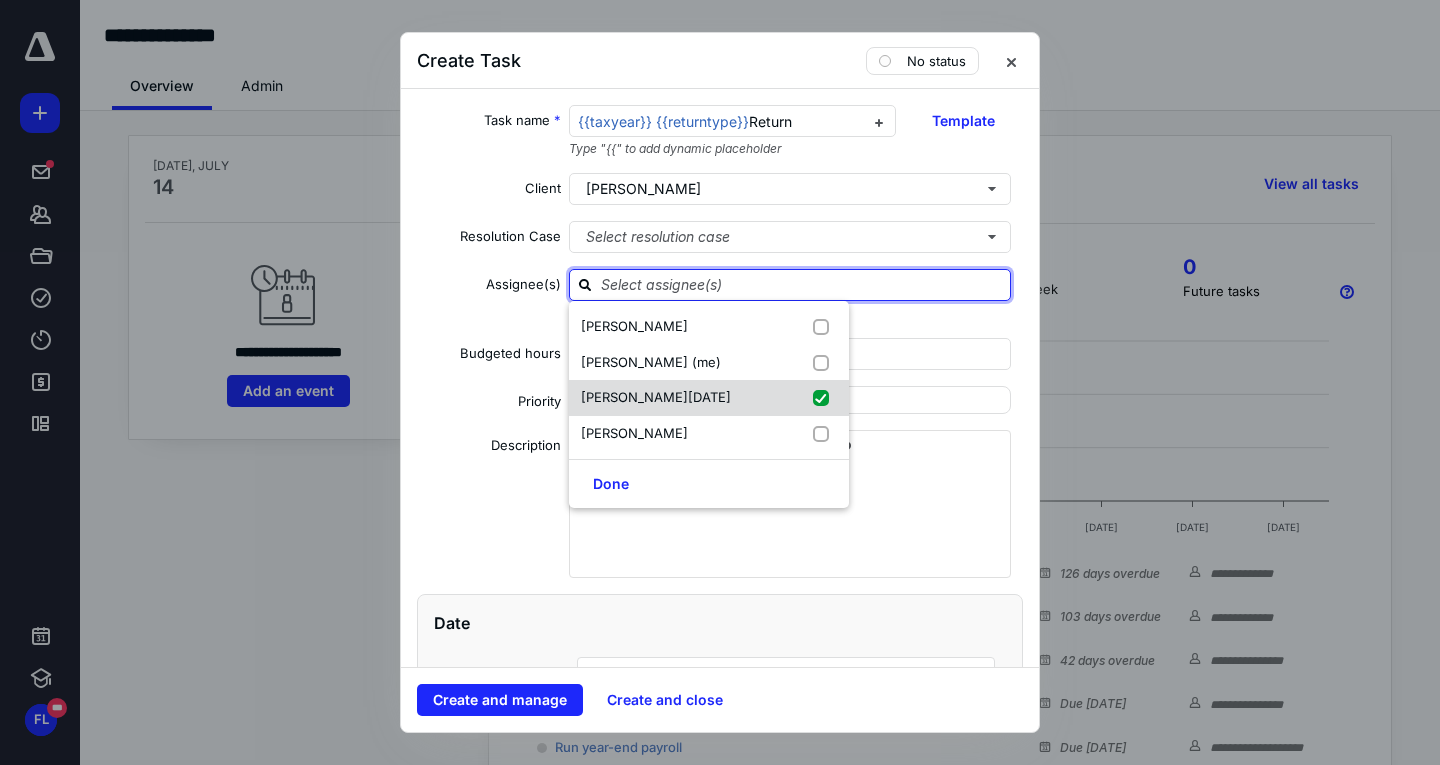 checkbox on "true" 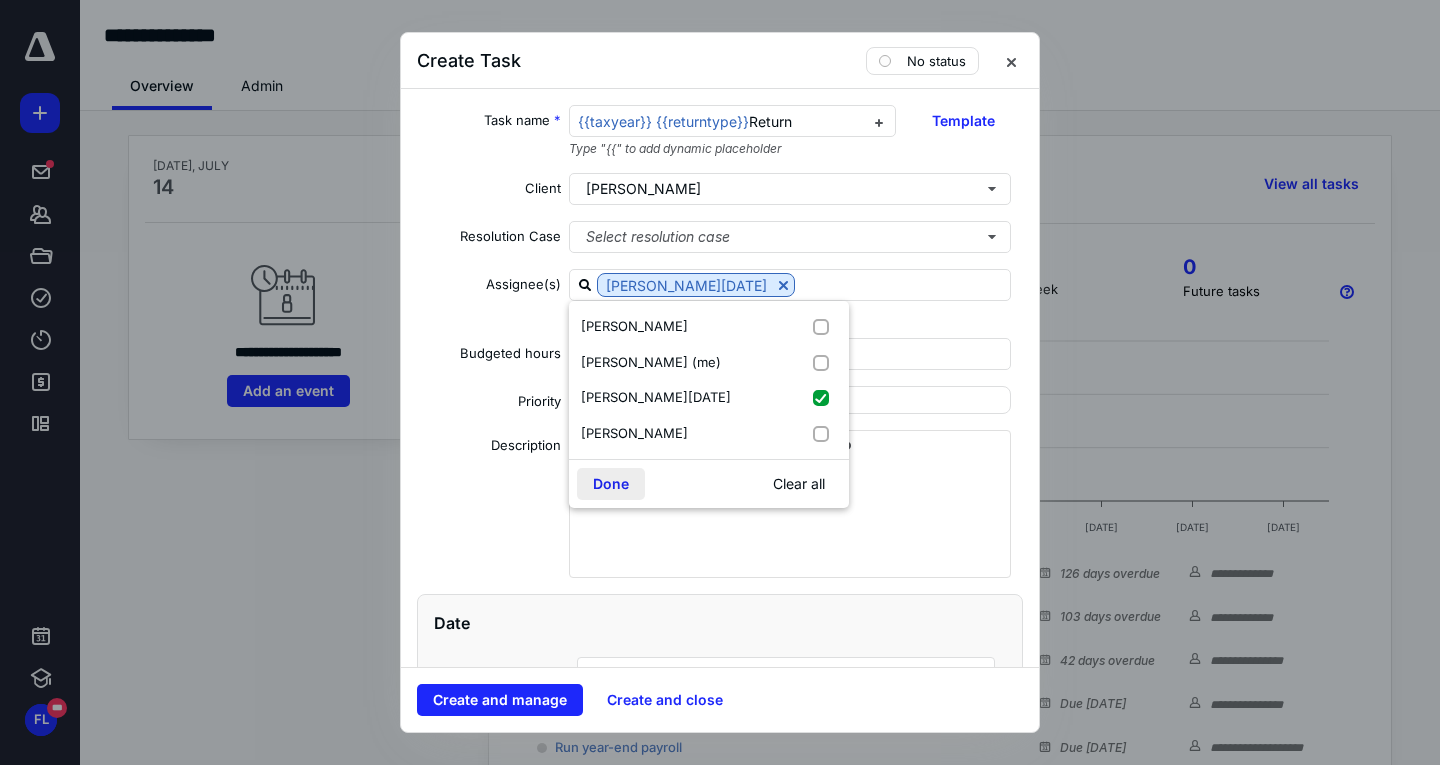 click on "Done" at bounding box center (611, 484) 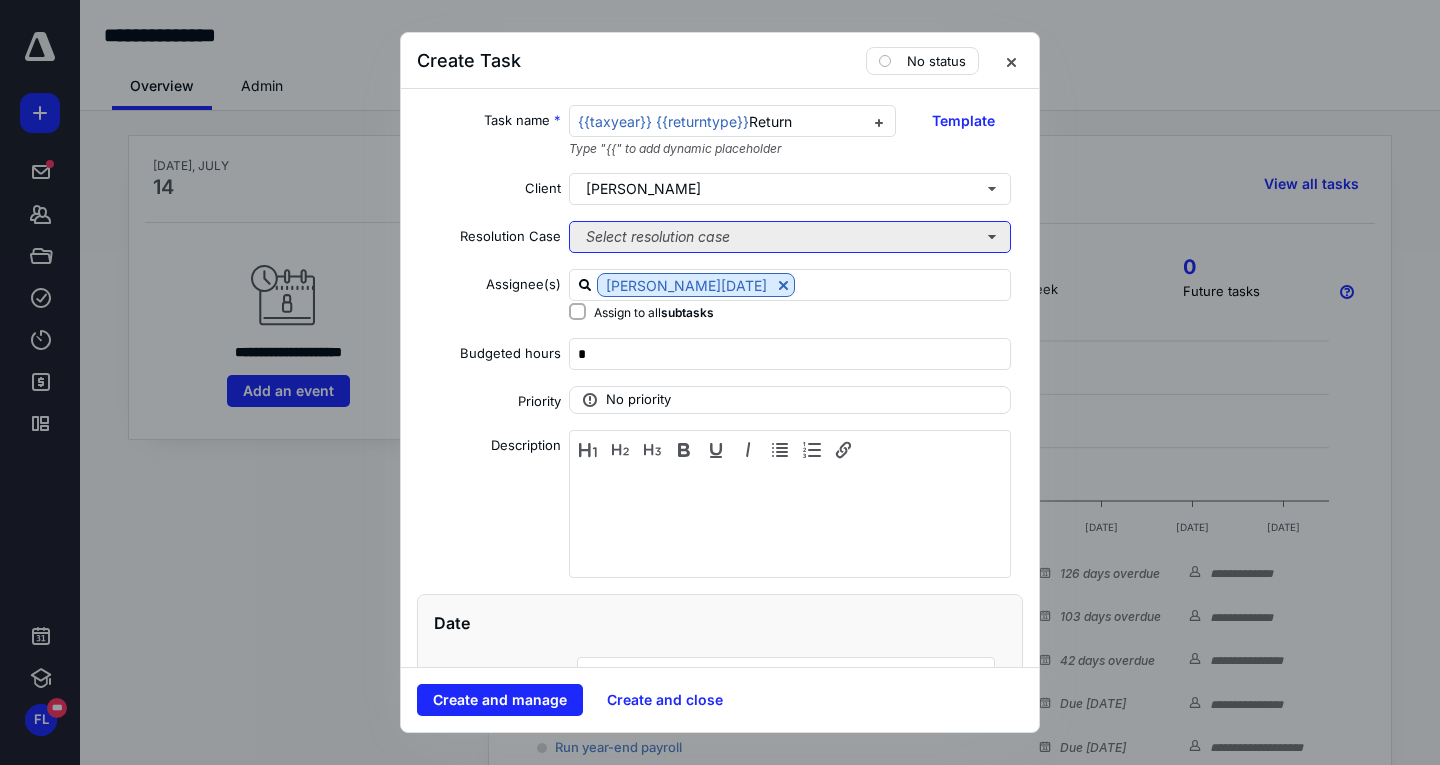 click on "Select resolution case" at bounding box center (790, 237) 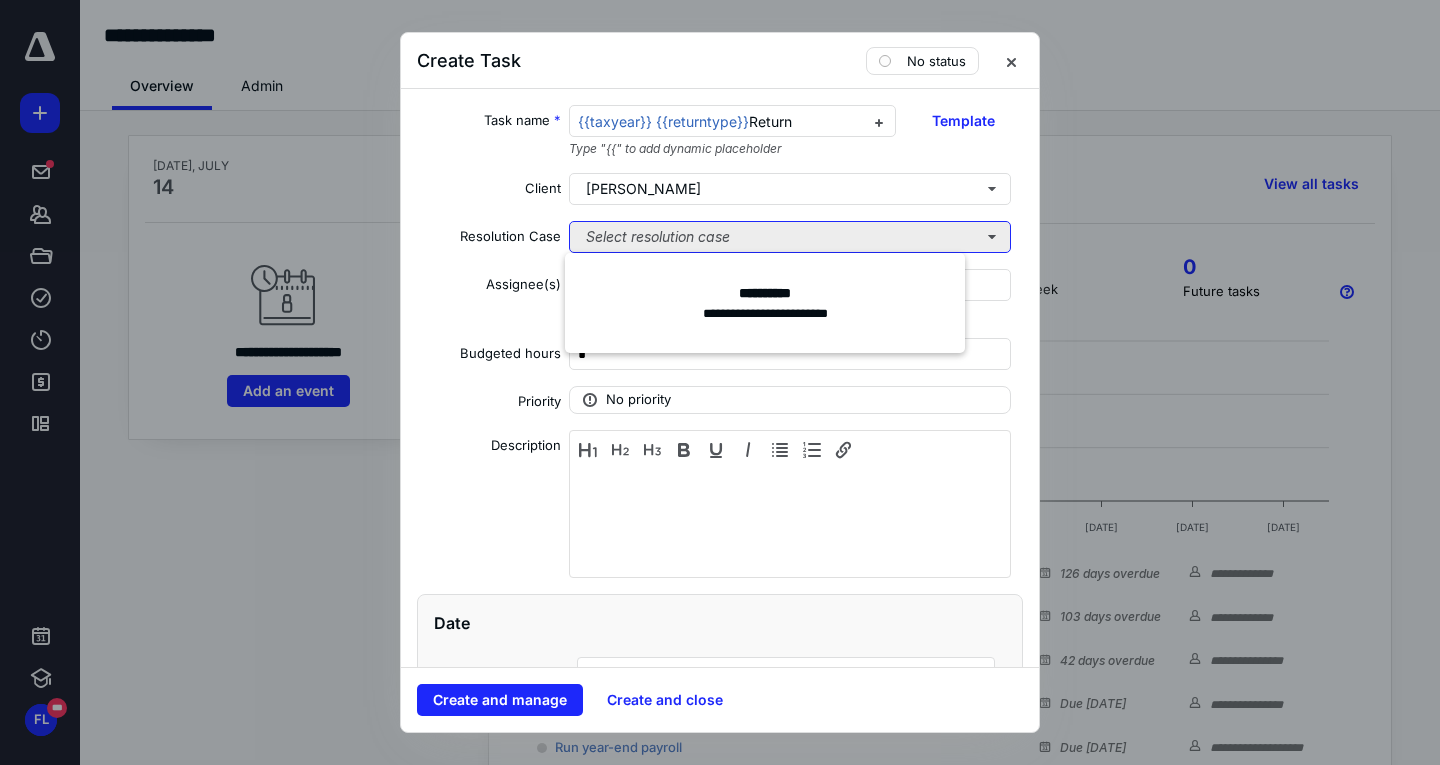 click on "Select resolution case" at bounding box center [790, 237] 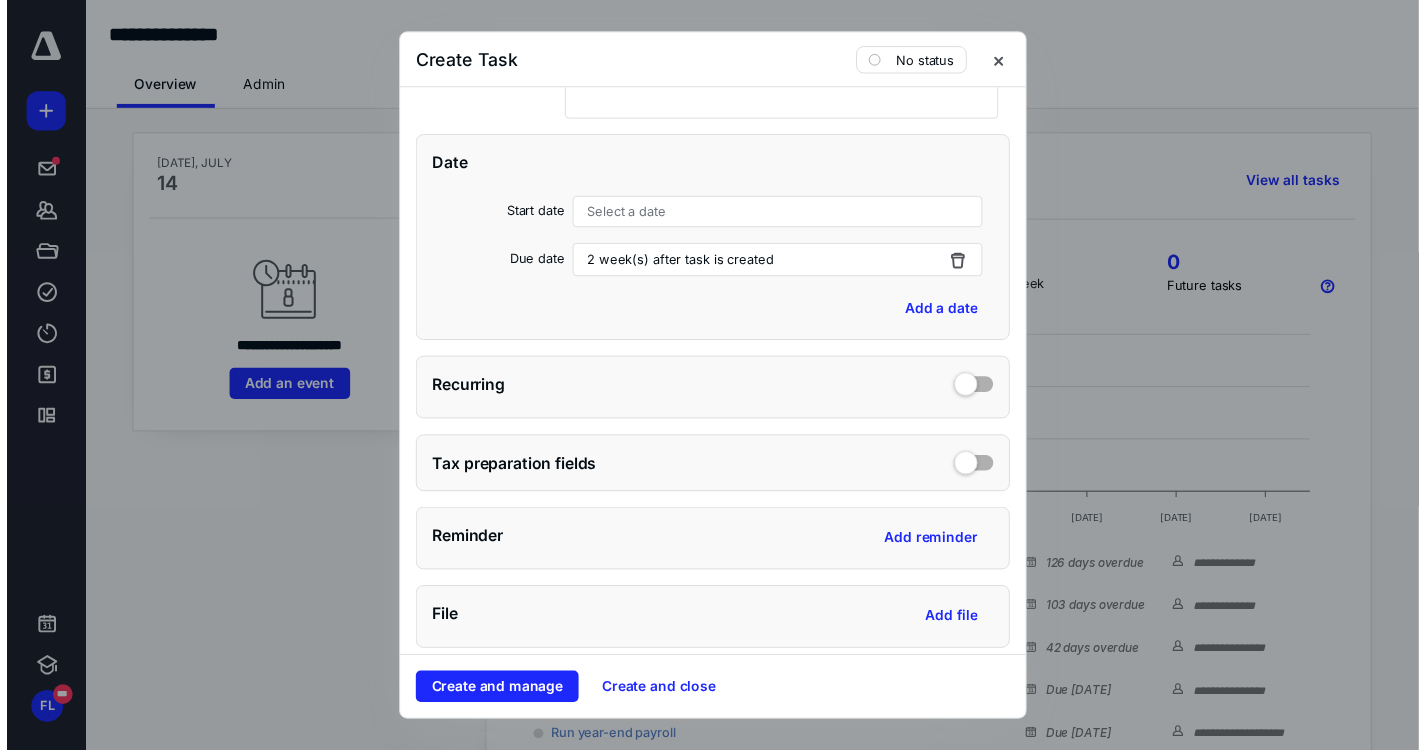 scroll, scrollTop: 600, scrollLeft: 0, axis: vertical 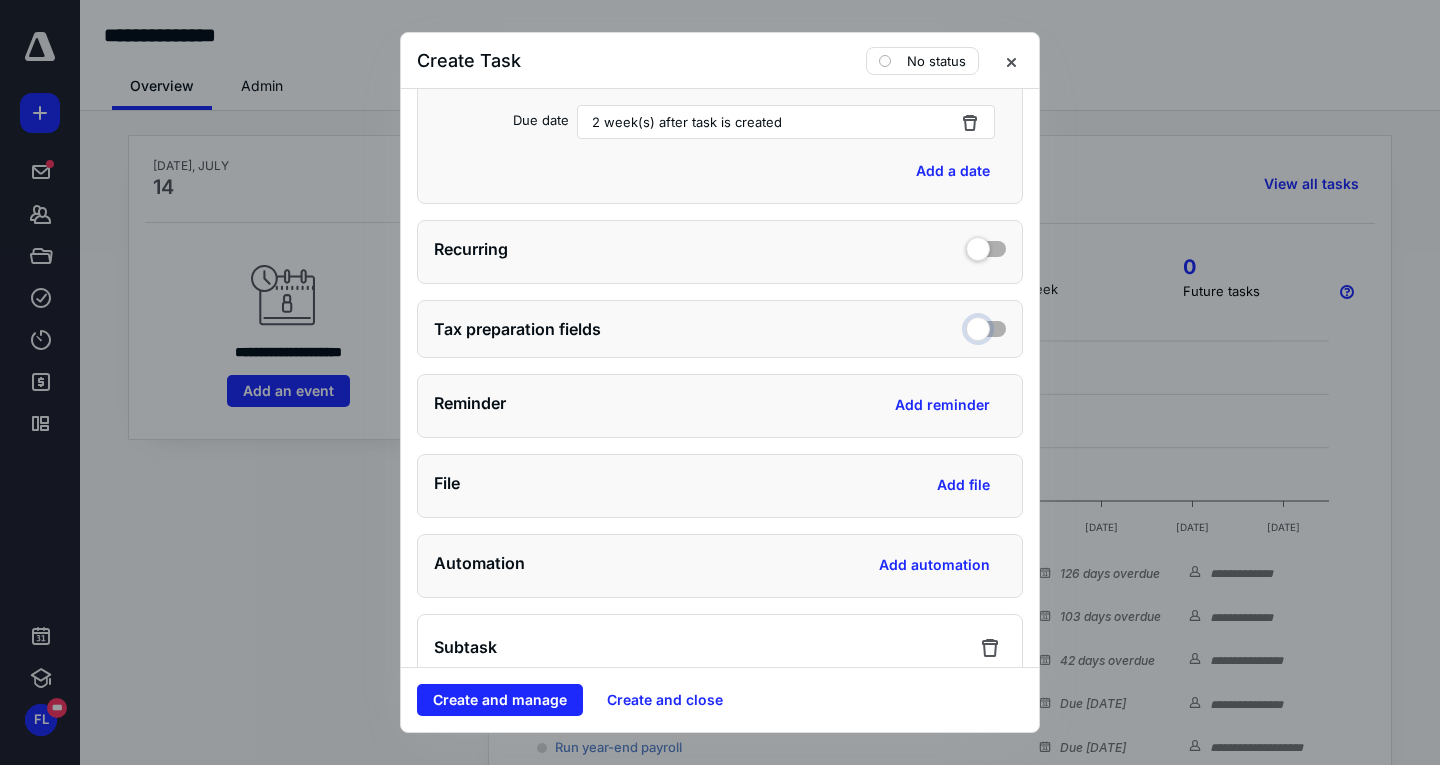 drag, startPoint x: 965, startPoint y: 324, endPoint x: 948, endPoint y: 325, distance: 17.029387 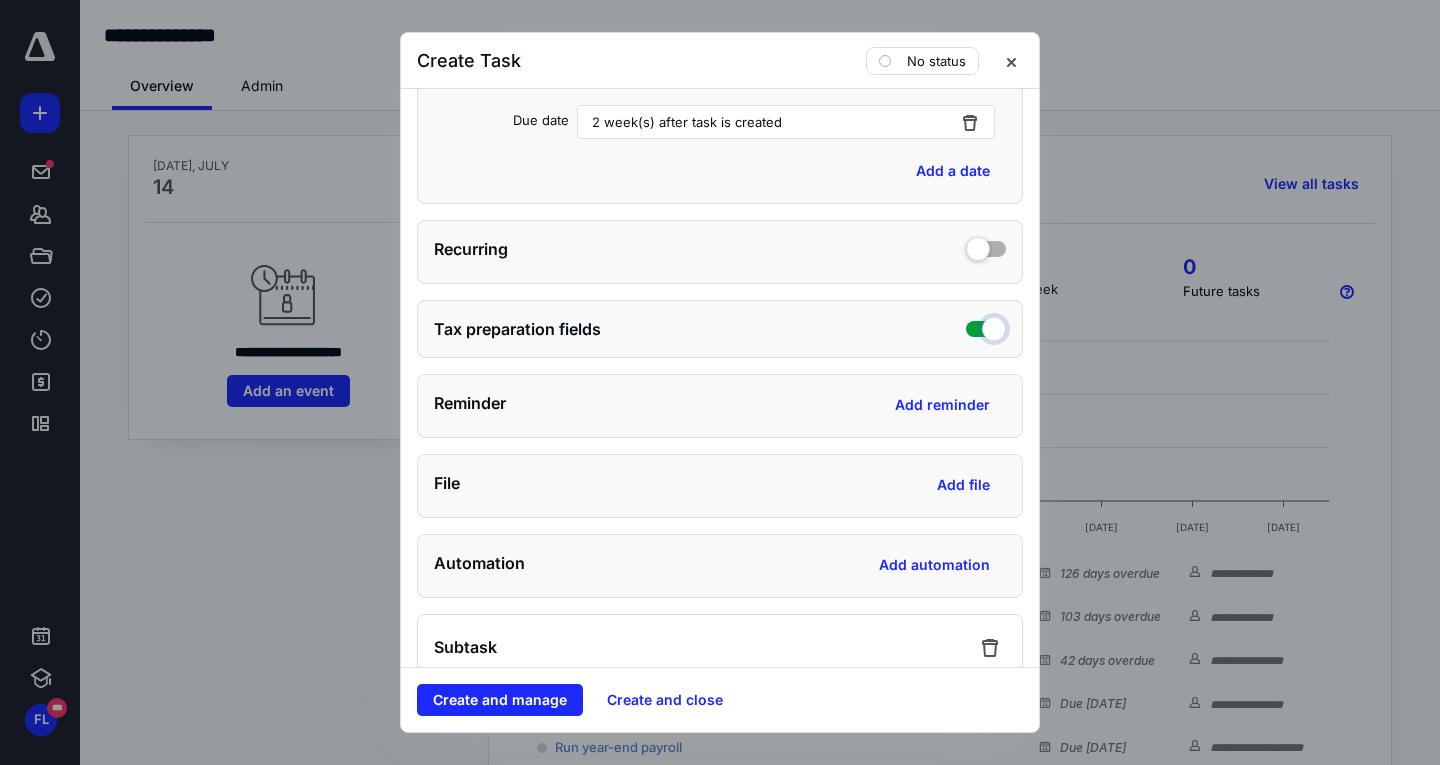 checkbox on "true" 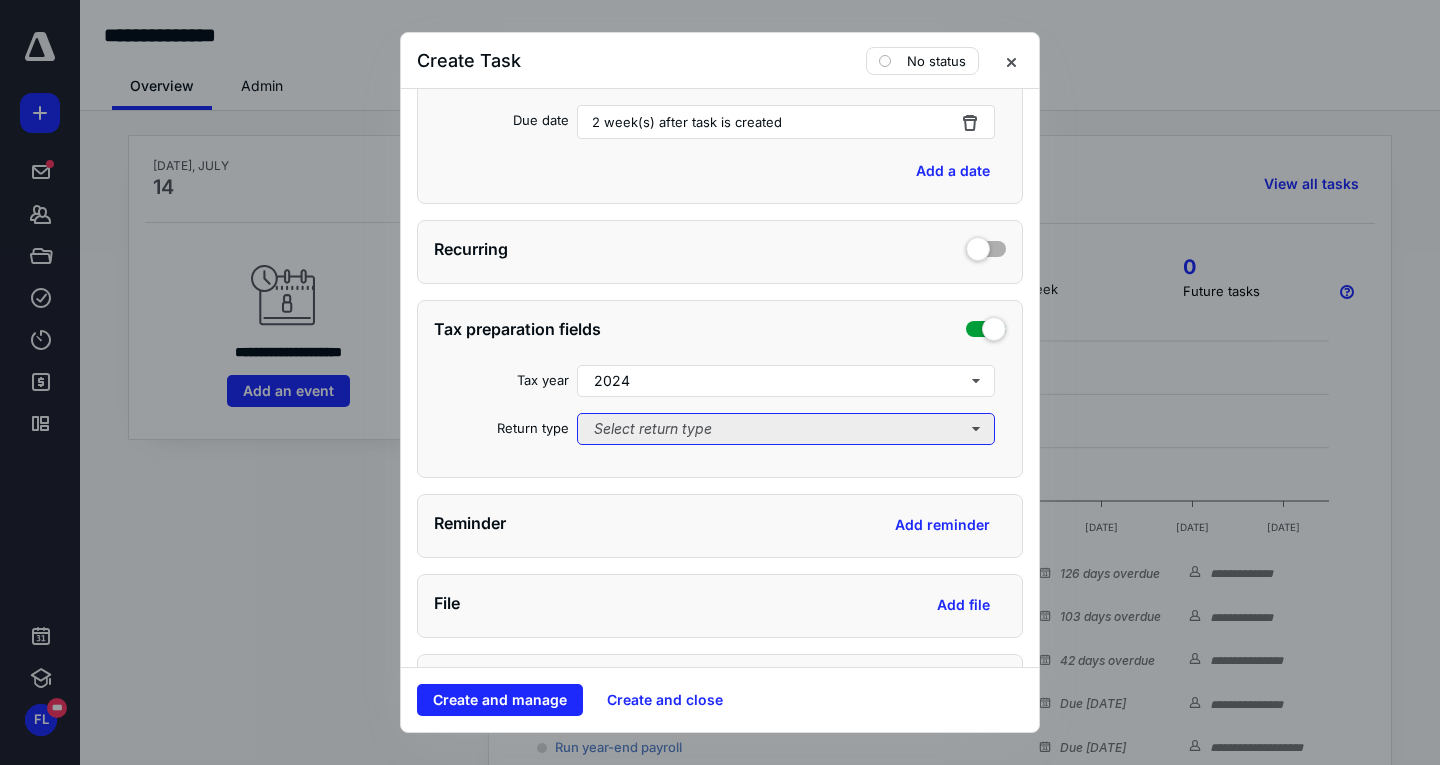 click on "Select return type" at bounding box center [786, 429] 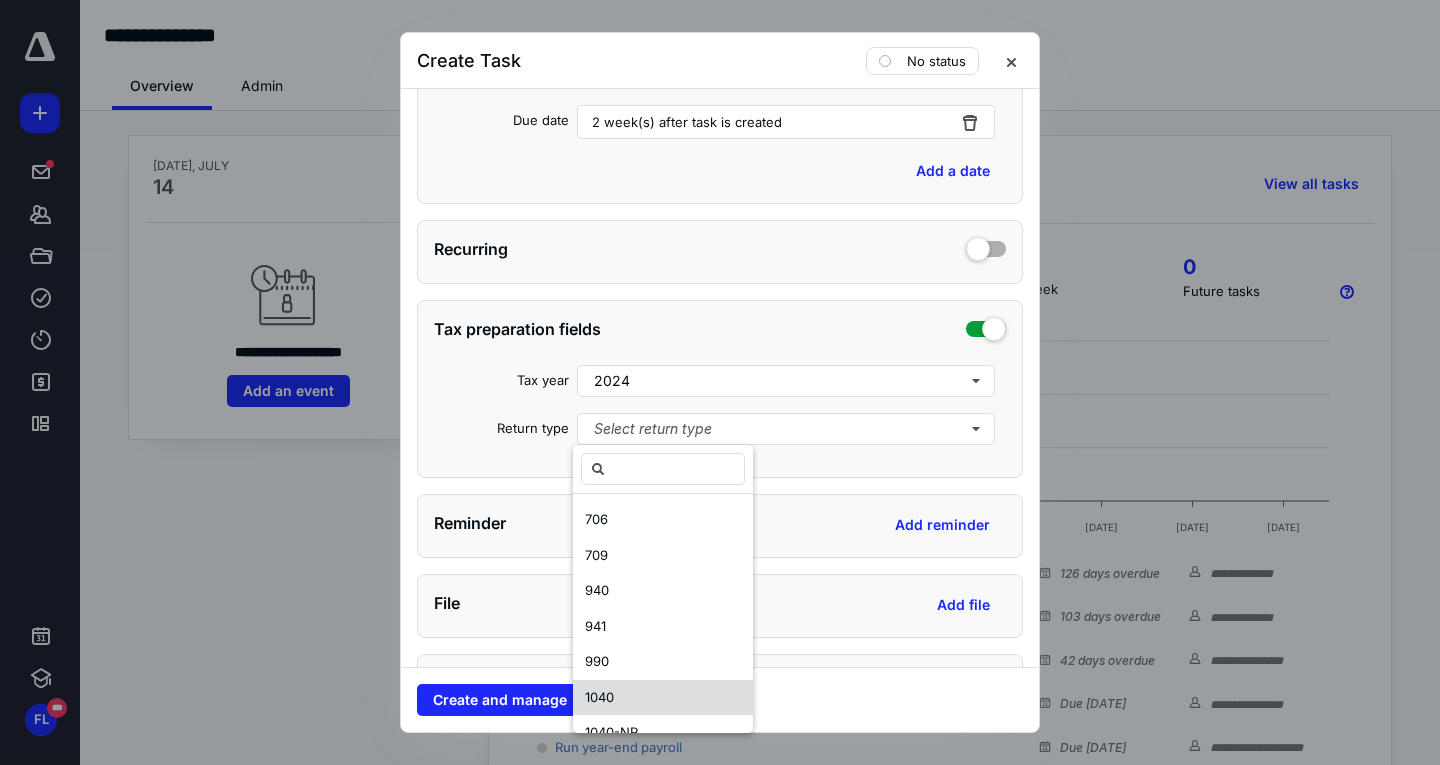 click on "1040" at bounding box center [663, 698] 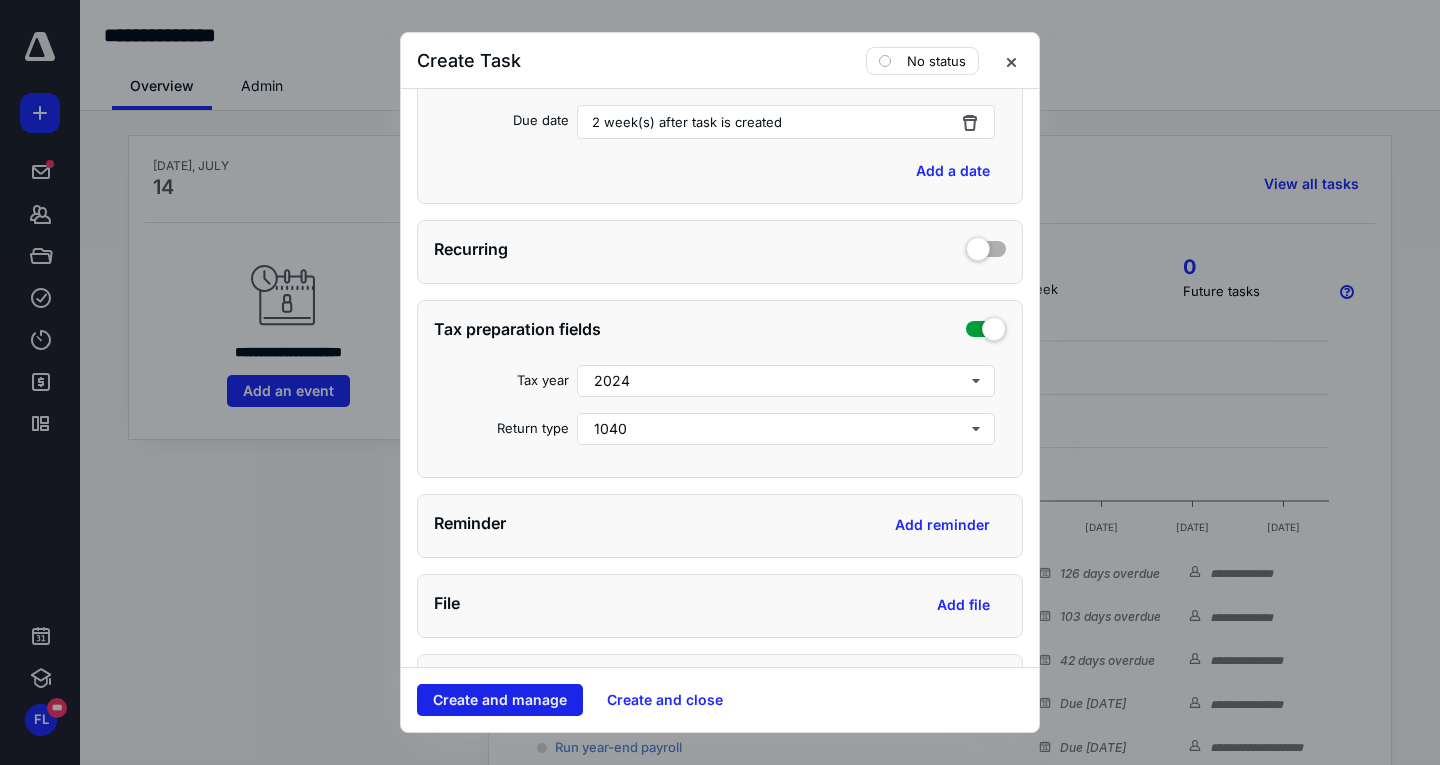 click on "Create and manage" at bounding box center (500, 700) 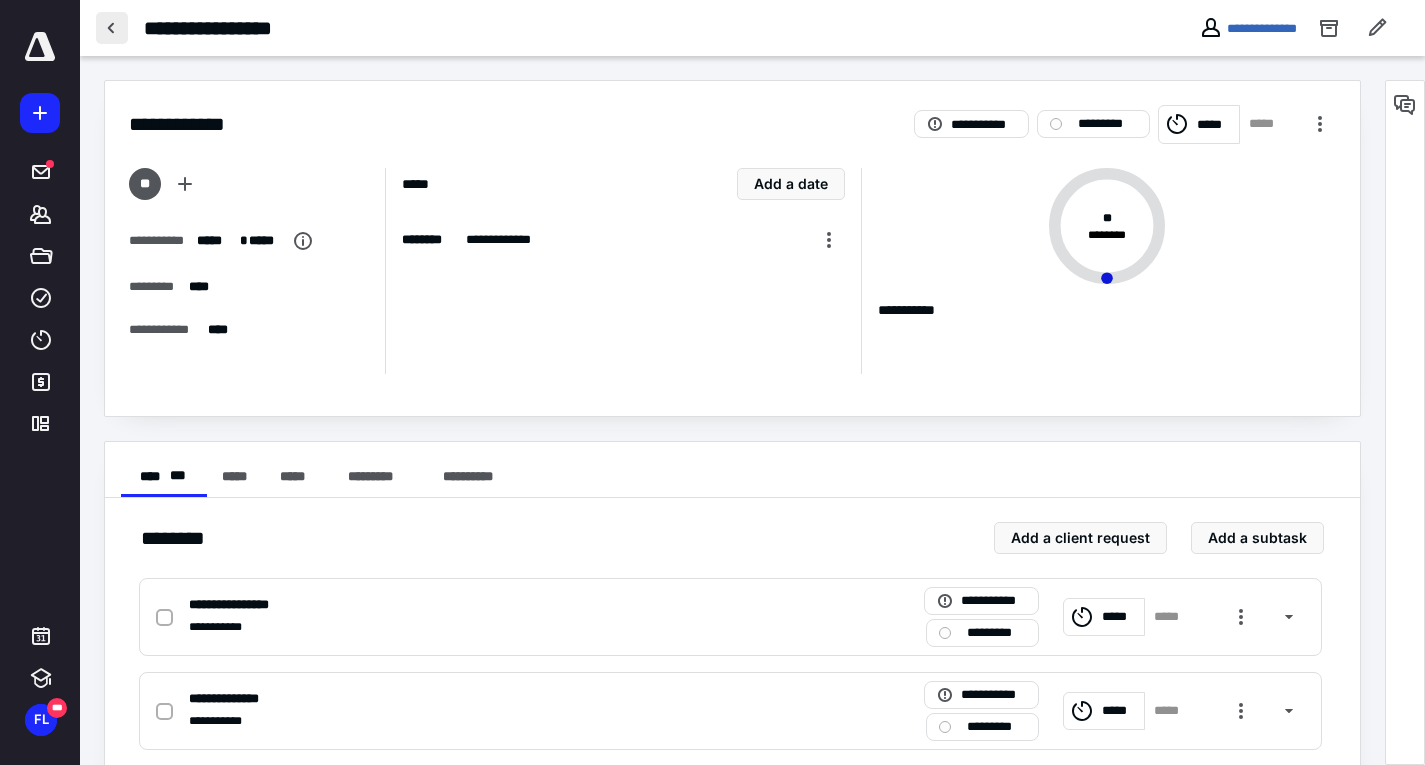 click at bounding box center (112, 28) 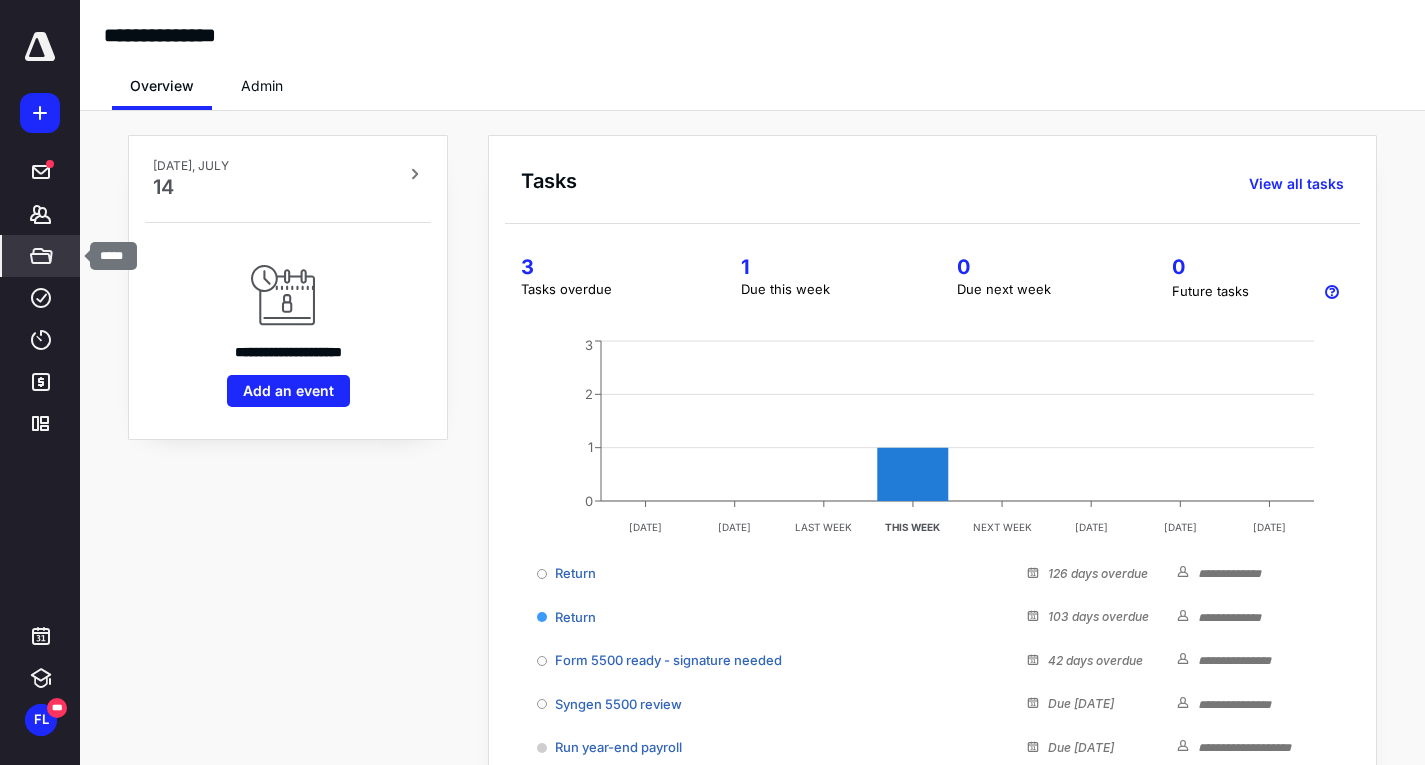click 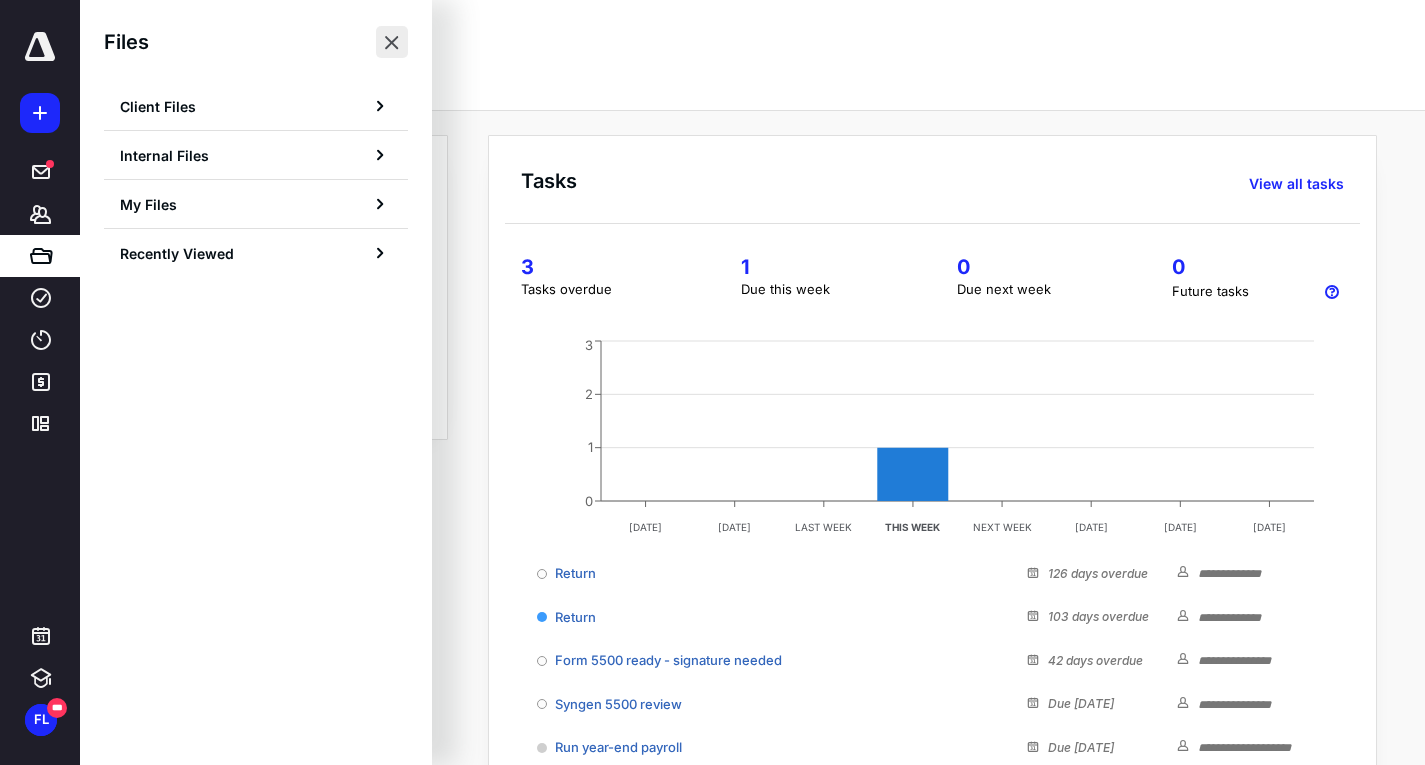 click at bounding box center (392, 42) 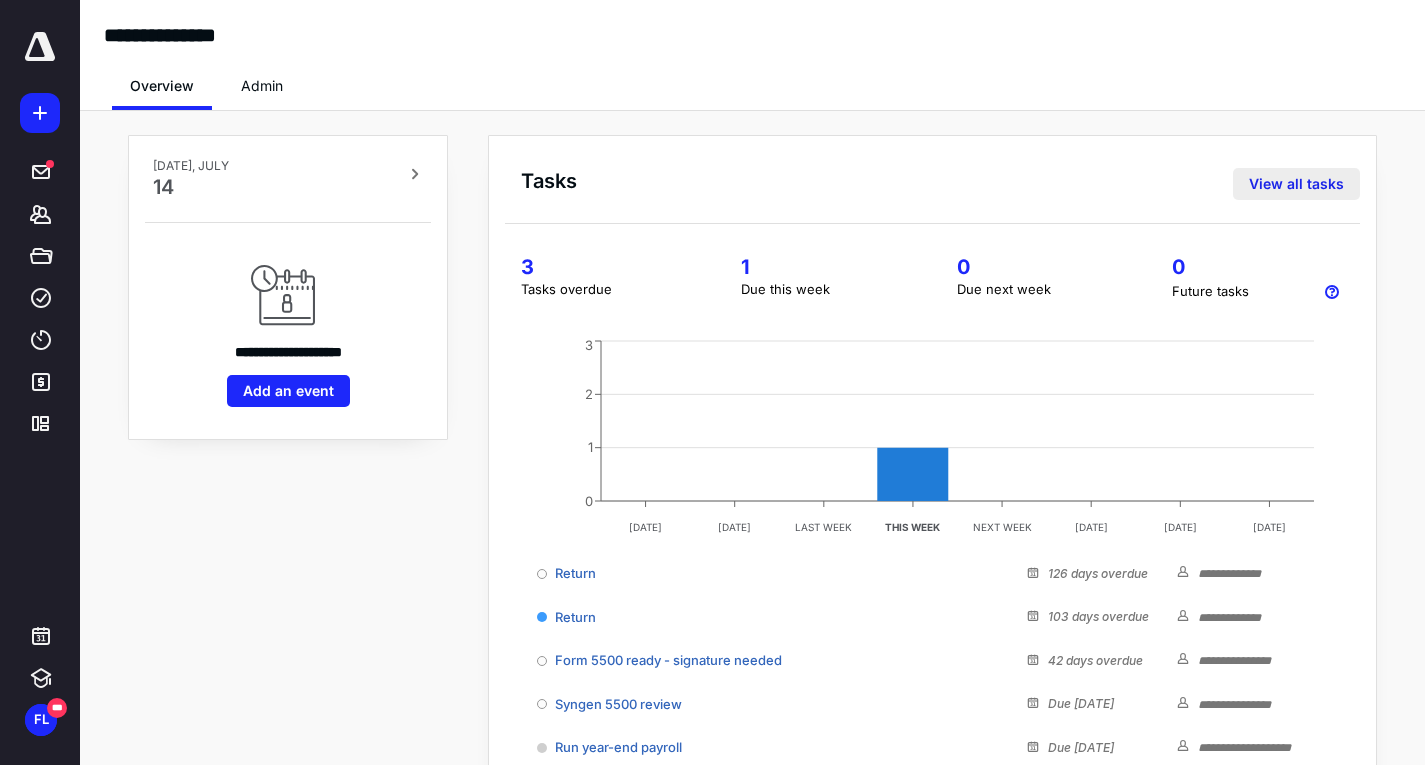 click on "View all tasks" at bounding box center (1296, 184) 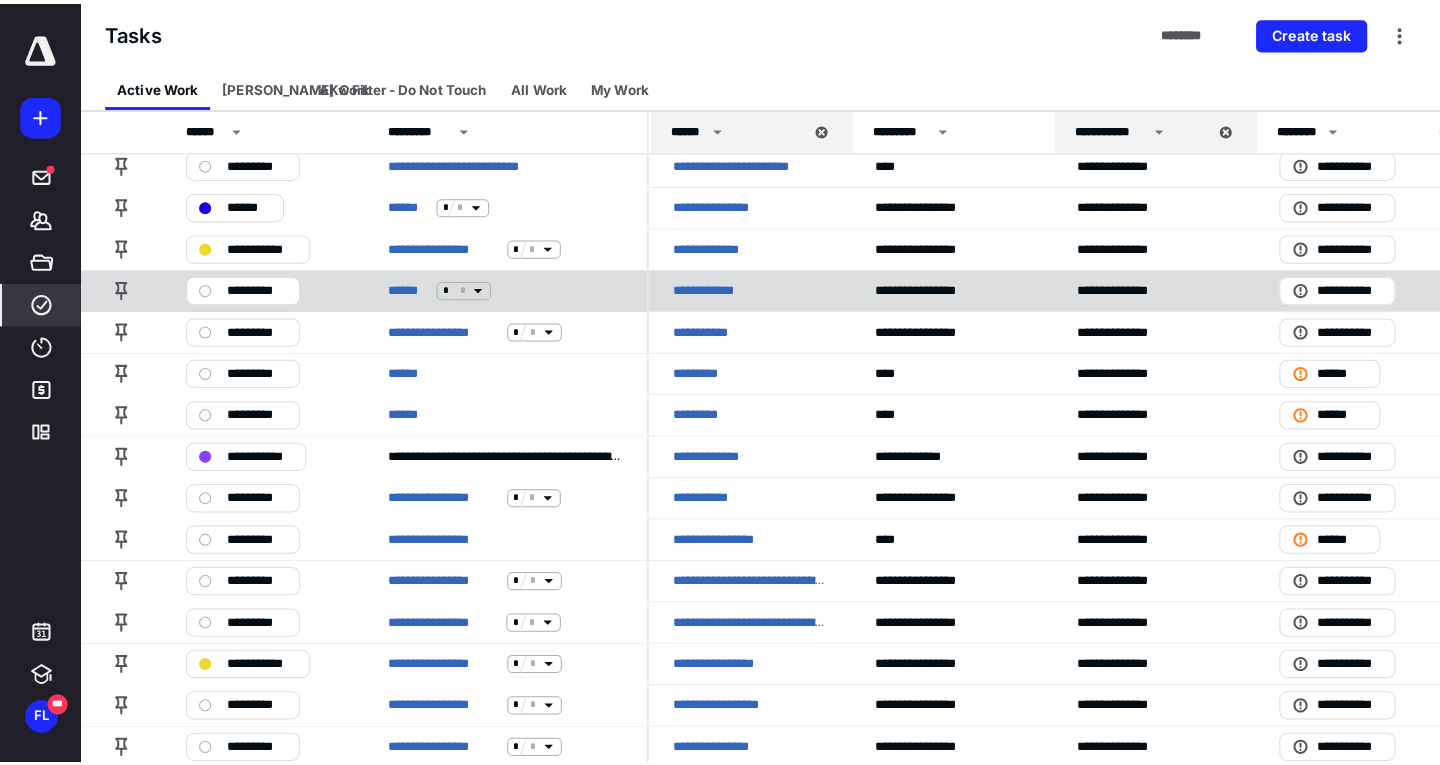 scroll, scrollTop: 800, scrollLeft: 0, axis: vertical 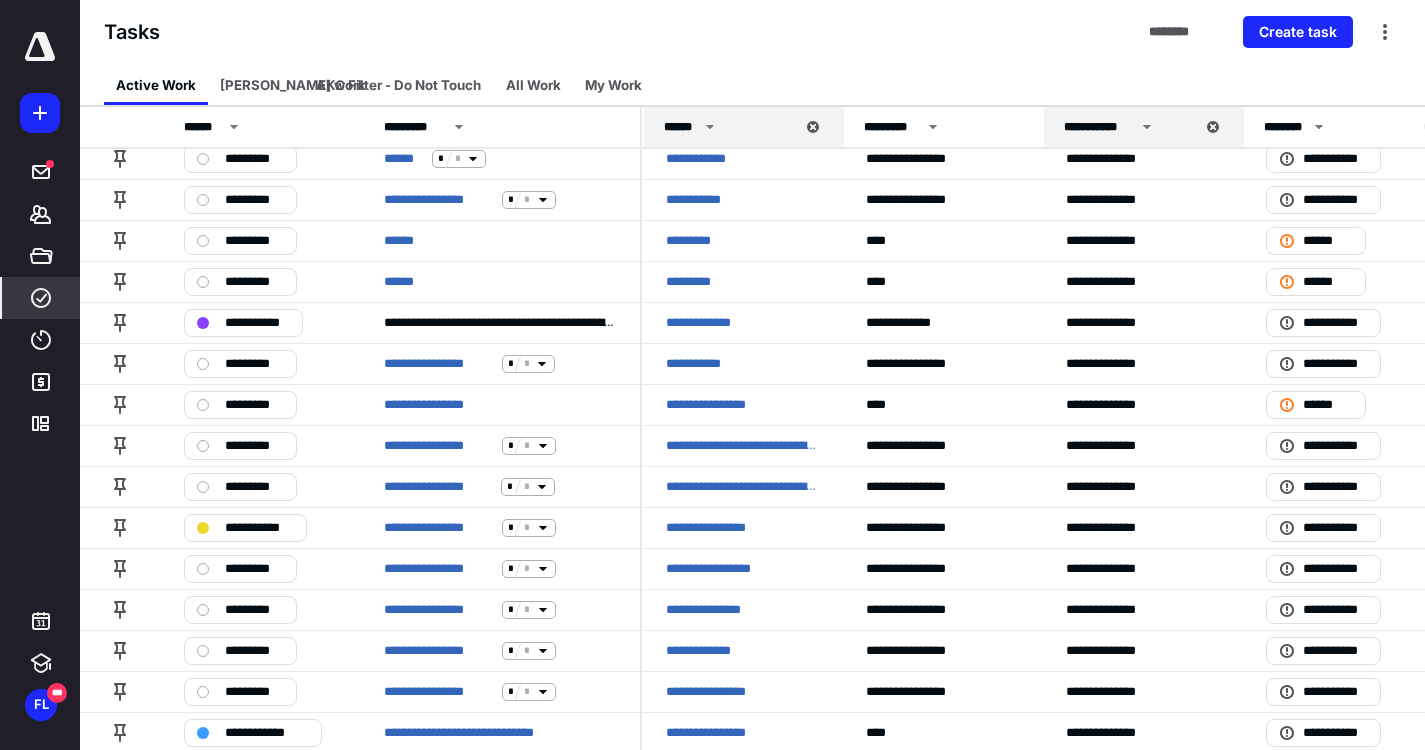 click 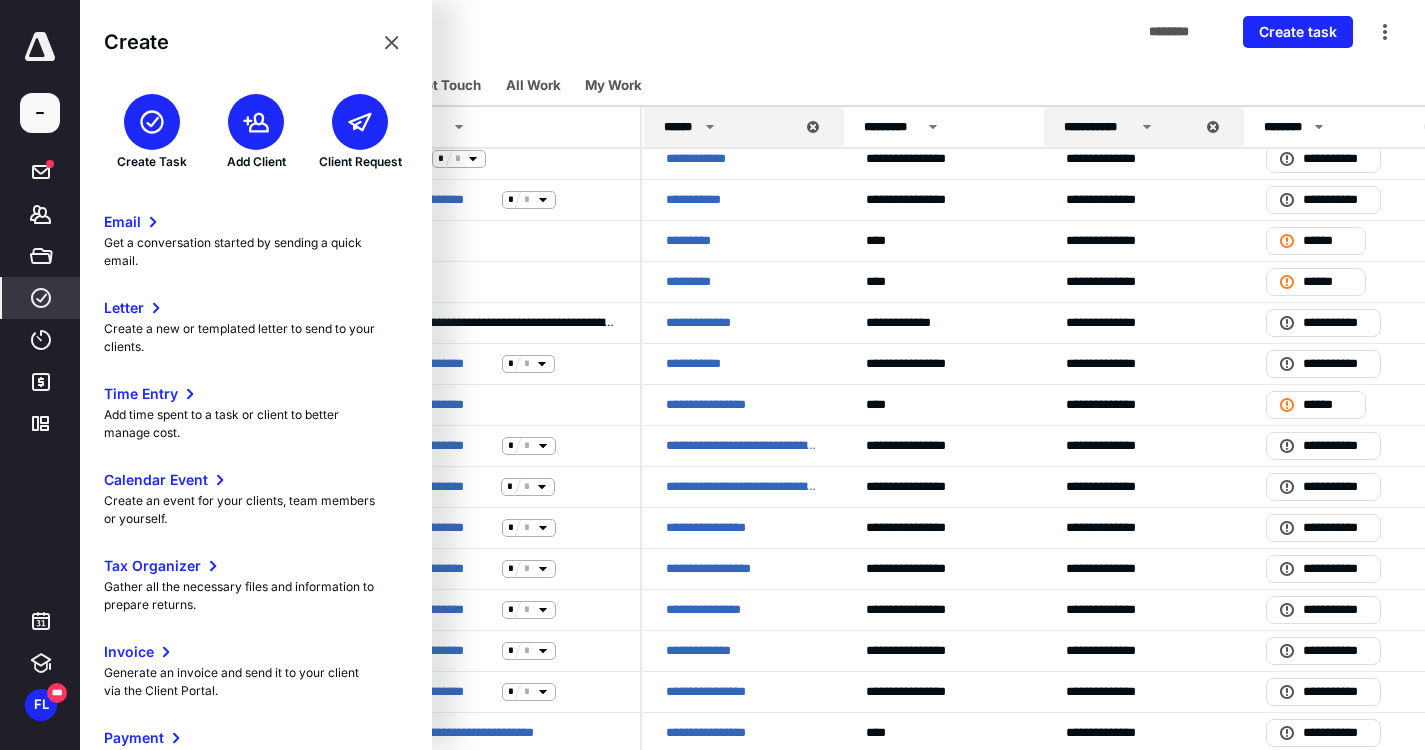 click 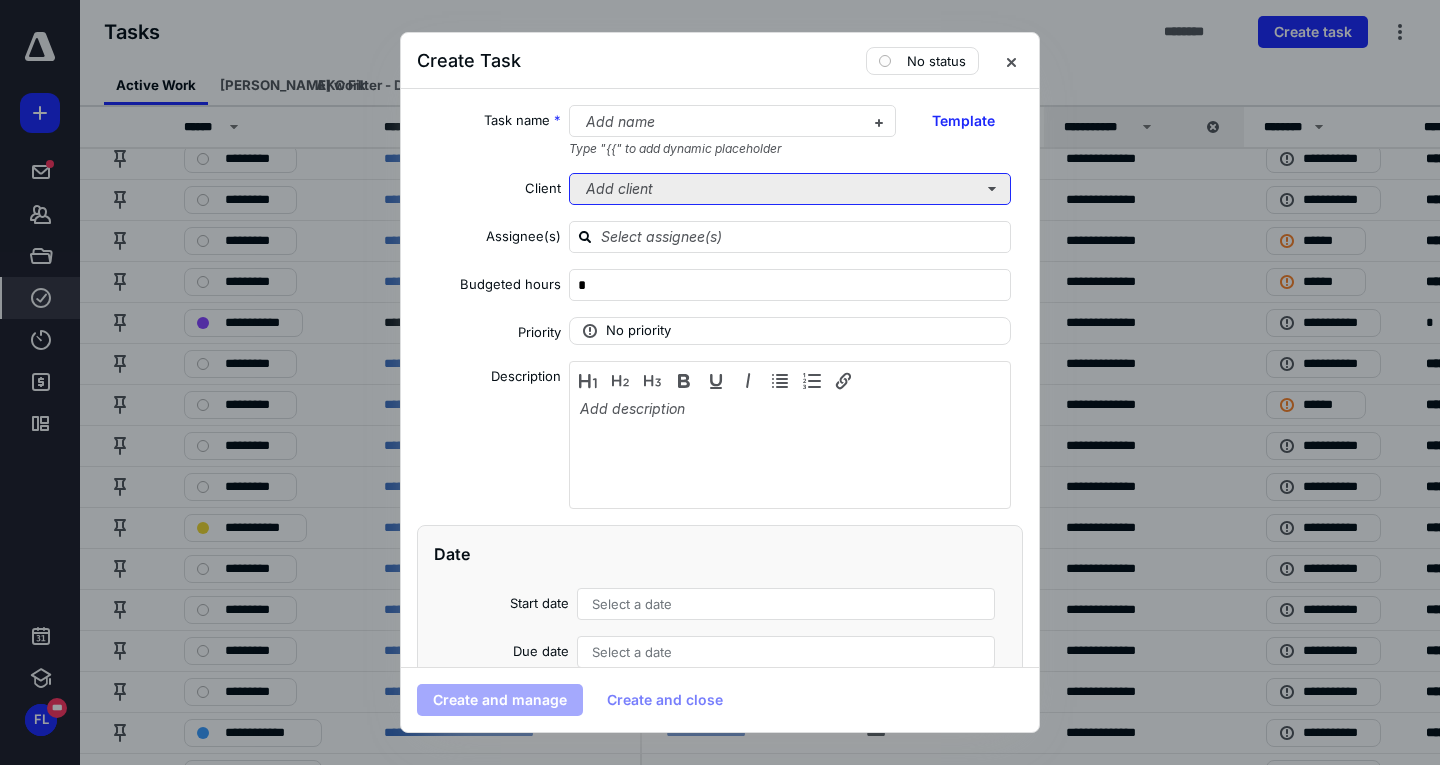 click on "Add client" at bounding box center [790, 189] 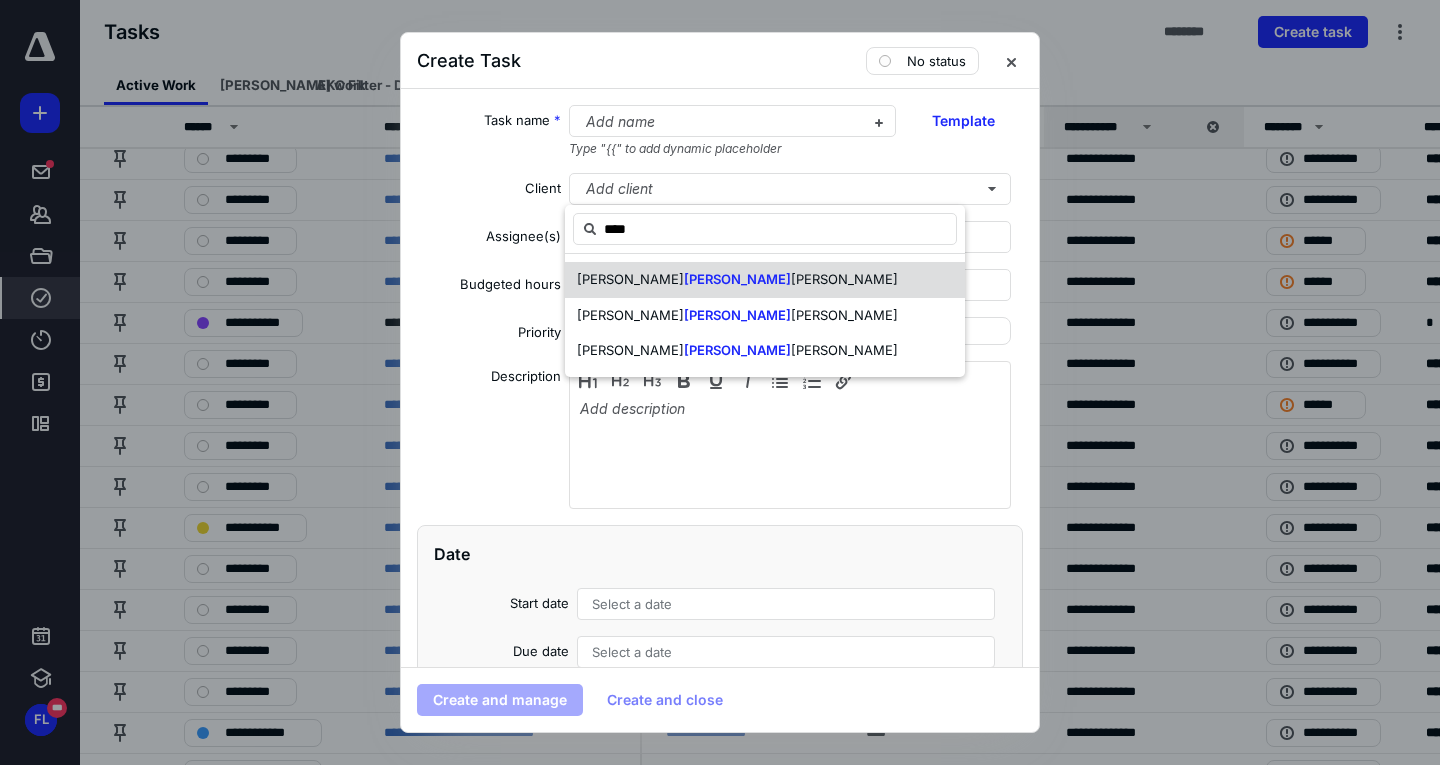 click on "[PERSON_NAME] [PERSON_NAME]" at bounding box center [765, 280] 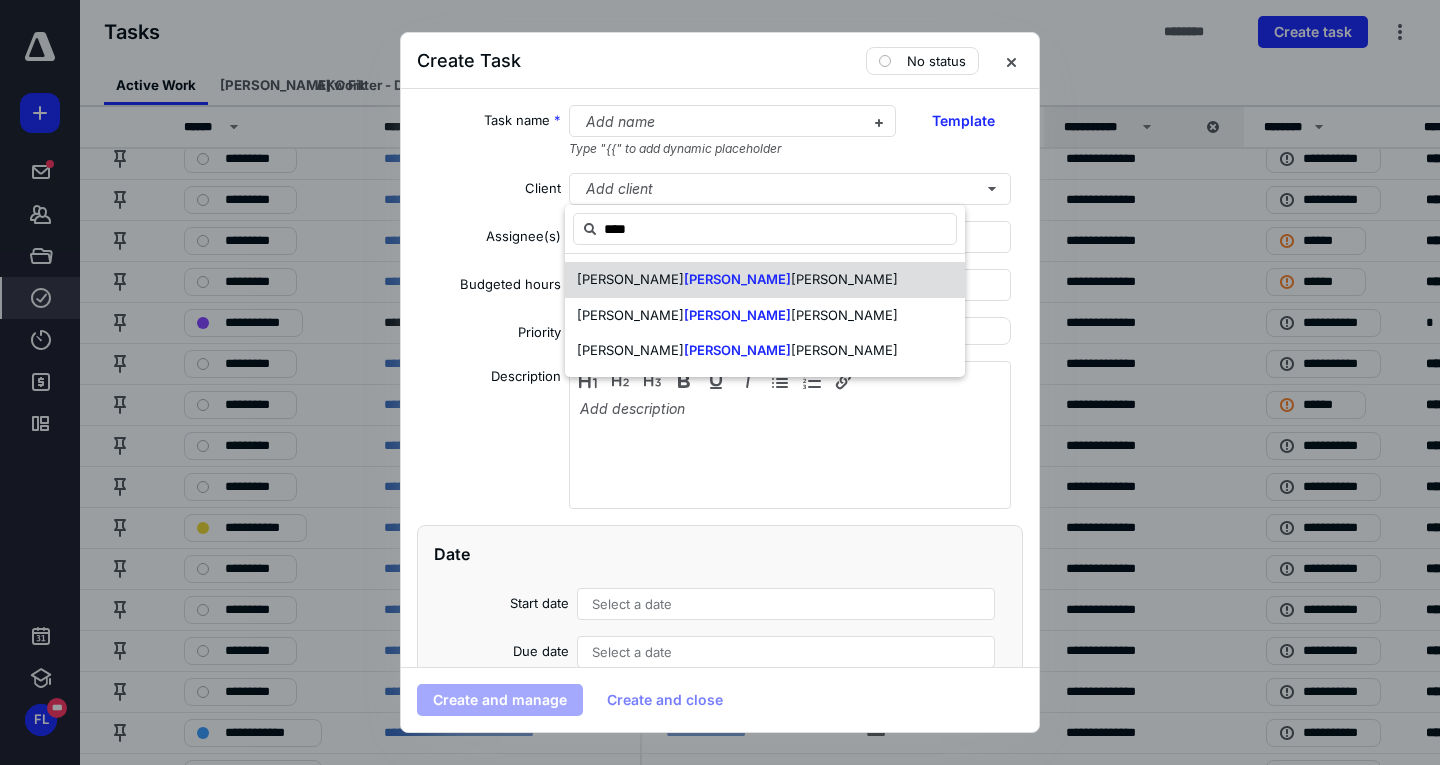 type on "****" 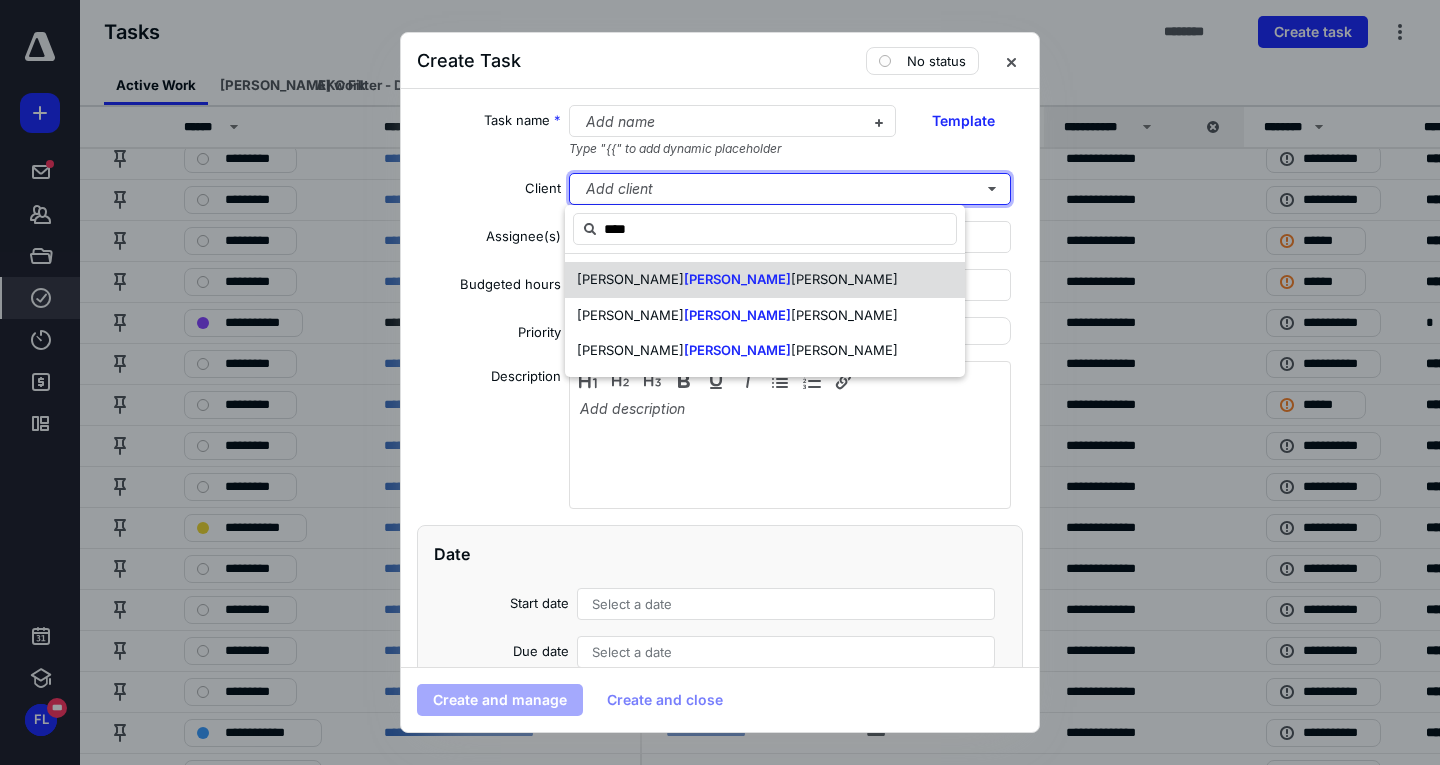 type 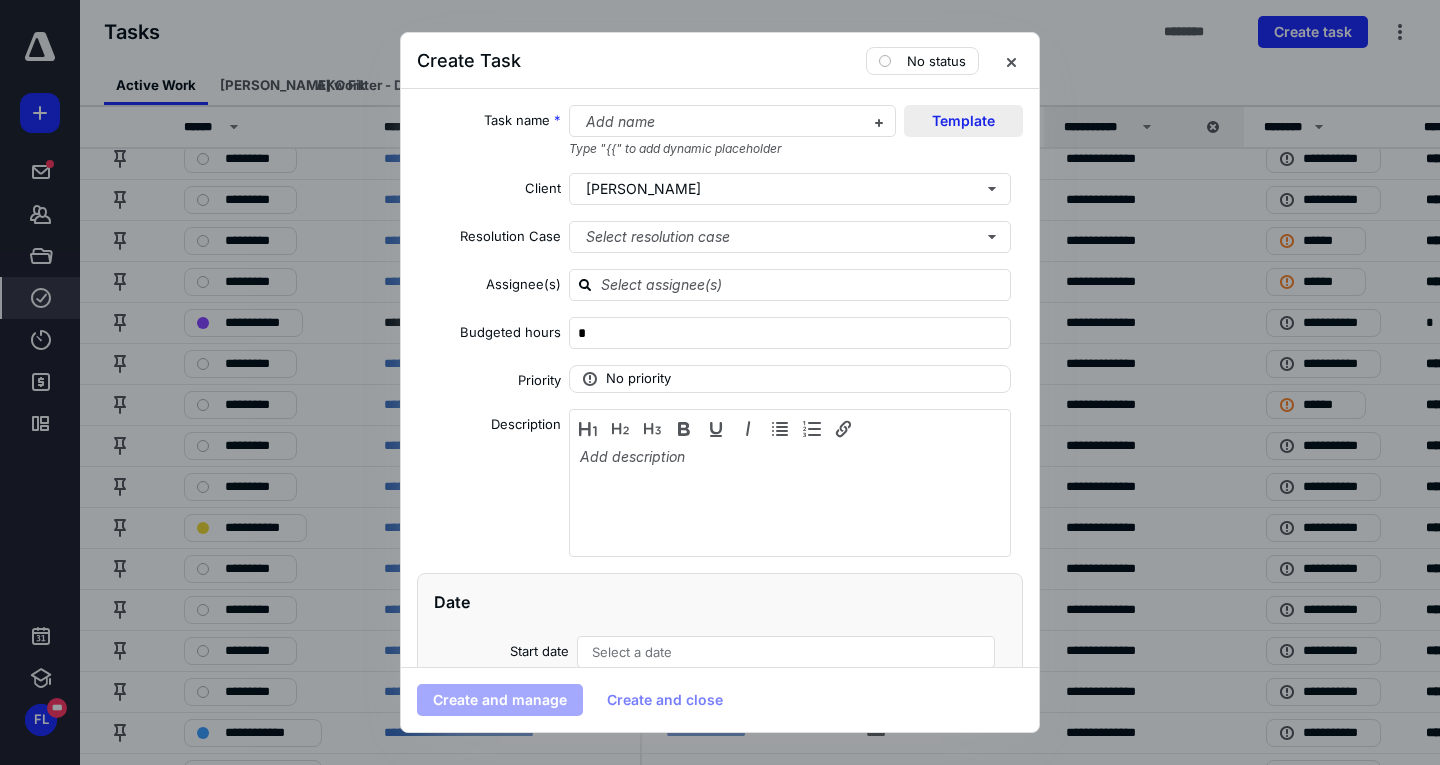 click on "Template" at bounding box center [963, 121] 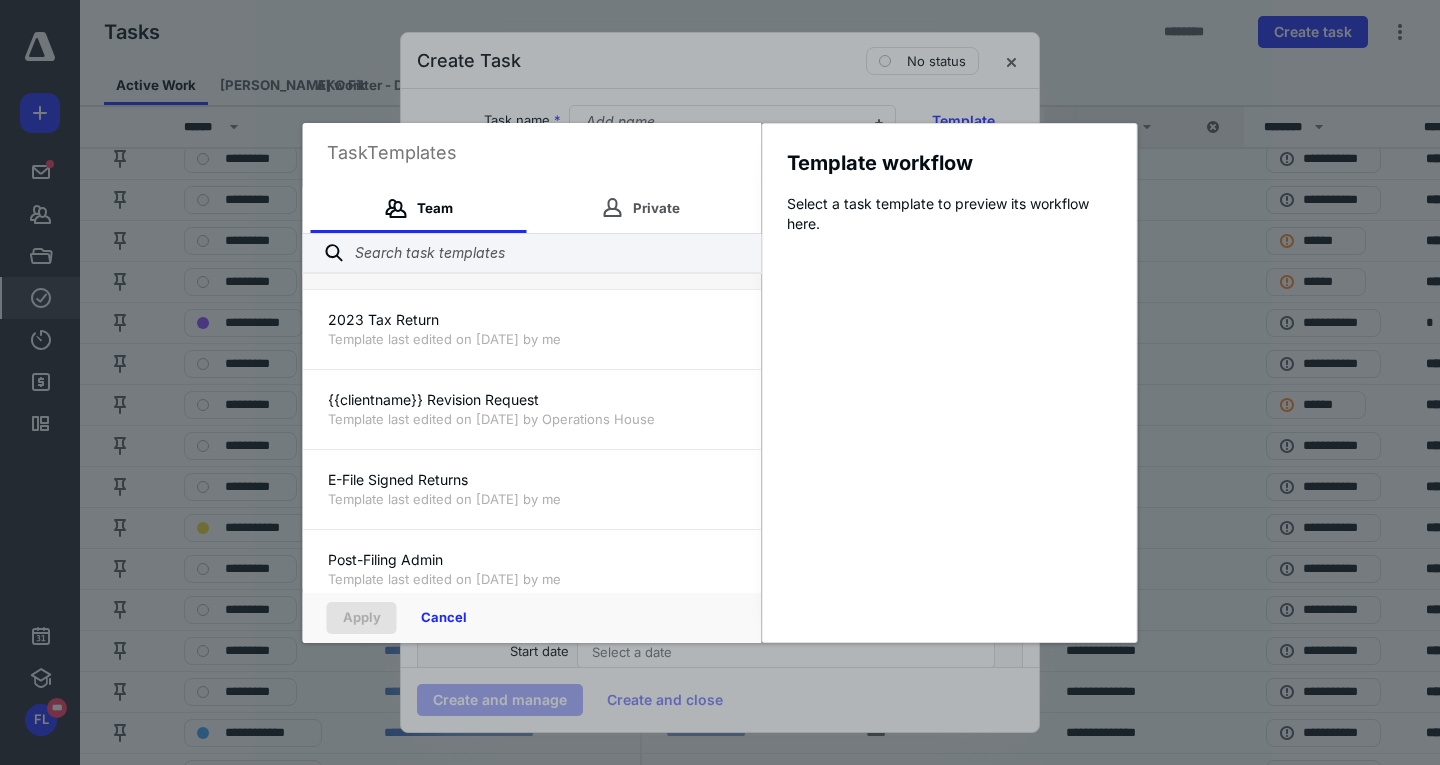 scroll, scrollTop: 320, scrollLeft: 0, axis: vertical 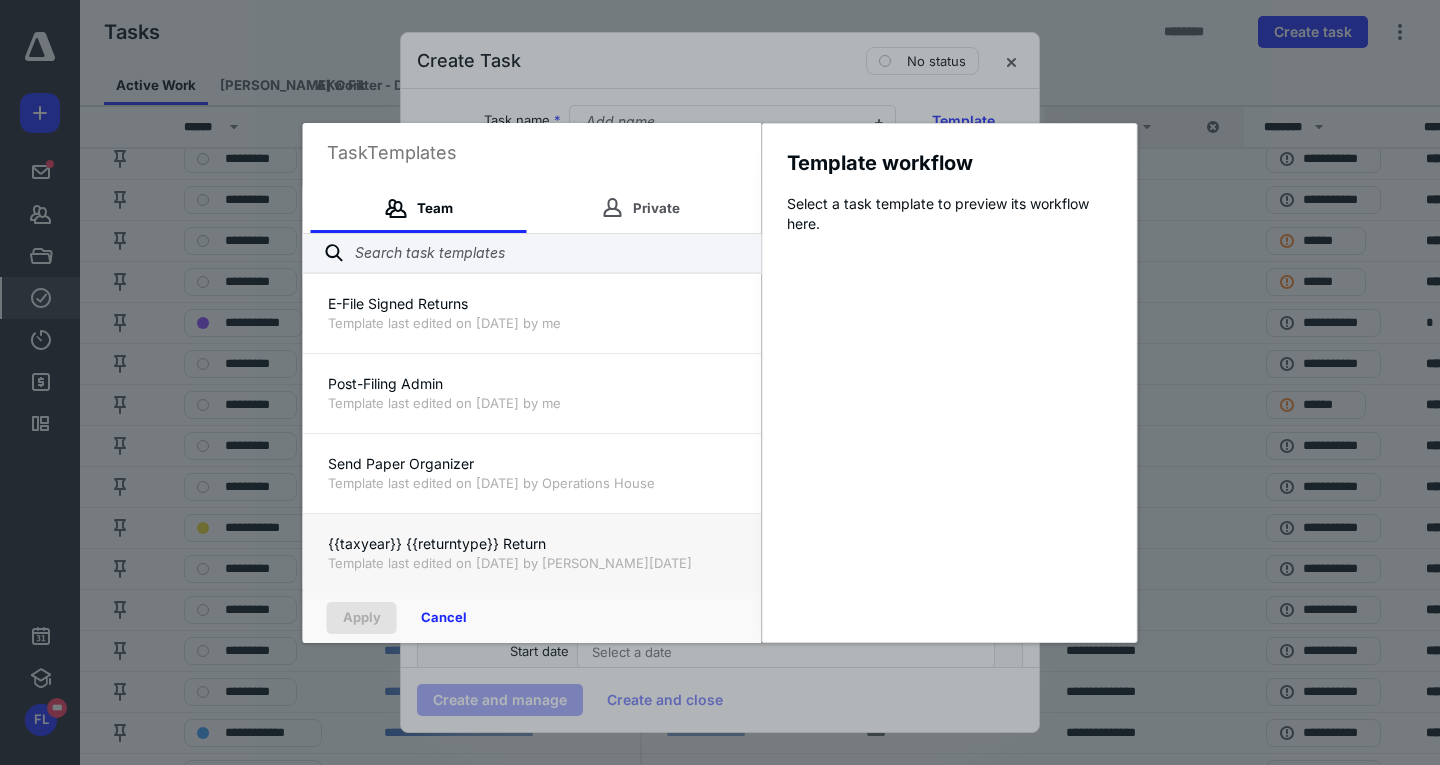 click on "{{taxyear}} {{returntype}} Return" at bounding box center (532, 544) 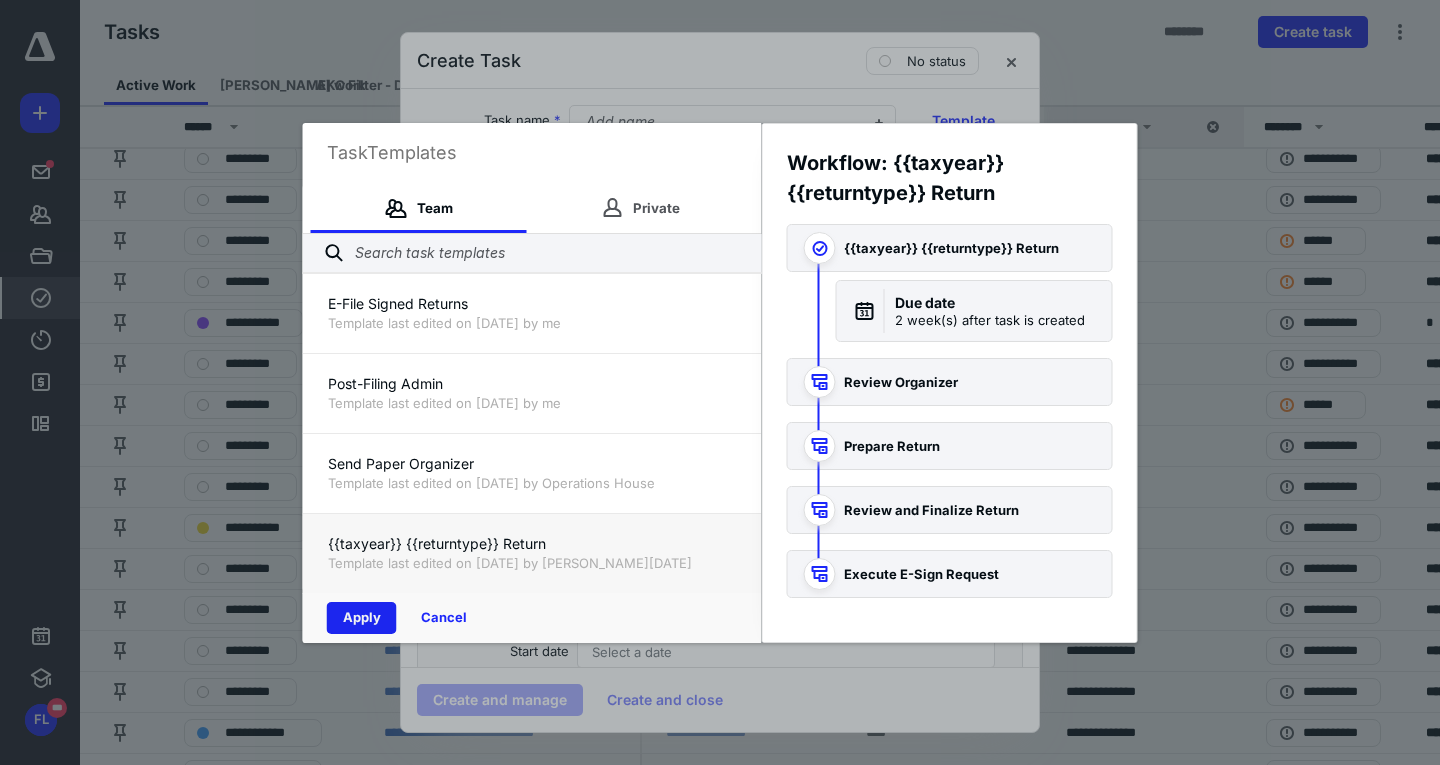 click on "Apply" at bounding box center [362, 618] 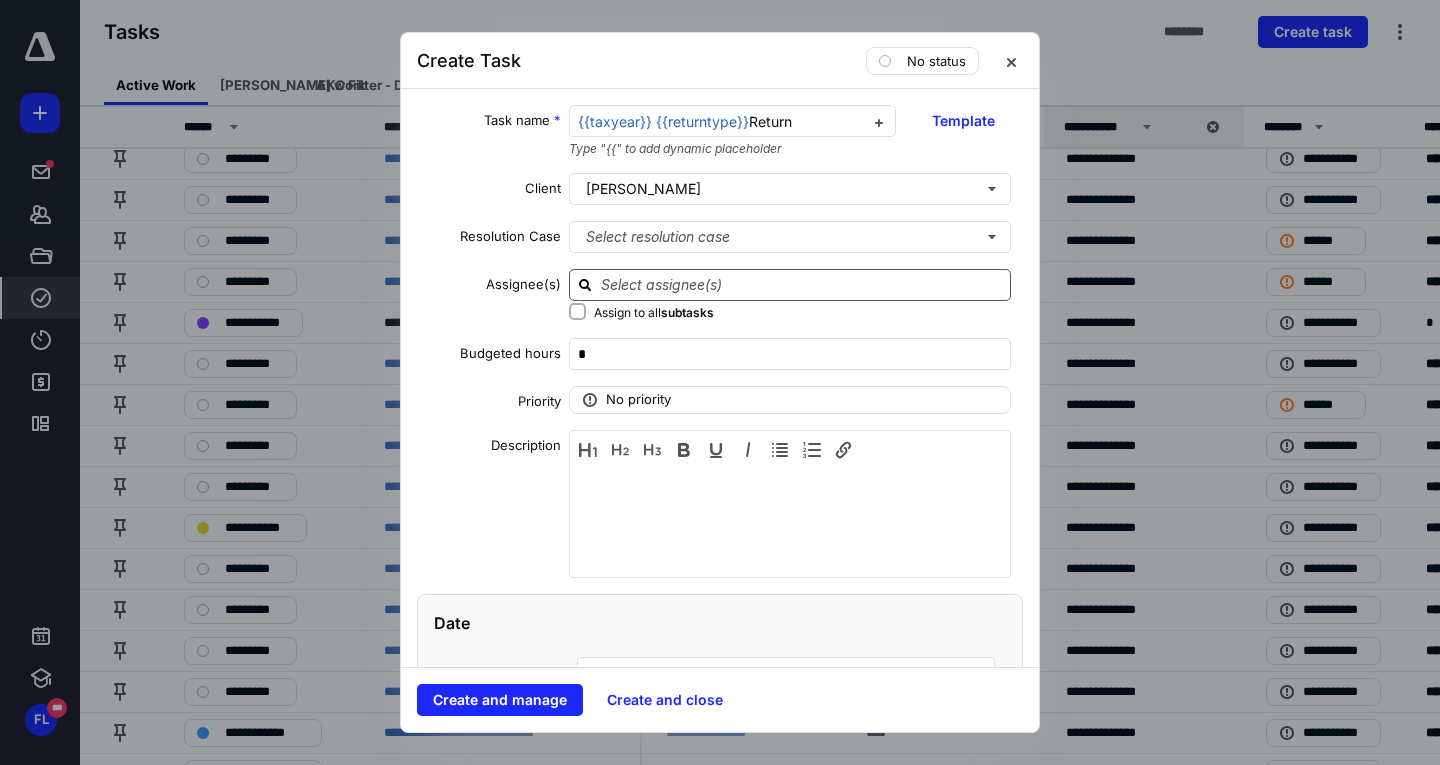 click at bounding box center [802, 284] 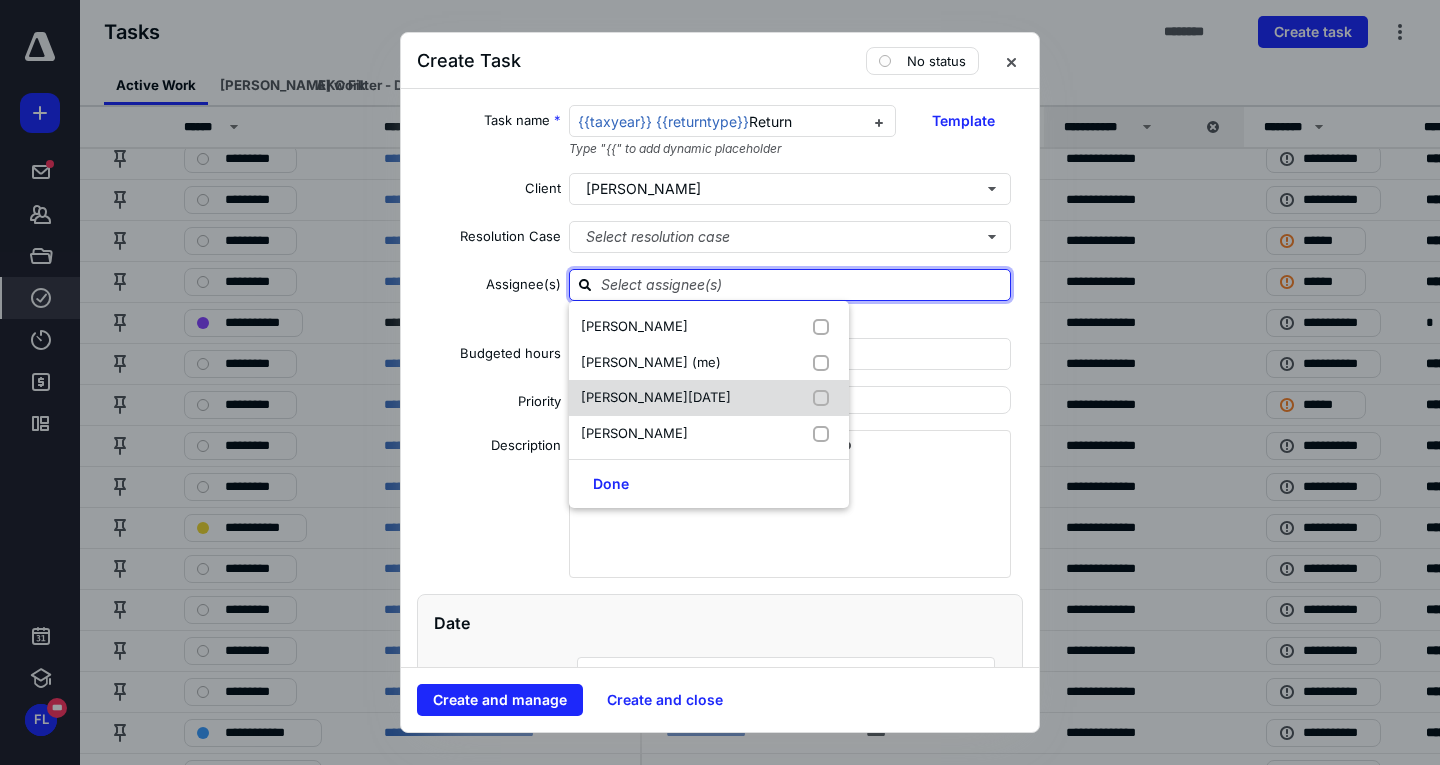 click on "[PERSON_NAME][DATE]" at bounding box center [709, 398] 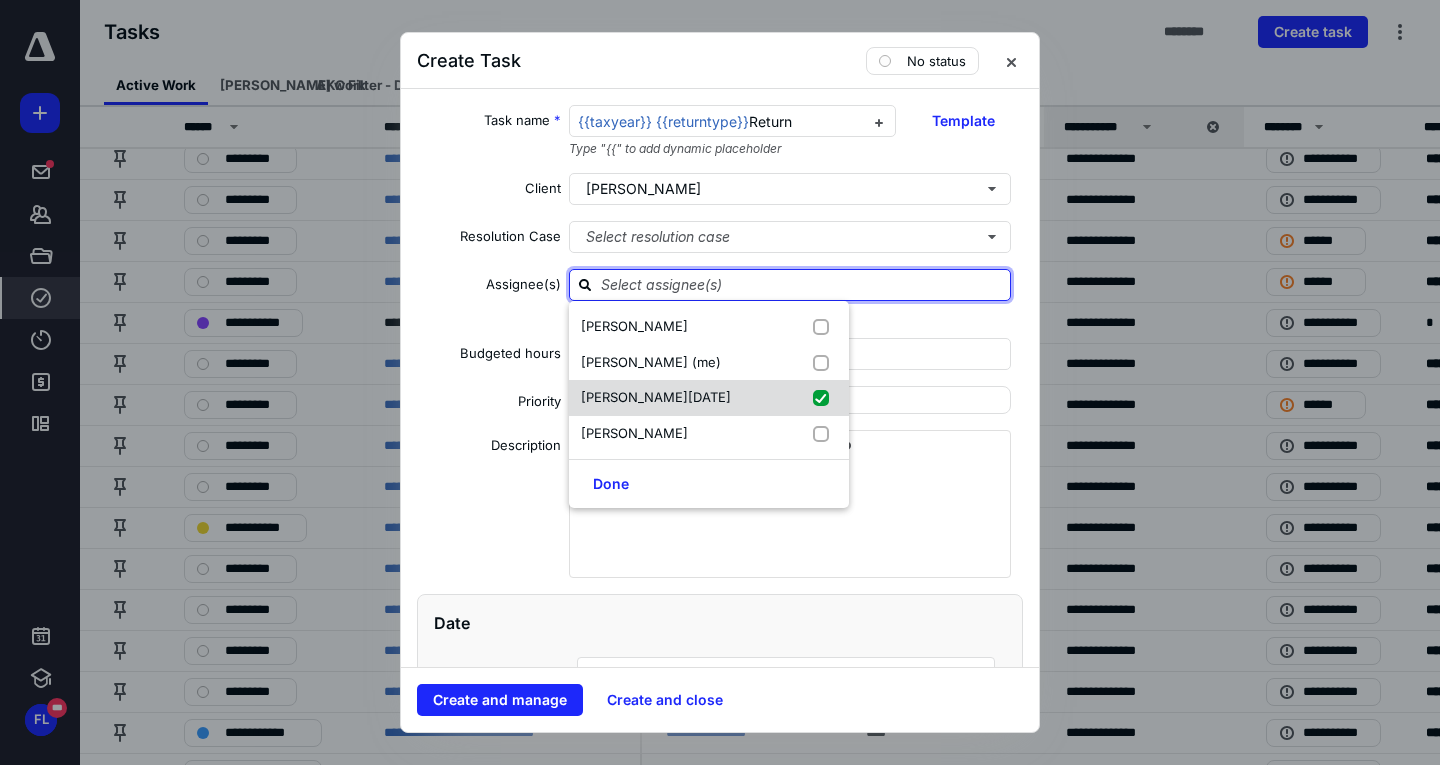 checkbox on "true" 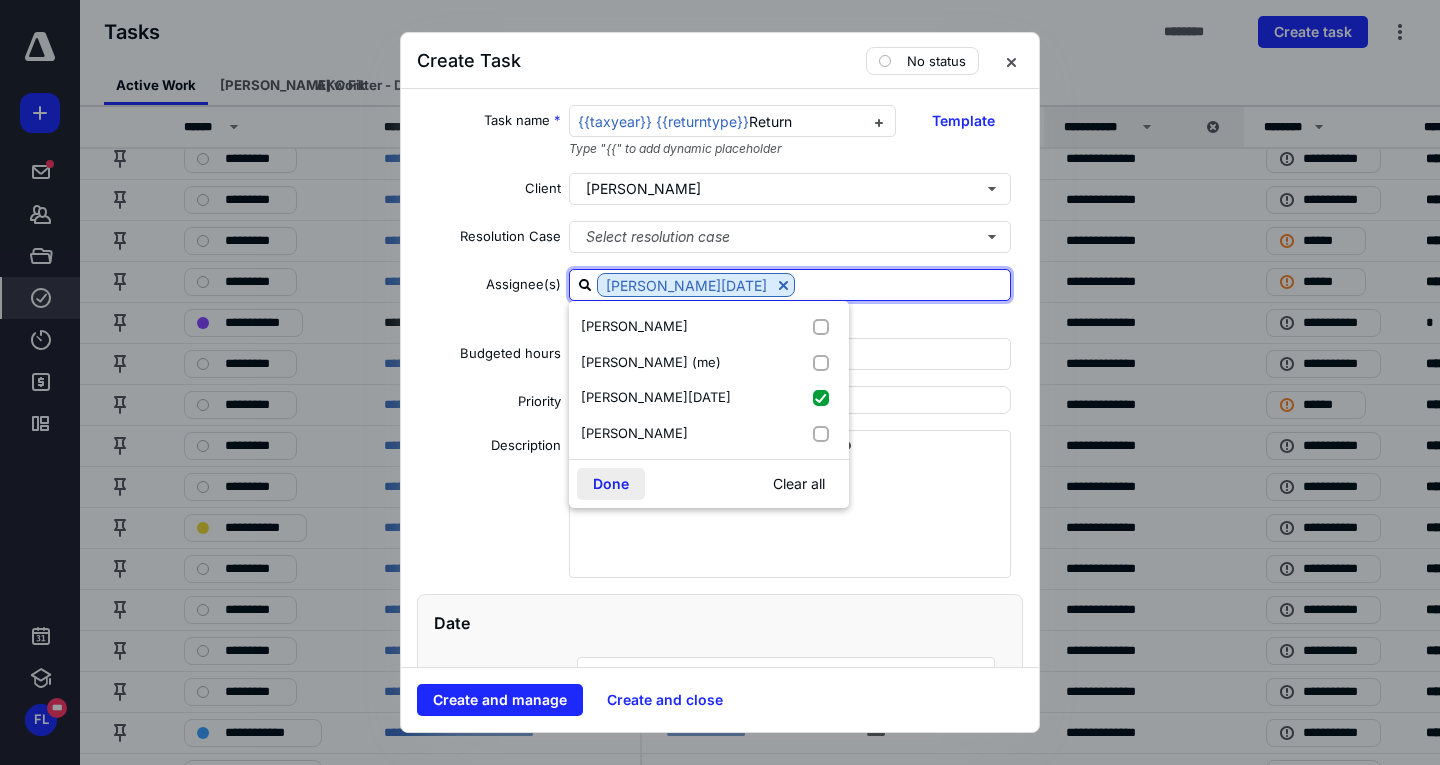click on "Done" at bounding box center (611, 484) 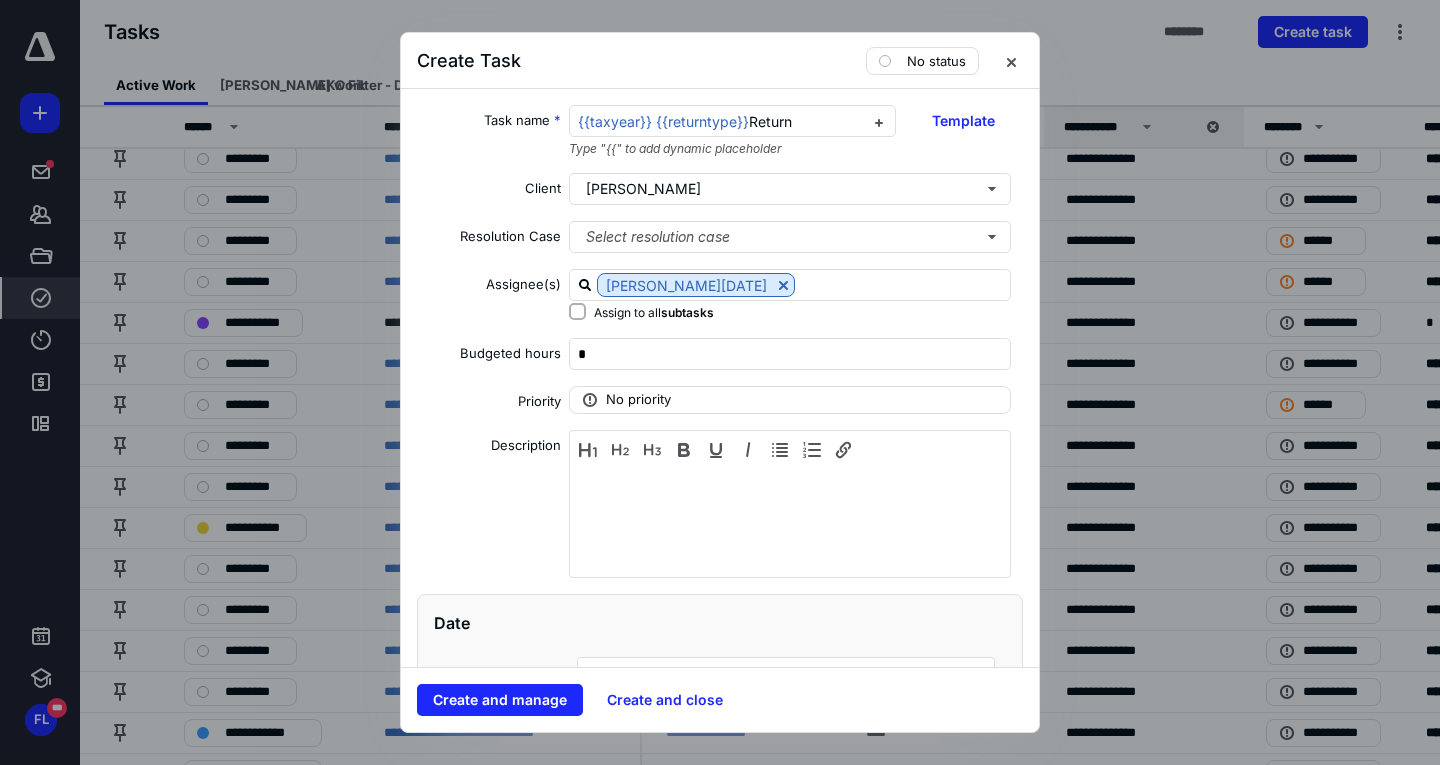 scroll, scrollTop: 500, scrollLeft: 0, axis: vertical 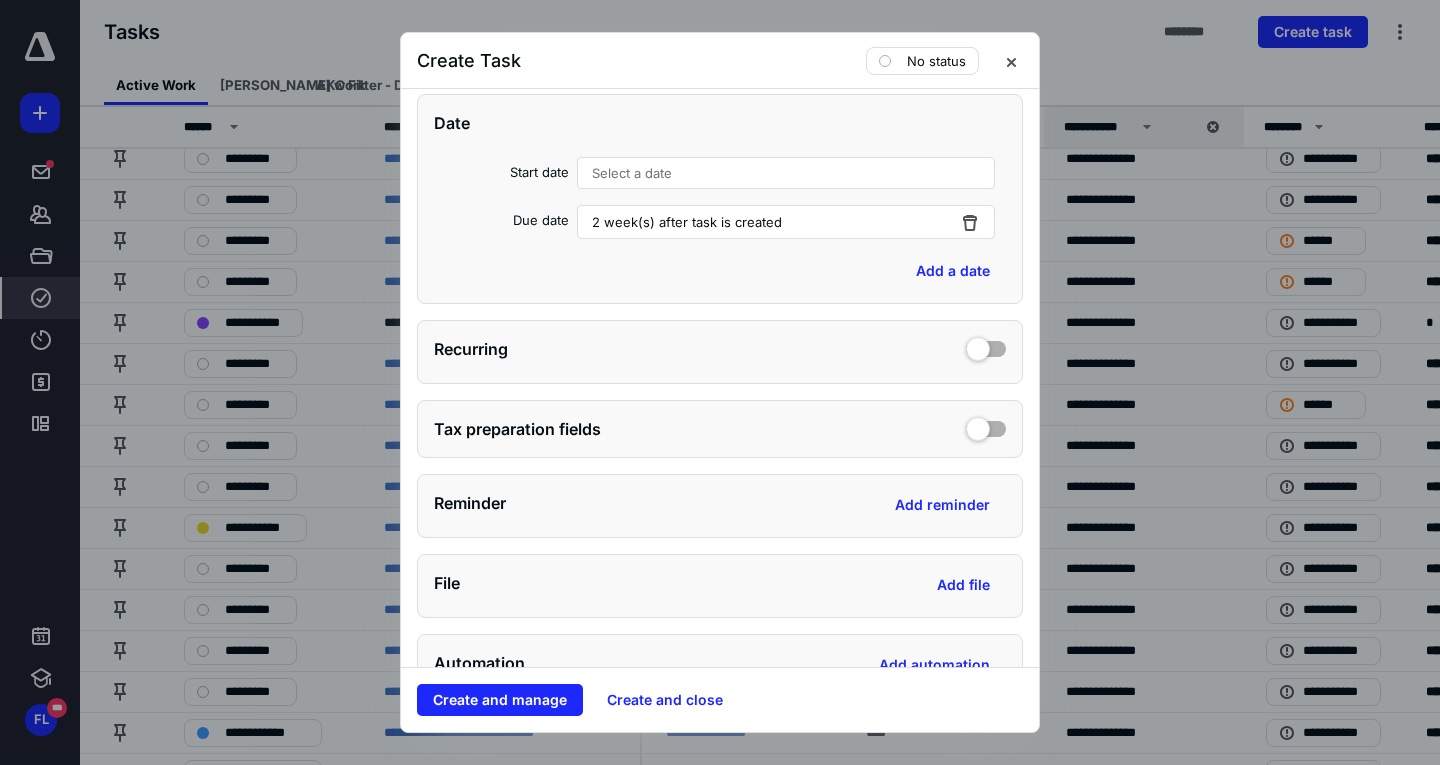 click at bounding box center [986, 425] 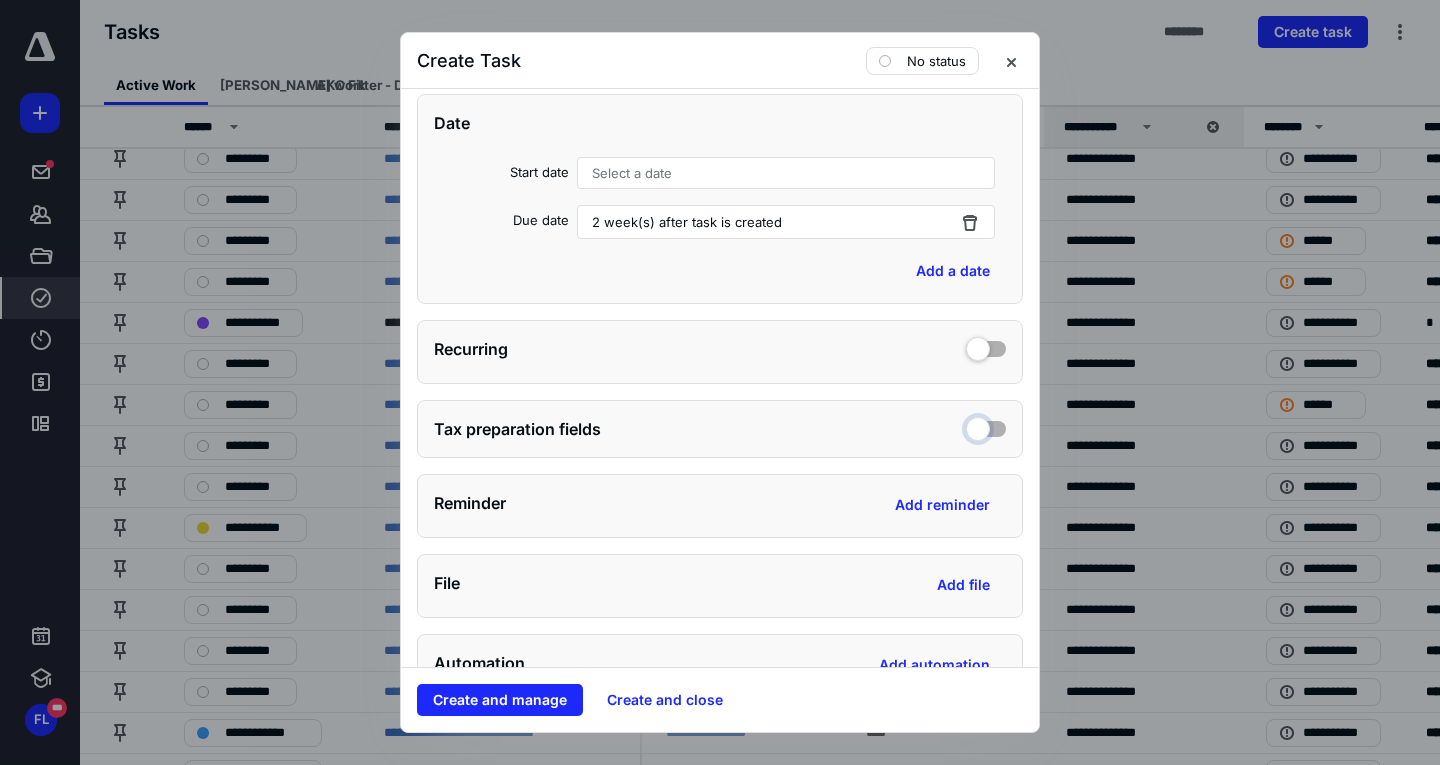 click at bounding box center (986, 426) 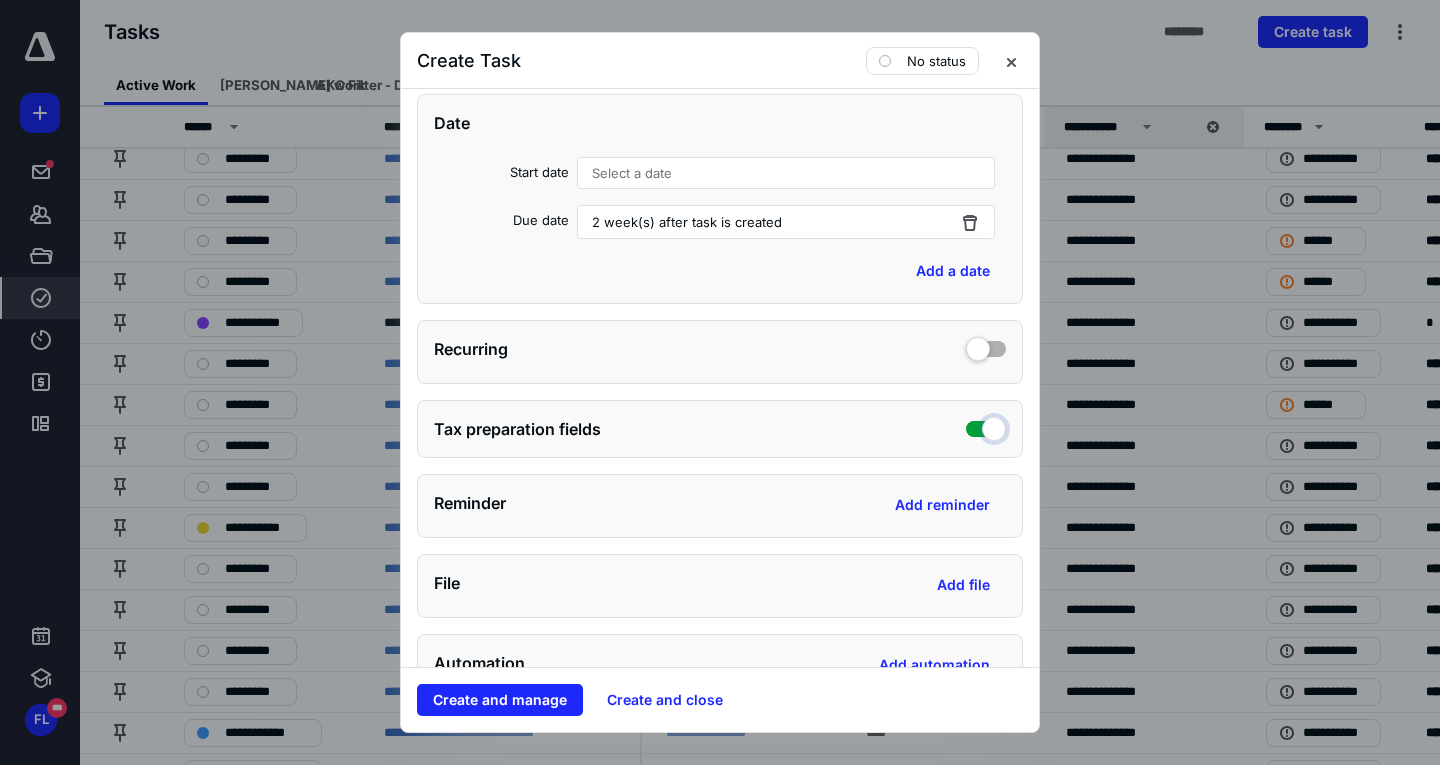 checkbox on "true" 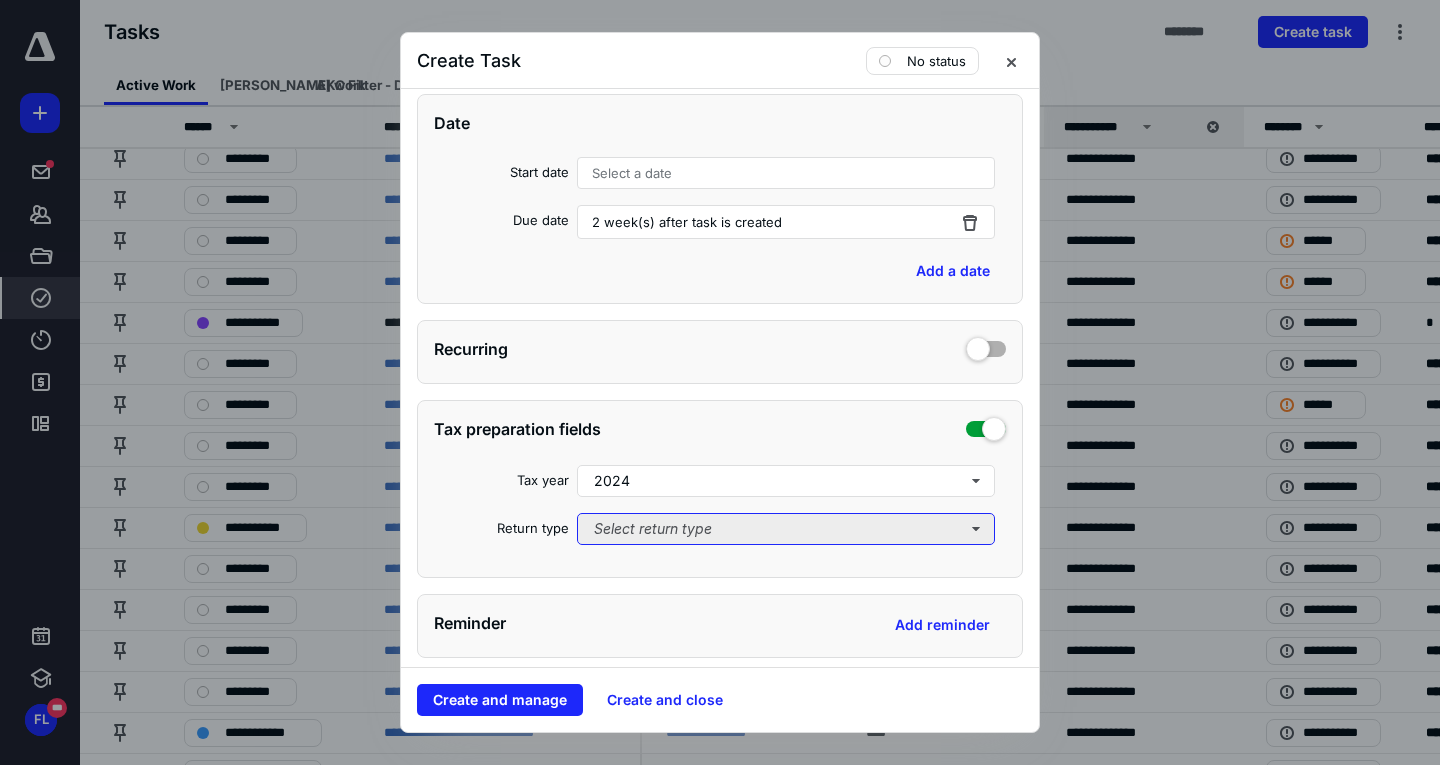 click on "Select return type" at bounding box center [786, 529] 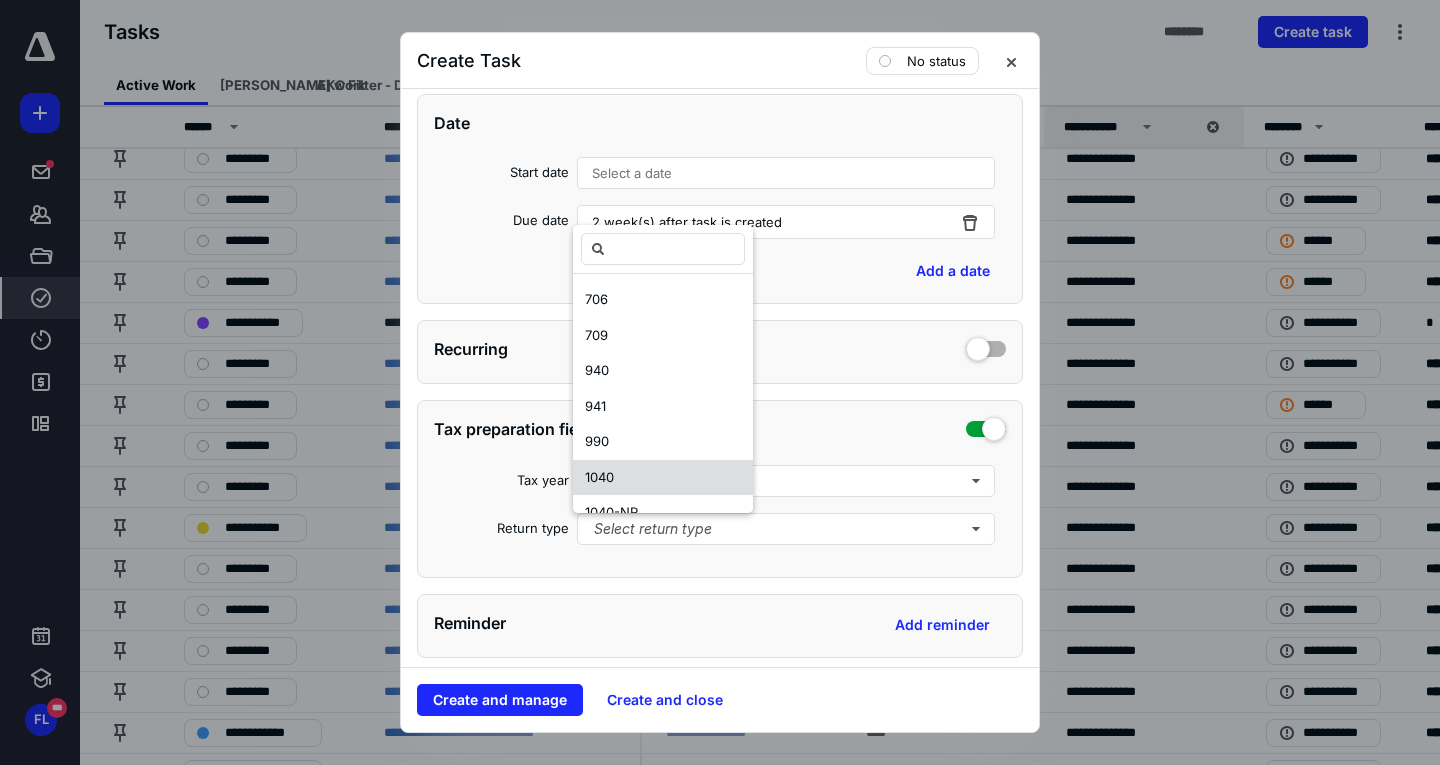 click on "1040" at bounding box center [663, 478] 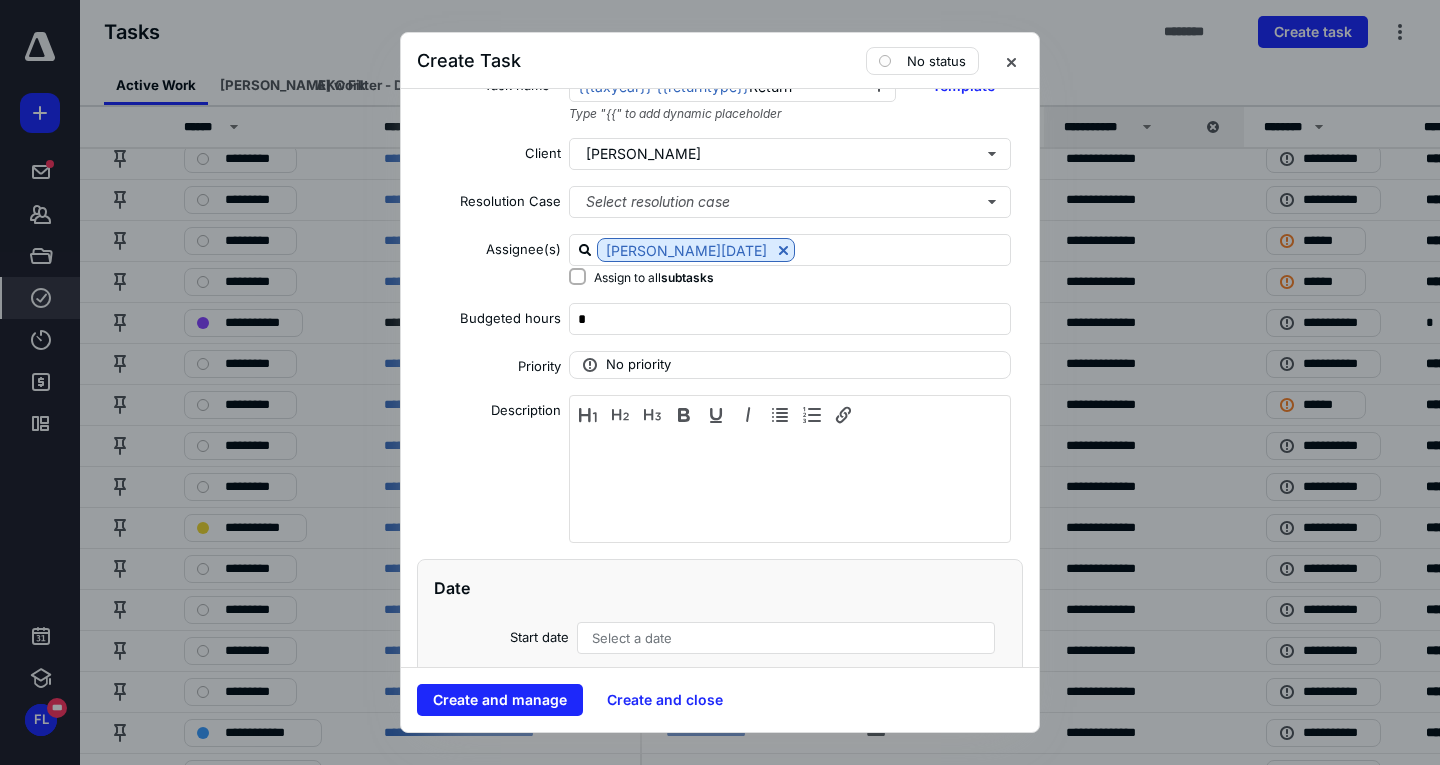 scroll, scrollTop: 0, scrollLeft: 0, axis: both 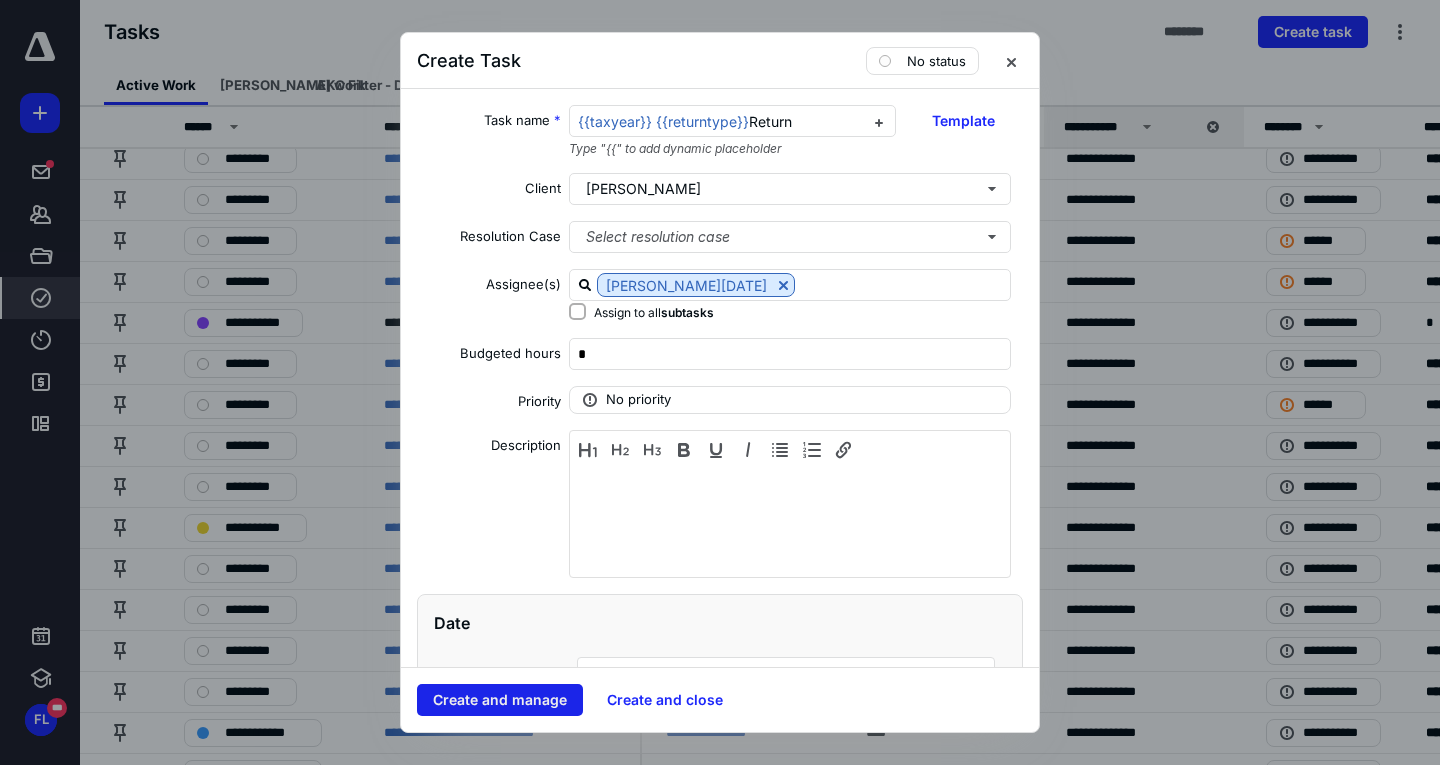 click on "Create and manage" at bounding box center (500, 700) 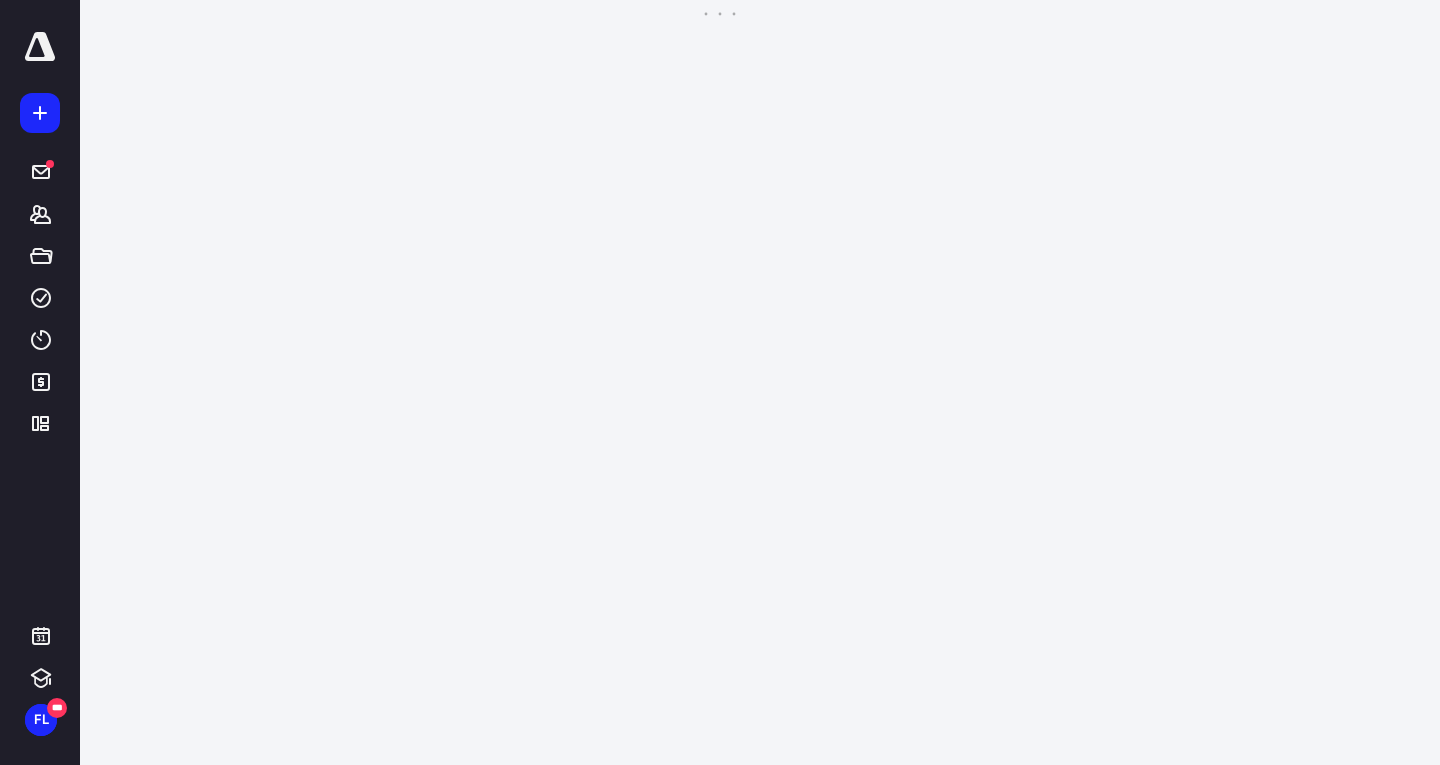scroll, scrollTop: 0, scrollLeft: 0, axis: both 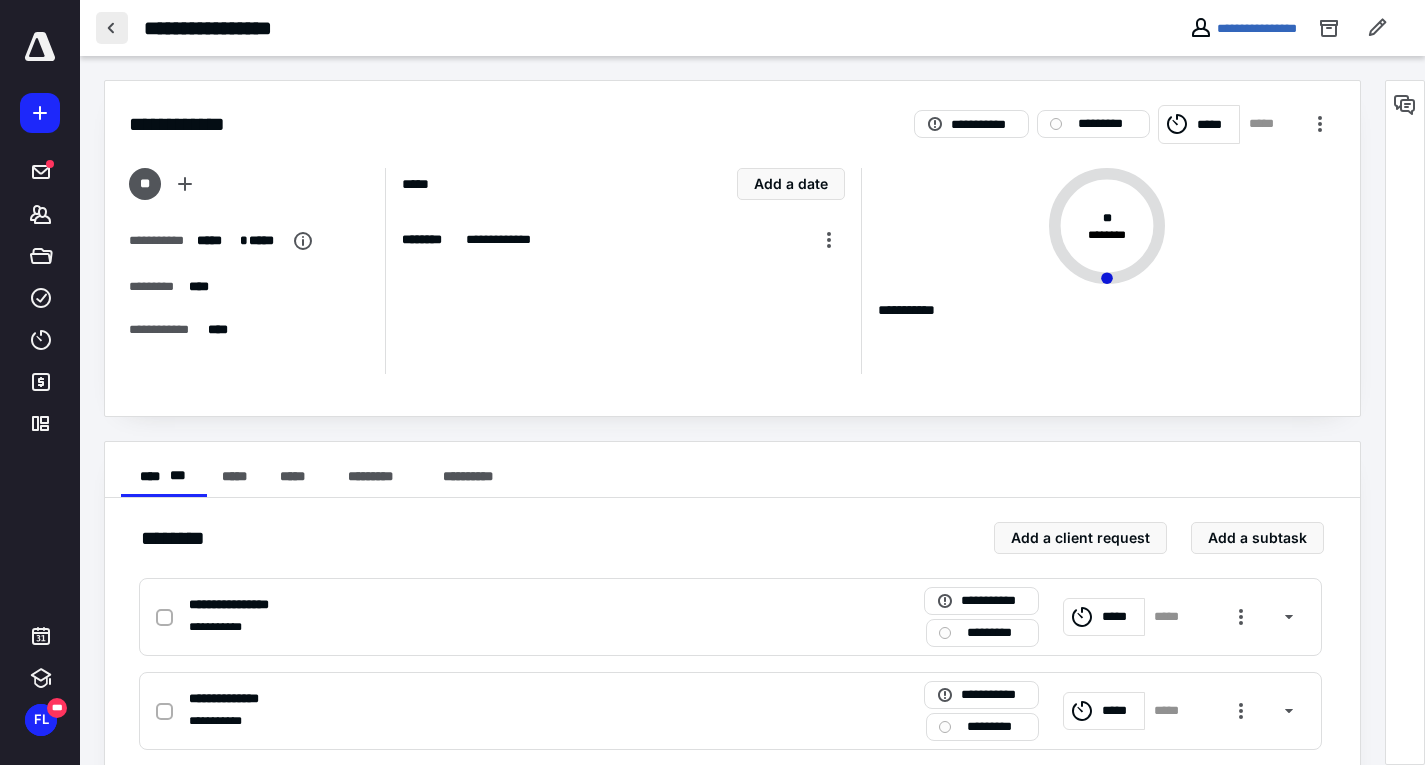 click at bounding box center (112, 28) 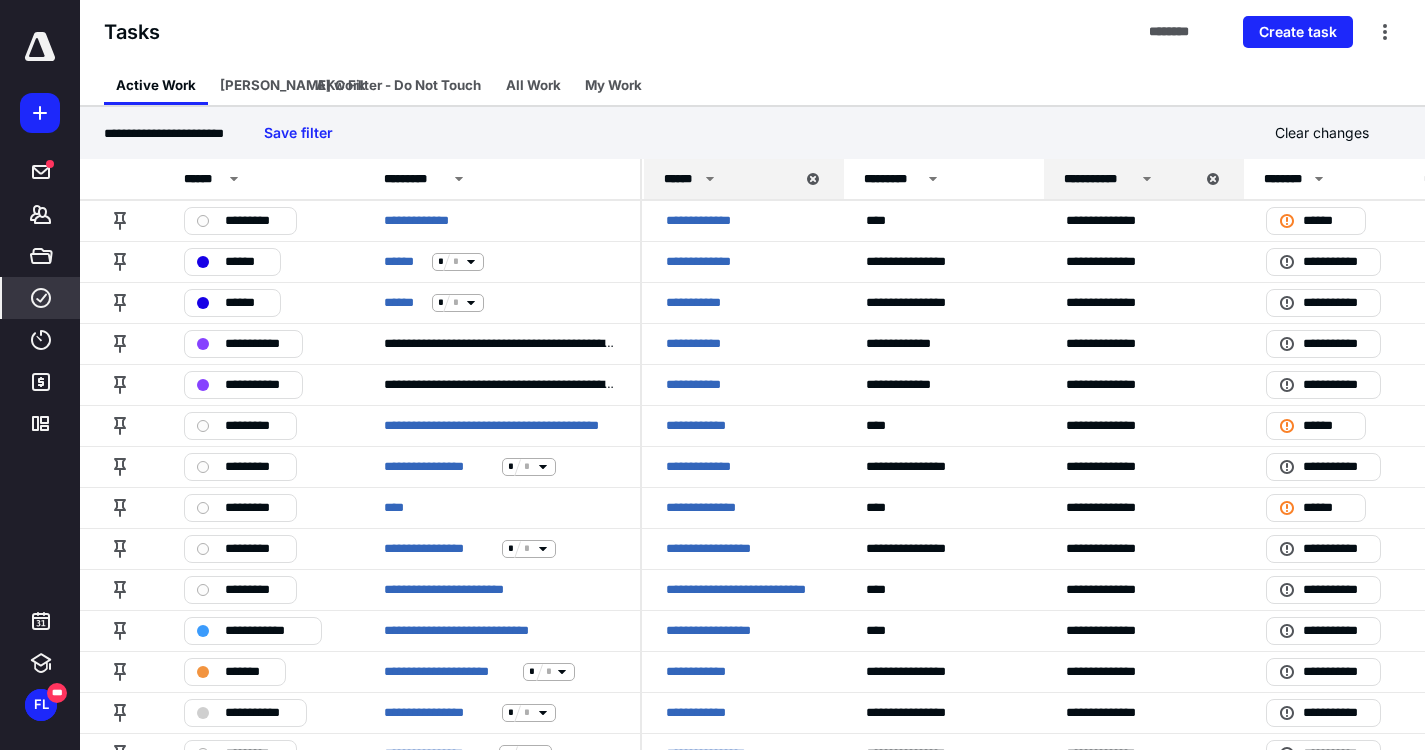 click at bounding box center (40, 113) 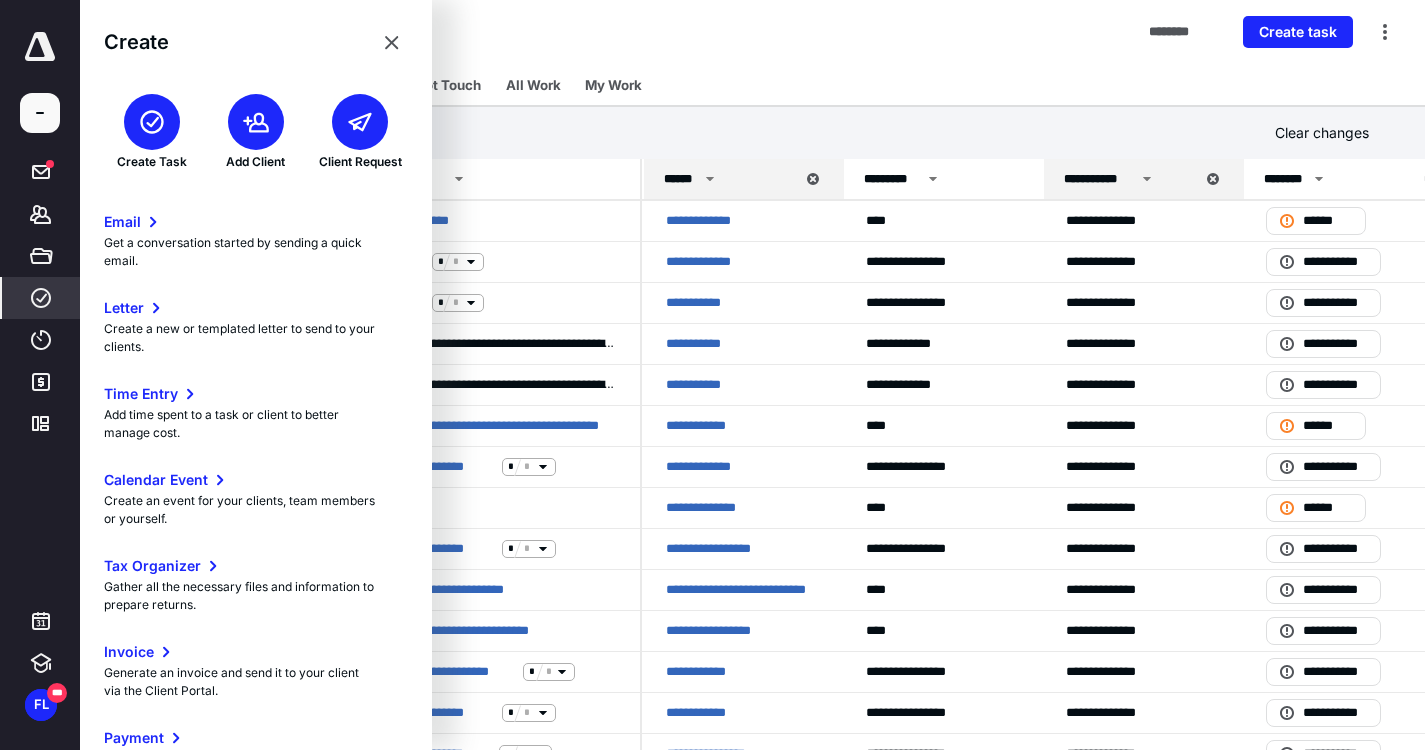 click 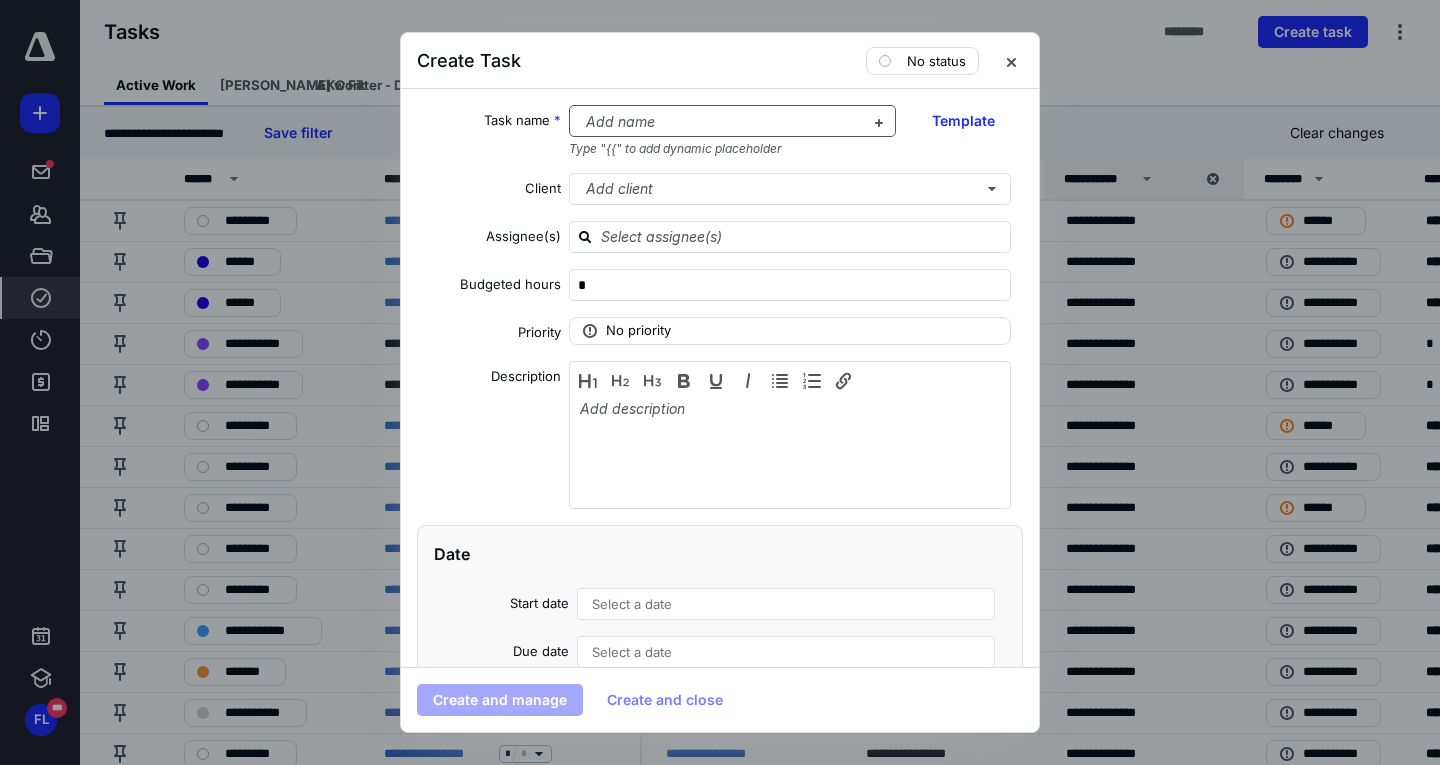 click at bounding box center [721, 122] 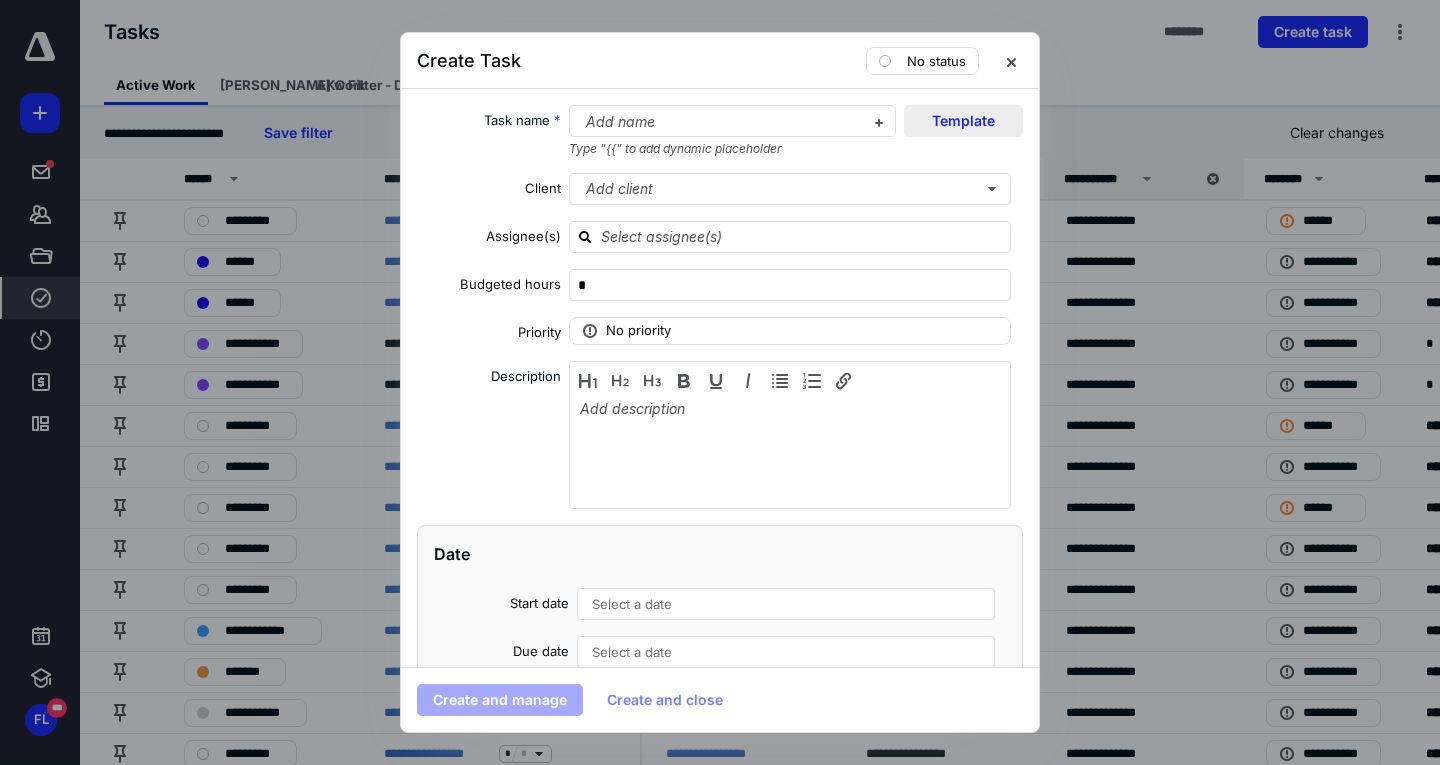 click on "Template" at bounding box center (963, 121) 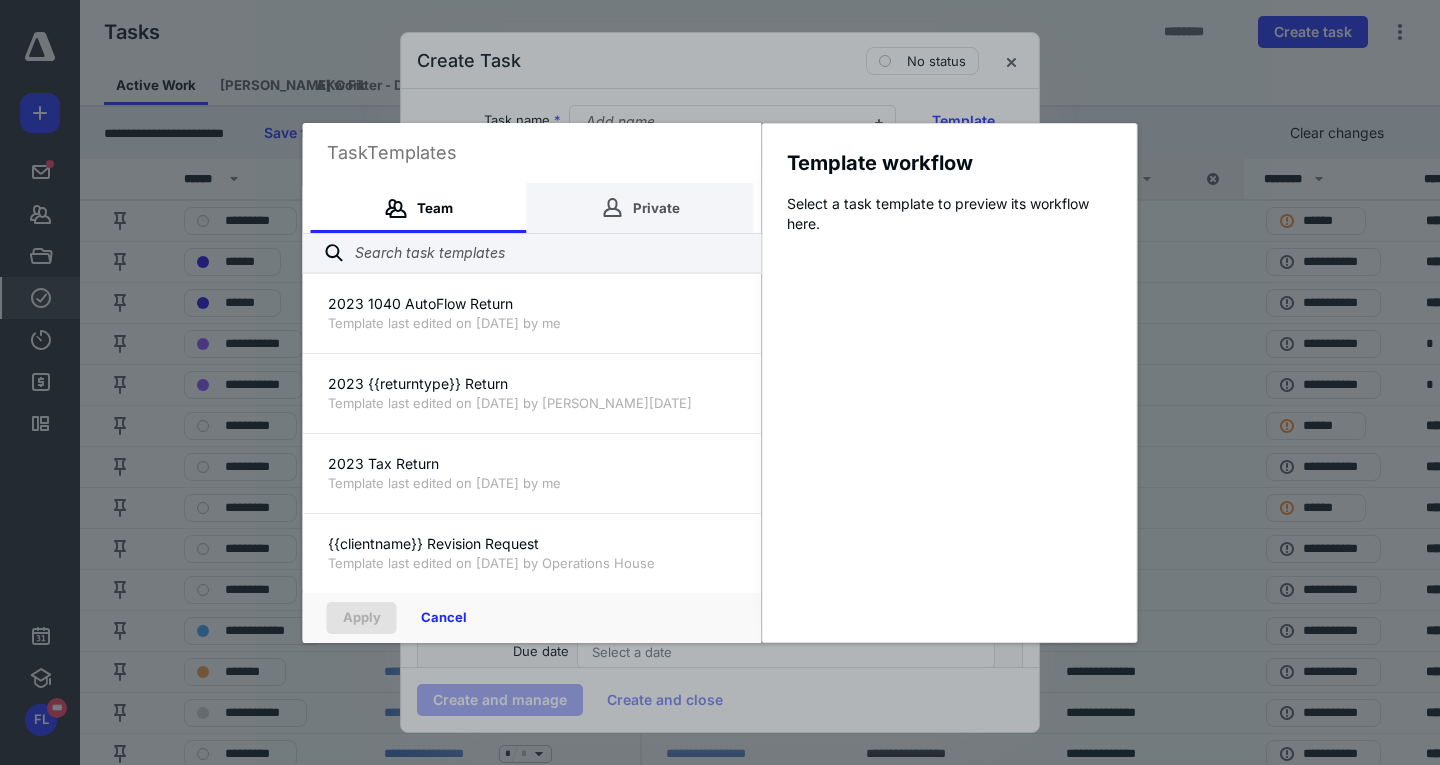 click on "Private" at bounding box center (640, 208) 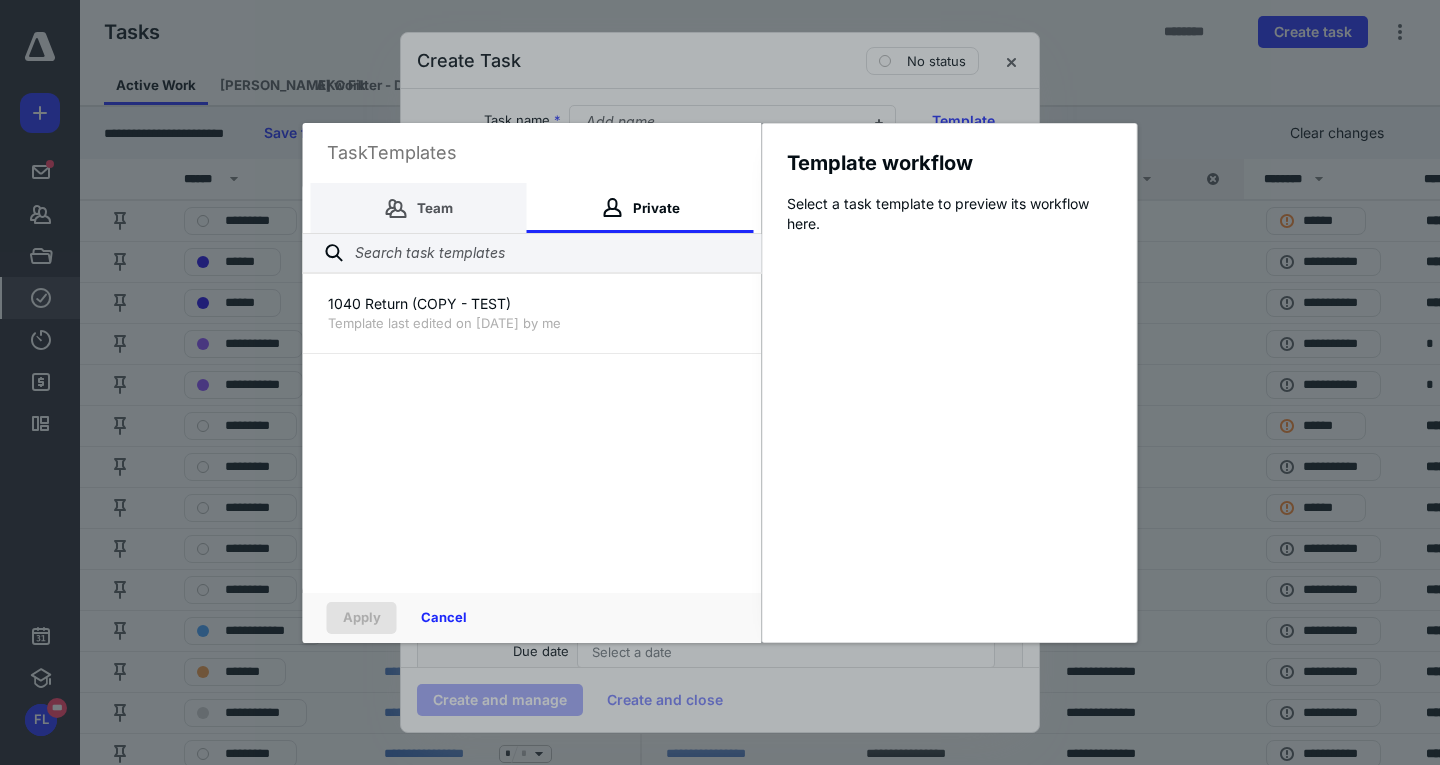 click on "Team" at bounding box center [419, 208] 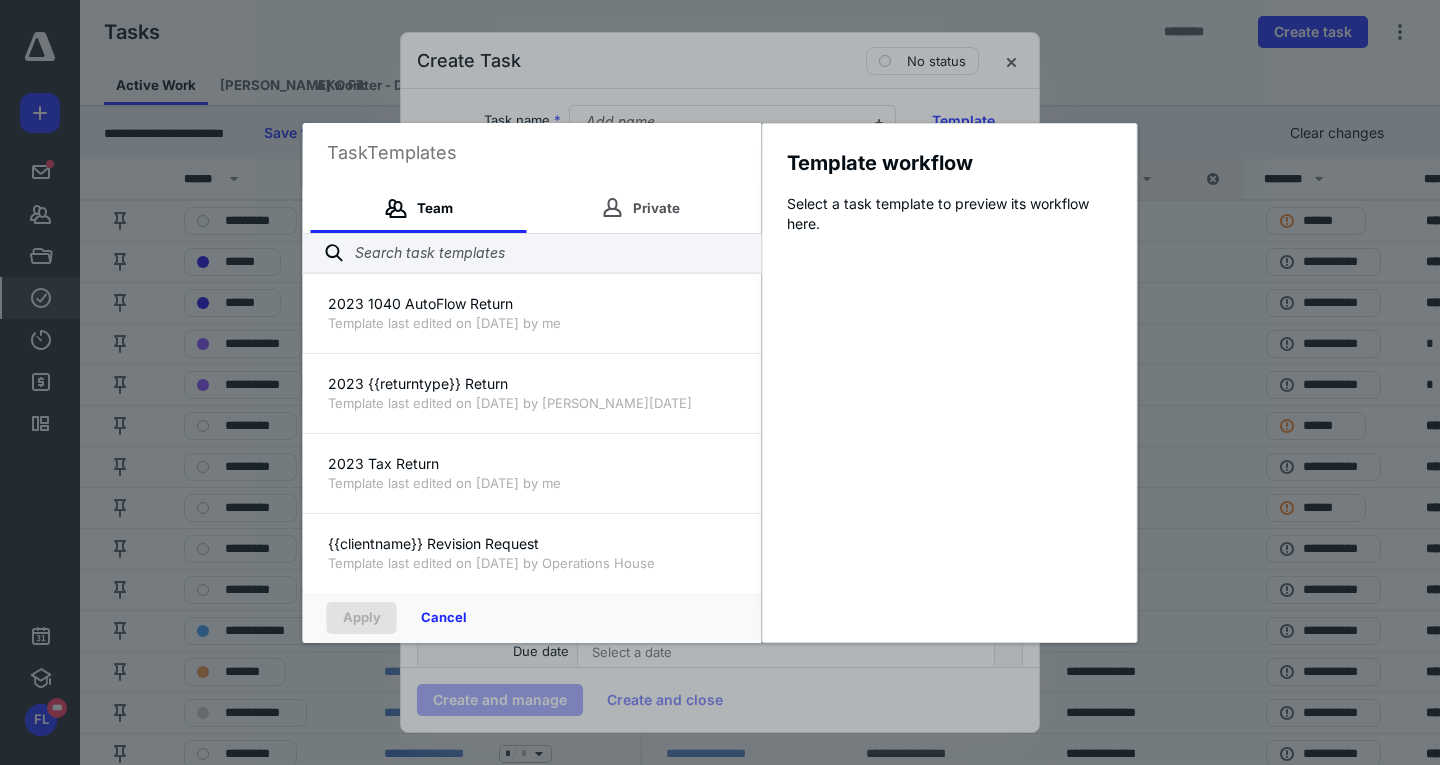 scroll, scrollTop: 320, scrollLeft: 0, axis: vertical 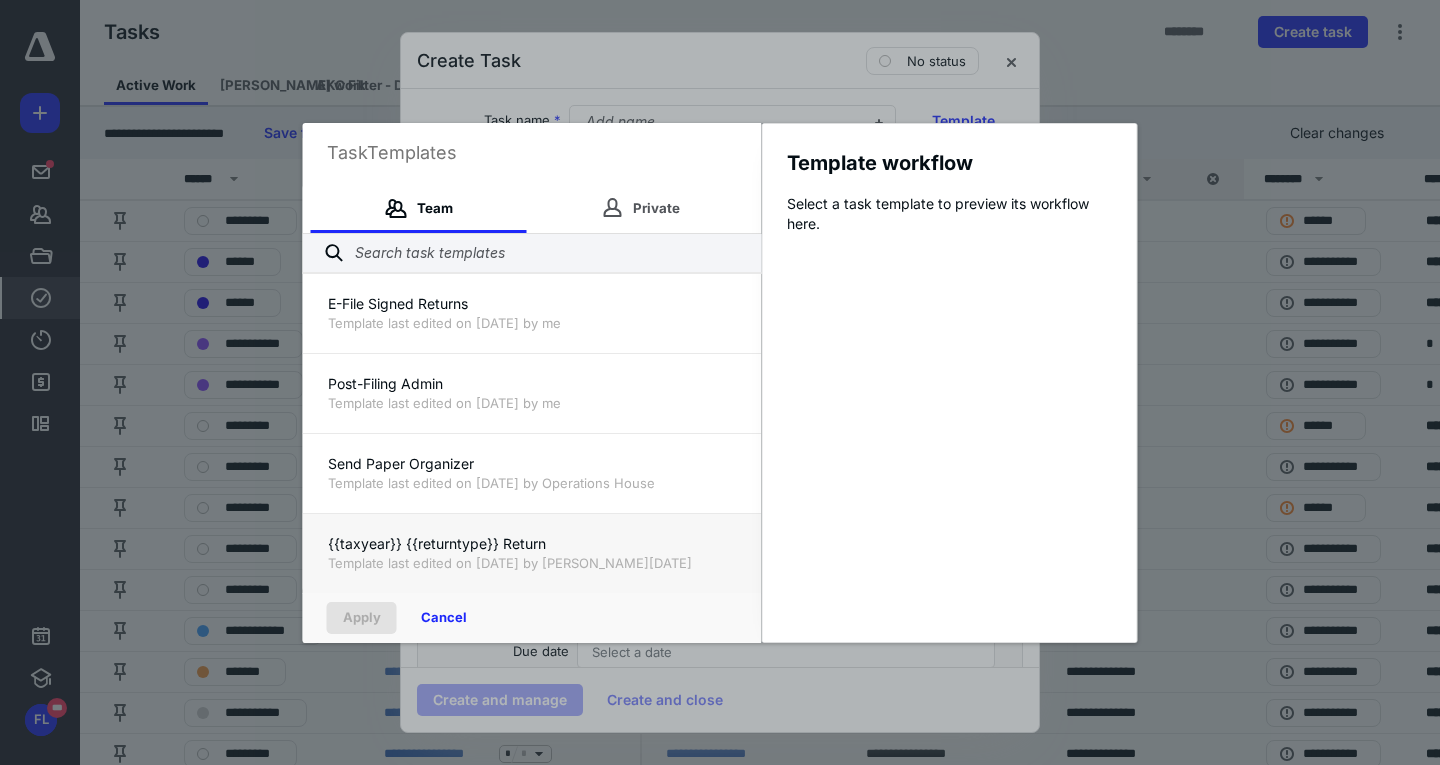 click on "{{taxyear}} {{returntype}} Return" at bounding box center [532, 544] 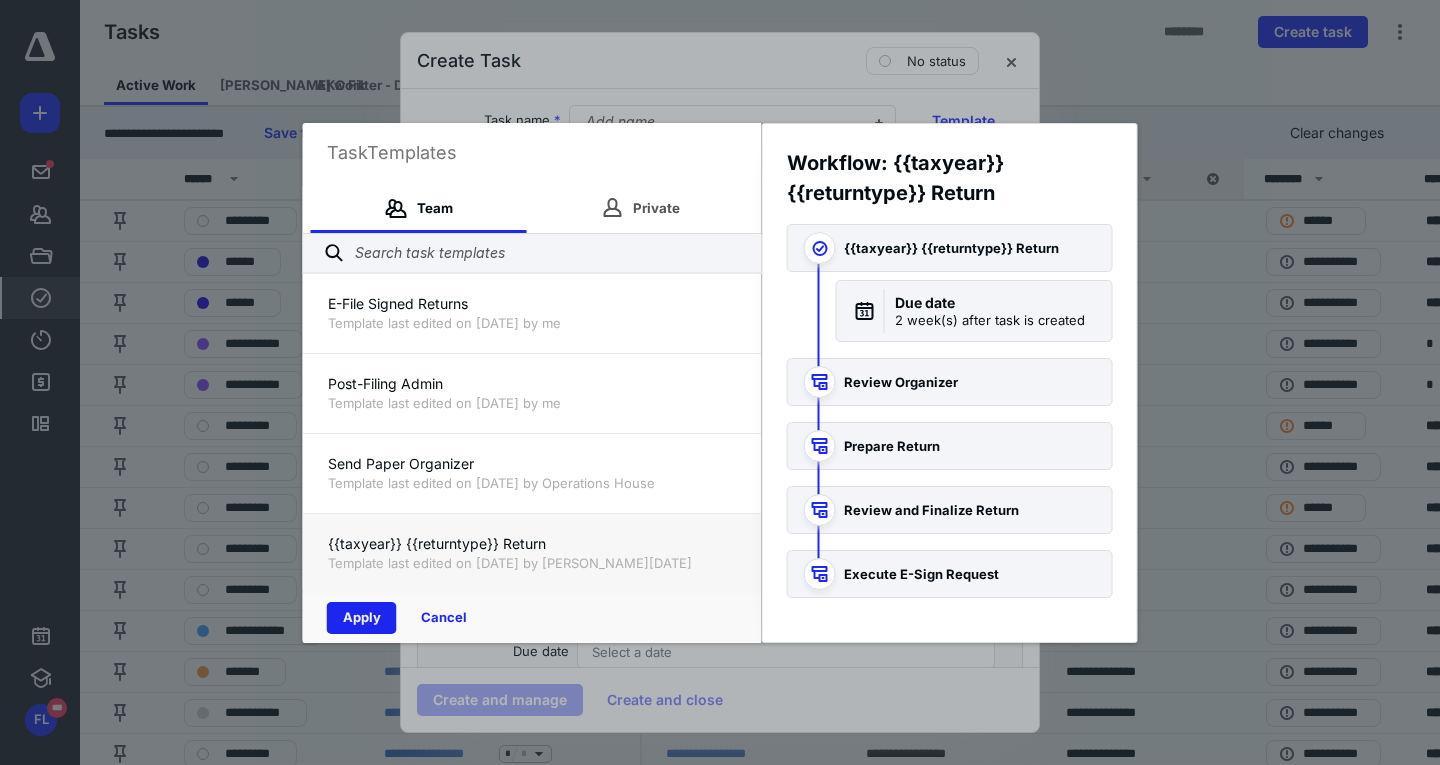 click on "Apply" at bounding box center (362, 618) 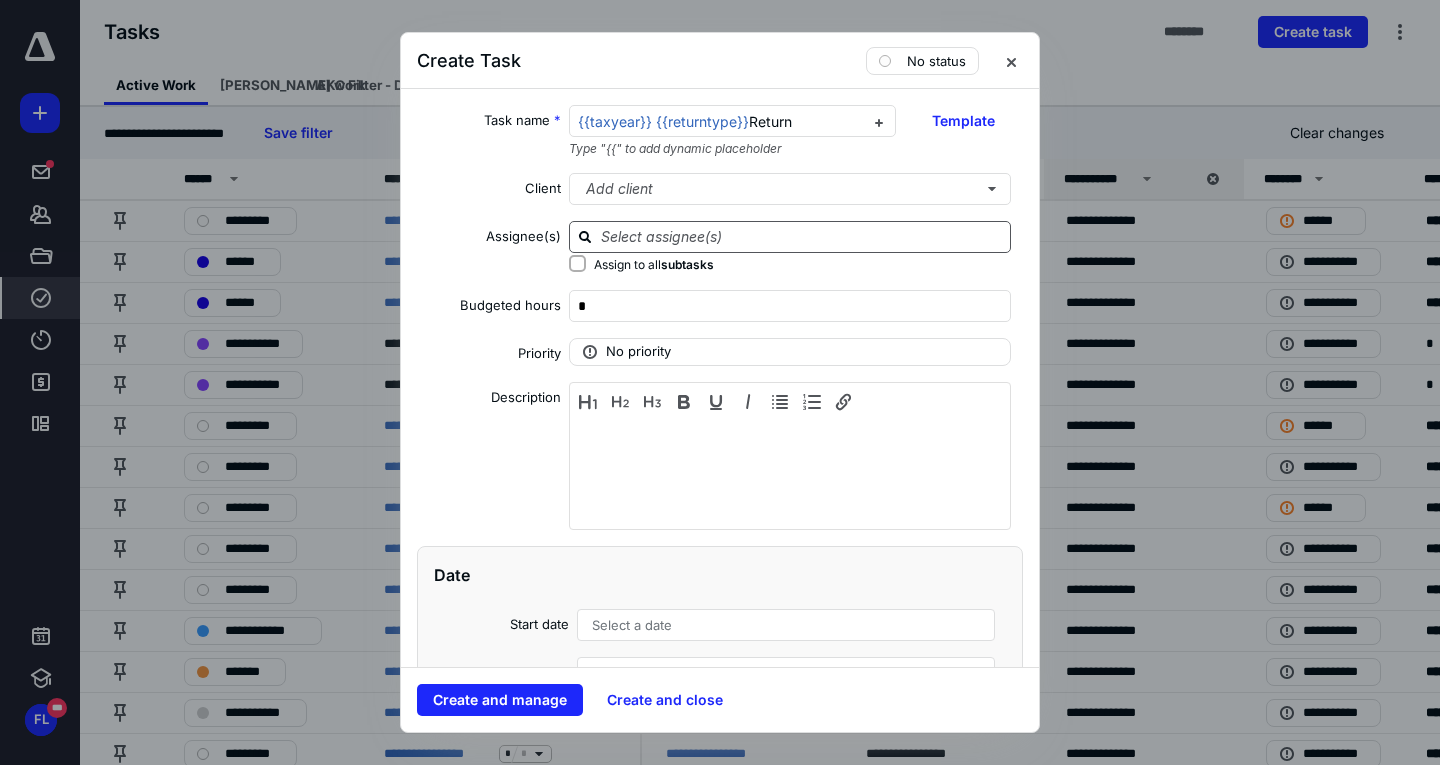 click at bounding box center (802, 236) 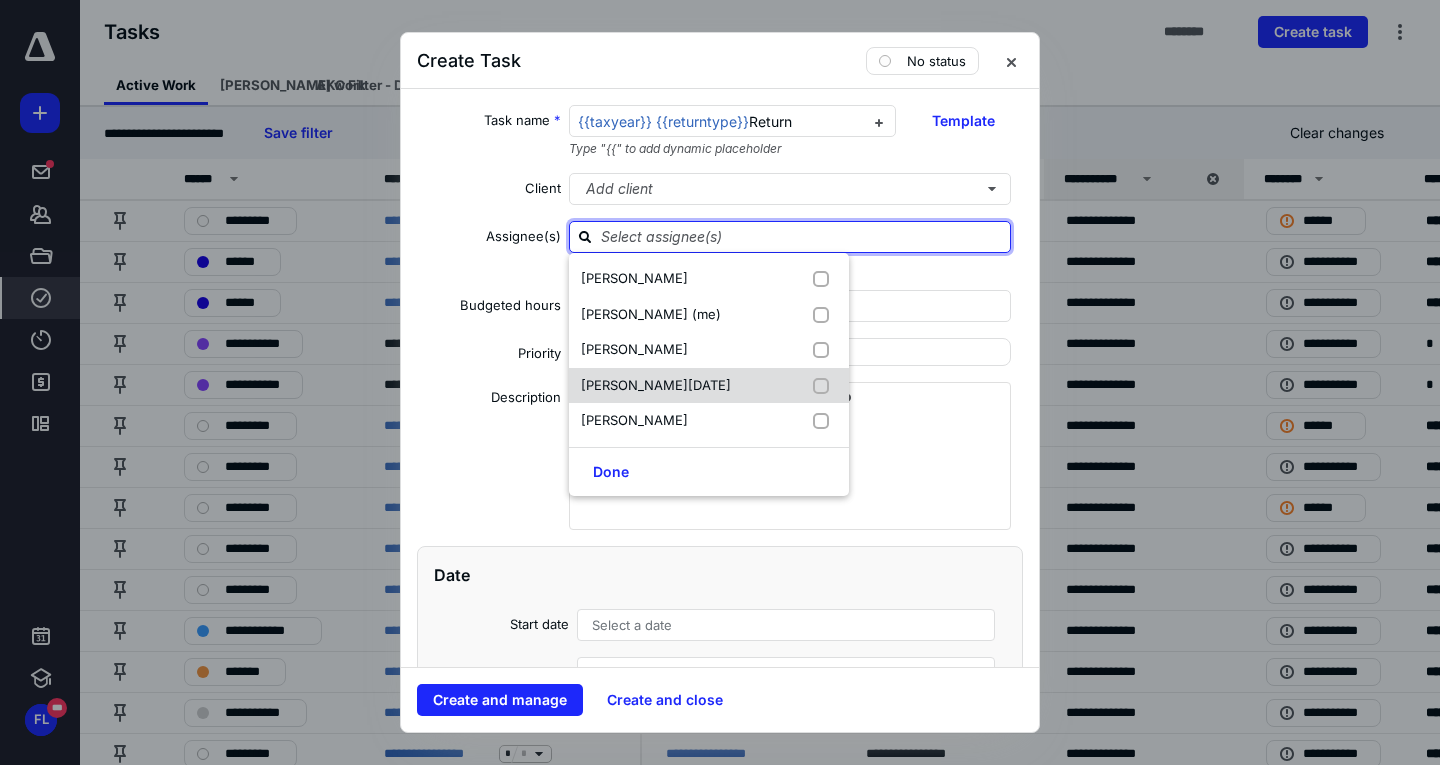 click on "[PERSON_NAME][DATE]" at bounding box center [660, 386] 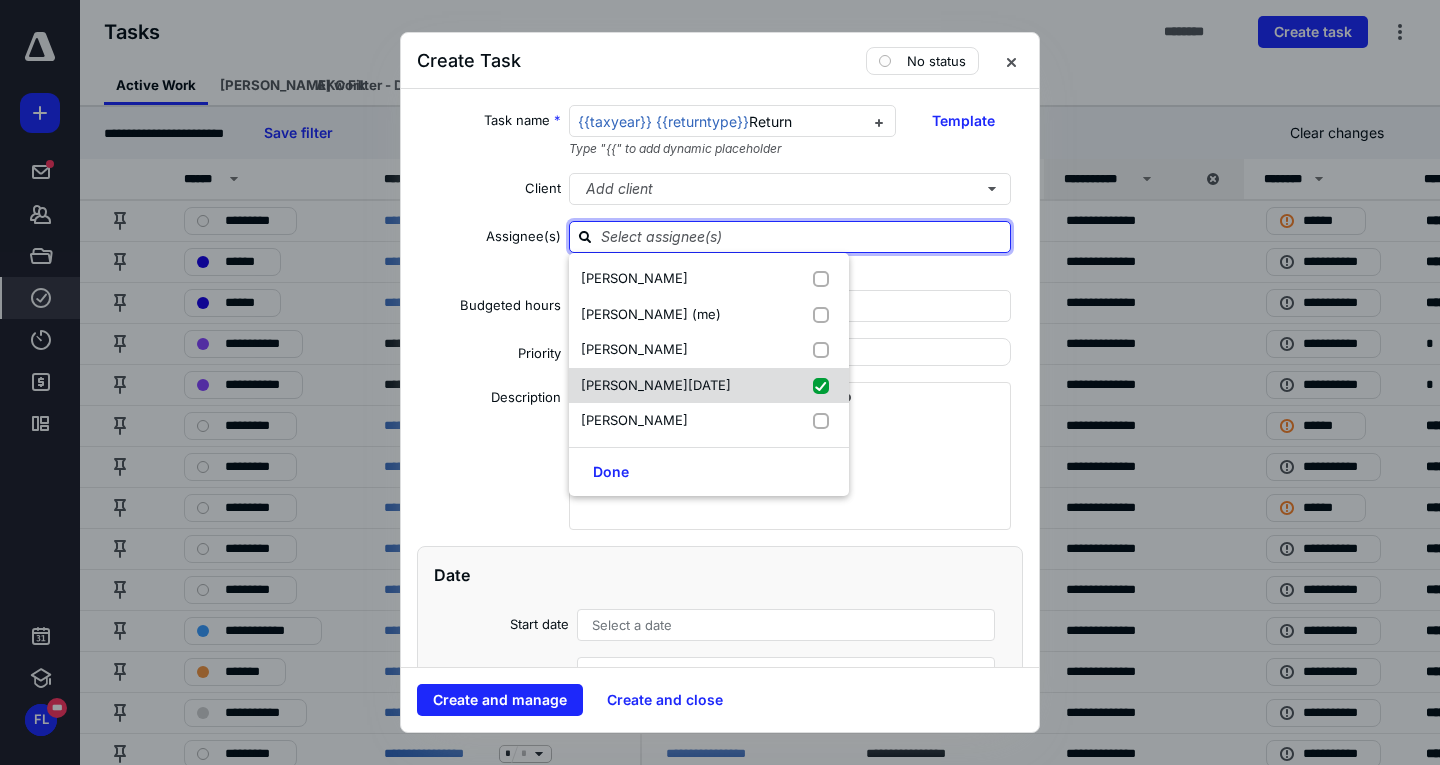 checkbox on "true" 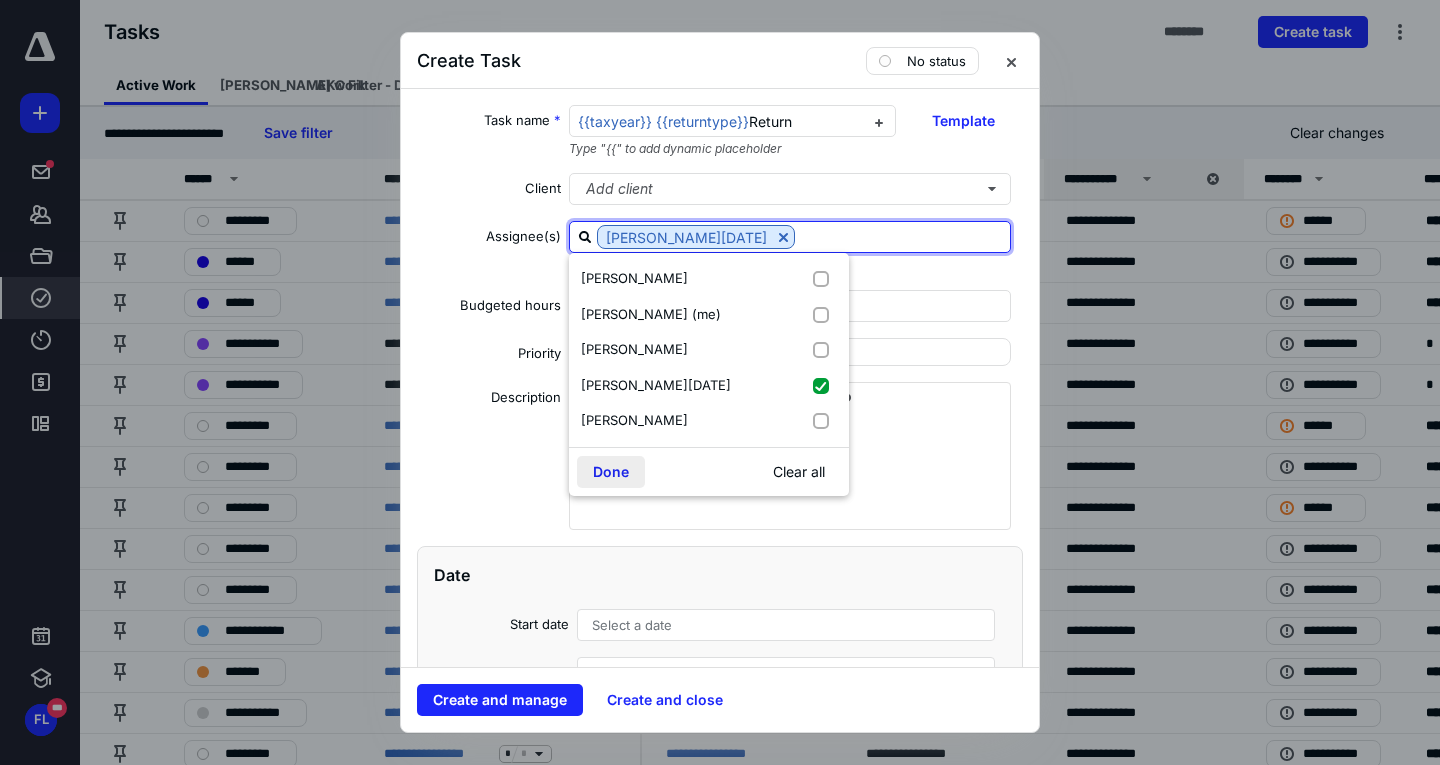 click on "Done" at bounding box center [611, 472] 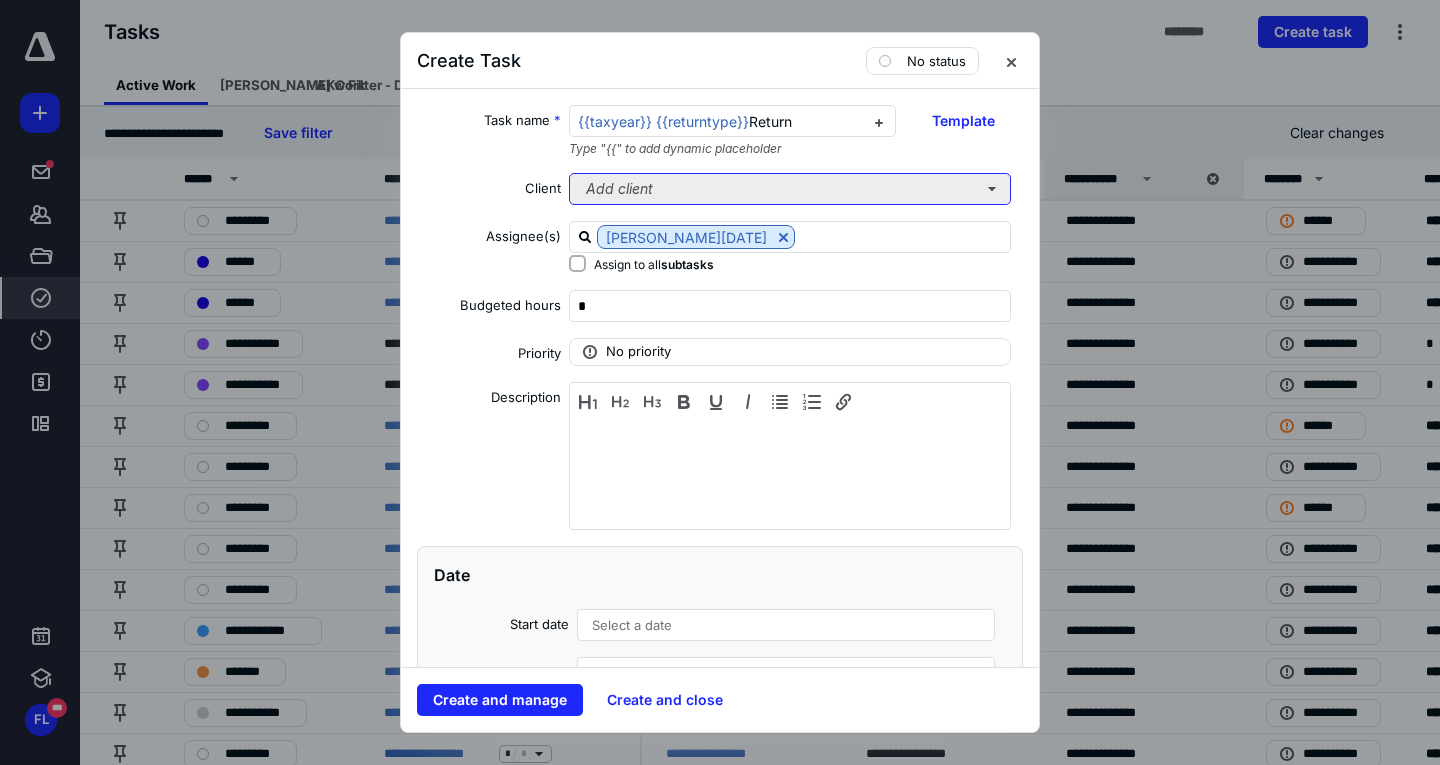 click on "Add client" at bounding box center [790, 189] 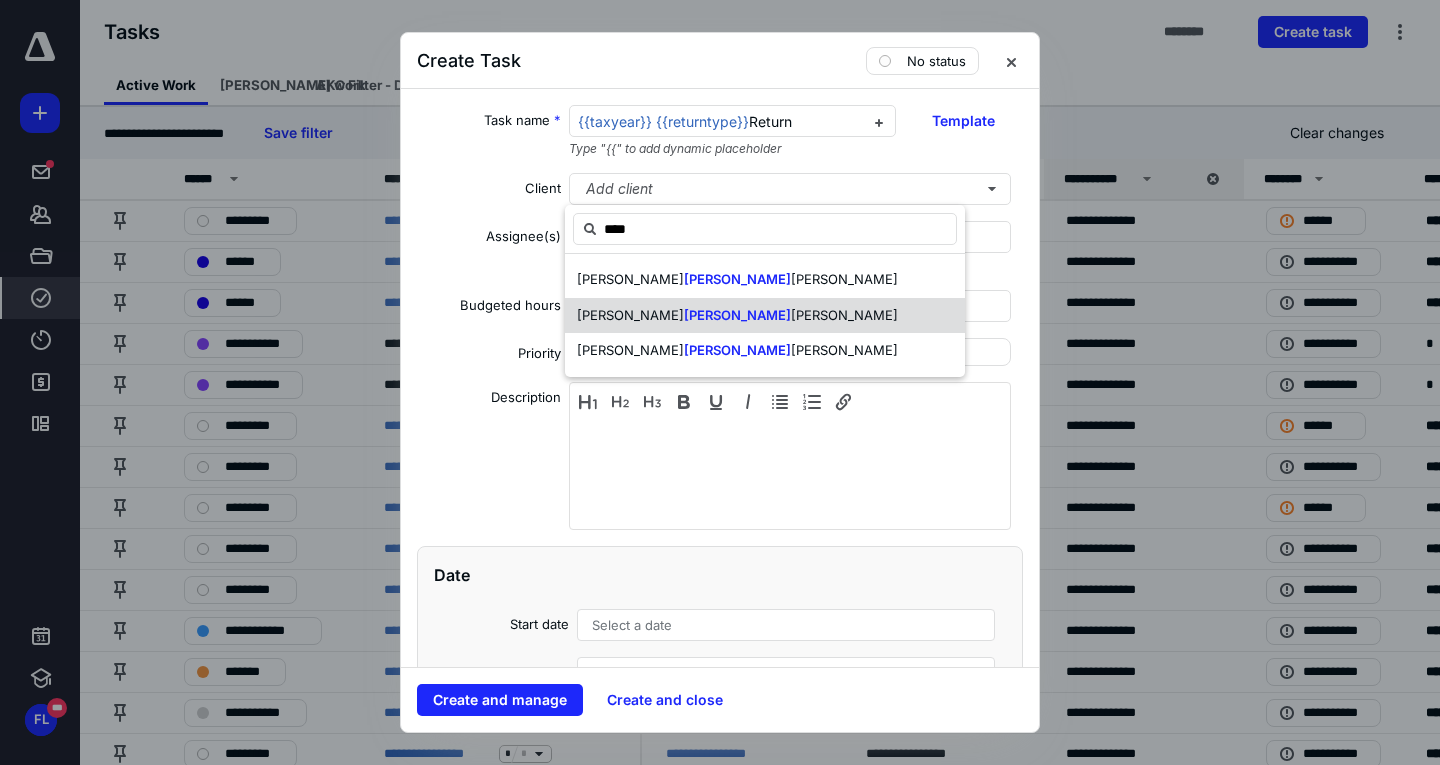 click on "[PERSON_NAME] [PERSON_NAME]" at bounding box center (765, 316) 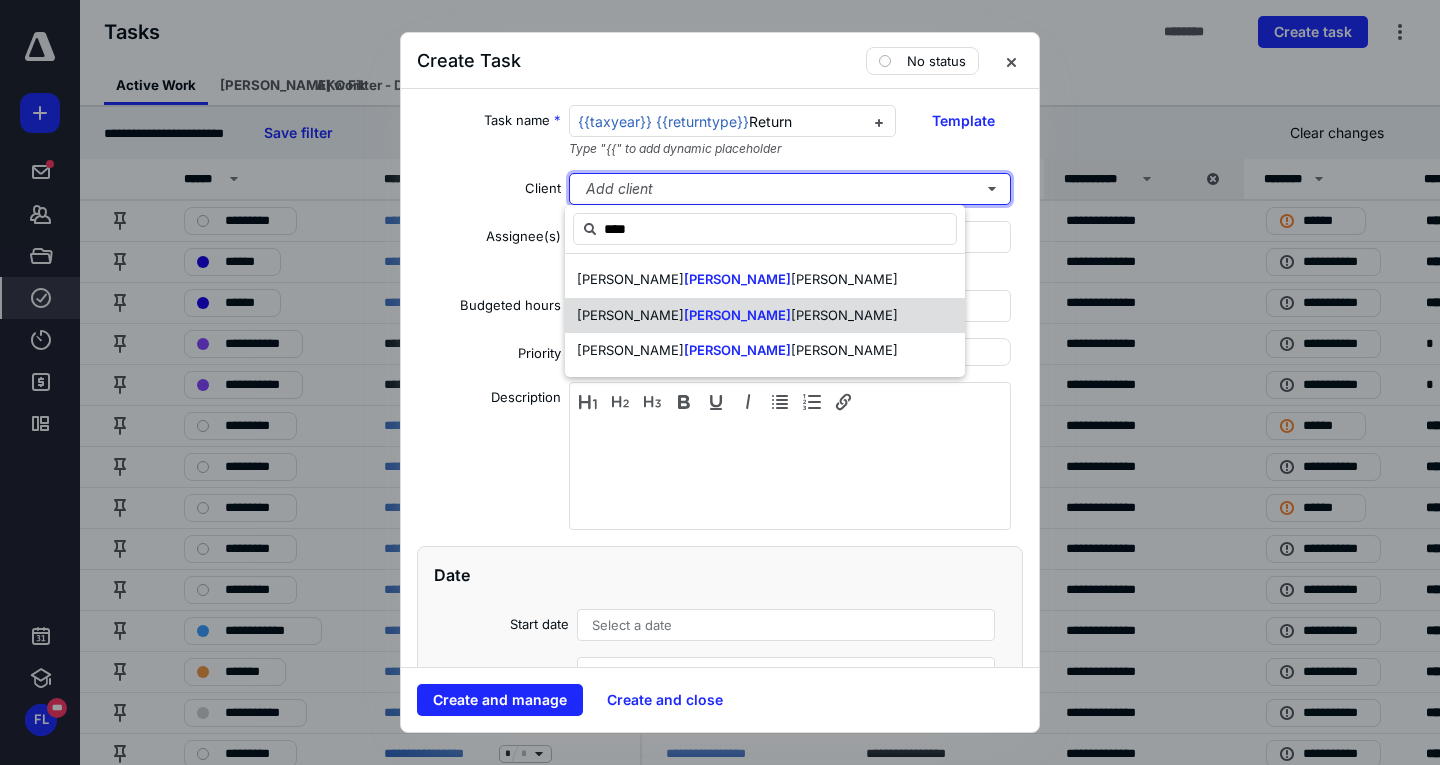 type 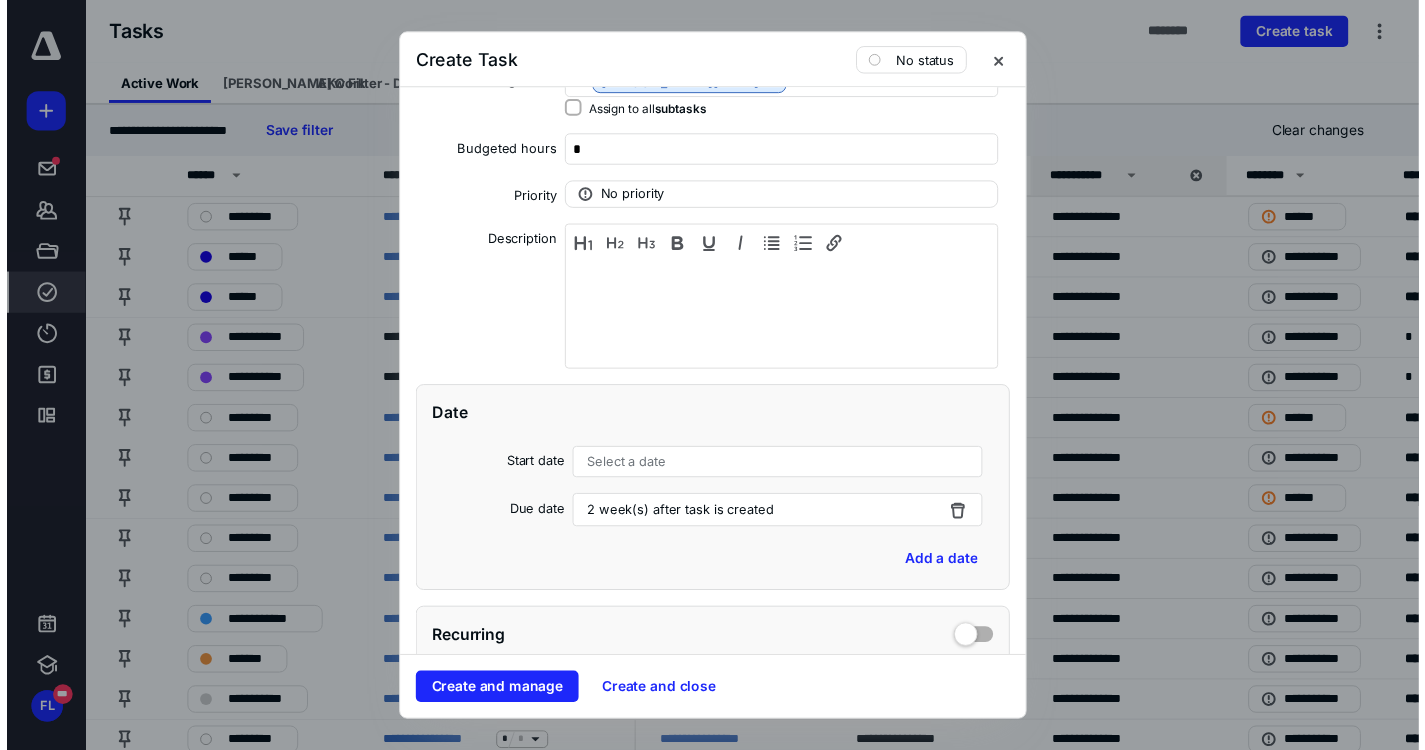 scroll, scrollTop: 700, scrollLeft: 0, axis: vertical 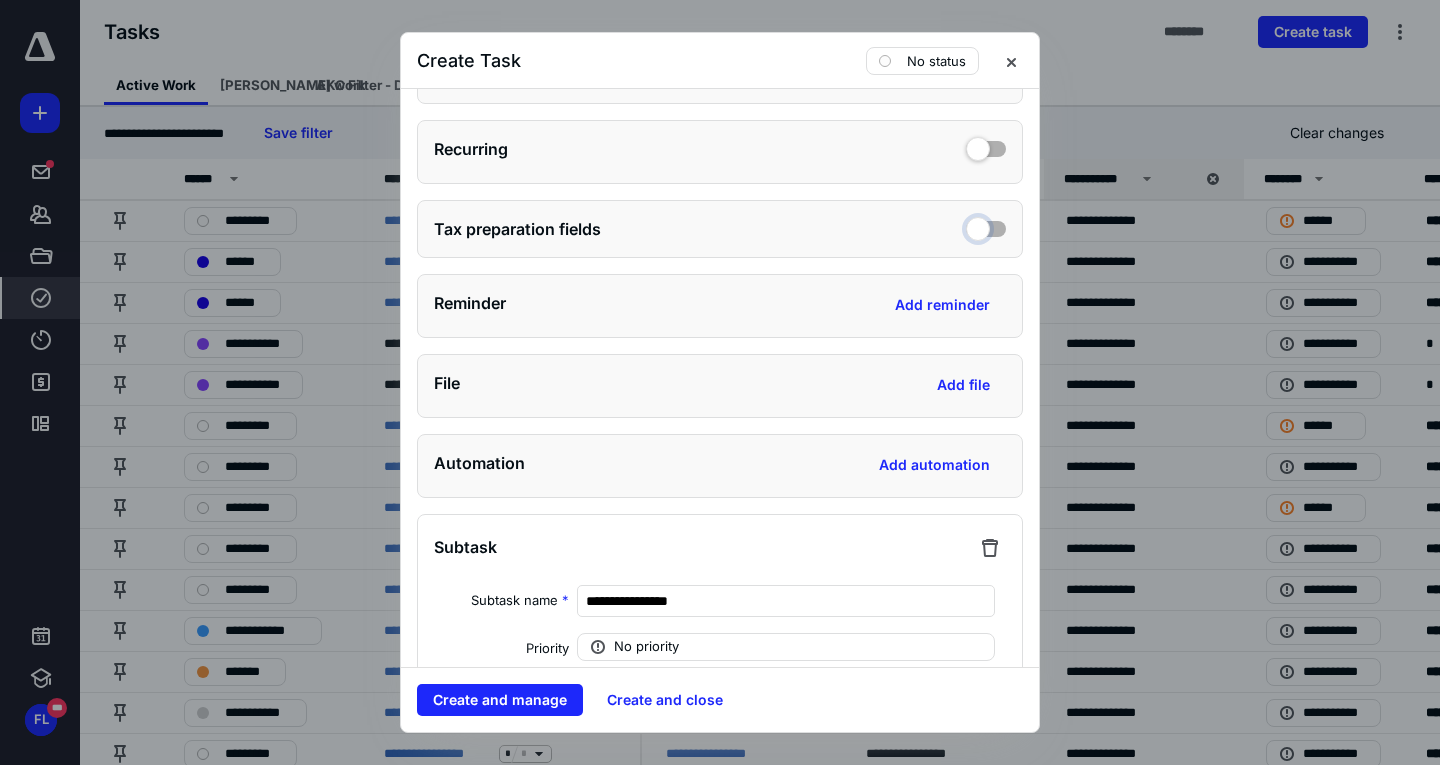 click at bounding box center [986, 226] 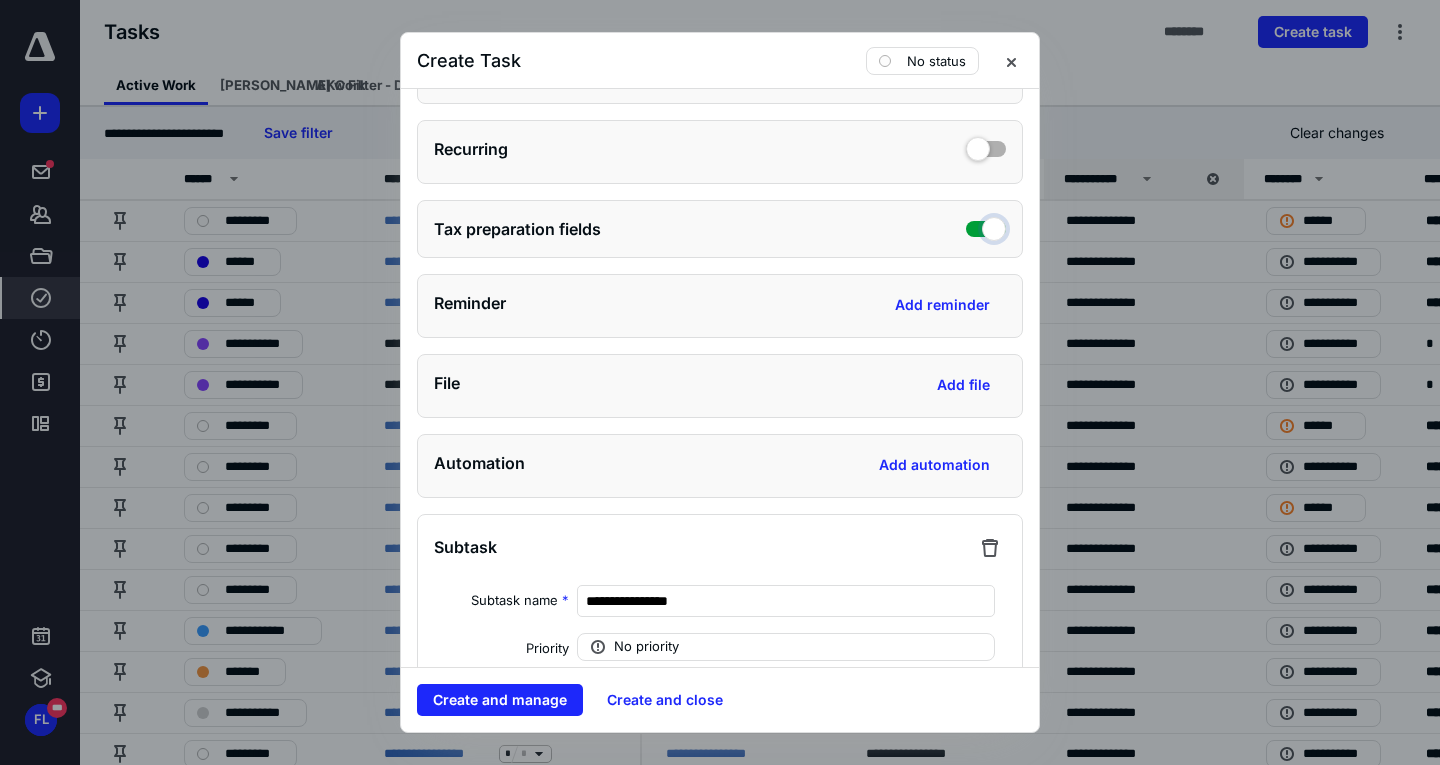 checkbox on "true" 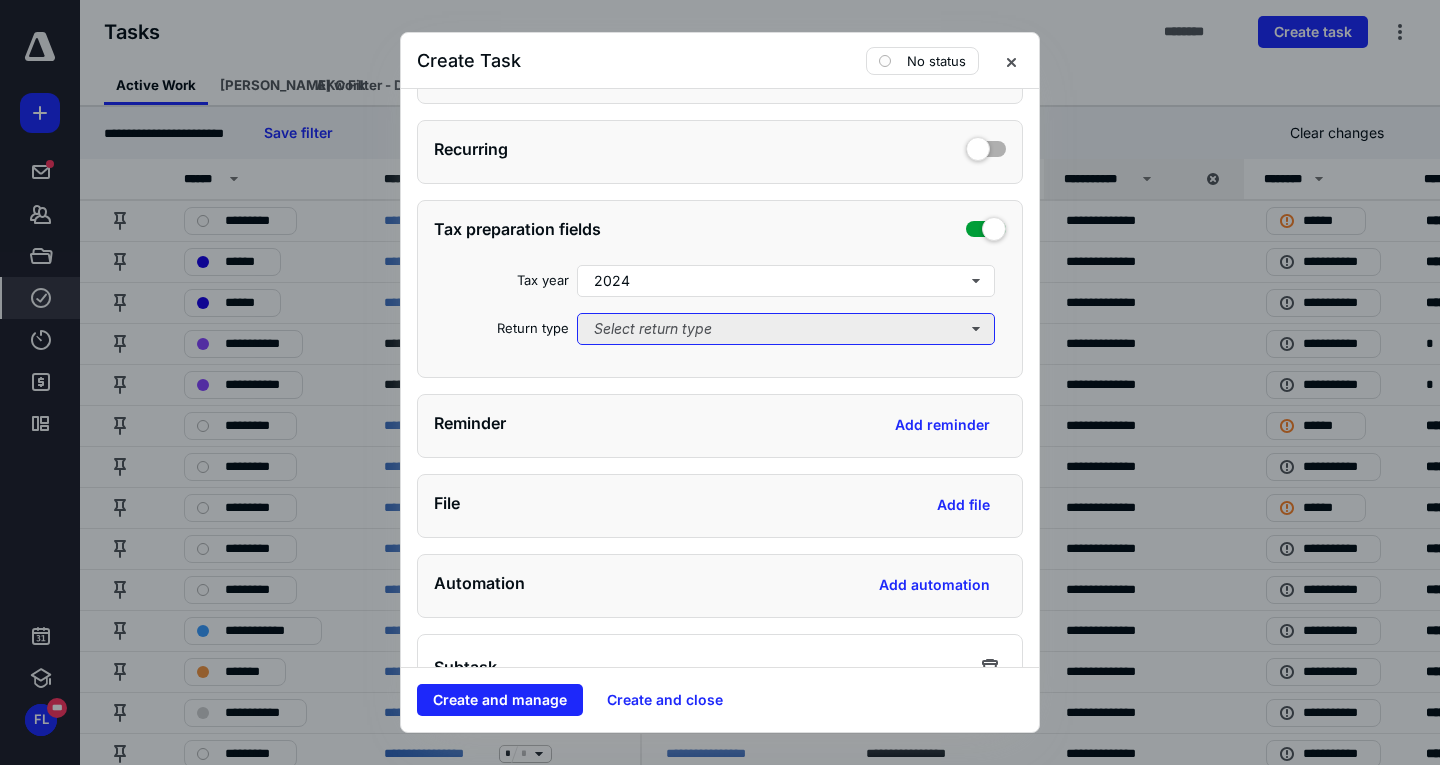 click on "Select return type" at bounding box center [786, 329] 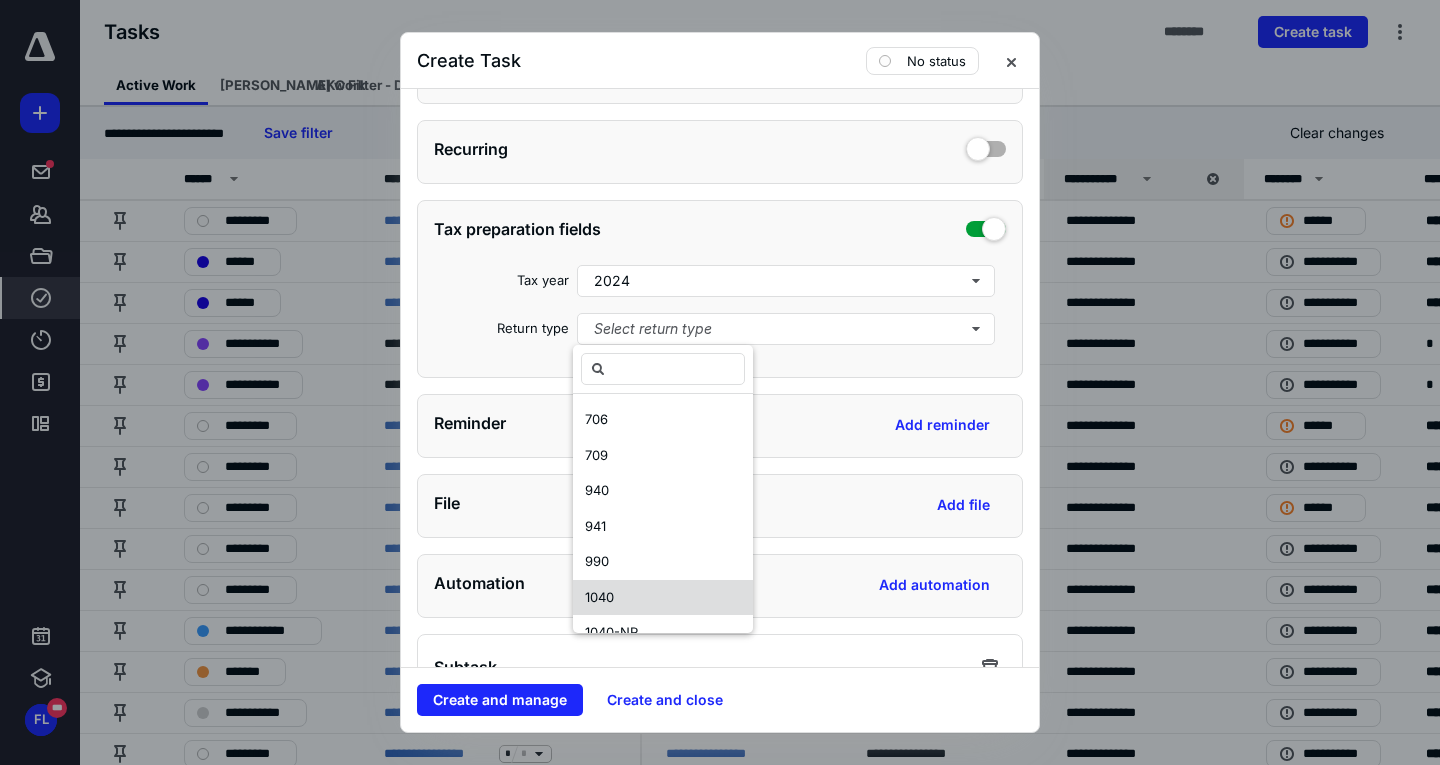 click on "1040" at bounding box center [663, 598] 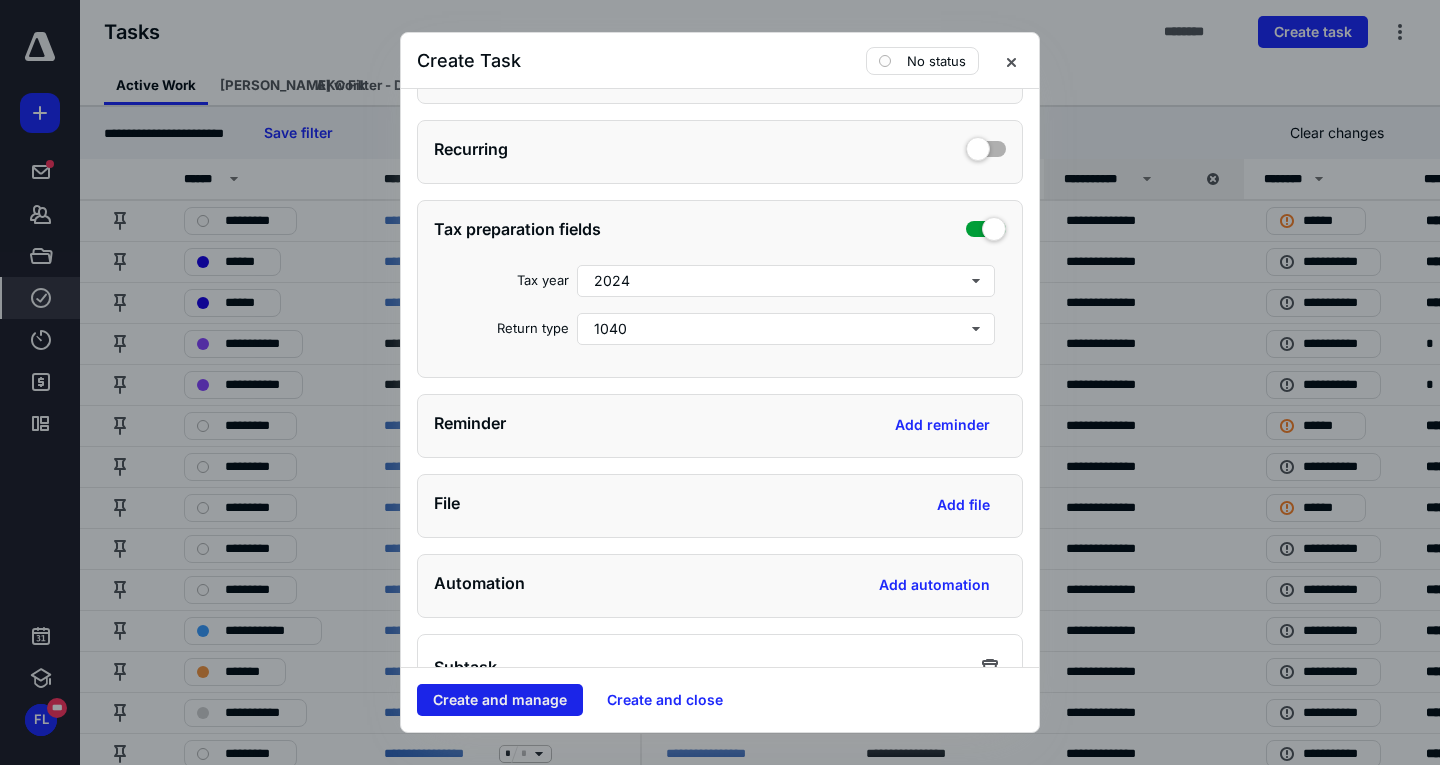 click on "Create and manage" at bounding box center [500, 700] 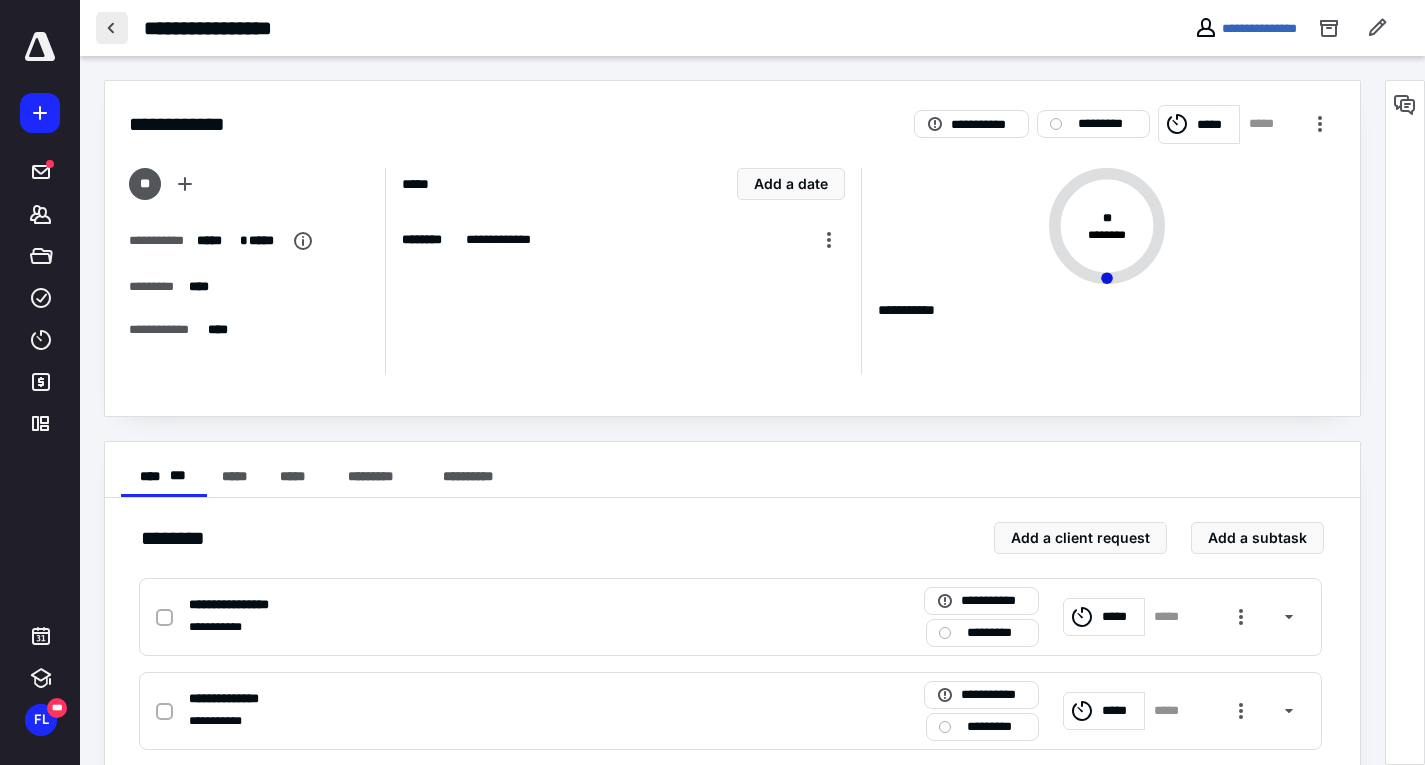click at bounding box center [112, 28] 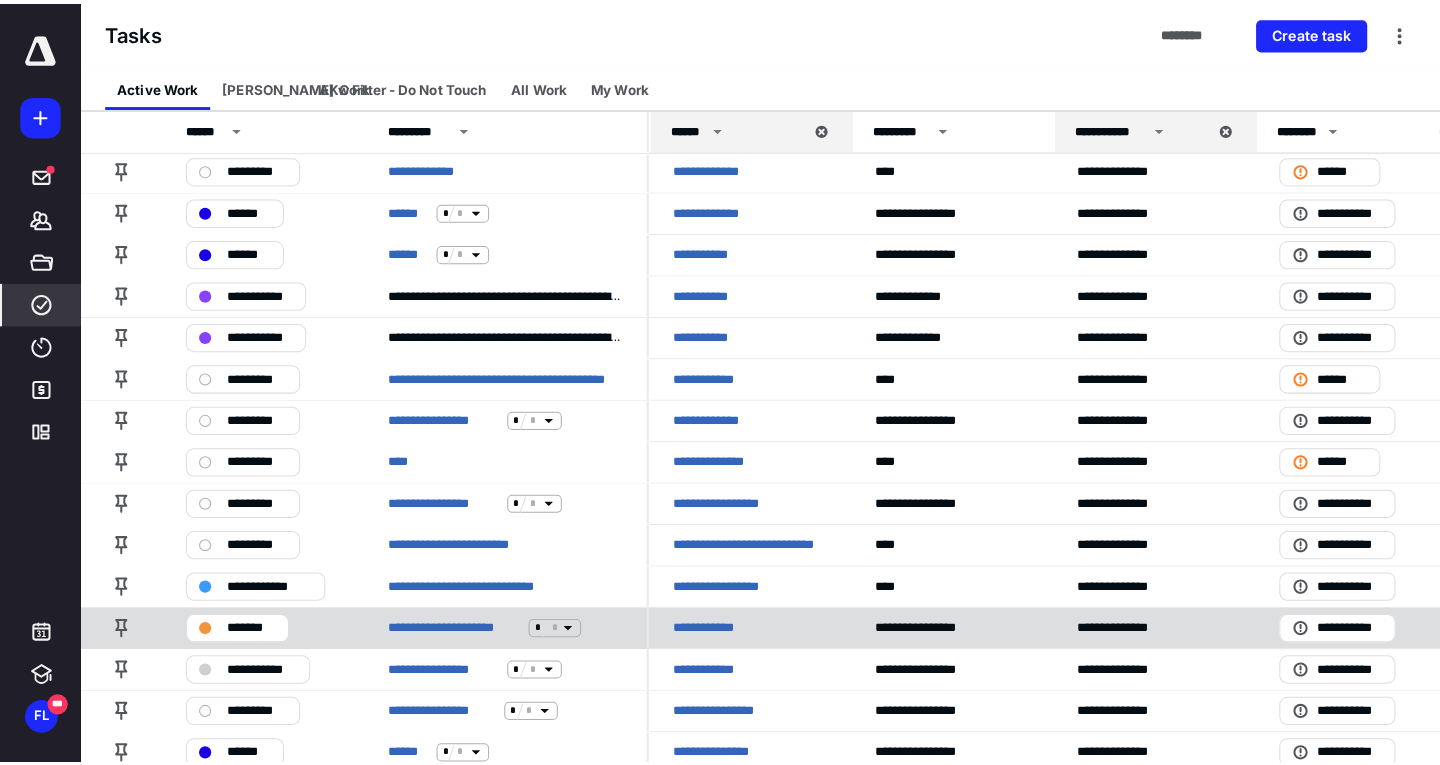scroll, scrollTop: 100, scrollLeft: 0, axis: vertical 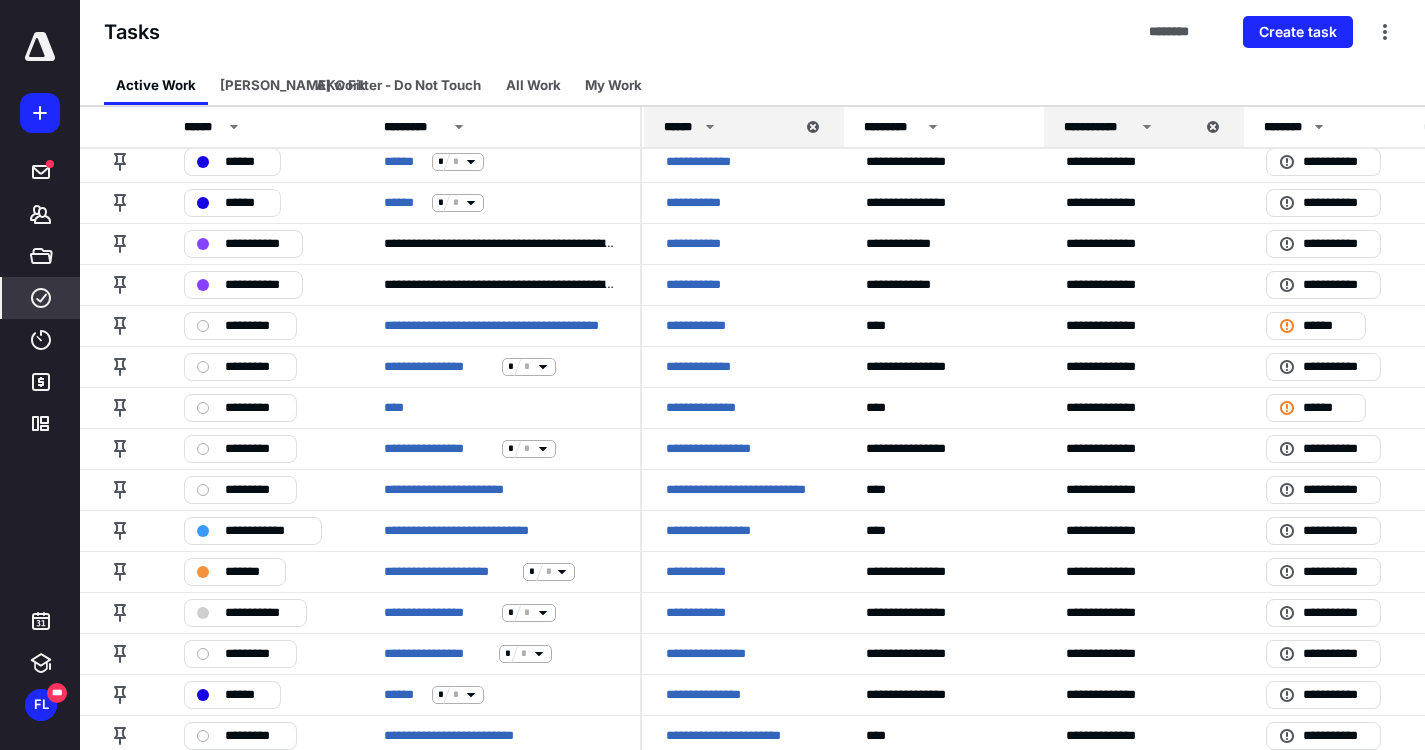 click 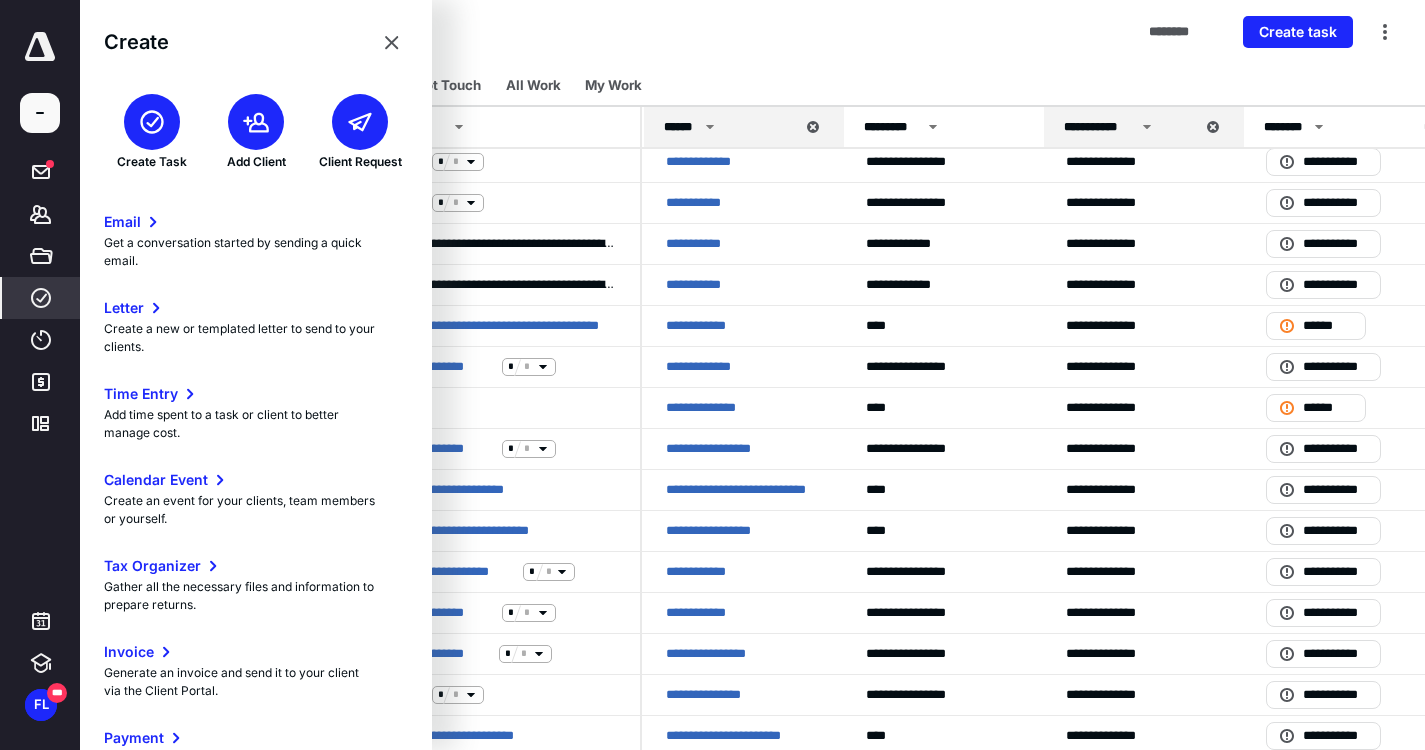 click at bounding box center [152, 122] 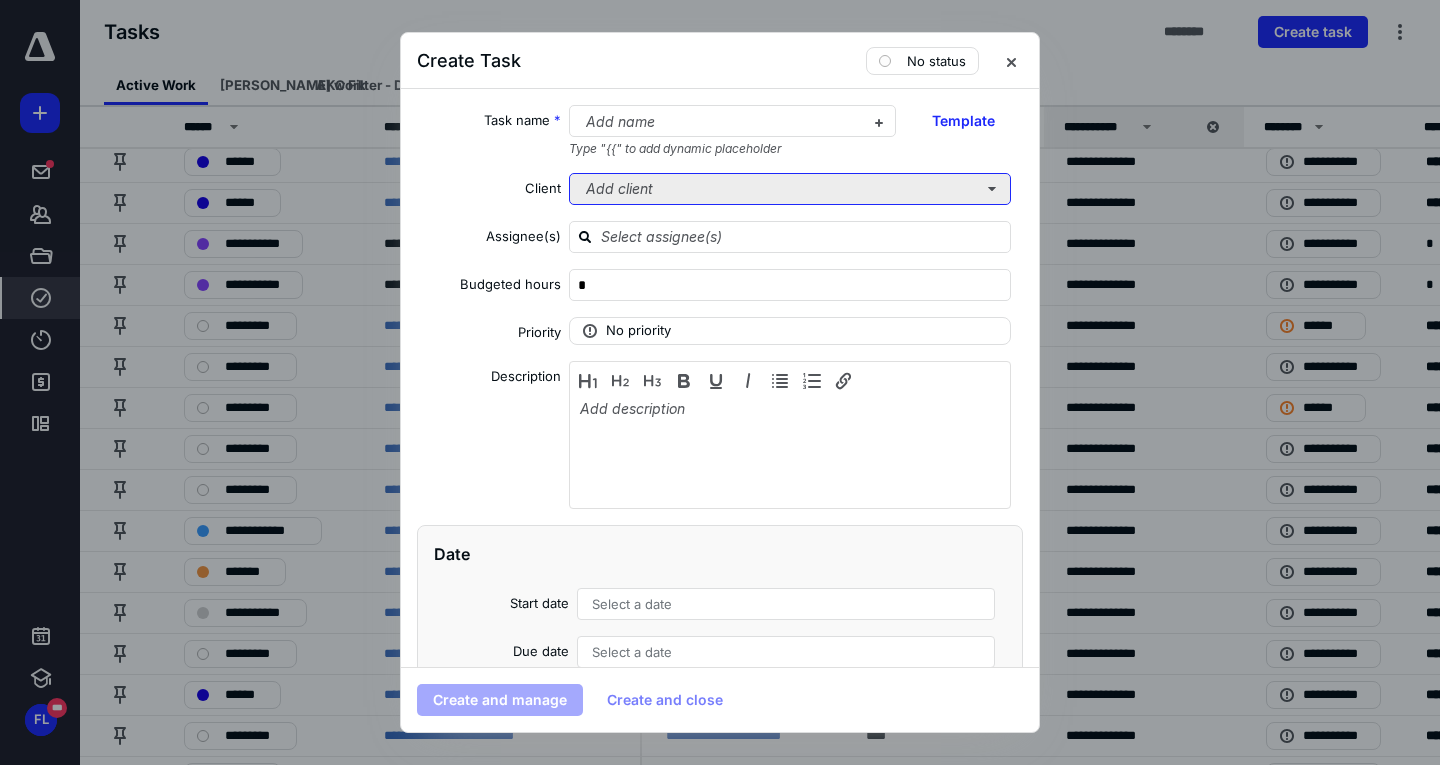 click on "Add client" at bounding box center (790, 189) 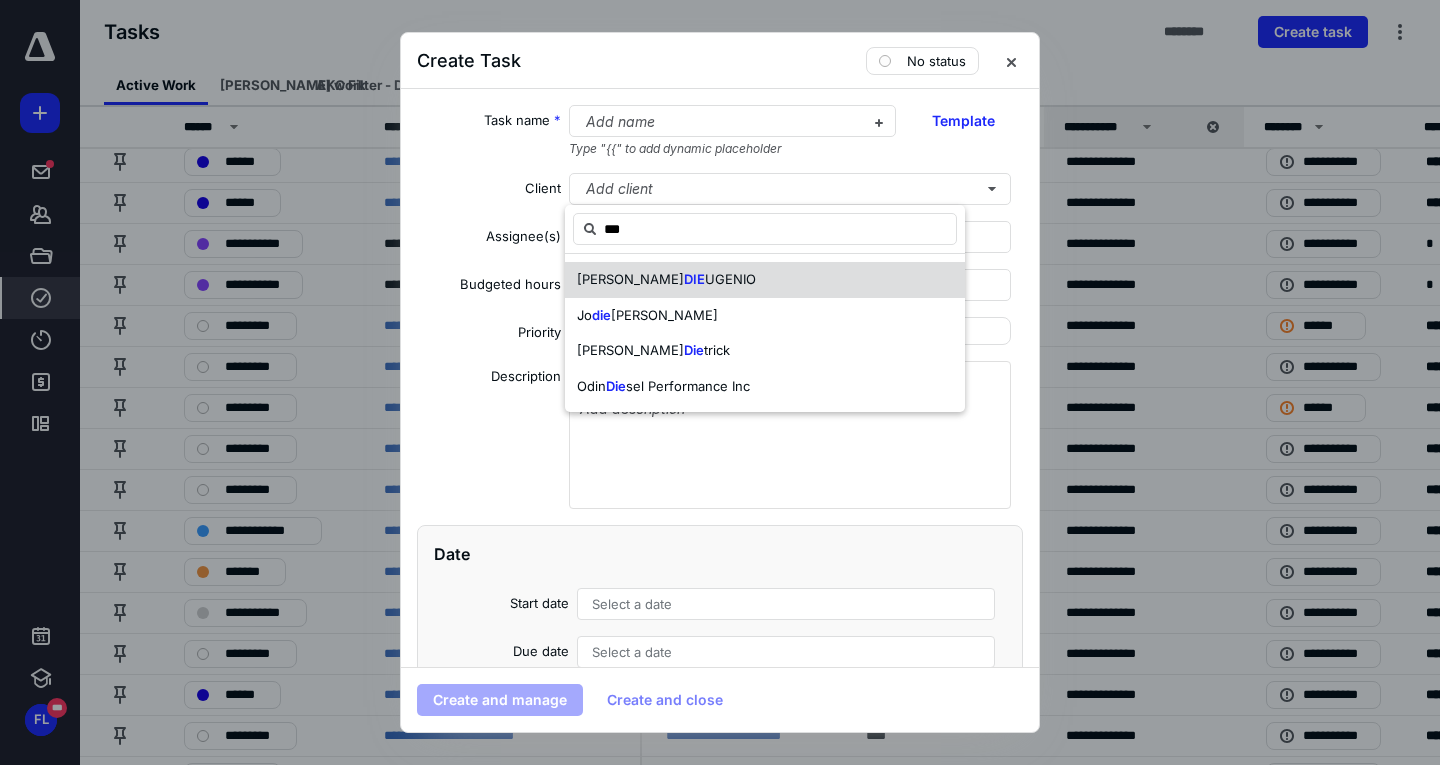 click on "[PERSON_NAME]  DIE UGENIO" at bounding box center [765, 280] 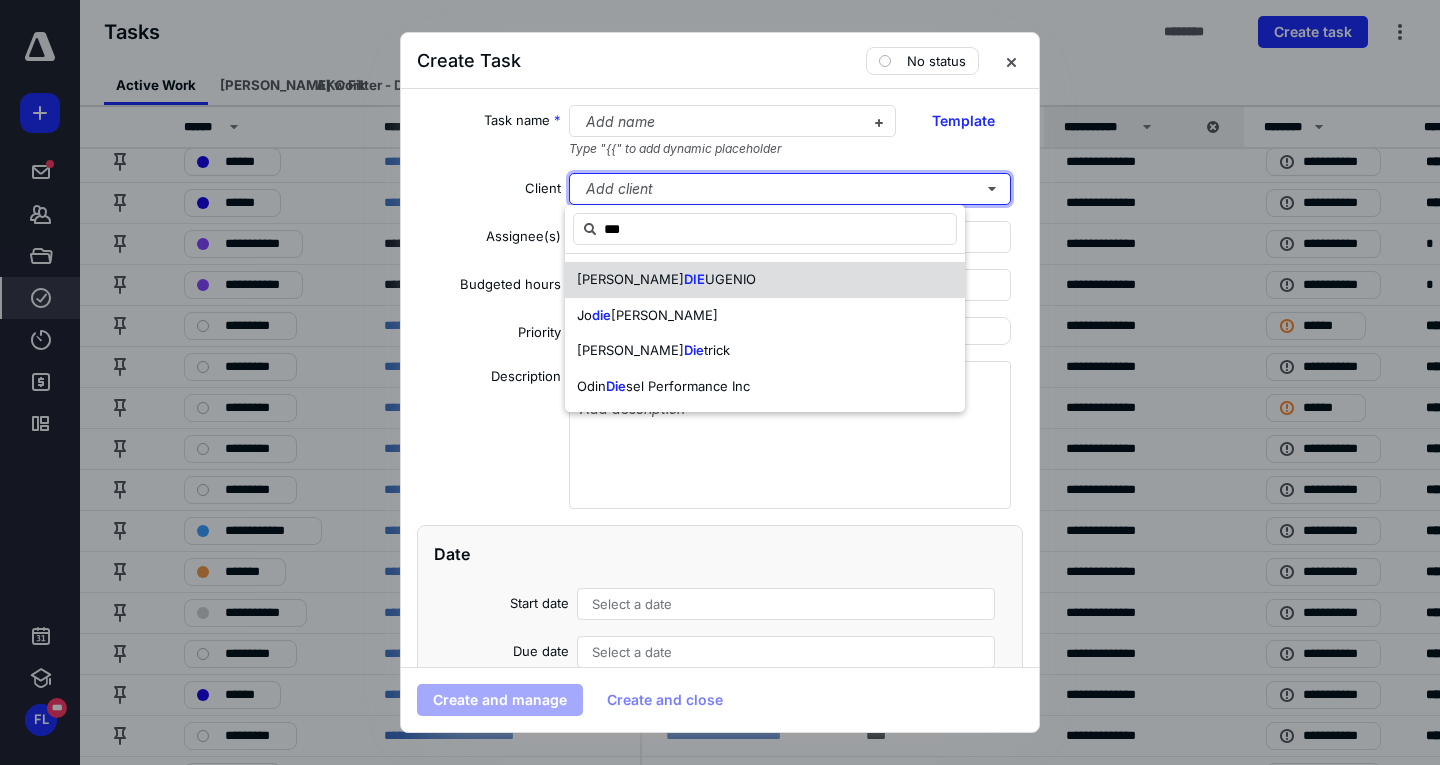 type 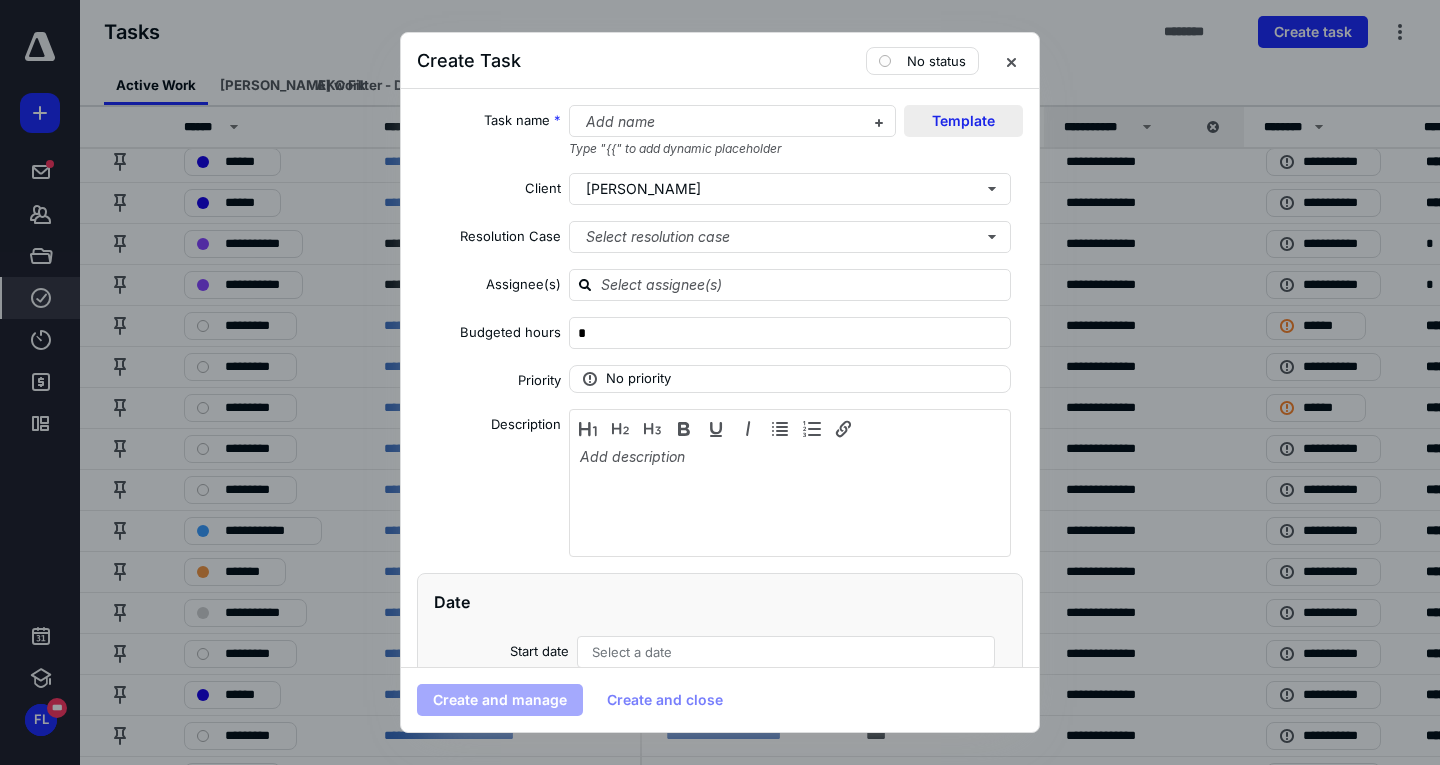 click on "Template" at bounding box center (963, 121) 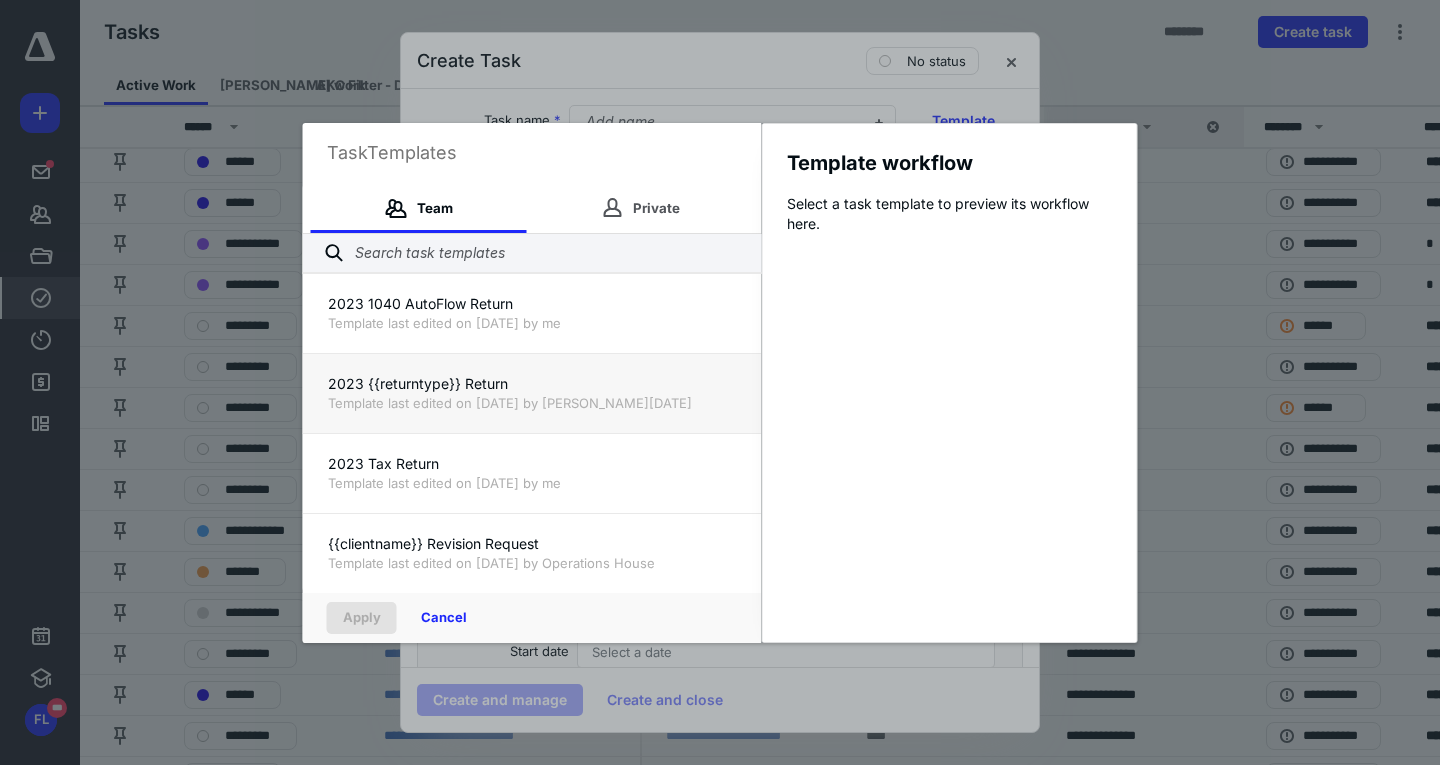 scroll, scrollTop: 320, scrollLeft: 0, axis: vertical 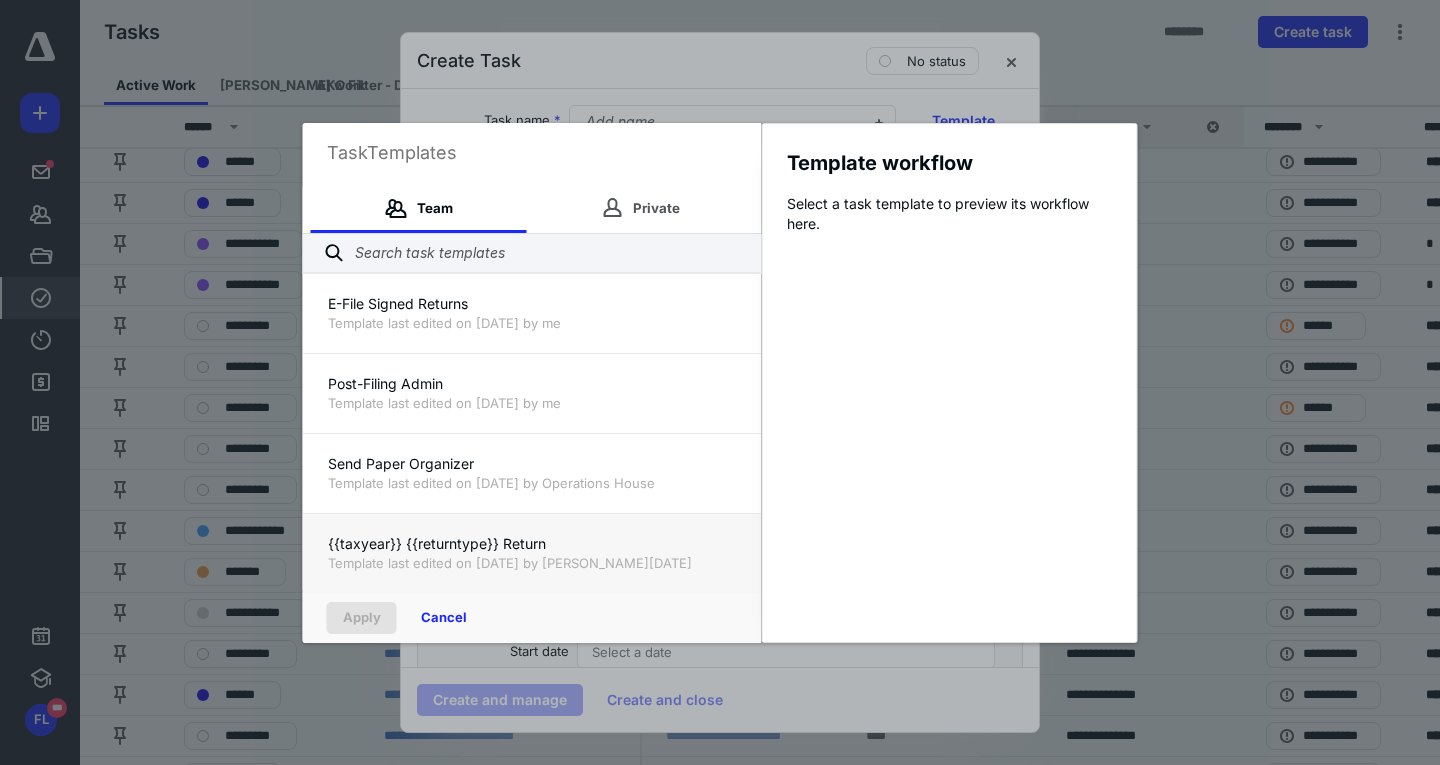 click on "Template last edited on [DATE] by [PERSON_NAME][DATE]" at bounding box center (532, 563) 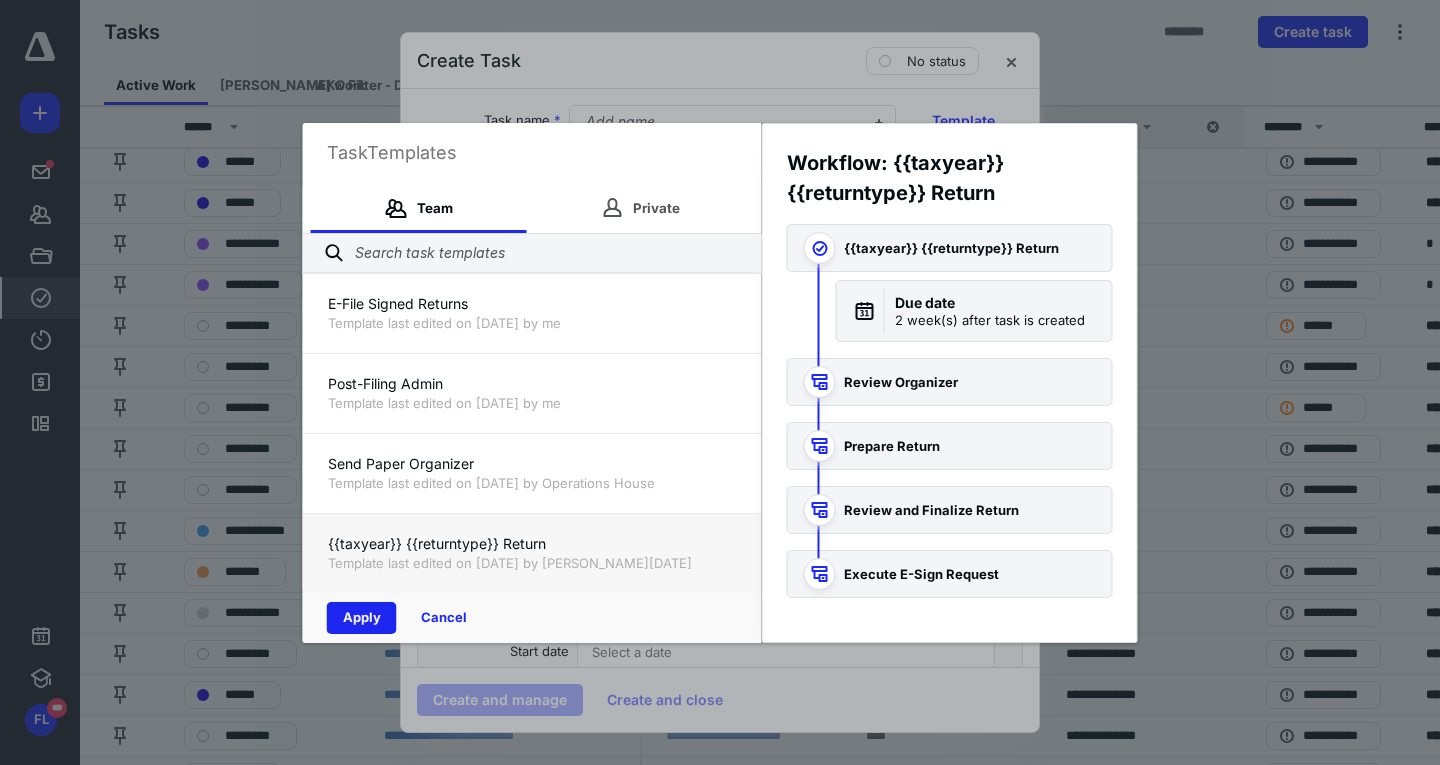 click on "Apply" at bounding box center [362, 618] 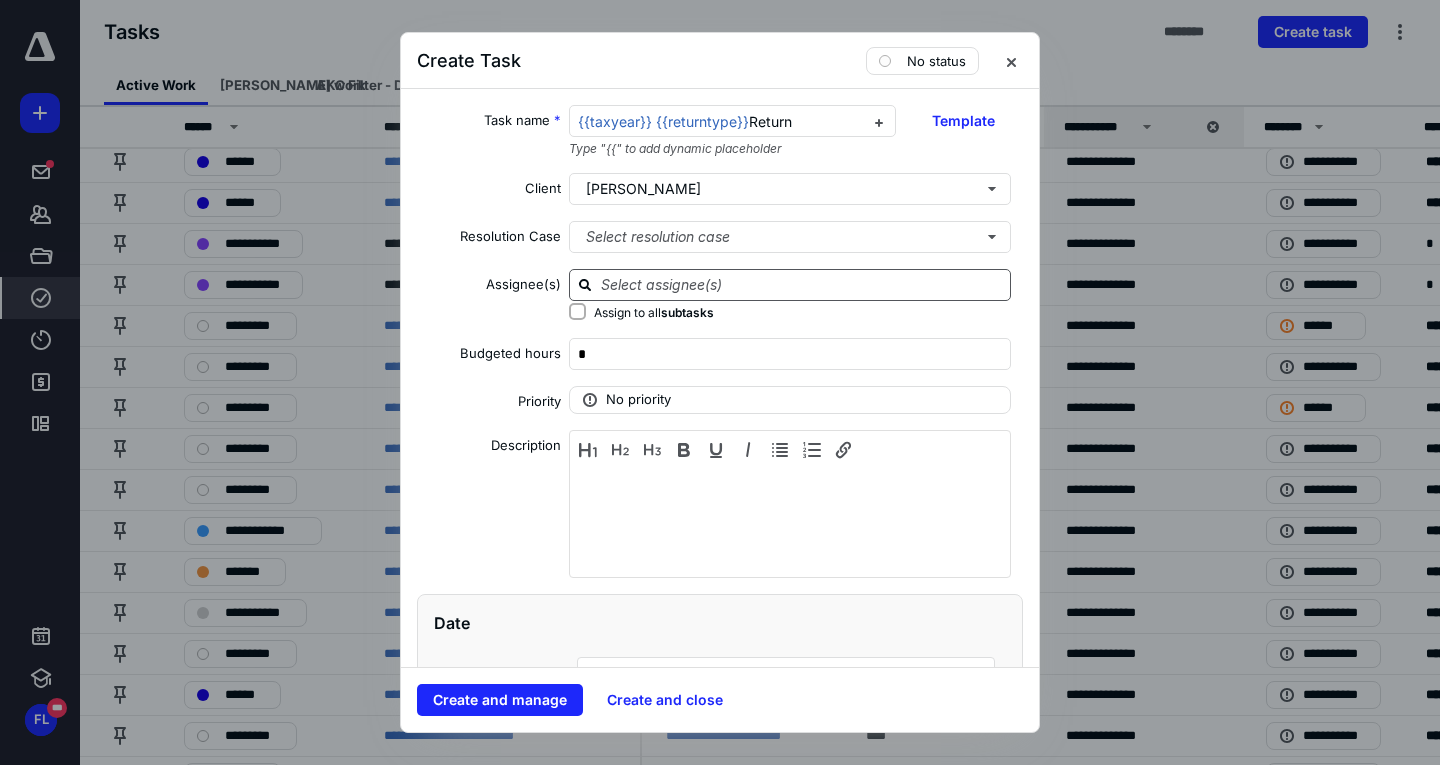 click at bounding box center [802, 285] 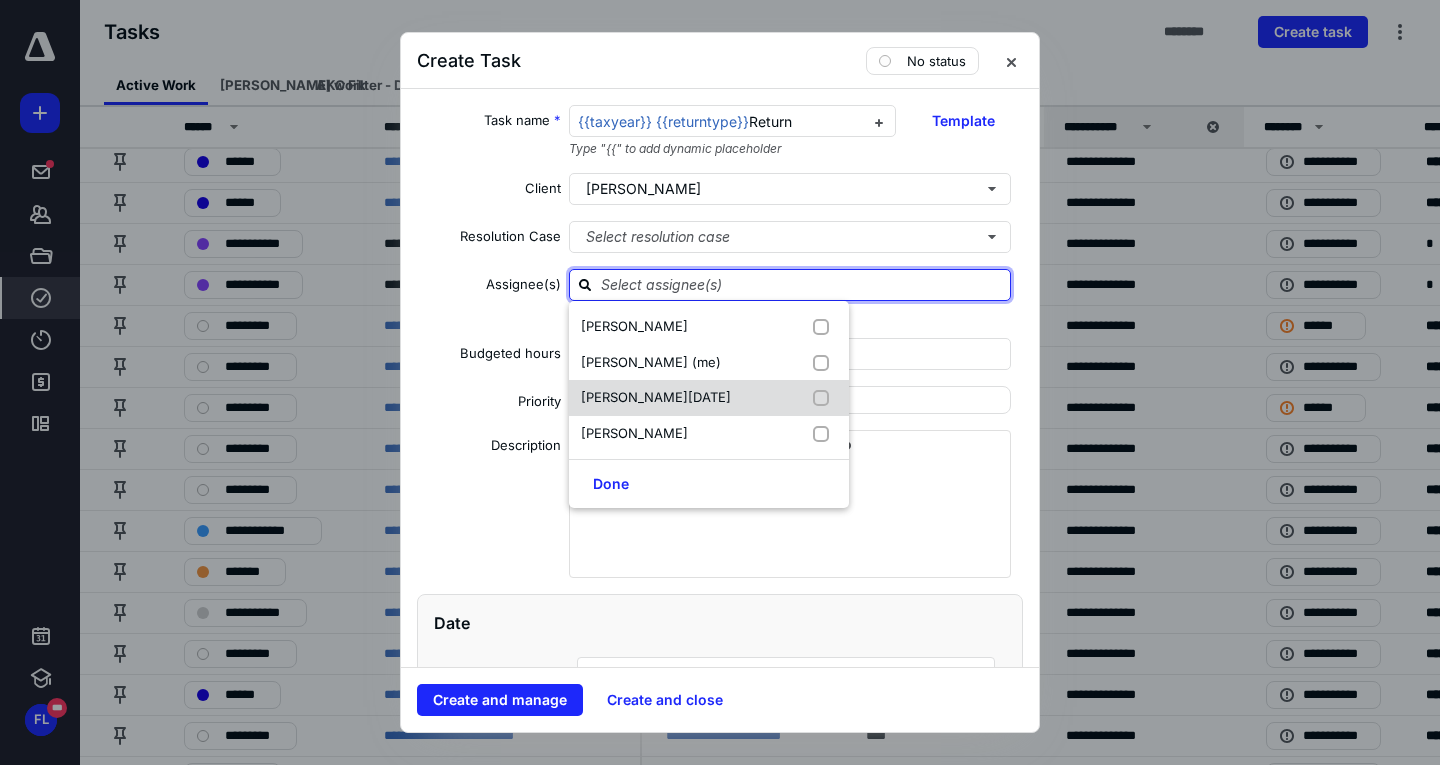 click on "[PERSON_NAME][DATE]" at bounding box center (709, 398) 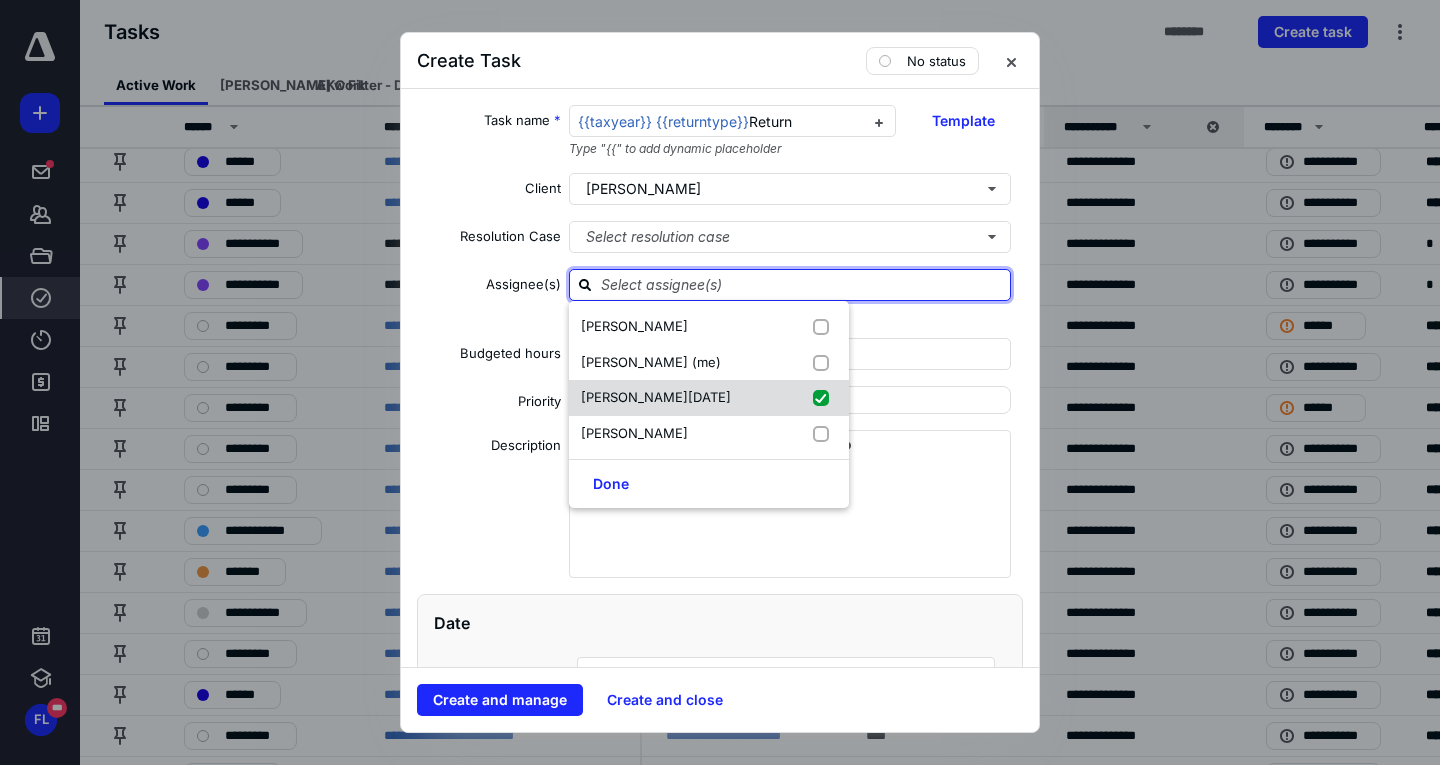 checkbox on "true" 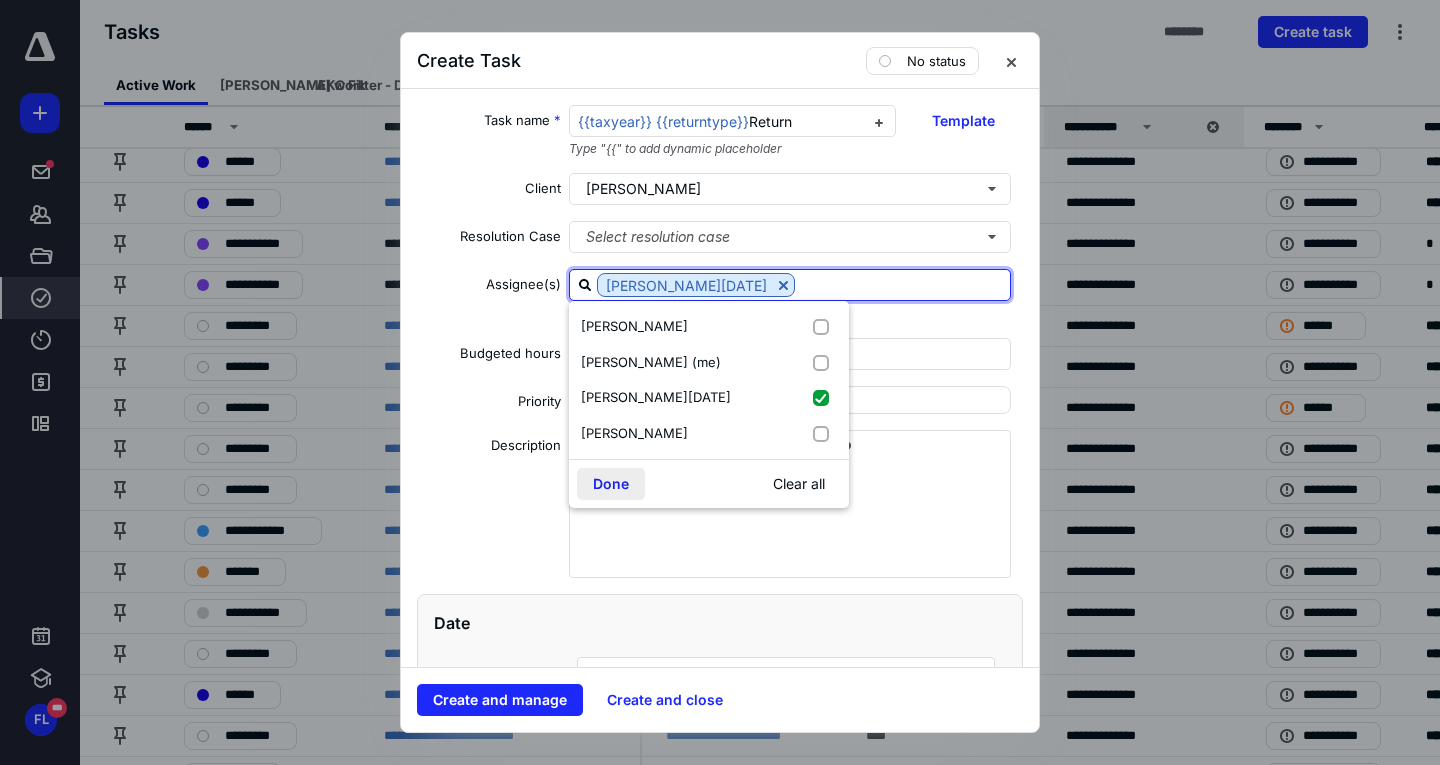 click on "Done" at bounding box center [611, 484] 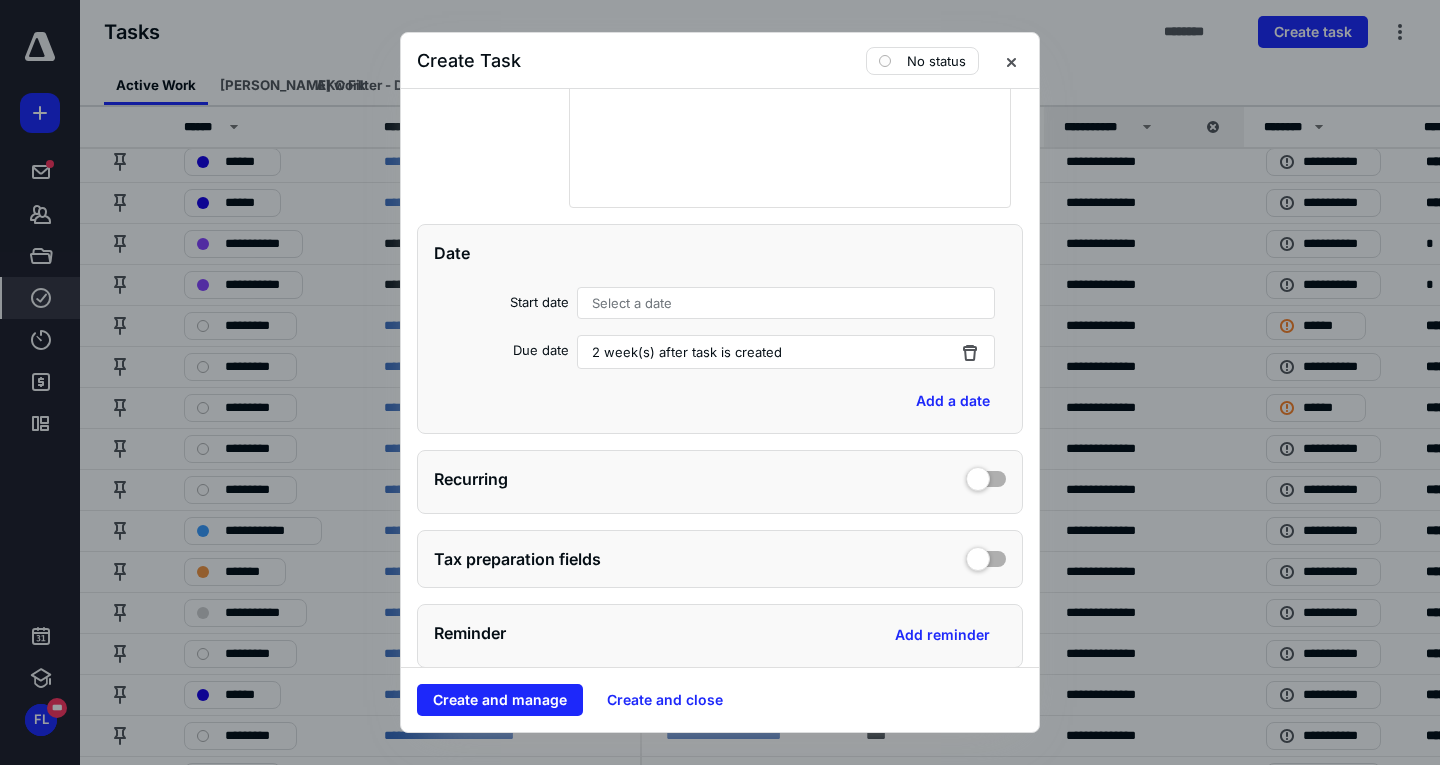 scroll, scrollTop: 400, scrollLeft: 0, axis: vertical 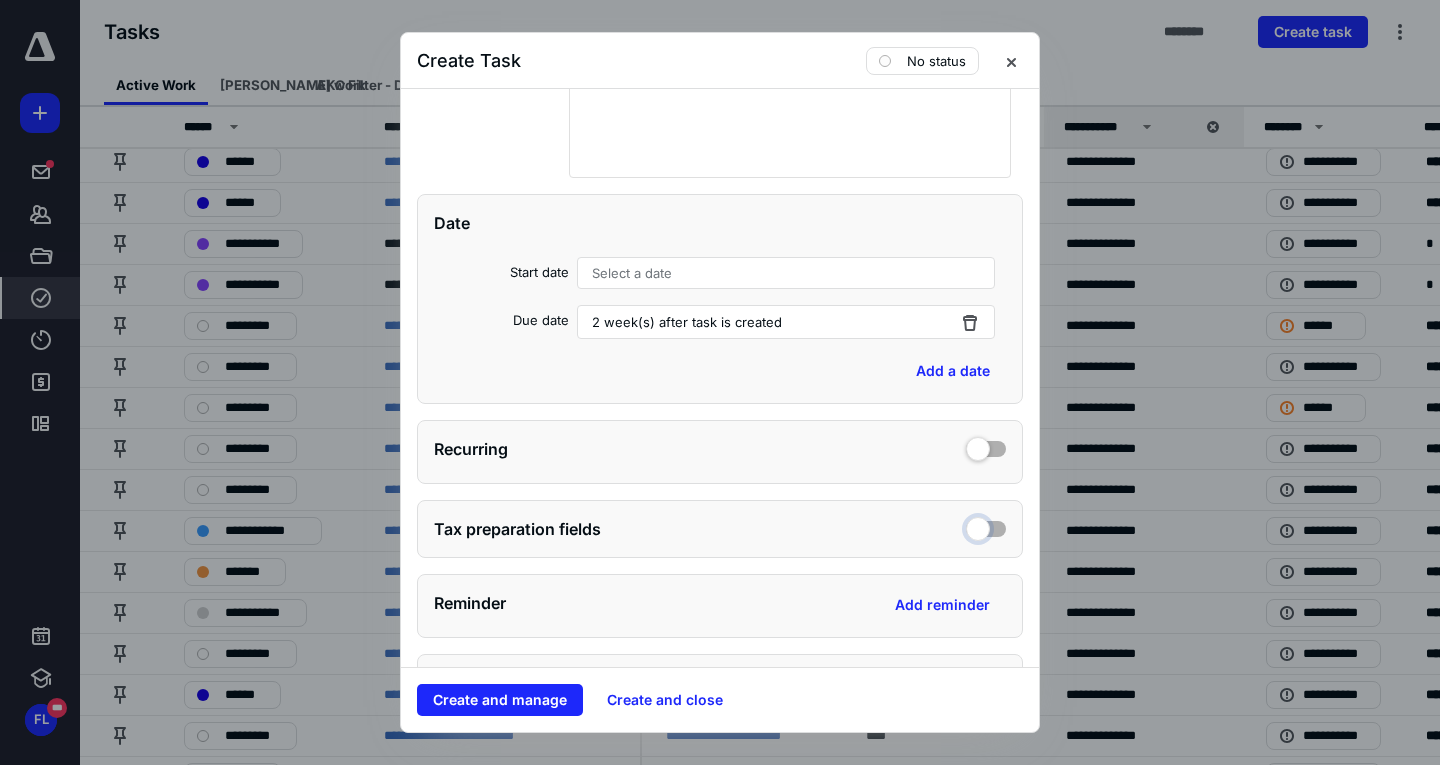 click at bounding box center [986, 526] 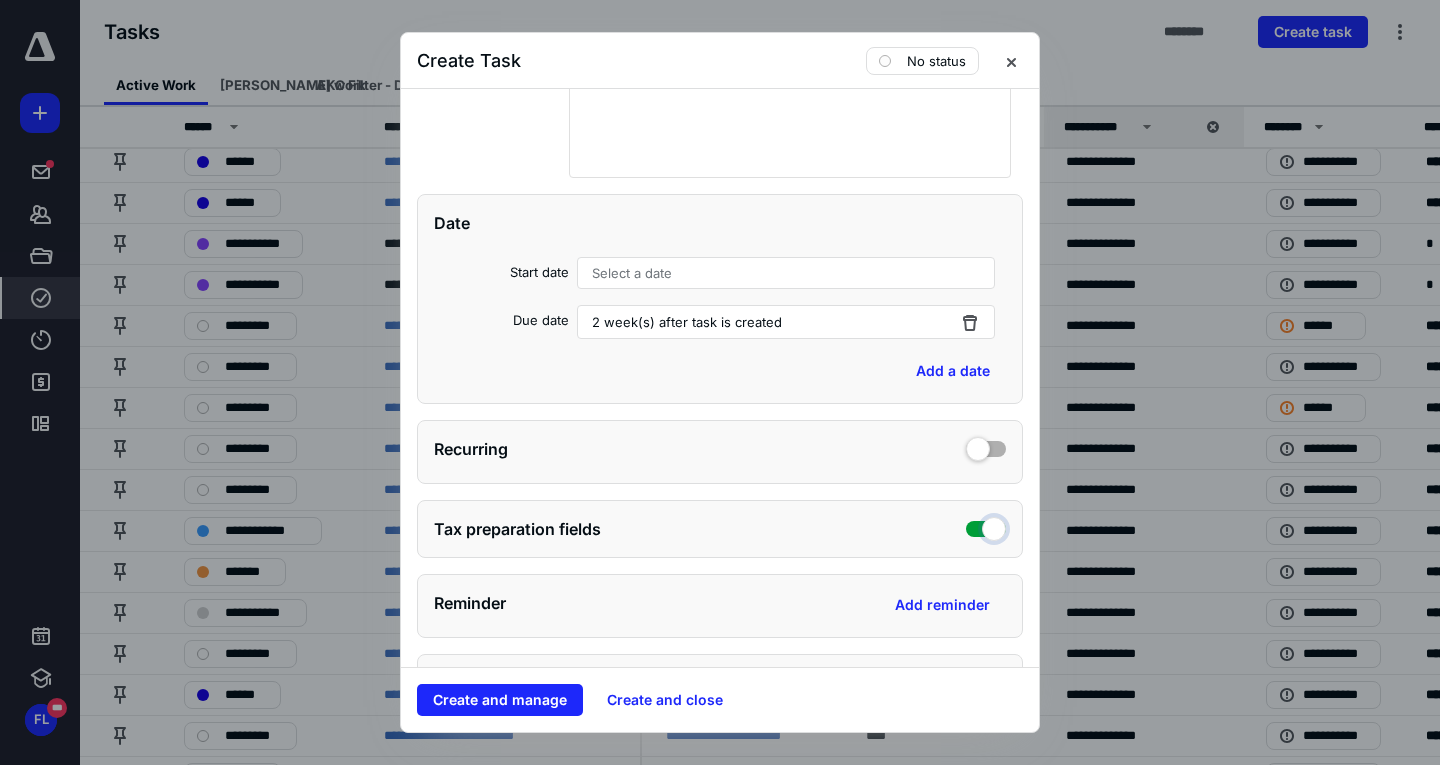 checkbox on "true" 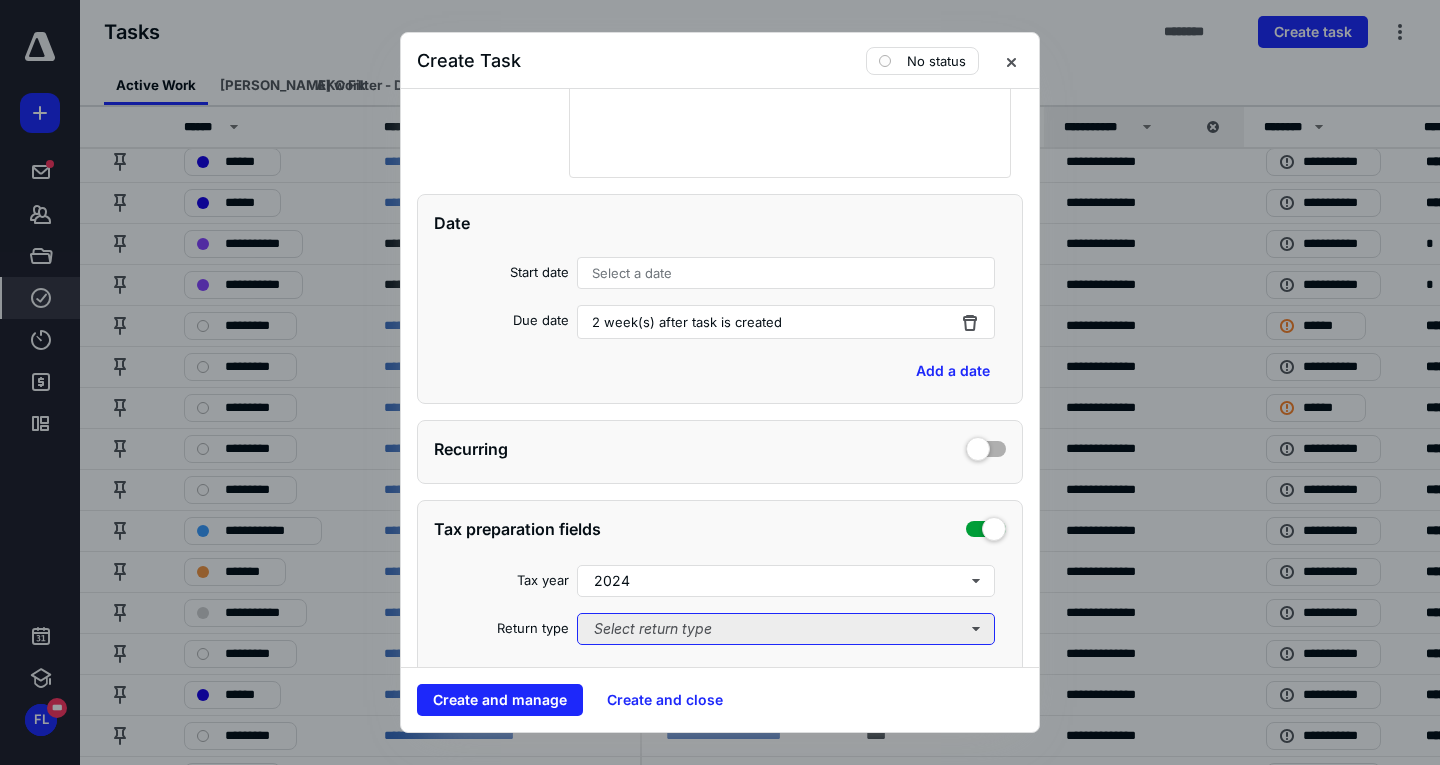 click on "Select return type" at bounding box center (786, 629) 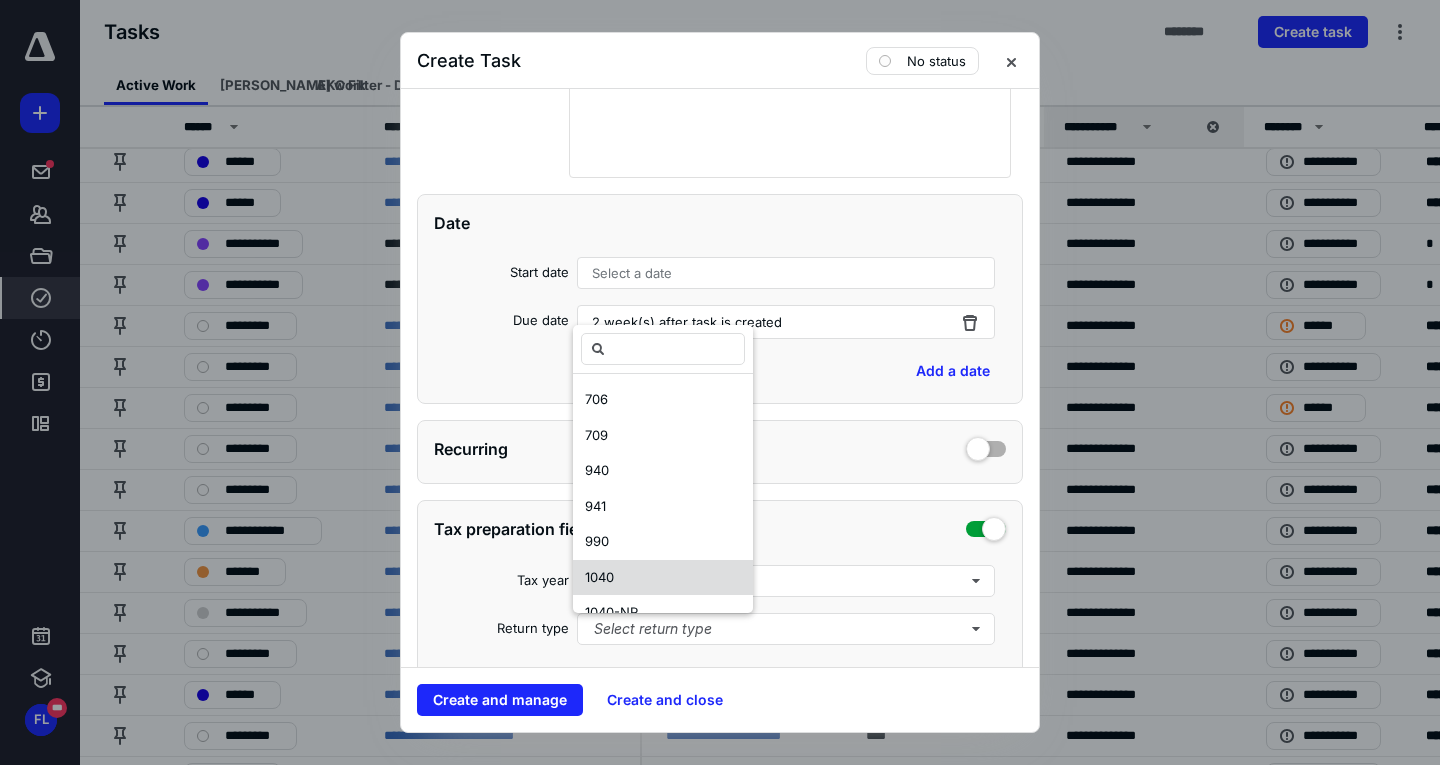 click on "1040" at bounding box center (663, 578) 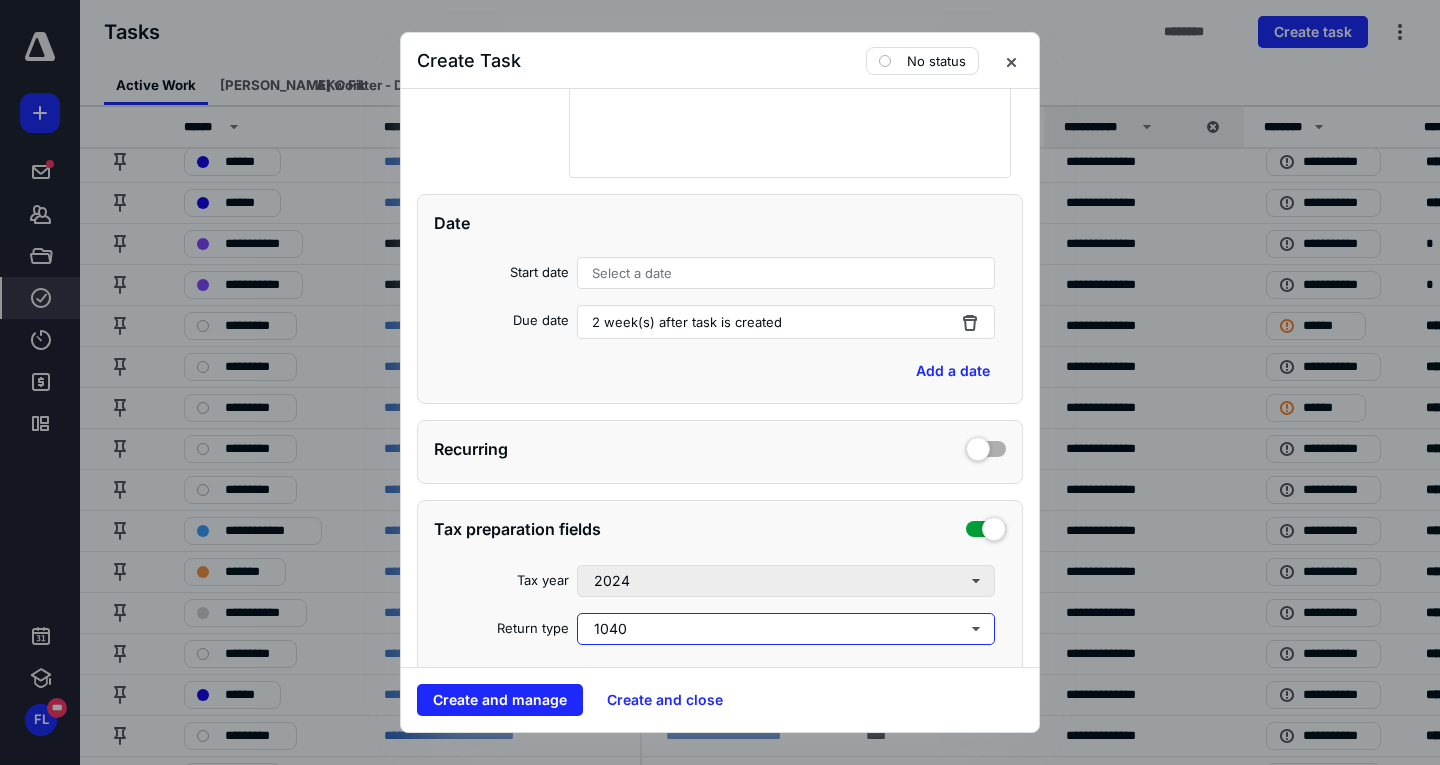scroll, scrollTop: 0, scrollLeft: 0, axis: both 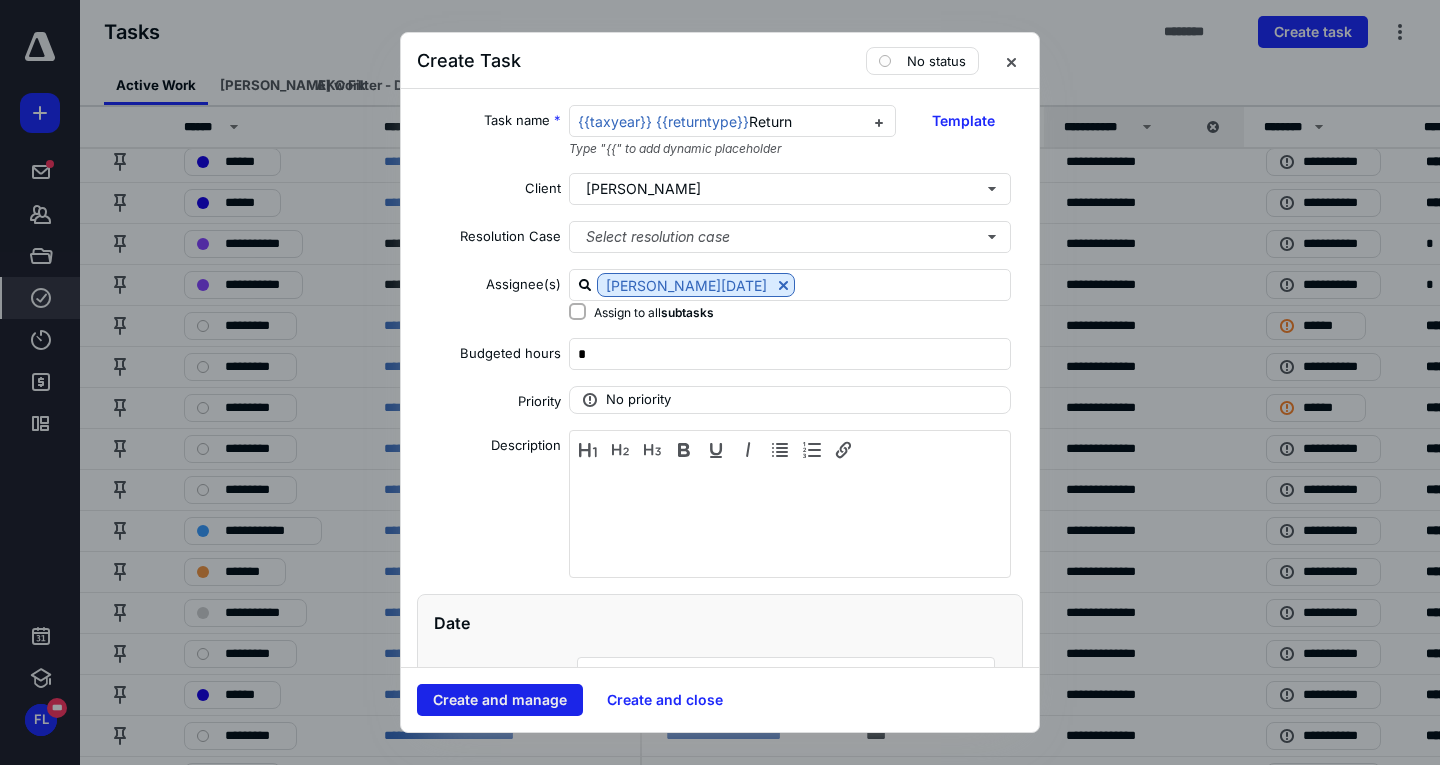 click on "Create and manage" at bounding box center (500, 700) 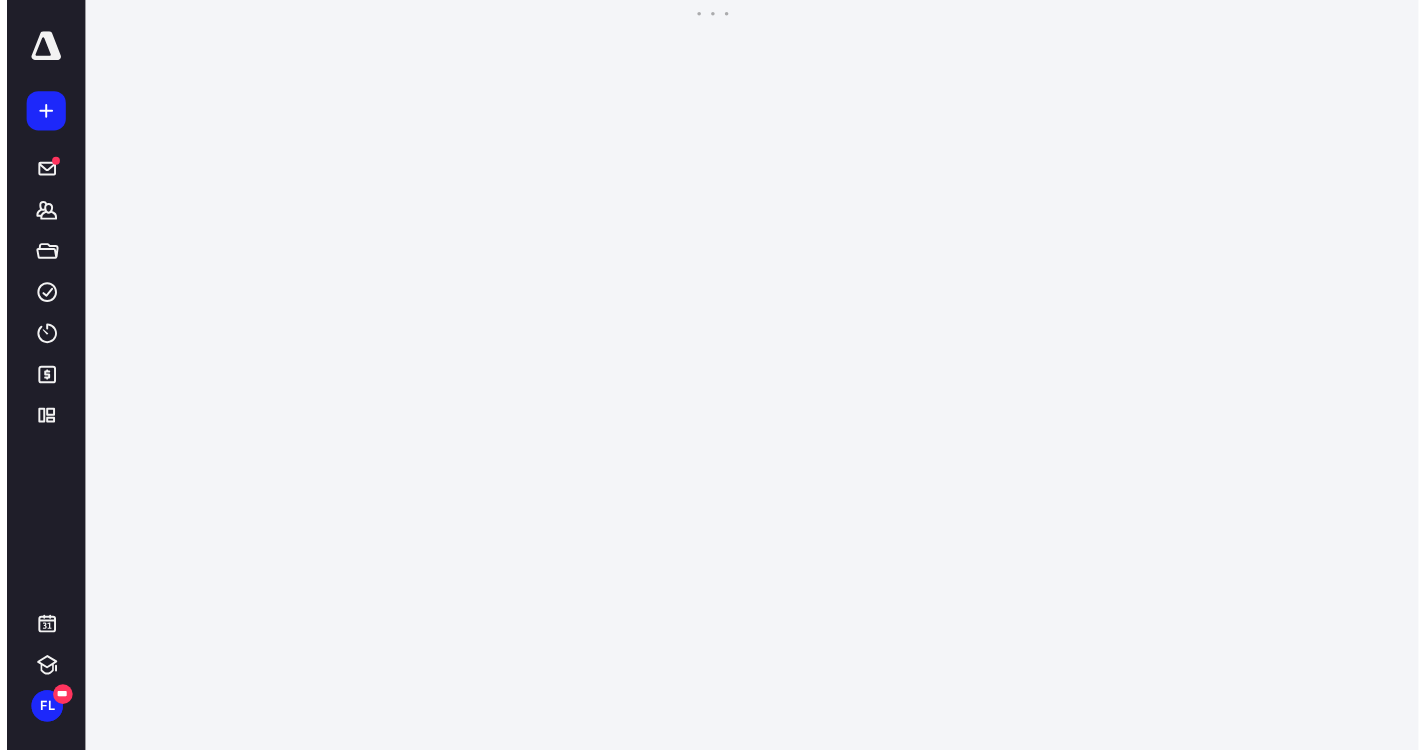 scroll, scrollTop: 0, scrollLeft: 0, axis: both 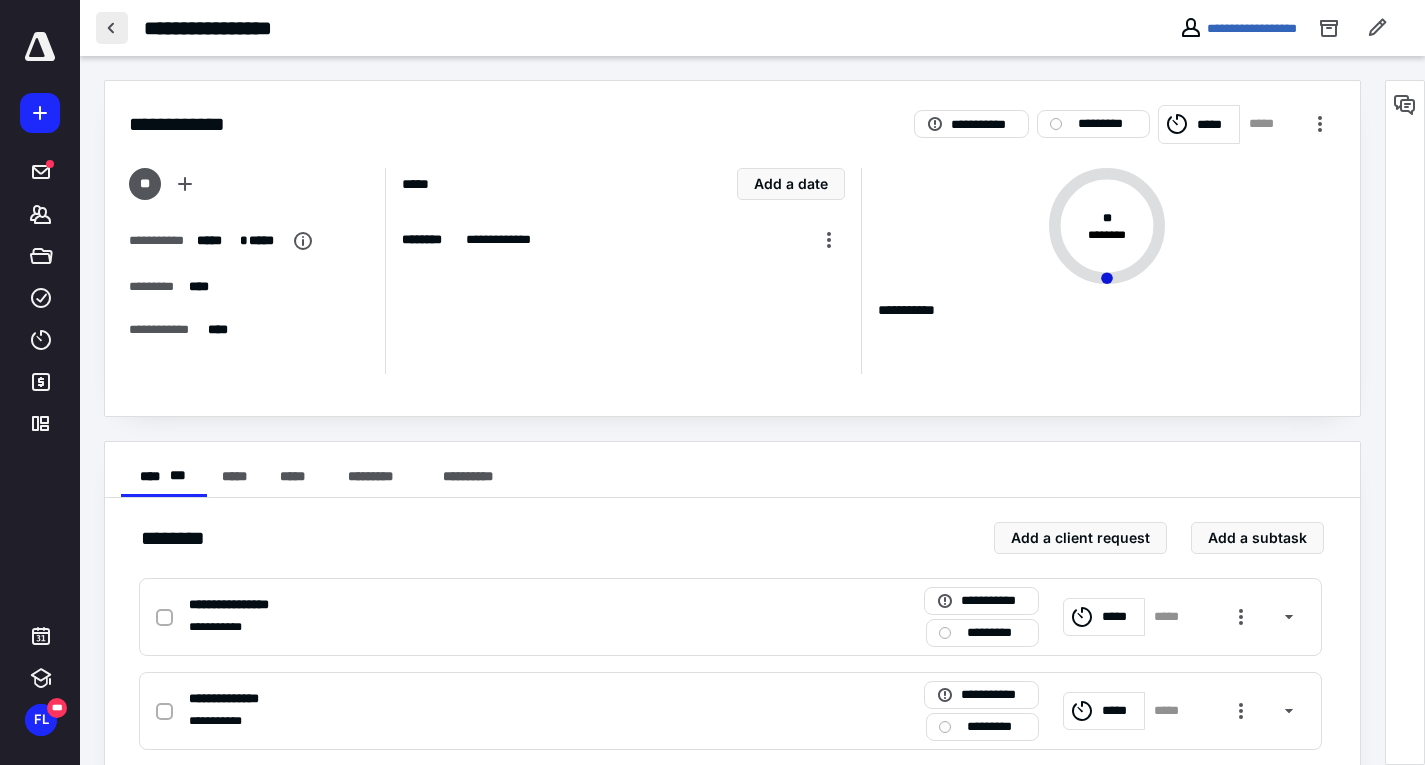 click at bounding box center (112, 28) 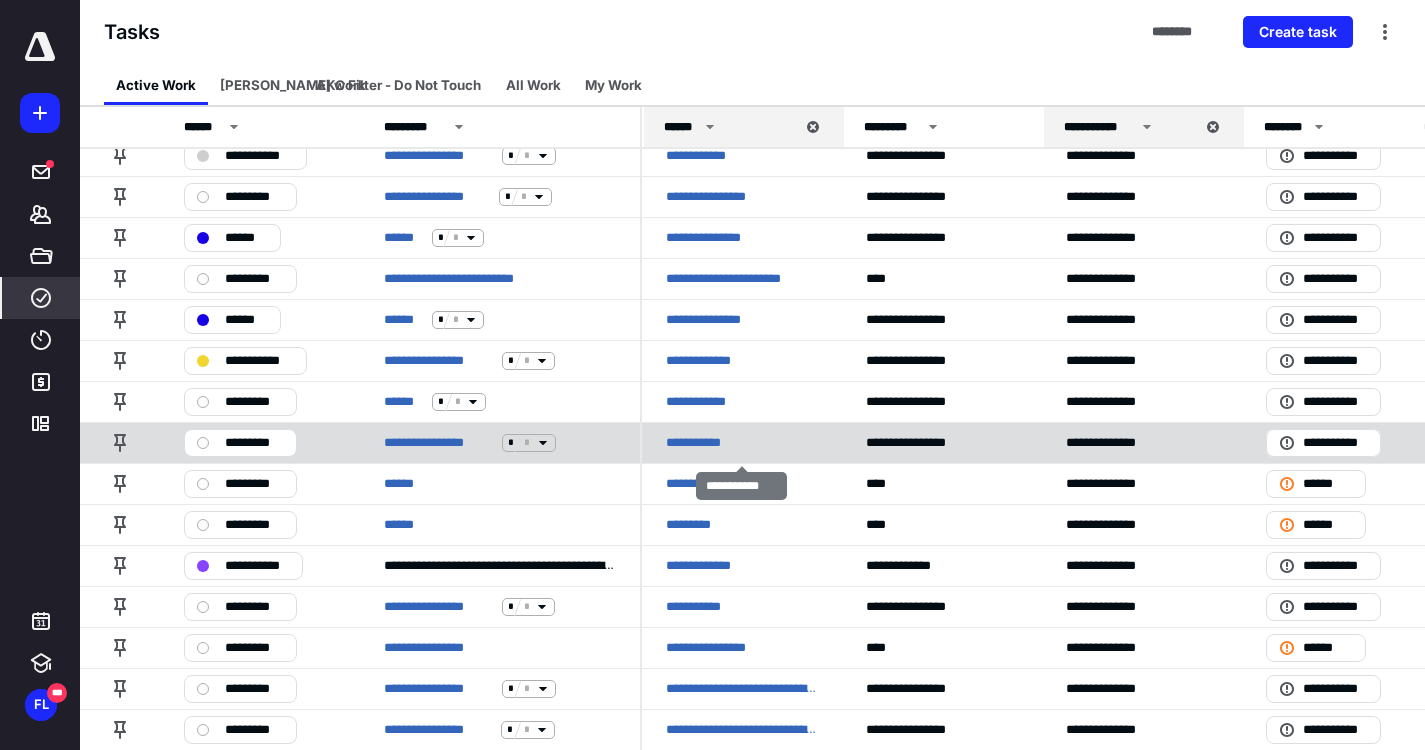 scroll, scrollTop: 600, scrollLeft: 0, axis: vertical 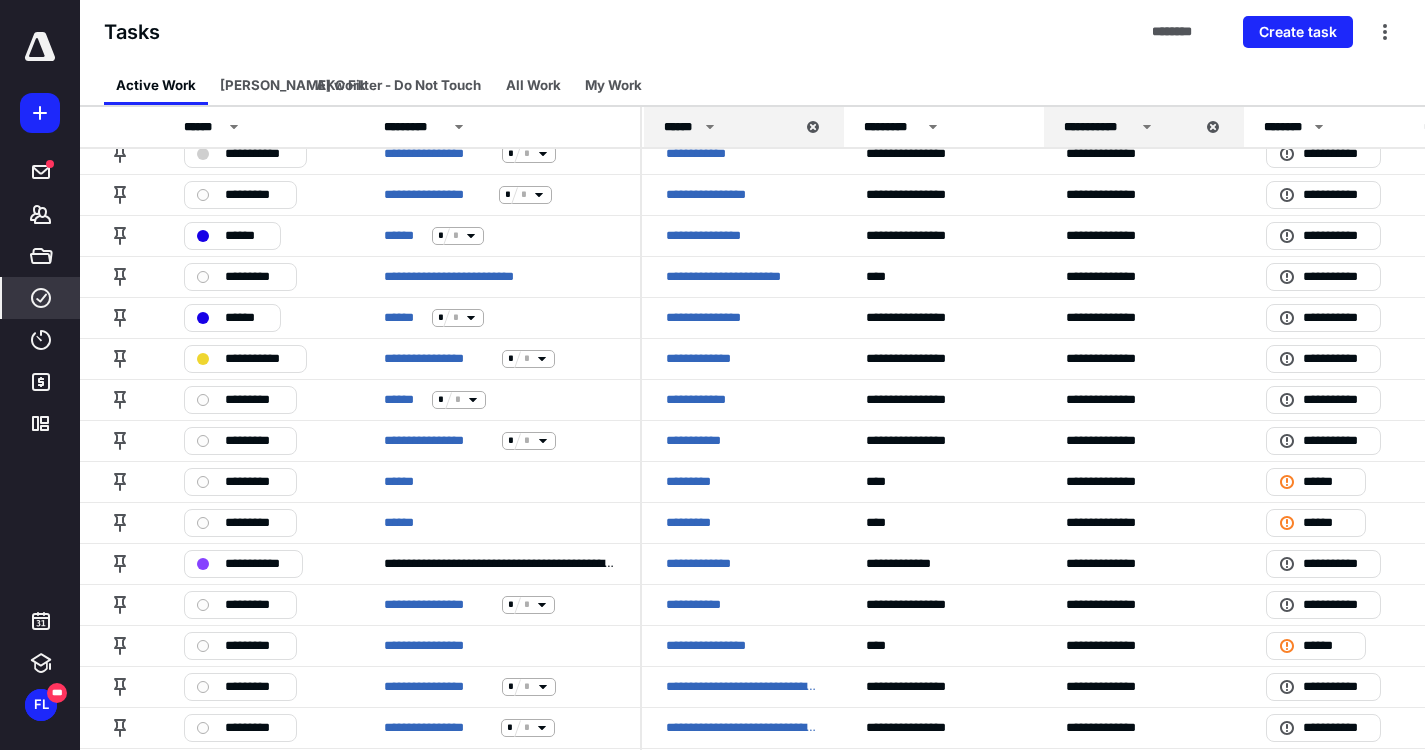 click at bounding box center [40, 113] 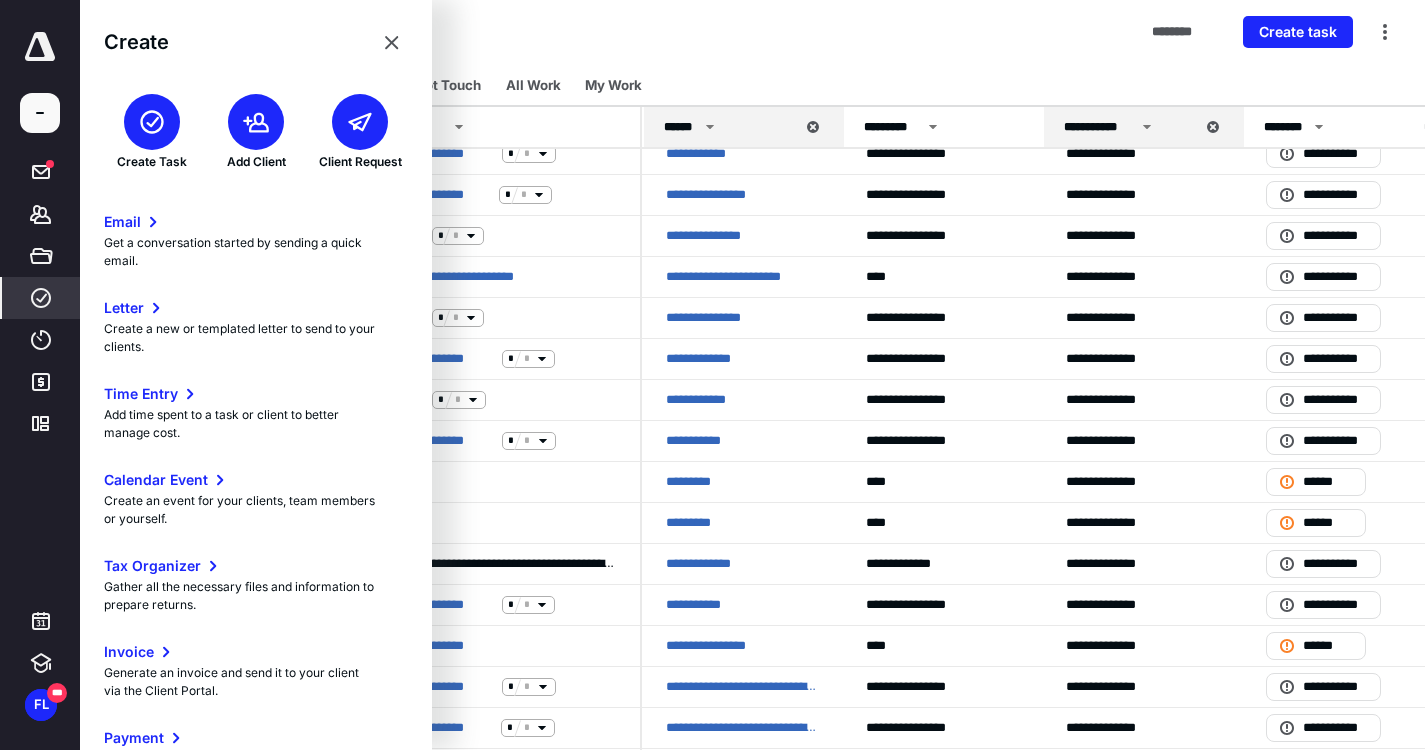 click at bounding box center [152, 122] 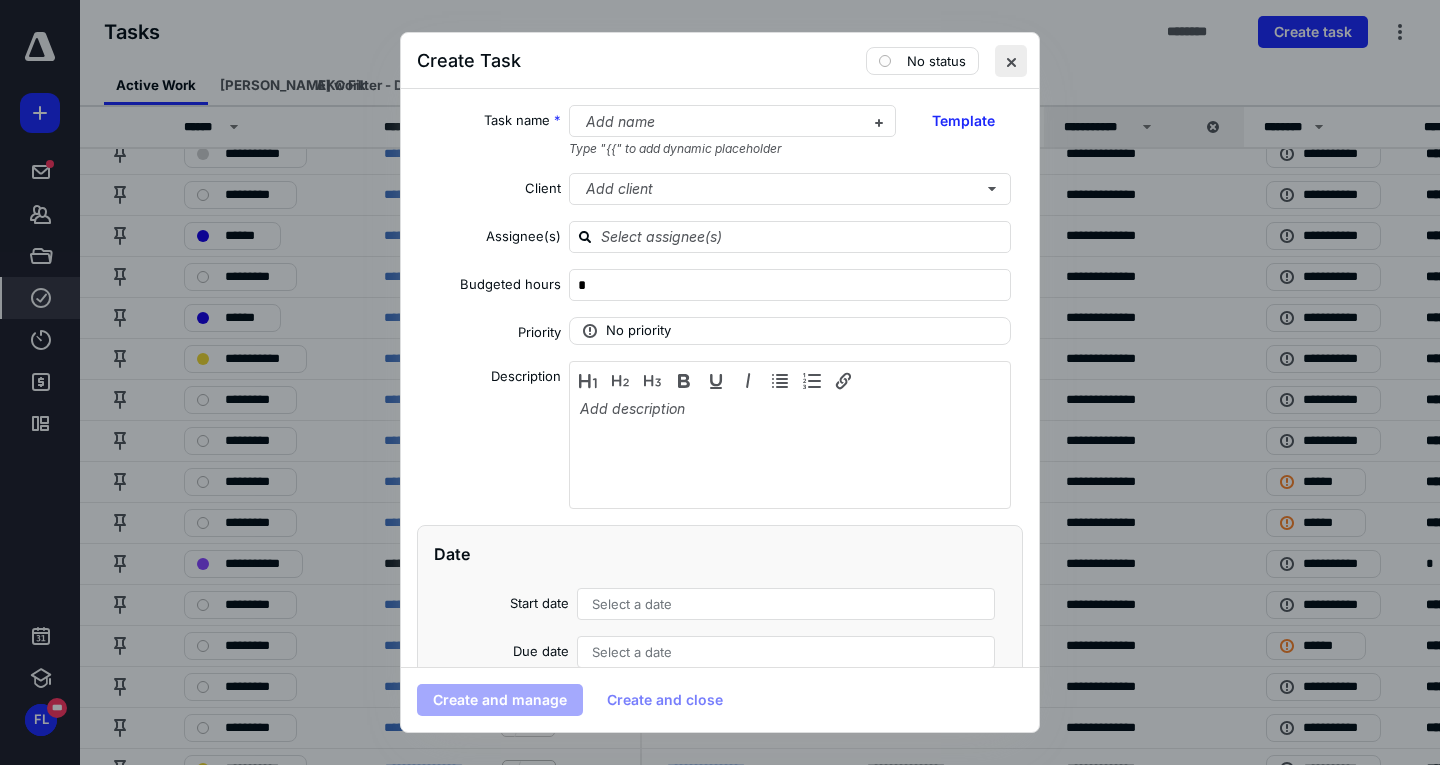 click at bounding box center (1011, 61) 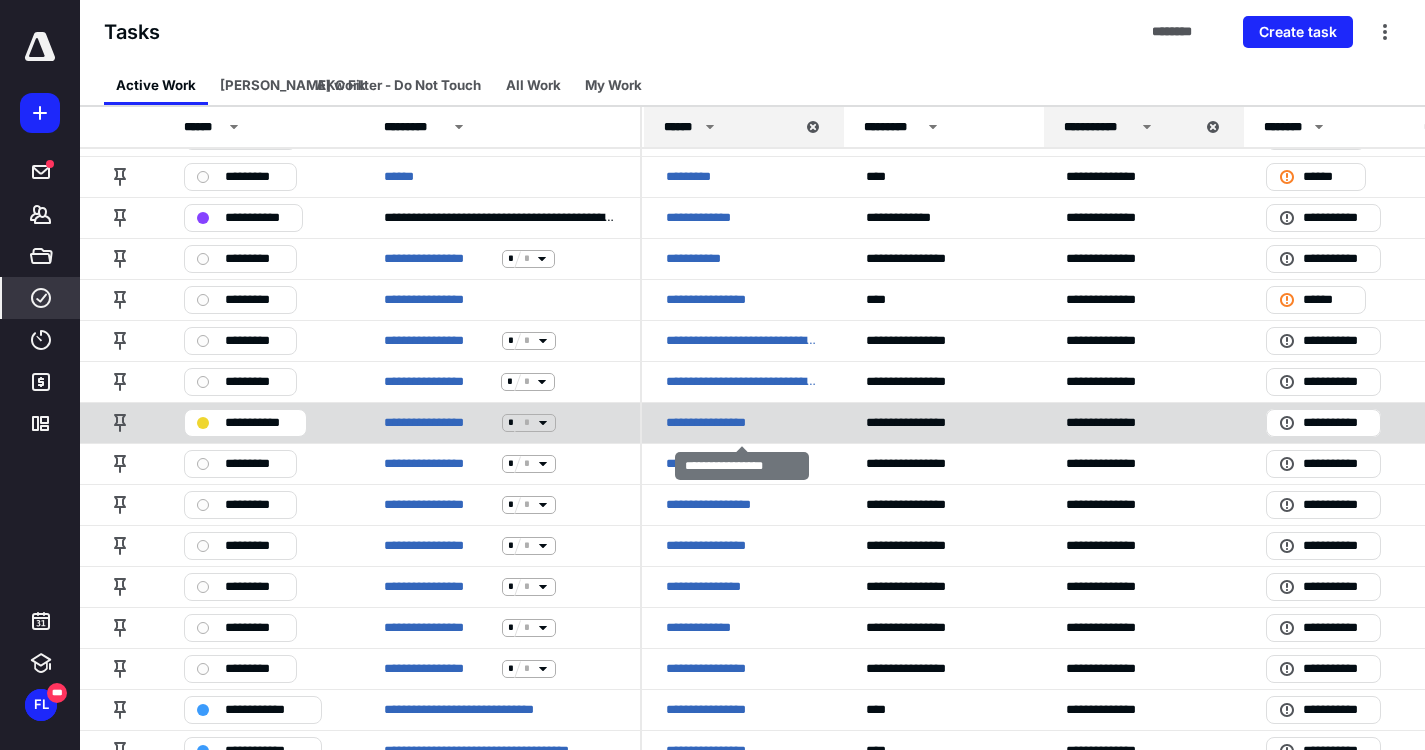 scroll, scrollTop: 1000, scrollLeft: 0, axis: vertical 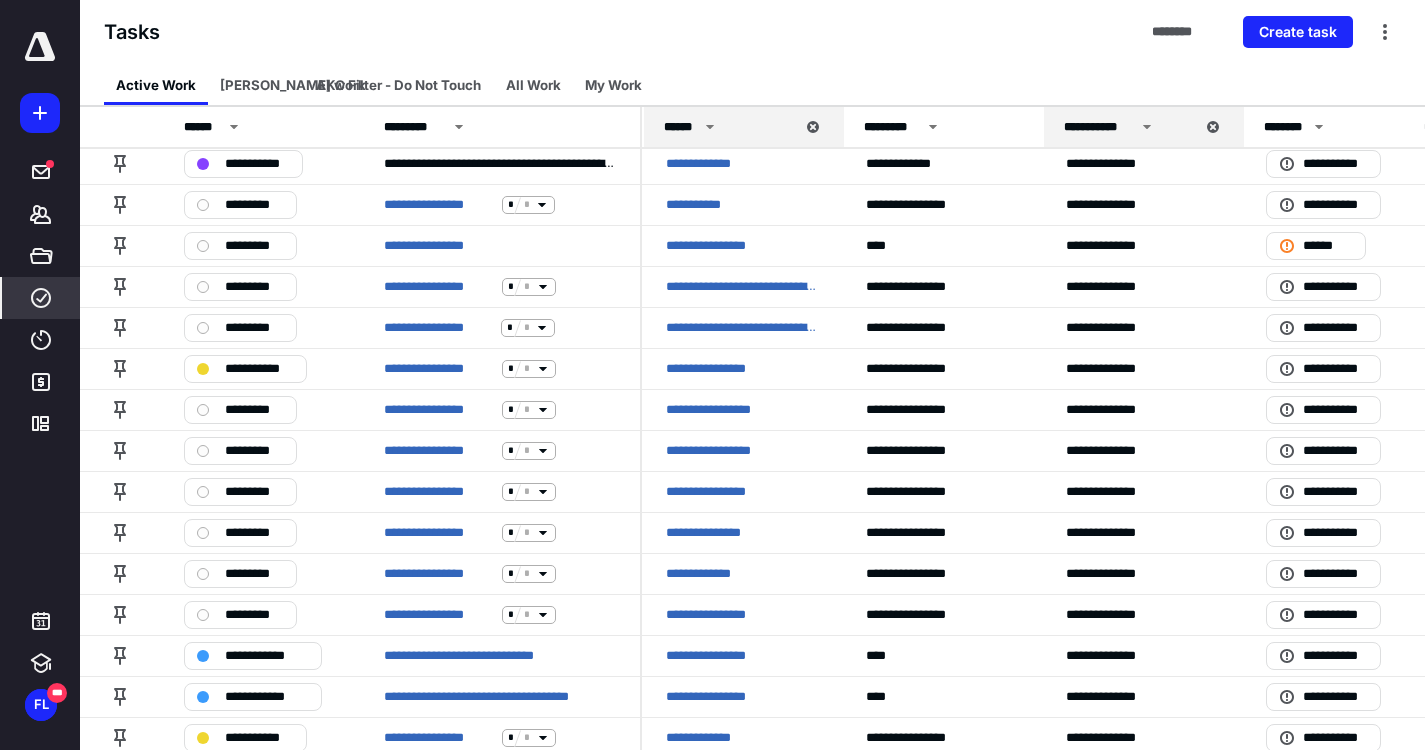 click 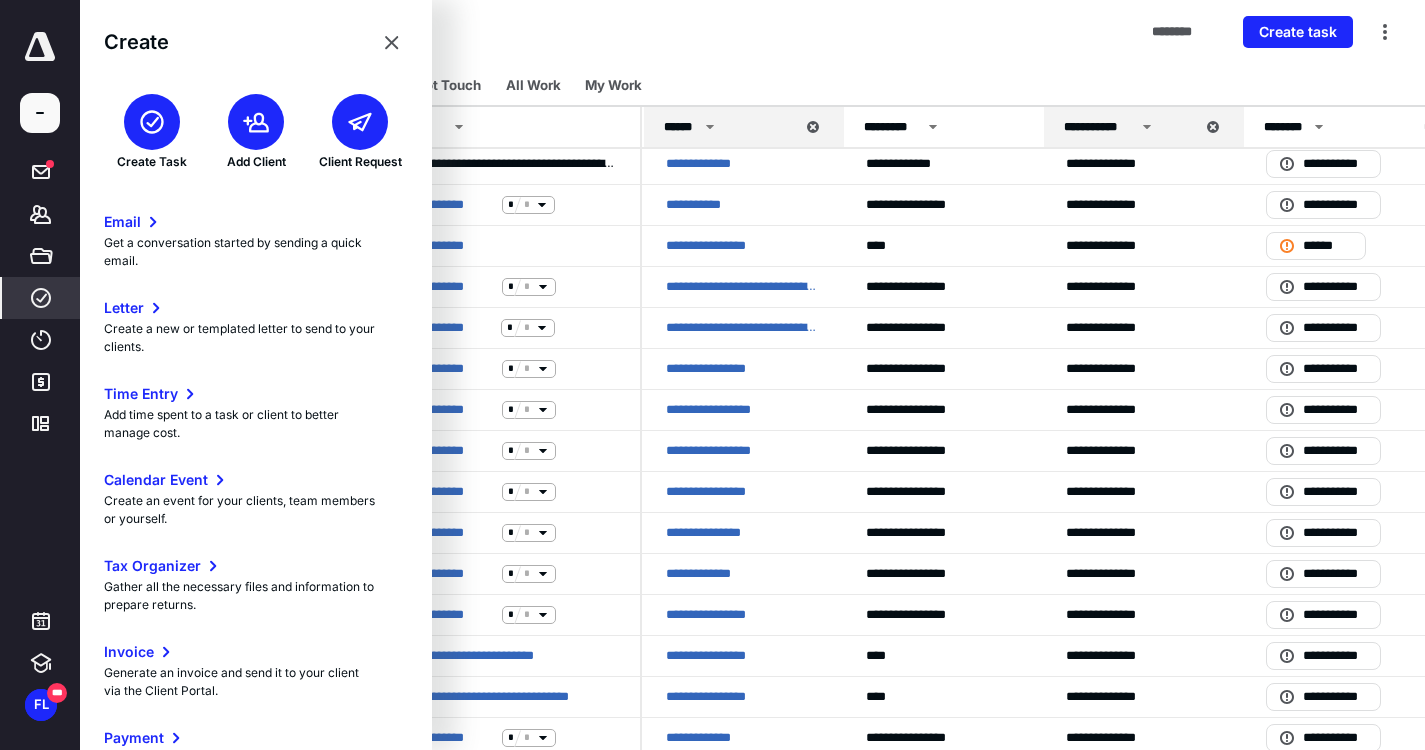 click 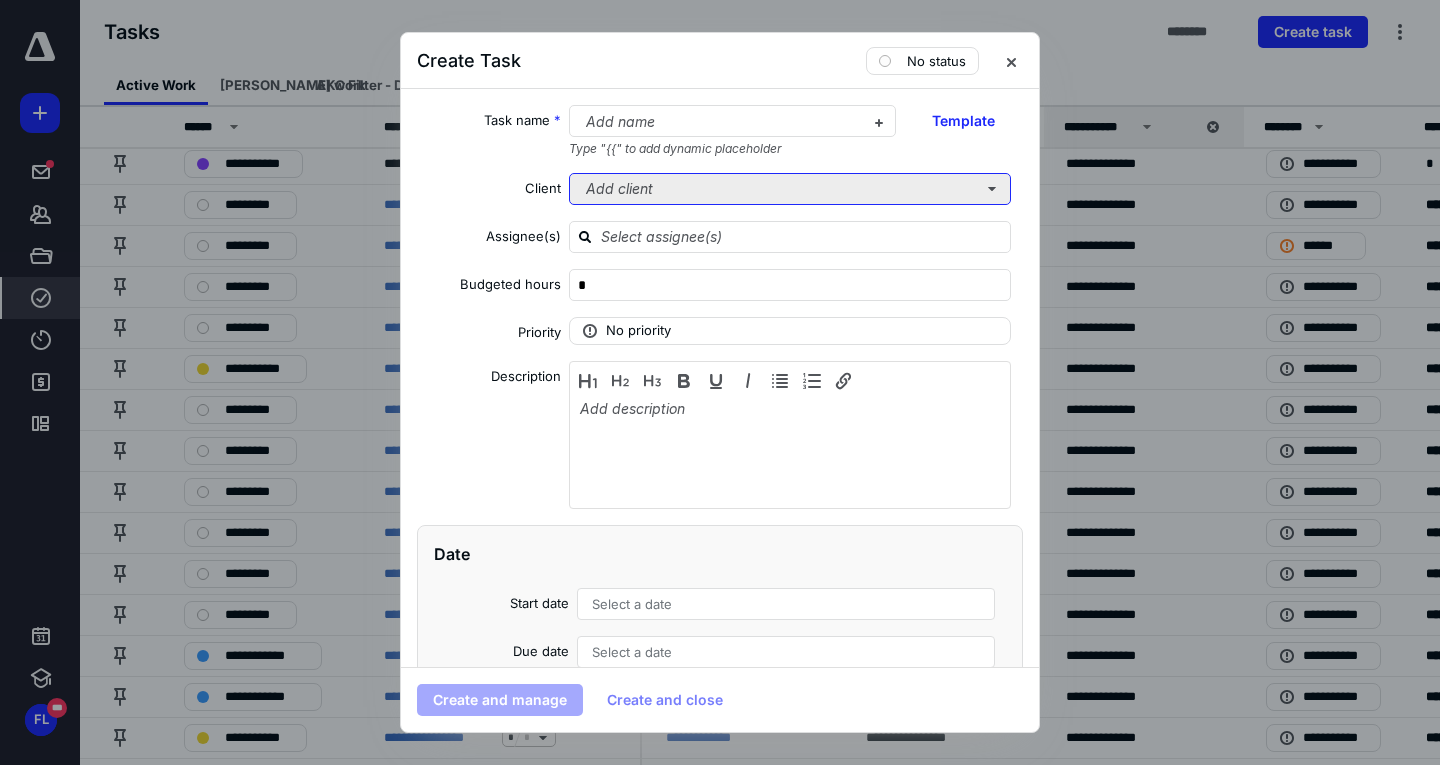 click on "Add client" at bounding box center [790, 189] 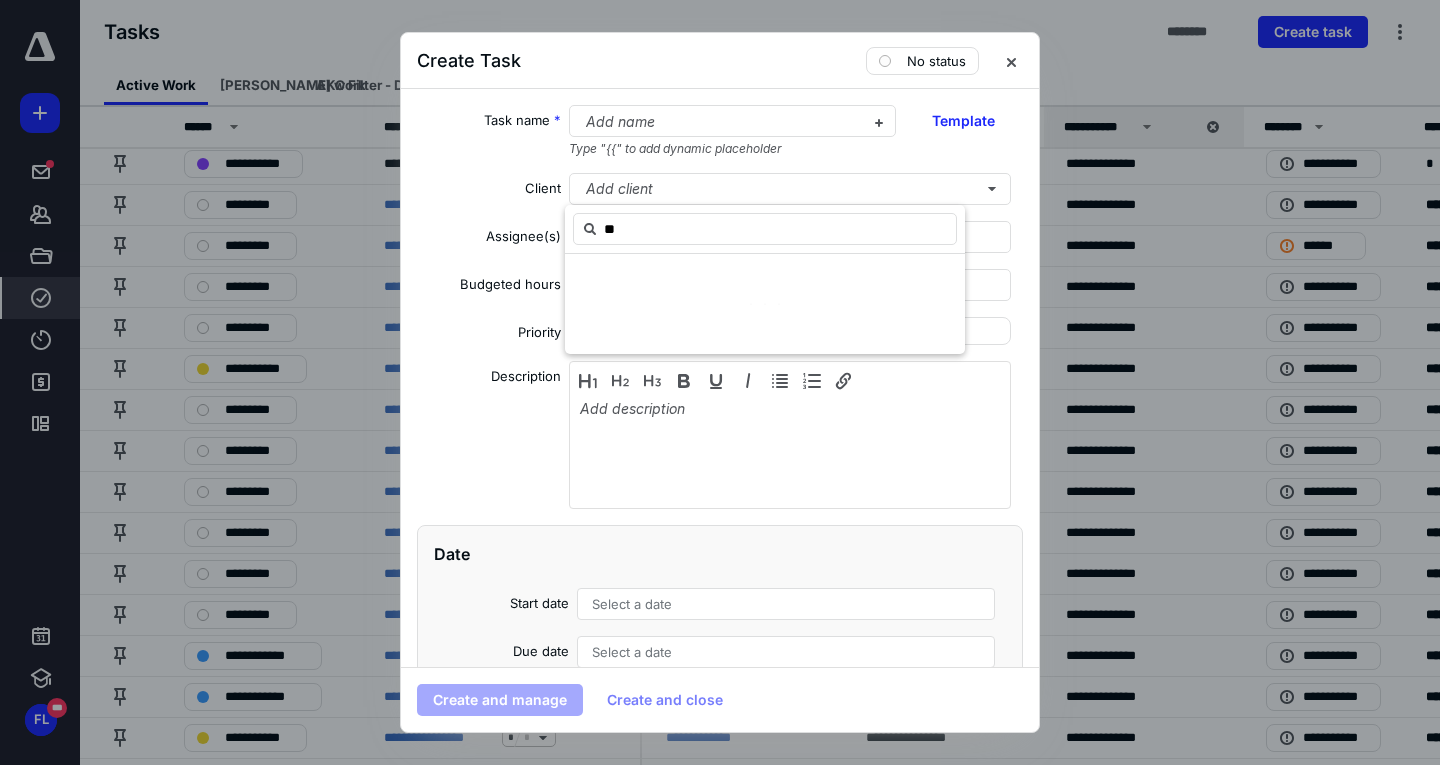 type on "*" 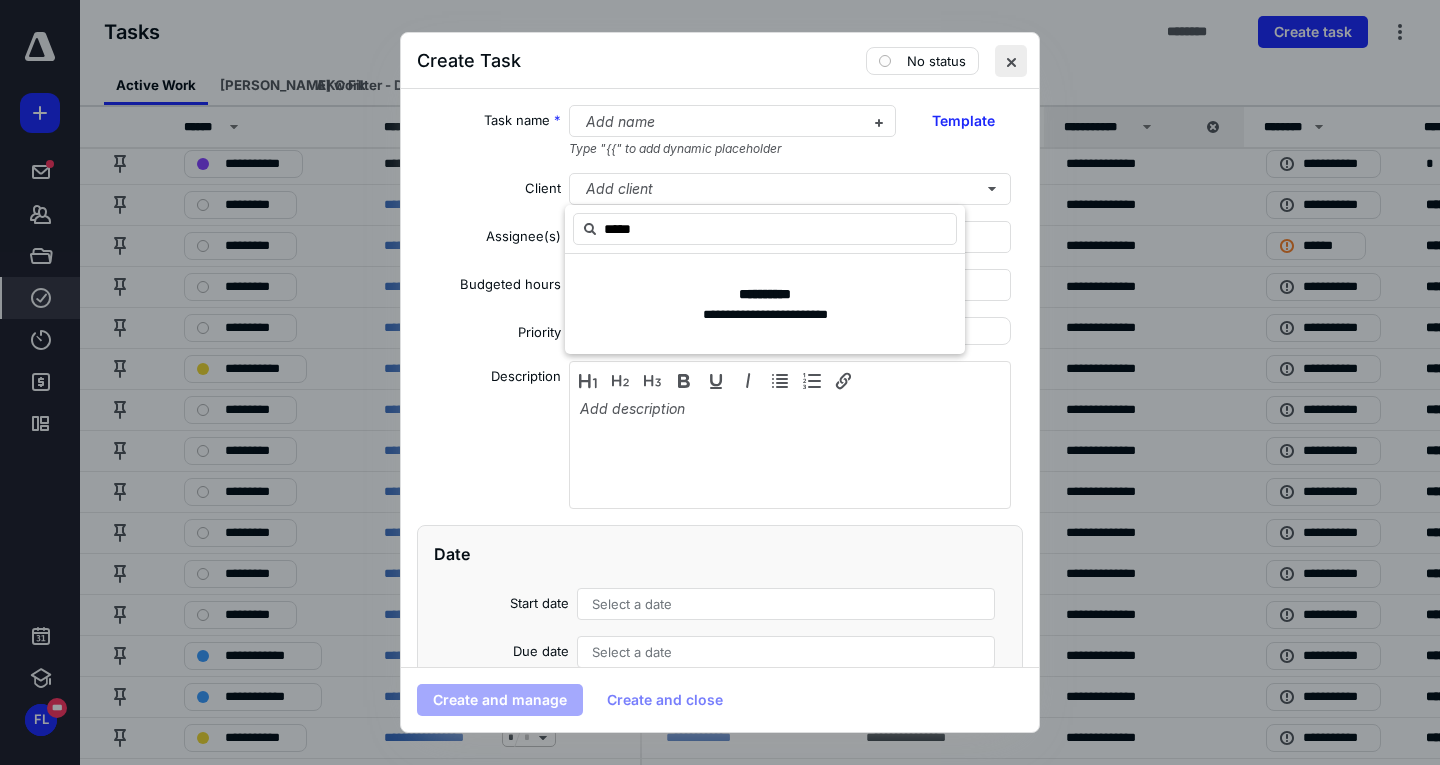type on "*****" 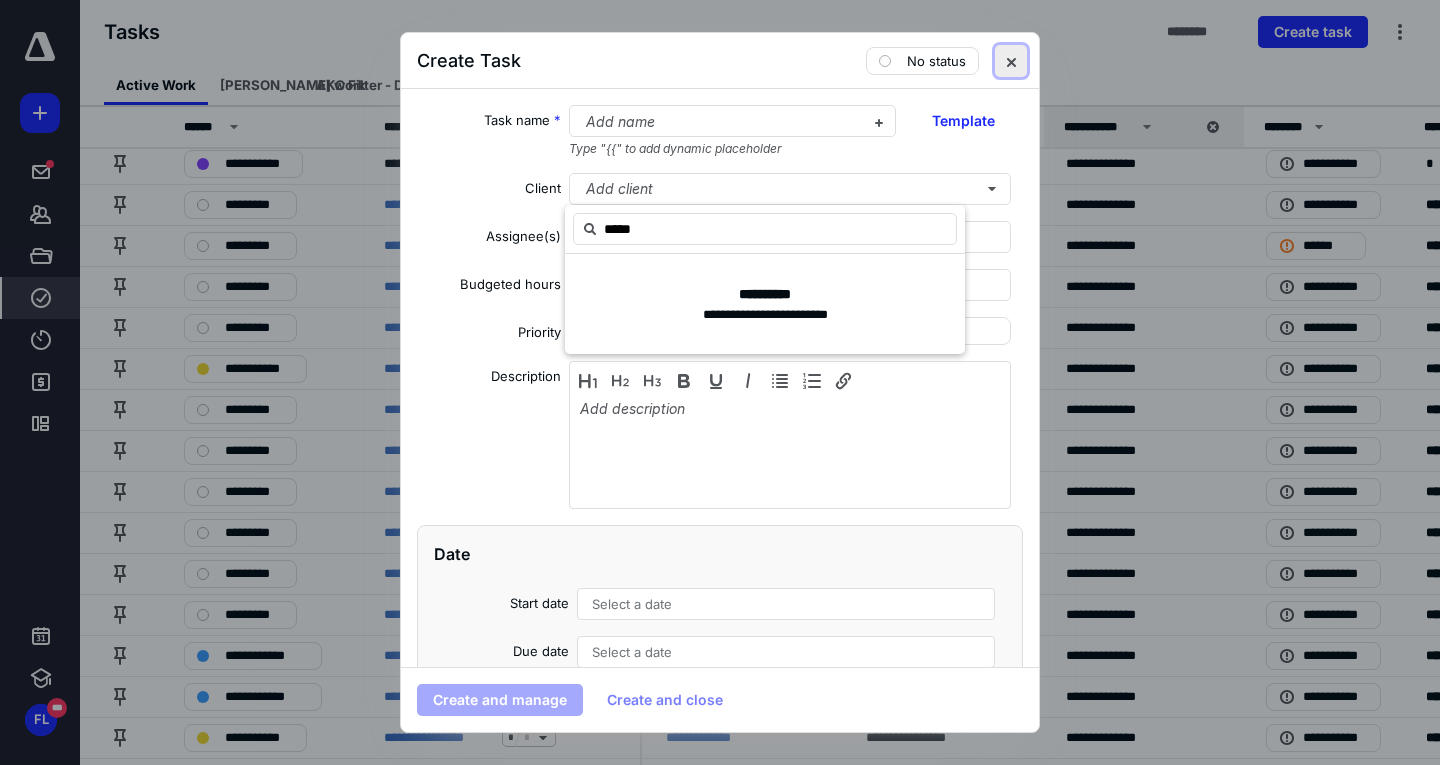 click at bounding box center [1011, 61] 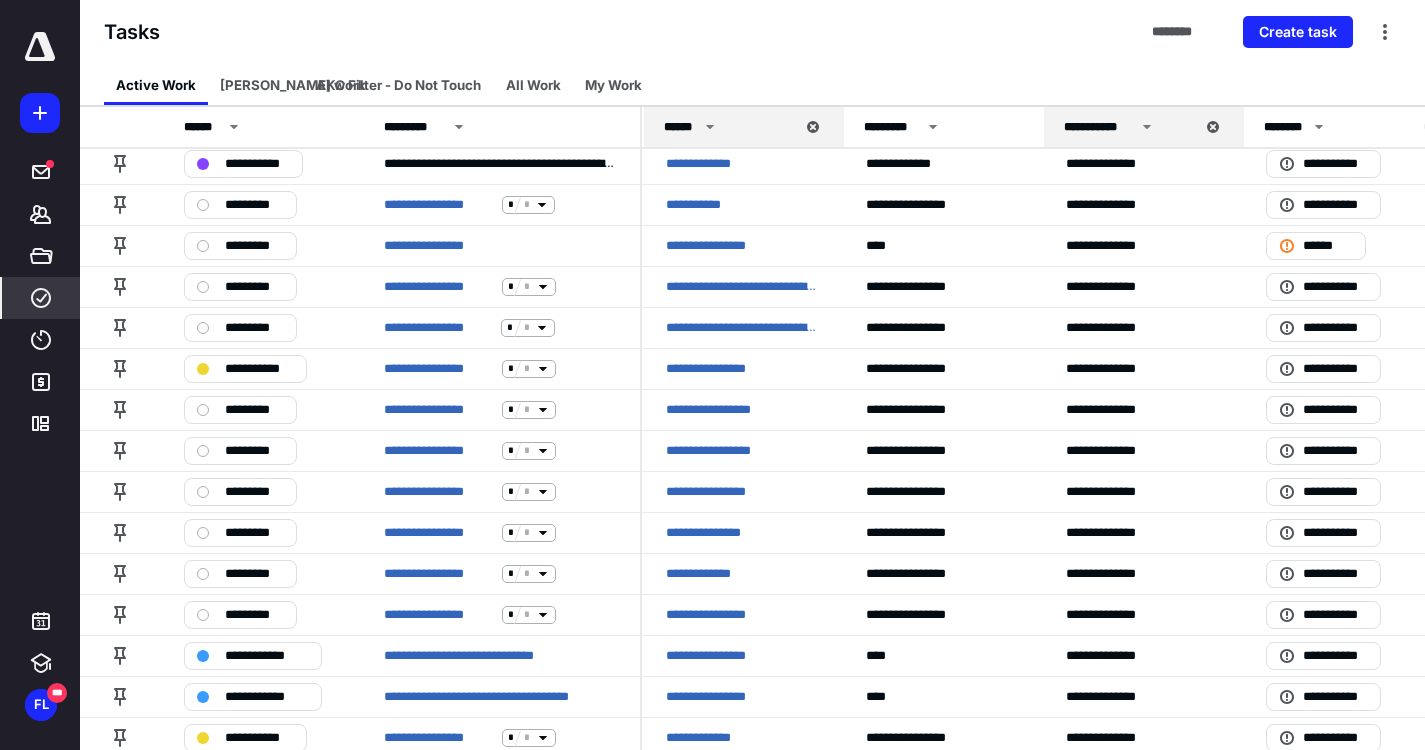 click at bounding box center [40, 113] 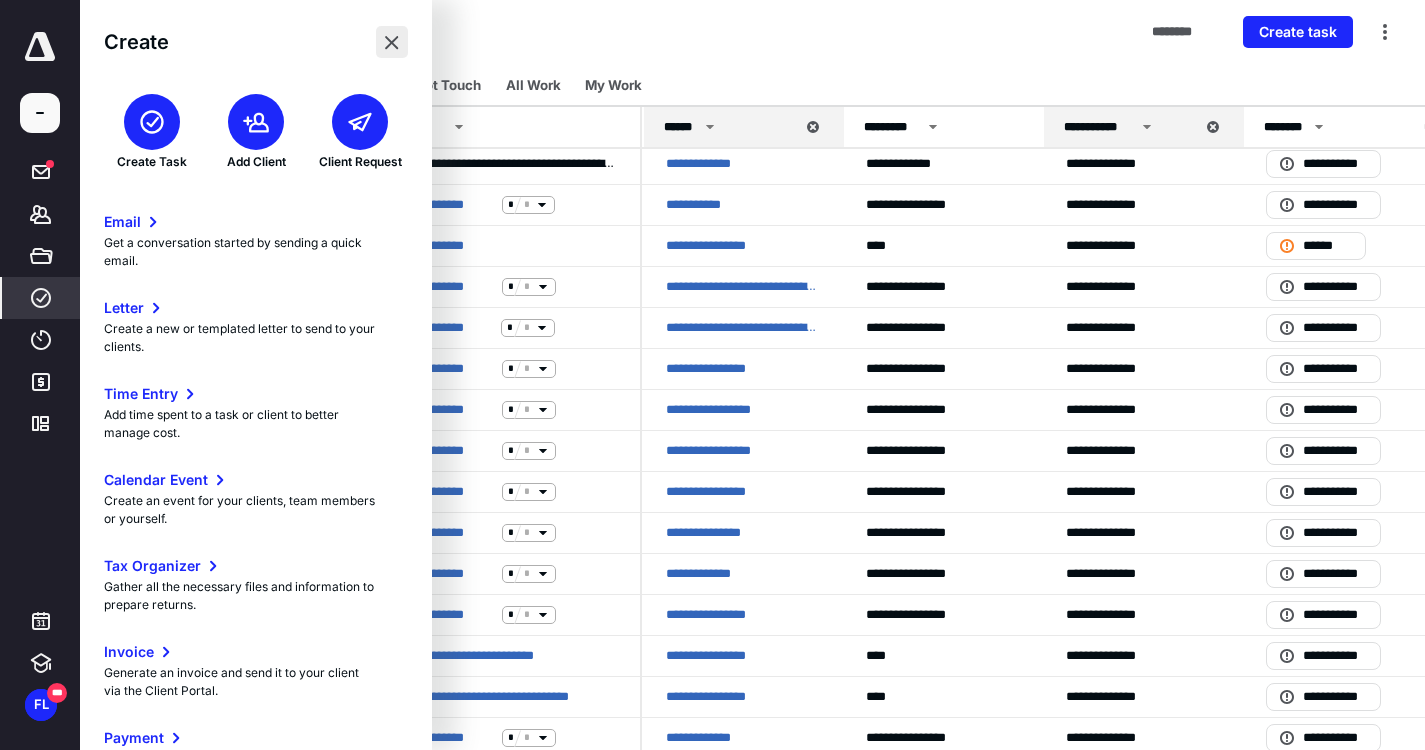click at bounding box center [392, 42] 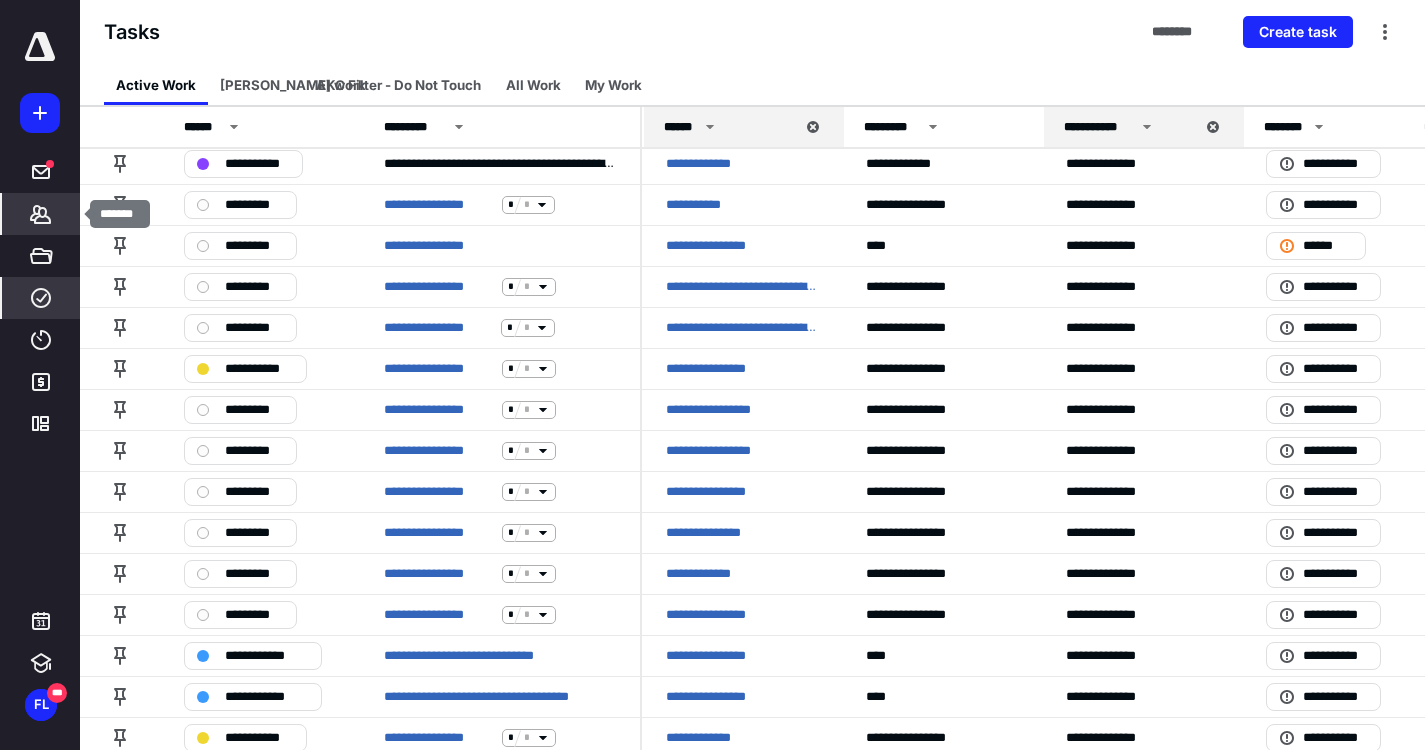 click 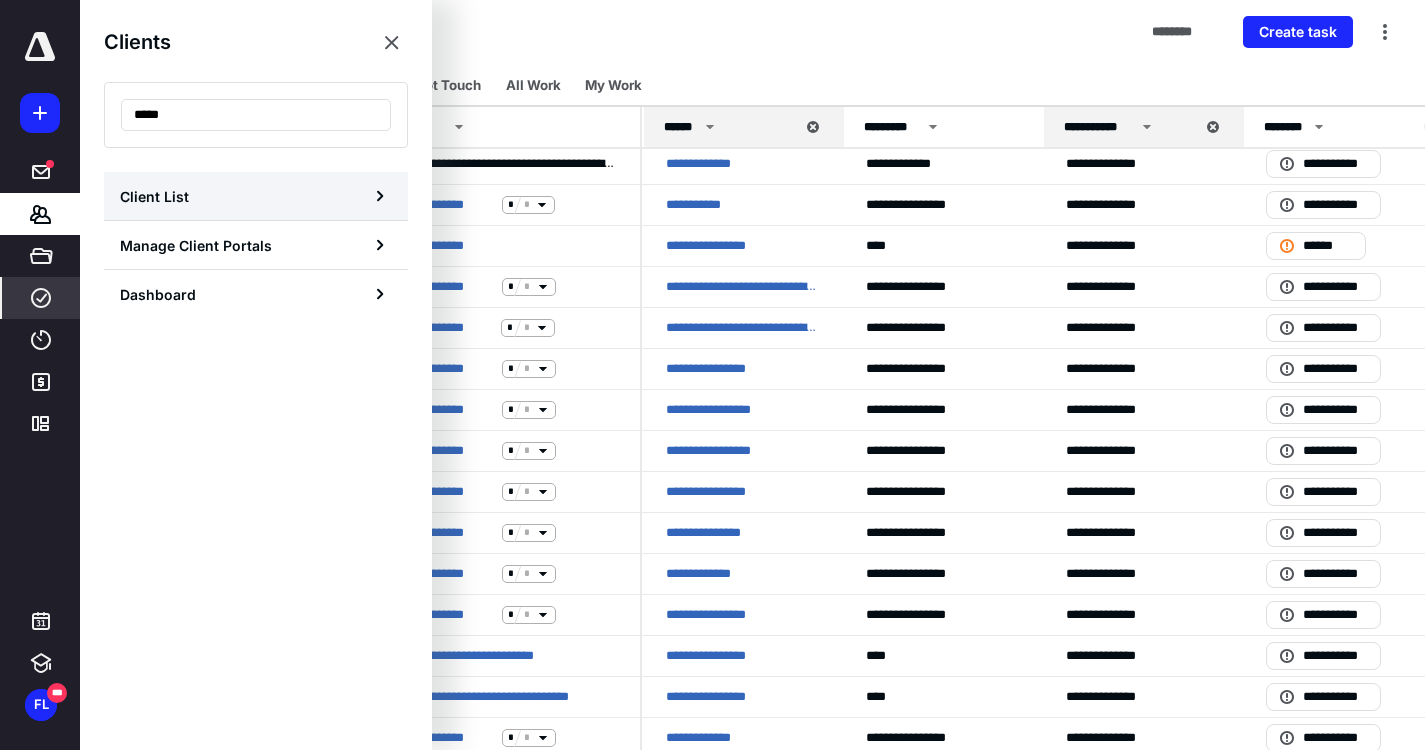 type on "*****" 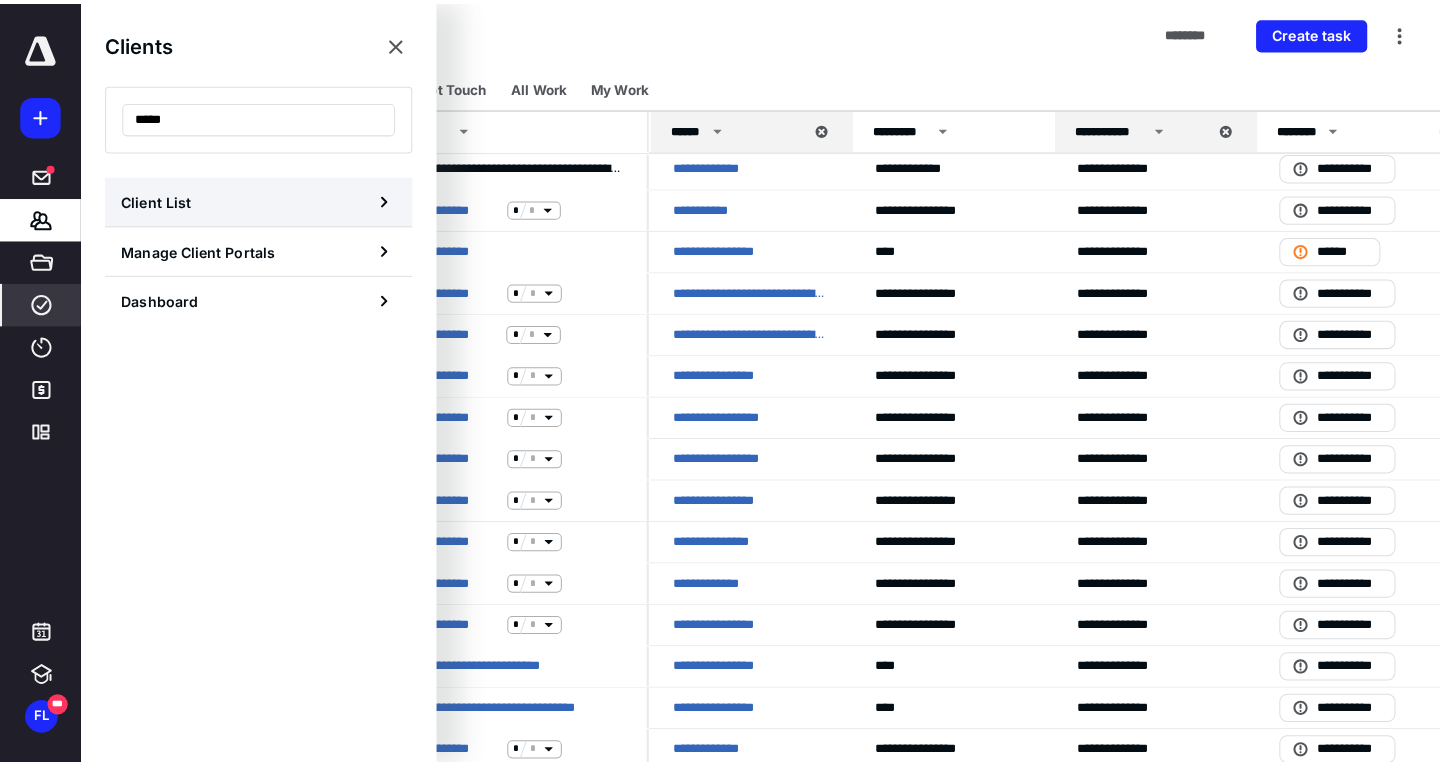 scroll, scrollTop: 0, scrollLeft: 0, axis: both 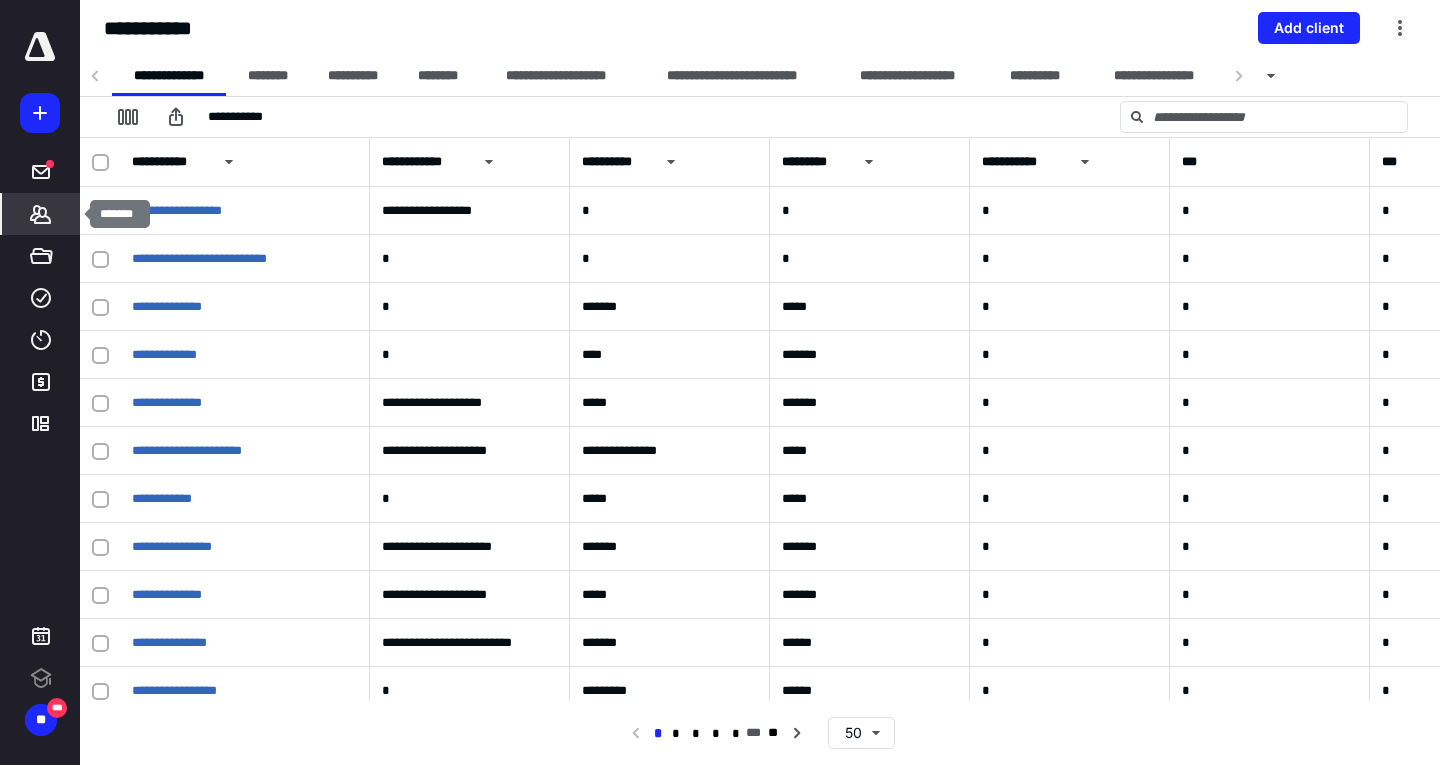 click on "*******" at bounding box center [41, 214] 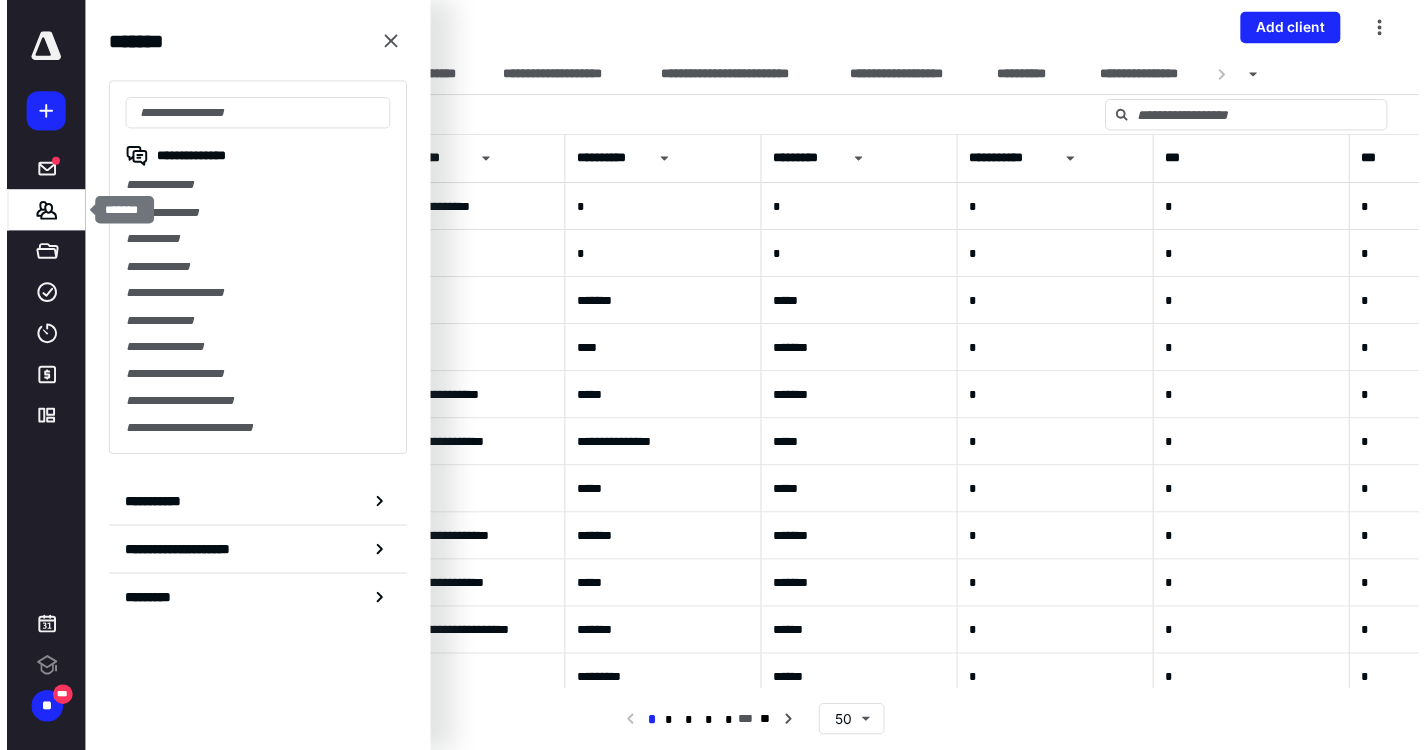 scroll, scrollTop: 0, scrollLeft: 0, axis: both 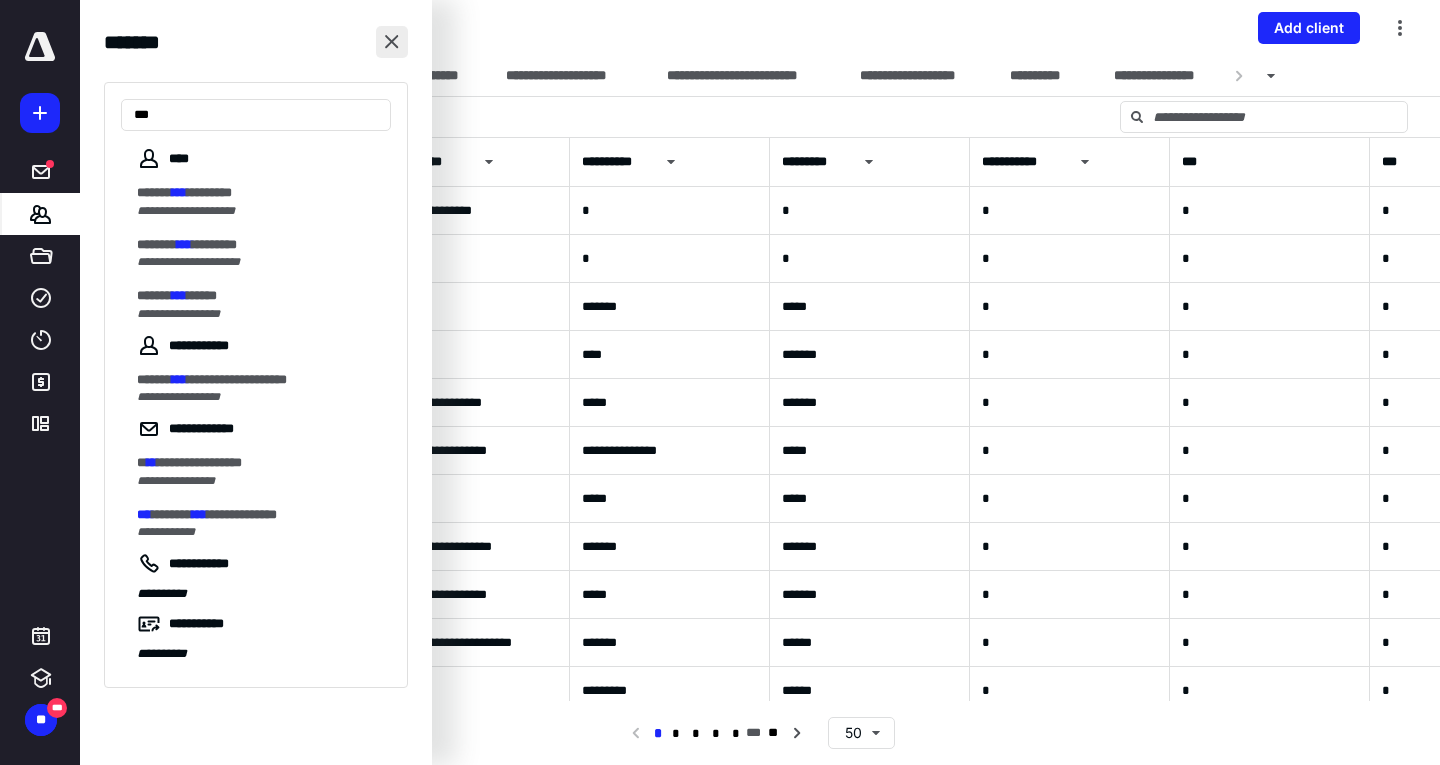 type on "***" 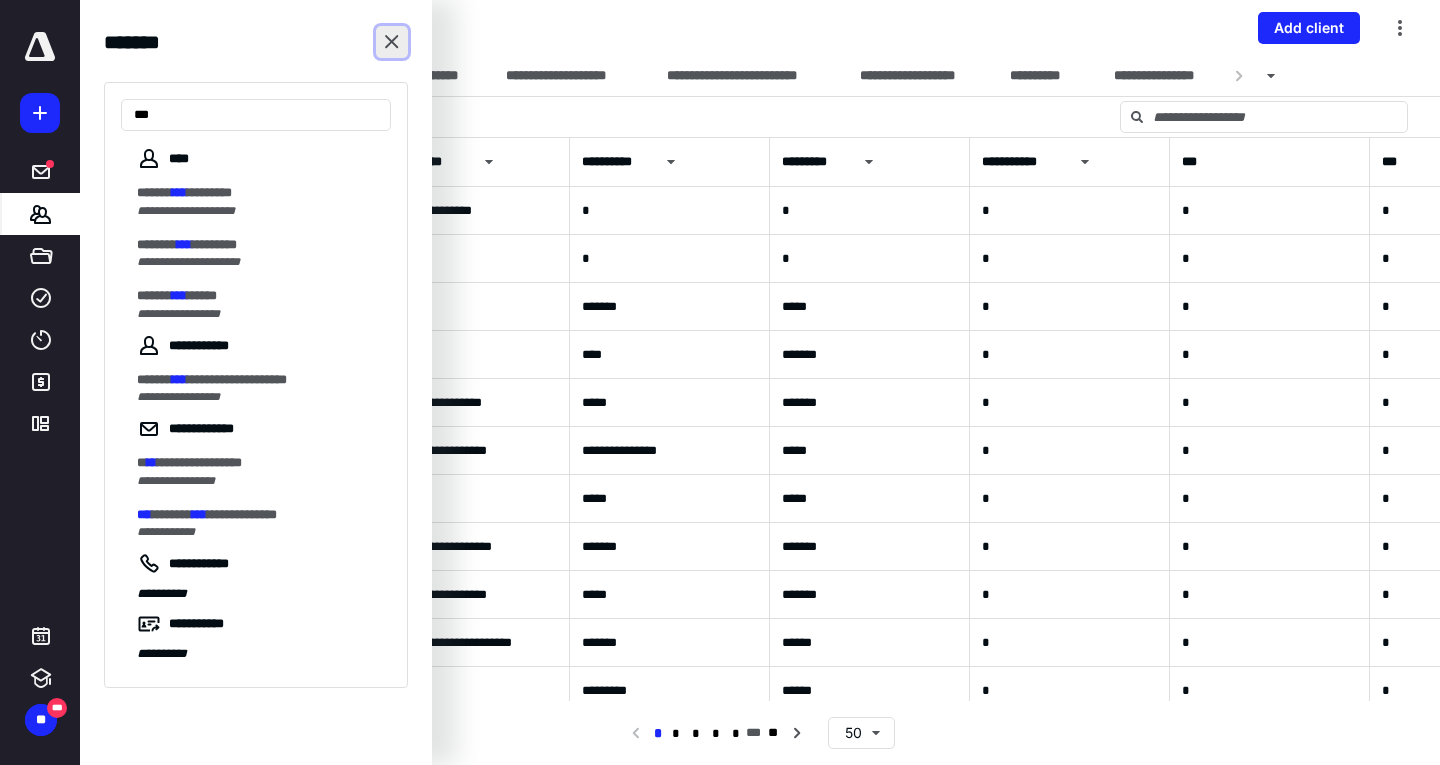 click at bounding box center (392, 42) 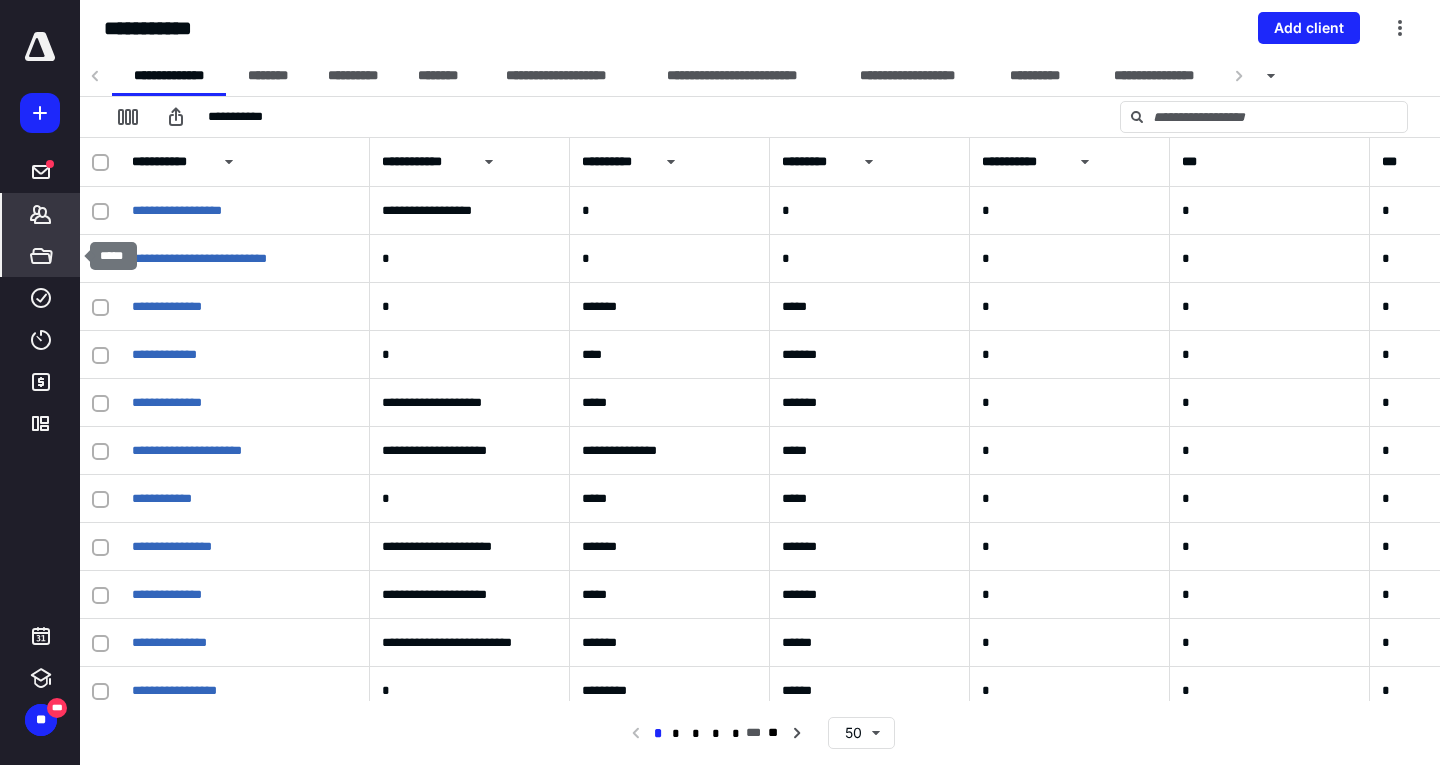 click 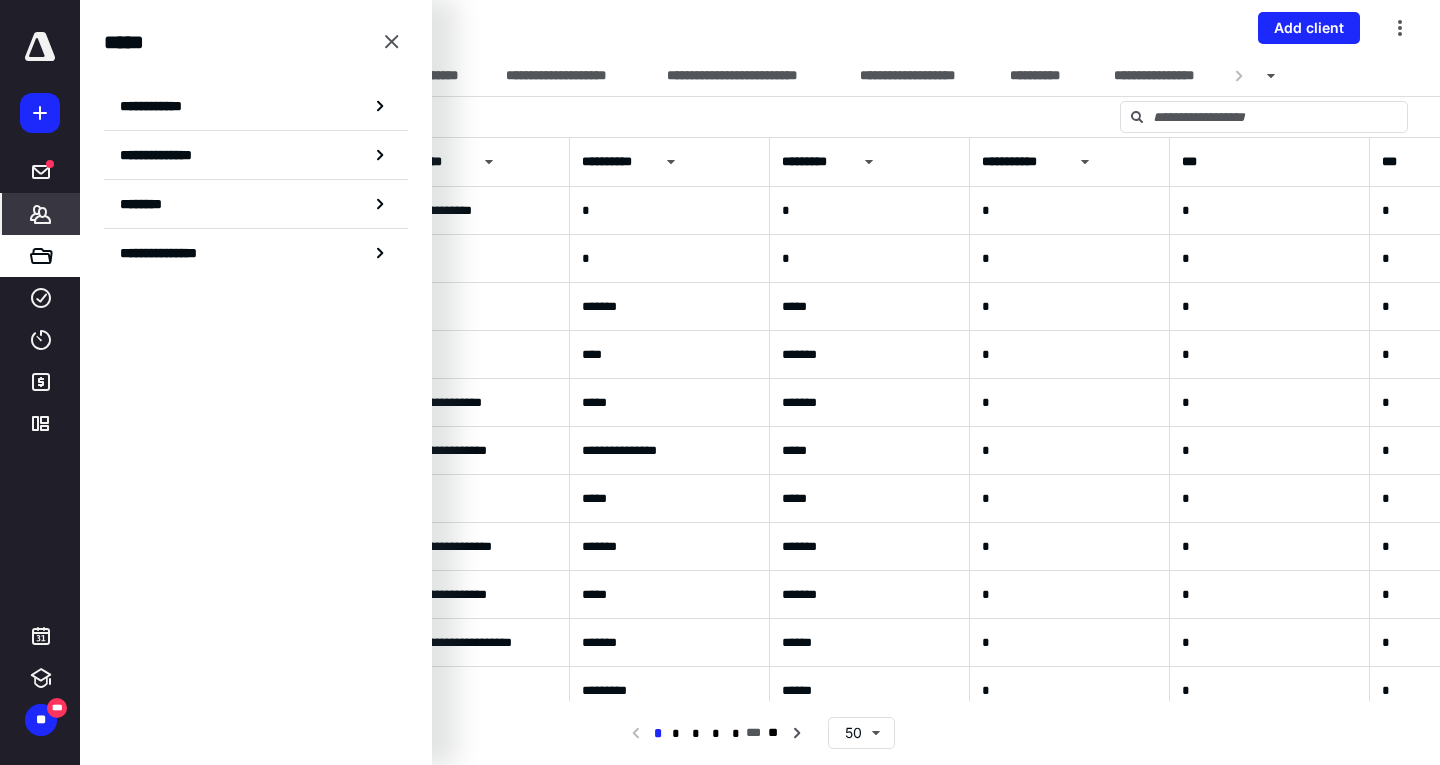 click on "***** ******* ***** **** **** ******* *********" at bounding box center [40, 238] 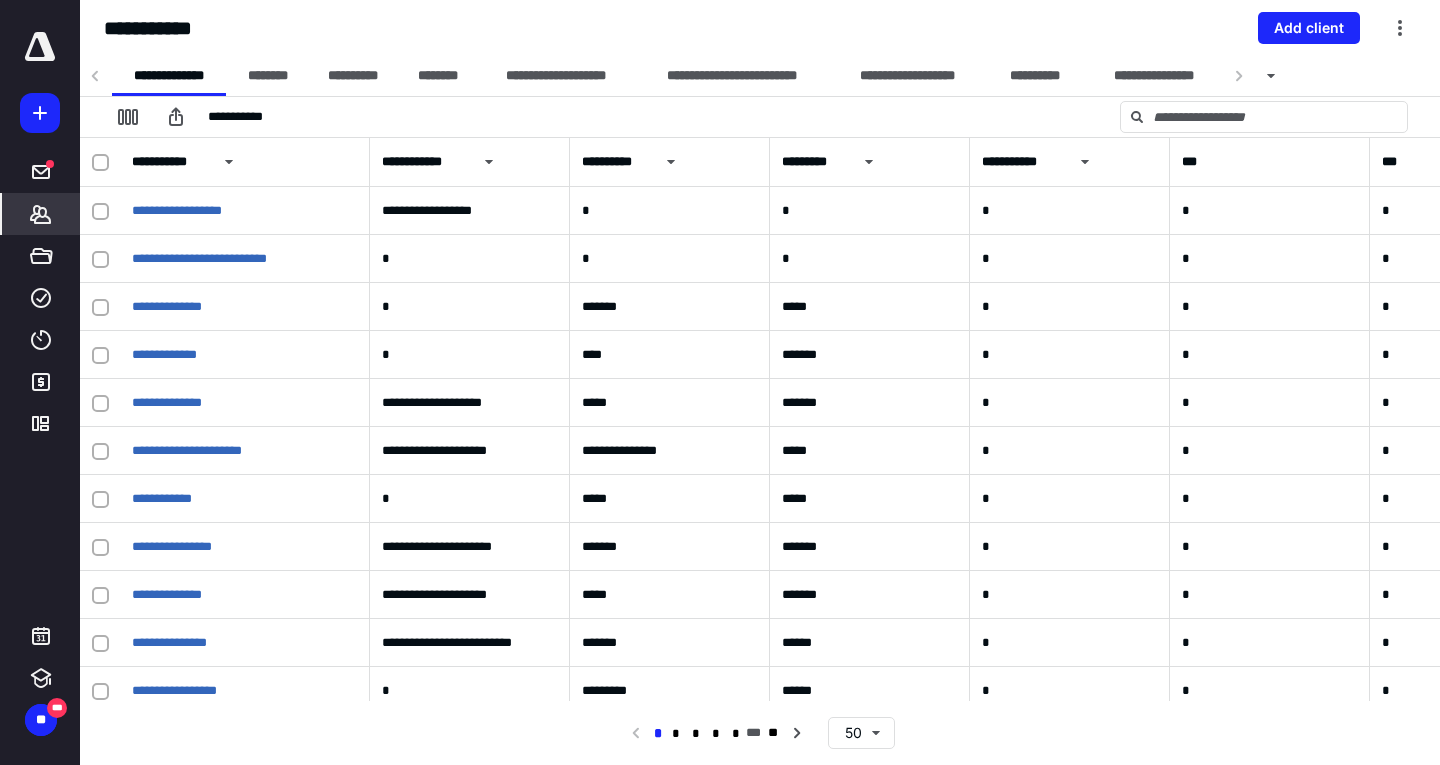 click at bounding box center (40, 47) 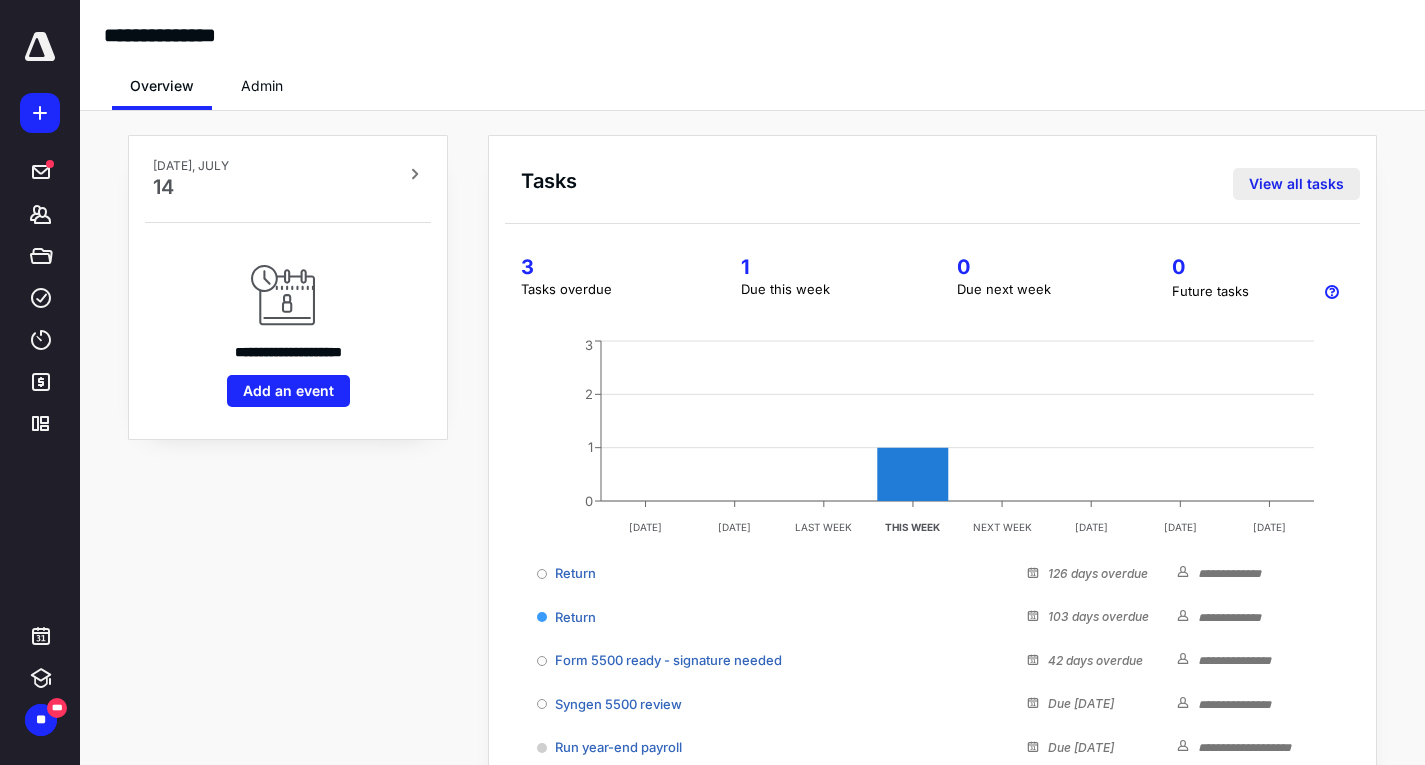 click on "View all tasks" at bounding box center (1296, 184) 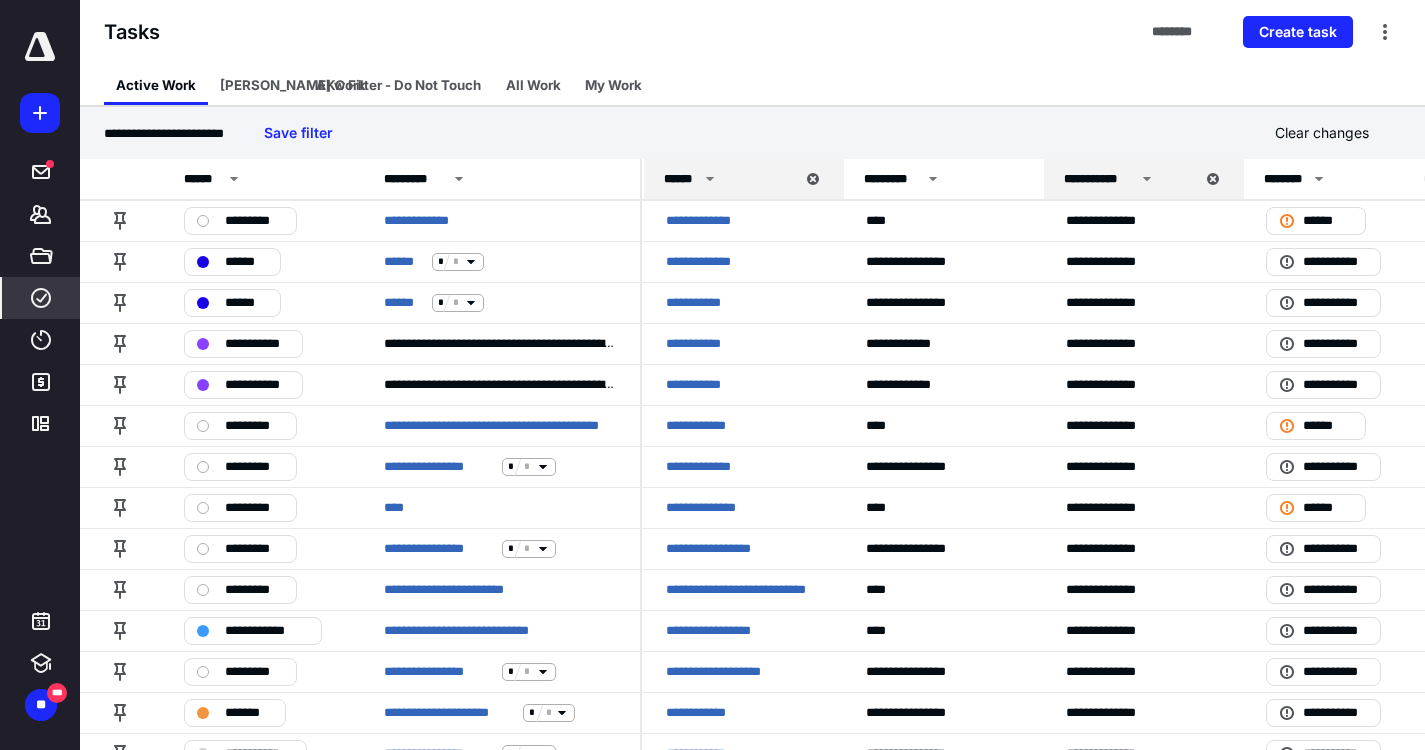 click 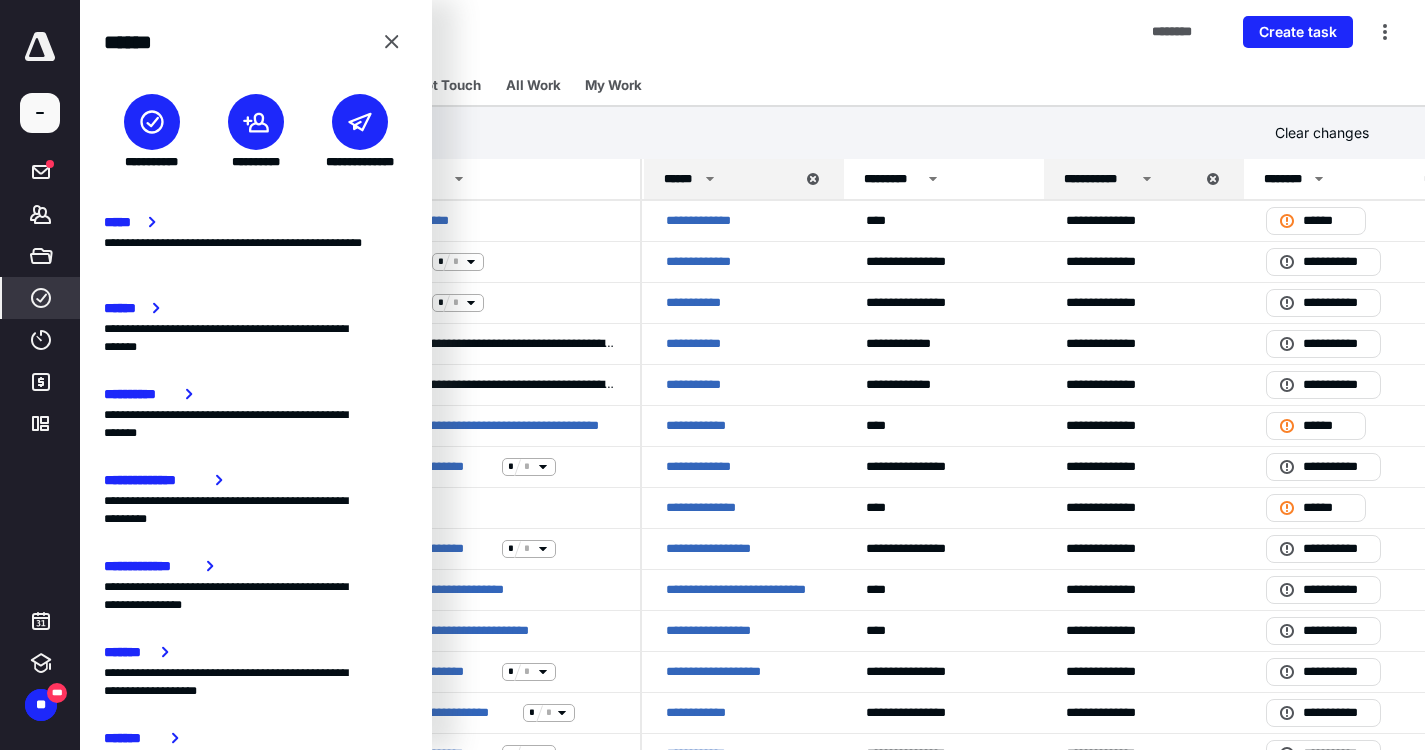 click 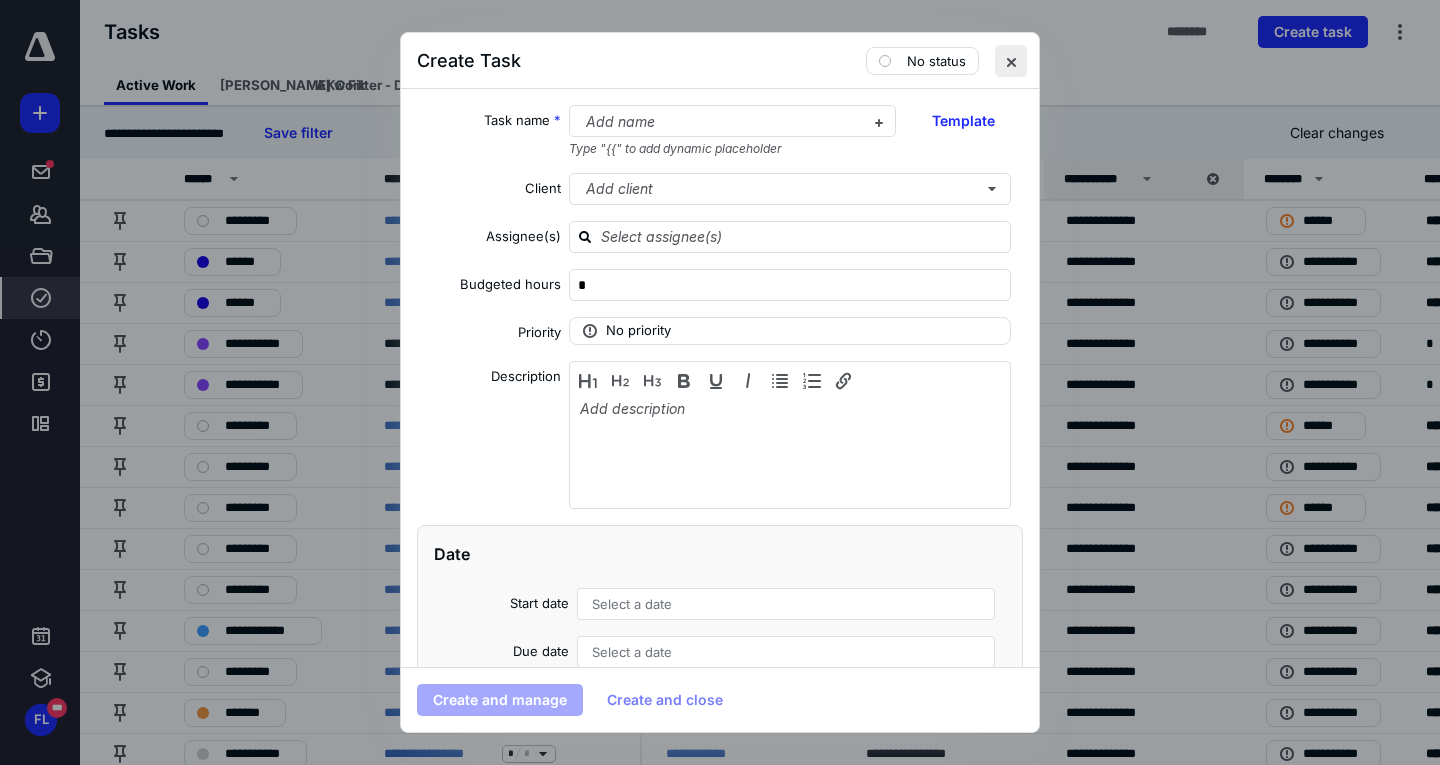 click at bounding box center (1011, 61) 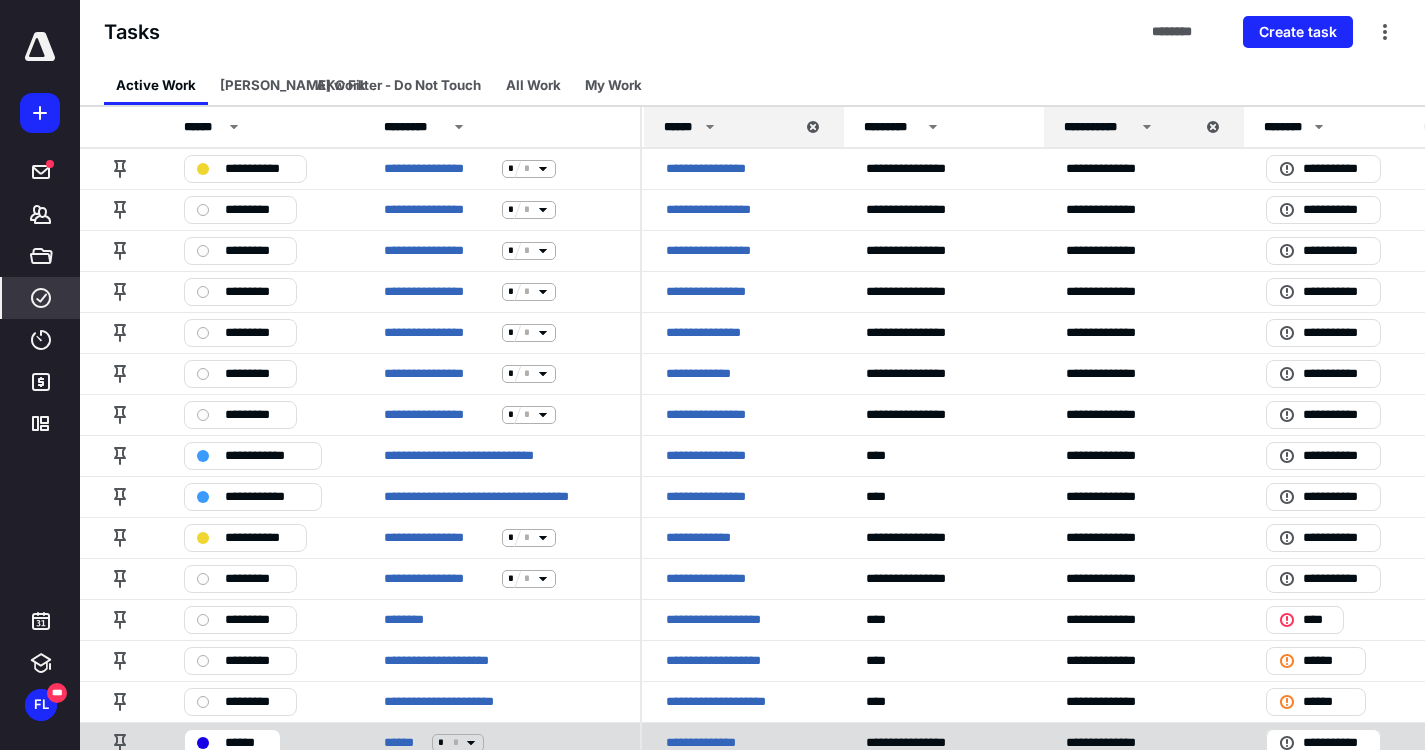 scroll, scrollTop: 1566, scrollLeft: 0, axis: vertical 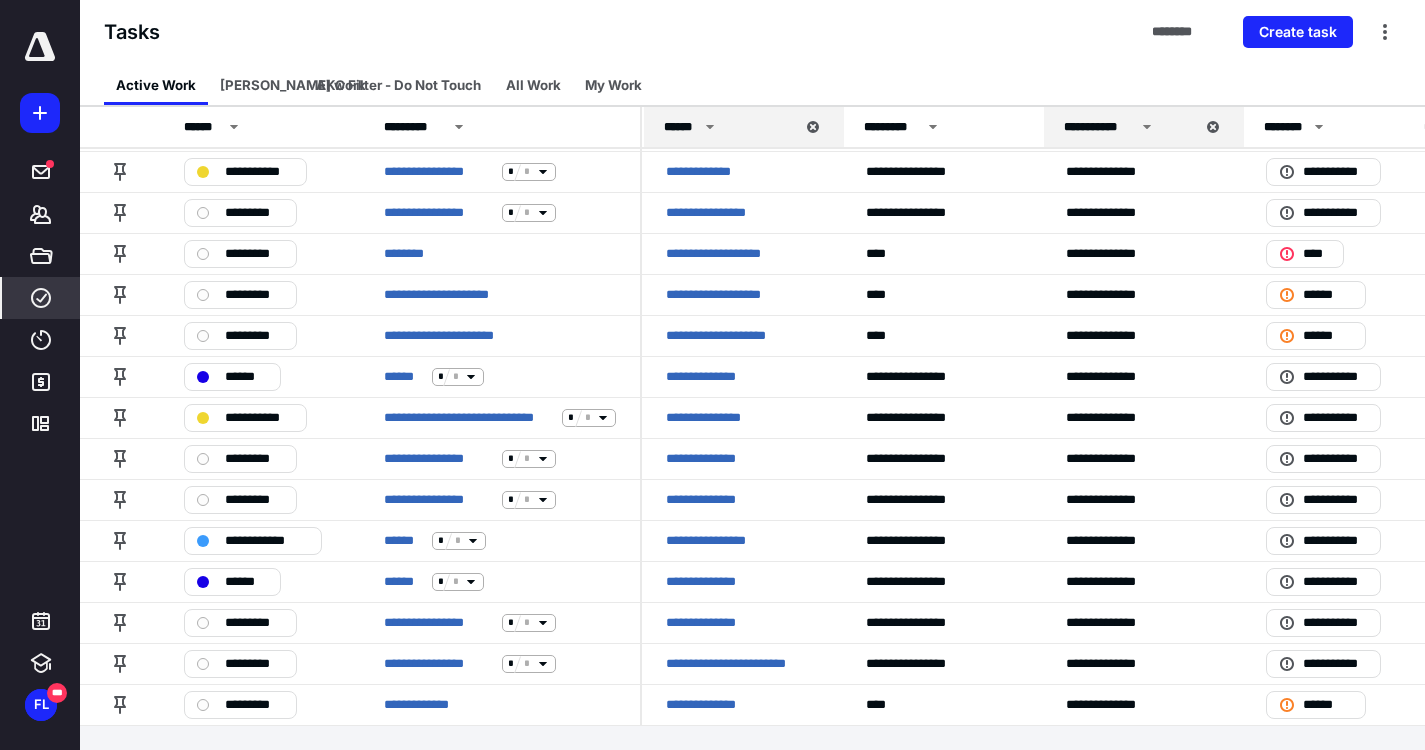 click 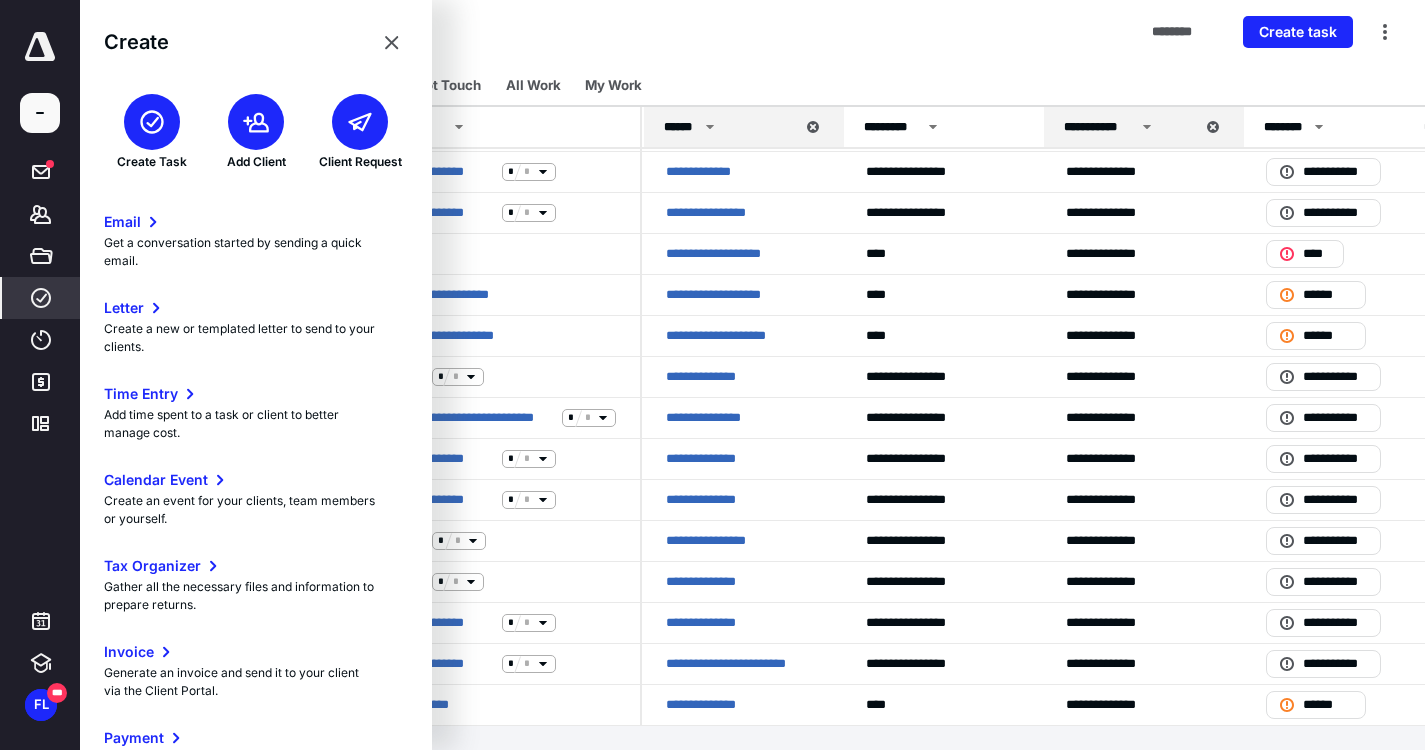 click at bounding box center (152, 122) 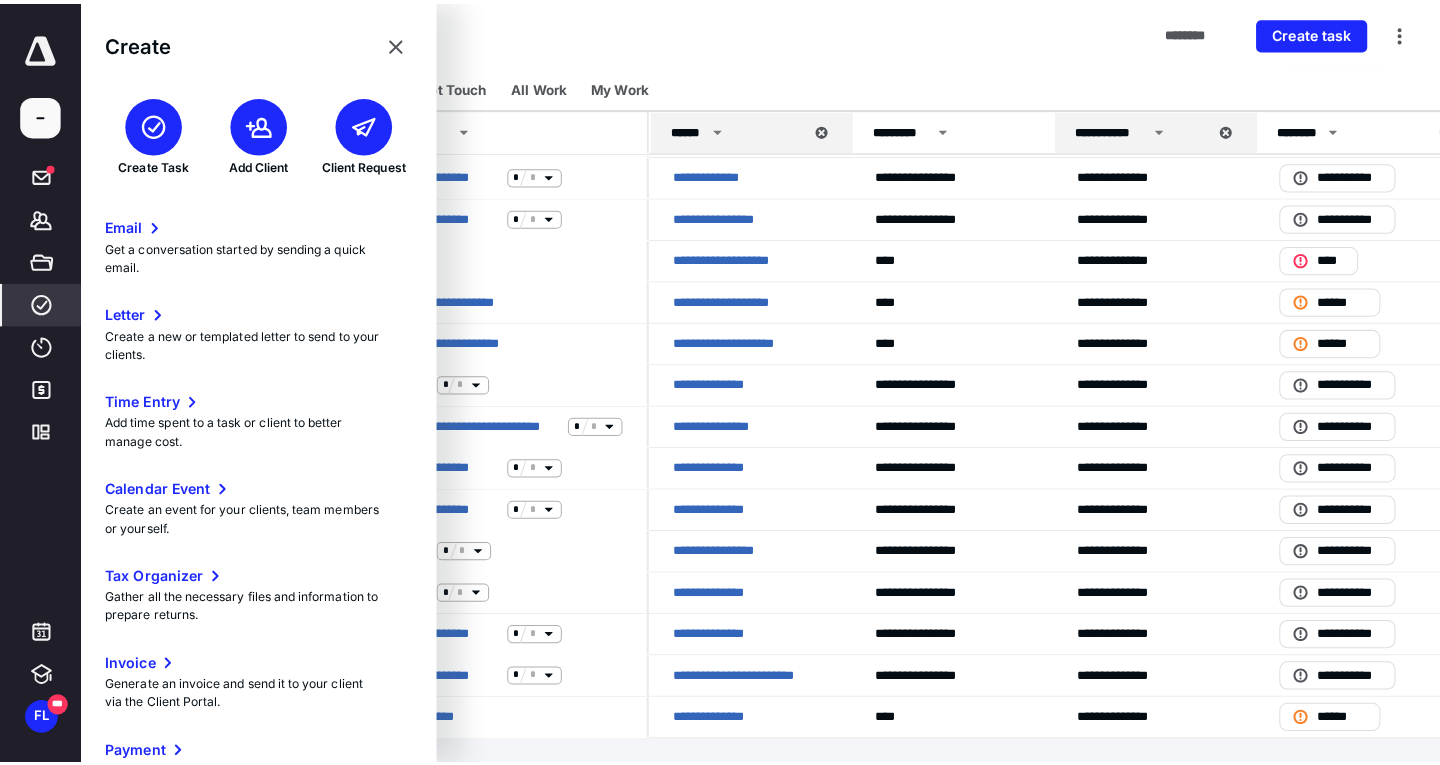 scroll, scrollTop: 1551, scrollLeft: 0, axis: vertical 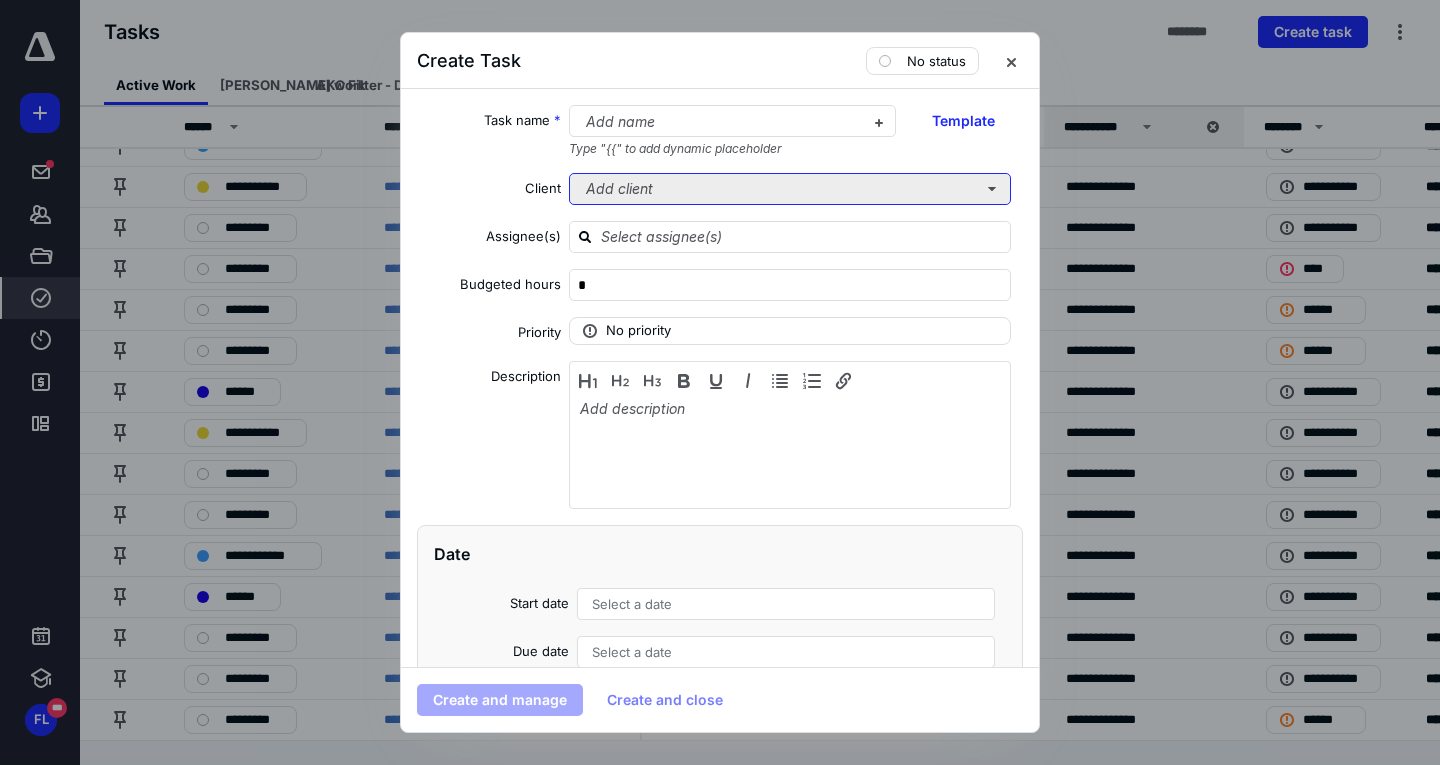 click on "Add client" at bounding box center (790, 189) 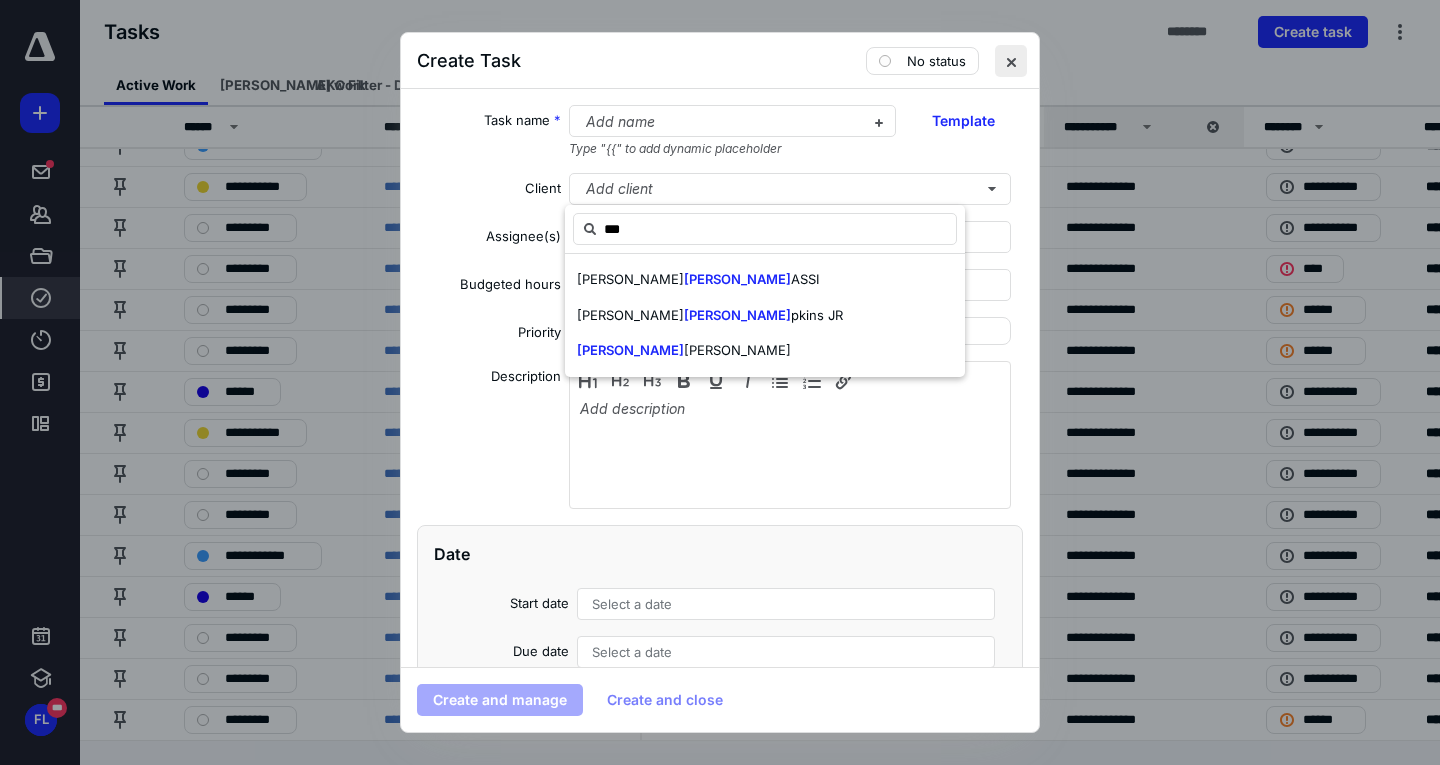 type on "***" 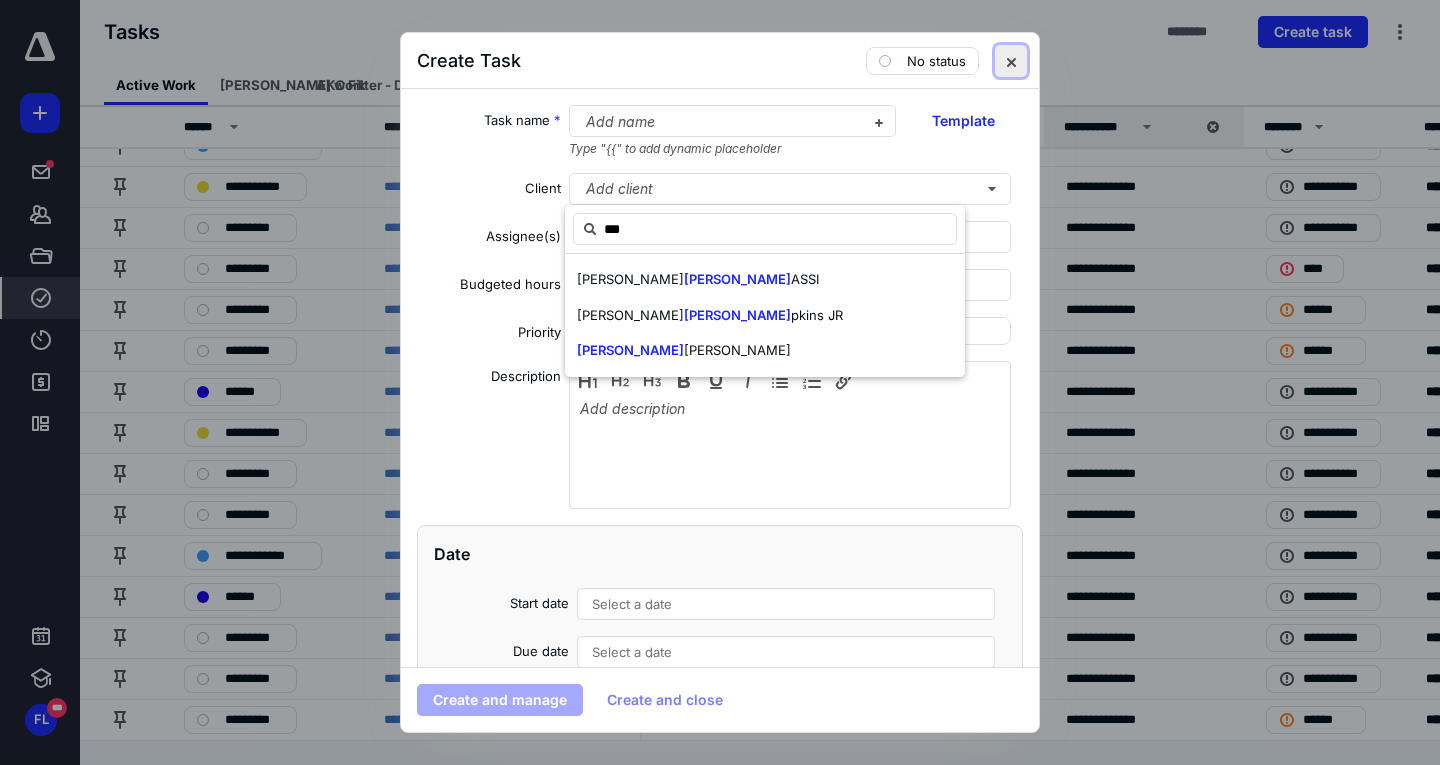 click at bounding box center (1011, 61) 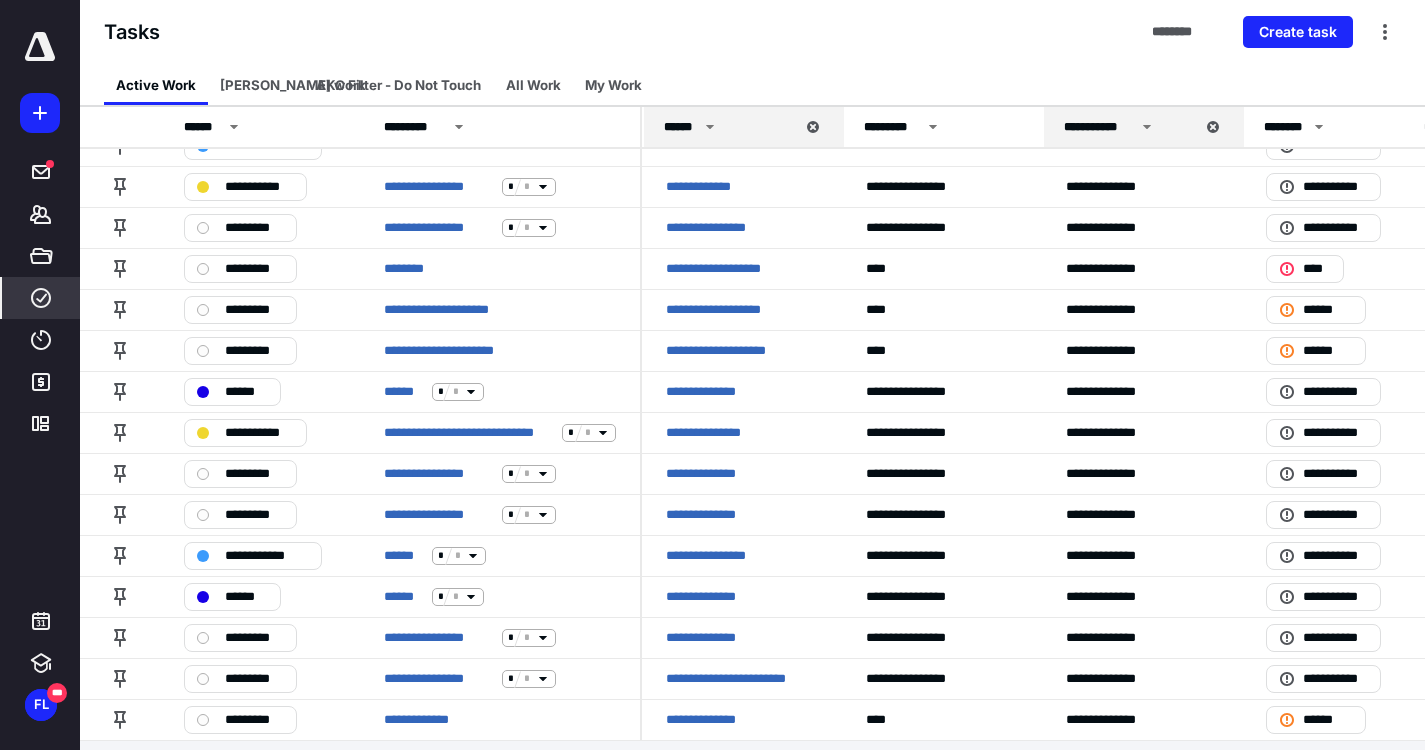 click 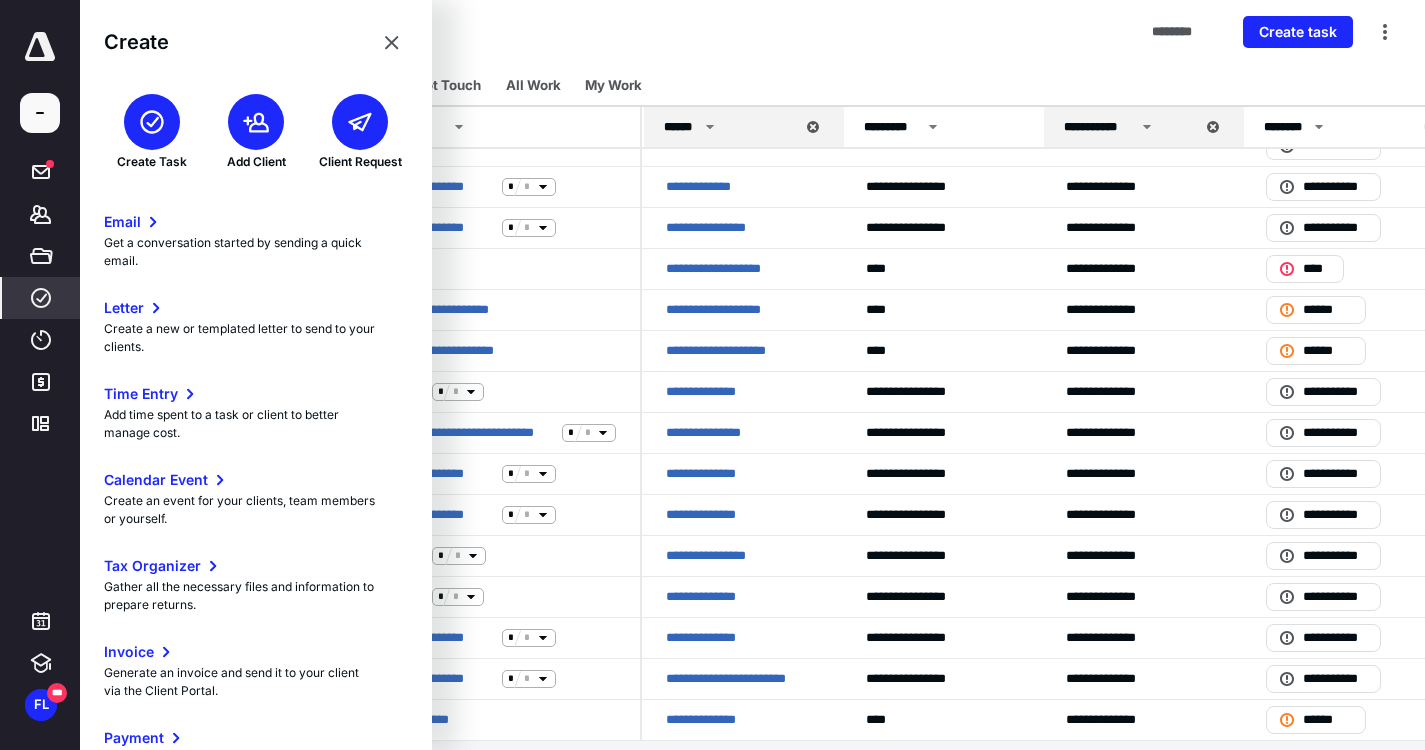 click at bounding box center [152, 122] 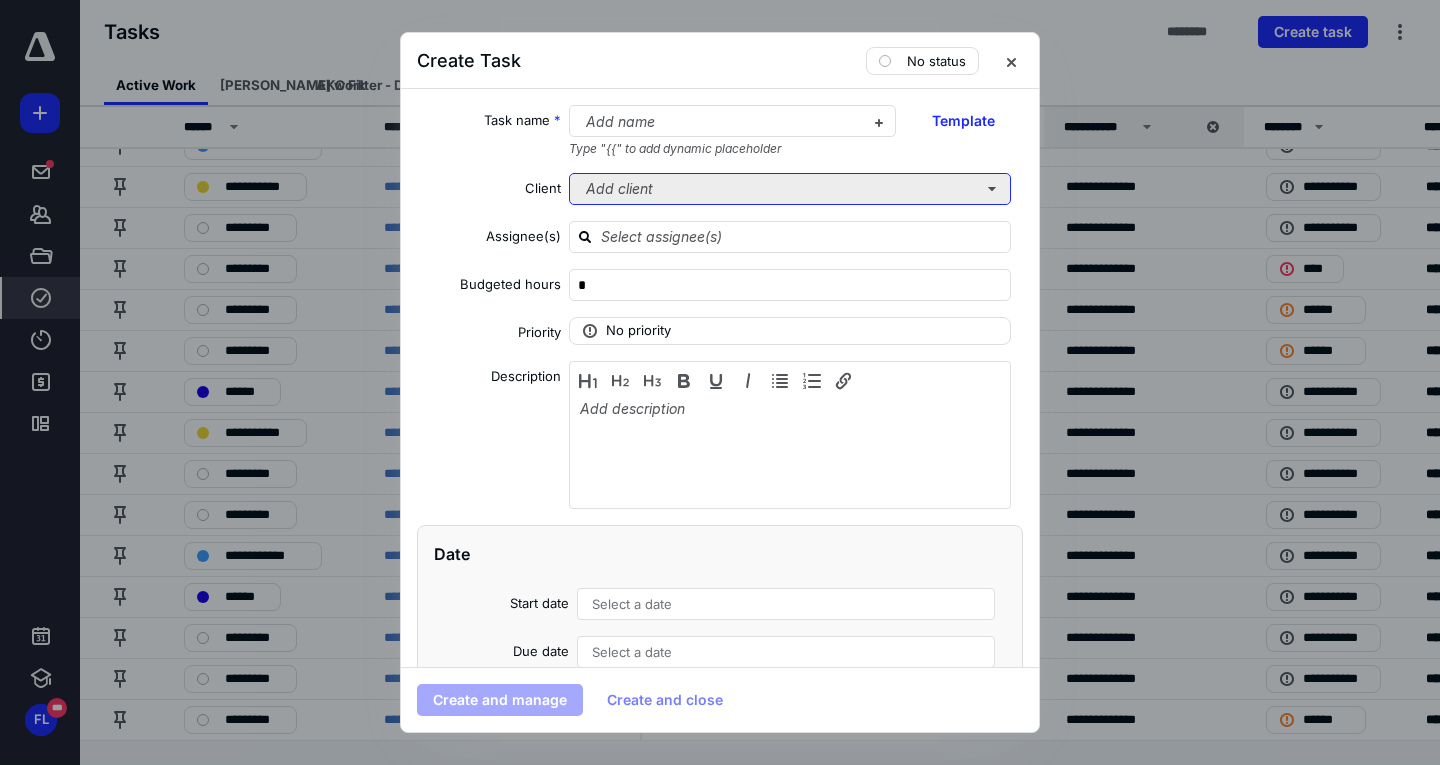 click on "Add client" at bounding box center (790, 189) 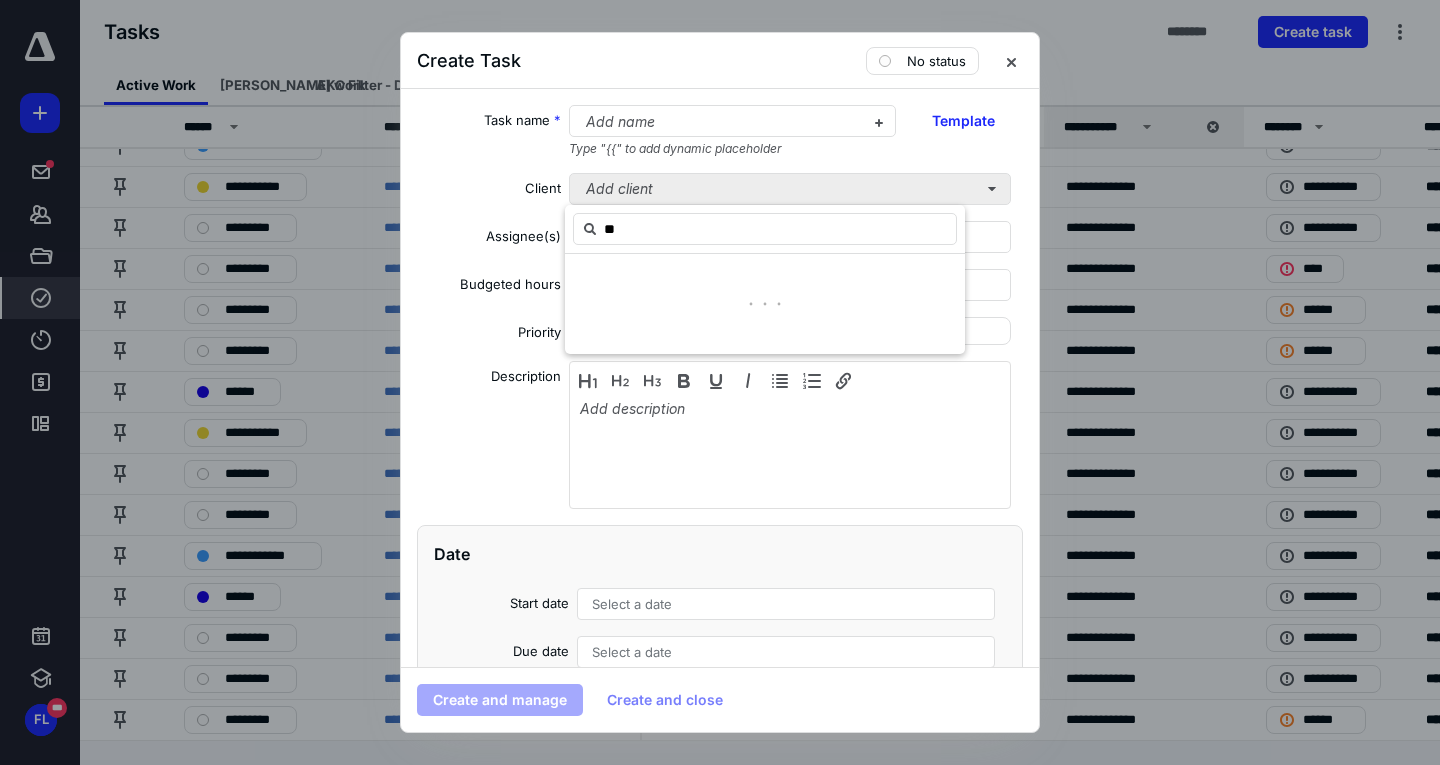 type on "*" 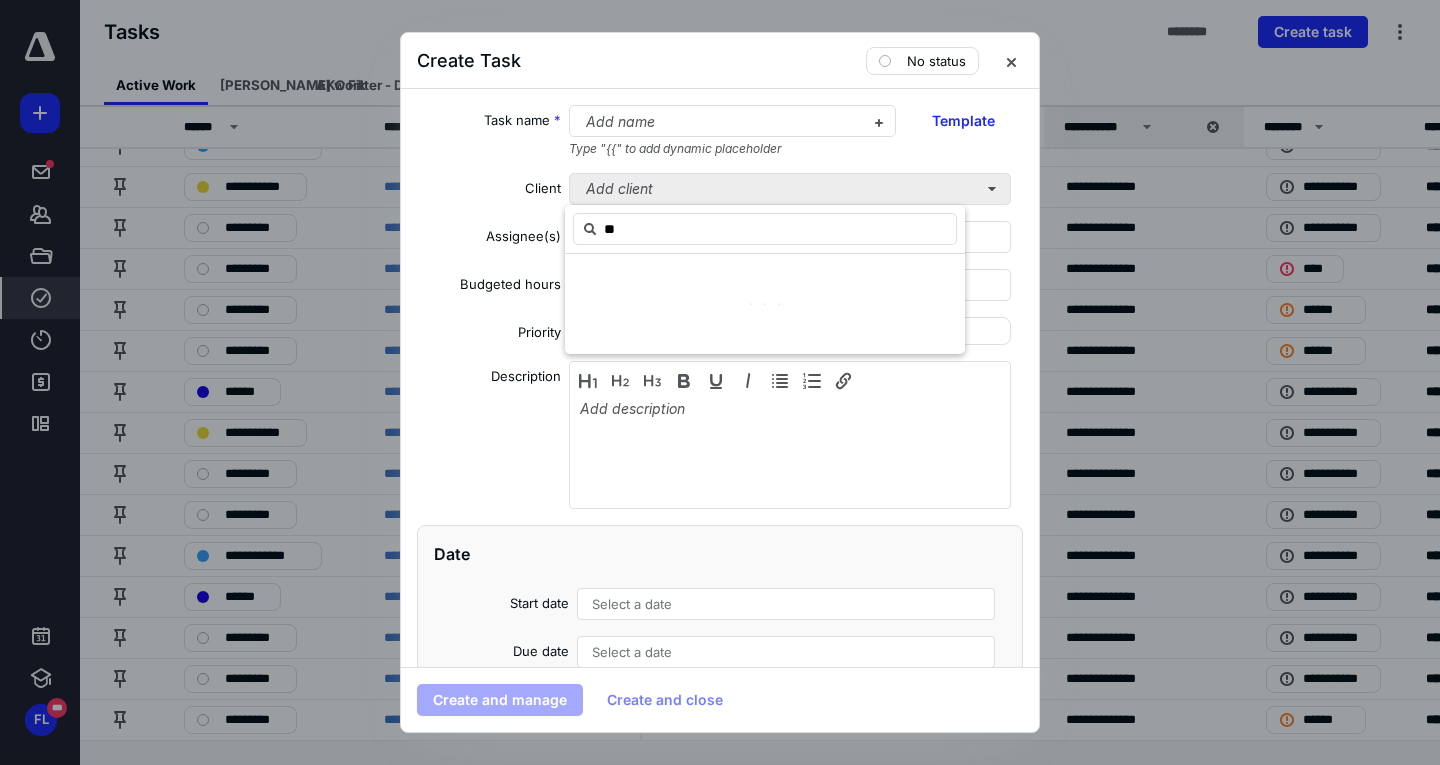 type on "*" 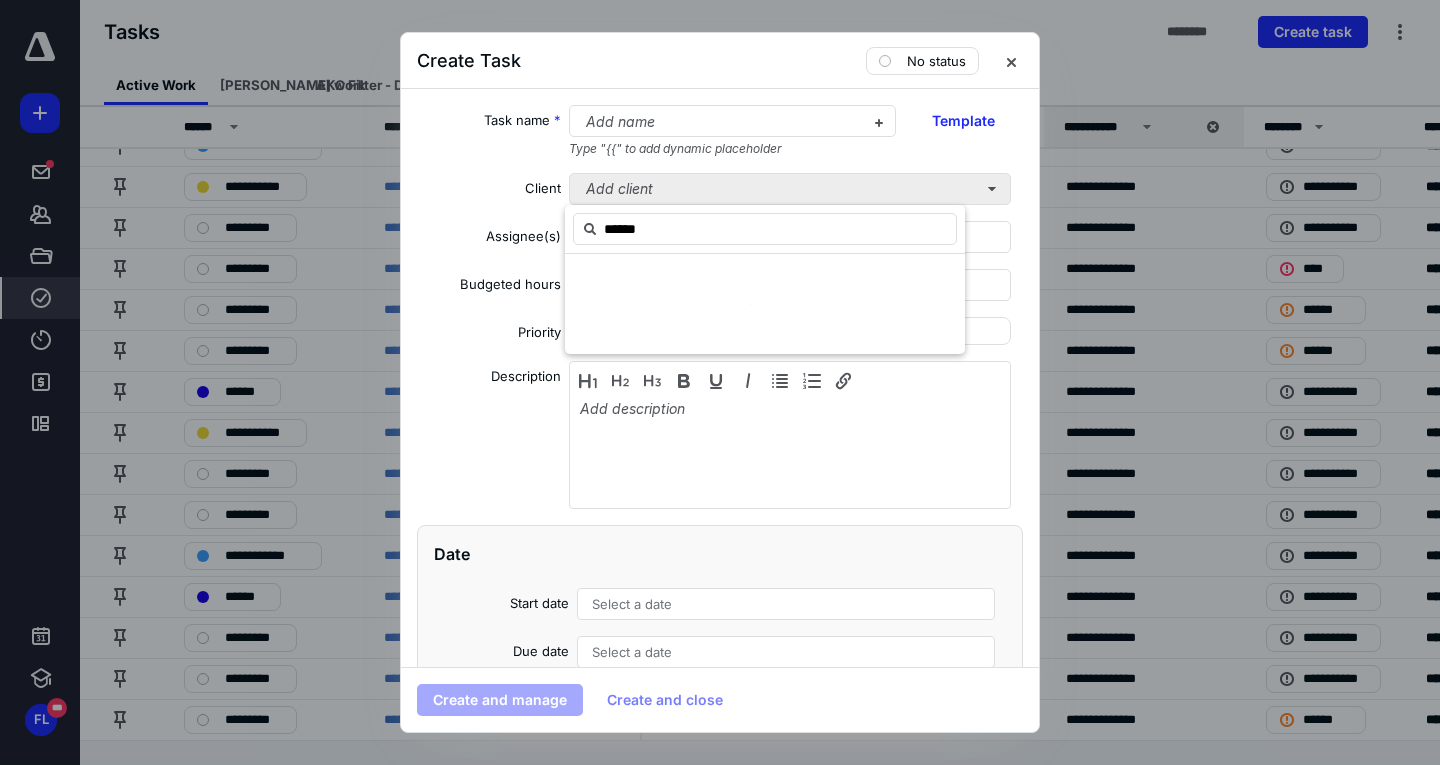 type on "*****" 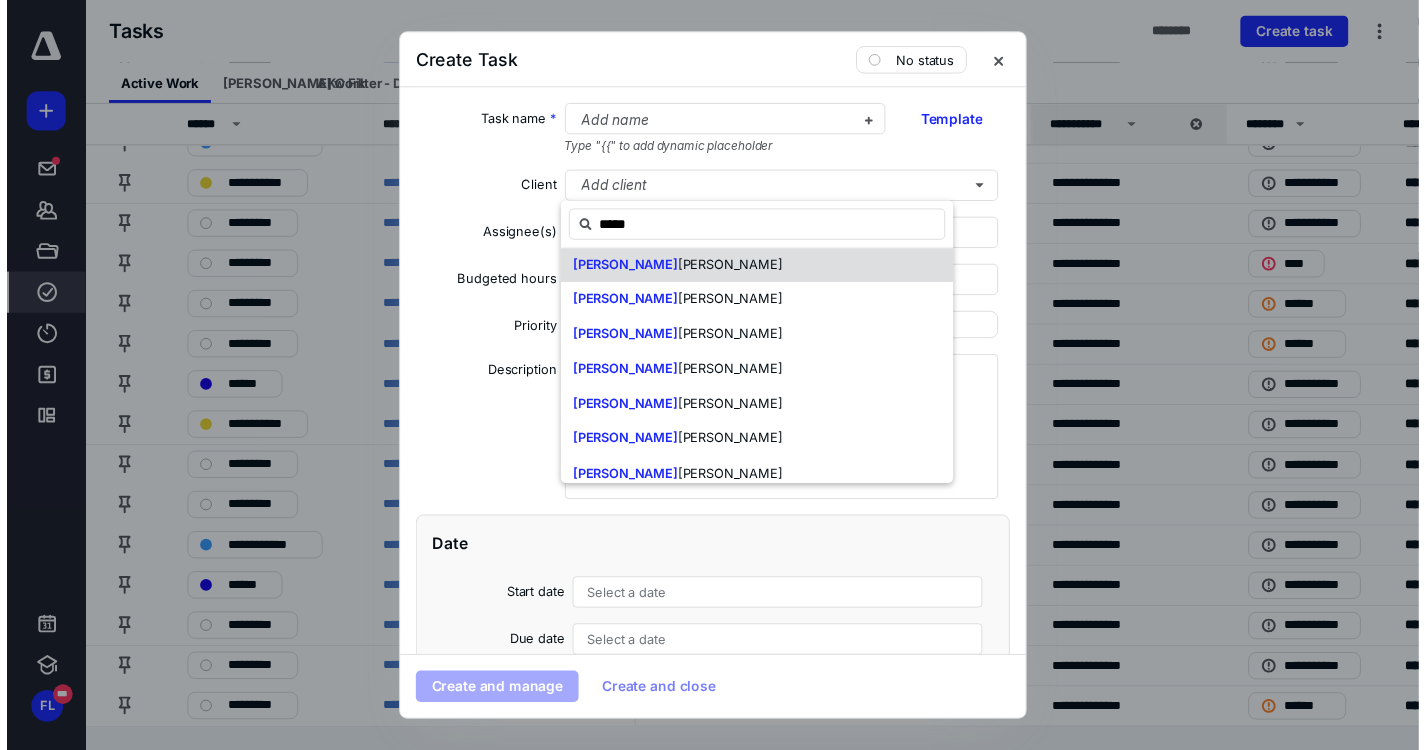 scroll, scrollTop: 0, scrollLeft: 0, axis: both 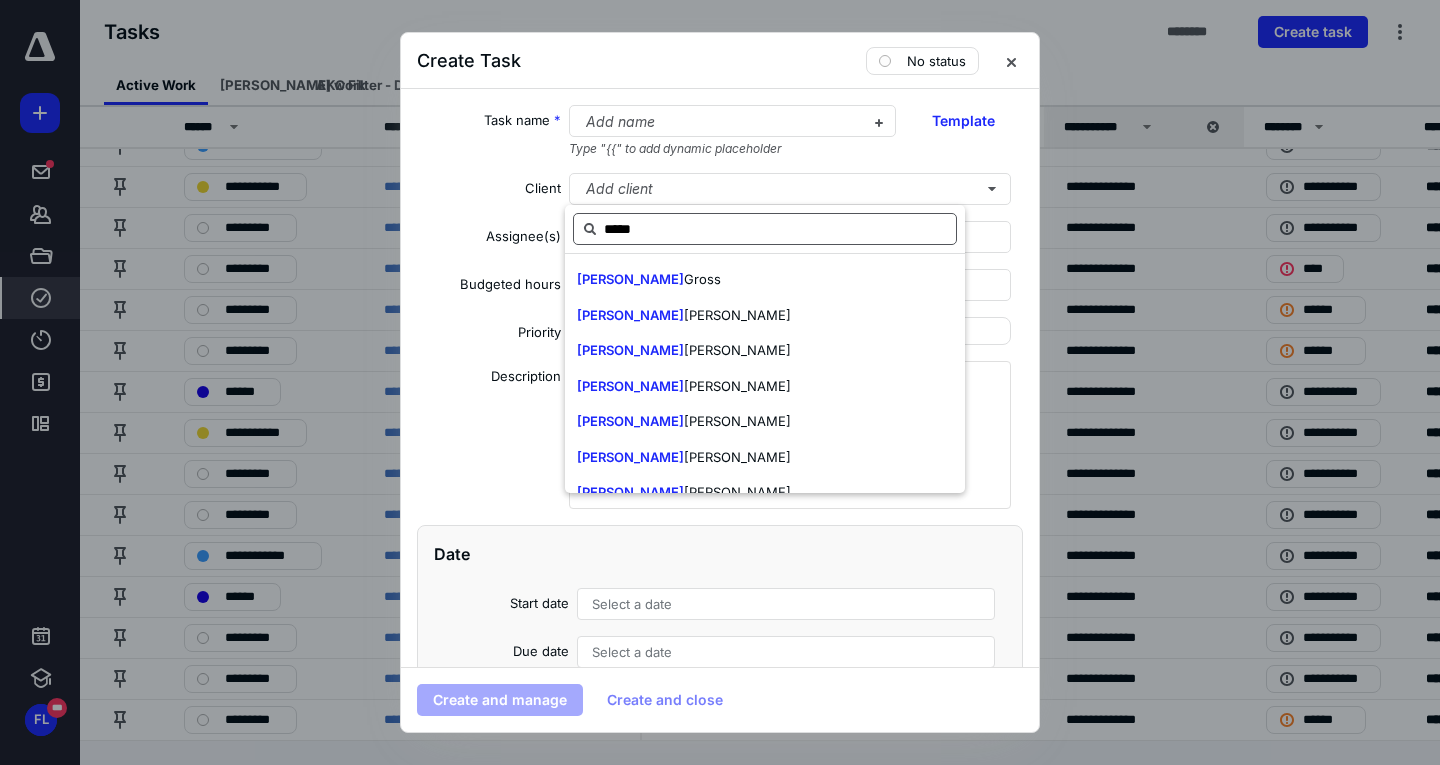 drag, startPoint x: 701, startPoint y: 241, endPoint x: 573, endPoint y: 234, distance: 128.19127 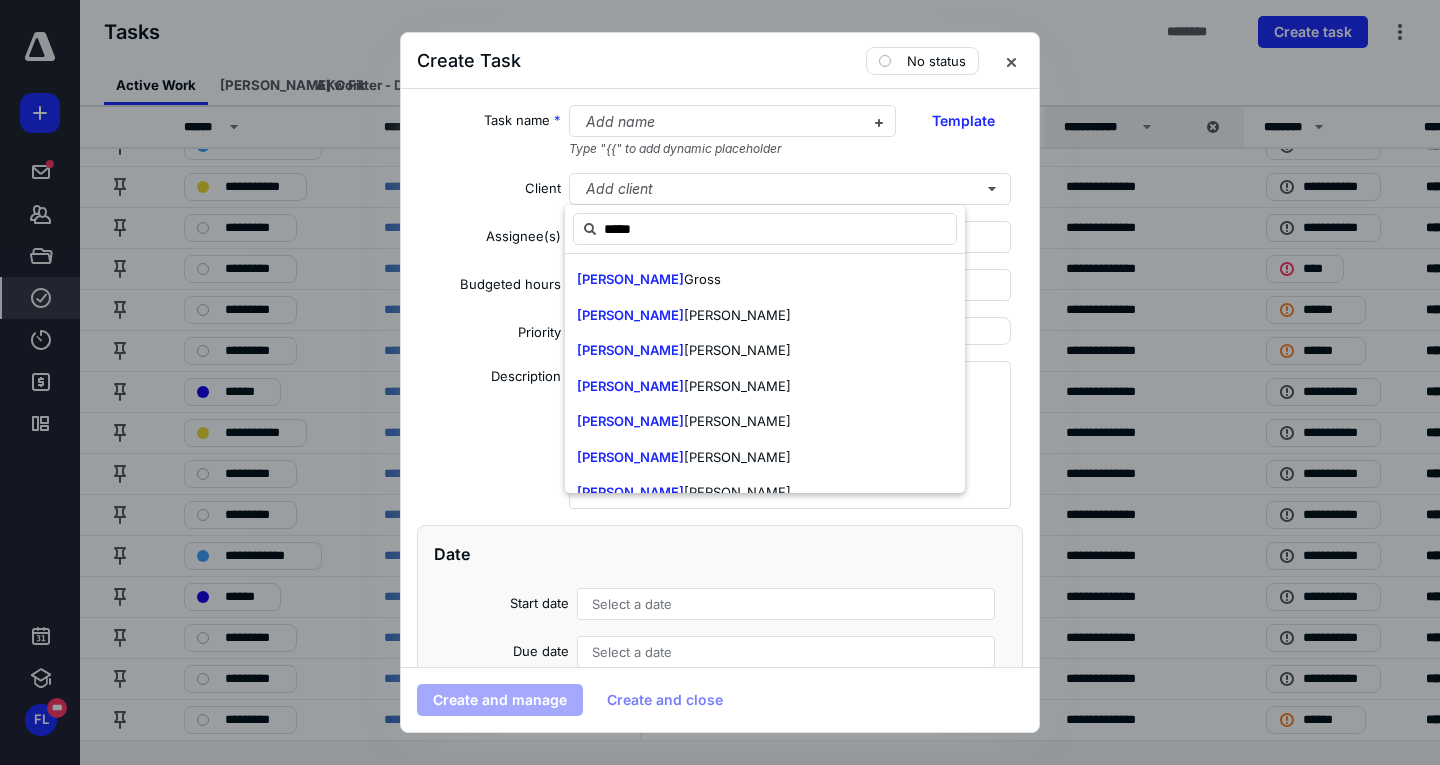 type 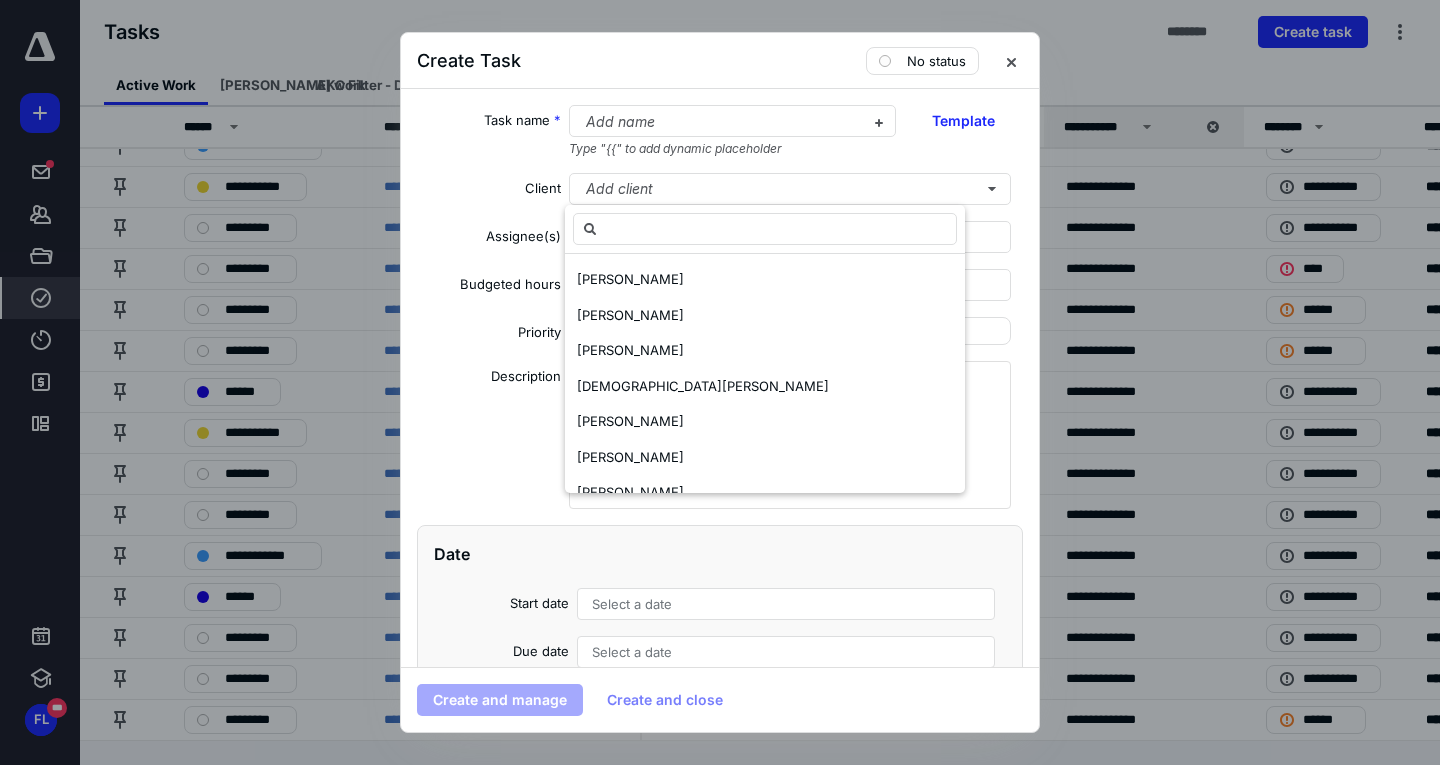 click on "Assignee(s)" at bounding box center [489, 240] 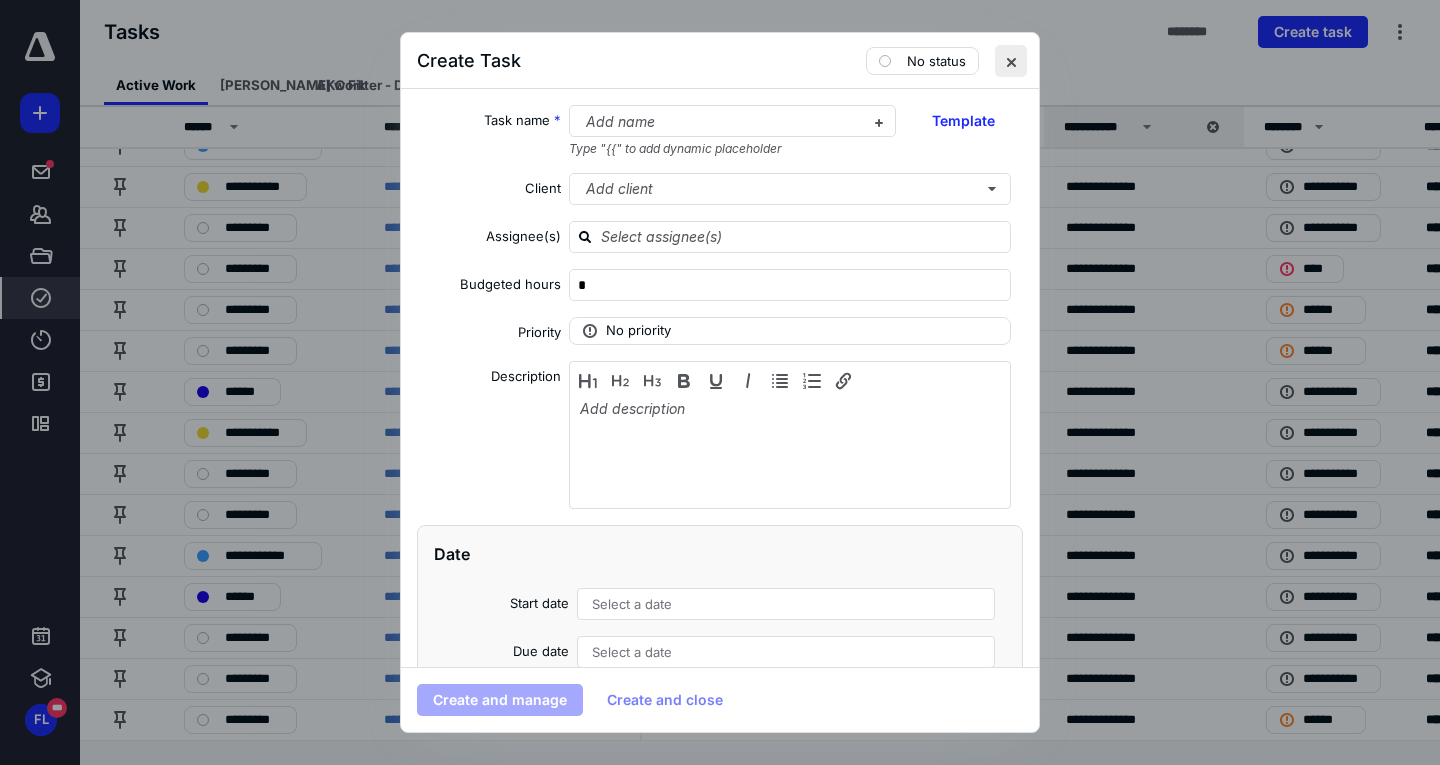 click at bounding box center (1011, 61) 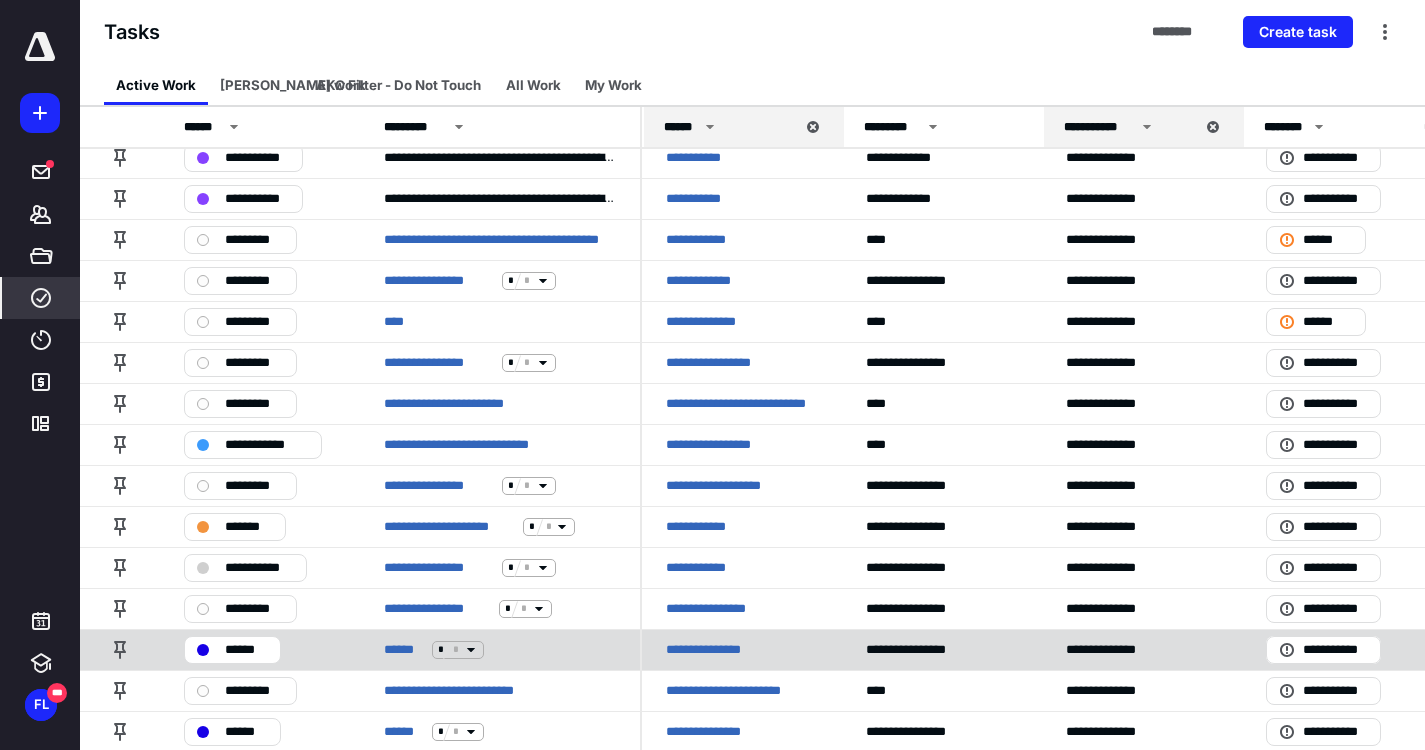 scroll, scrollTop: 0, scrollLeft: 0, axis: both 